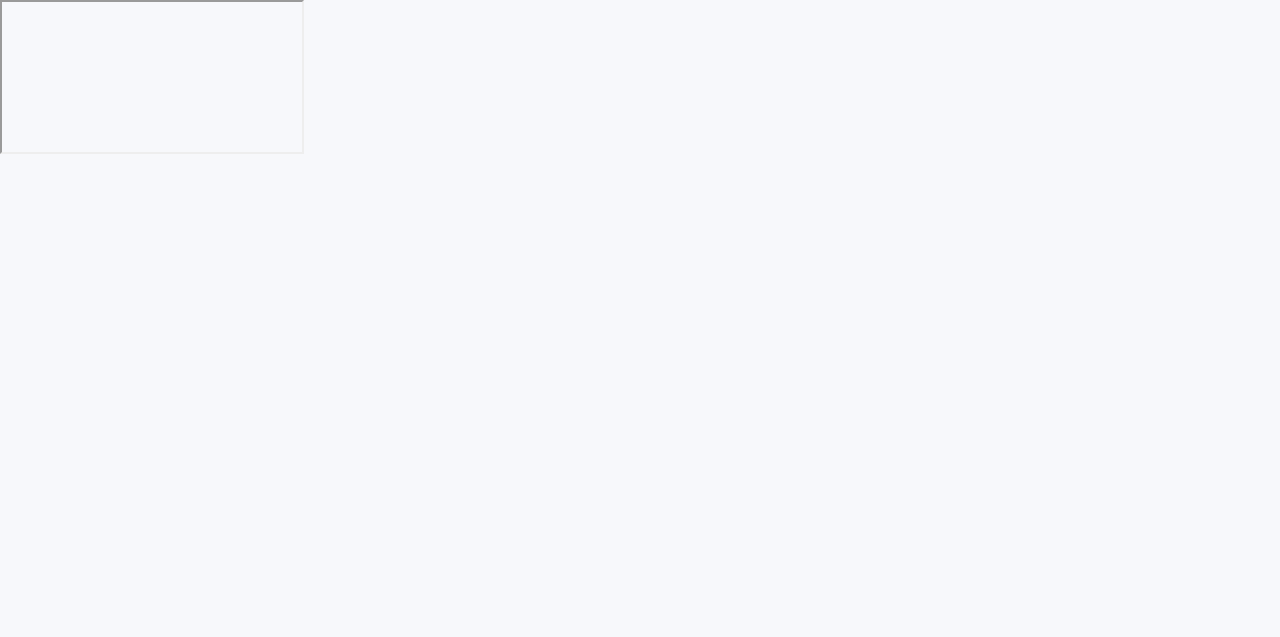 scroll, scrollTop: 0, scrollLeft: 0, axis: both 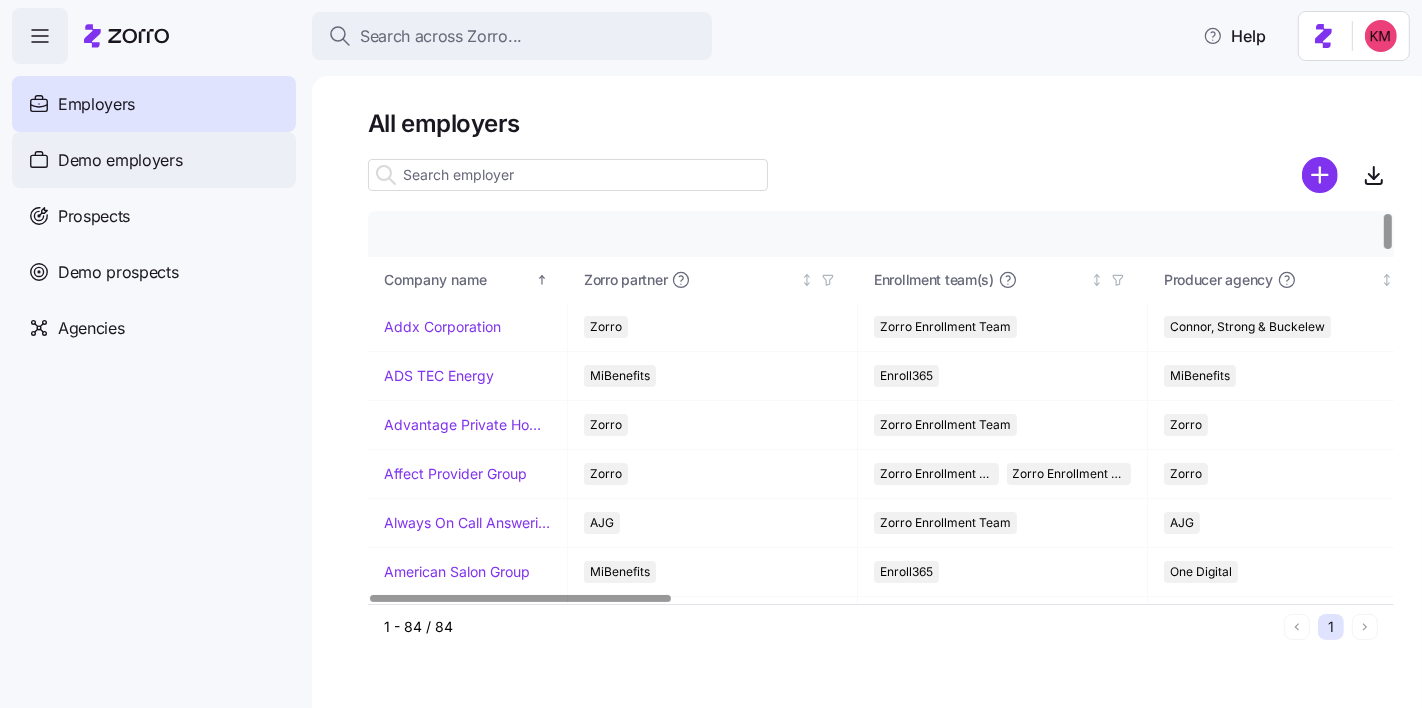 click on "Demo employers" at bounding box center (120, 160) 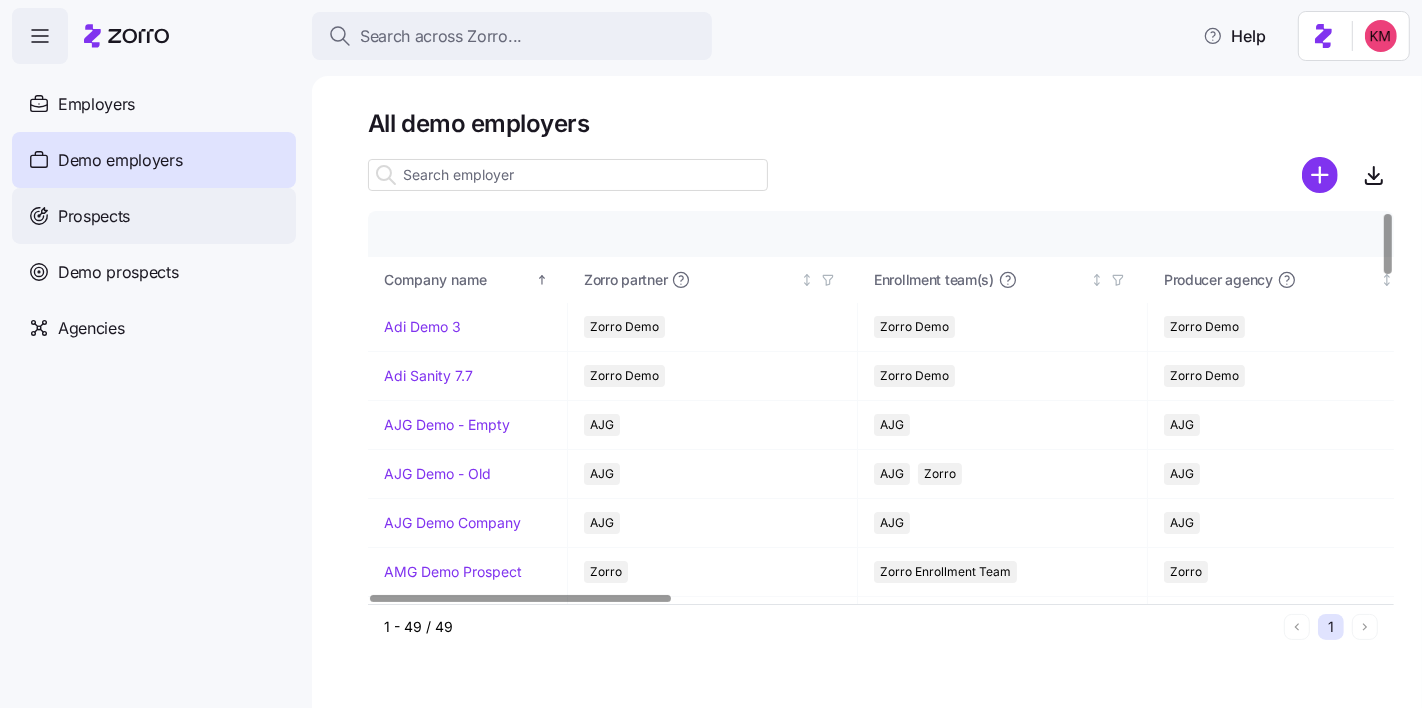 click on "Prospects" at bounding box center (94, 216) 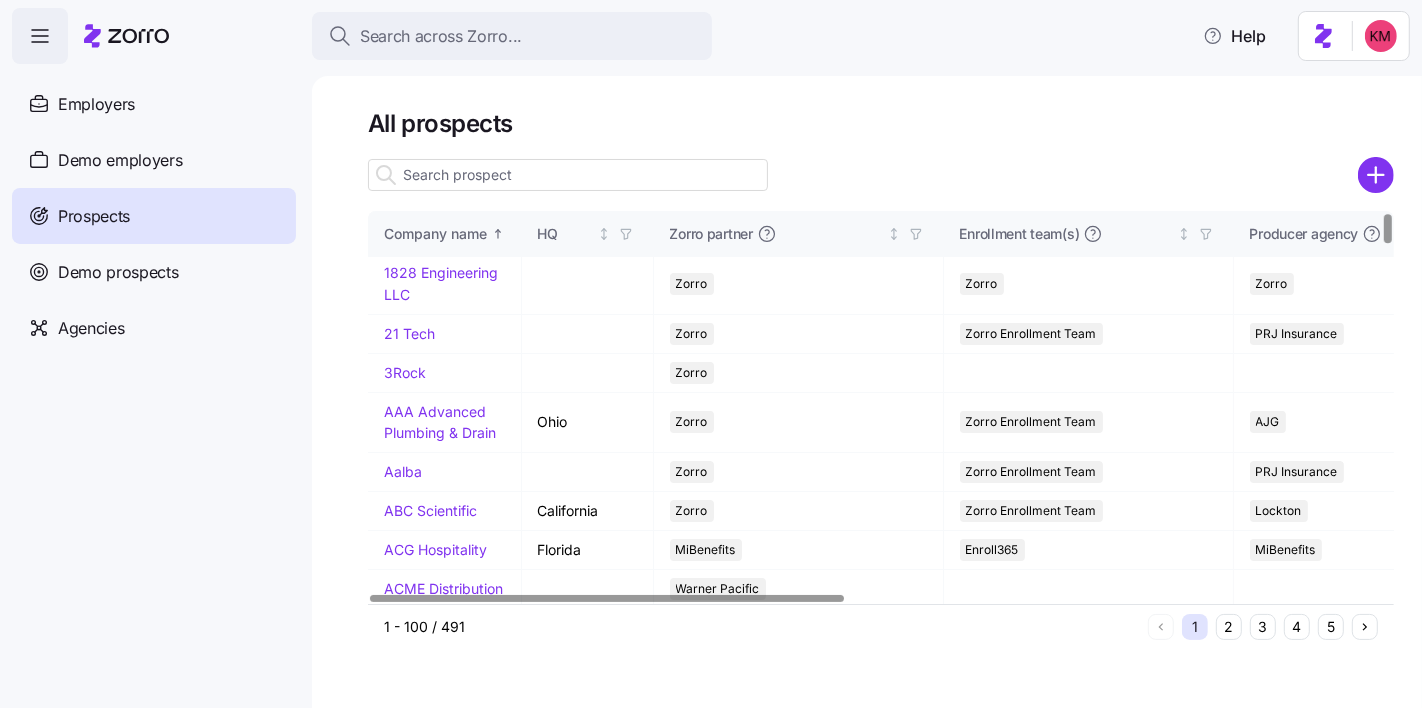 scroll, scrollTop: 4, scrollLeft: 0, axis: vertical 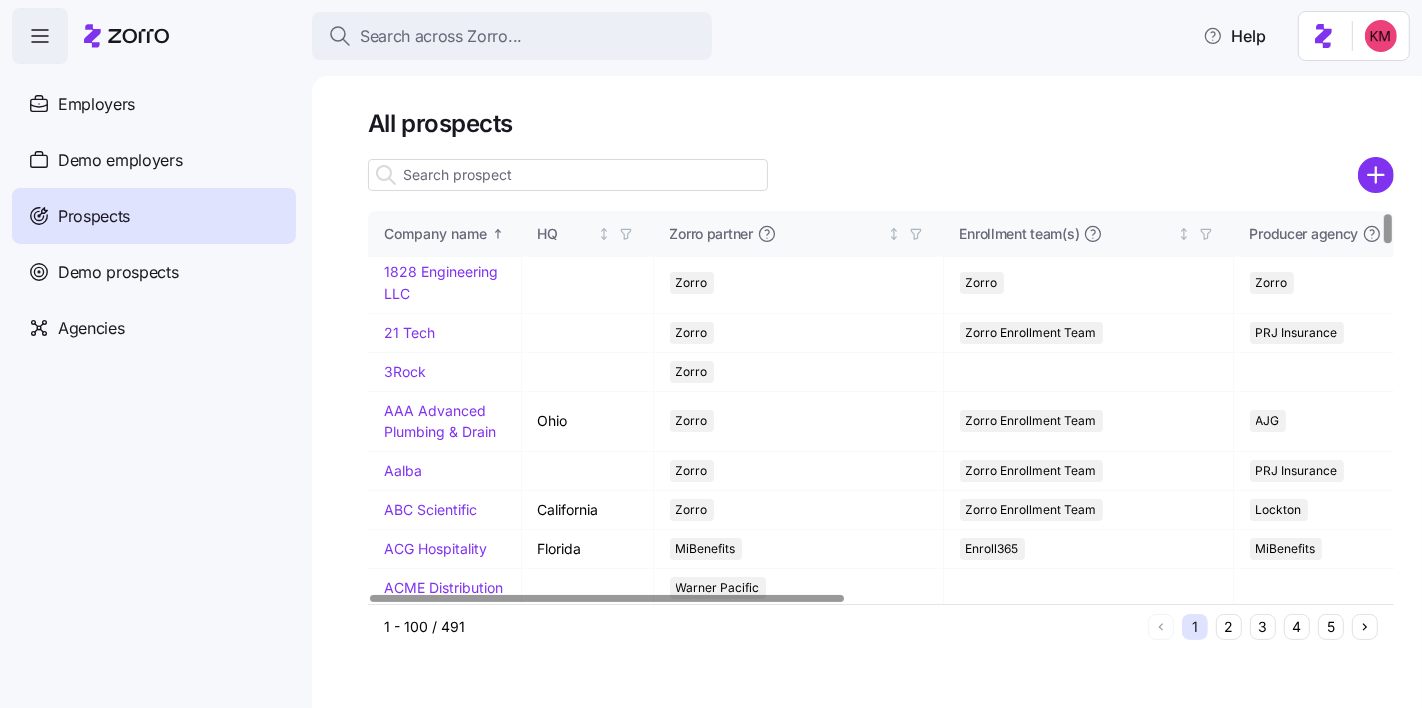 drag, startPoint x: 587, startPoint y: 200, endPoint x: 583, endPoint y: 184, distance: 16.492422 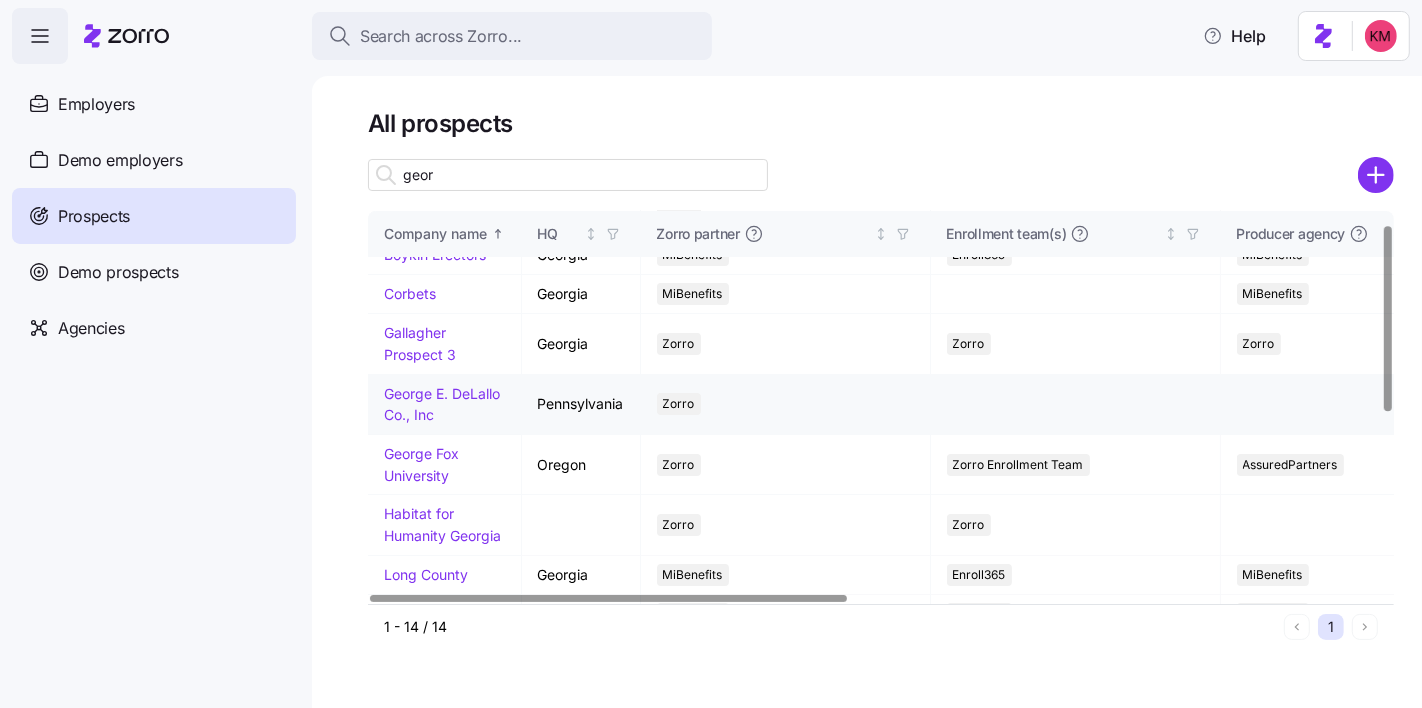 scroll, scrollTop: 95, scrollLeft: 0, axis: vertical 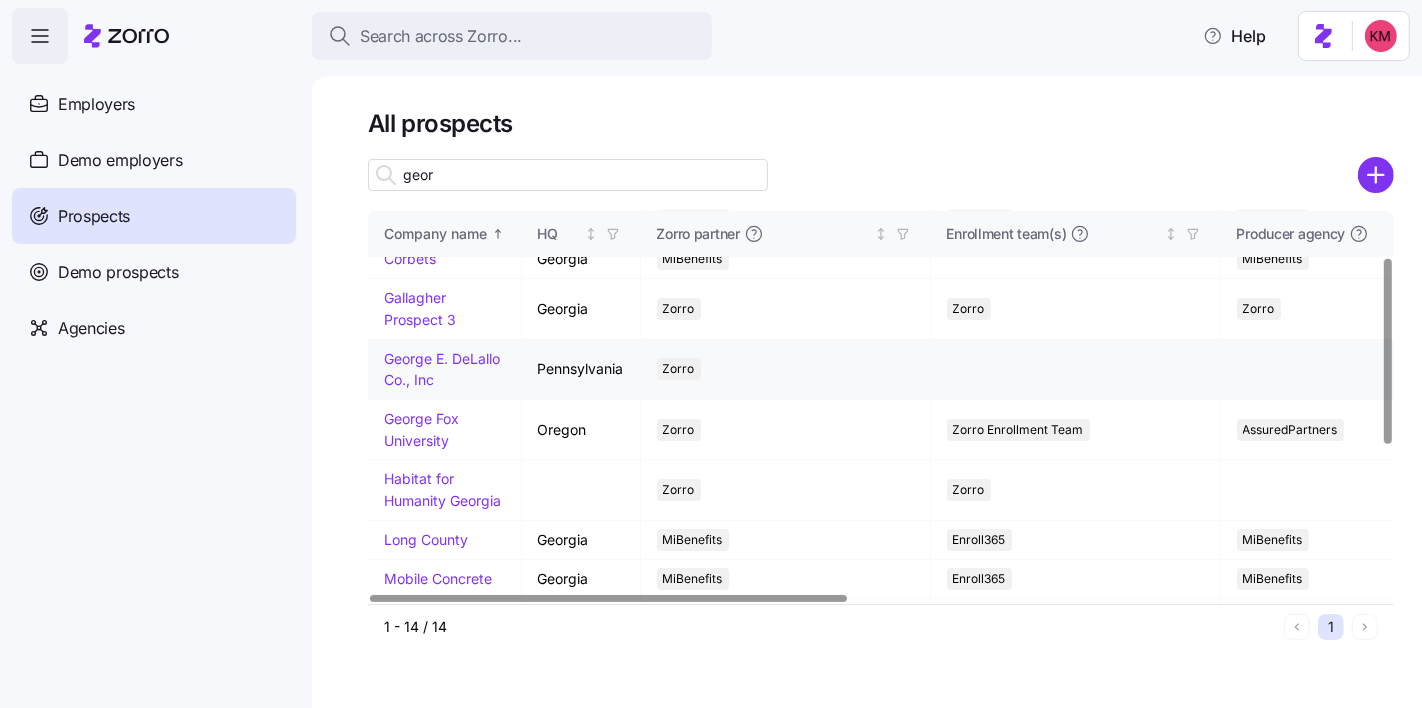 type on "geor" 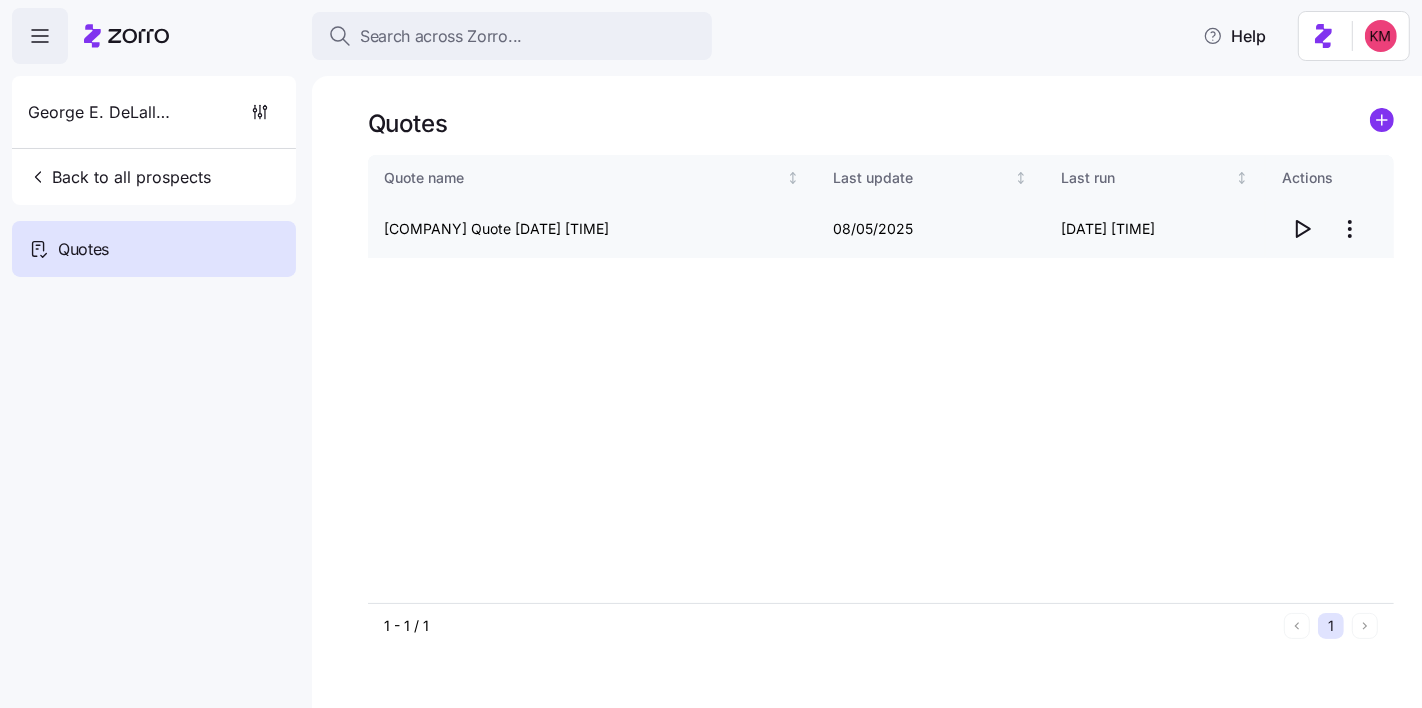 click on "Search across Zorro... Help George E. DeLallo Co., Inc Back to all prospects Quotes Quotes Quote name Last update Last run Actions George E. DeLallo Co., Inc Quote 07/25/2025 8:40 PM 08/05/2025 08/05/2025 10:23 AM 1 - 1 / 1 1 Quotes" at bounding box center (711, 529) 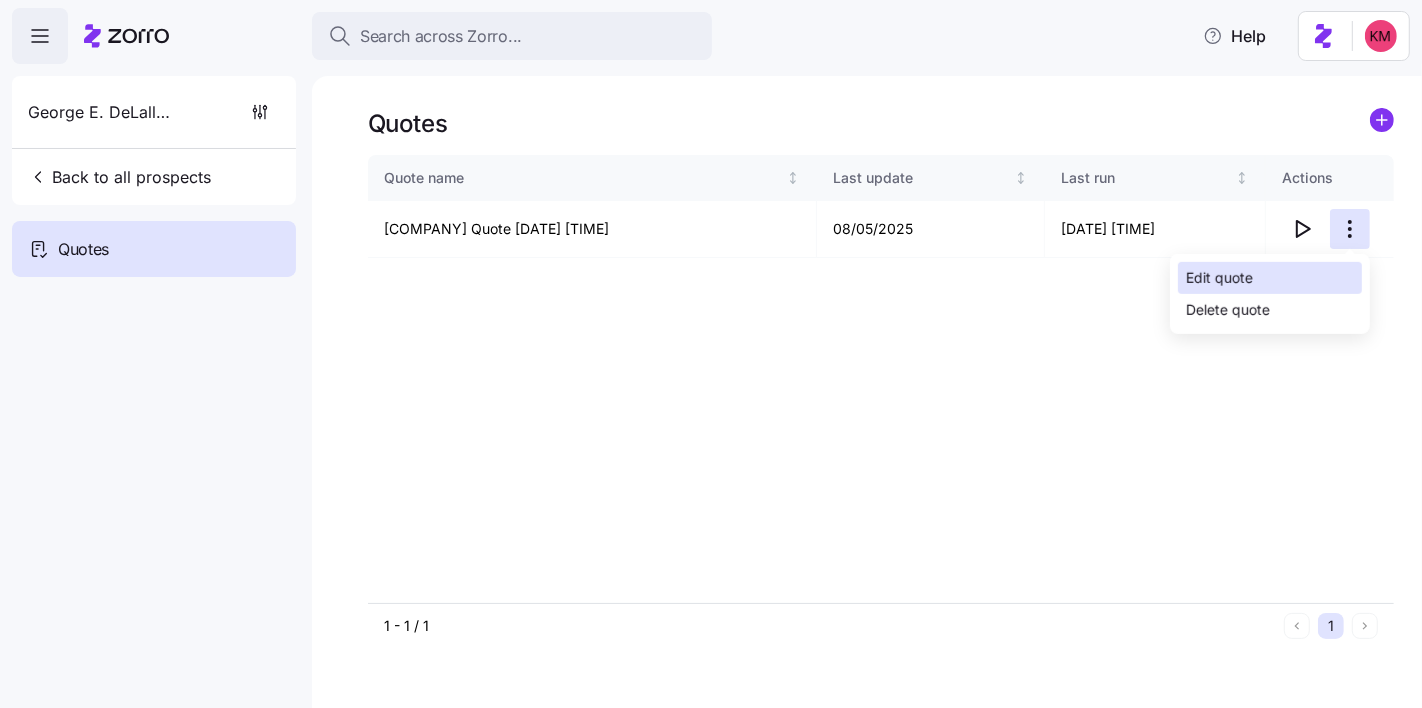 click on "Edit quote" at bounding box center [1219, 278] 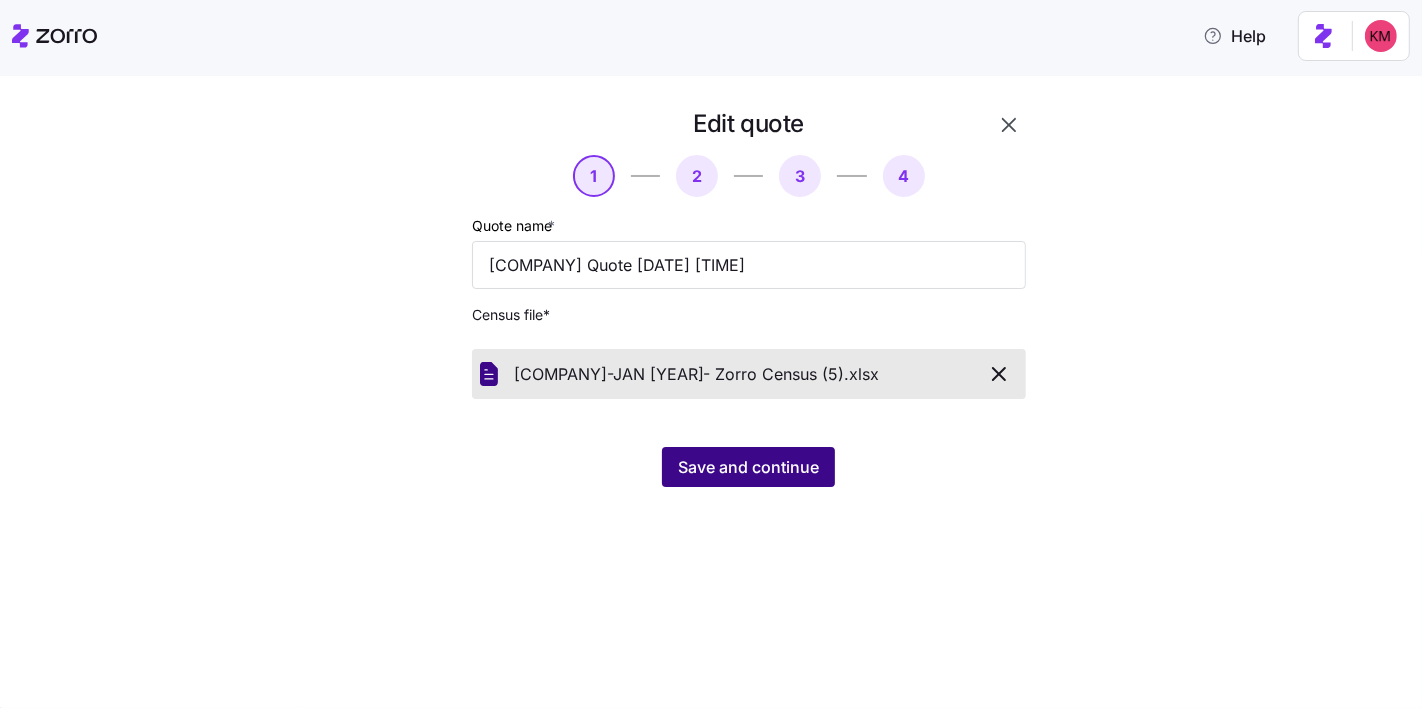 click on "Save and continue" at bounding box center [748, 467] 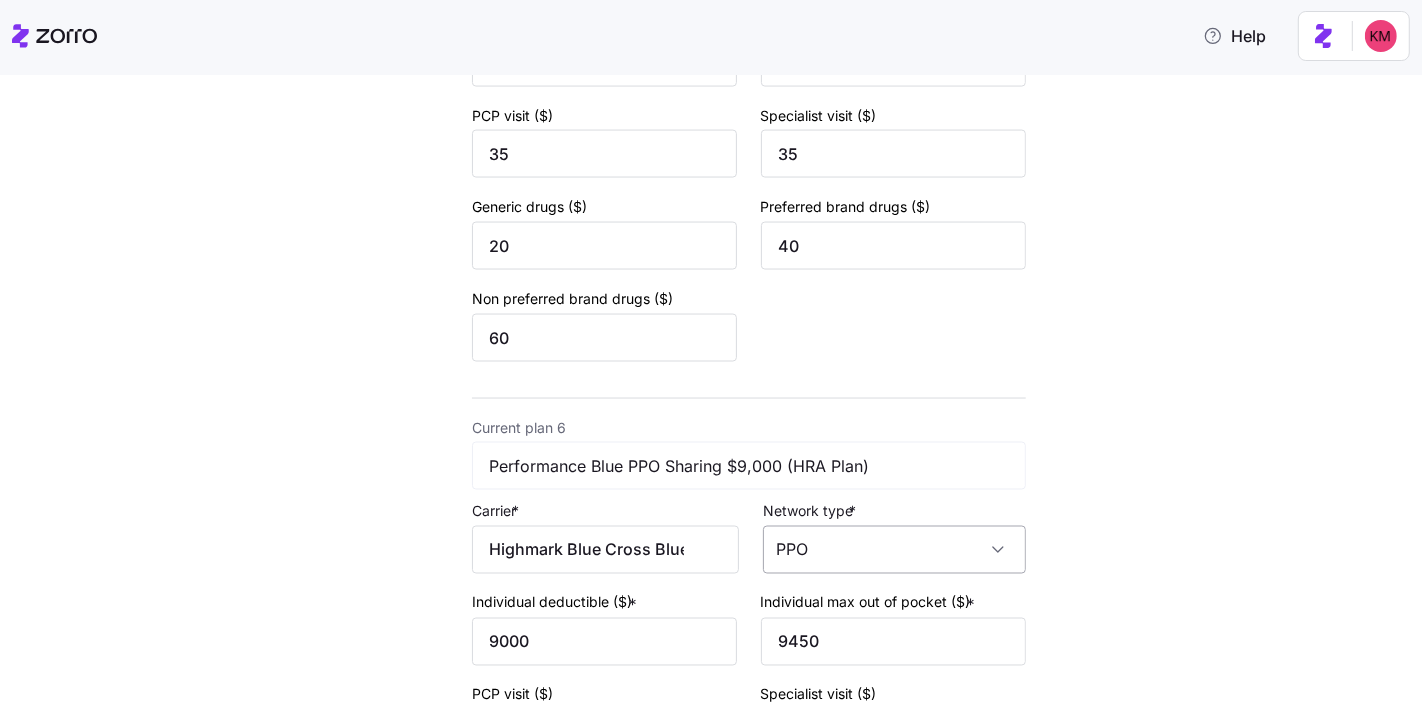 scroll, scrollTop: 3170, scrollLeft: 0, axis: vertical 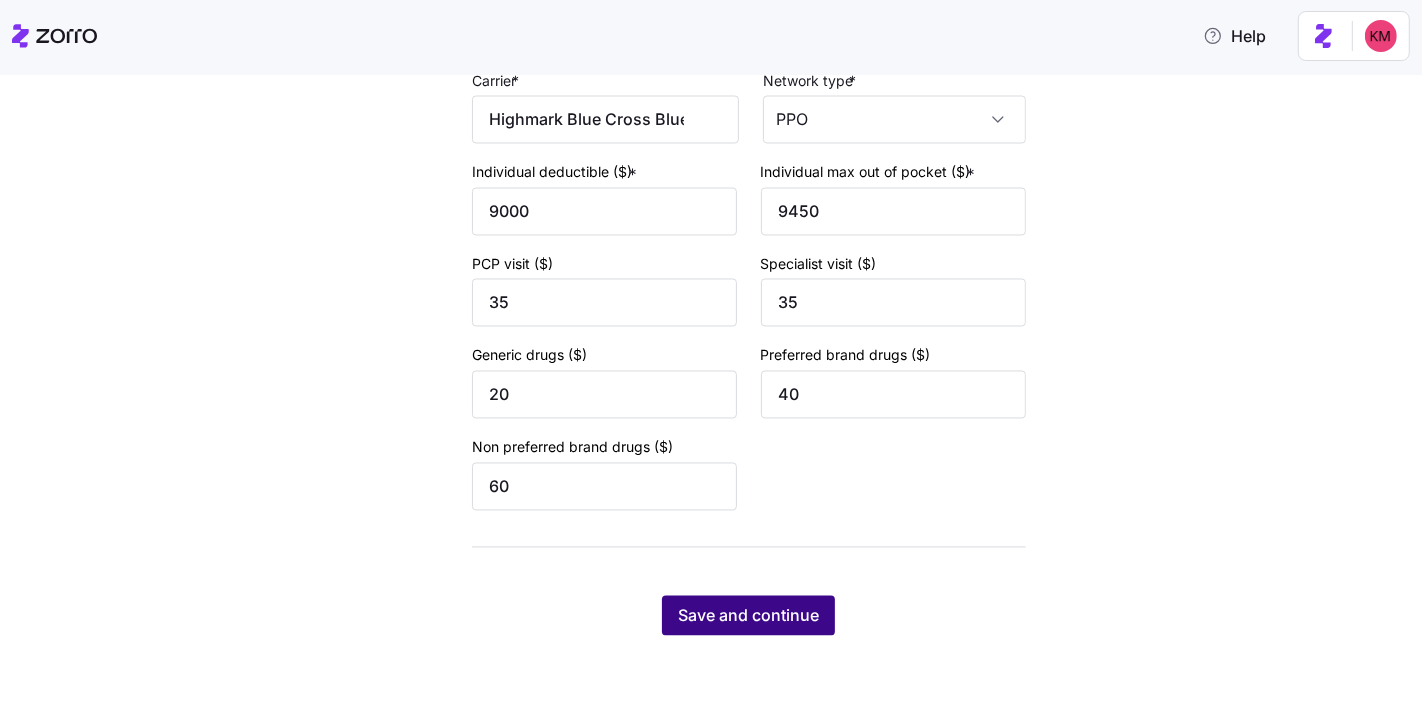 click on "Save and continue" at bounding box center (748, 616) 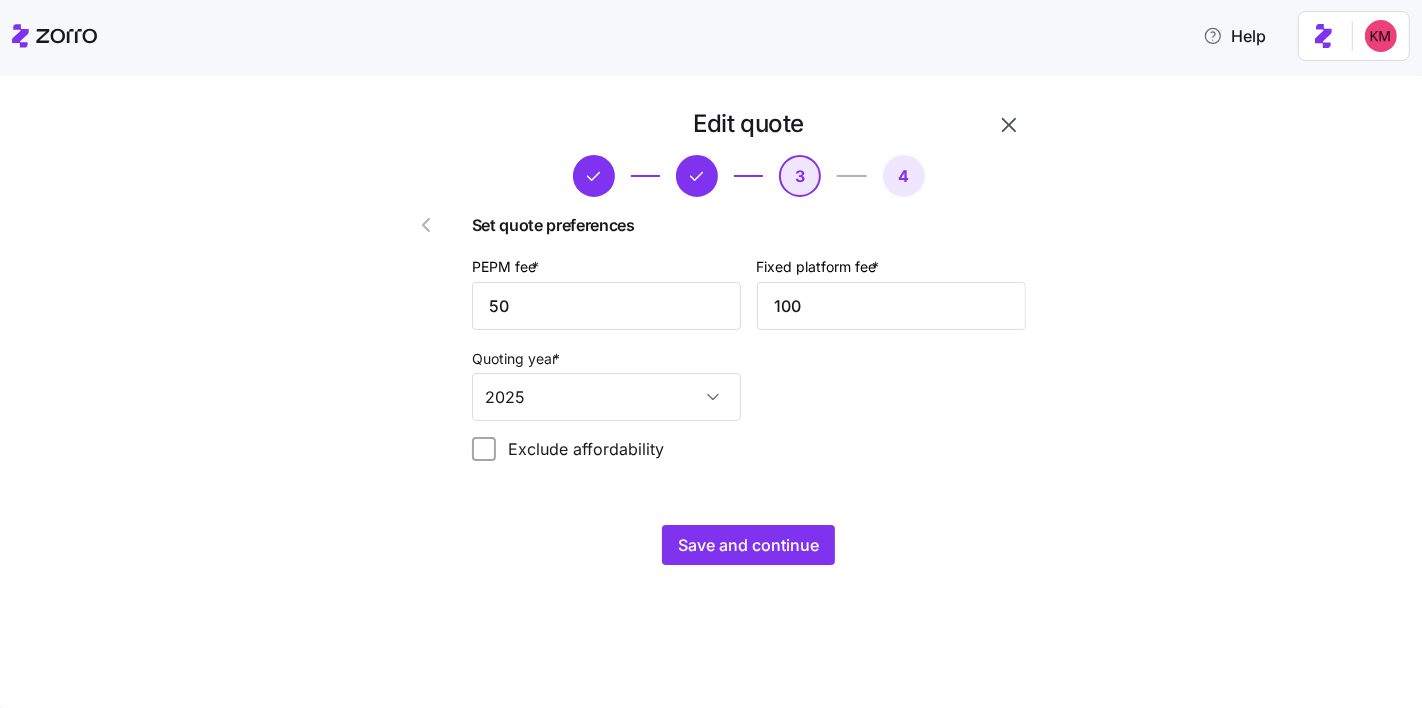 scroll, scrollTop: 0, scrollLeft: 0, axis: both 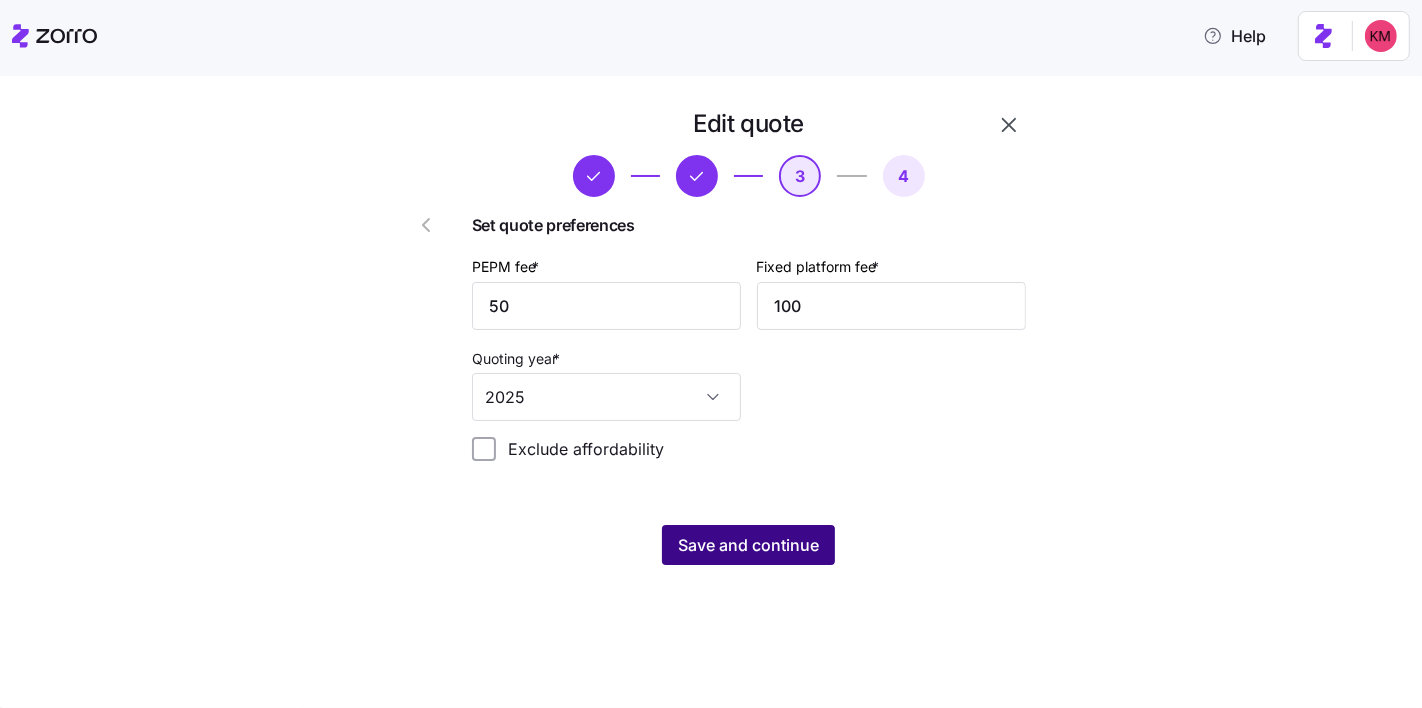 click on "Save and continue" at bounding box center [748, 545] 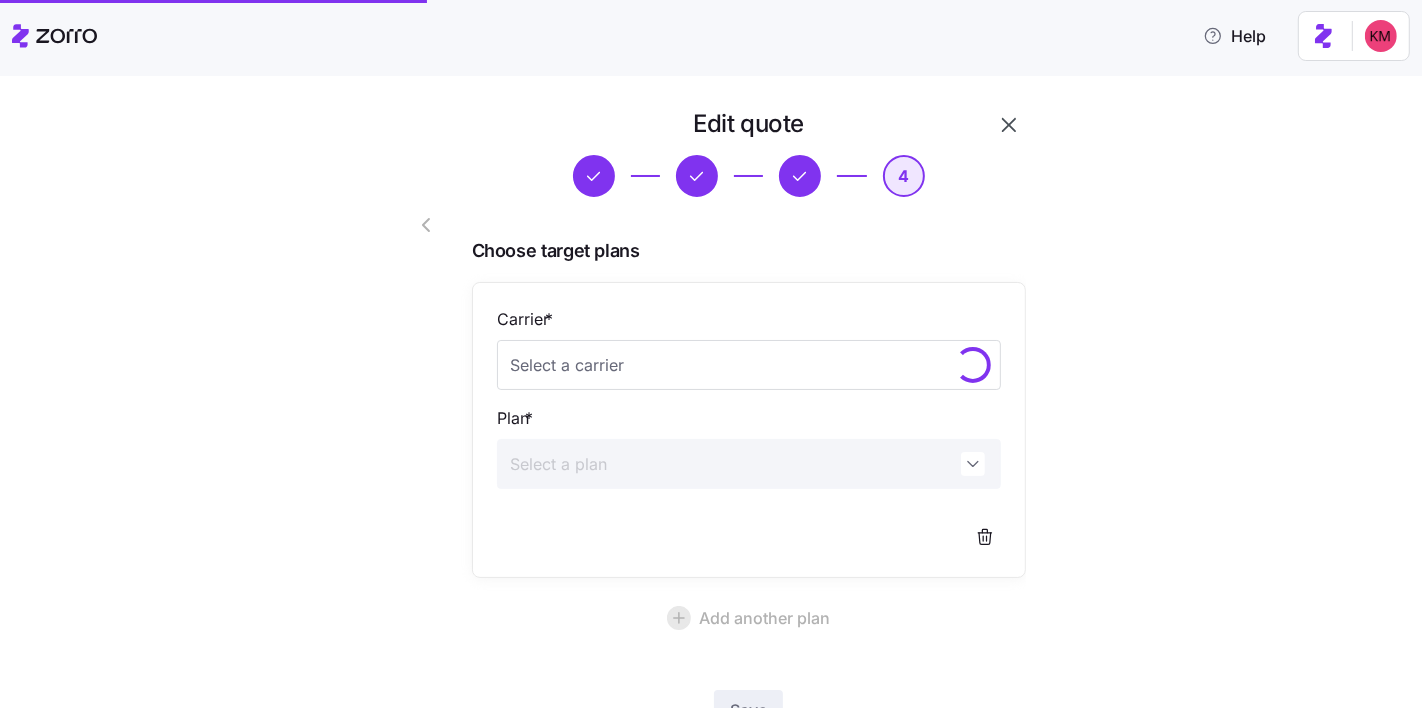 click on "Carrier  *" at bounding box center (749, 348) 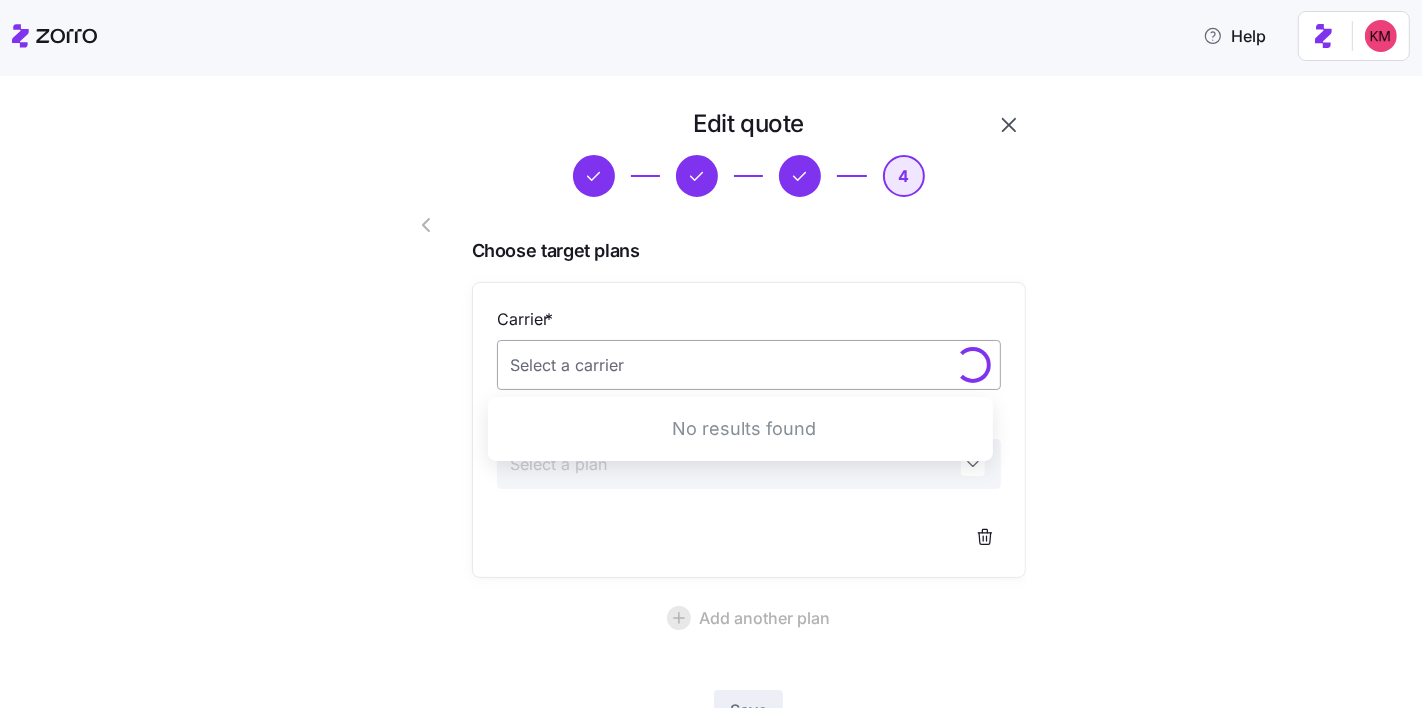 click on "Carrier  *" at bounding box center [749, 365] 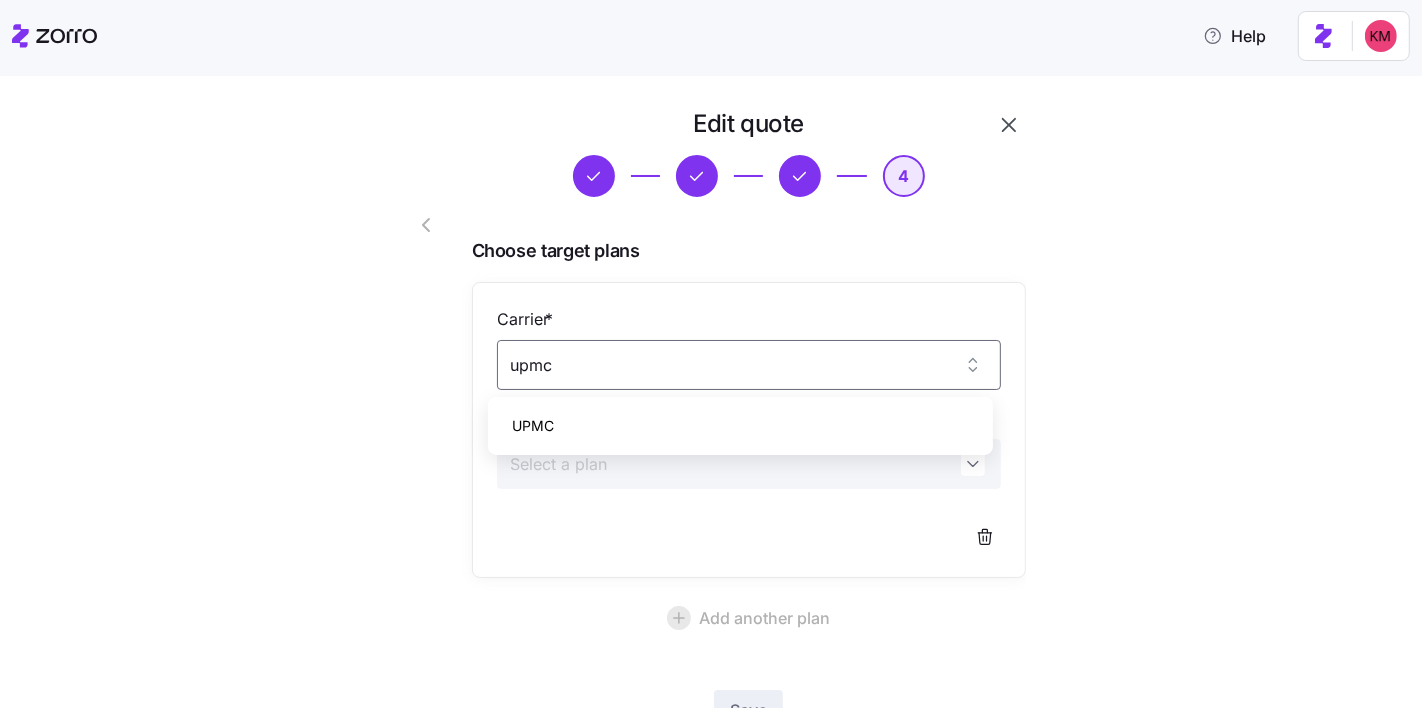 click on "UPMC" at bounding box center (740, 426) 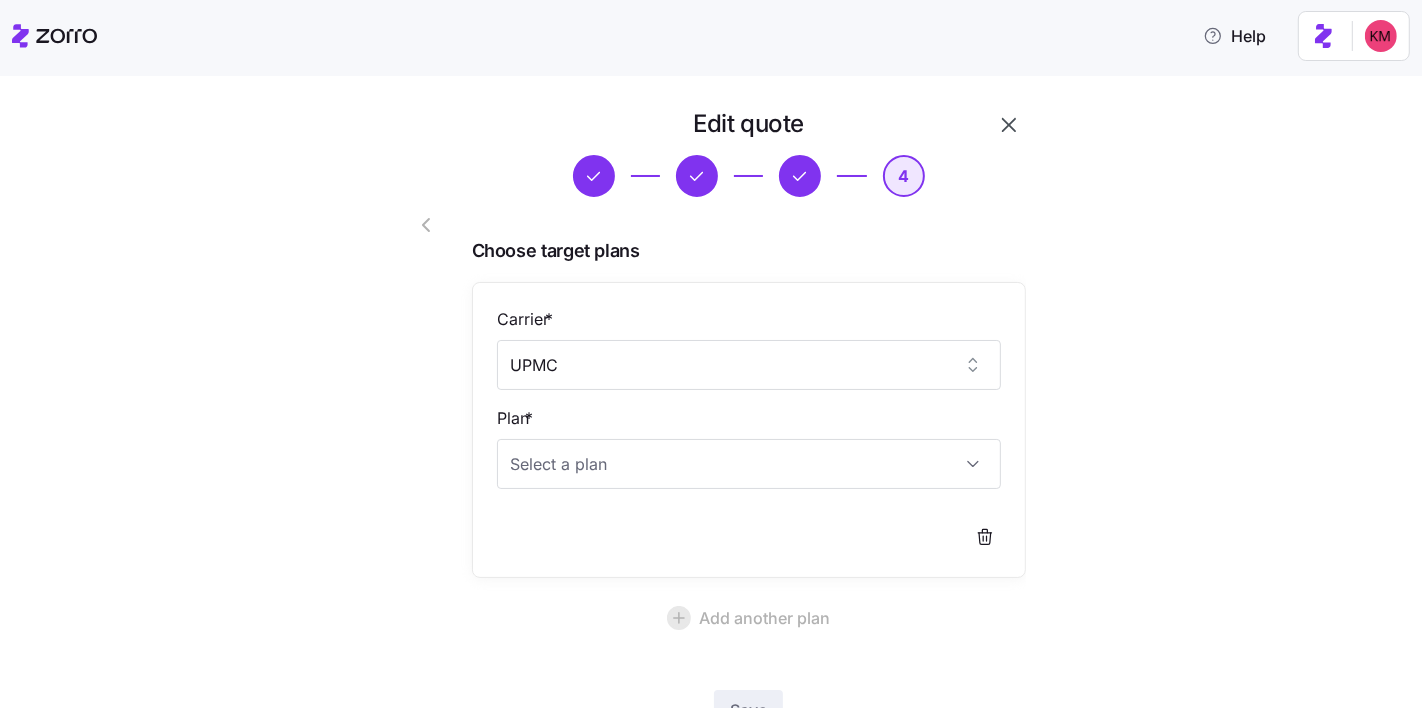 type on "UPMC" 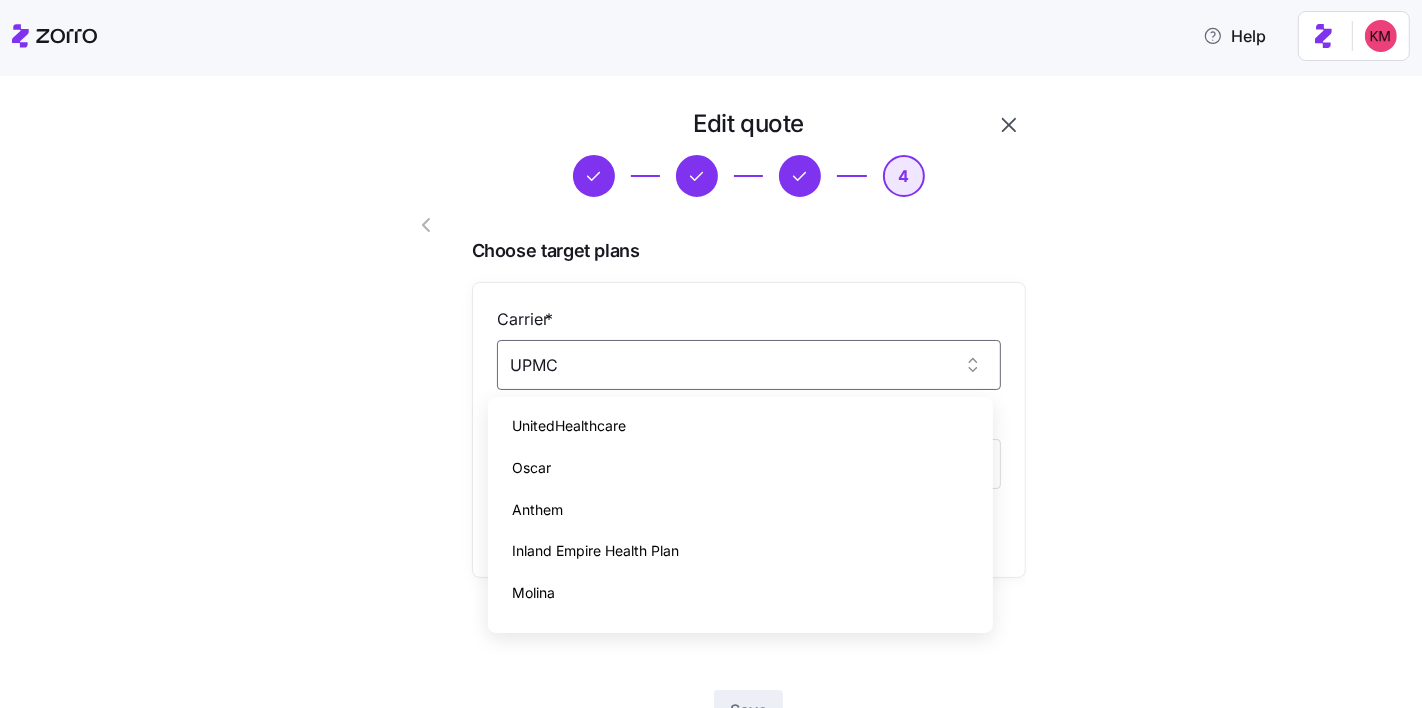 scroll, scrollTop: 1490, scrollLeft: 0, axis: vertical 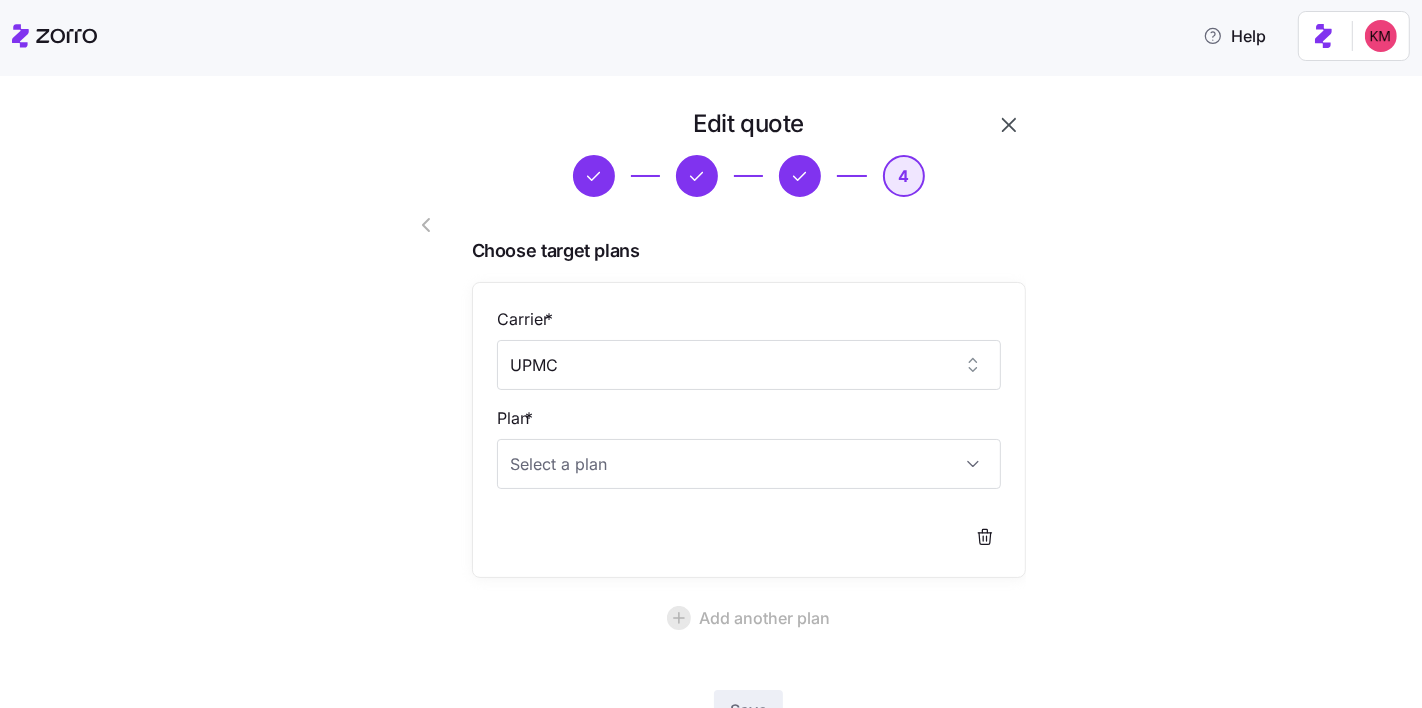 click on "Edit quote 4 Choose target plans Carrier  * UPMC Plan  * Add another plan Save Skip and save quote" at bounding box center [725, 461] 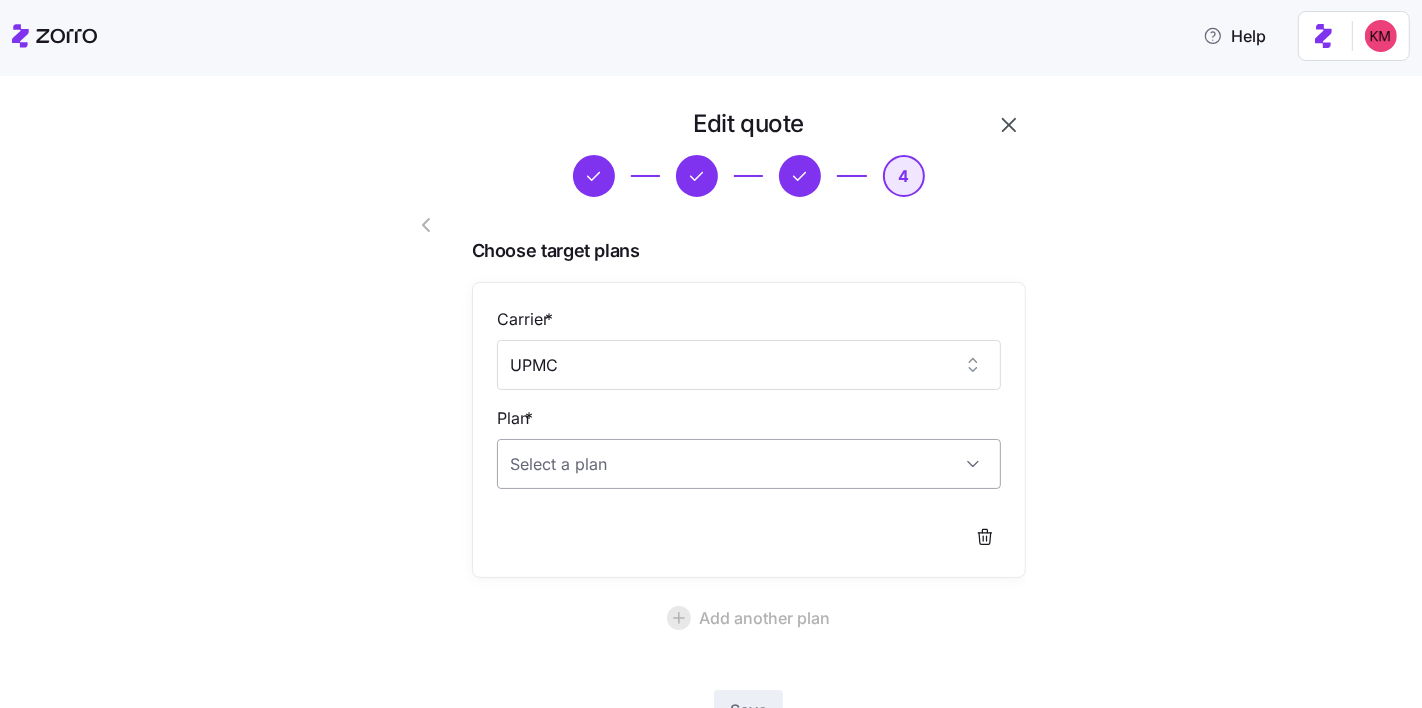 click on "Plan  *" at bounding box center (749, 464) 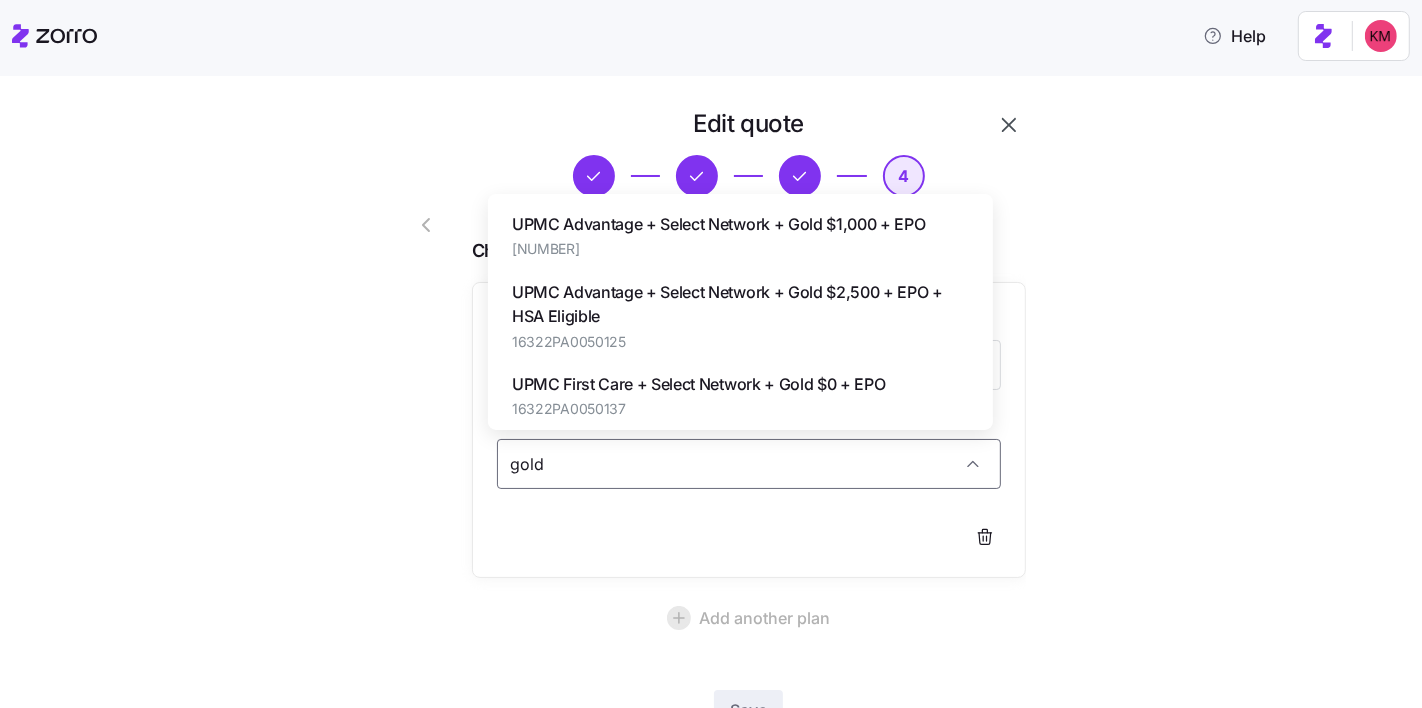 type on "gold" 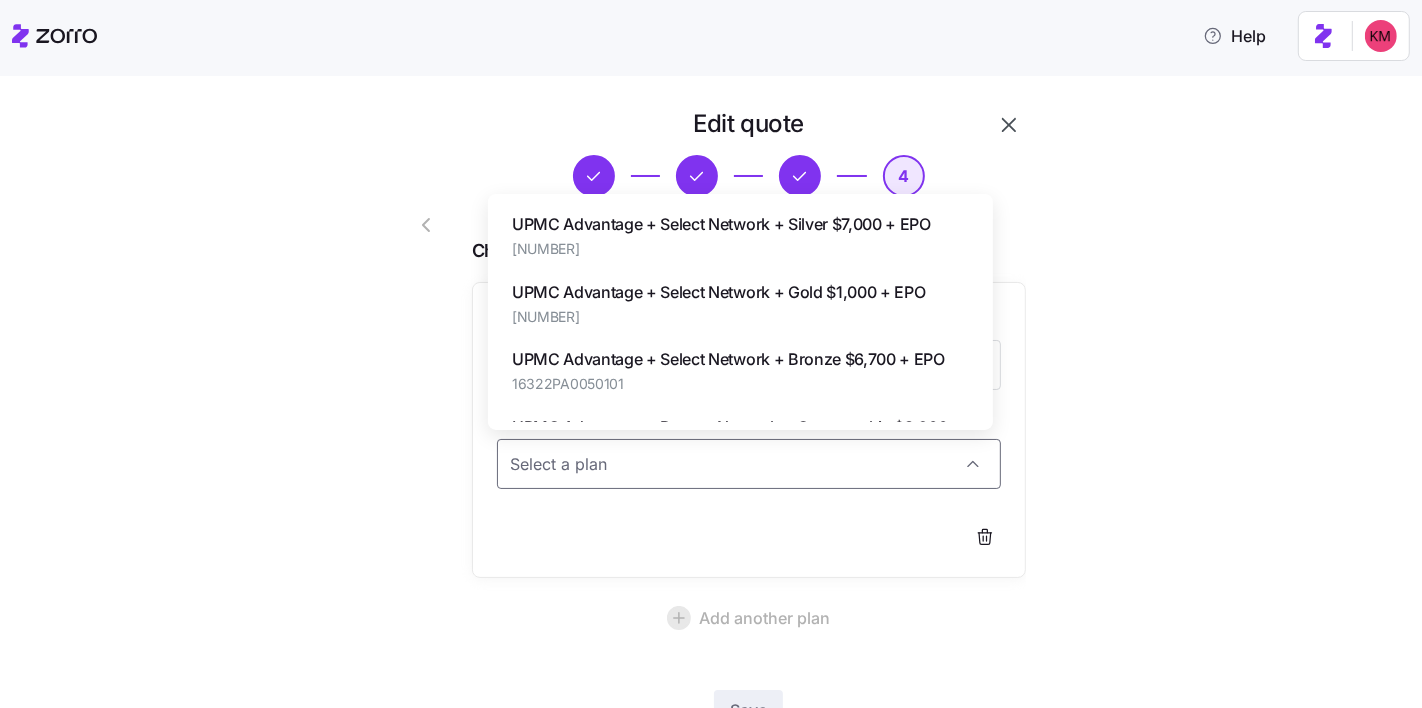 drag, startPoint x: 781, startPoint y: 216, endPoint x: 1137, endPoint y: 229, distance: 356.23727 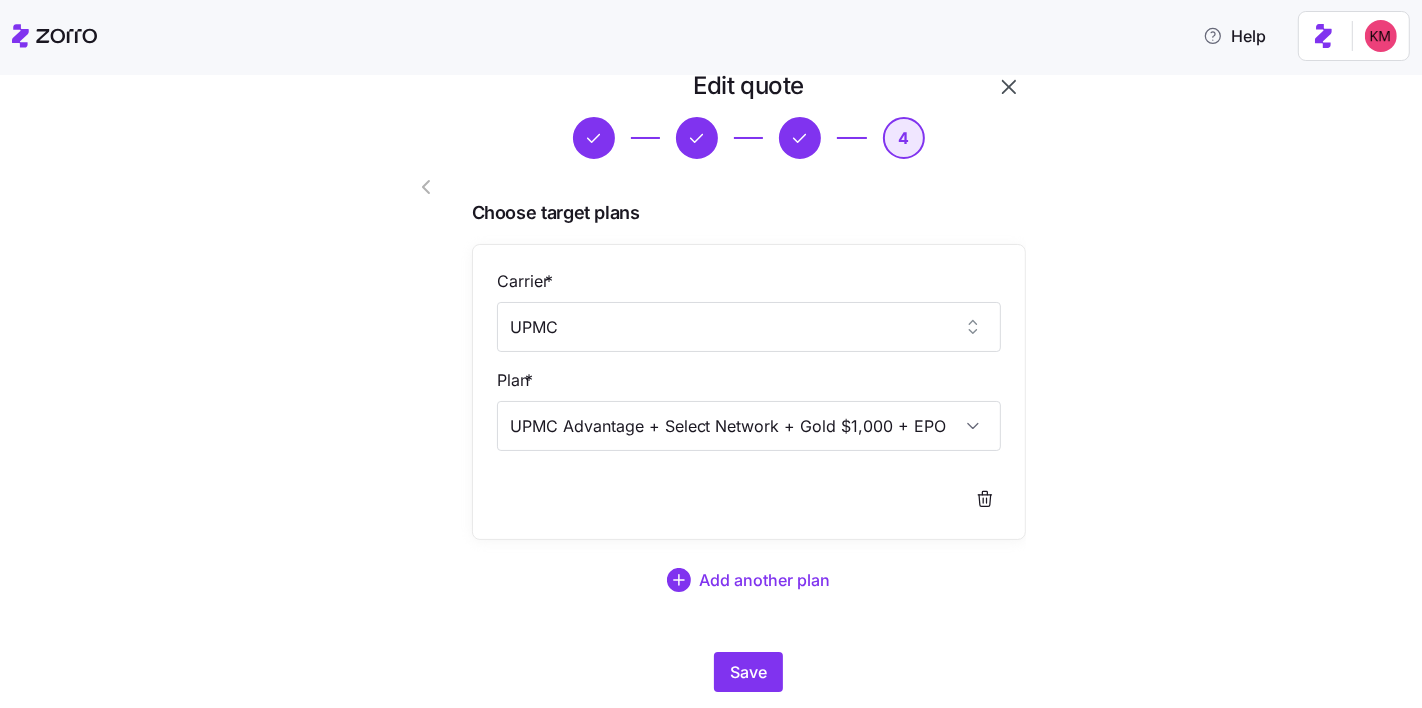 scroll, scrollTop: 92, scrollLeft: 0, axis: vertical 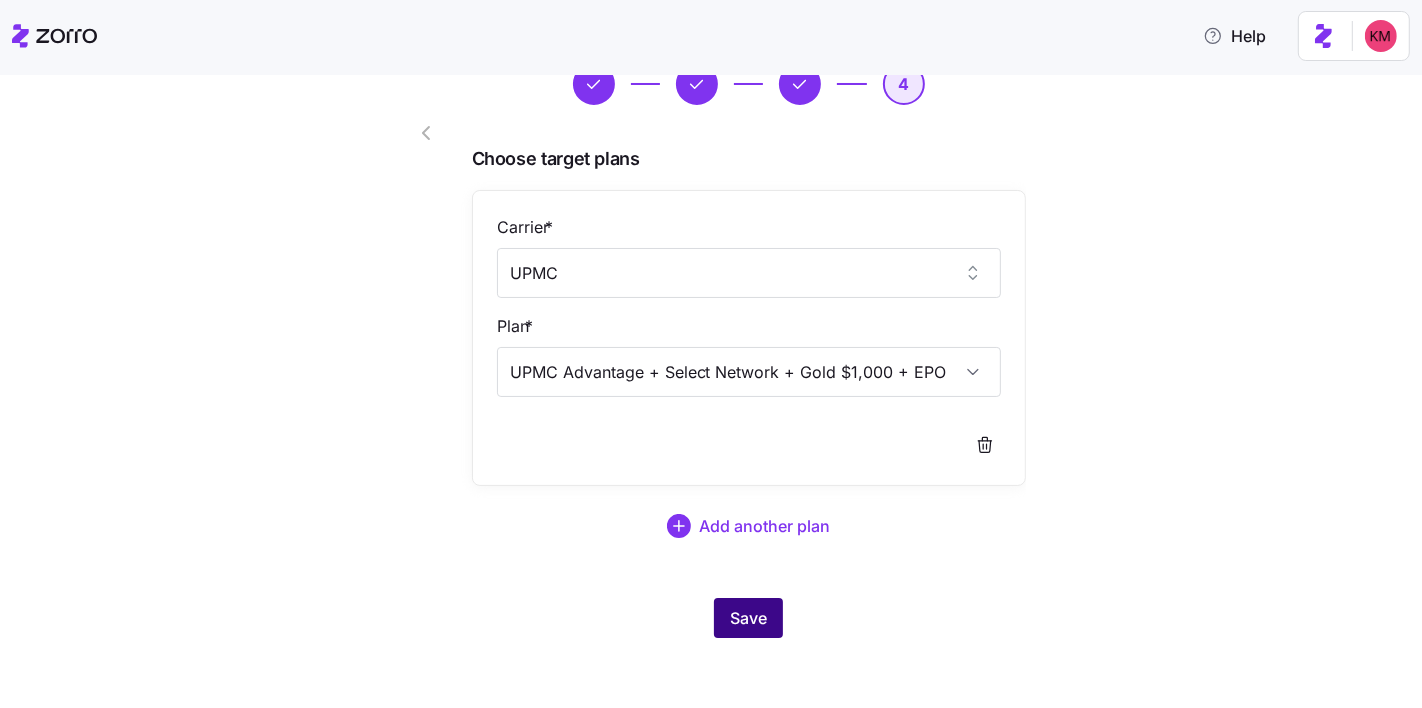 click on "Save" at bounding box center [748, 618] 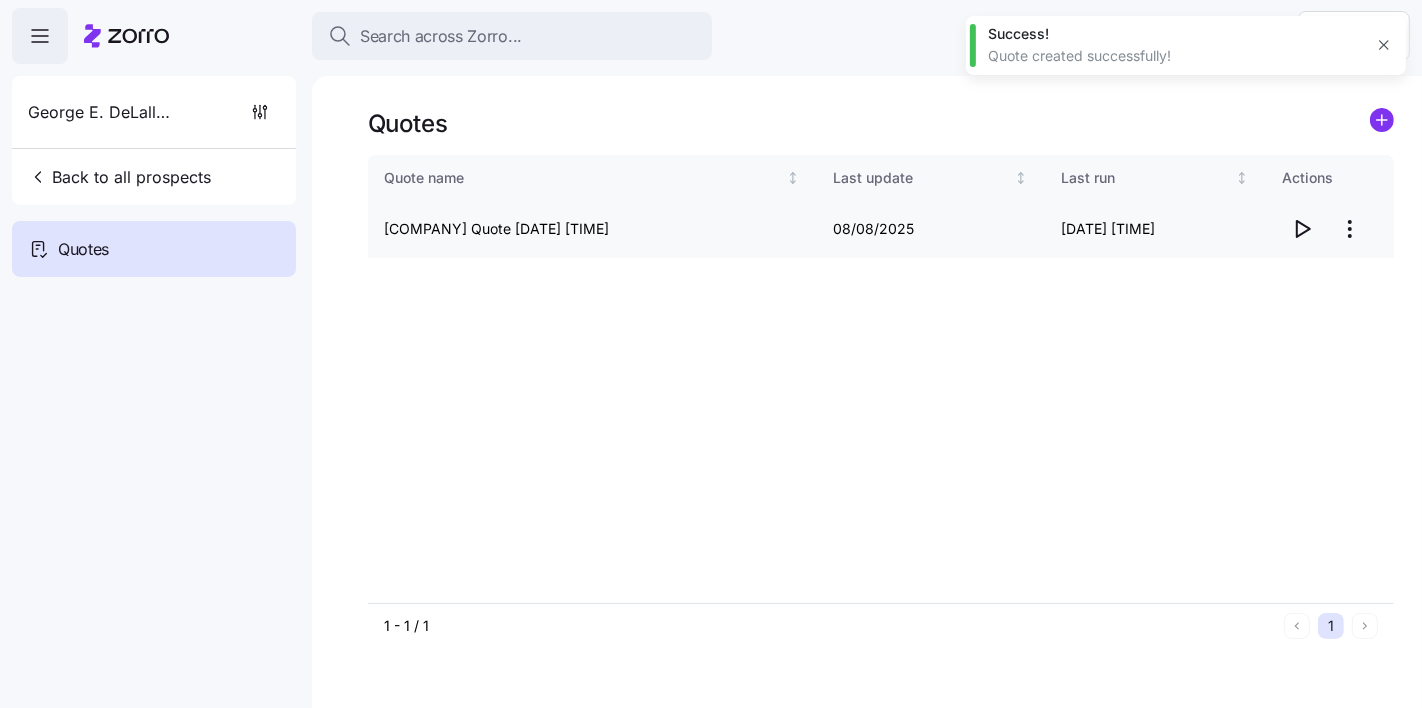 click at bounding box center [1302, 229] 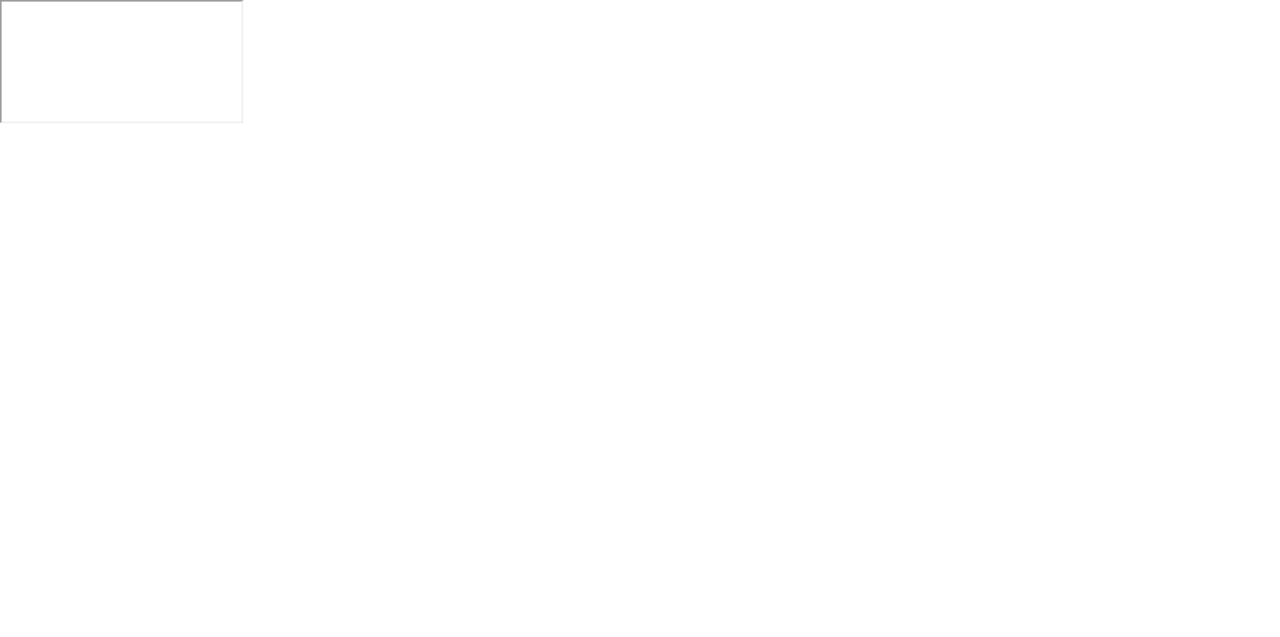 scroll, scrollTop: 0, scrollLeft: 0, axis: both 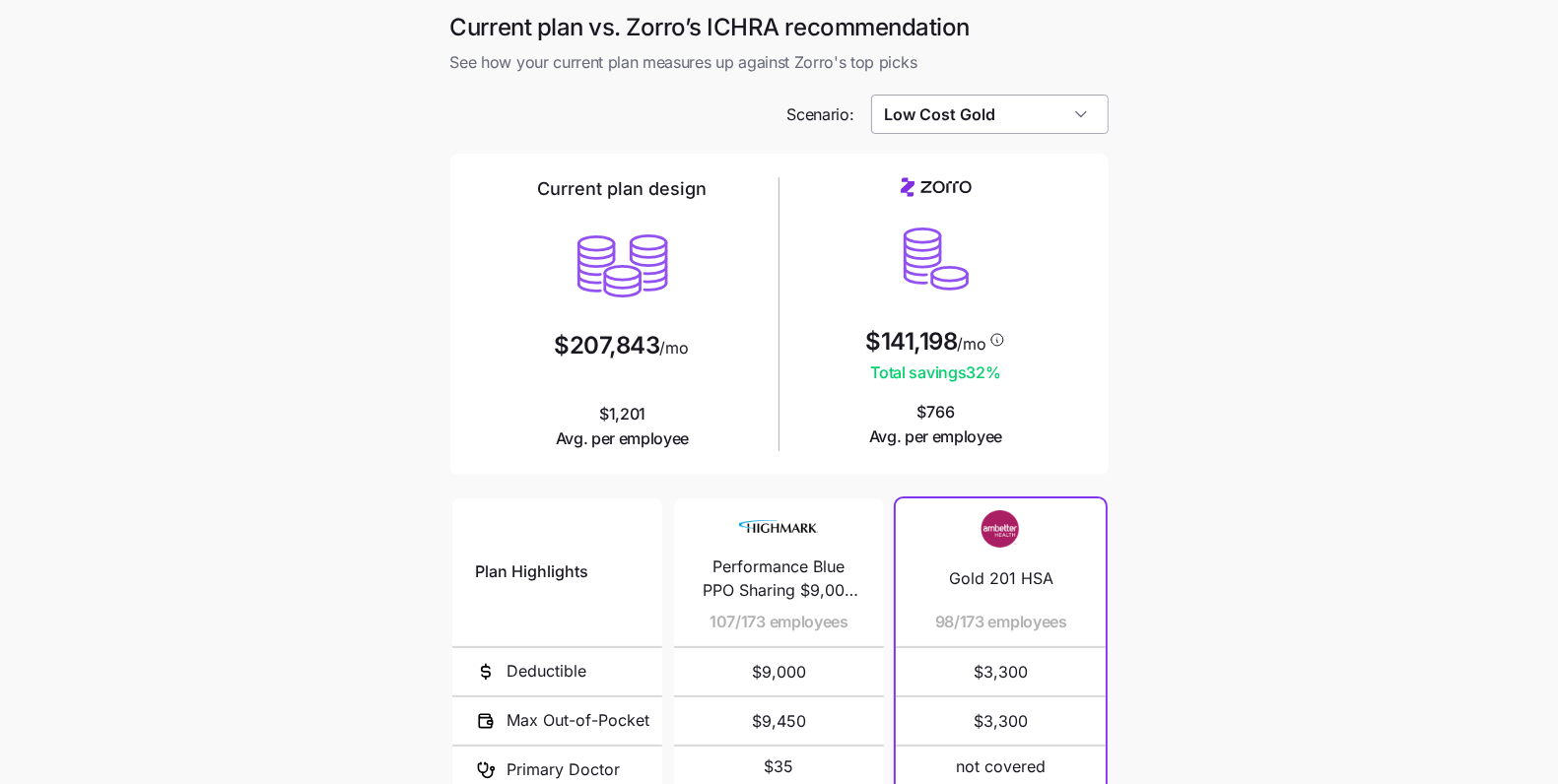 click on "Low Cost Gold" at bounding box center (989, 114) 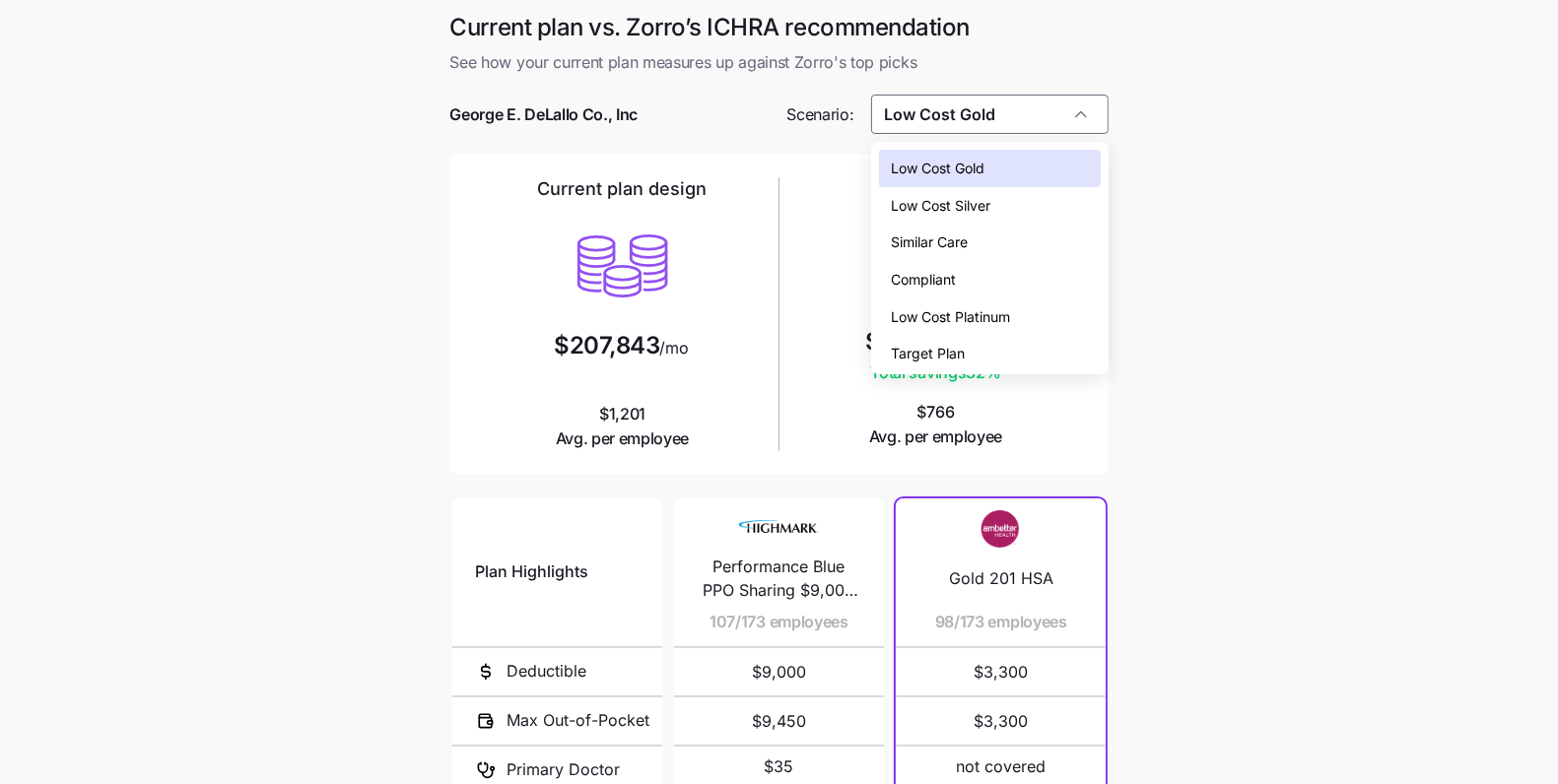 click on "Target Plan" at bounding box center [989, 354] 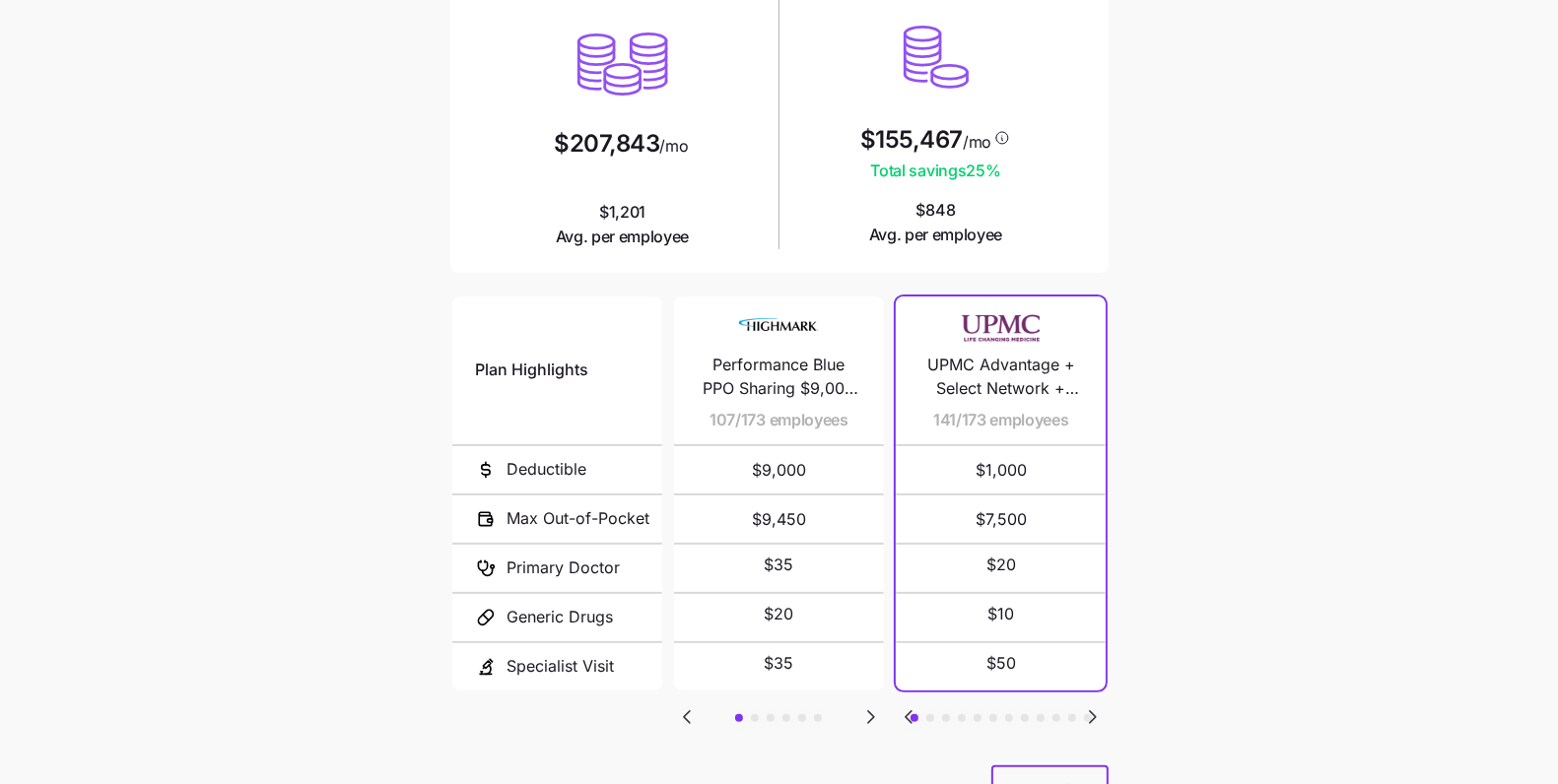 scroll, scrollTop: 291, scrollLeft: 0, axis: vertical 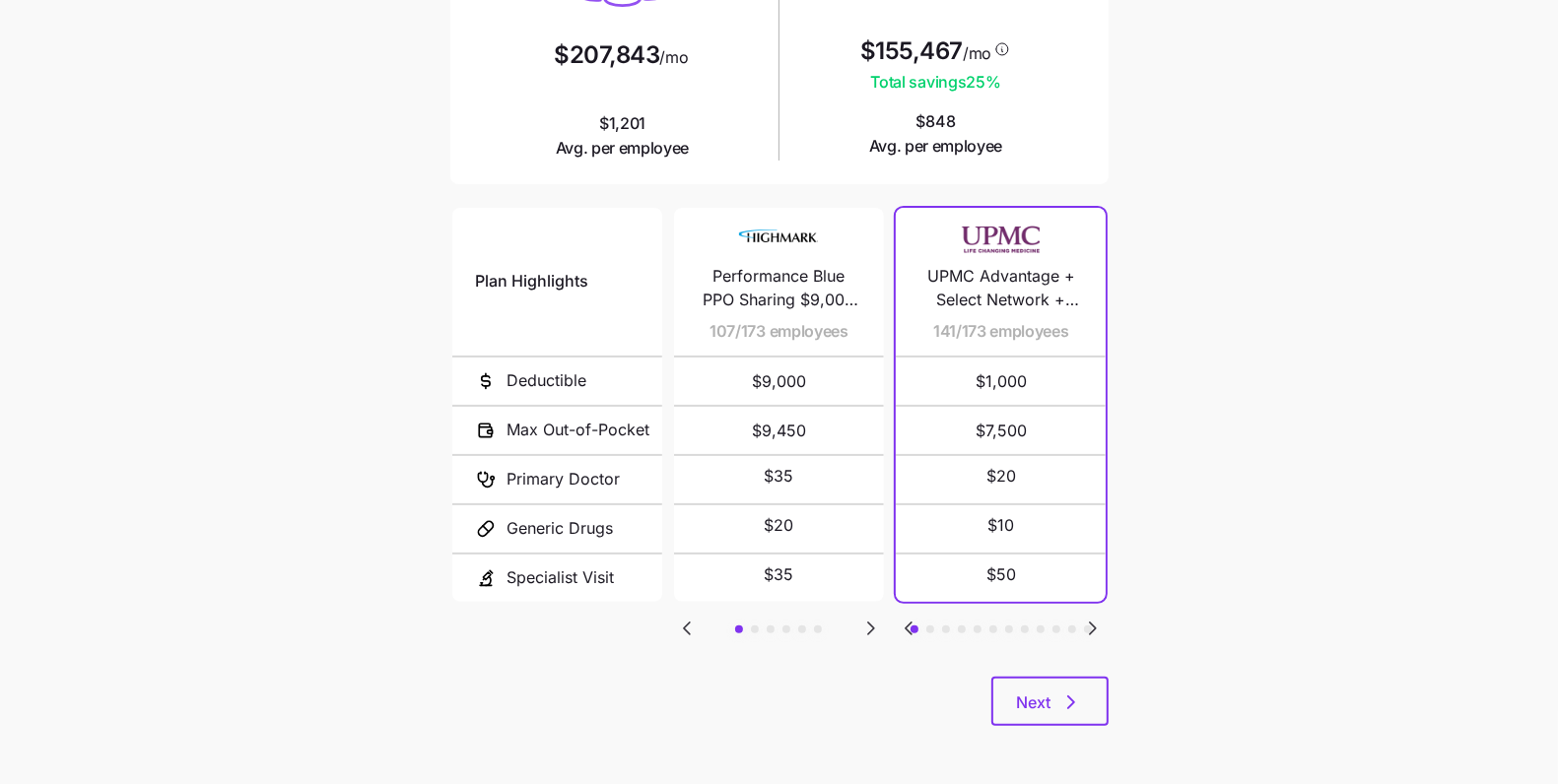 click on "Current plan vs. Zorro’s ICHRA recommendation See how your current plan measures up against Zorro's top picks George E. DeLallo Co., Inc Scenario: Target Plan Current plan design $207,843 /mo $1,201 Avg. per employee $155,467 /mo Total savings  25 % $848 Avg. per employee Plan Highlights Deductible Max Out-of-Pocket Primary Doctor Generic Drugs Specialist Visit Performance Blue PPO Sharing $9,000 (HRA Plan) 107/173 employees $9,000 $9,450 $35 $20 $35 Performance Blue PPO Sharing  $1,000 30/173 employees $1,000 $3,000 $35 $20 $35 PPO Blue Sharing $9,000 (HRA Plan) 15/173 employees $9,000 $9,450 $35 $20 $35 PPO Blue $1,000 11/173 employees $1,000 $3,000 $35 $20 $35 Performance Blue Healthy Savings $2,000Q (HSA Plan) 9/173 employees $2,000 $3,000 $0 $0 $0 PPO Blue Healthy Savings $2,000Q (HSA Plan) 1/173 employees $2,000 $3,000 $0 $0 $0 UPMC Advantage + Select Network + Gold $1,000 + EPO 141/173 employees $1,000 $7,500 $20 $10 $50 HAP IND PPO Bronze K92 7/173 employees $9,200 $9,200 $50 $10 5/173 employees $0" at bounding box center (779, 247) 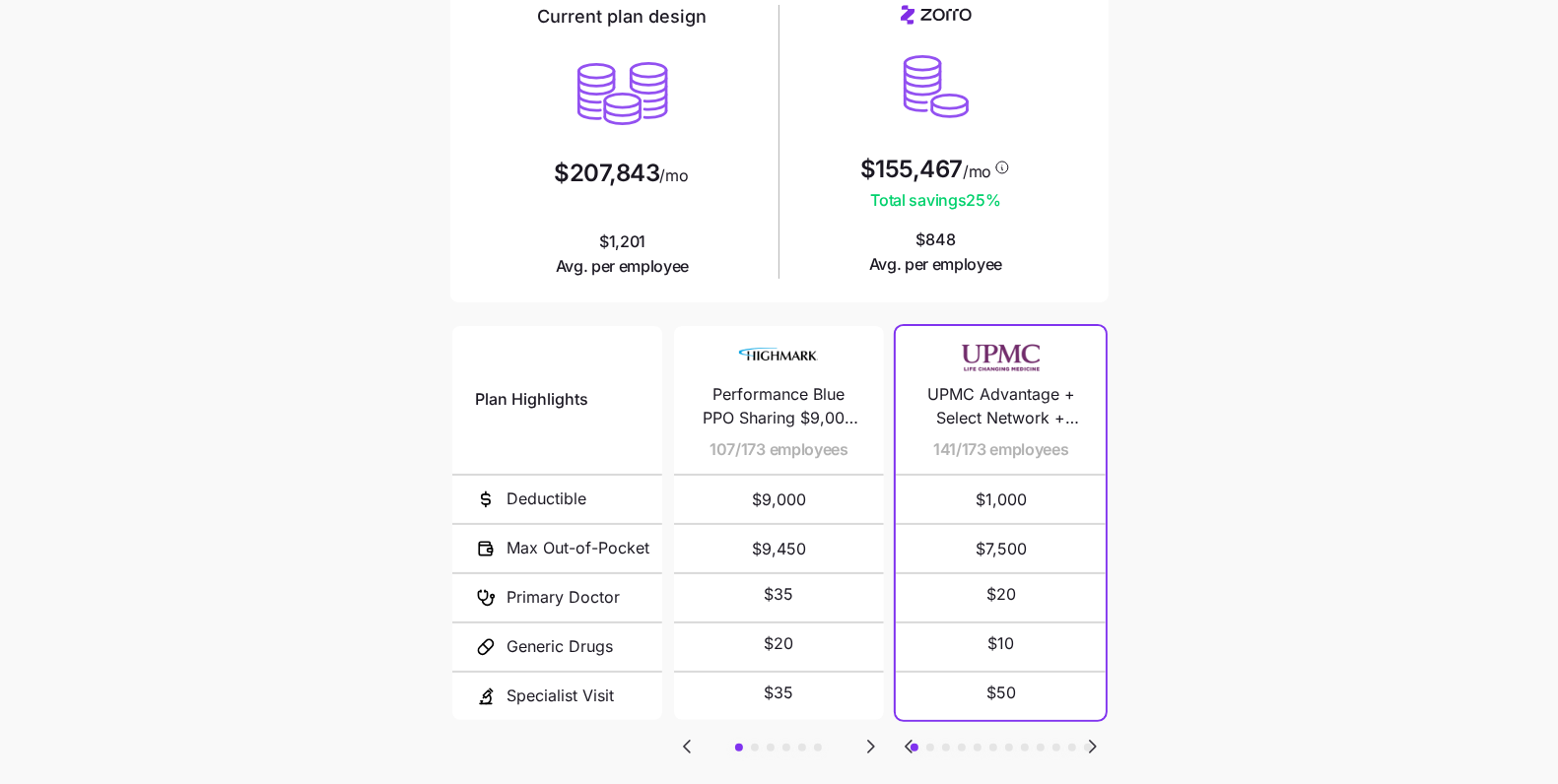 scroll, scrollTop: 291, scrollLeft: 0, axis: vertical 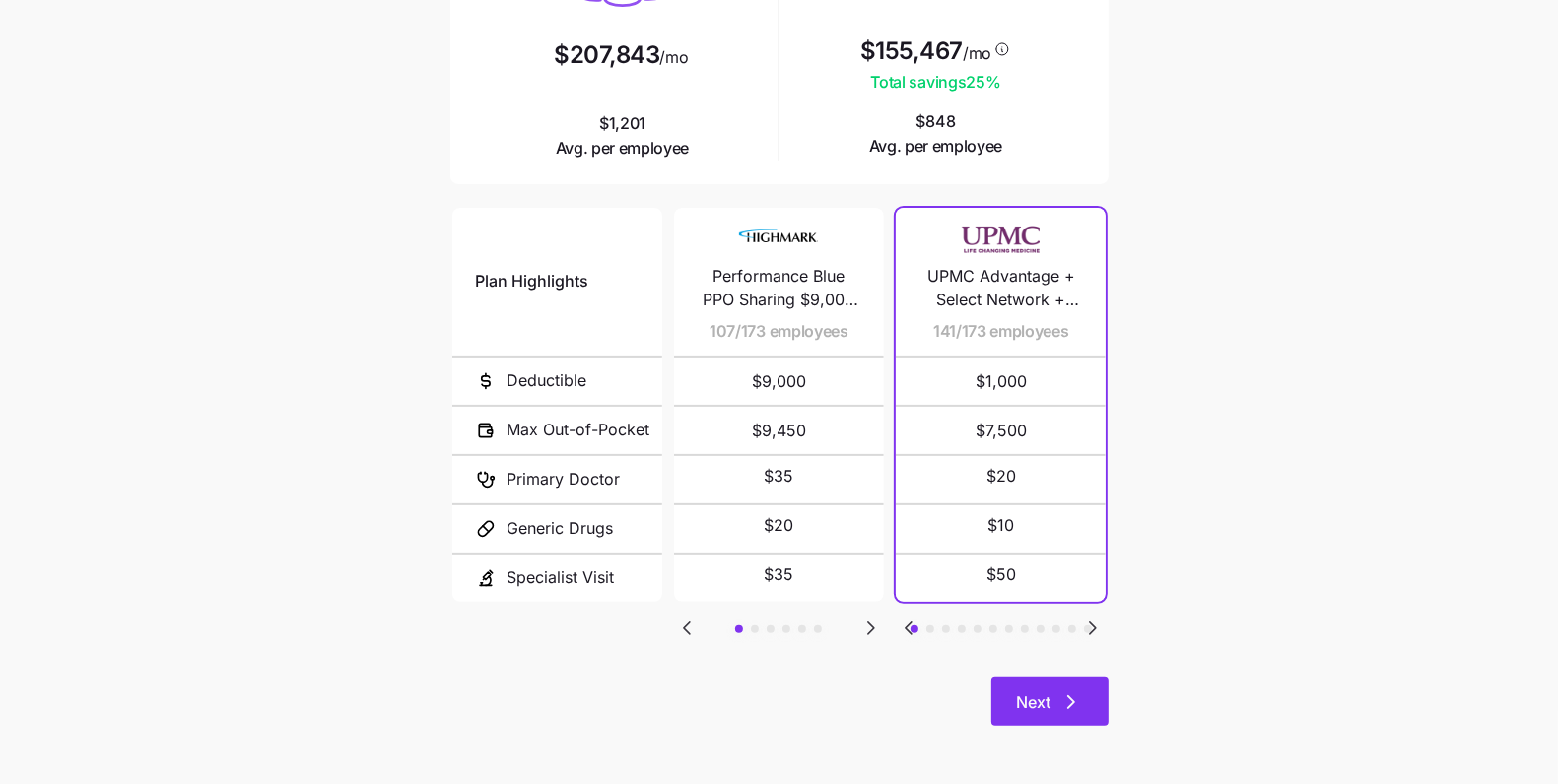 click on "Next" at bounding box center (1034, 702) 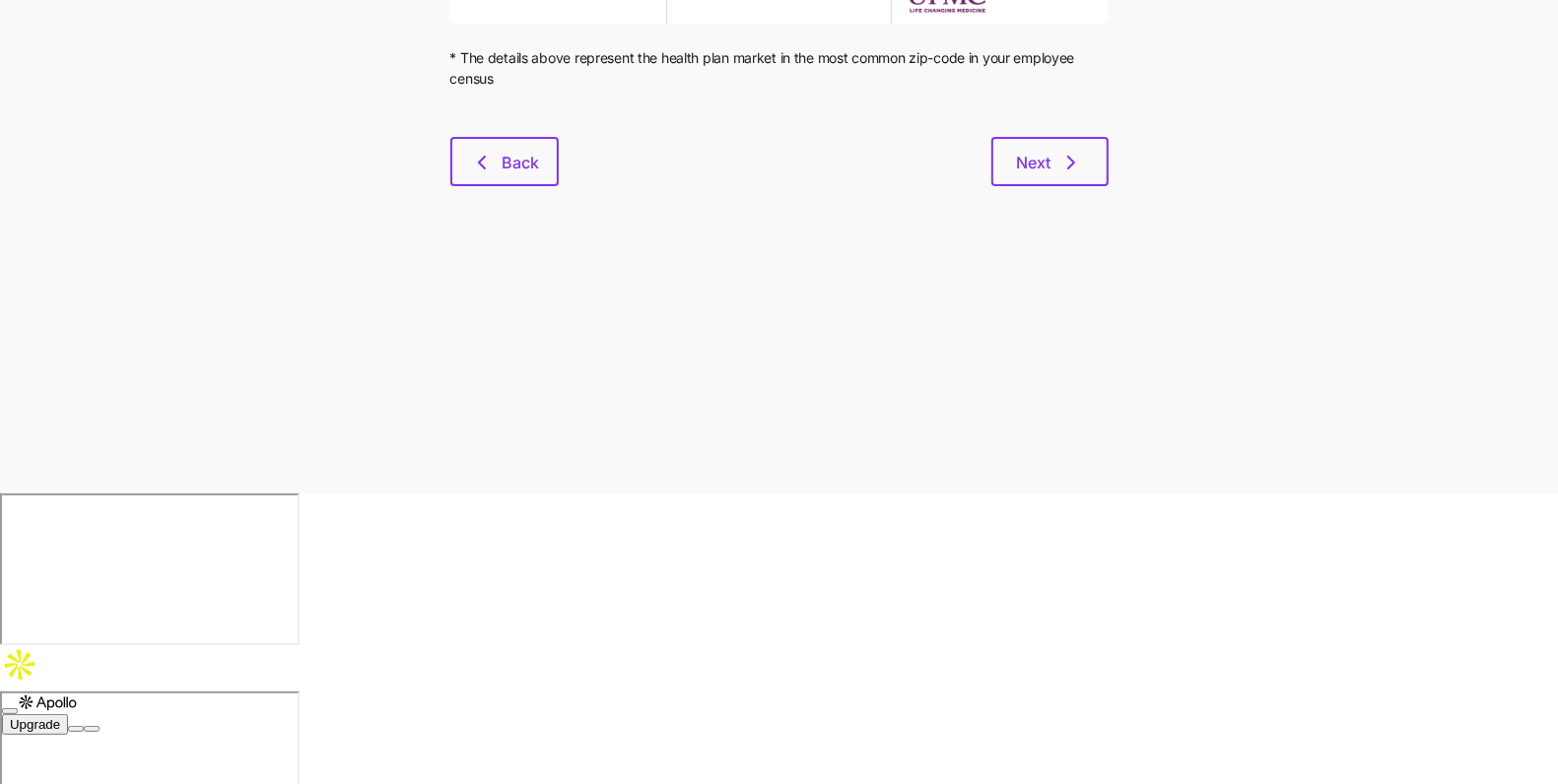 scroll, scrollTop: 0, scrollLeft: 0, axis: both 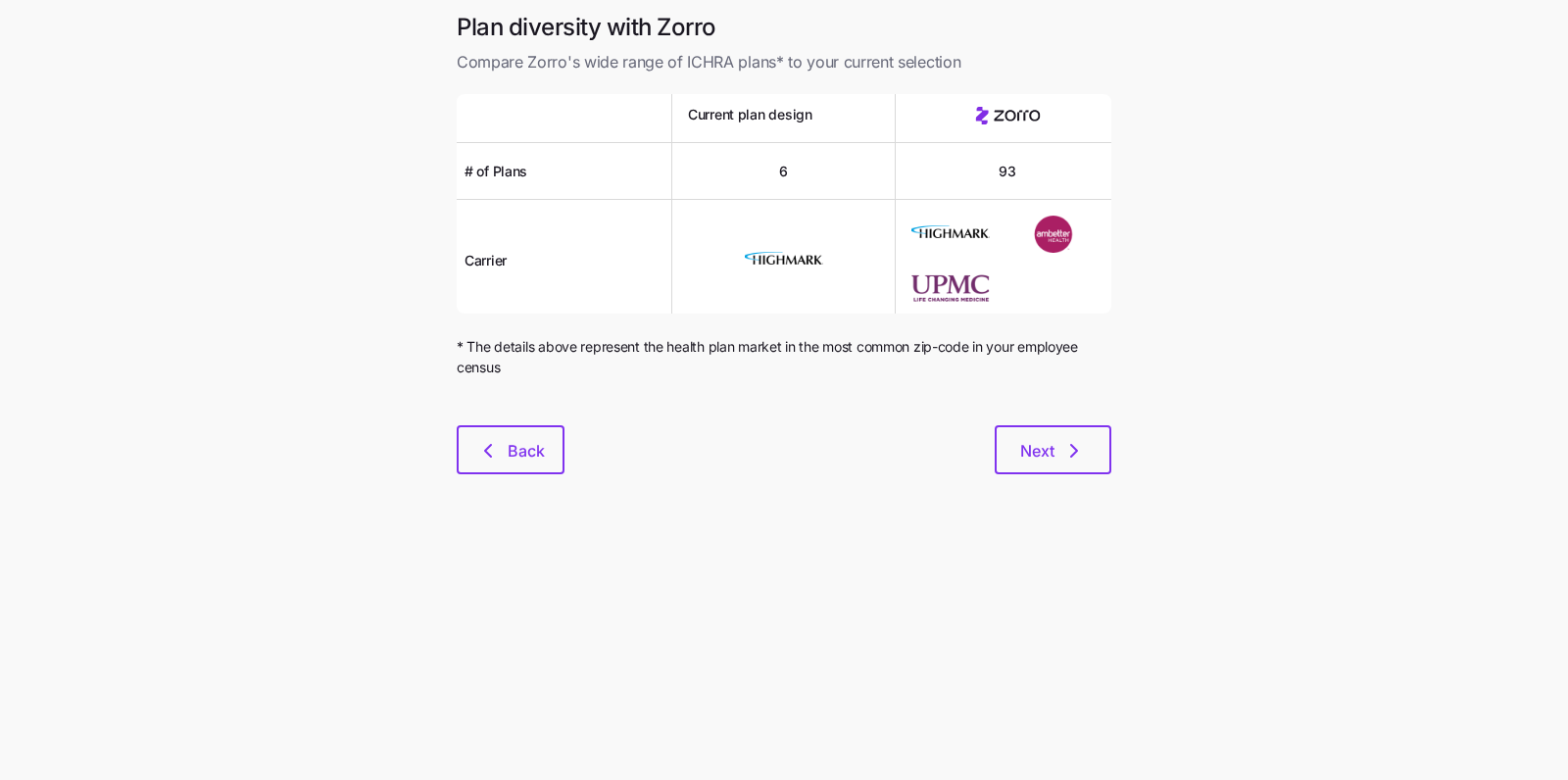 click on "Plan diversity with Zorro Compare Zorro's wide range of ICHRA plans* to your current selection   Current plan design # of Plans 6 93 Carrier * The details above represent the health plan market in the most common zip-code in your employee census Back Next" at bounding box center (784, 255) 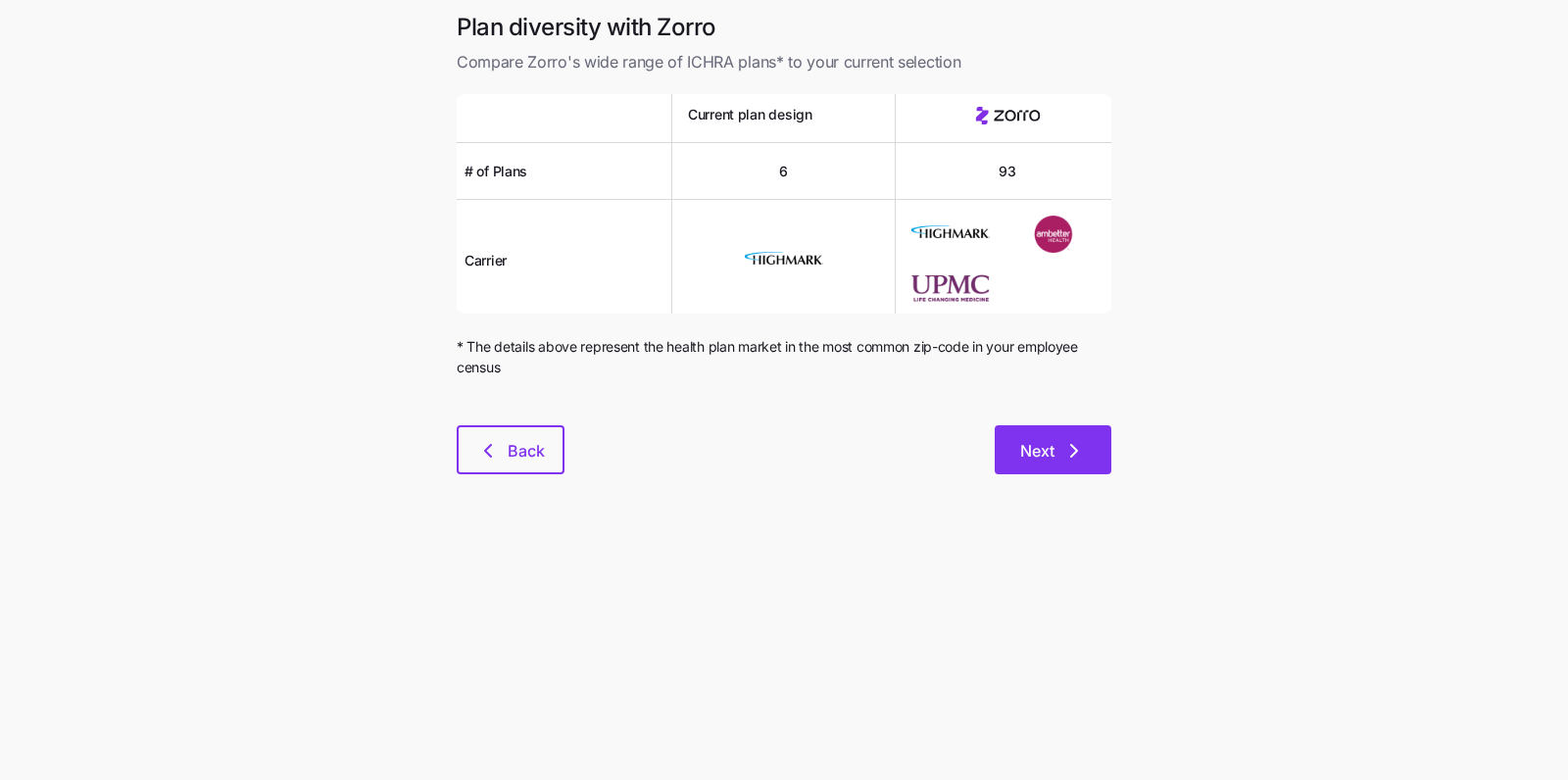 click on "Next" at bounding box center [1053, 450] 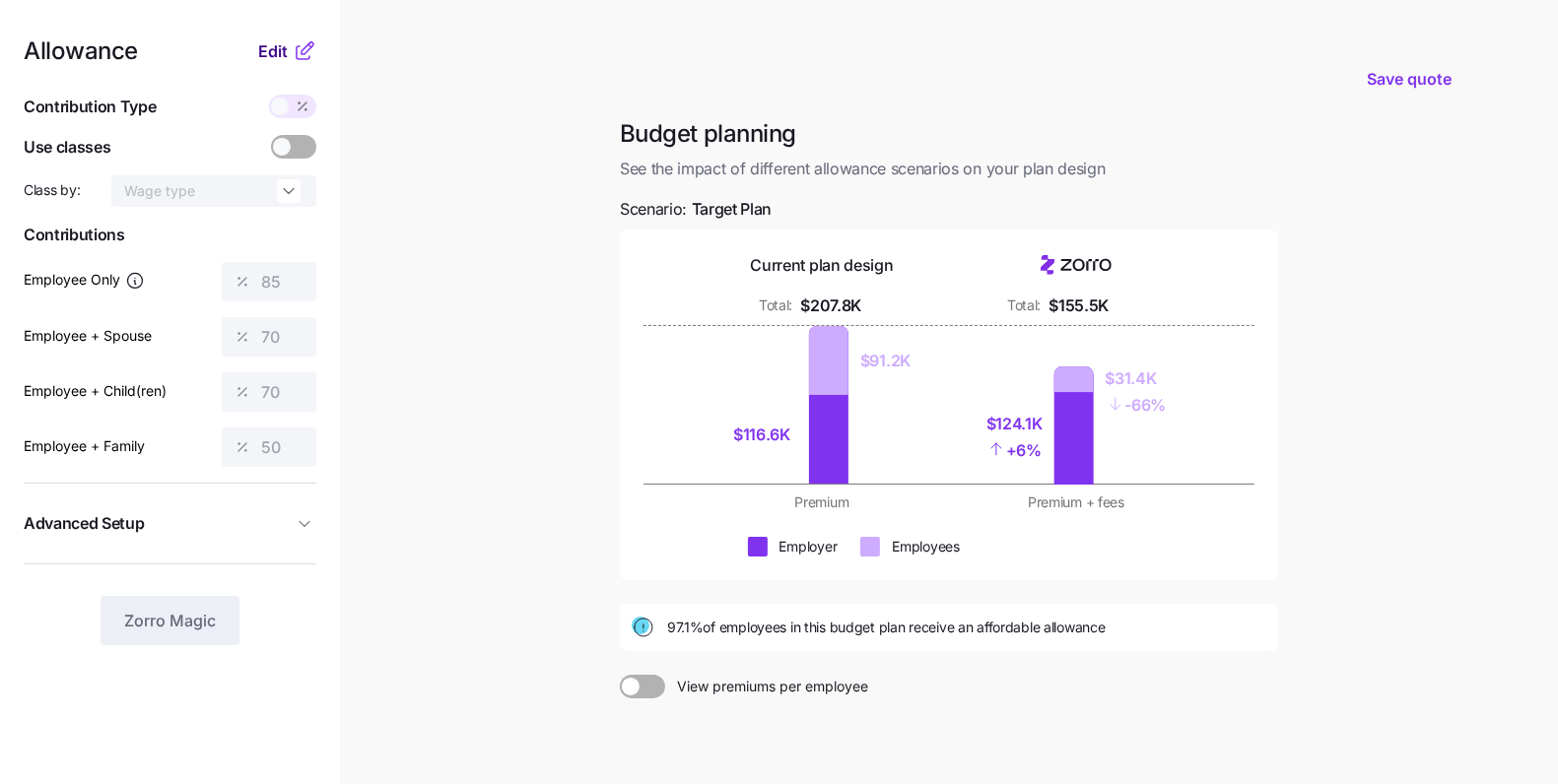 click on "Edit" at bounding box center [273, 51] 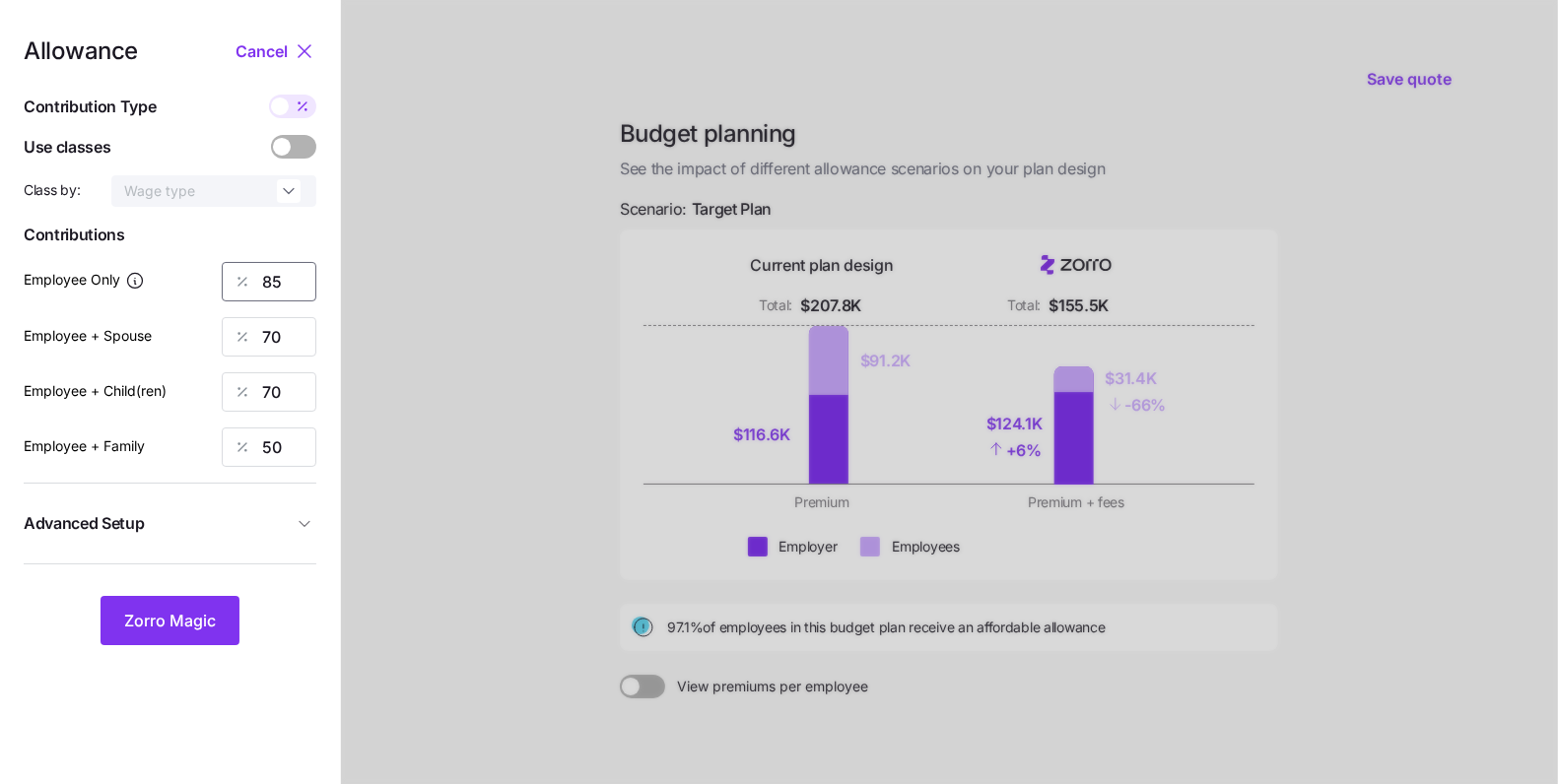 click on "85" at bounding box center (269, 282) 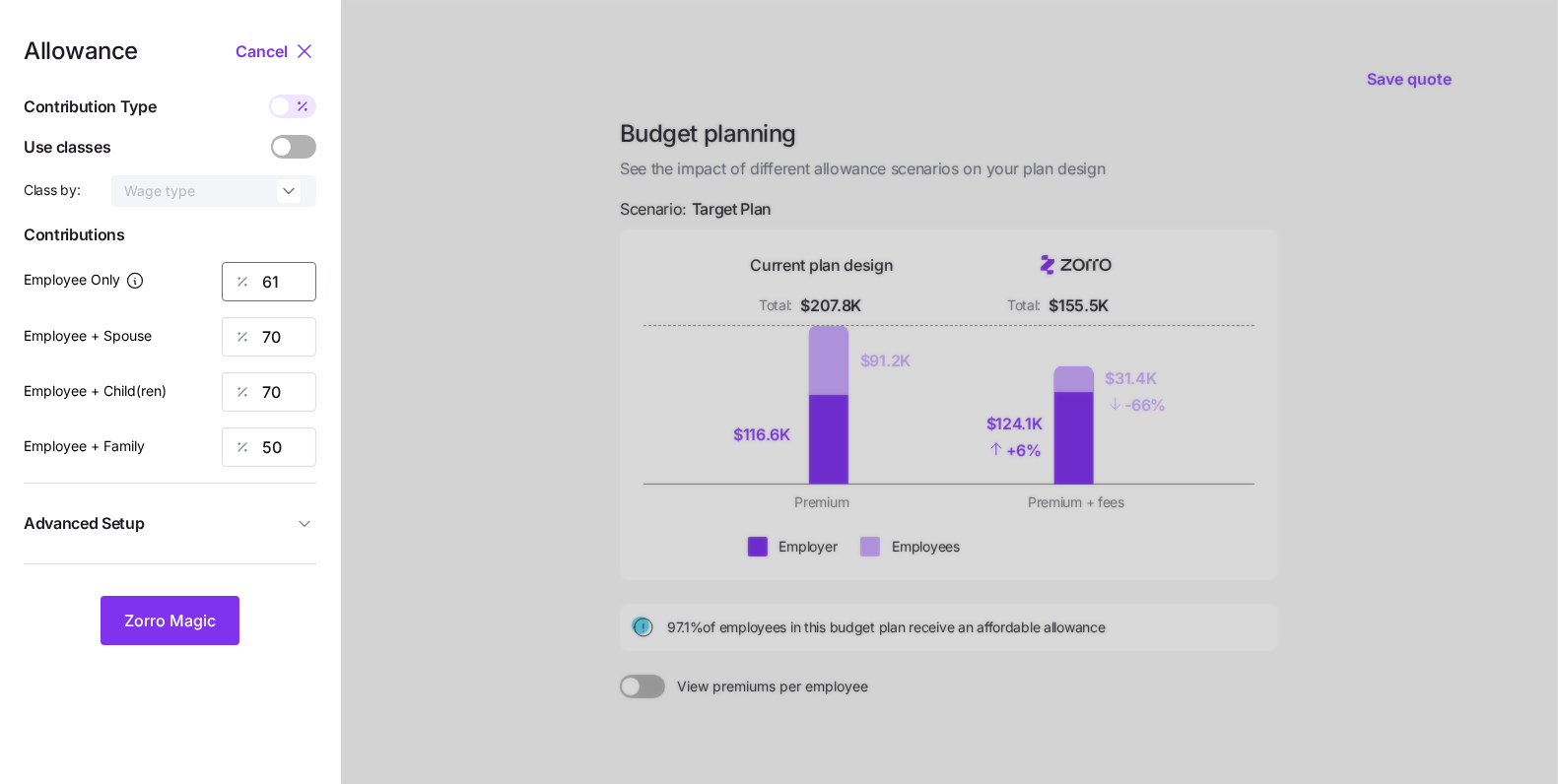 type on "61" 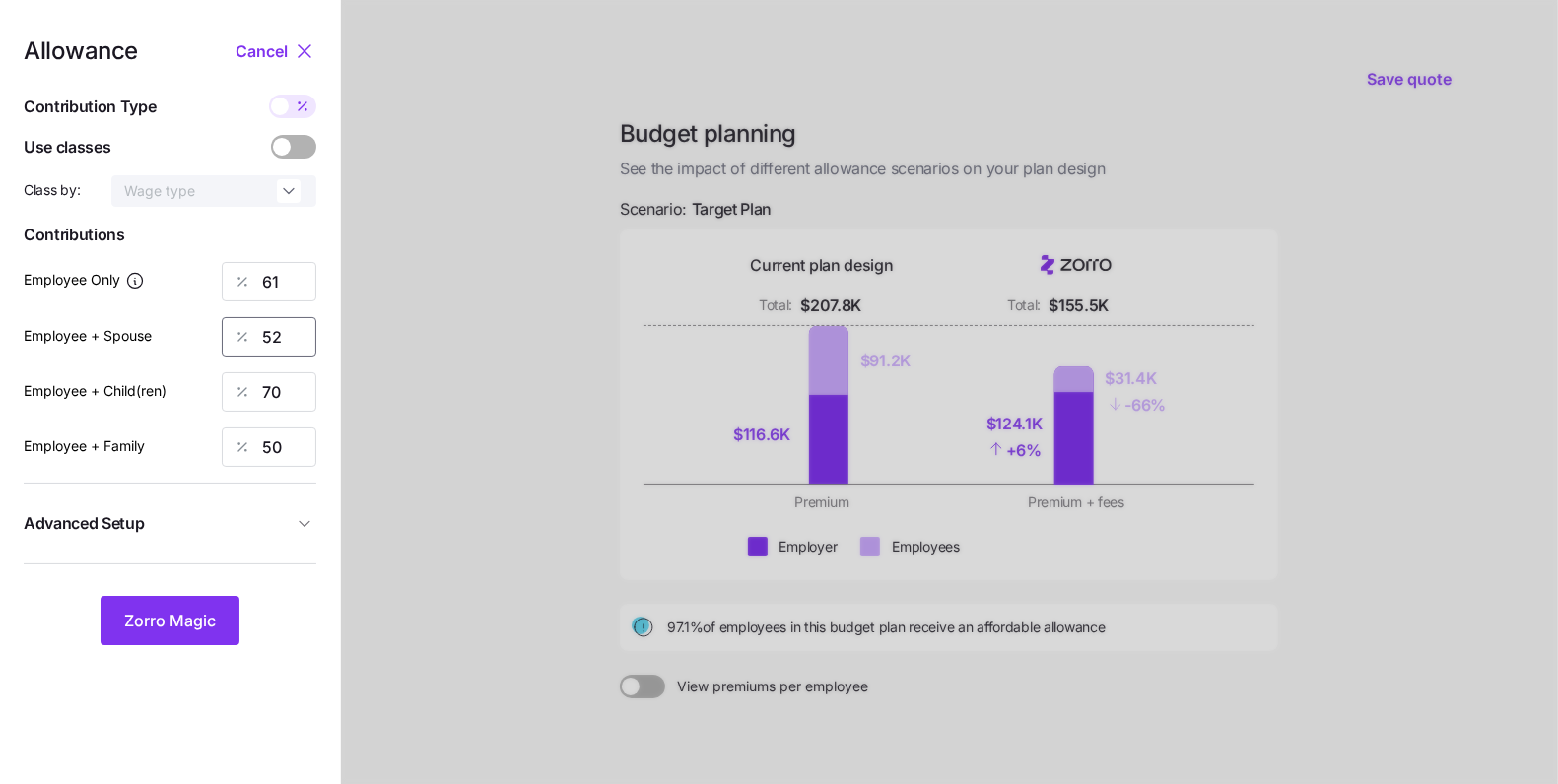 type on "52" 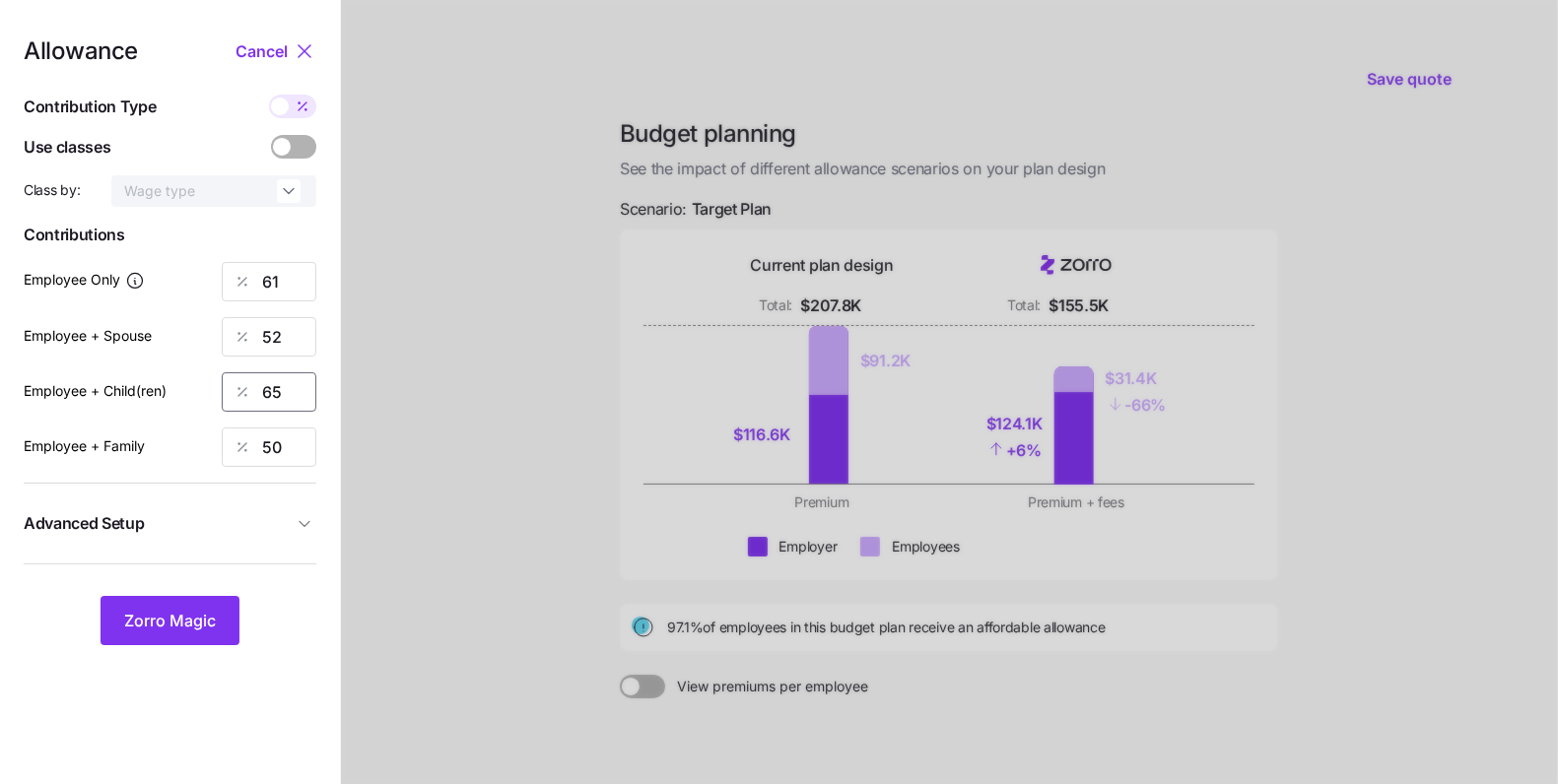 type on "65" 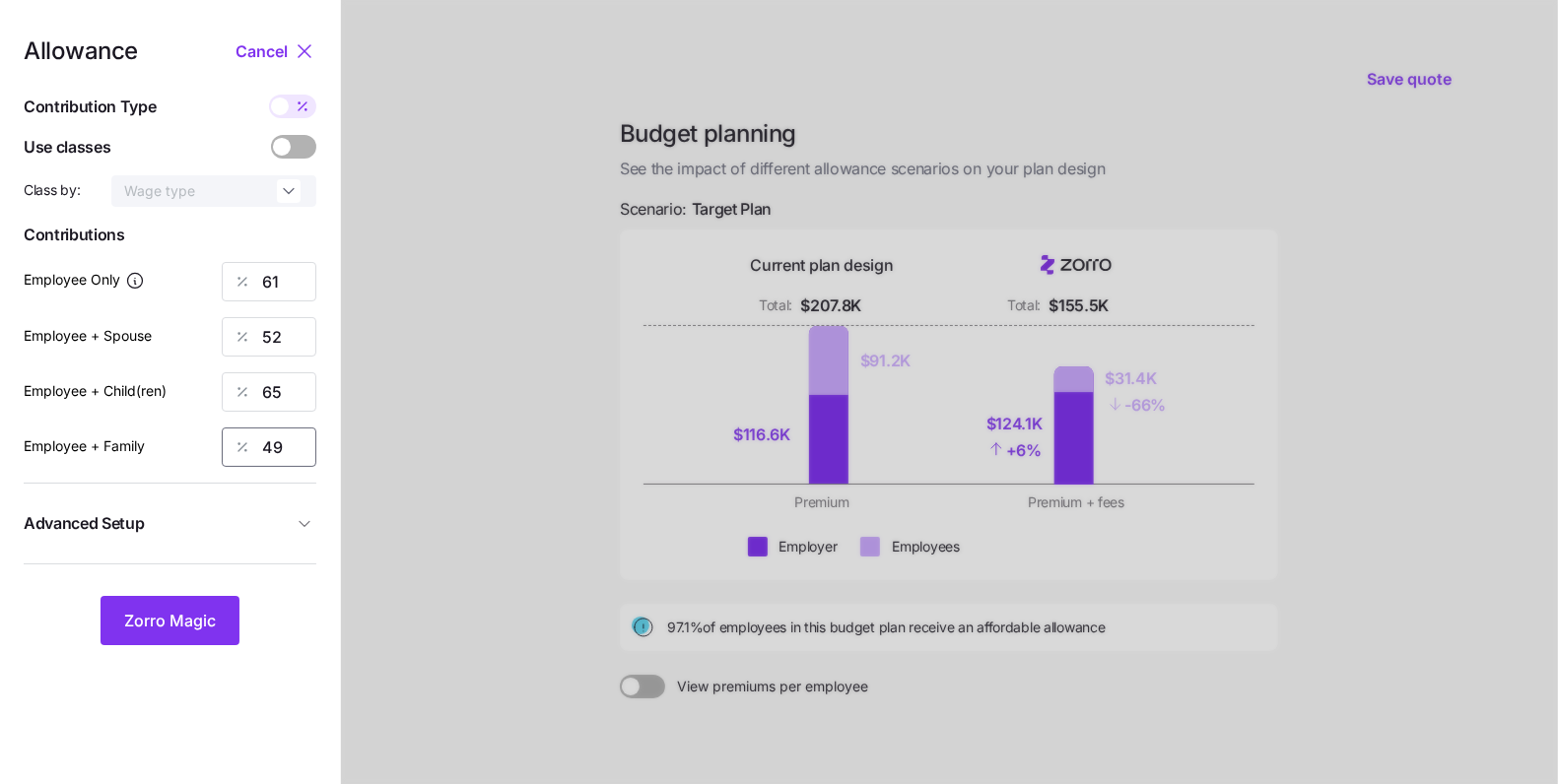 type on "49" 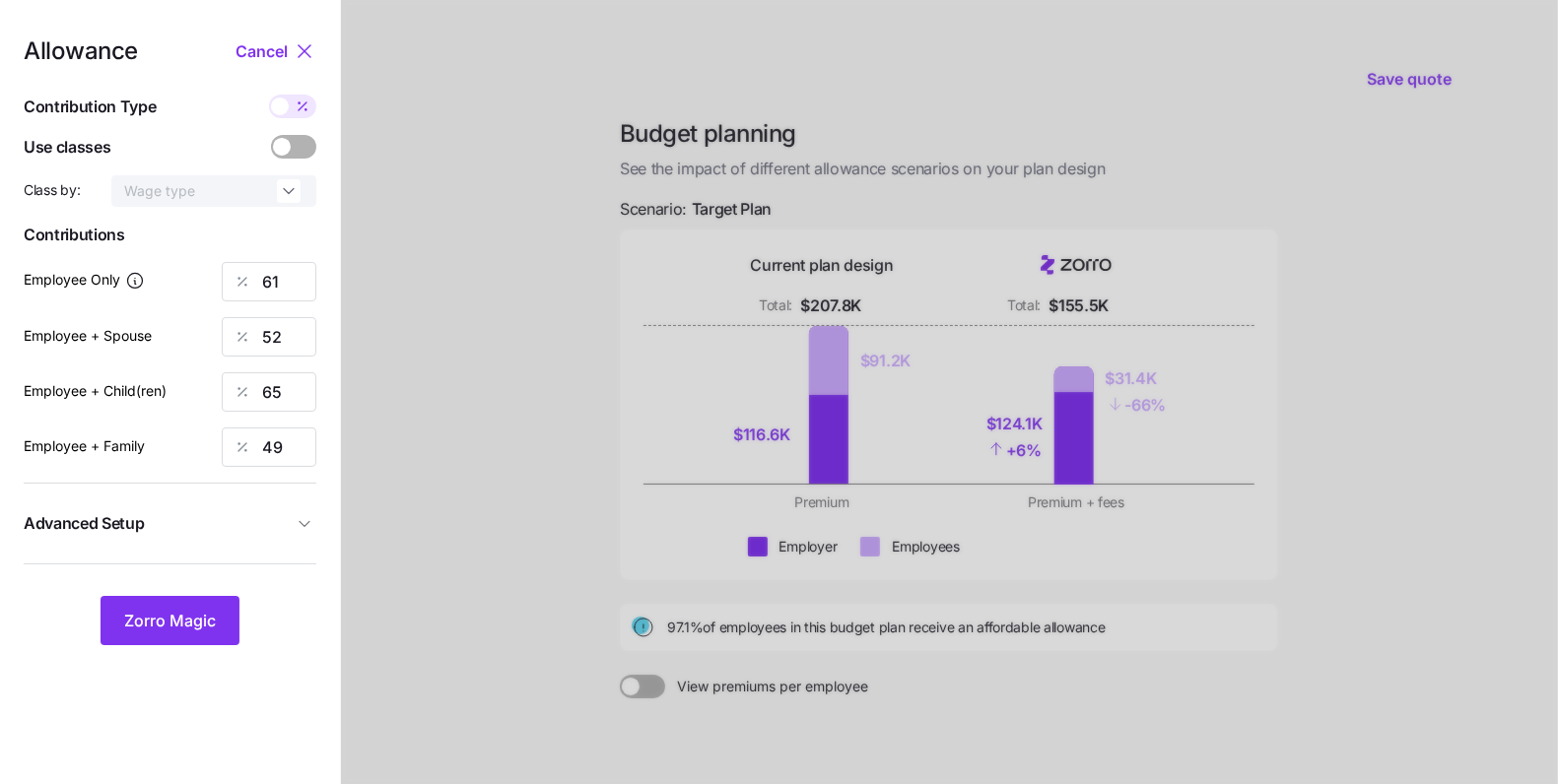 type 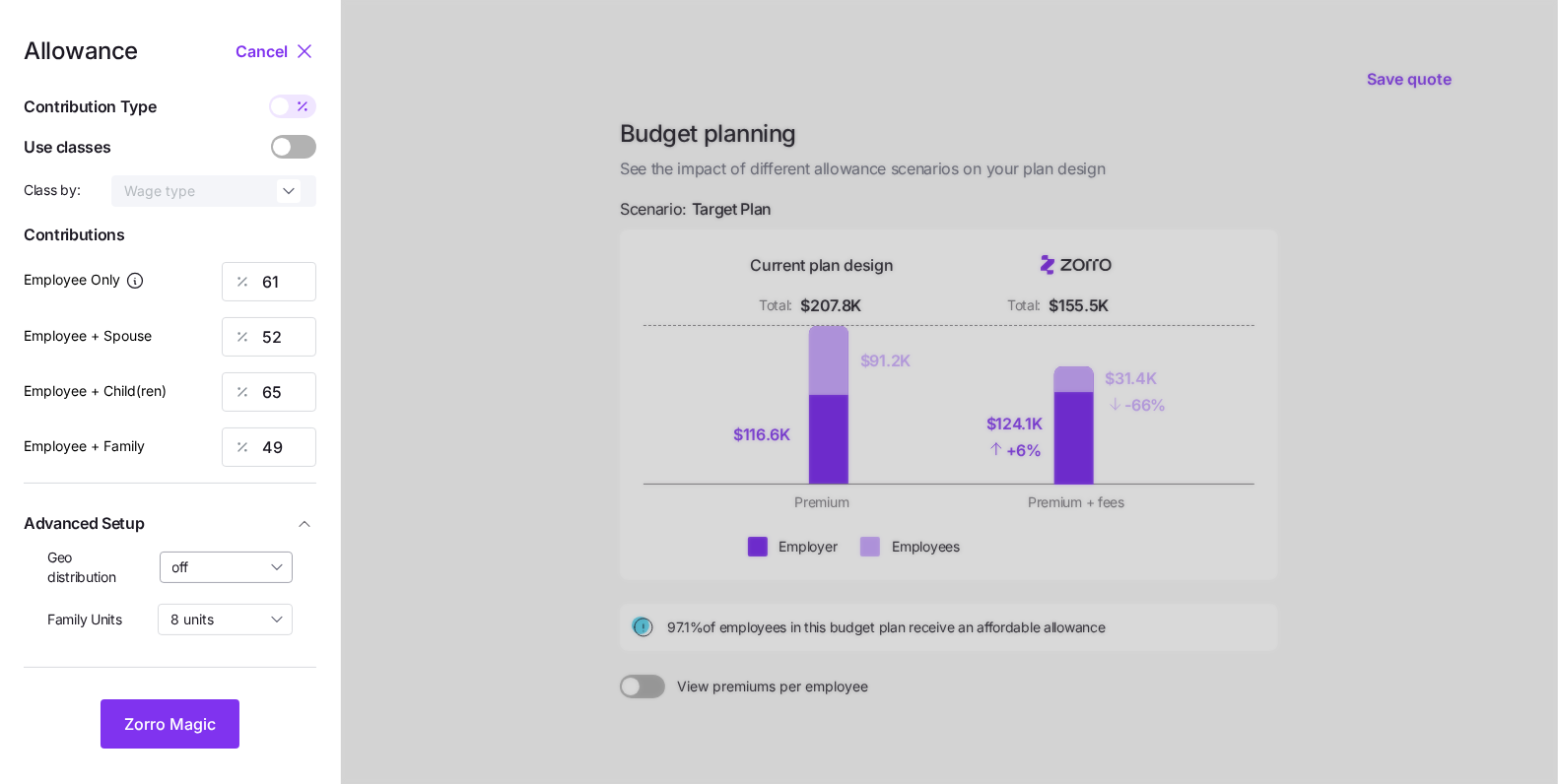 click on "off" at bounding box center [227, 567] 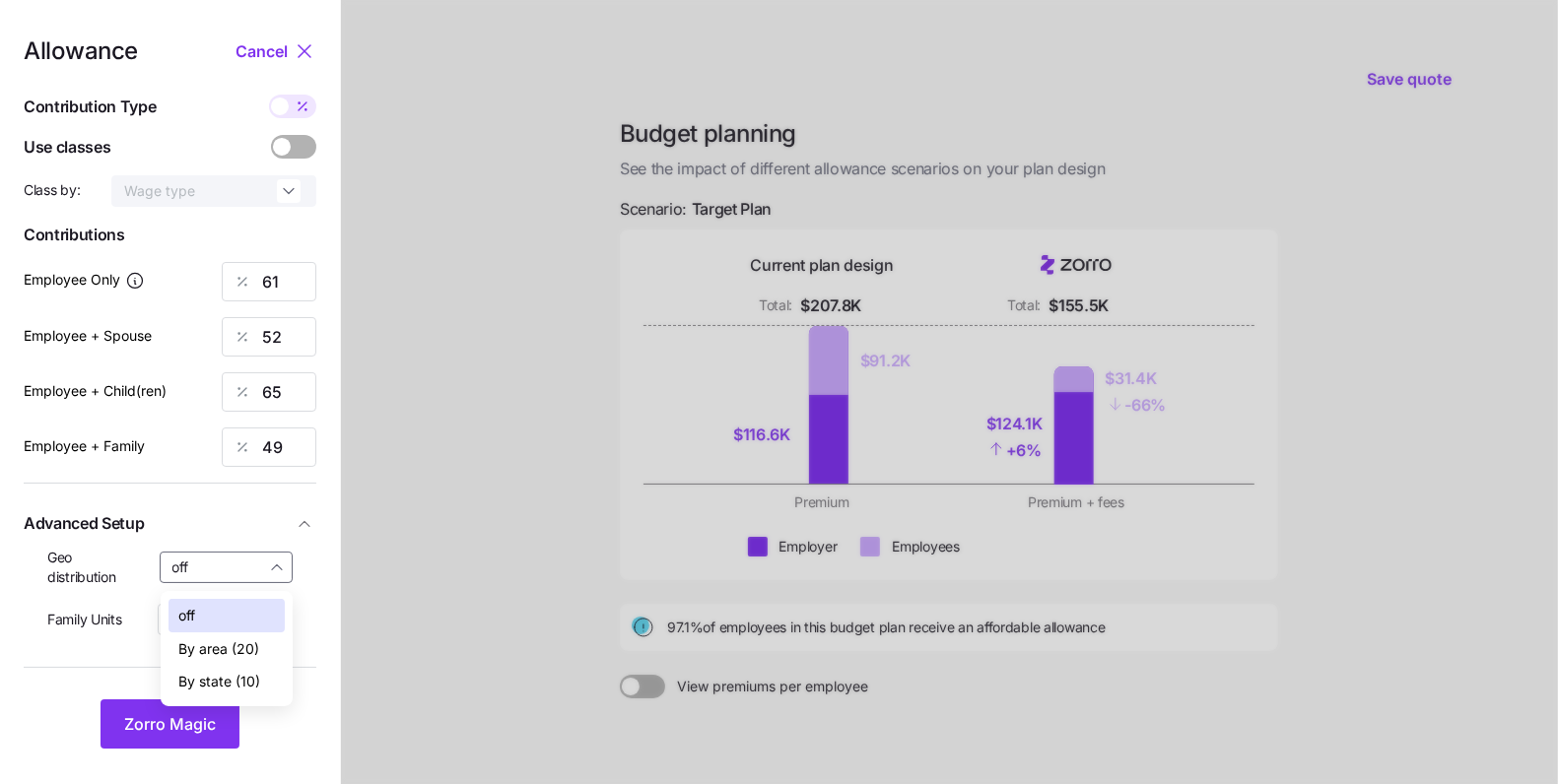 click on "By state (10)" at bounding box center (219, 682) 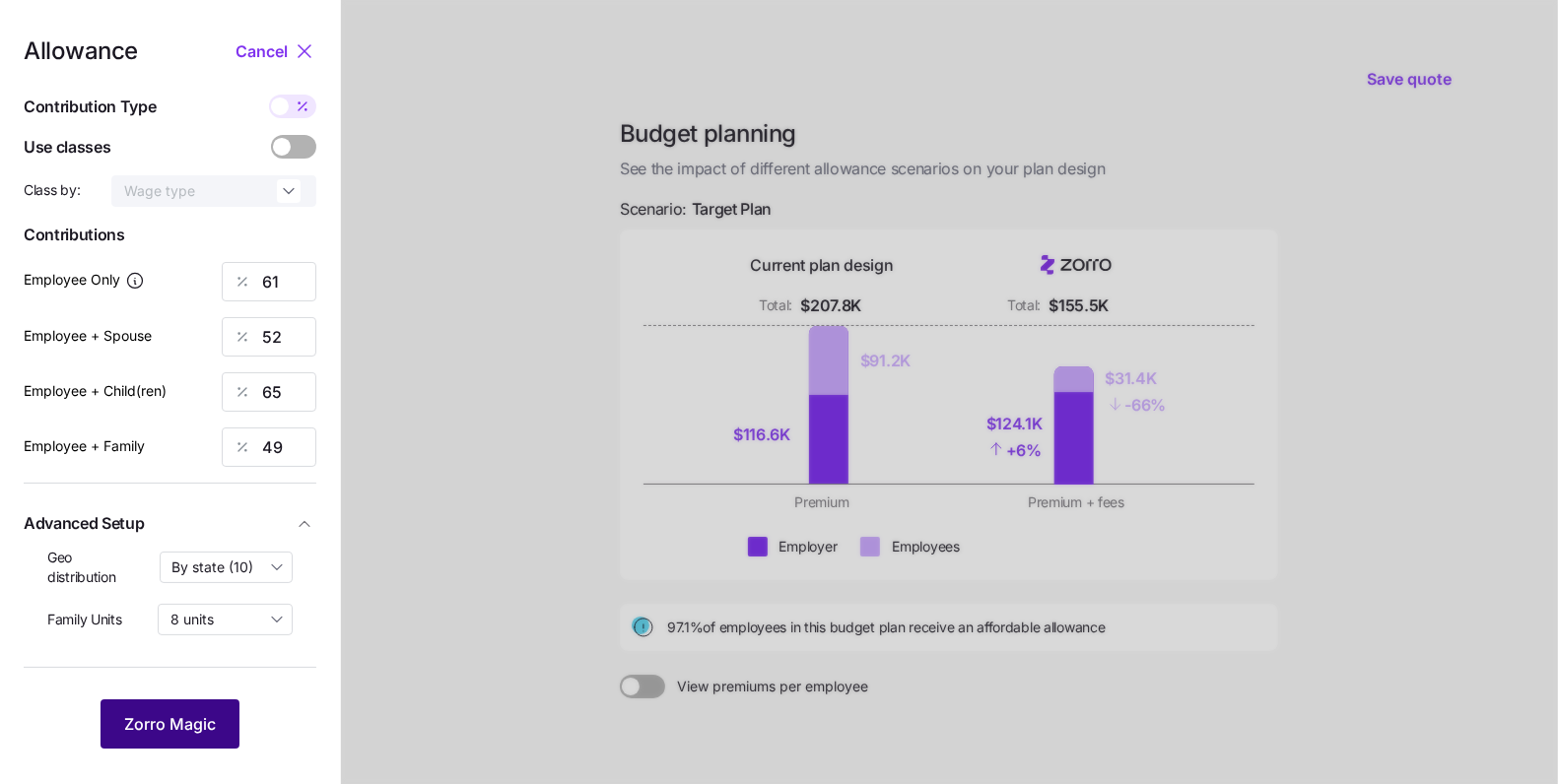 click on "Zorro Magic" at bounding box center (169, 724) 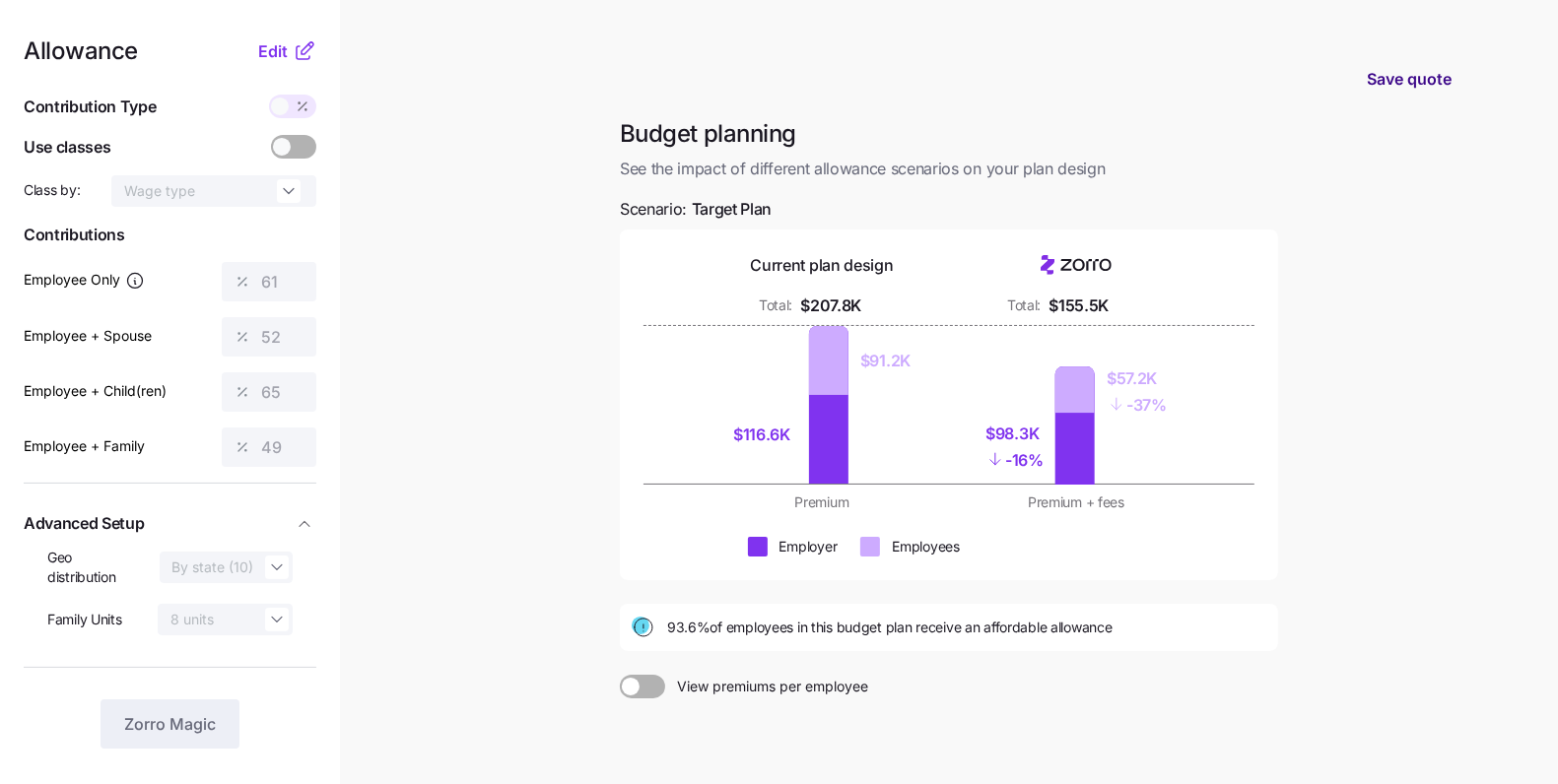 click on "Save quote" at bounding box center [1409, 79] 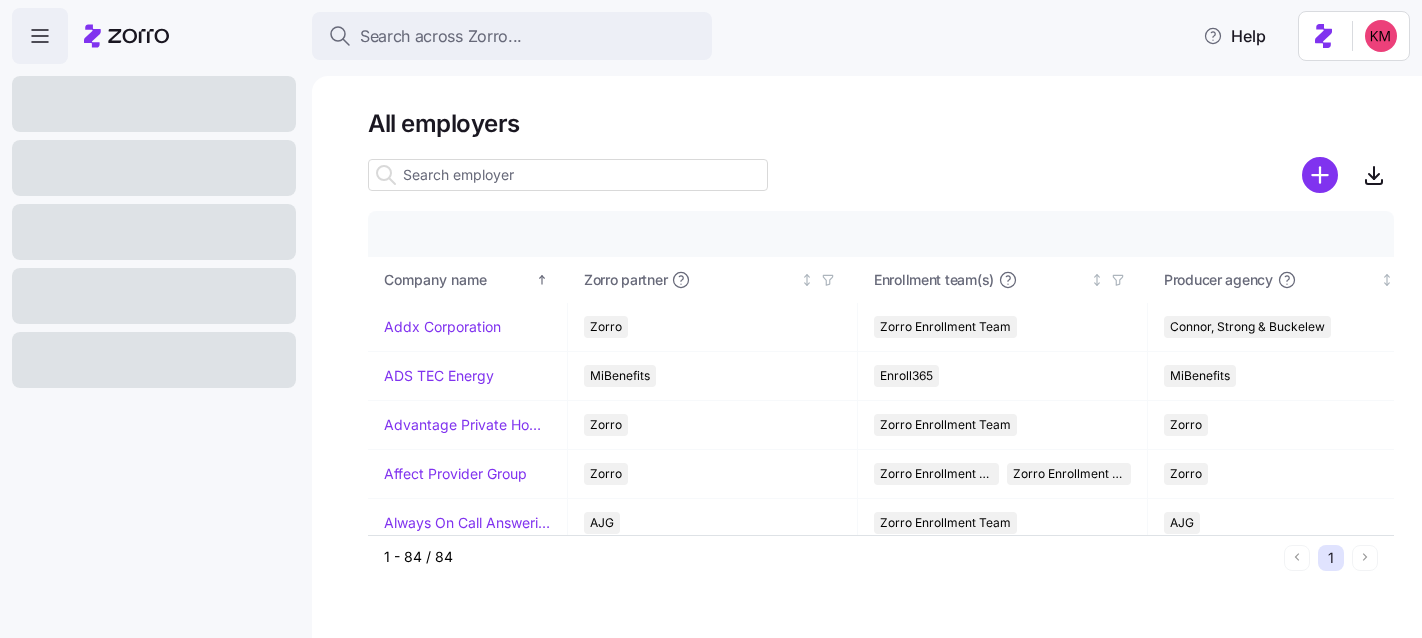 scroll, scrollTop: 0, scrollLeft: 0, axis: both 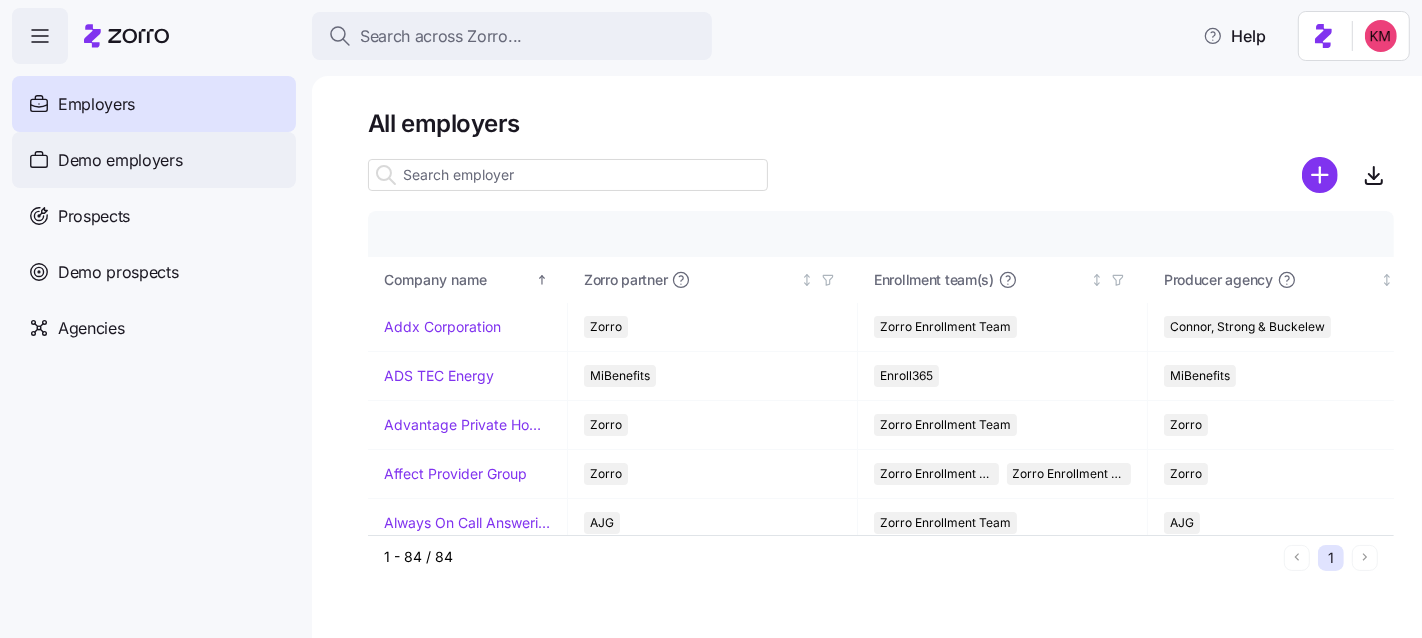 click on "Demo employers" at bounding box center (120, 160) 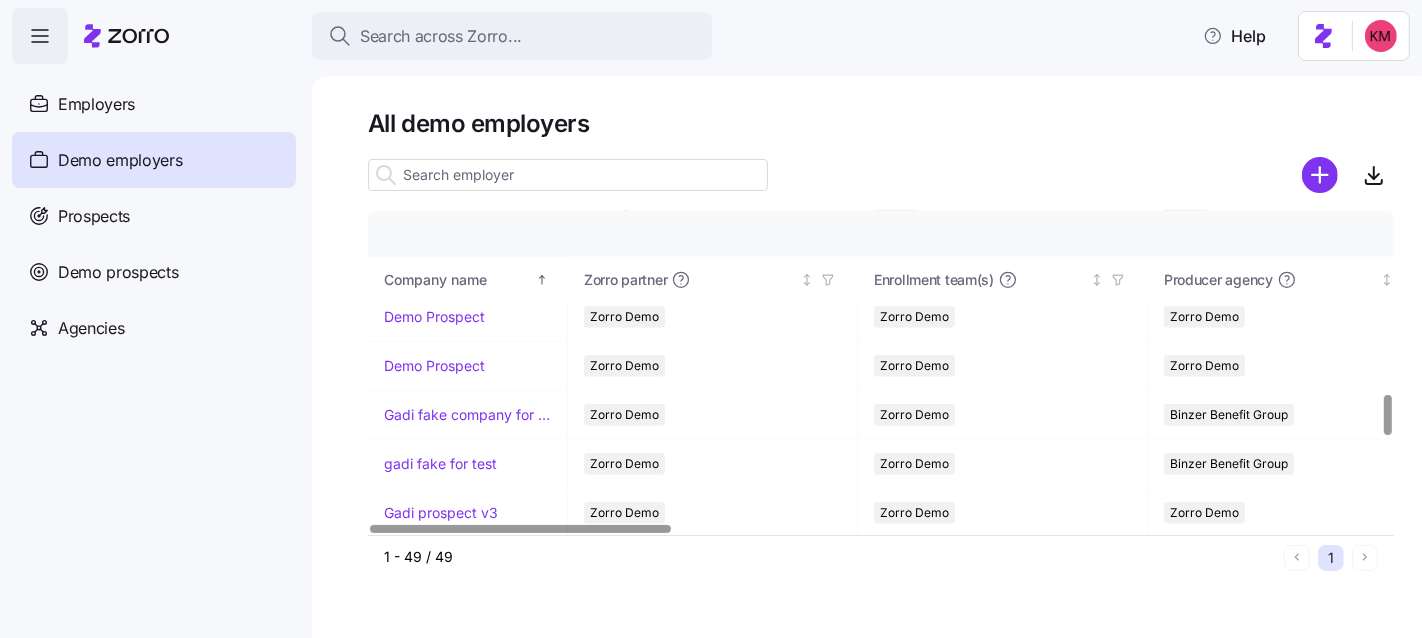 scroll, scrollTop: 1452, scrollLeft: 0, axis: vertical 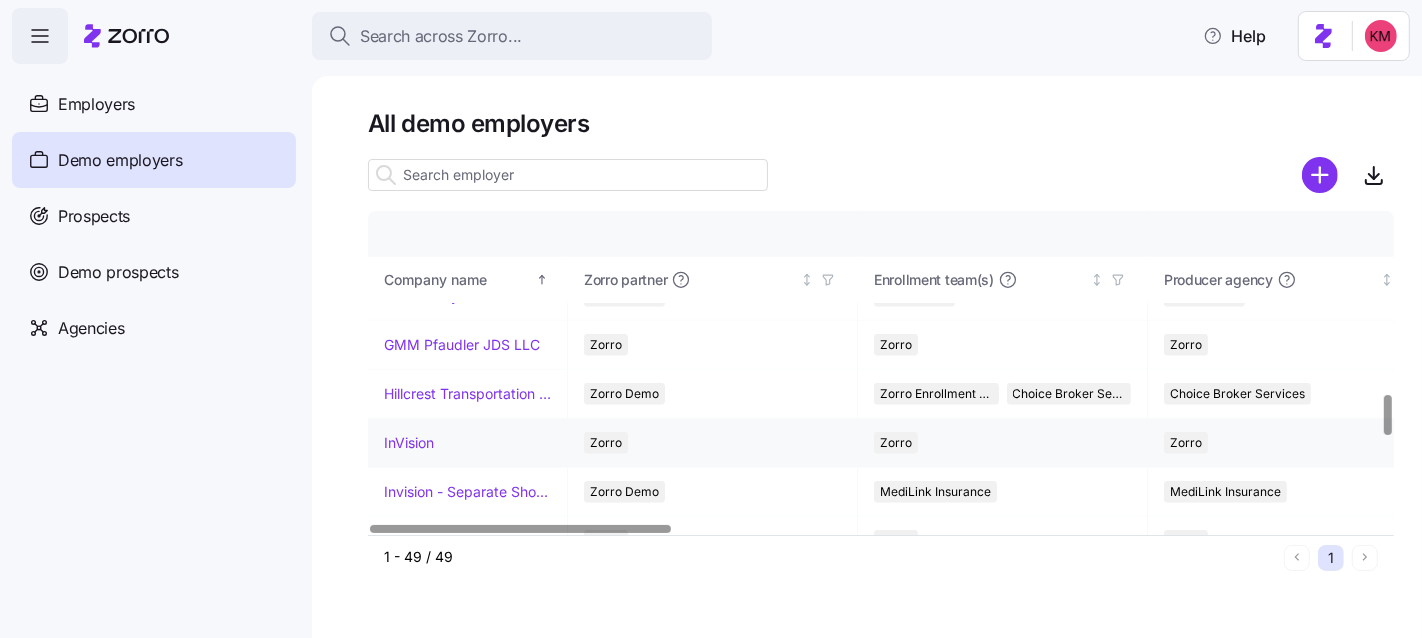 click on "InVision" at bounding box center (409, 443) 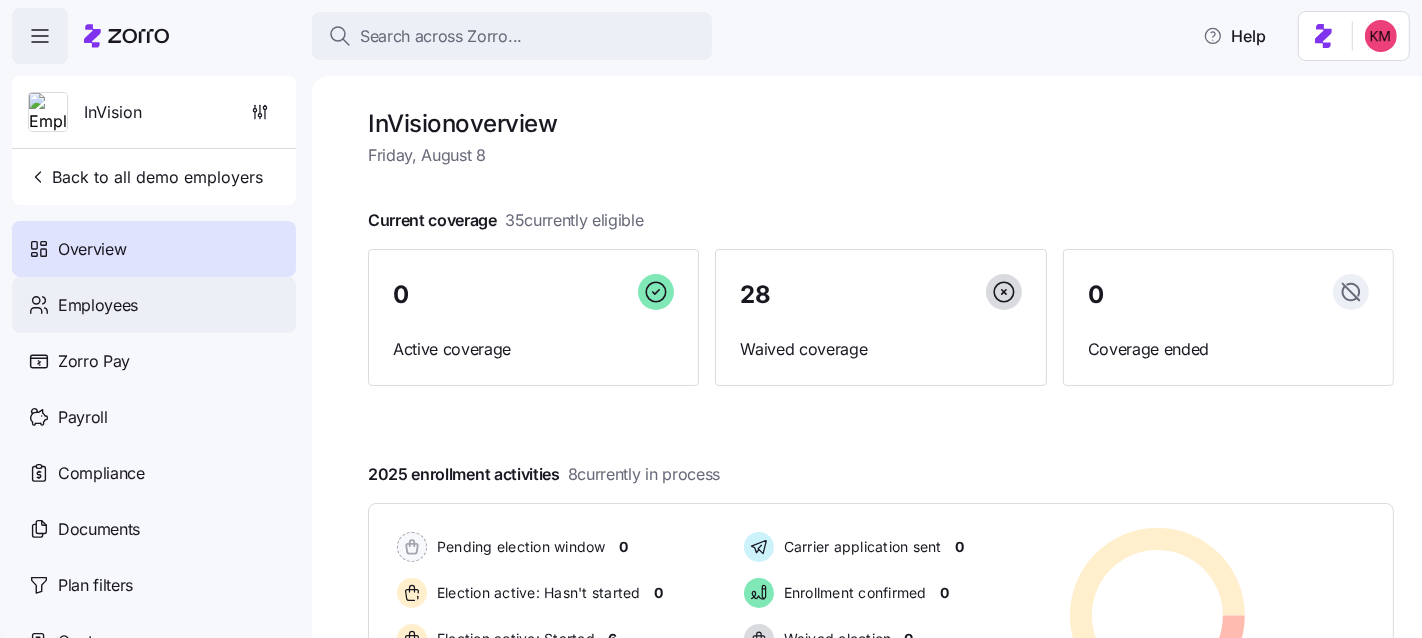 click on "Employees" at bounding box center [98, 305] 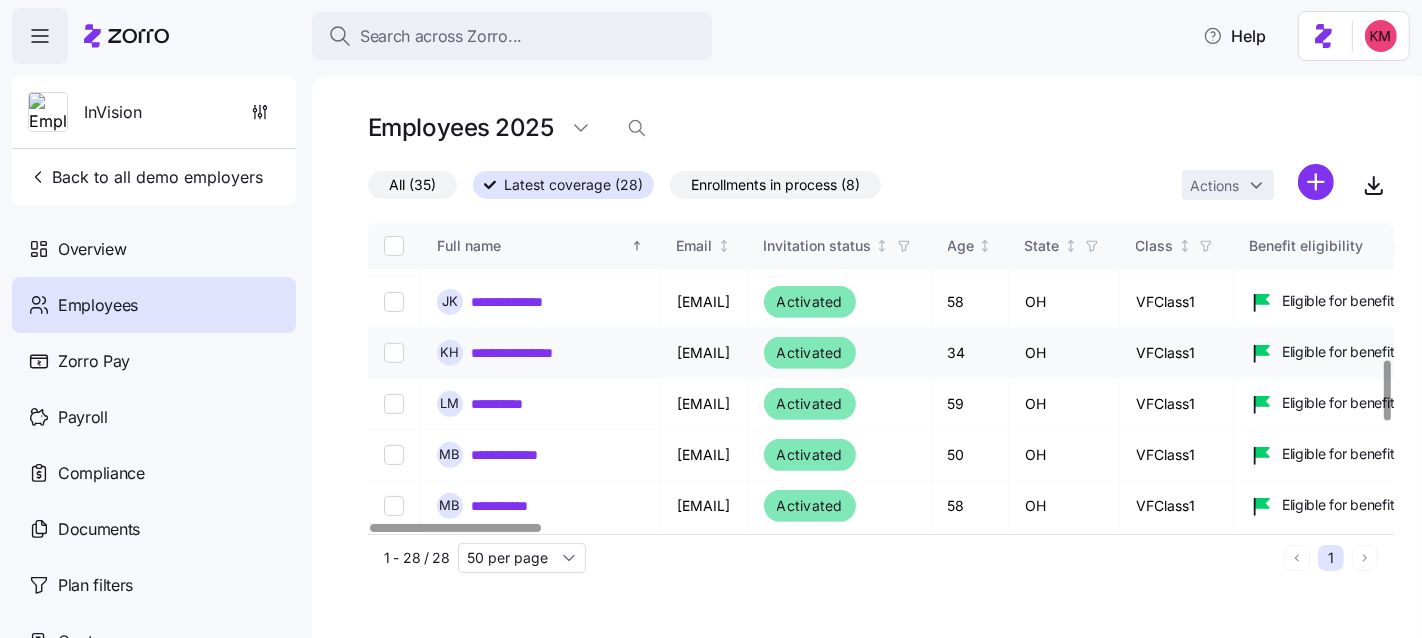 scroll, scrollTop: 706, scrollLeft: 0, axis: vertical 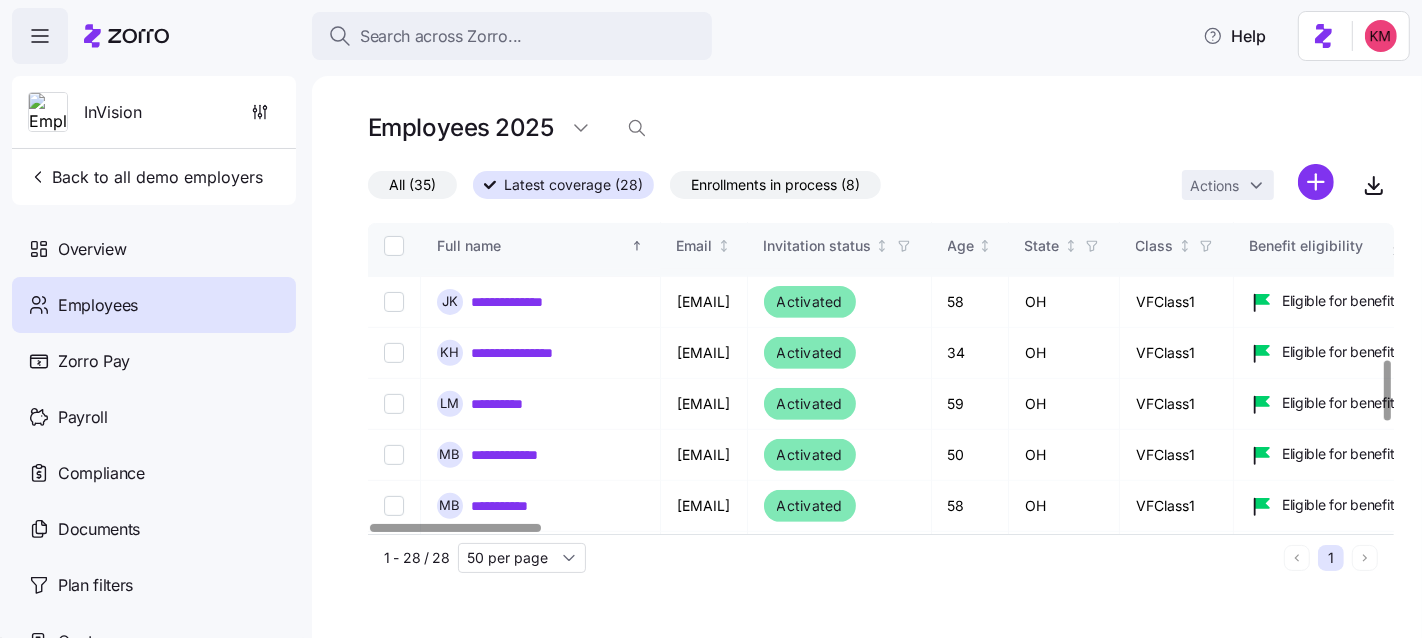 click on "**********" at bounding box center [518, 251] 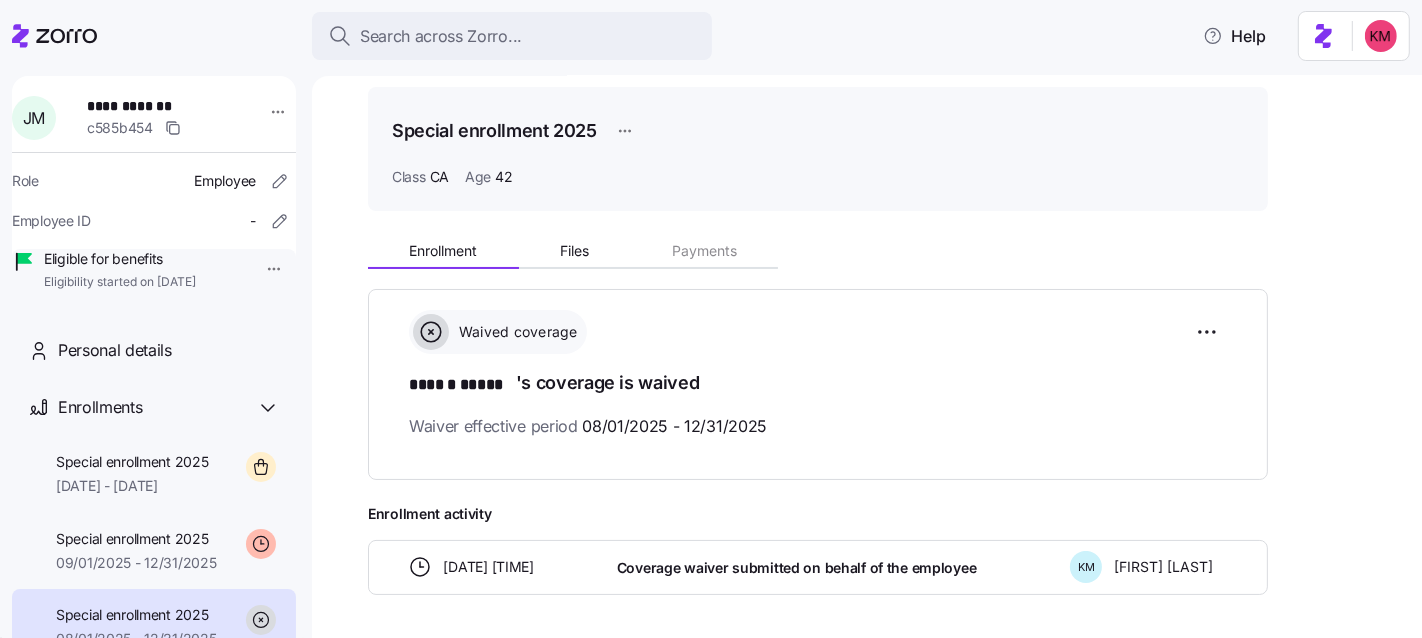 scroll, scrollTop: 0, scrollLeft: 0, axis: both 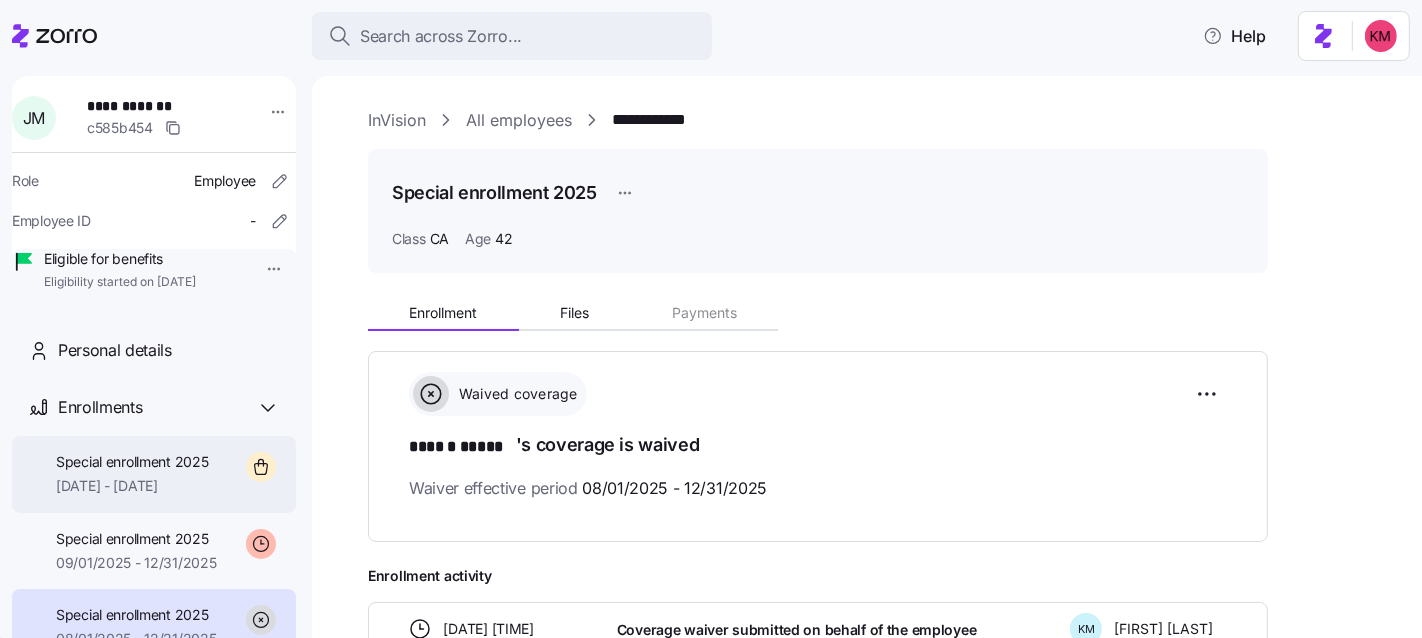 click on "10/01/2025 - 12/31/2025" at bounding box center (132, 486) 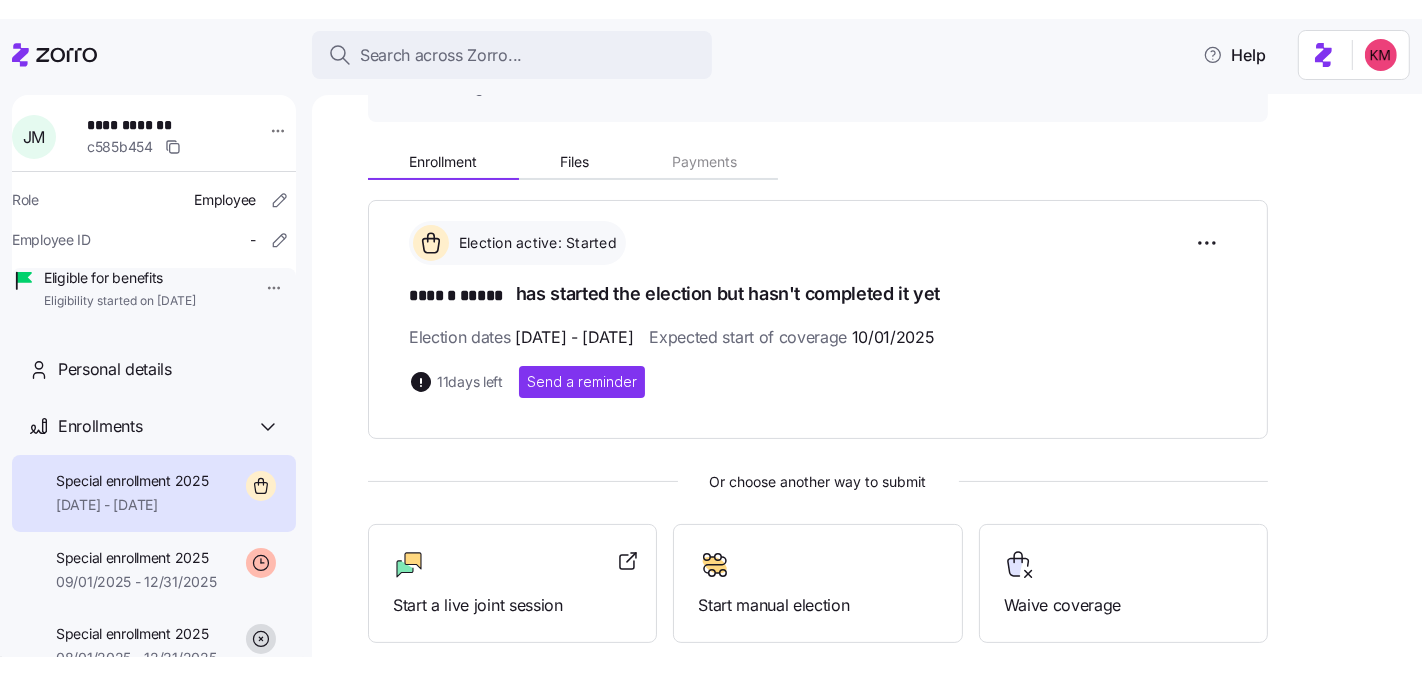 scroll, scrollTop: 297, scrollLeft: 0, axis: vertical 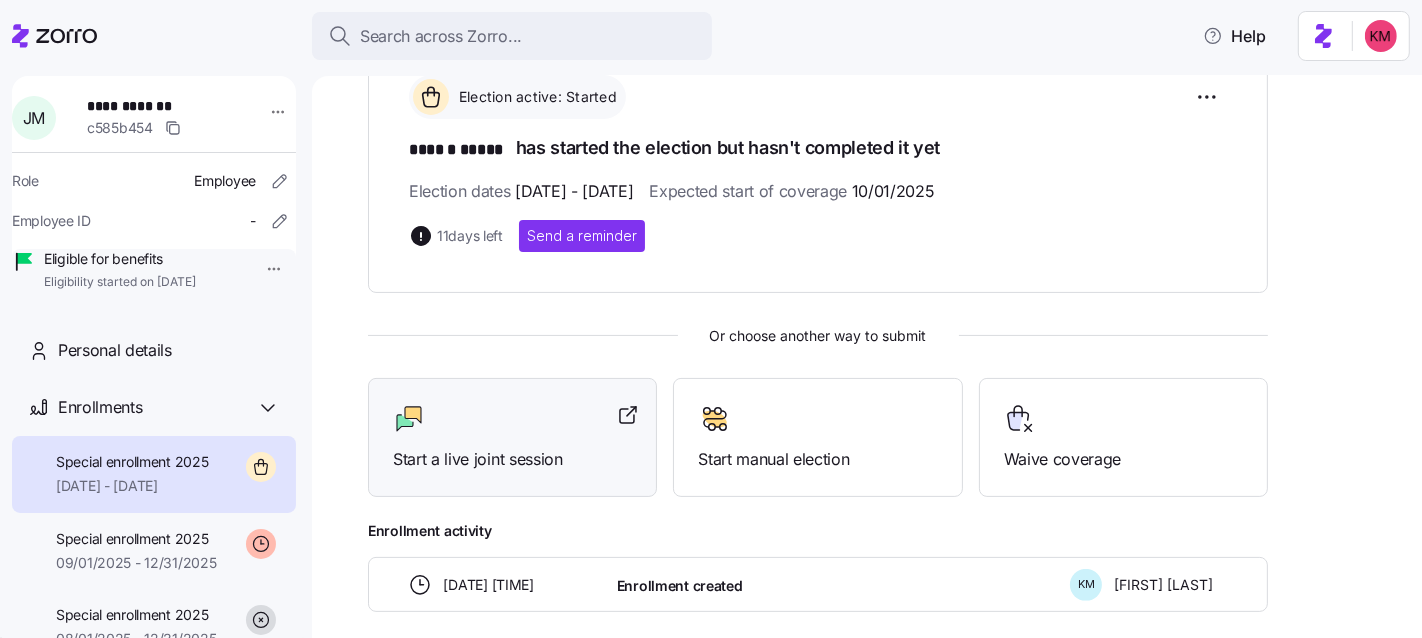 click on "Start a live joint session" at bounding box center [512, 437] 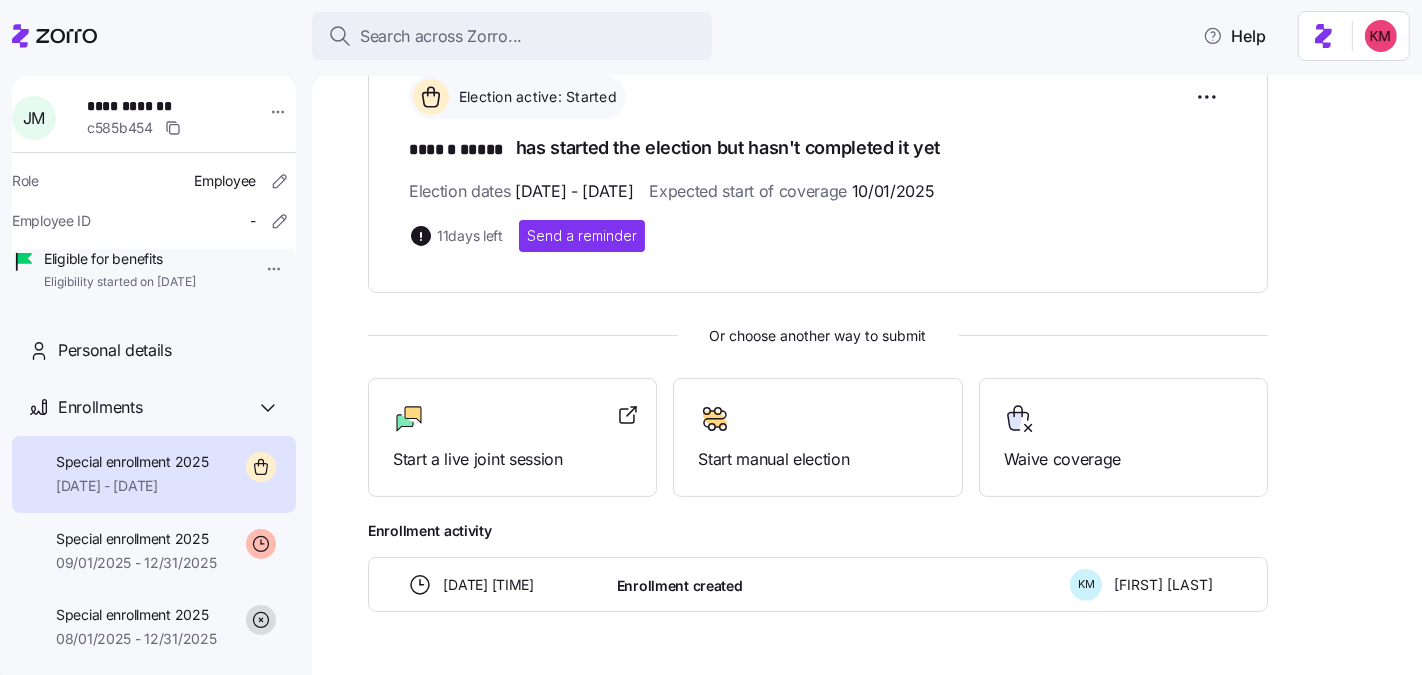 click 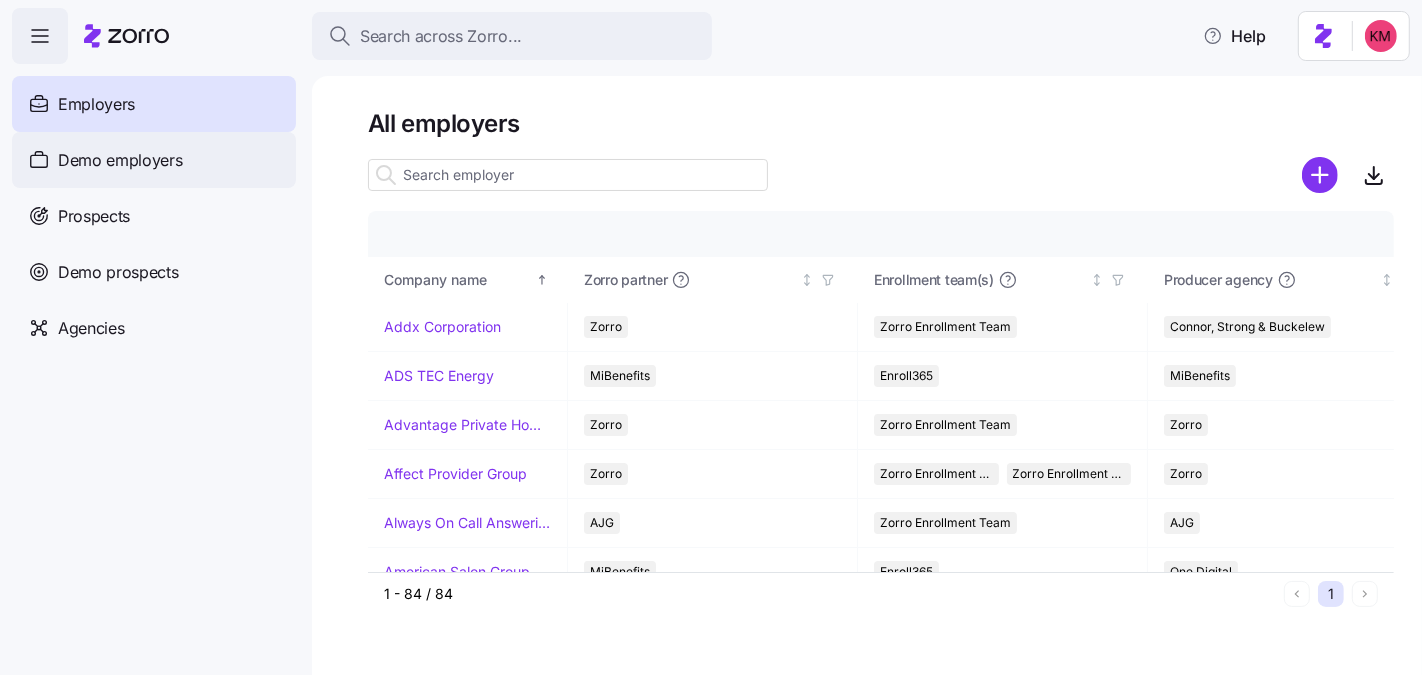 click on "Demo employers" at bounding box center [120, 160] 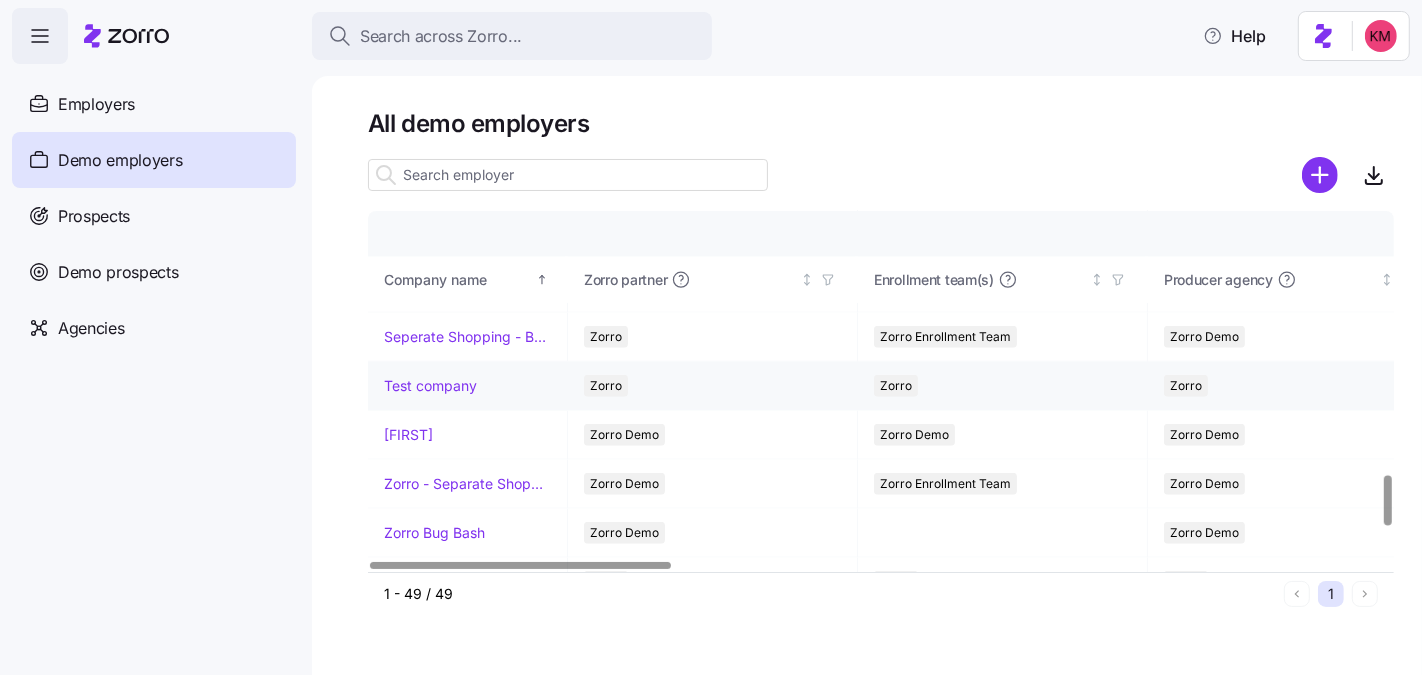 scroll, scrollTop: 1878, scrollLeft: 0, axis: vertical 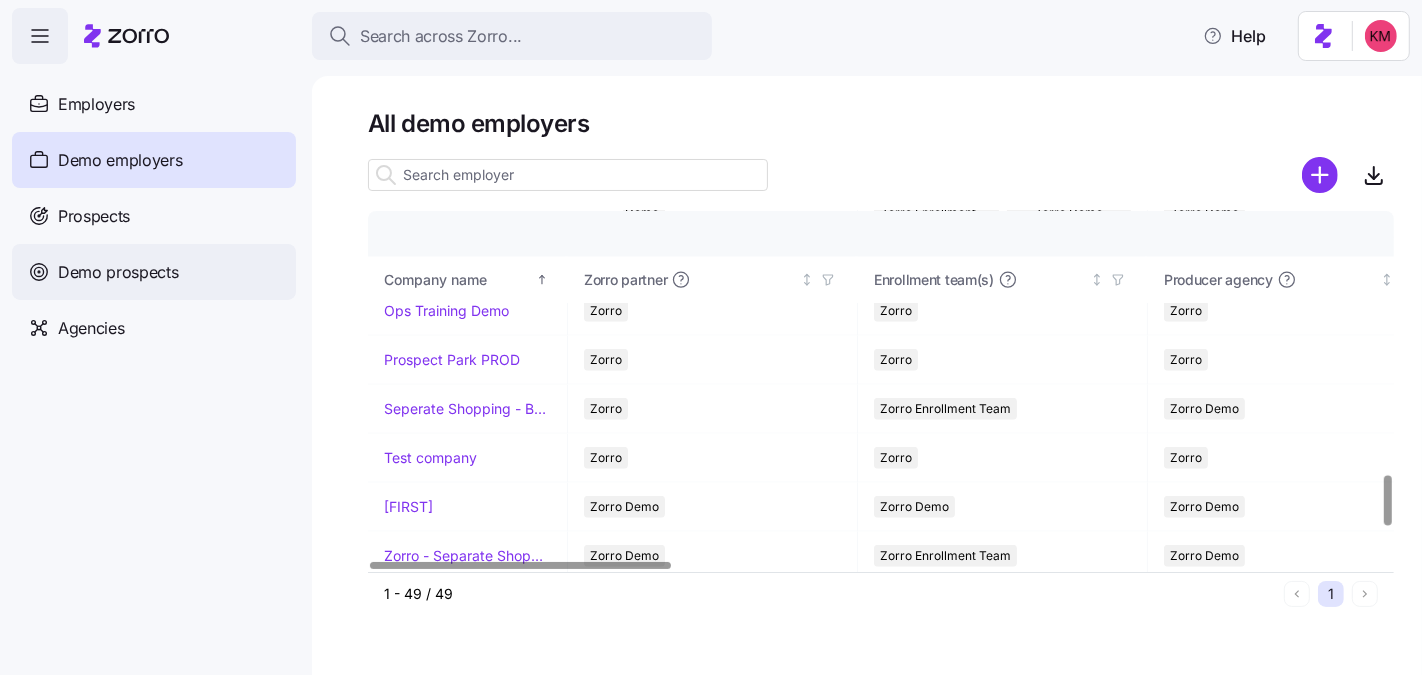 click on "Demo prospects" at bounding box center [118, 272] 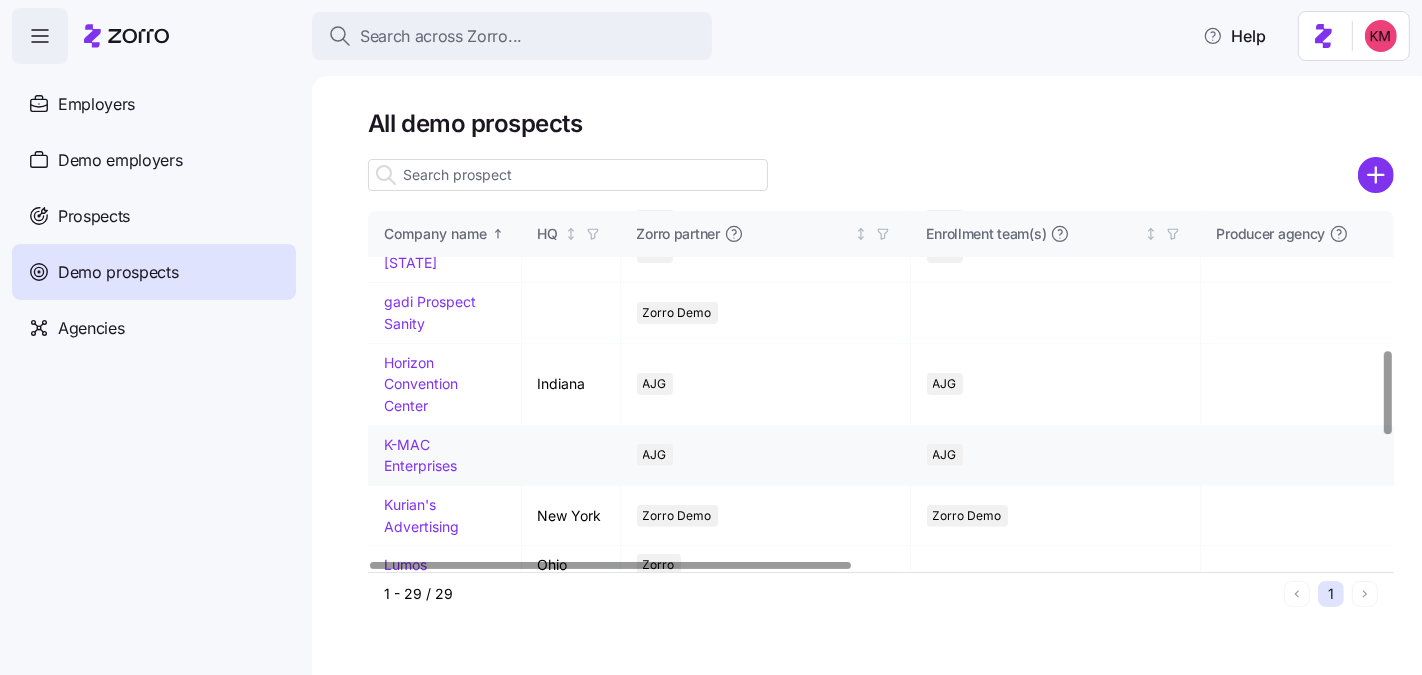 scroll, scrollTop: 592, scrollLeft: 0, axis: vertical 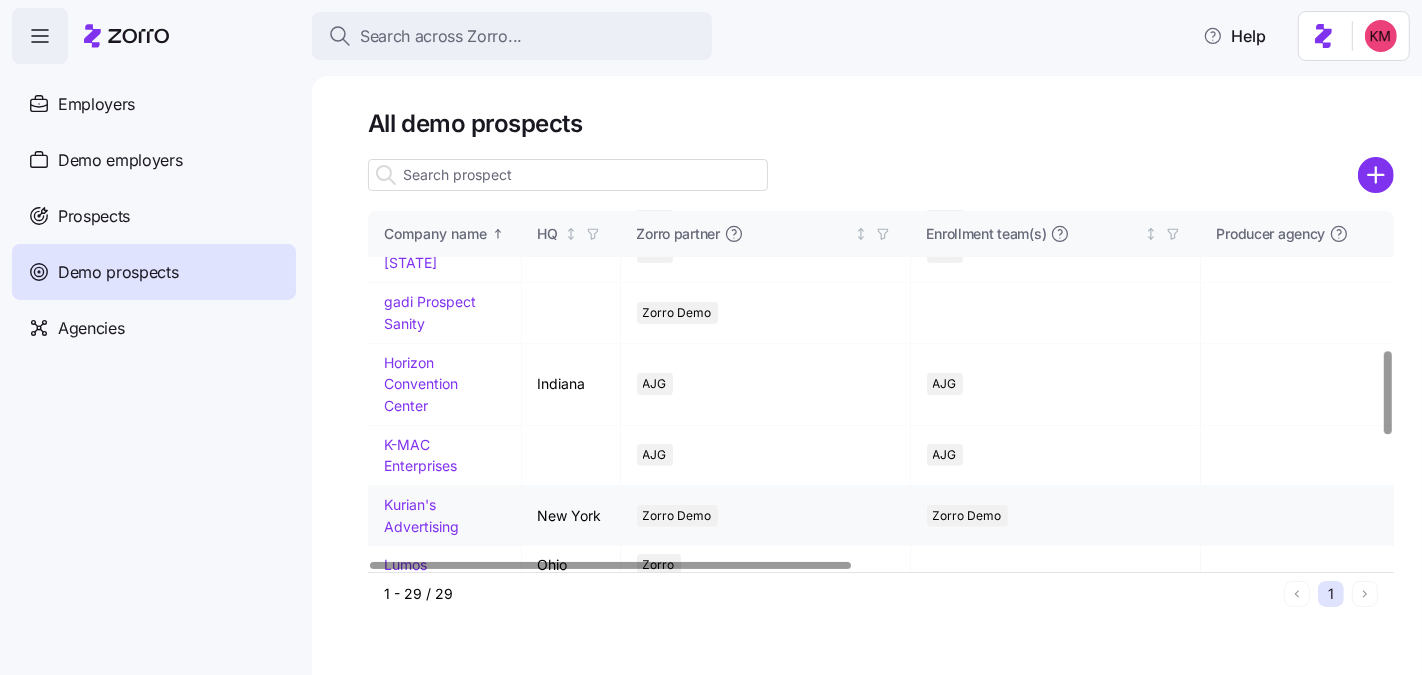 click on "Kurian's Advertising" at bounding box center [421, 515] 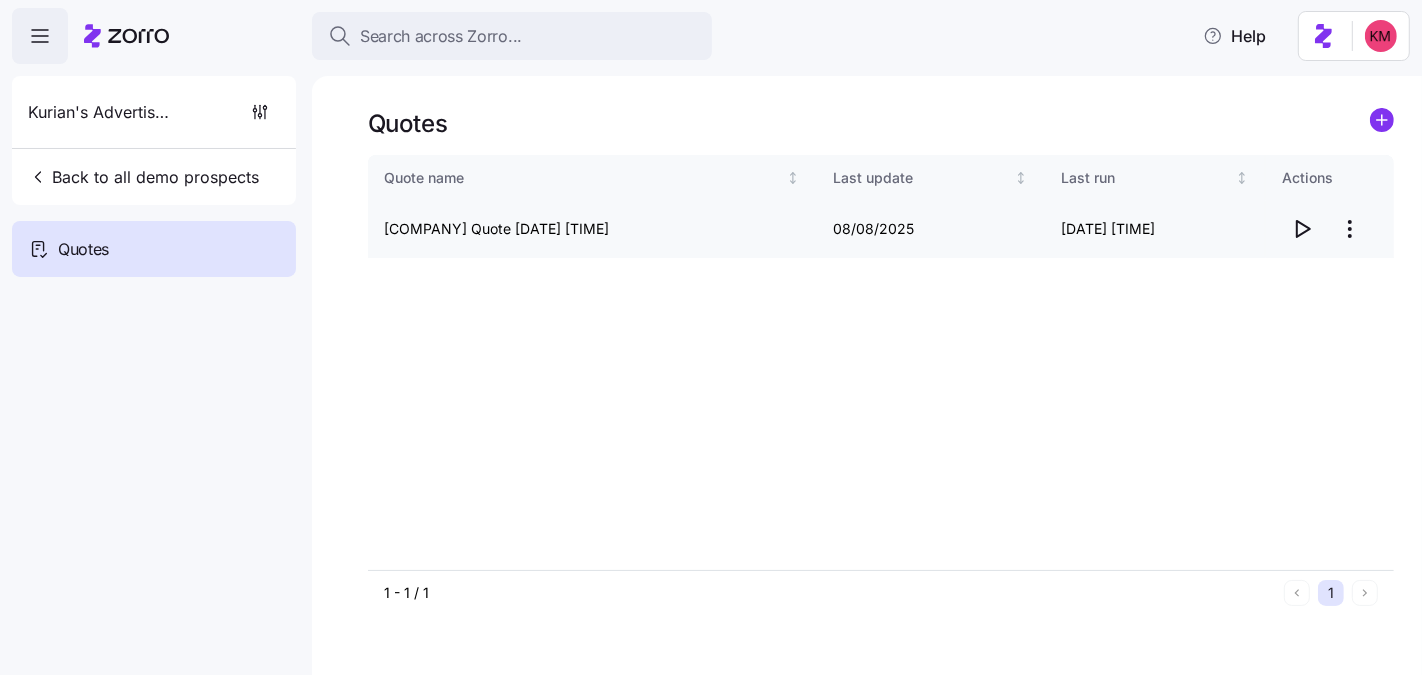 click 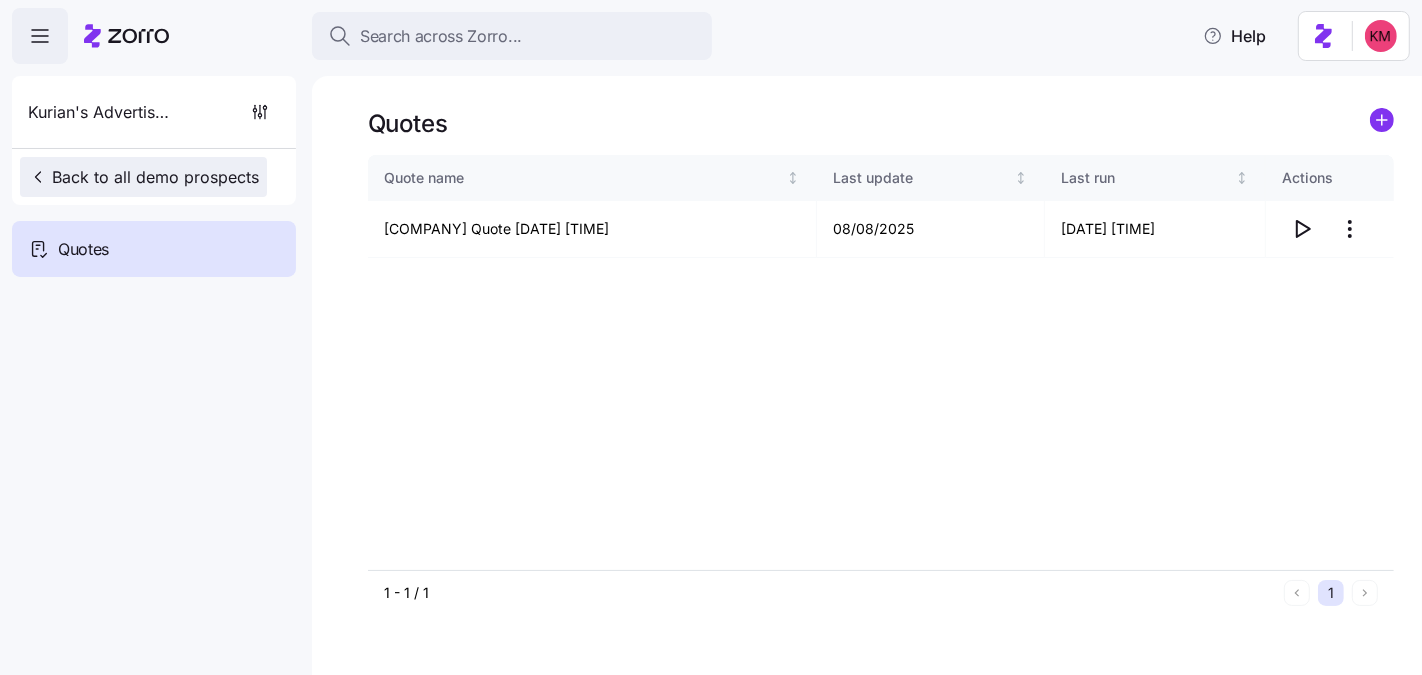 click on "Back to all demo prospects" at bounding box center (143, 177) 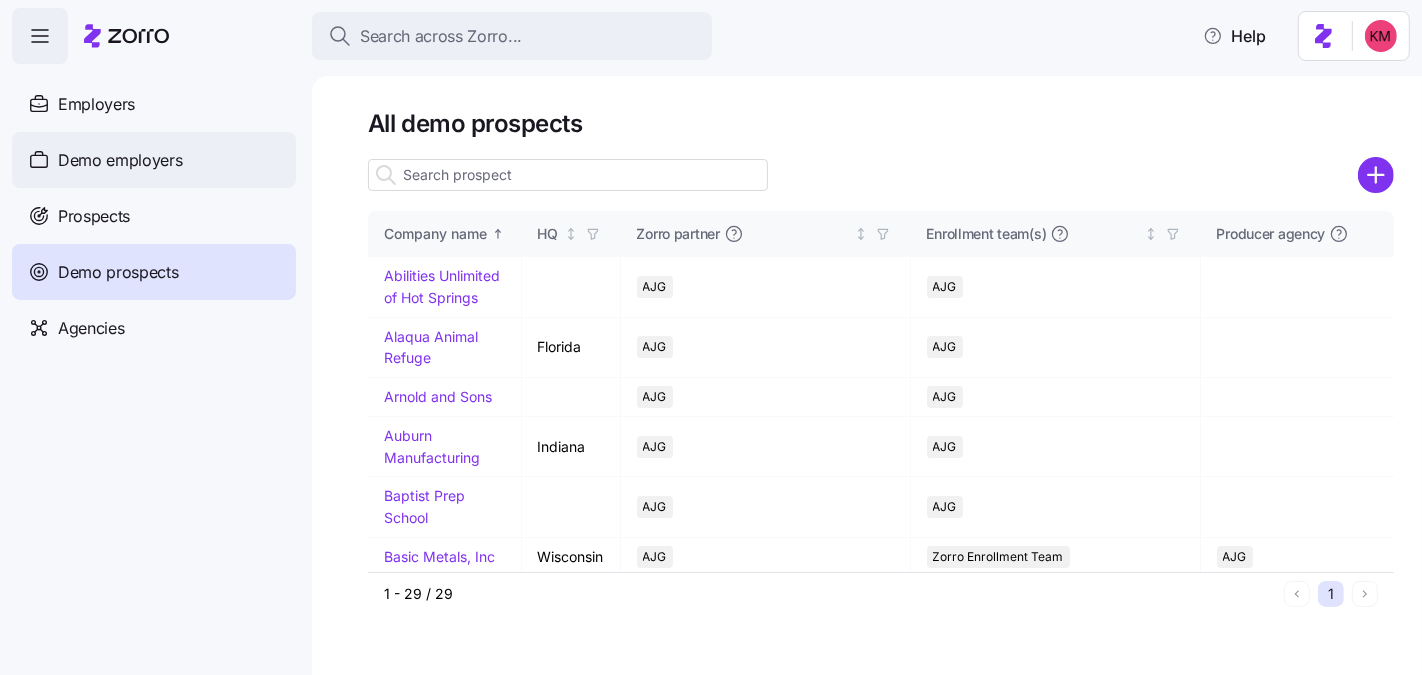 click on "Demo employers" at bounding box center (154, 160) 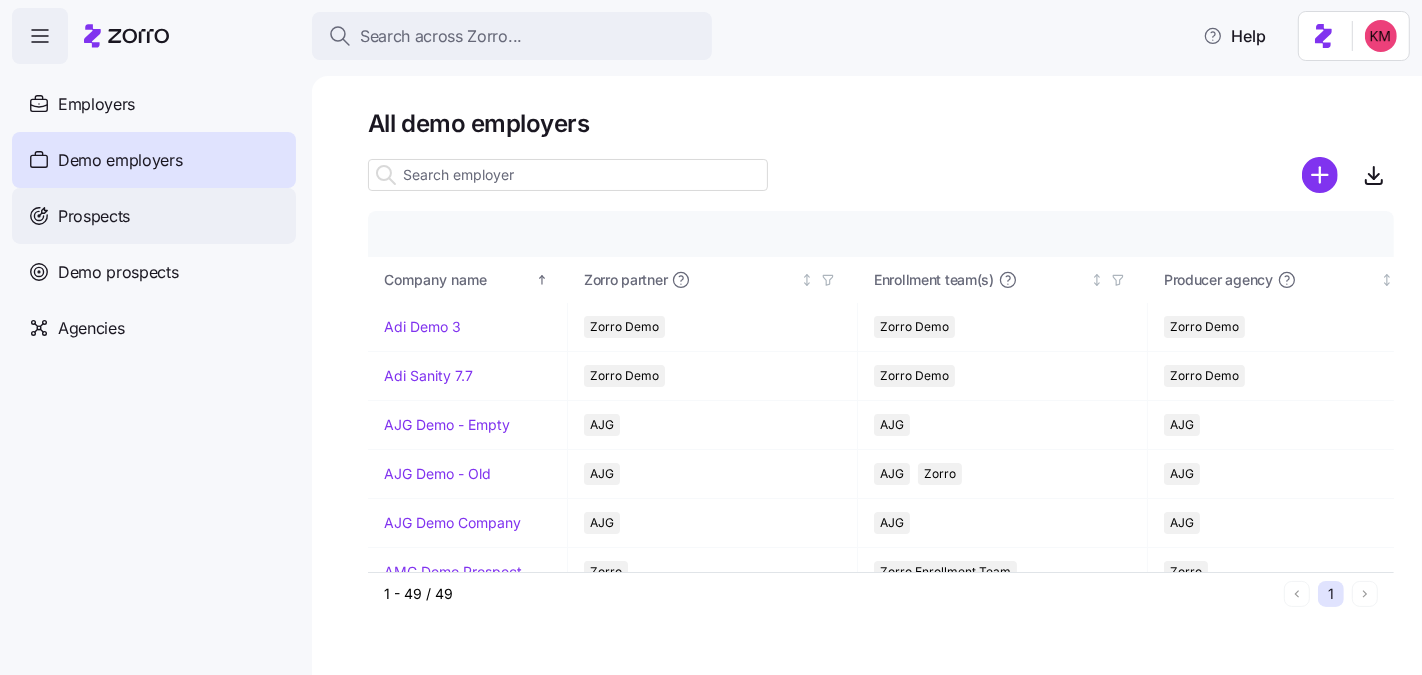 click on "Prospects" at bounding box center [154, 216] 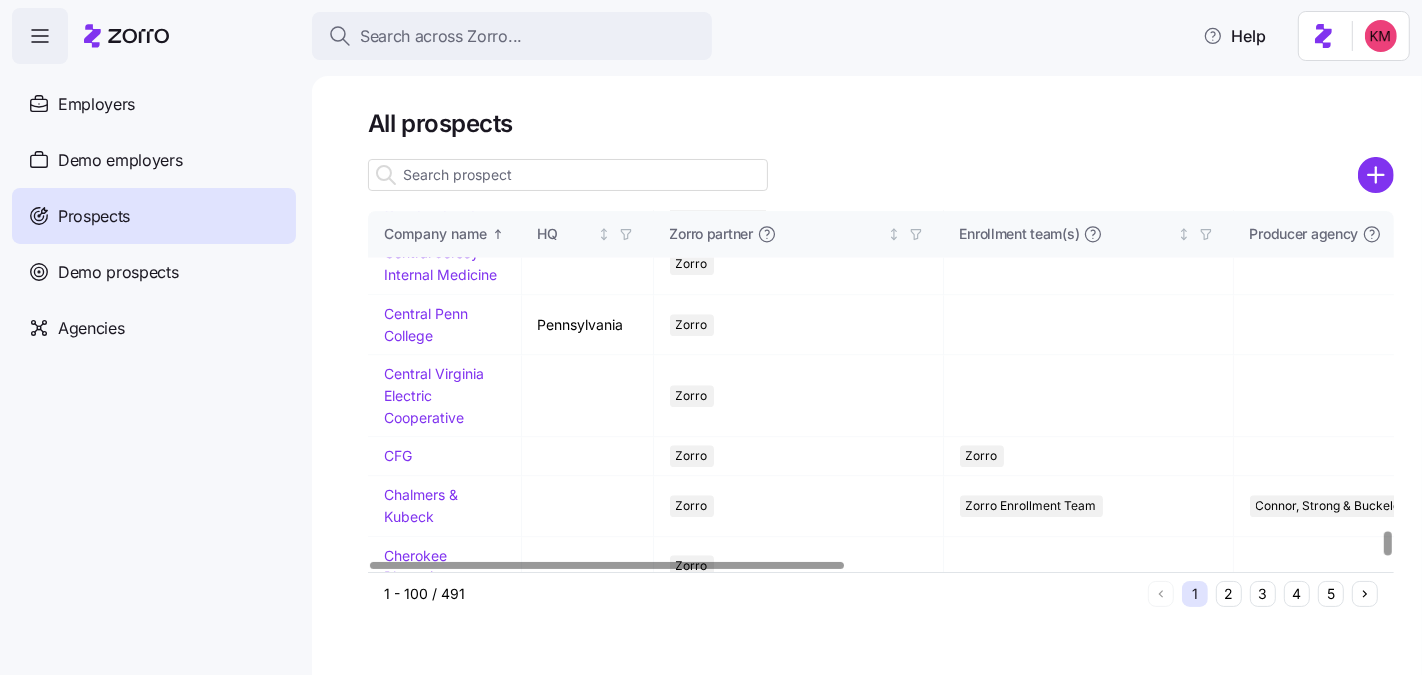 scroll, scrollTop: 4676, scrollLeft: 0, axis: vertical 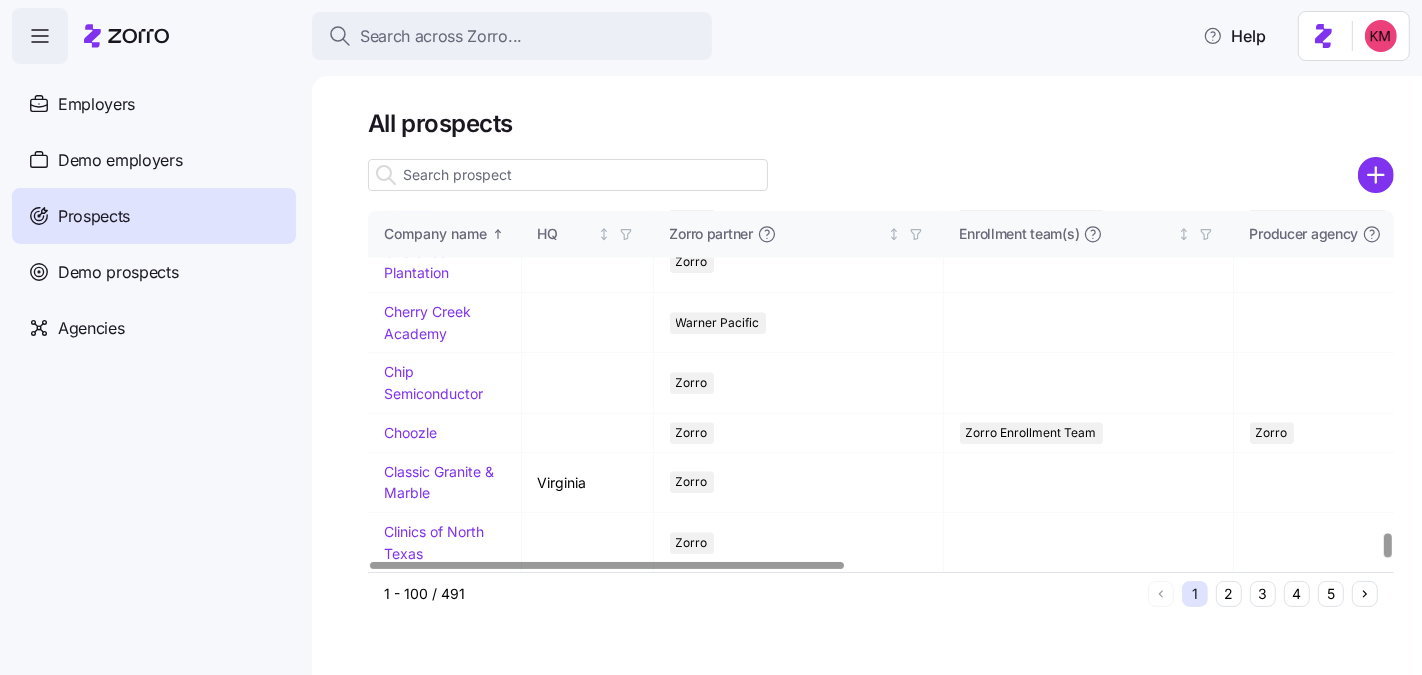 drag, startPoint x: 524, startPoint y: 155, endPoint x: 521, endPoint y: 183, distance: 28.160255 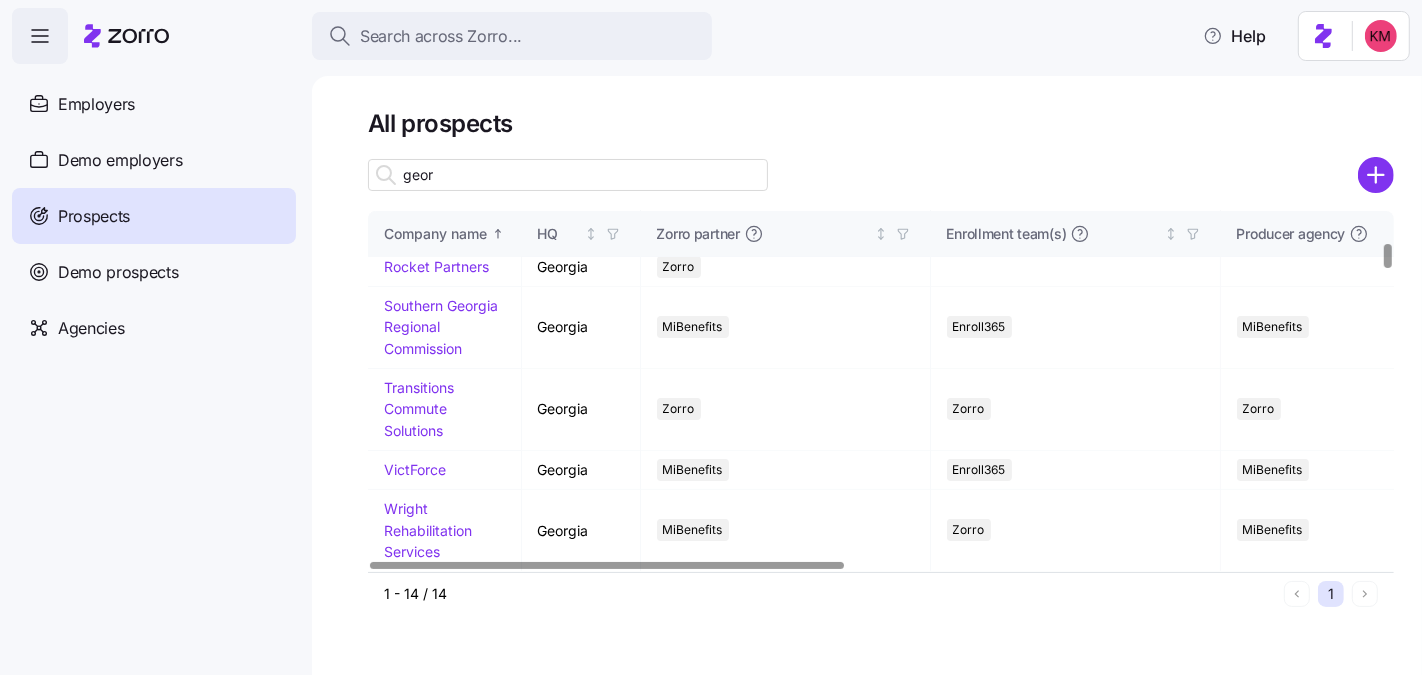 scroll, scrollTop: 439, scrollLeft: 0, axis: vertical 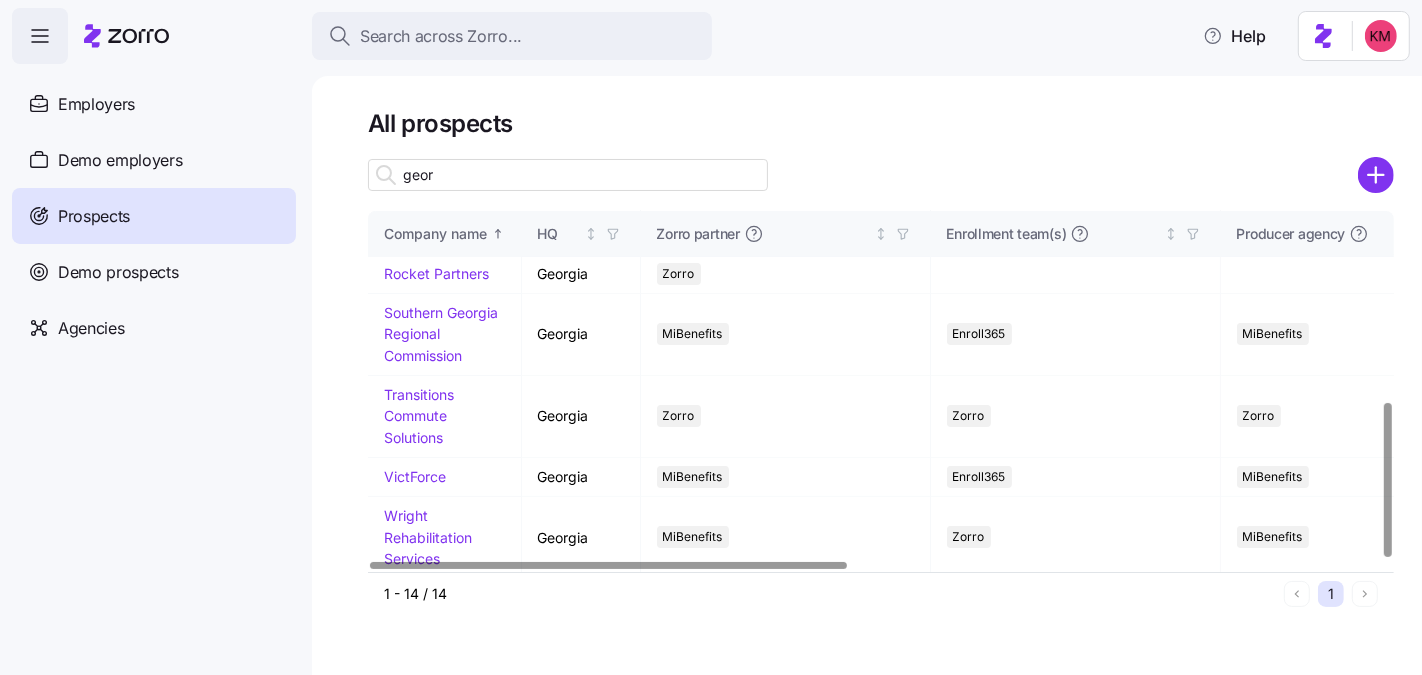 type on "geor" 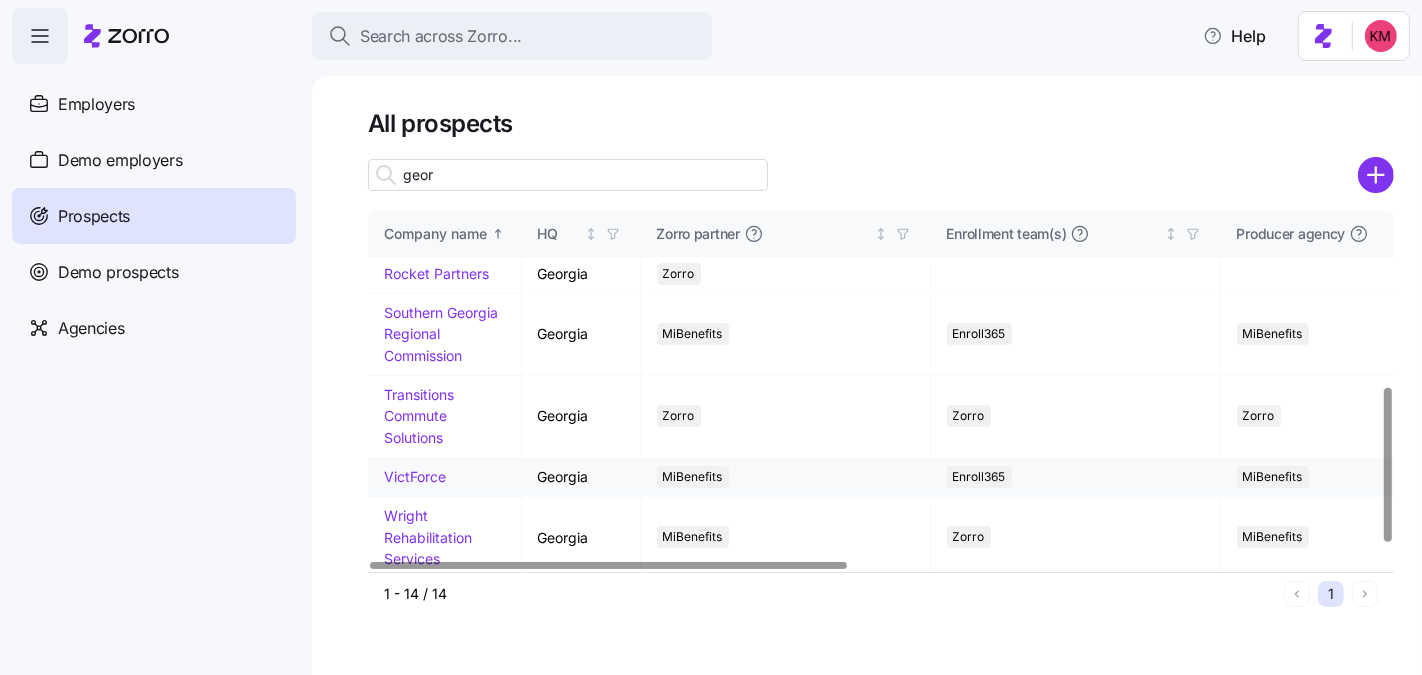 scroll, scrollTop: 0, scrollLeft: 0, axis: both 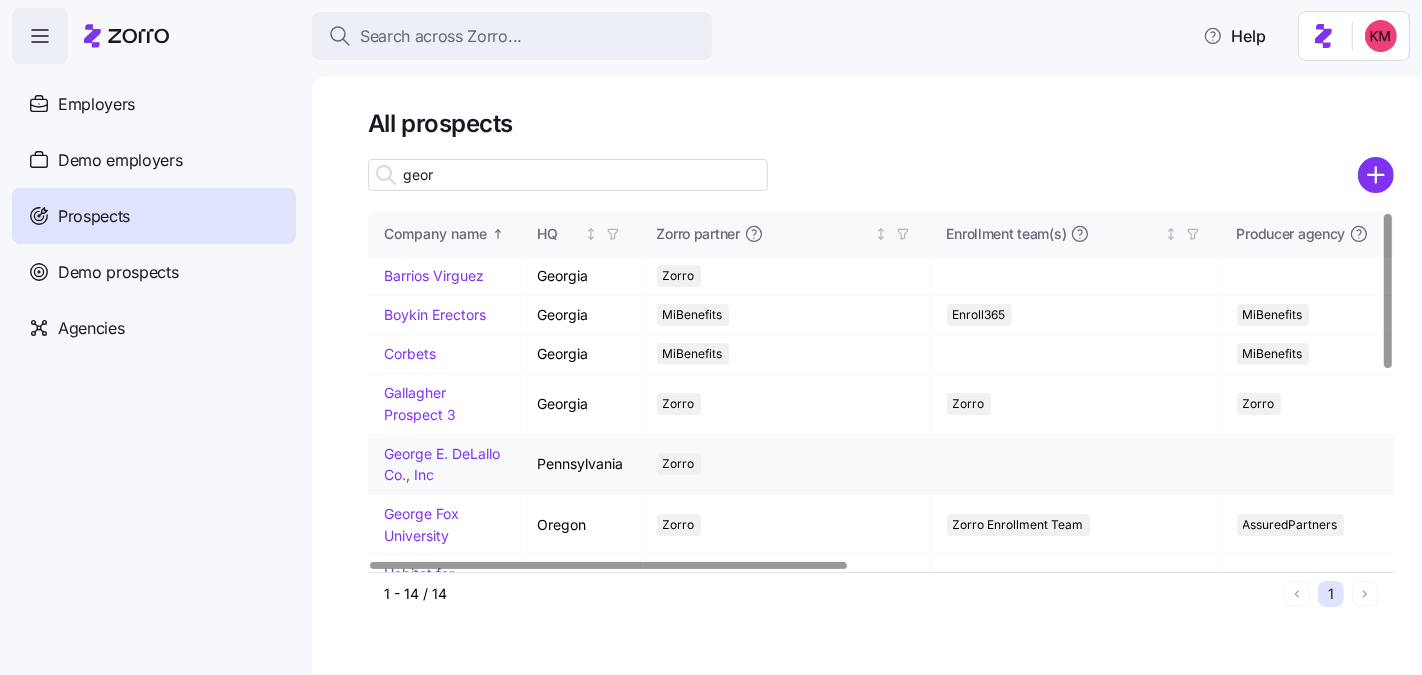 drag, startPoint x: 474, startPoint y: 451, endPoint x: 697, endPoint y: 469, distance: 223.72528 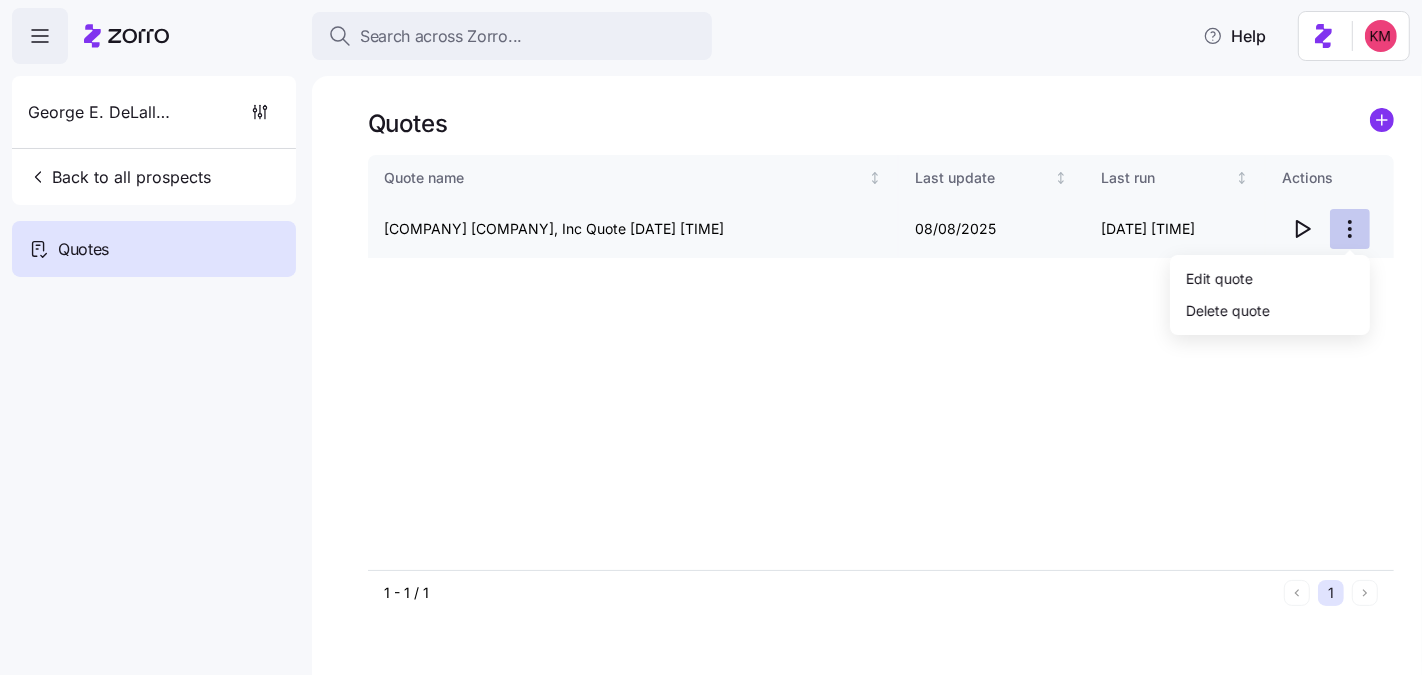 click on "Search across Zorro... Help George E. DeLallo Co., Inc Back to all prospects Quotes Quotes Quote name Last update Last run Actions George E. DeLallo Co., Inc Quote 07/25/2025 8:40 PM 08/08/2025 08/05/2025 10:23 AM 1 - 1 / 1 1 Quotes
Edit quote Delete quote" at bounding box center (711, 512) 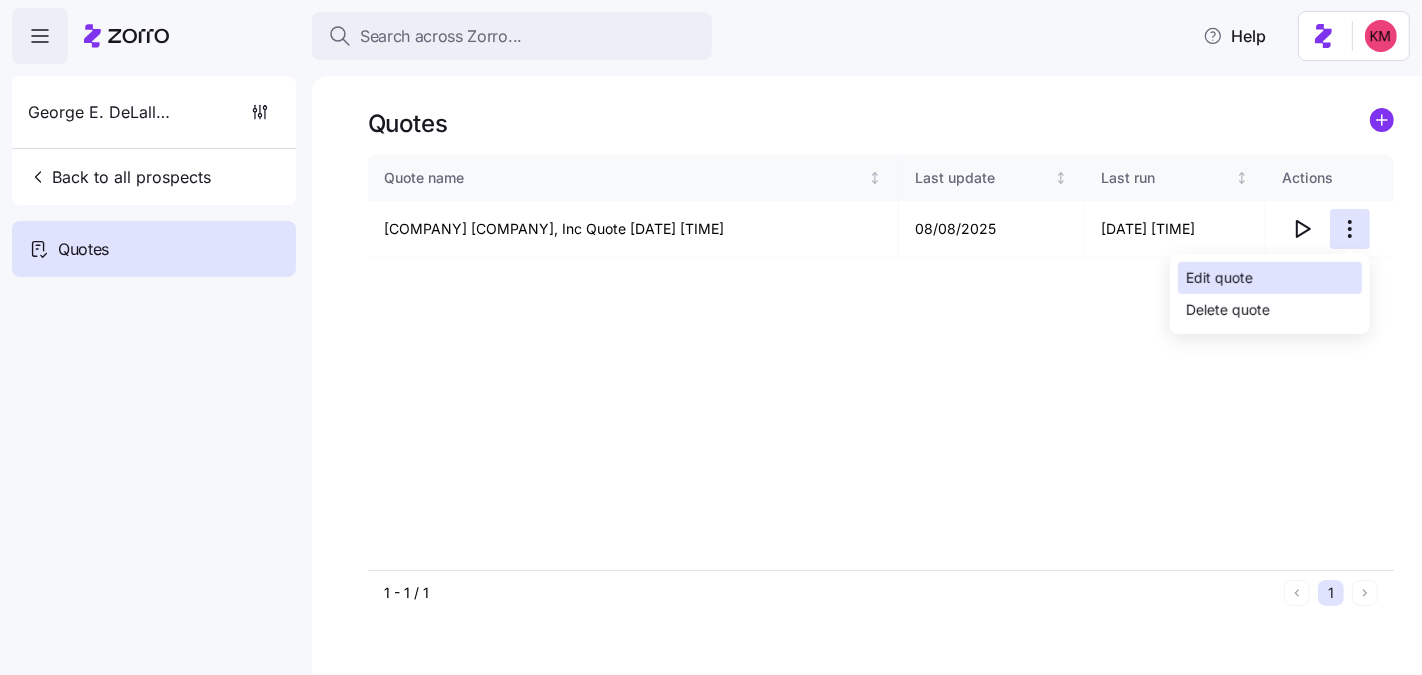 click on "Edit quote" at bounding box center [1270, 278] 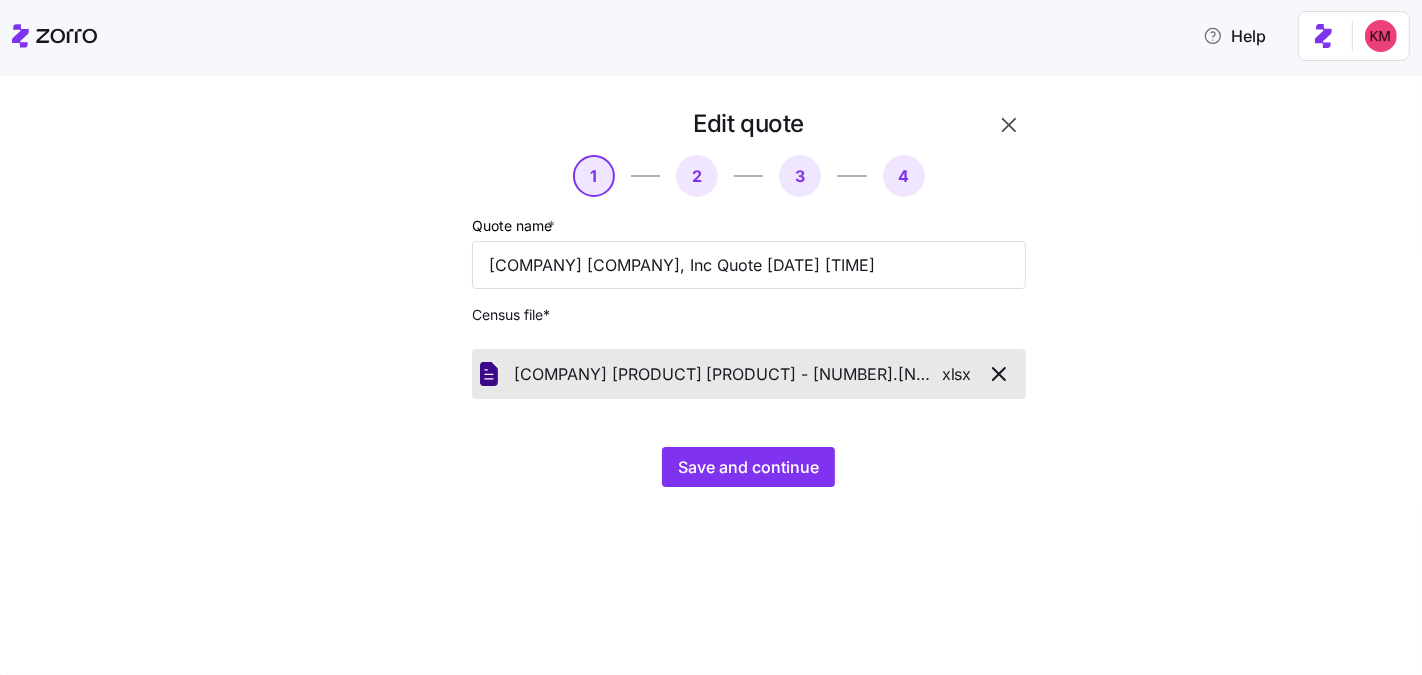 click at bounding box center (999, 374) 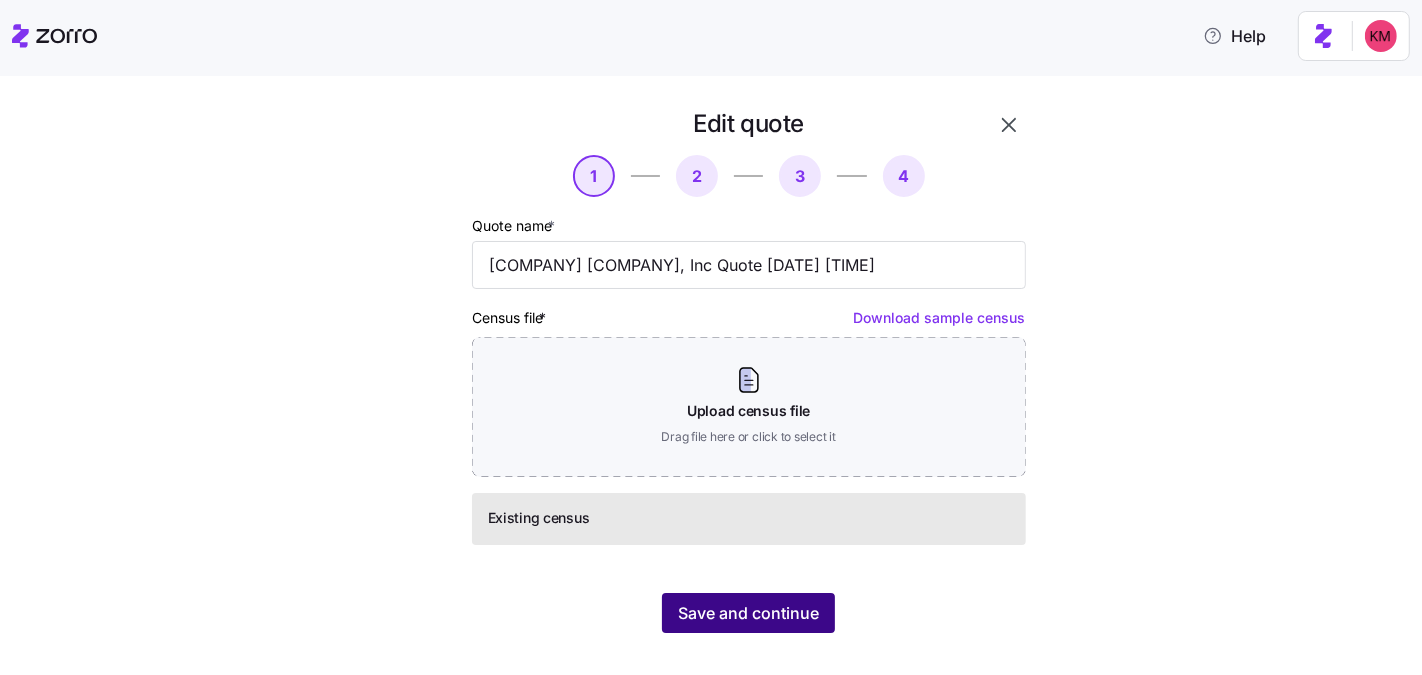 click on "Save and continue" at bounding box center (748, 613) 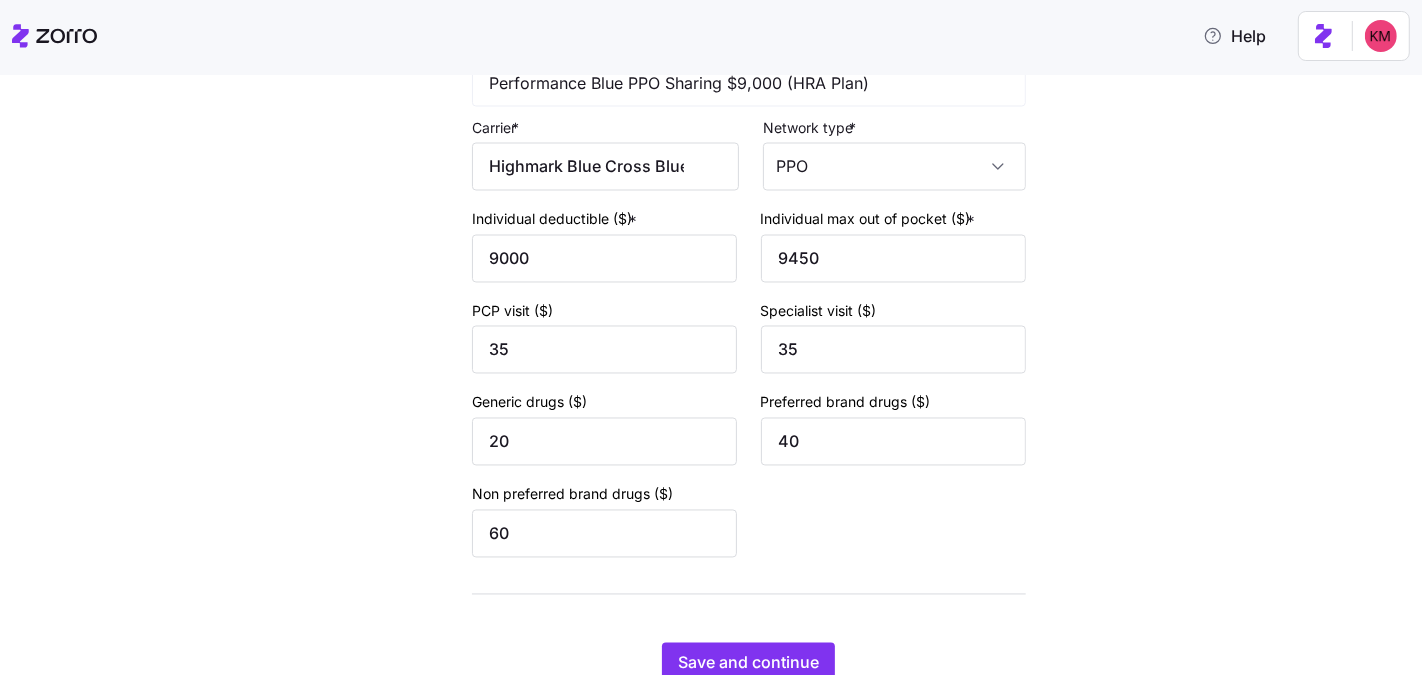 scroll, scrollTop: 3202, scrollLeft: 0, axis: vertical 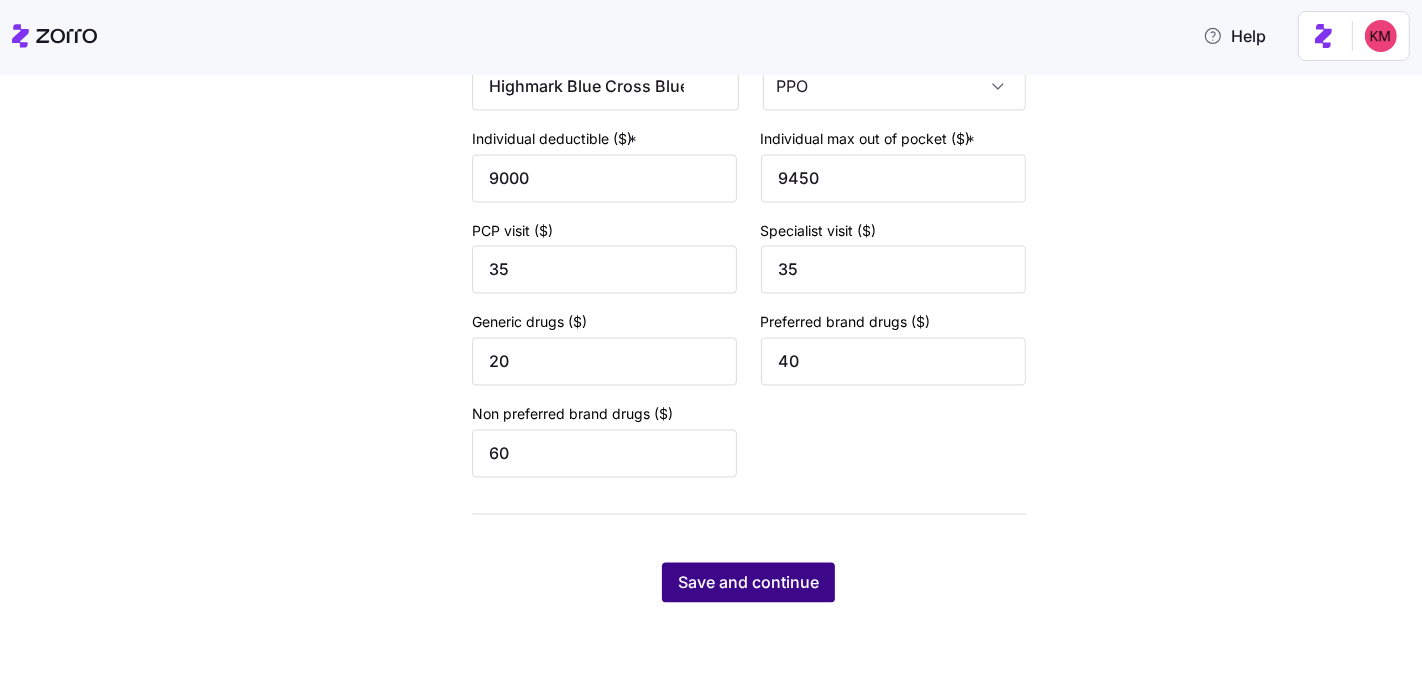 click on "Save and continue" at bounding box center [748, 583] 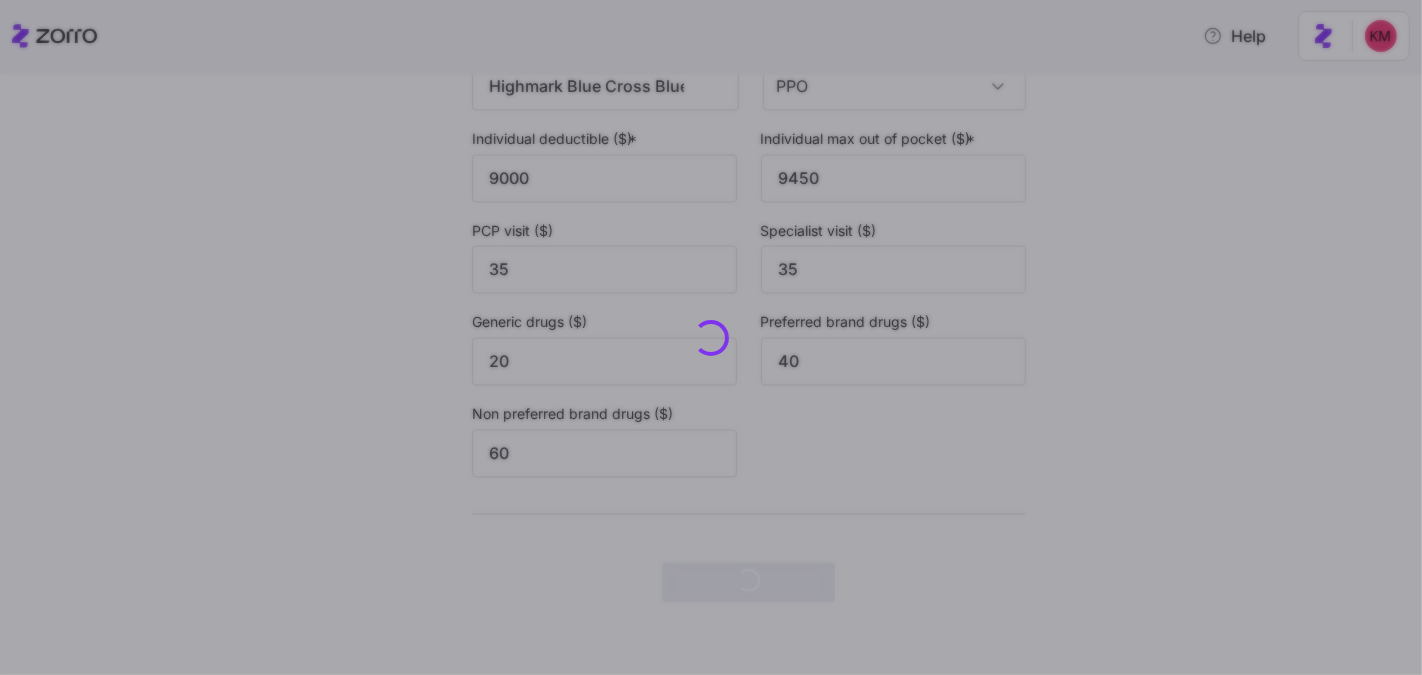 scroll, scrollTop: 0, scrollLeft: 0, axis: both 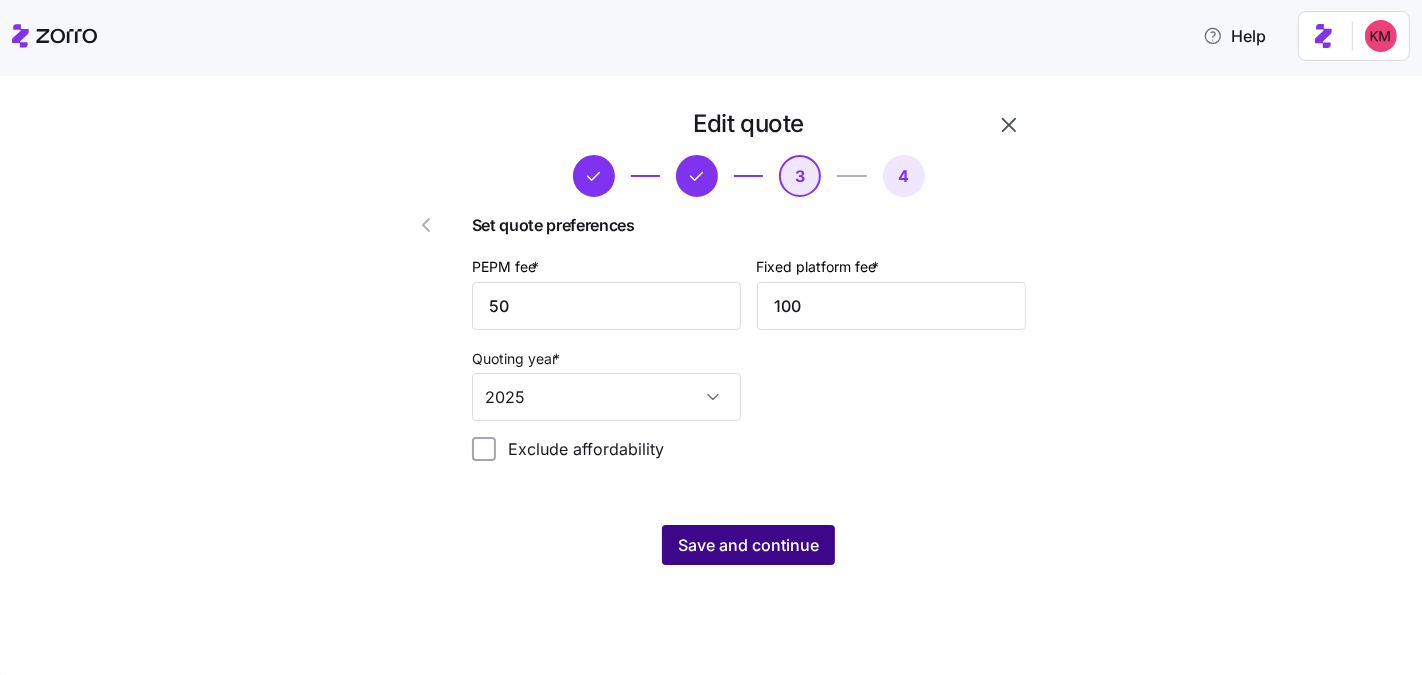 click on "Save and continue" at bounding box center [748, 545] 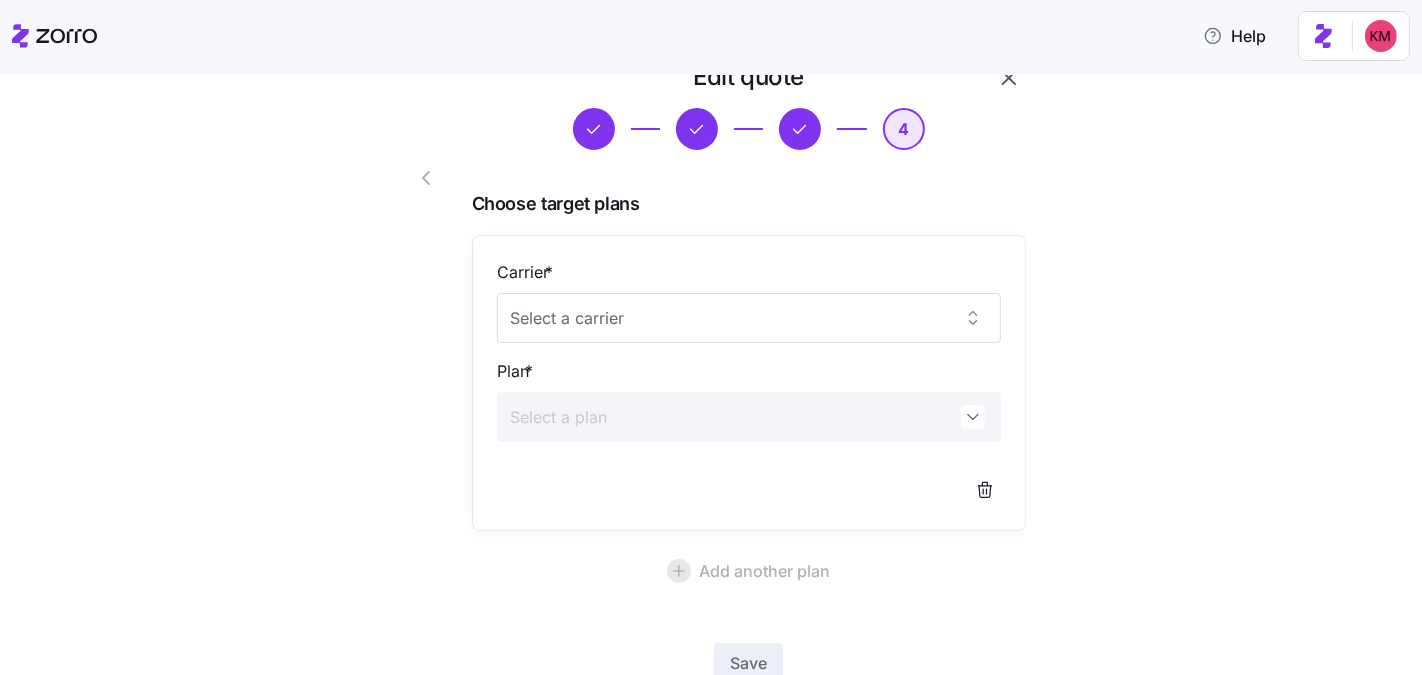 scroll, scrollTop: 0, scrollLeft: 0, axis: both 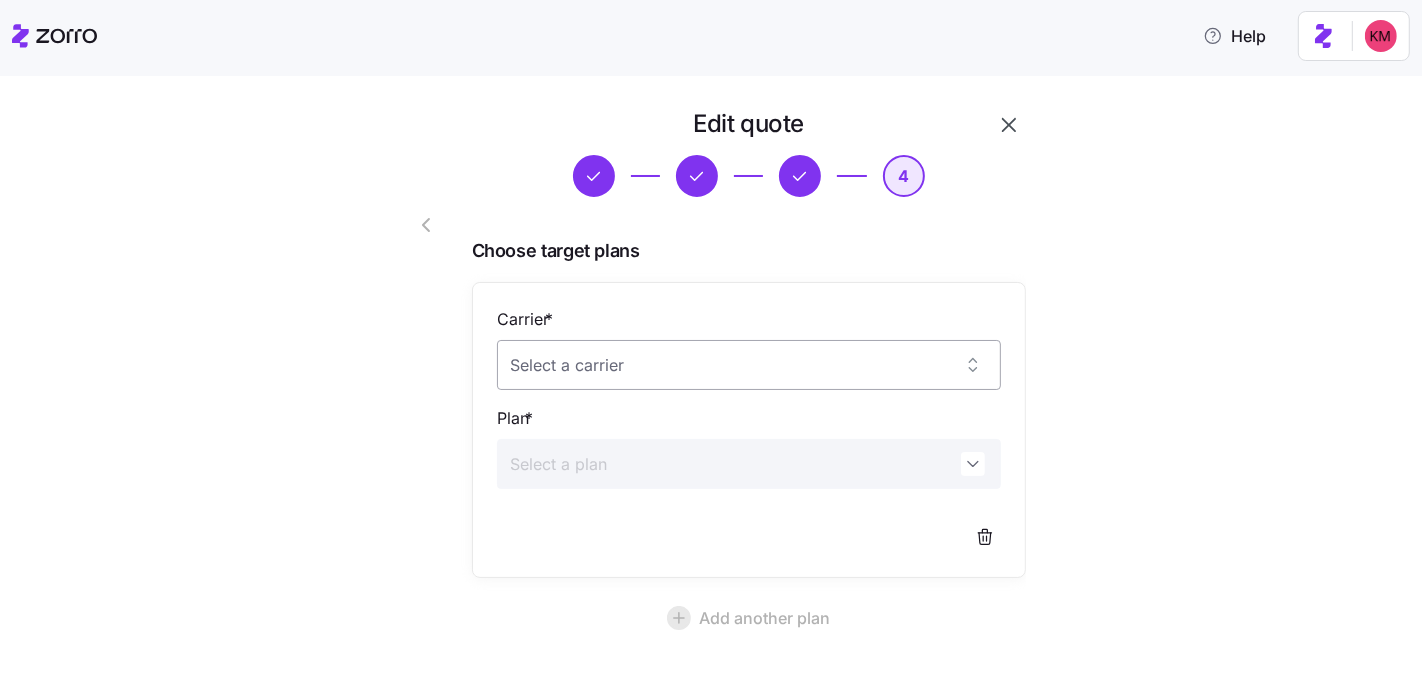 click on "Carrier  *" at bounding box center (749, 365) 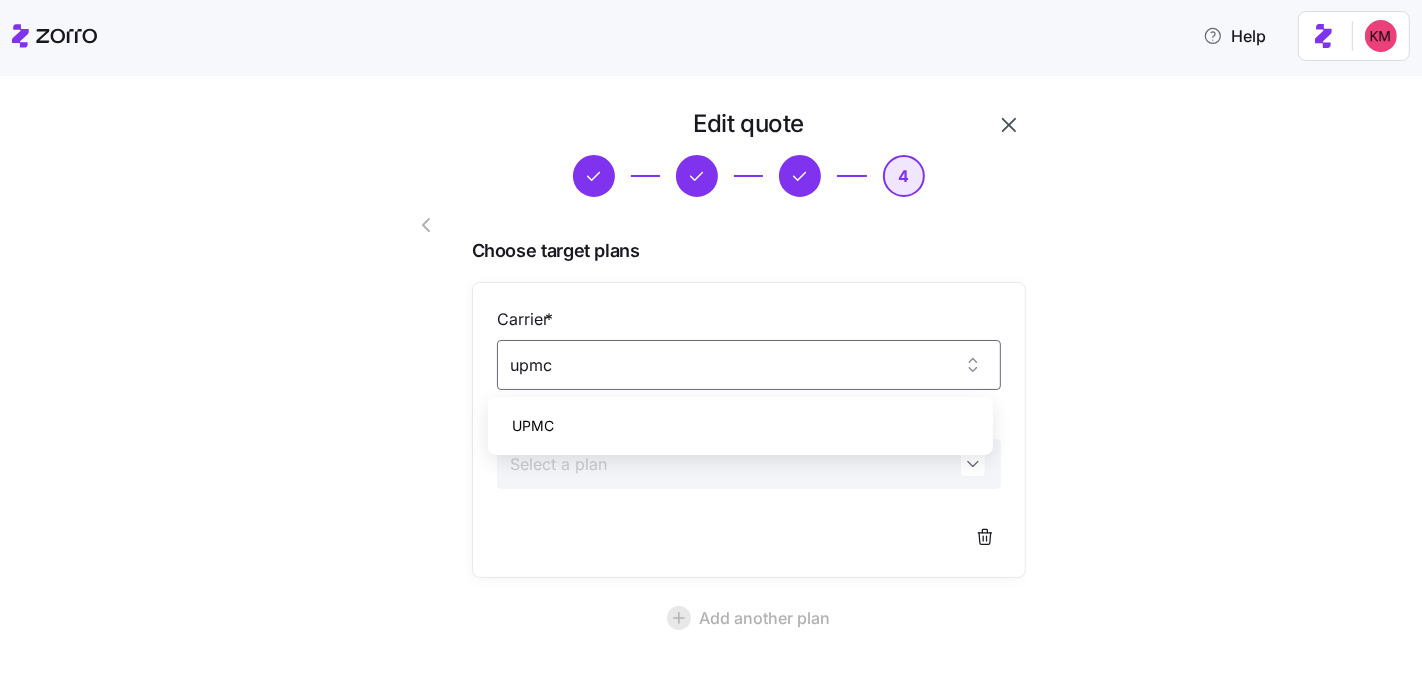 type on "upmc" 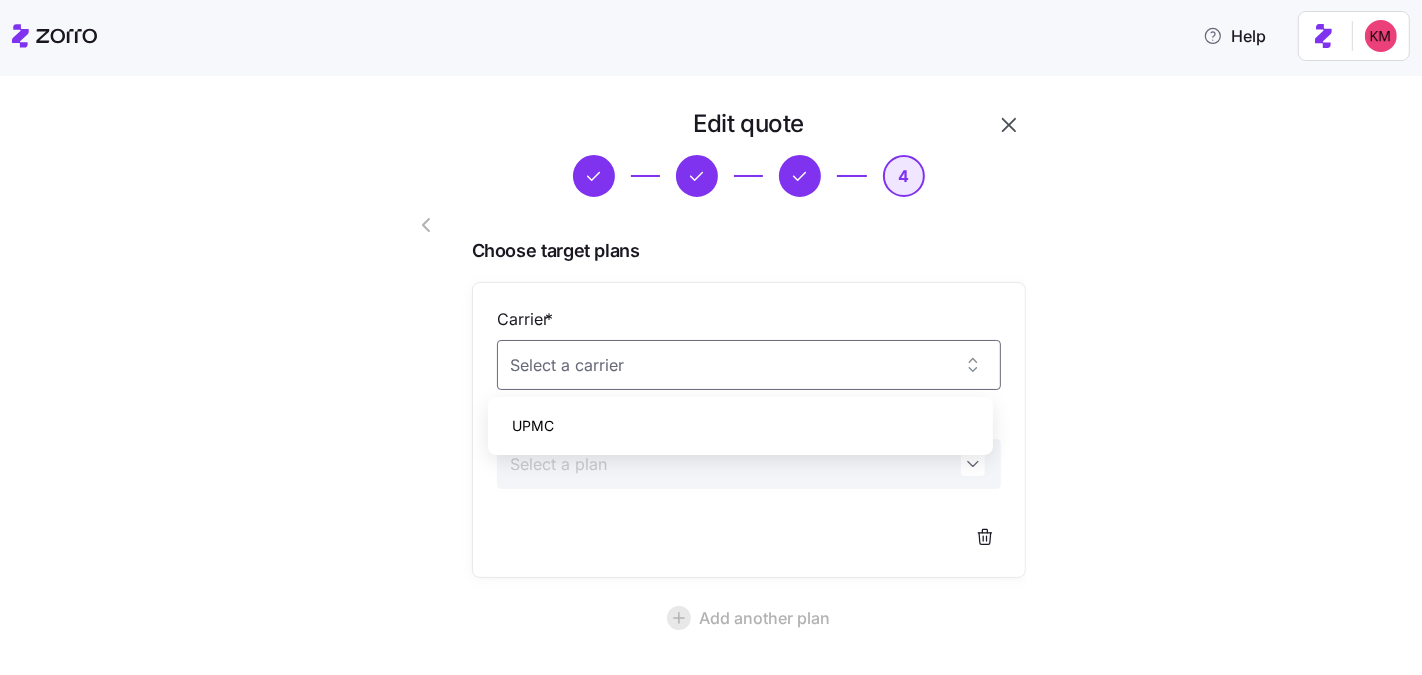 click on "Help Edit quote 4 Choose target plans Carrier  * Plan  * Add another plan Save Skip and save quote Zorro Ops
UPMC No results found" at bounding box center [711, 512] 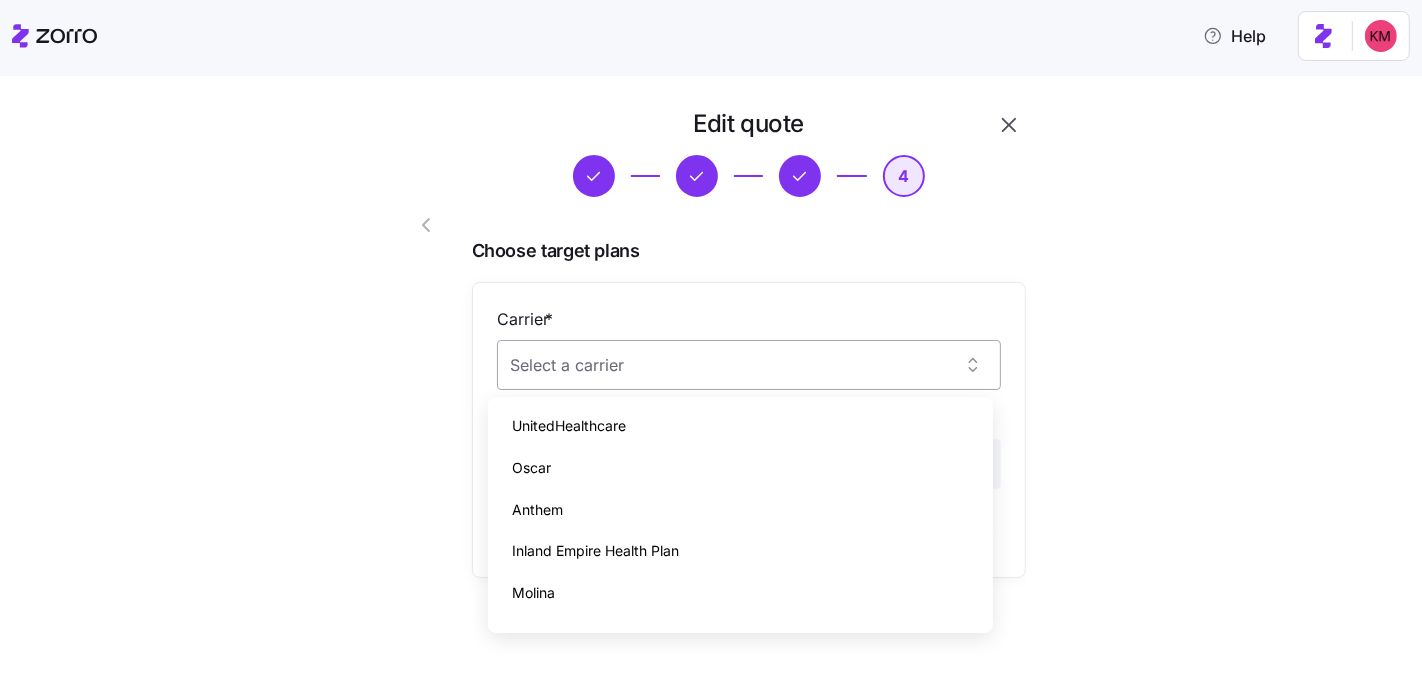 click on "Carrier  *" at bounding box center (749, 365) 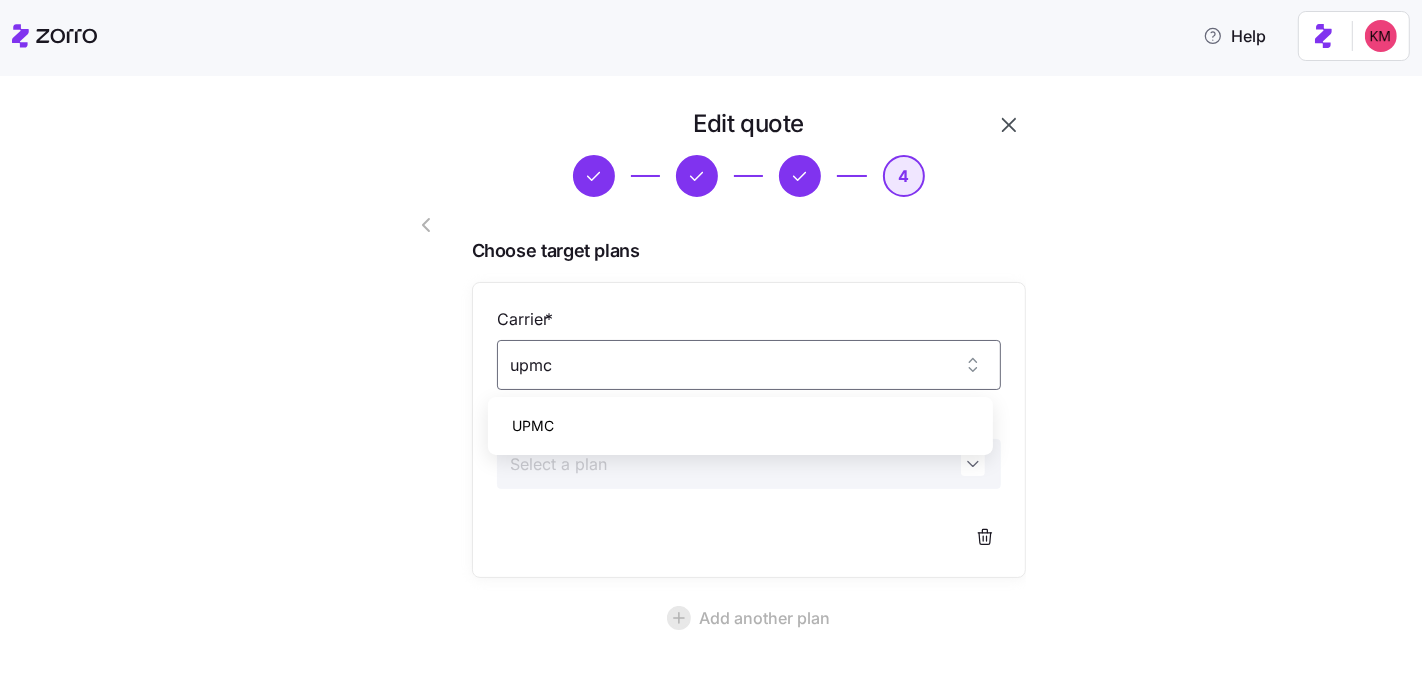 click on "UPMC" at bounding box center [740, 426] 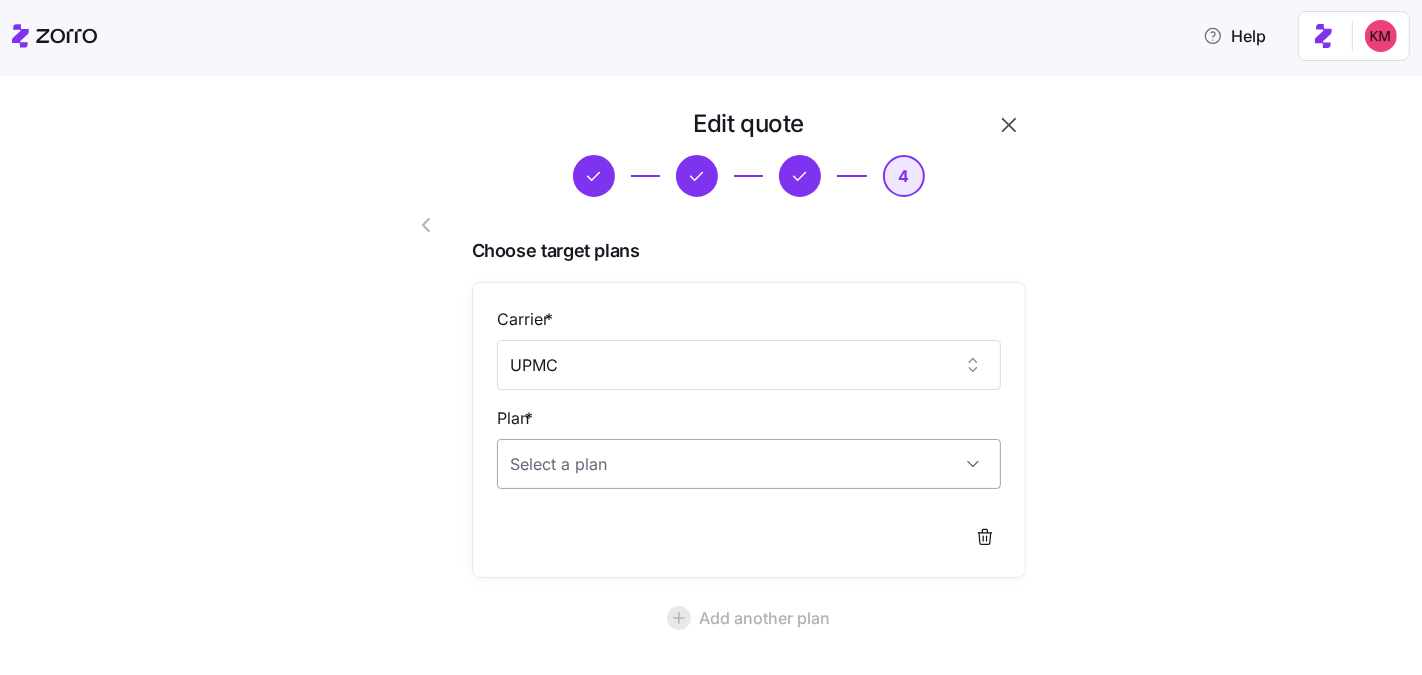 type on "UPMC" 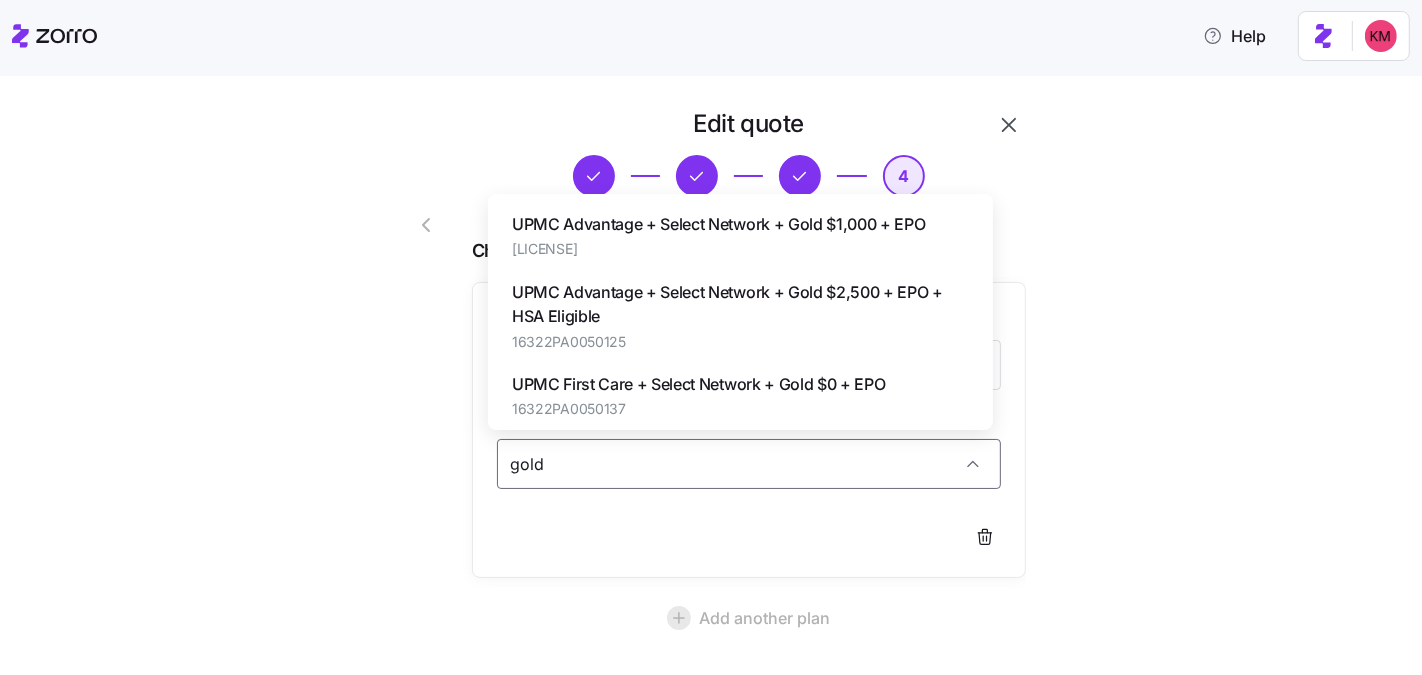 click on "UPMC Advantage + Select Network + Gold $1,000 + EPO" at bounding box center [719, 224] 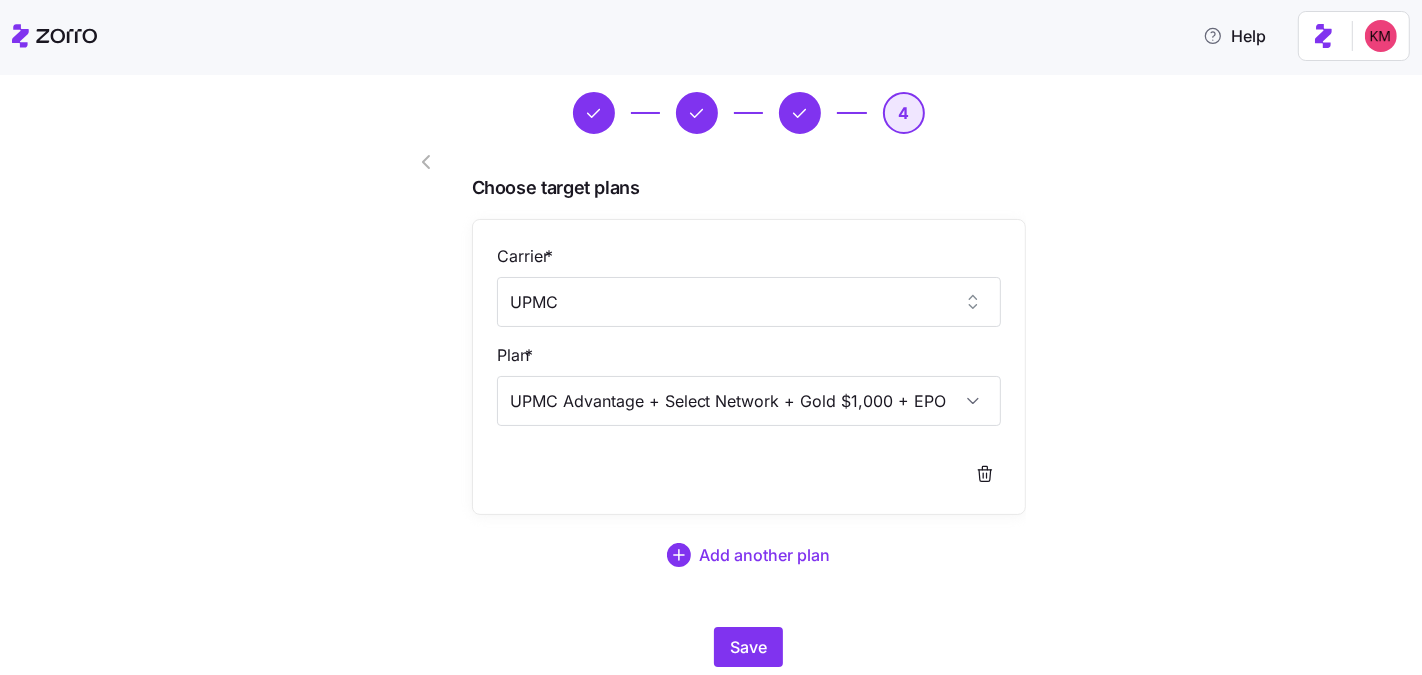 scroll, scrollTop: 125, scrollLeft: 0, axis: vertical 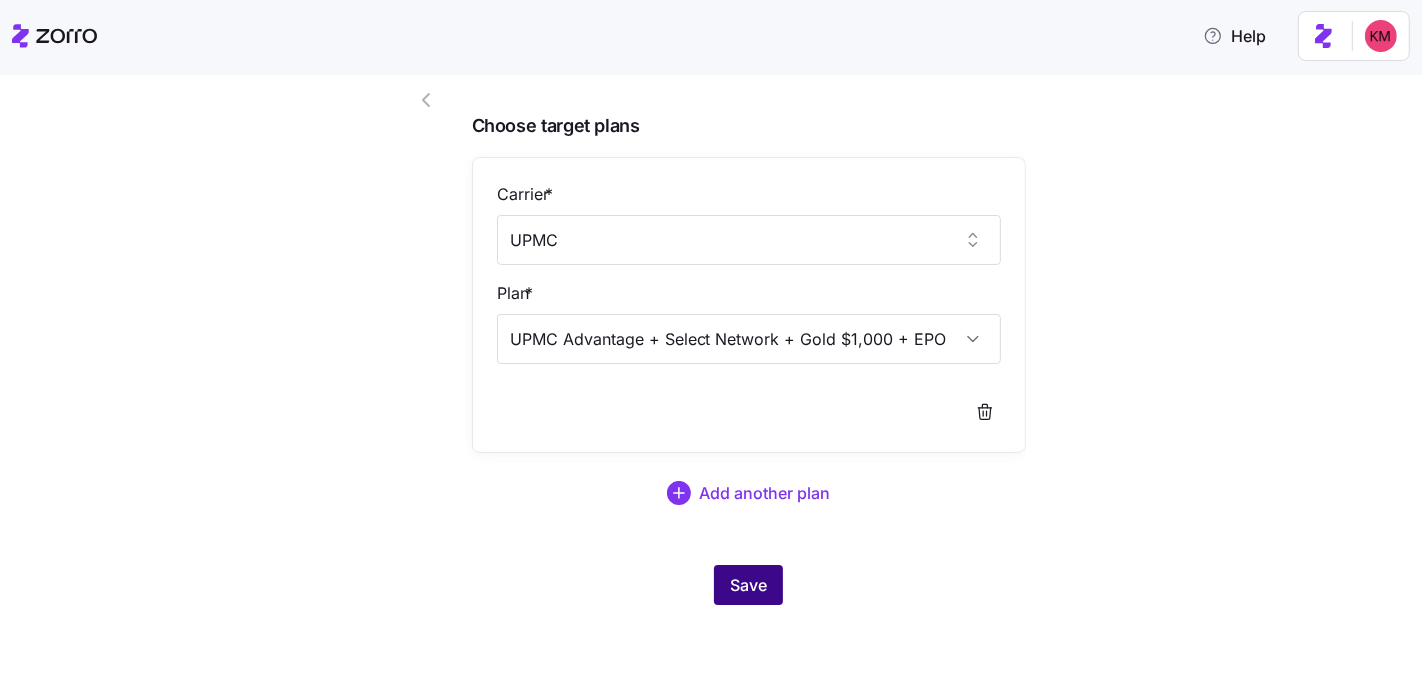 type on "UPMC Advantage + Select Network + Gold $1,000 + EPO" 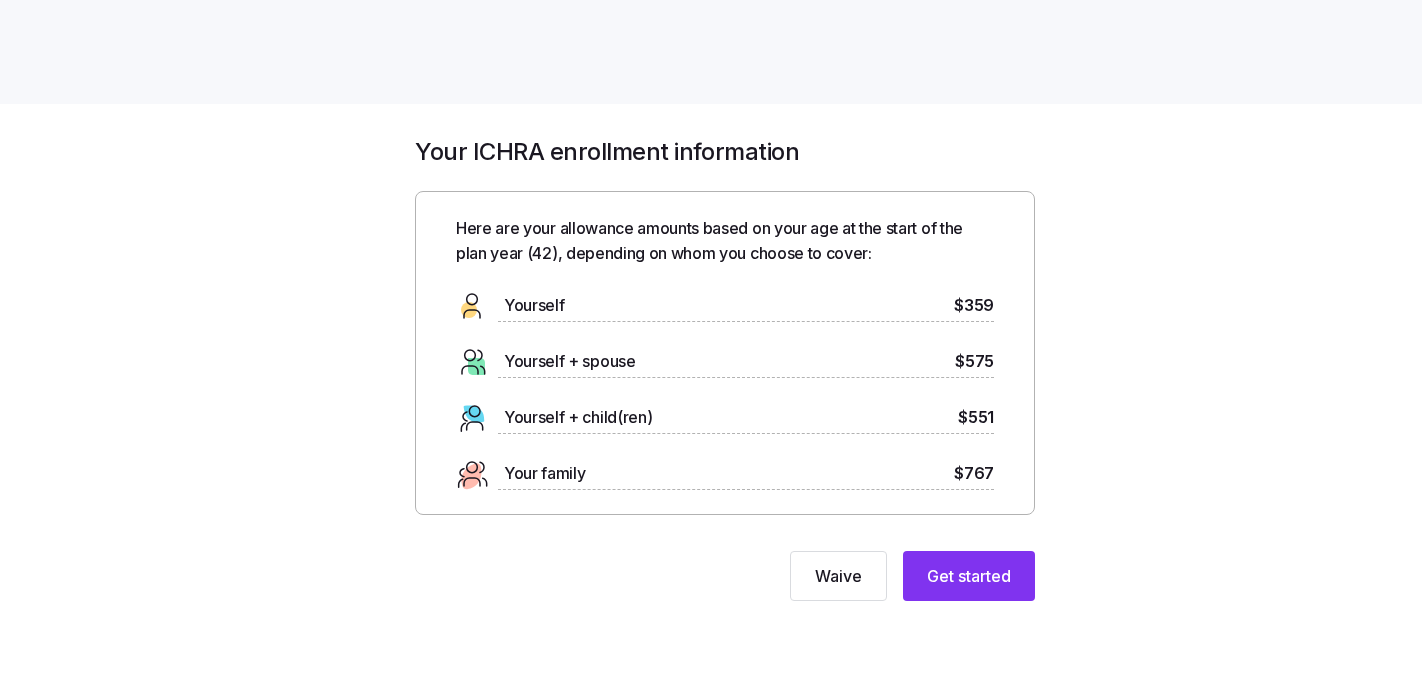 scroll, scrollTop: 0, scrollLeft: 0, axis: both 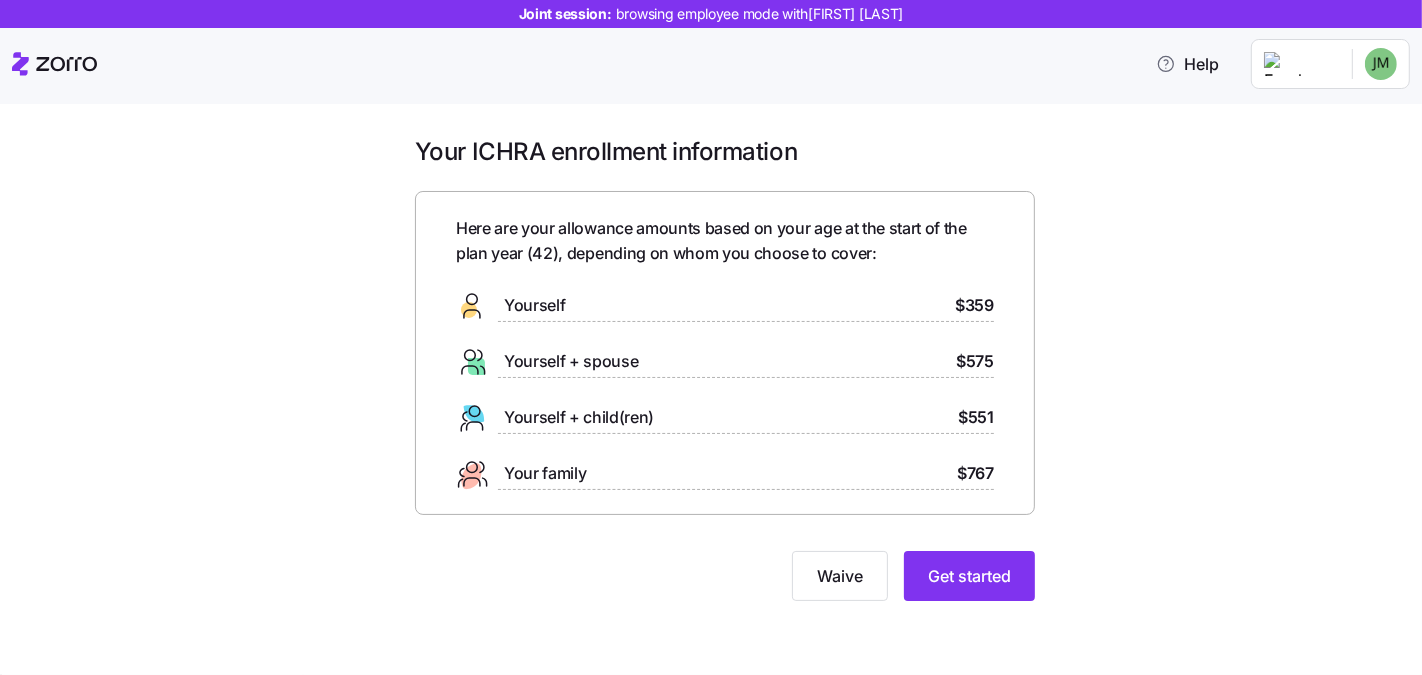 drag, startPoint x: 1395, startPoint y: 571, endPoint x: 1280, endPoint y: 571, distance: 115 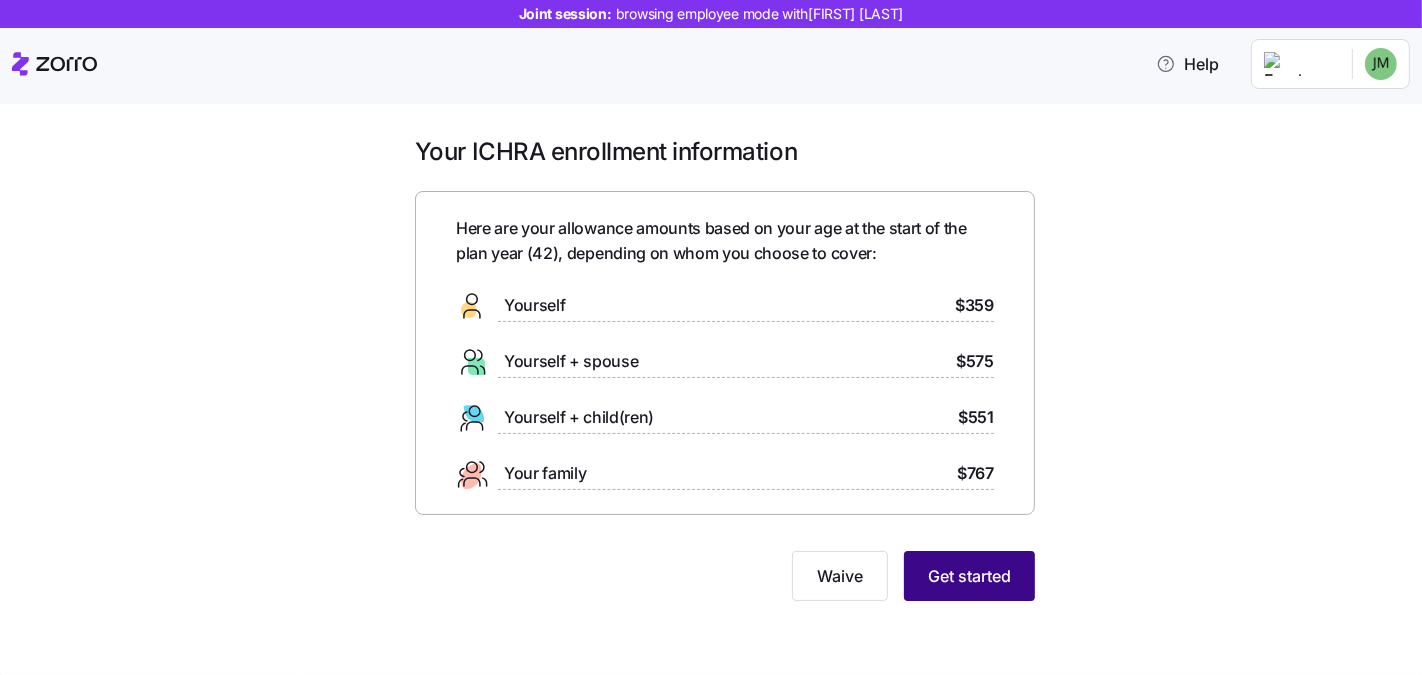 click on "Get started" at bounding box center (969, 576) 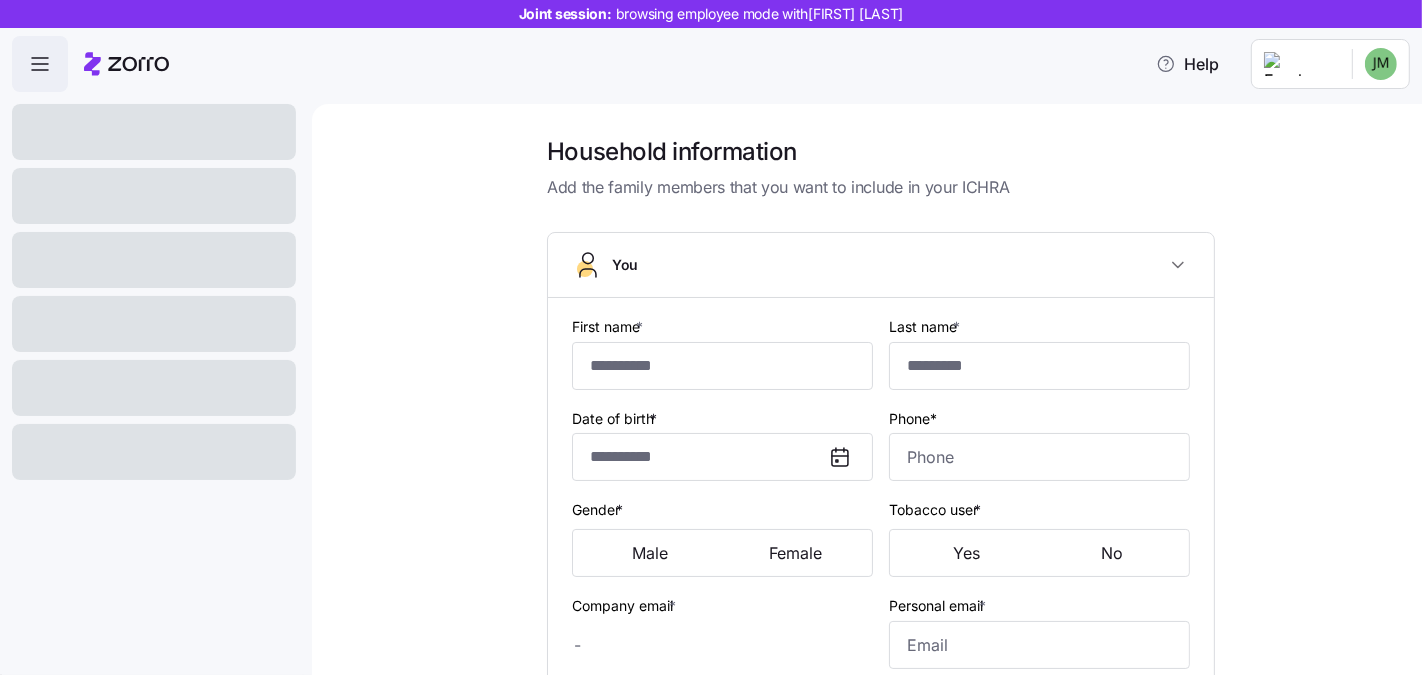 type on "******" 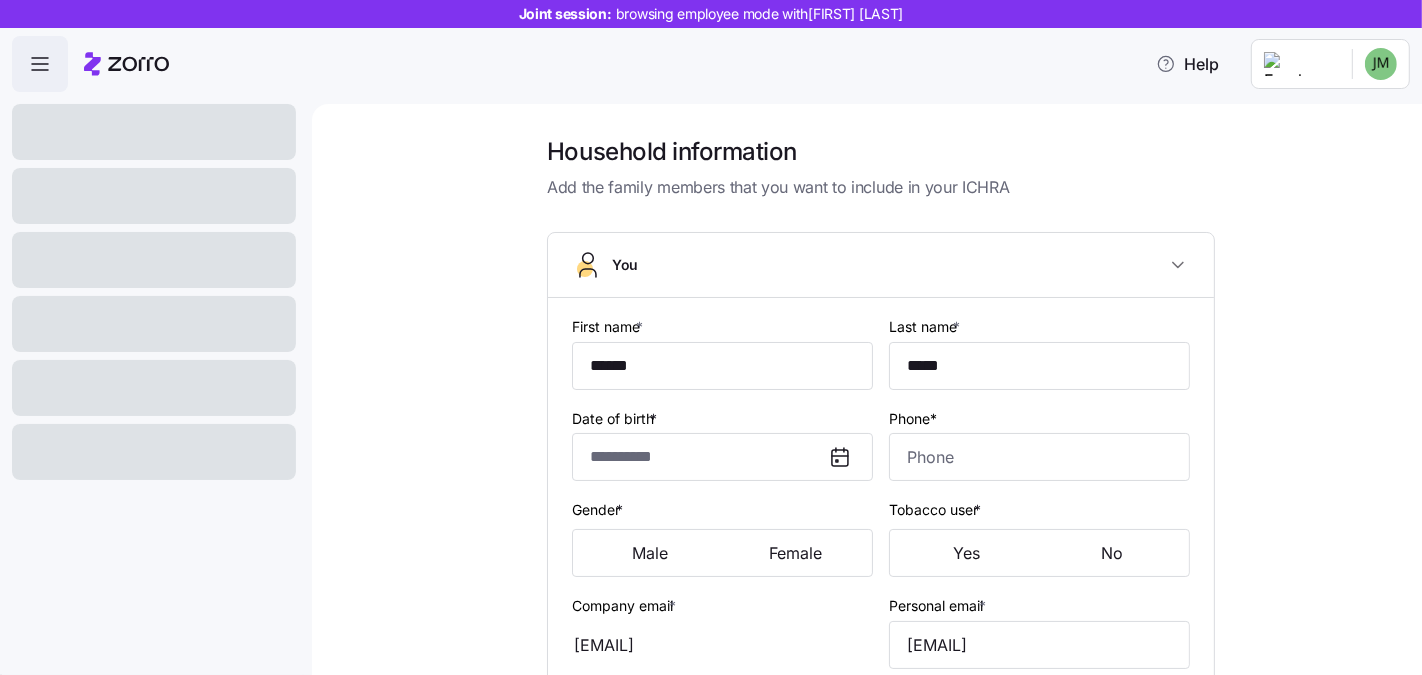 type on "**********" 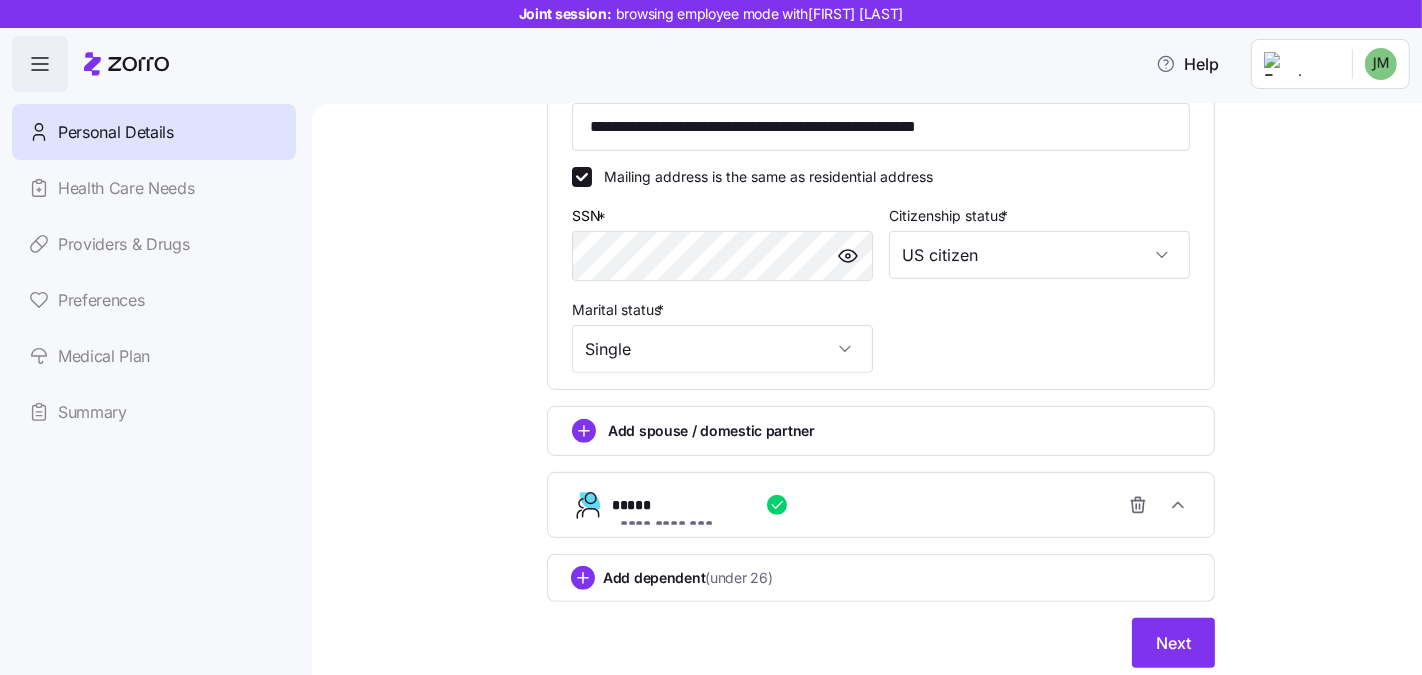 scroll, scrollTop: 671, scrollLeft: 0, axis: vertical 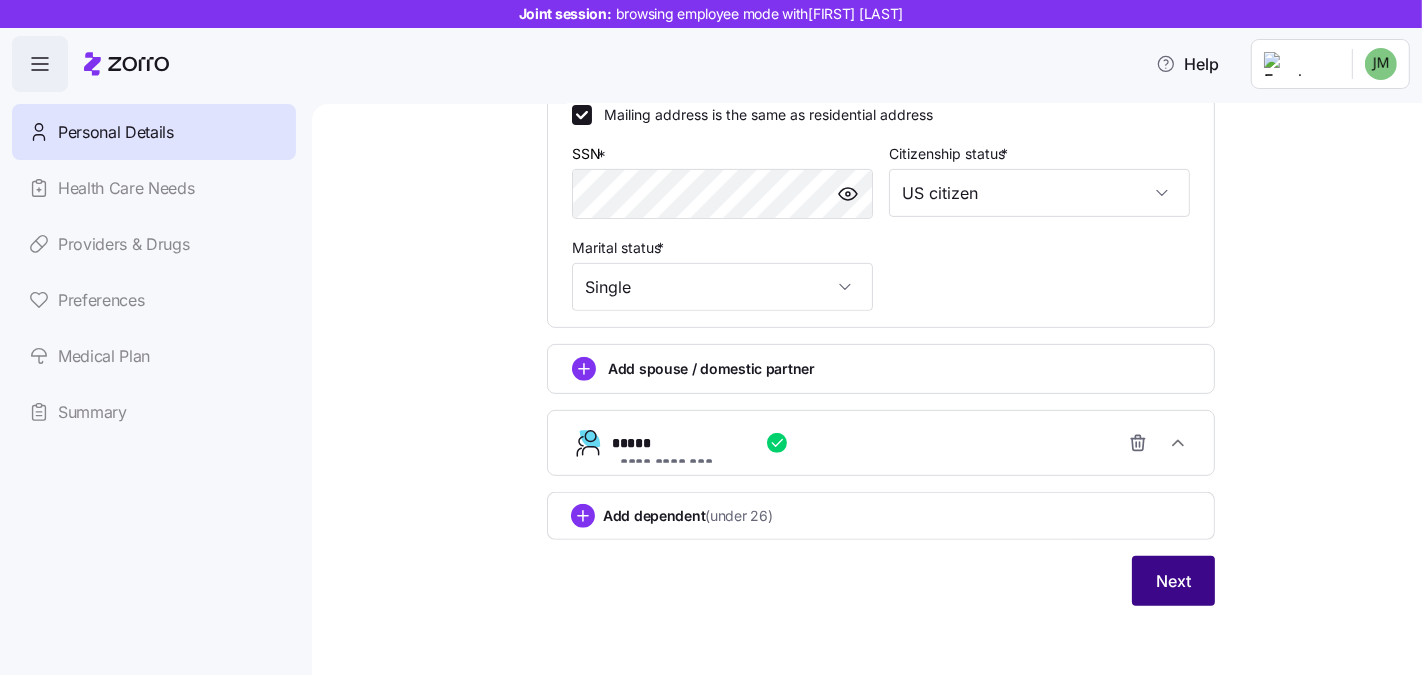 click on "Next" at bounding box center (1173, 581) 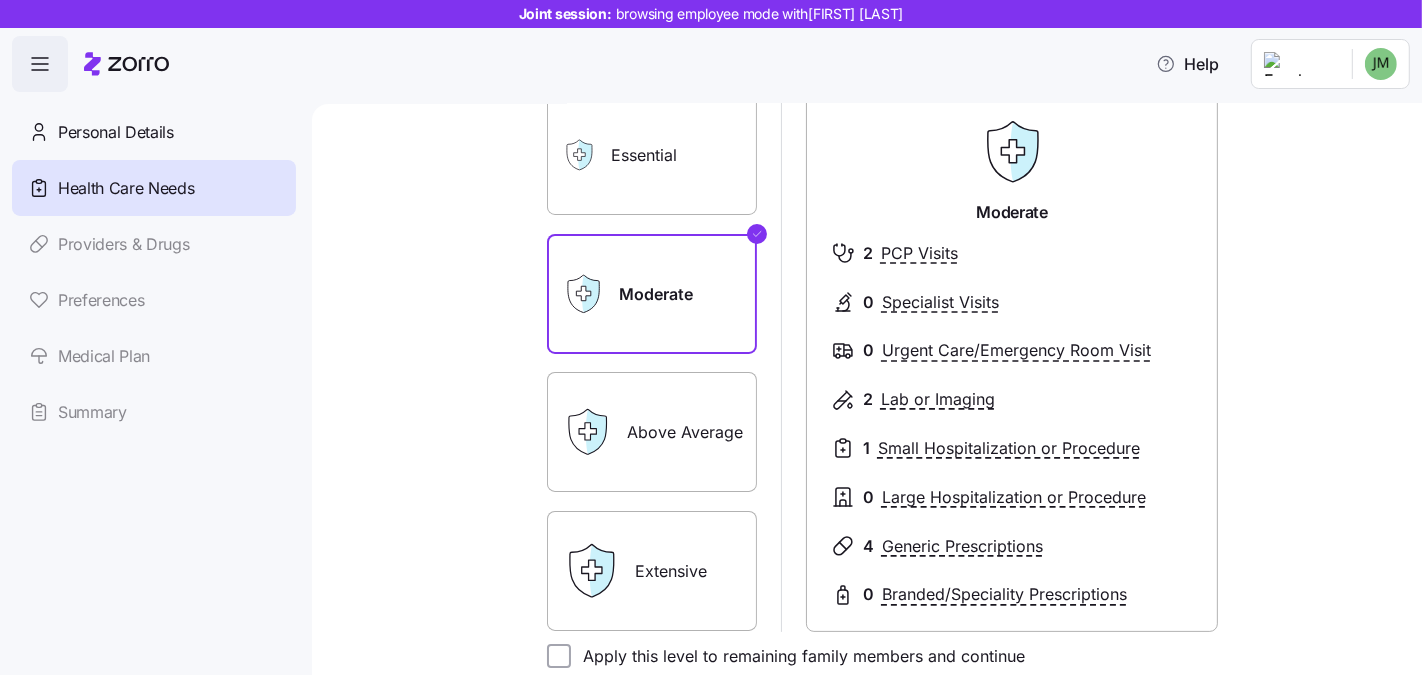 scroll, scrollTop: 420, scrollLeft: 0, axis: vertical 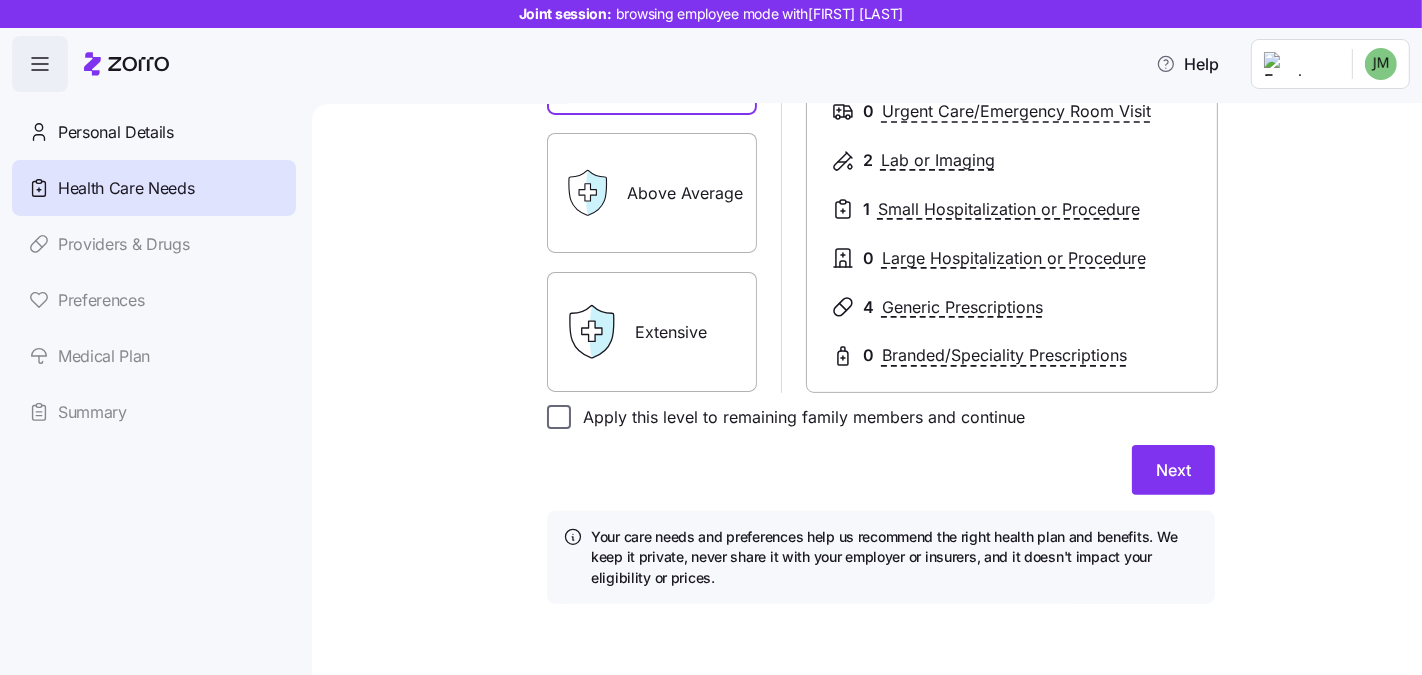 click on "Apply this level to remaining family members and continue" at bounding box center [559, 417] 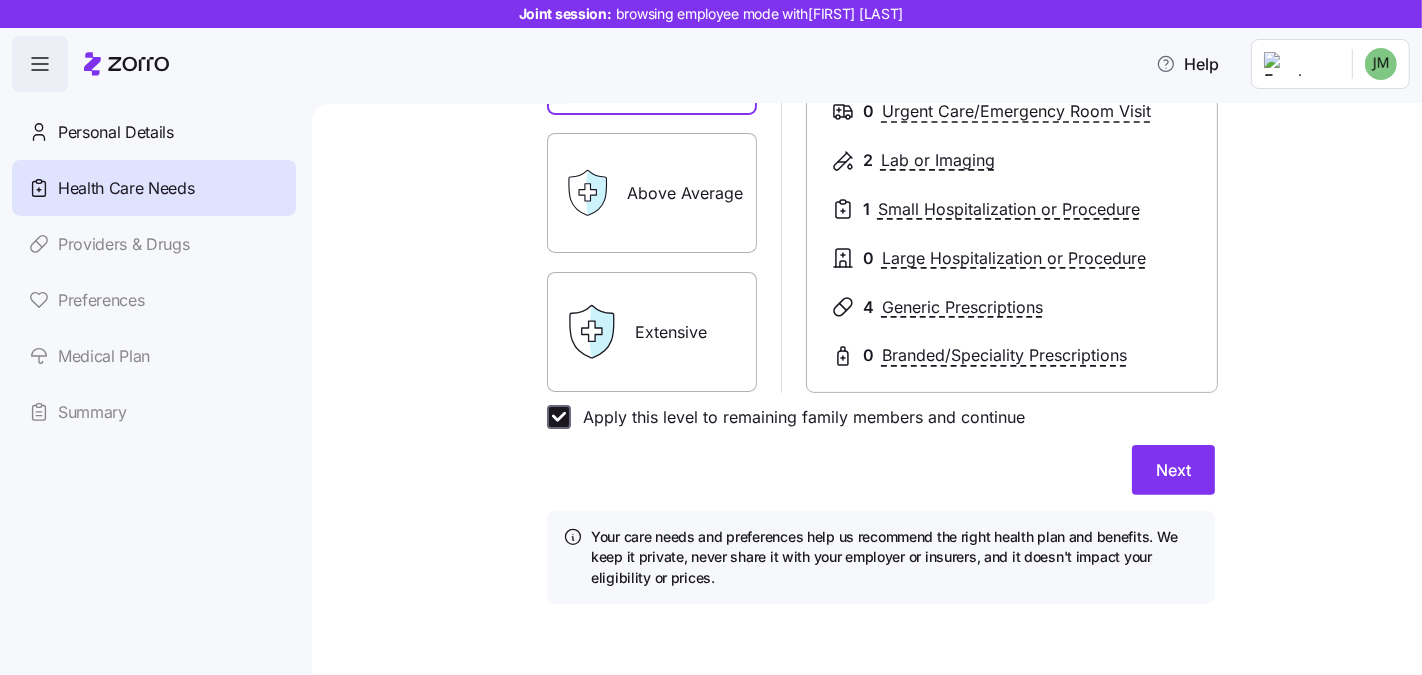 checkbox on "true" 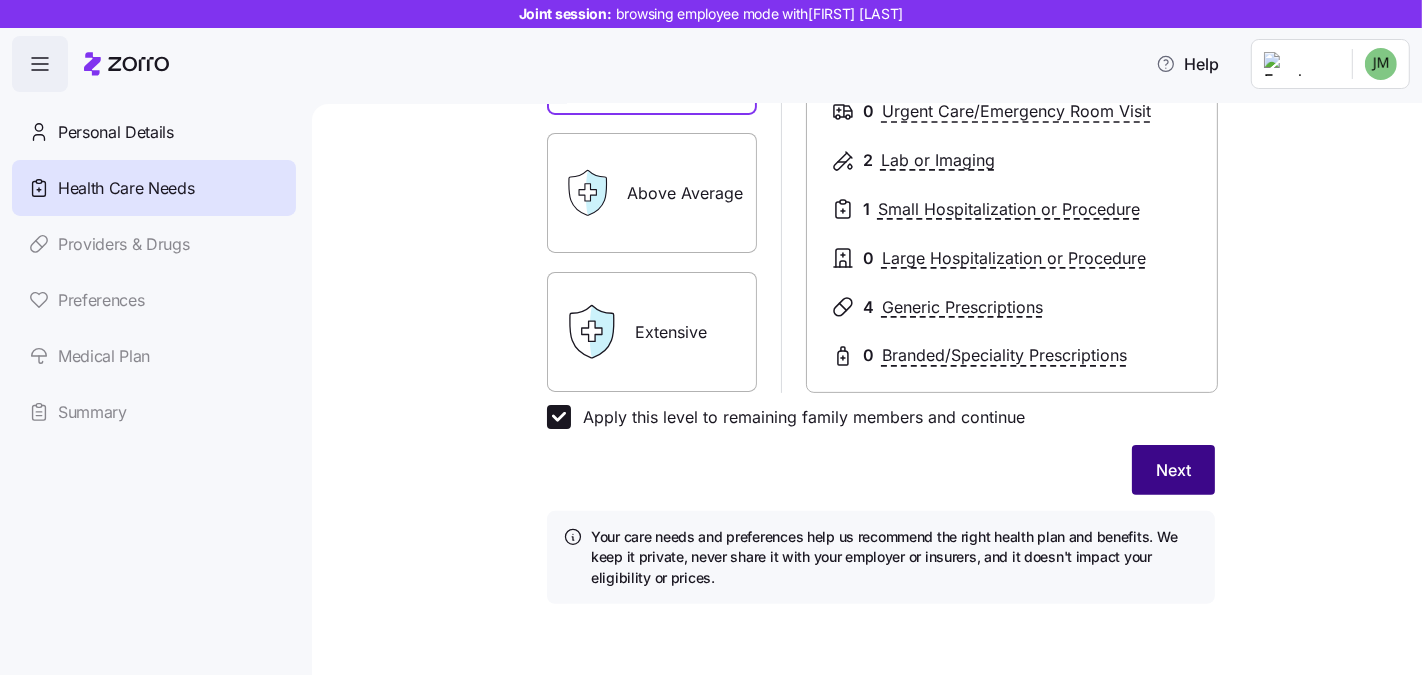 click on "Next" at bounding box center [1173, 470] 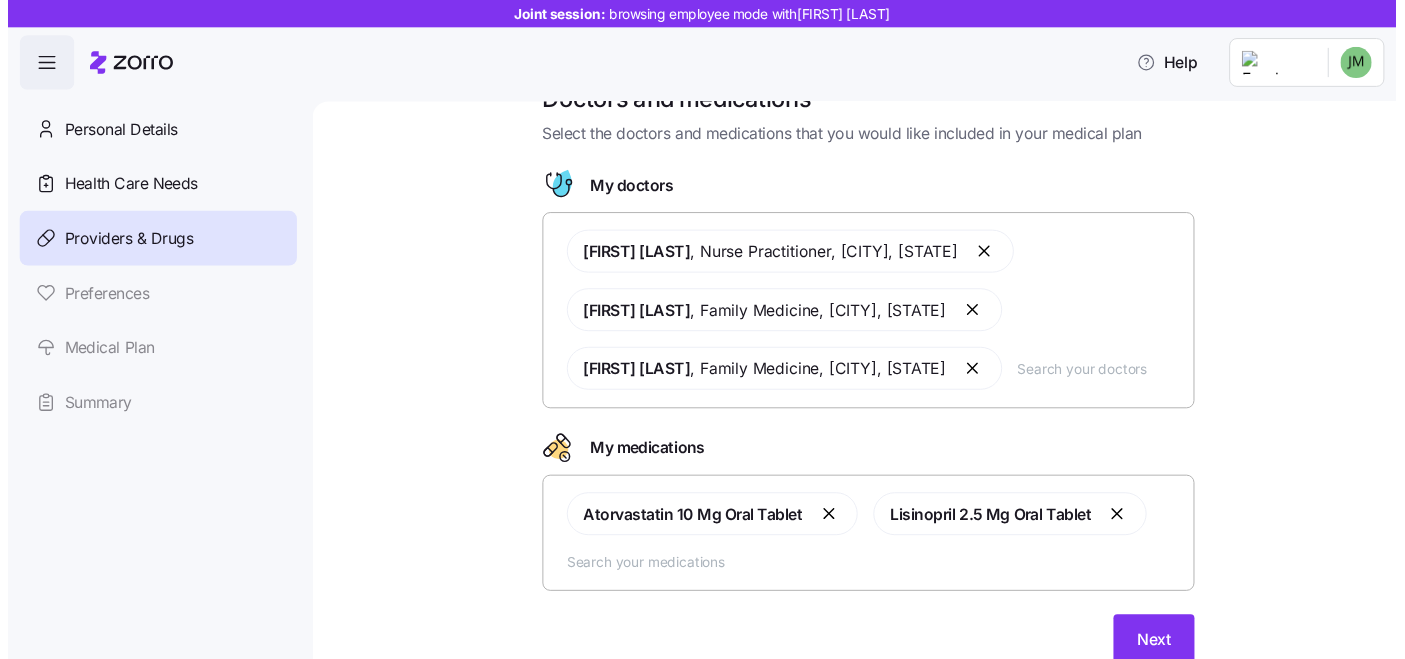 scroll, scrollTop: 52, scrollLeft: 0, axis: vertical 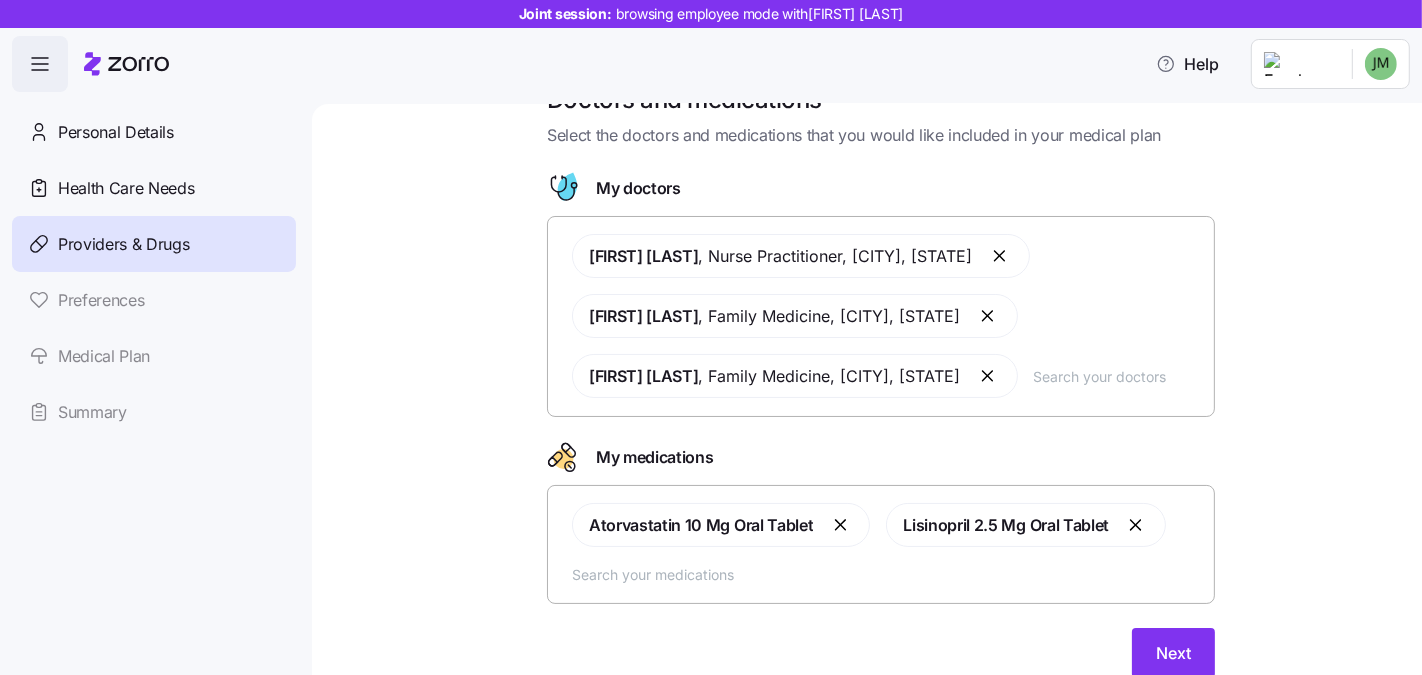 click at bounding box center [1118, 376] 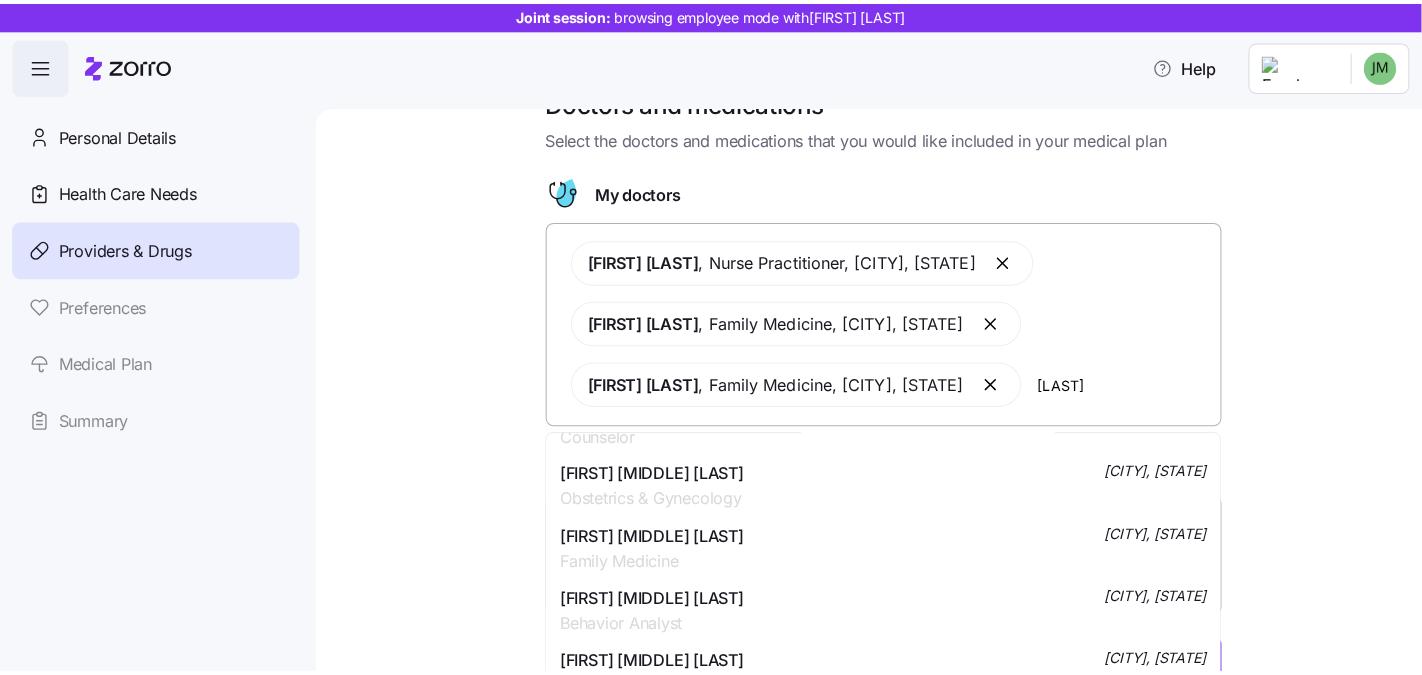 scroll, scrollTop: 745, scrollLeft: 0, axis: vertical 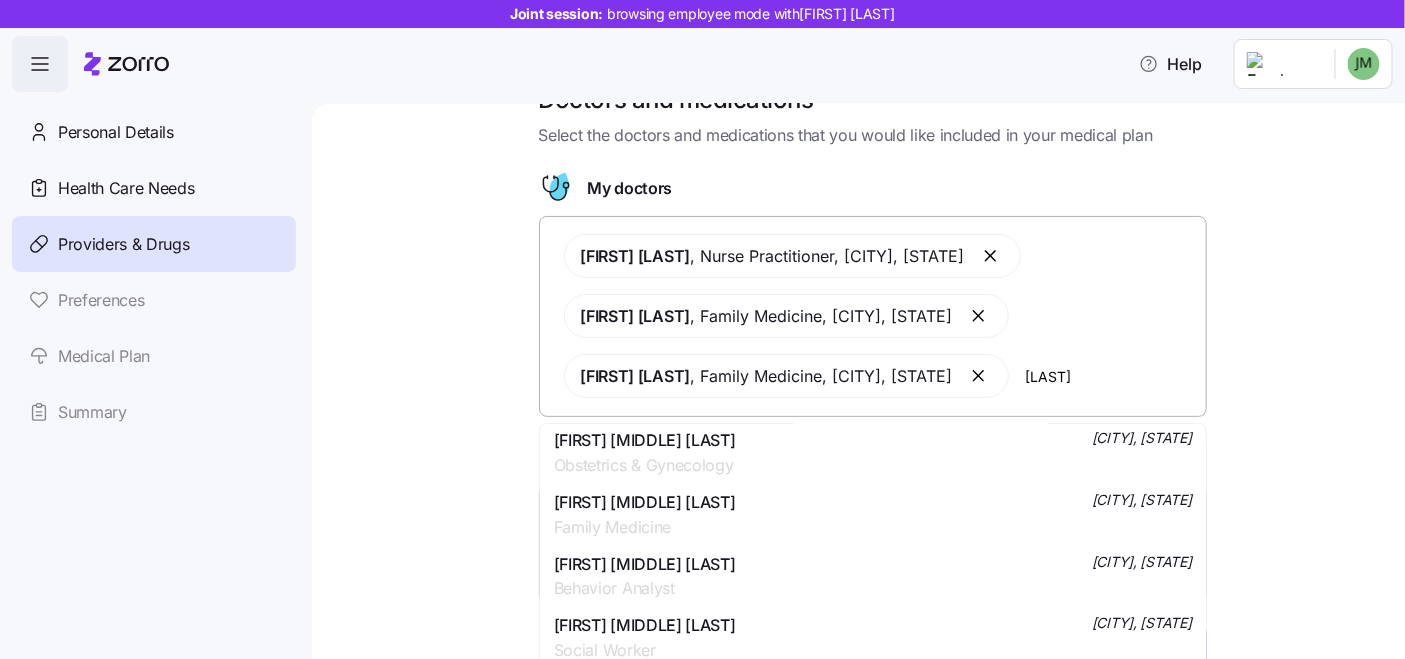 type on "[LAST]" 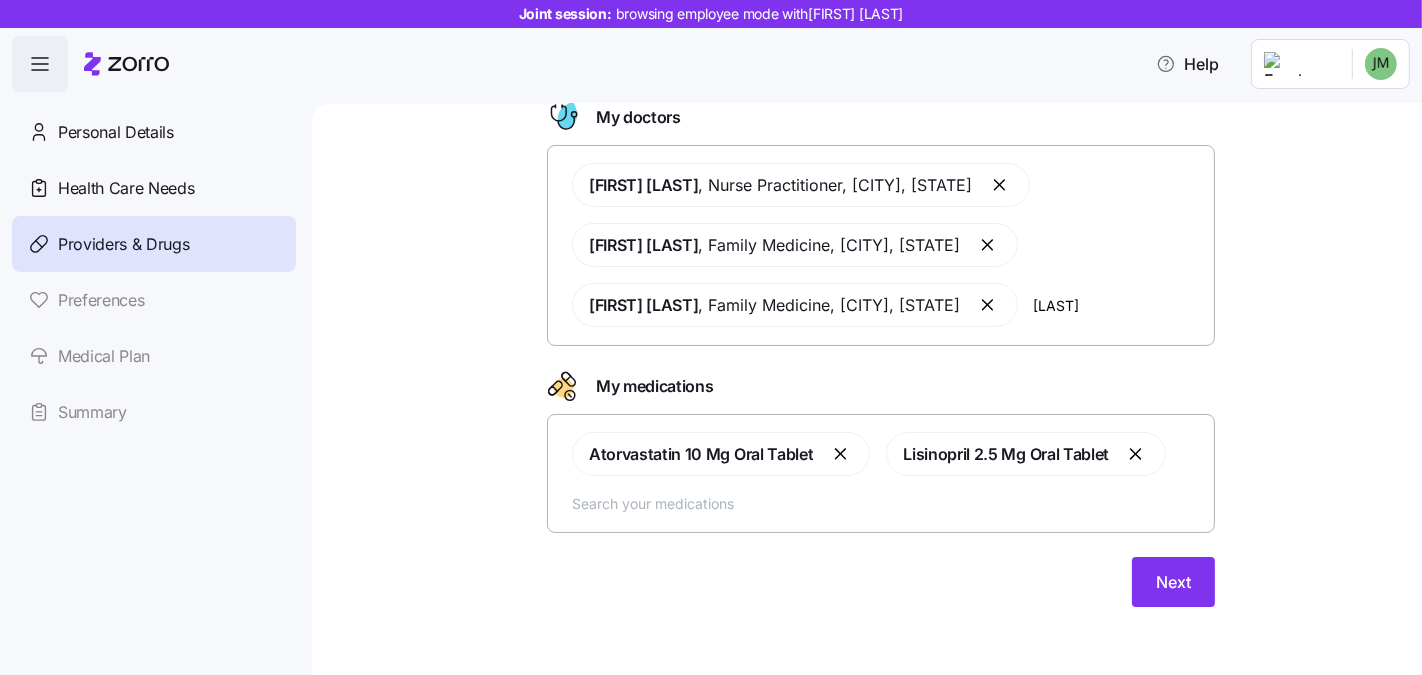 scroll, scrollTop: 125, scrollLeft: 0, axis: vertical 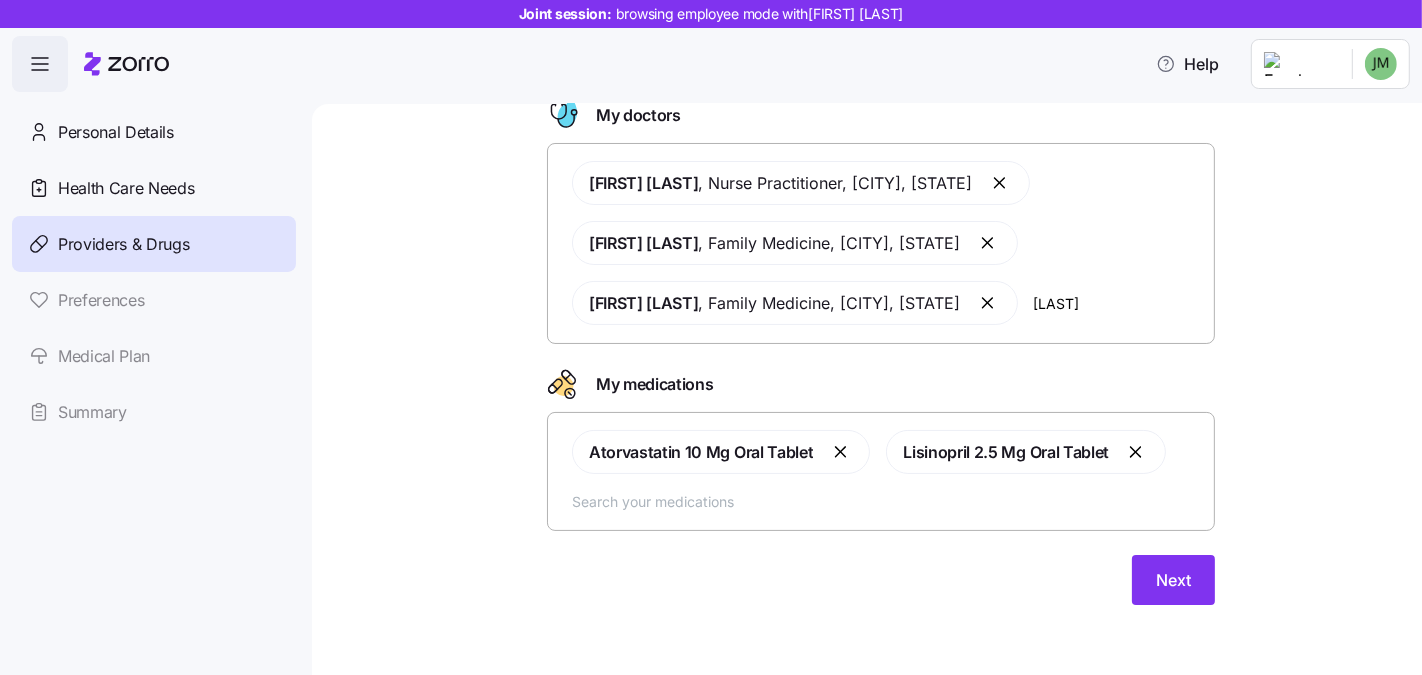 click at bounding box center [887, 501] 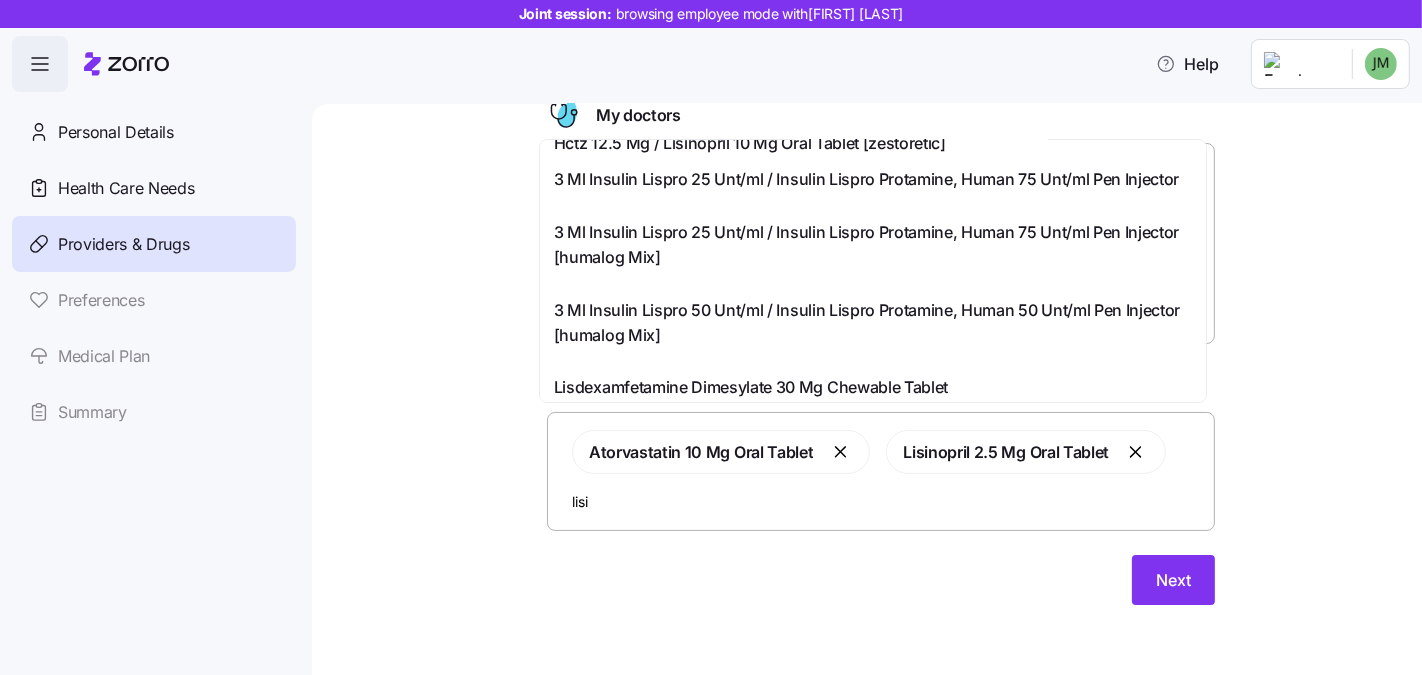 scroll, scrollTop: 650, scrollLeft: 0, axis: vertical 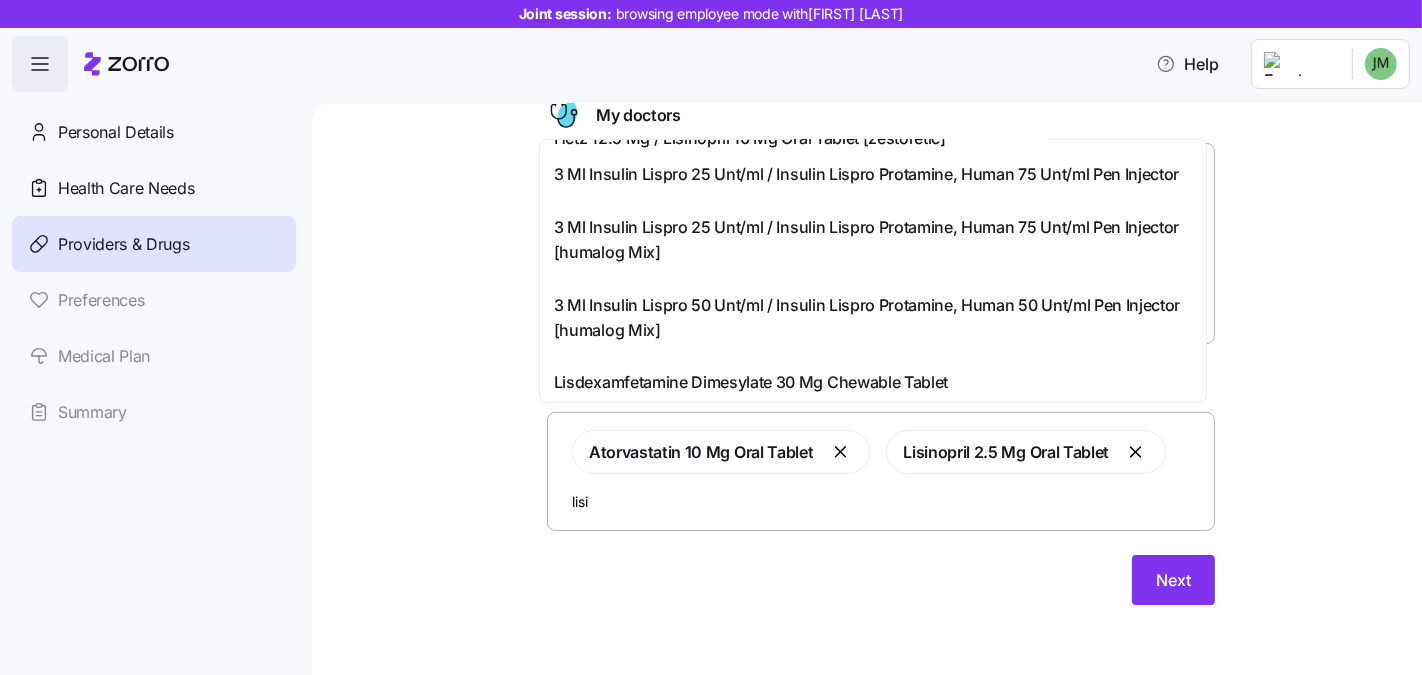 type on "lisi" 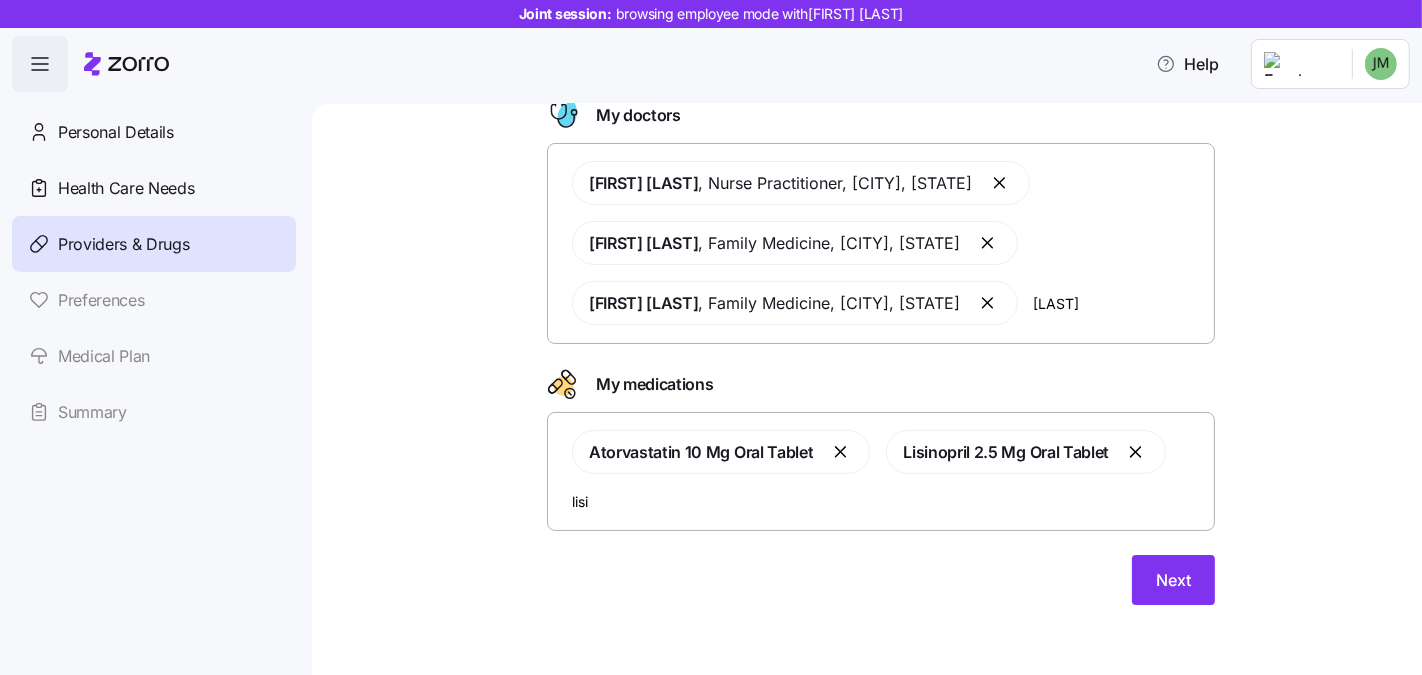 click on "Doctors and medications Select the doctors and medications that you would like included in your medical plan My doctors [FIRST] [LAST] , Nurse Practitioner , [CITY], [STATE] [FIRST] [LAST] , Family Medicine , [CITY], [STATE] [FIRST] [LAST] , Family Medicine , [CITY], [STATE] [LAST] My medications Atorvastatin 10 Mg Oral Tablet Lisinopril 2.5 Mg Oral Tablet lisi Next" at bounding box center (881, 320) 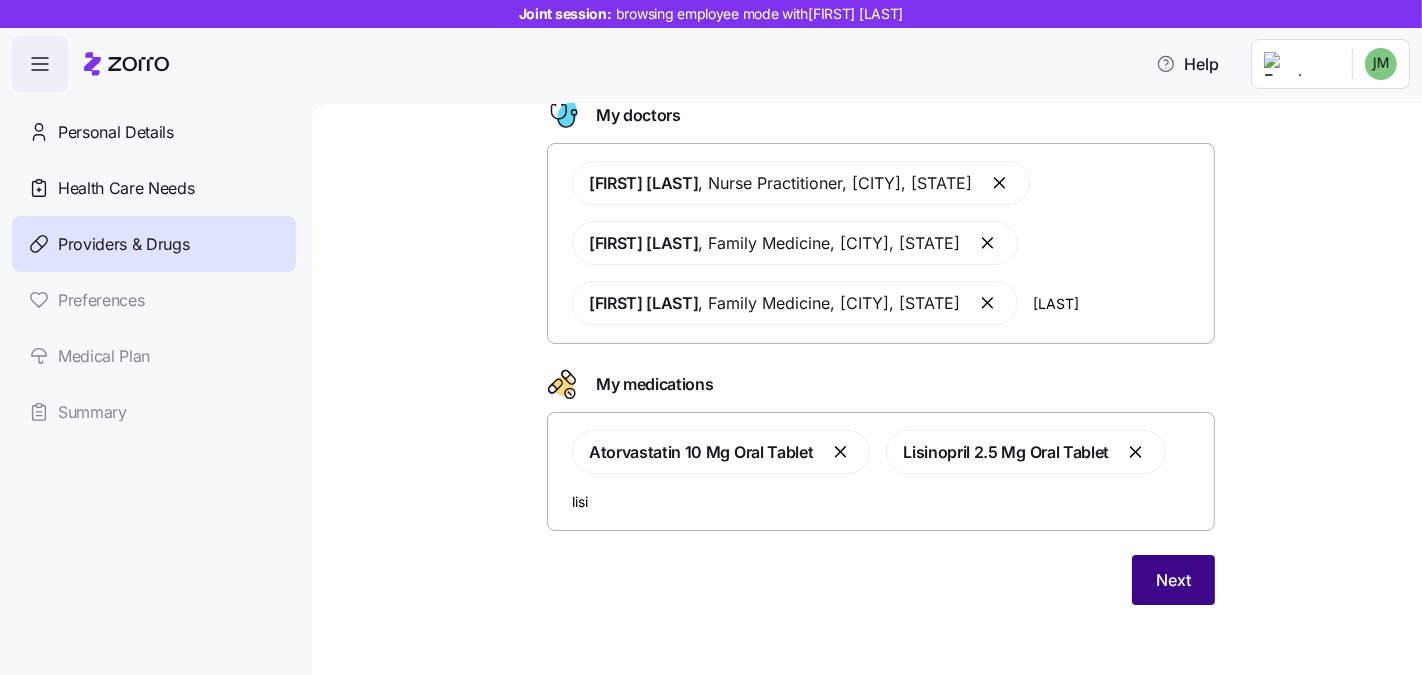 click on "Next" at bounding box center [1173, 580] 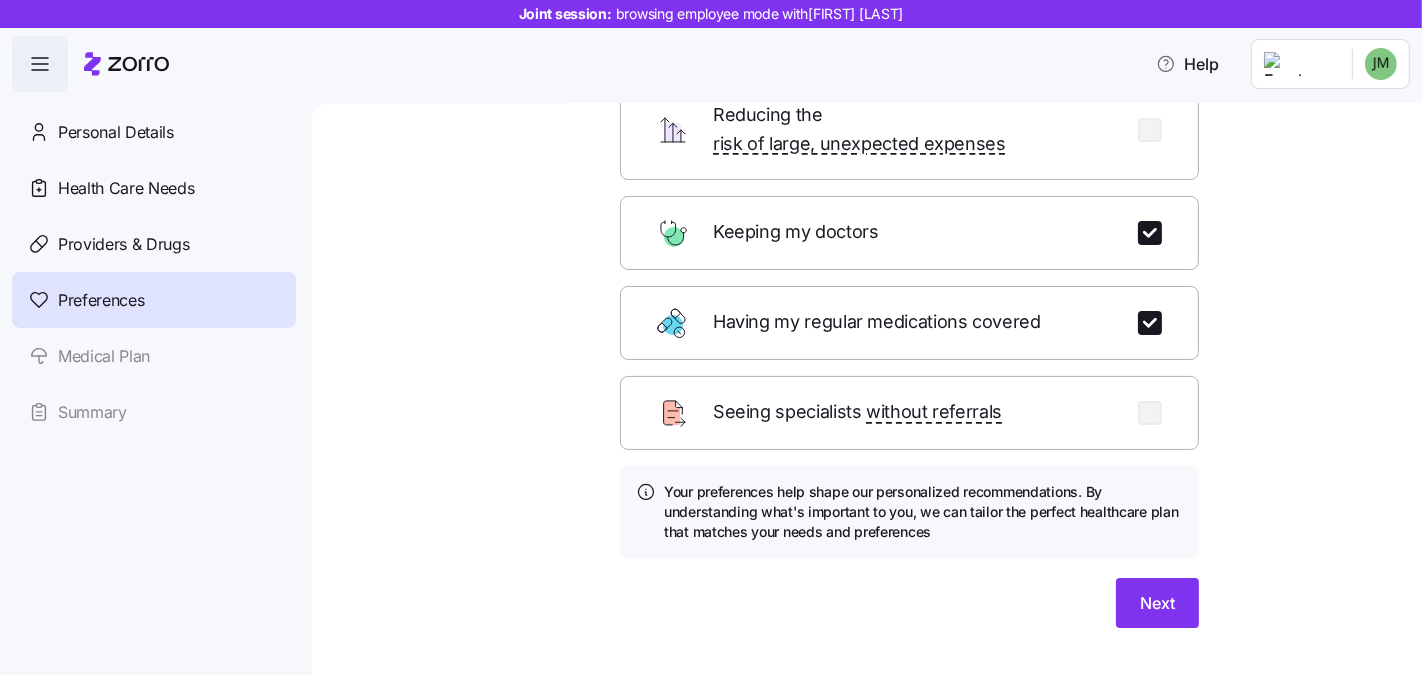 scroll, scrollTop: 235, scrollLeft: 0, axis: vertical 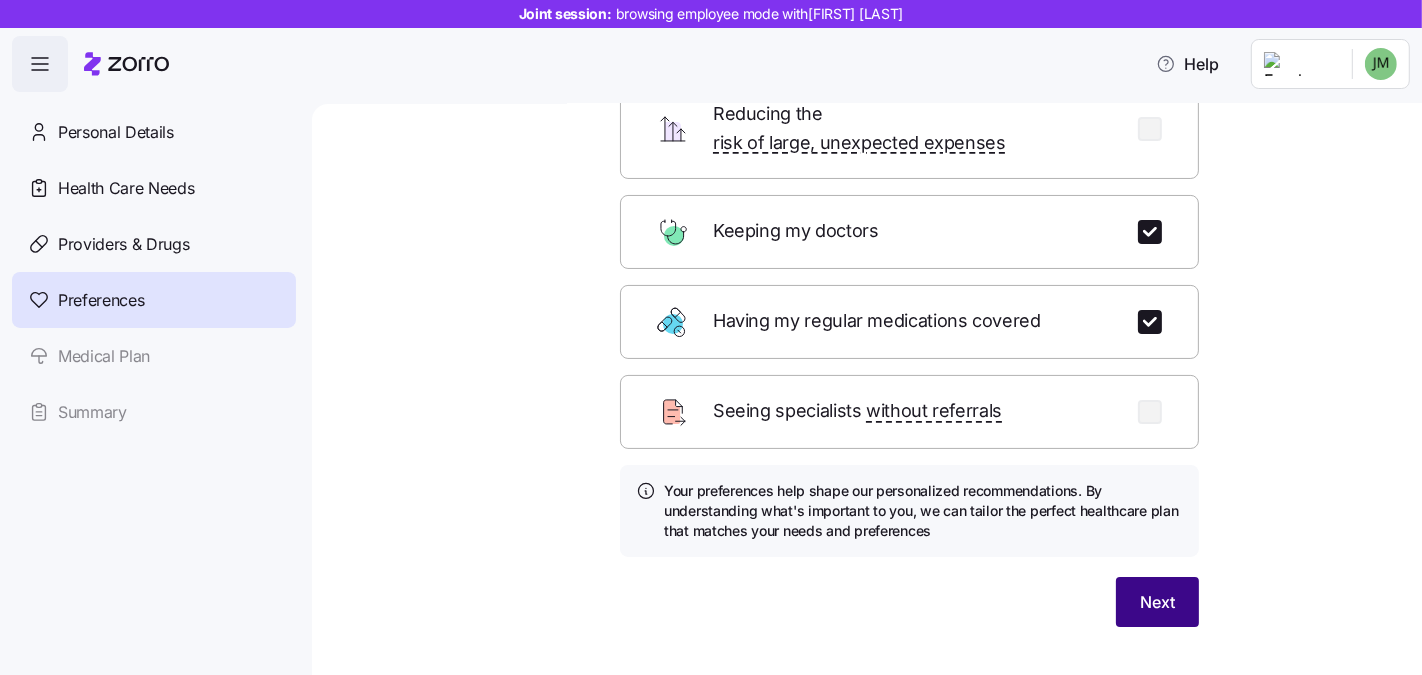 click on "Next" at bounding box center [1157, 602] 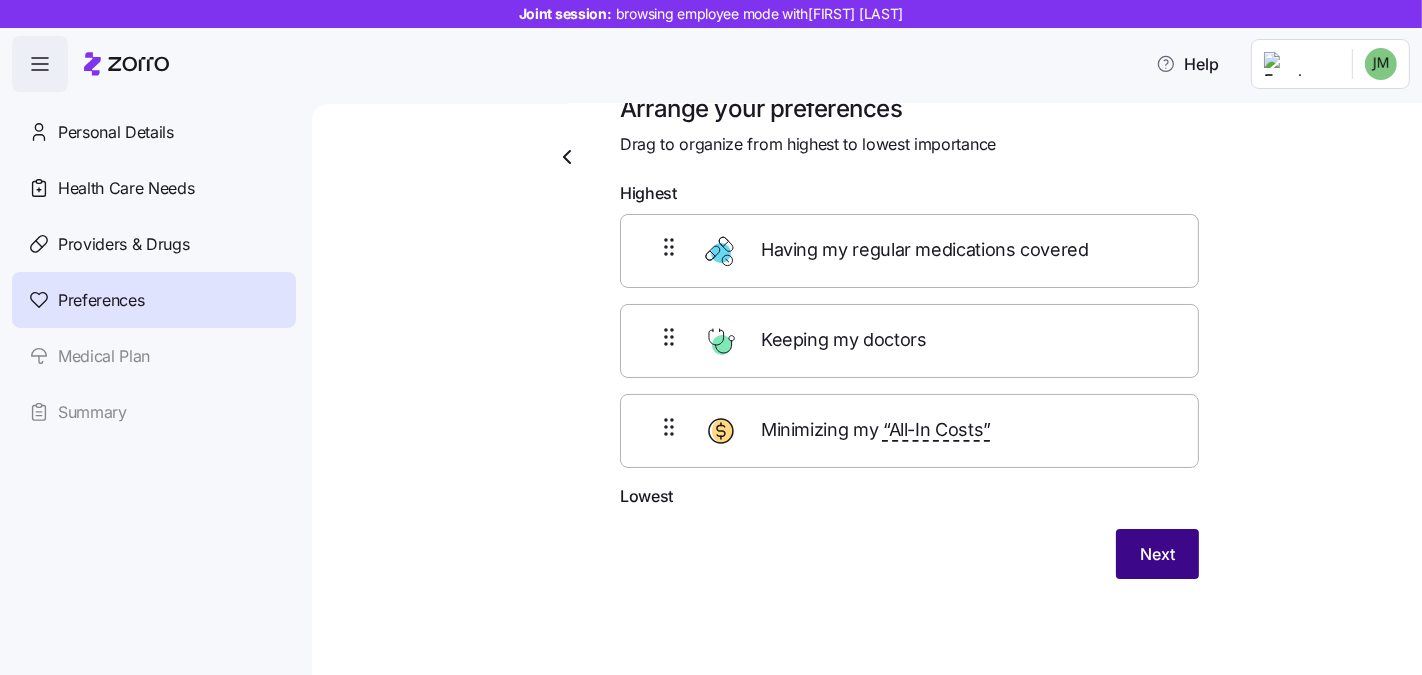 scroll, scrollTop: 39, scrollLeft: 0, axis: vertical 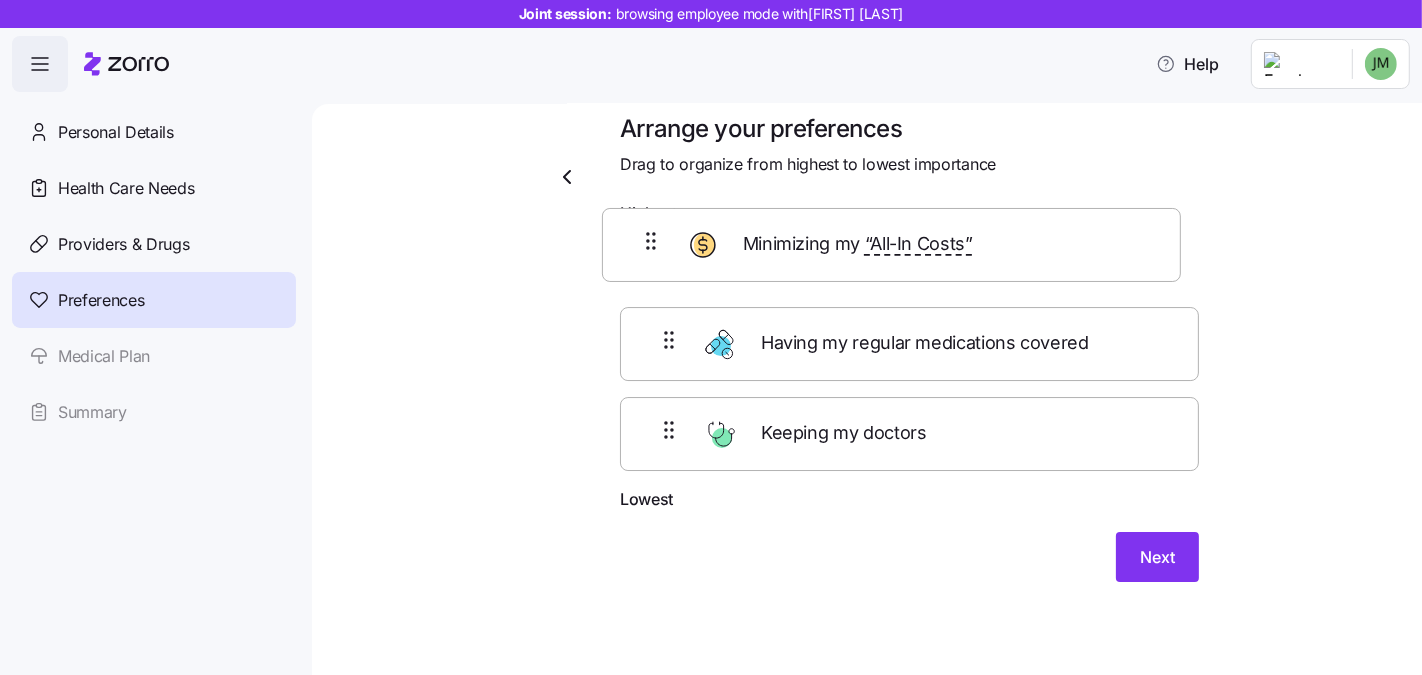 drag, startPoint x: 673, startPoint y: 437, endPoint x: 661, endPoint y: 241, distance: 196.367 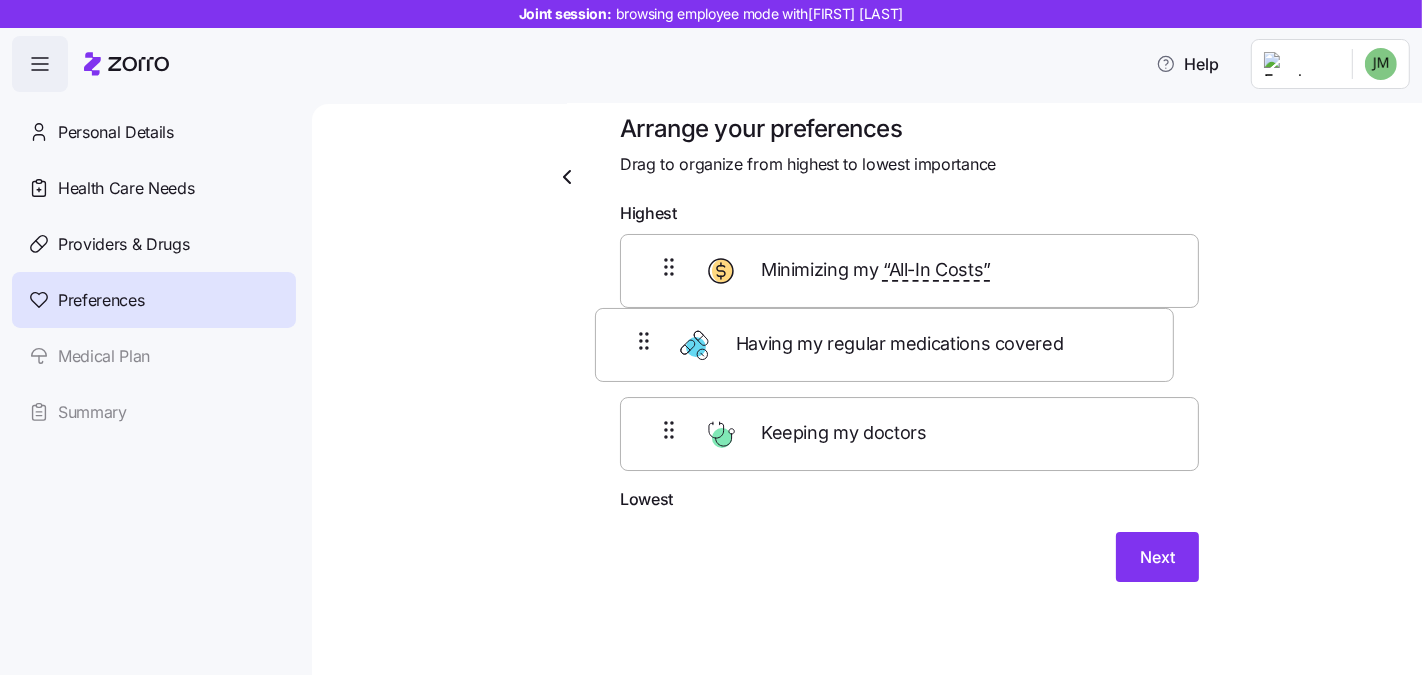 drag, startPoint x: 674, startPoint y: 423, endPoint x: 652, endPoint y: 299, distance: 125.93649 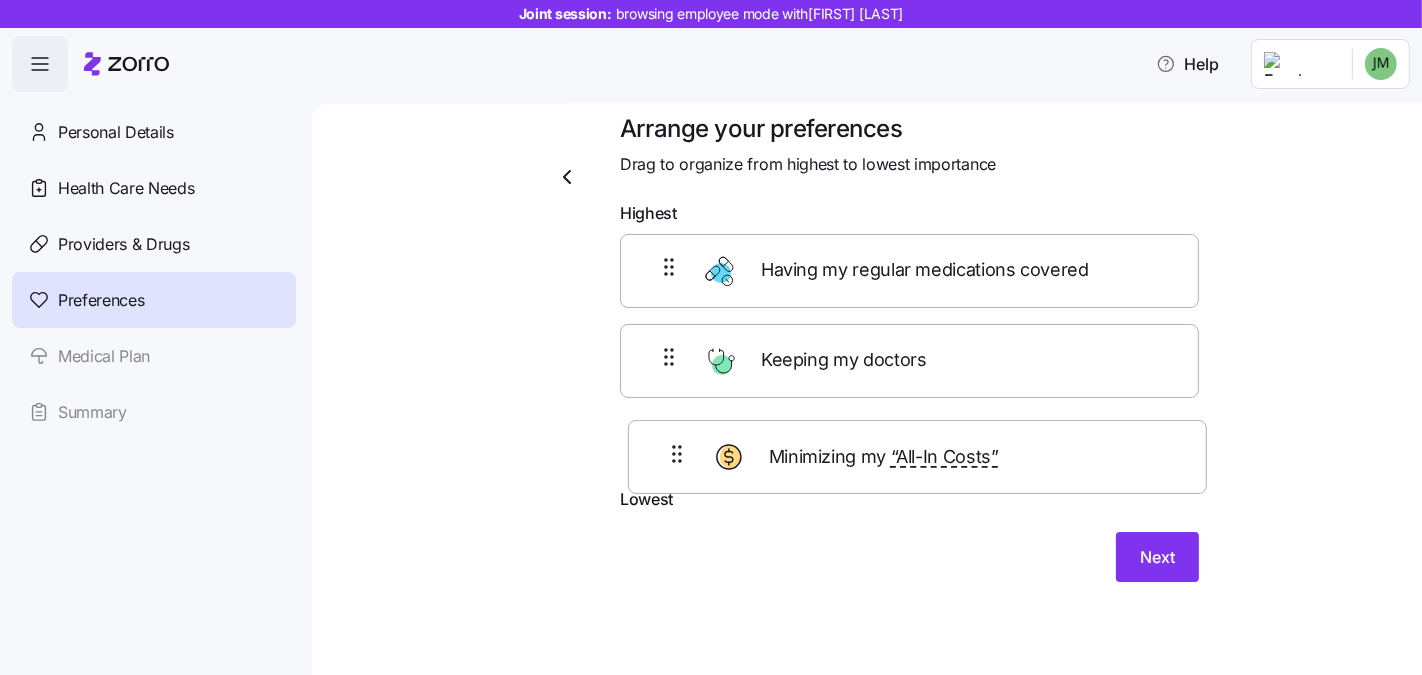 drag, startPoint x: 653, startPoint y: 234, endPoint x: 669, endPoint y: 429, distance: 195.6553 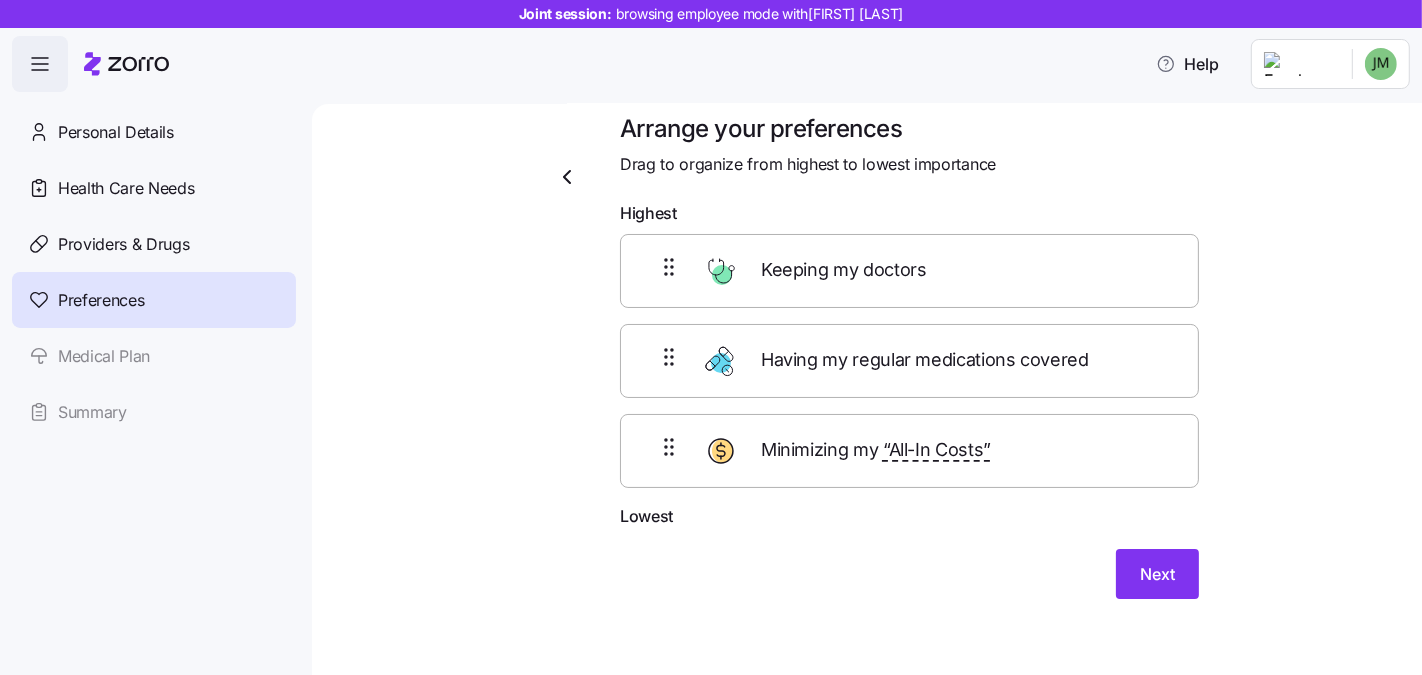 click on "Highest Keeping my doctors       Having my regular medications covered       Minimizing my    “All-In Costs”    Lowest Next" at bounding box center (909, 400) 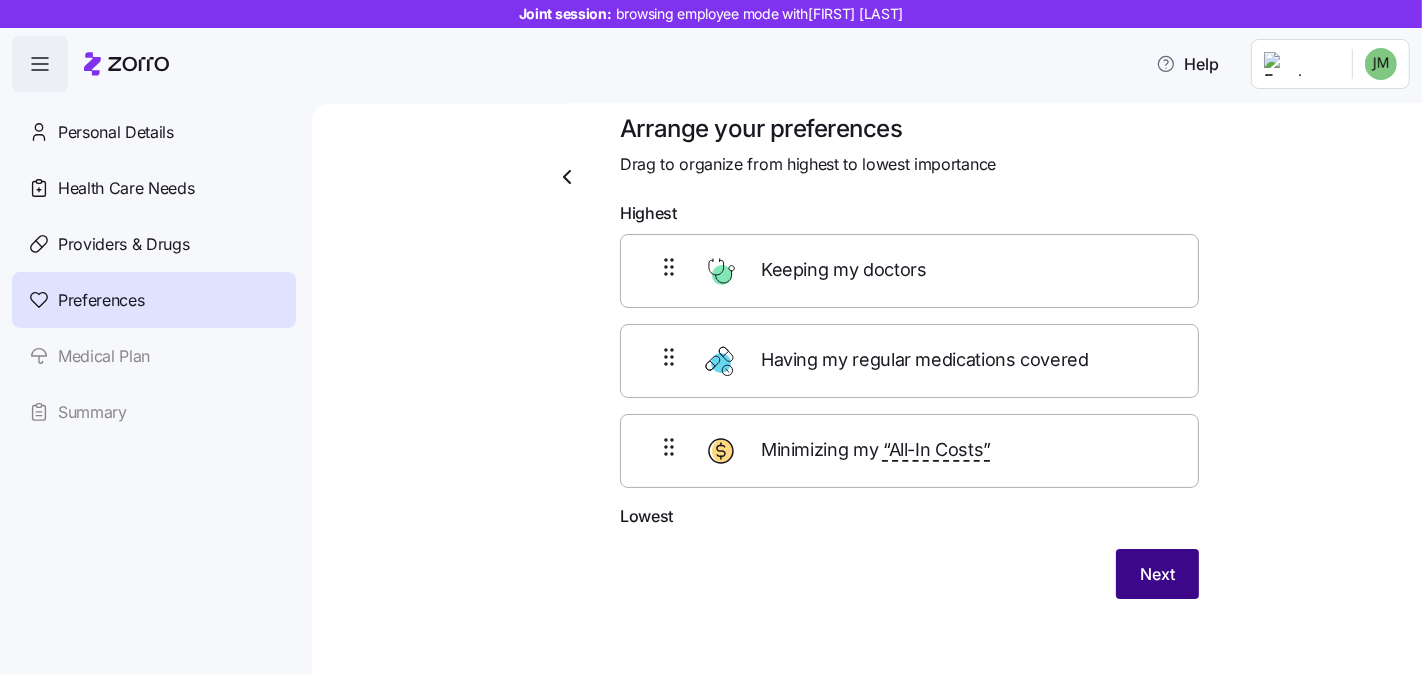 click on "Next" at bounding box center (1157, 574) 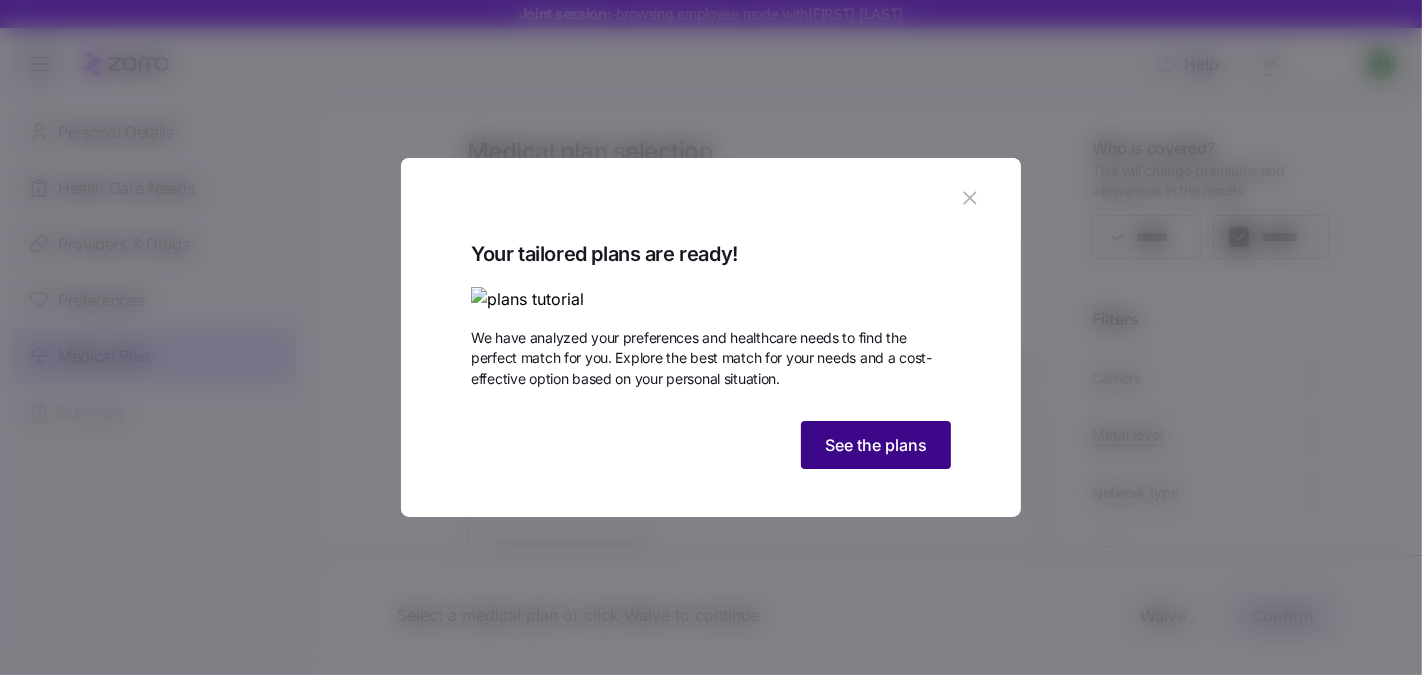 click on "See the plans" at bounding box center [876, 445] 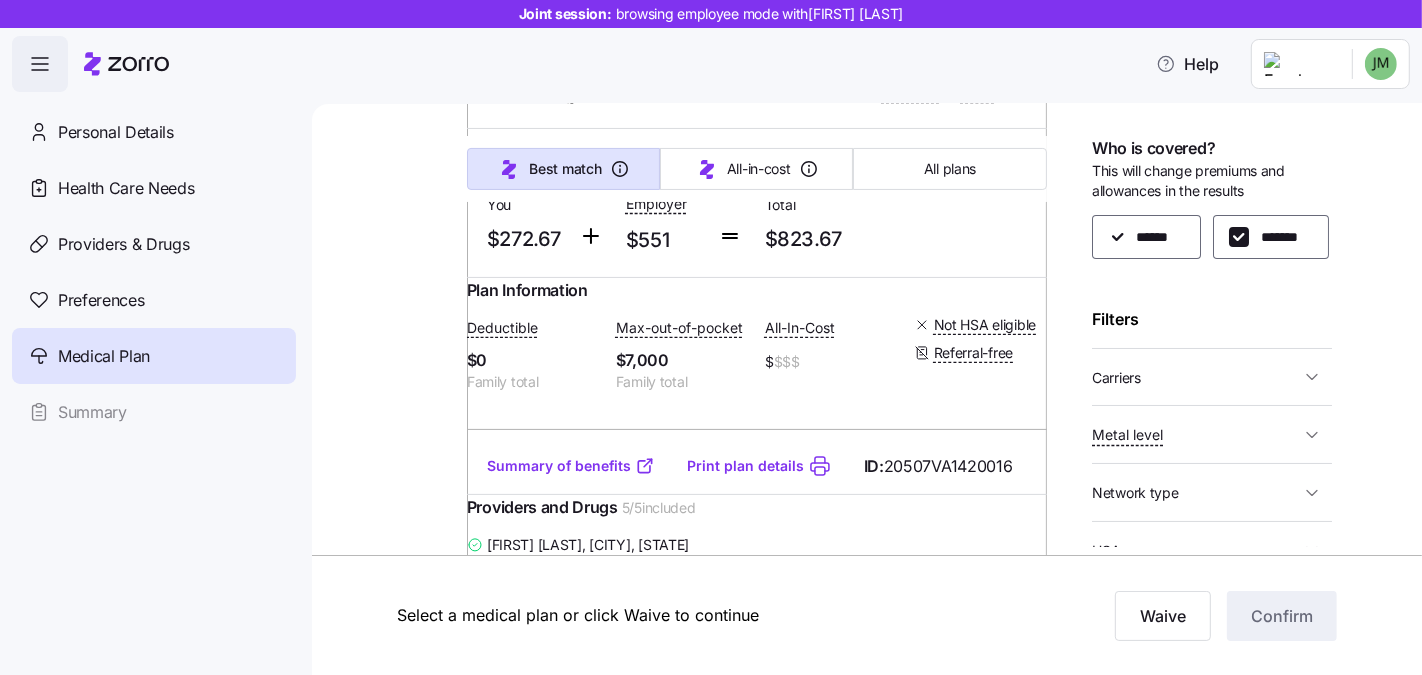 scroll, scrollTop: 0, scrollLeft: 0, axis: both 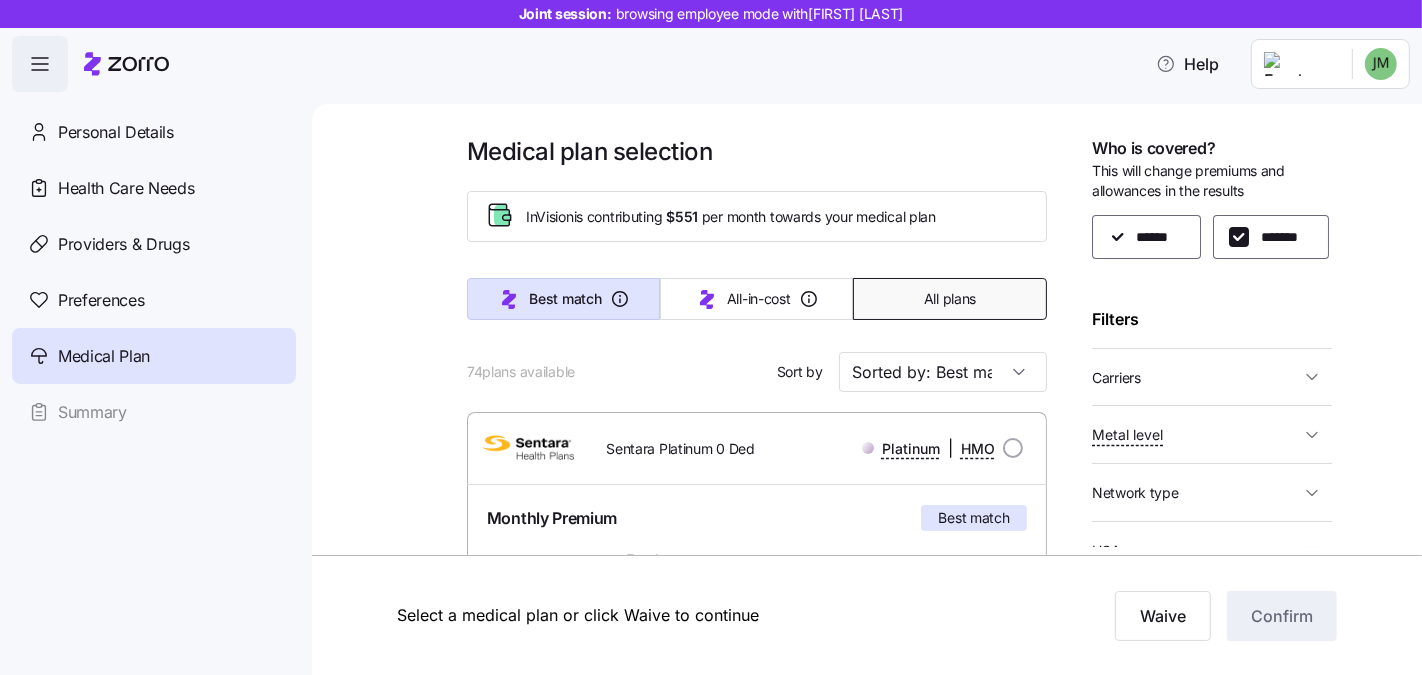 click on "All plans" at bounding box center [950, 299] 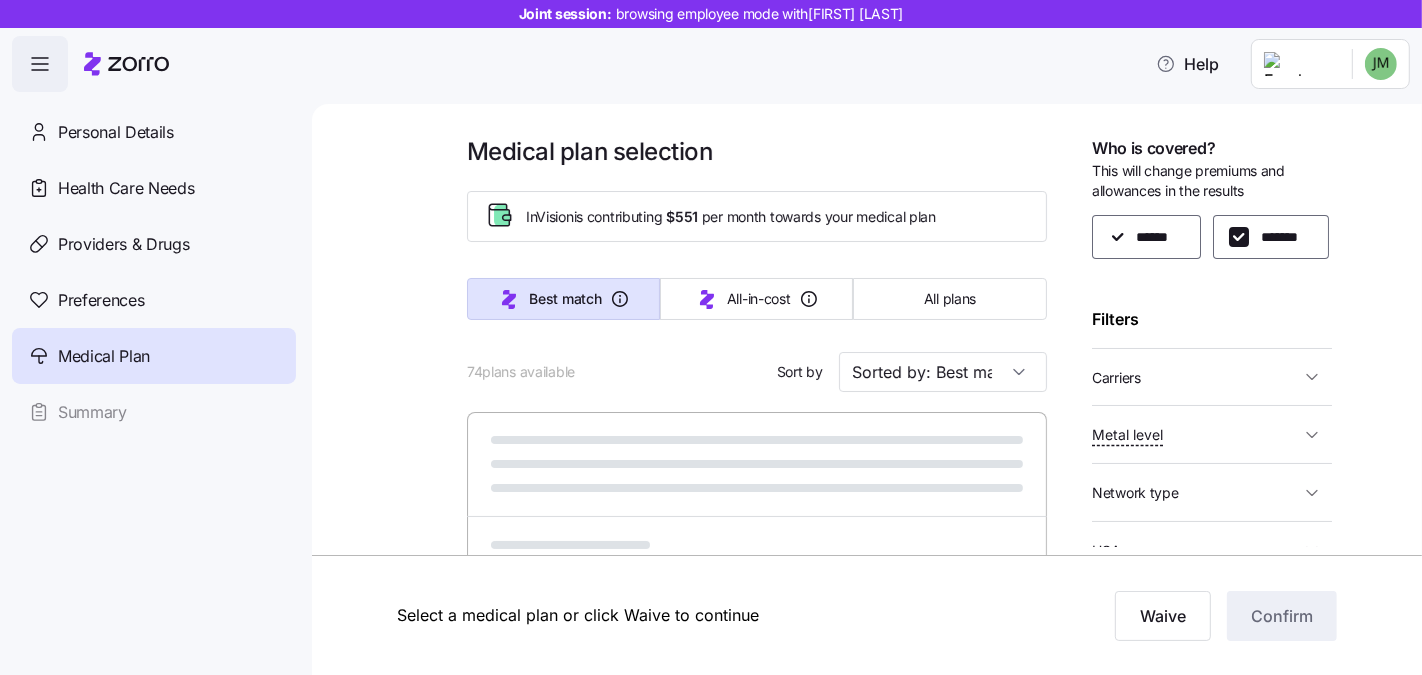 type on "Sorted by: Premium" 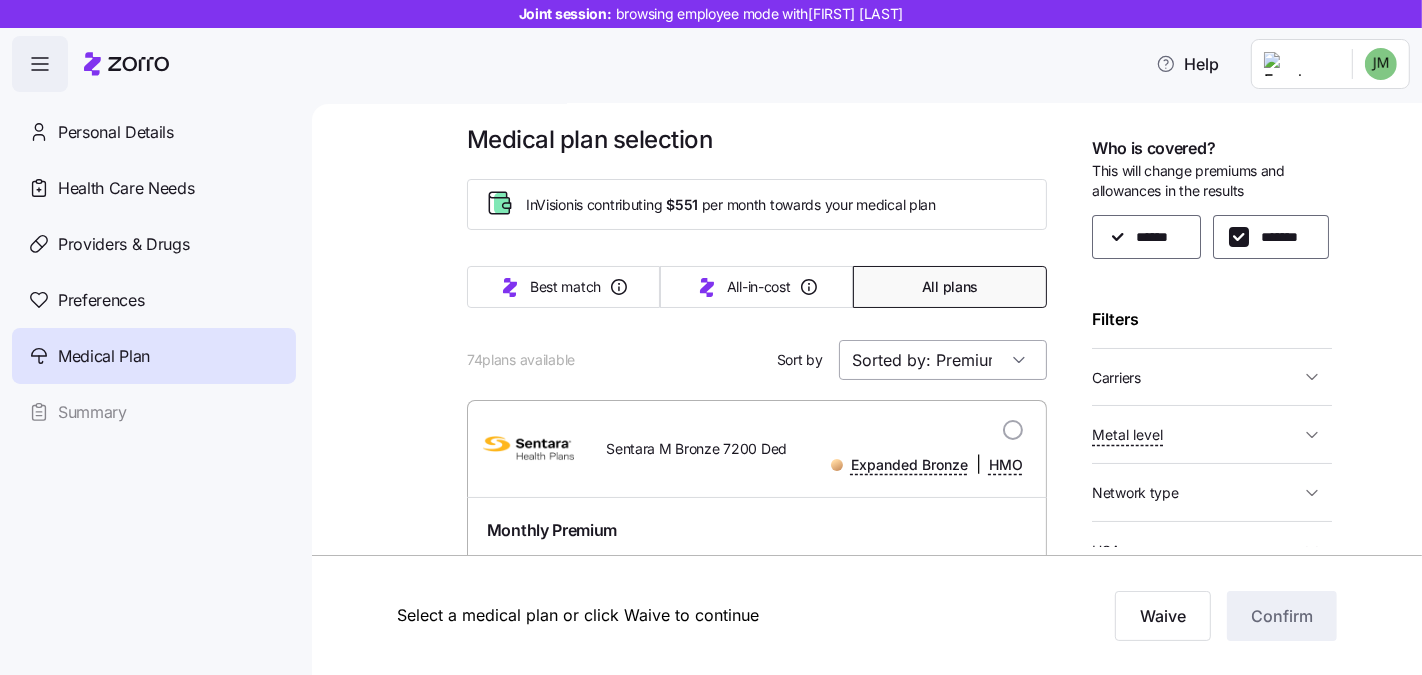 scroll, scrollTop: 27, scrollLeft: 0, axis: vertical 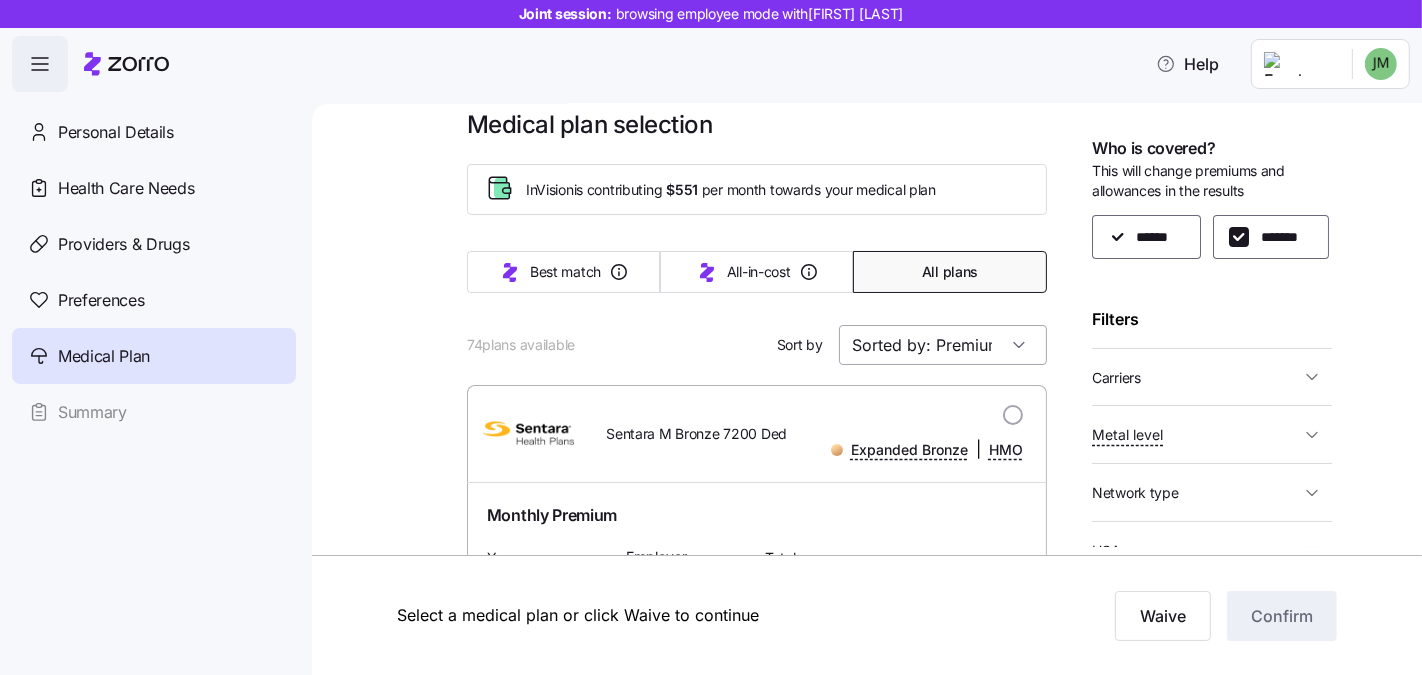 click on "Sorted by: Premium" at bounding box center [943, 345] 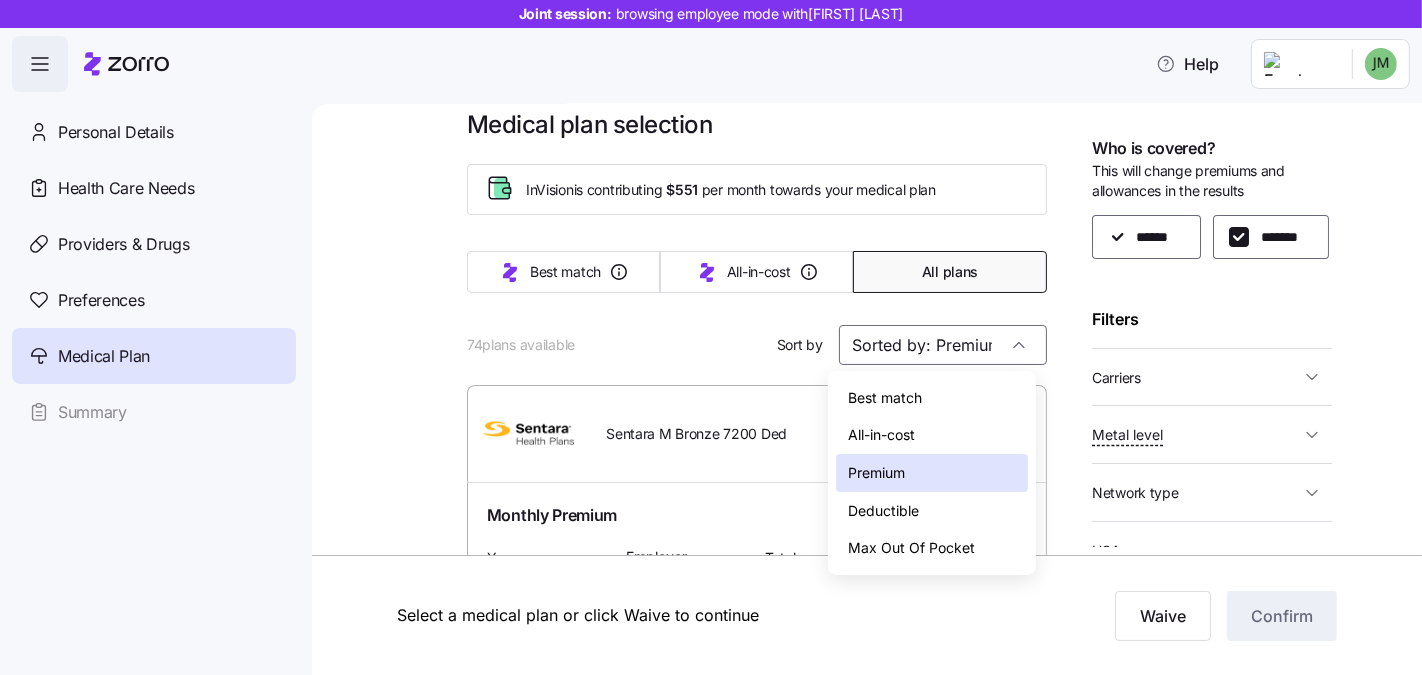 click on "Medical plan selection InVision  is contributing   $551   per month towards your medical plan Best match All-in-cost All plans 74  plans available Sort by Sorted by: Premium Sentara M Bronze 7200 Ded   Expanded Bronze | HMO Monthly Premium You $0 Employer $539.42 Total $539.42 Plan Information Deductible $14,400 Family total Max-out-of-pocket $18,400 Family total All-In-Cost $ $$$ Not HSA eligible Referral-free Joseph   Mauer ,  06/15/1983 ,   7300 Ashlake Parkway, Chesterfield, VA 23832-2827, USA ; Who is covered:   Me & child(ren) ;   Employer contribution:  up to $551 Medical Plan Sentara M Bronze 7200 Ded   Expanded Bronze  |  HMO Summary of benefits Select Your current choice Premium Total Premium $539.42 After allowance $0 Deductible Individual: Medical $7,200 Individual: Drug 0 Family: Medical $14,400 Family: Drug 0 Max Out of Pocket Individual: Medical $9,200 Individual: Drug 0 Family: Medical $18,400 Family: Drug 0 HSA Eligible HSA Eligible No Doctor visits Primary Care Specialist Emergency room 5" at bounding box center (881, 2085) 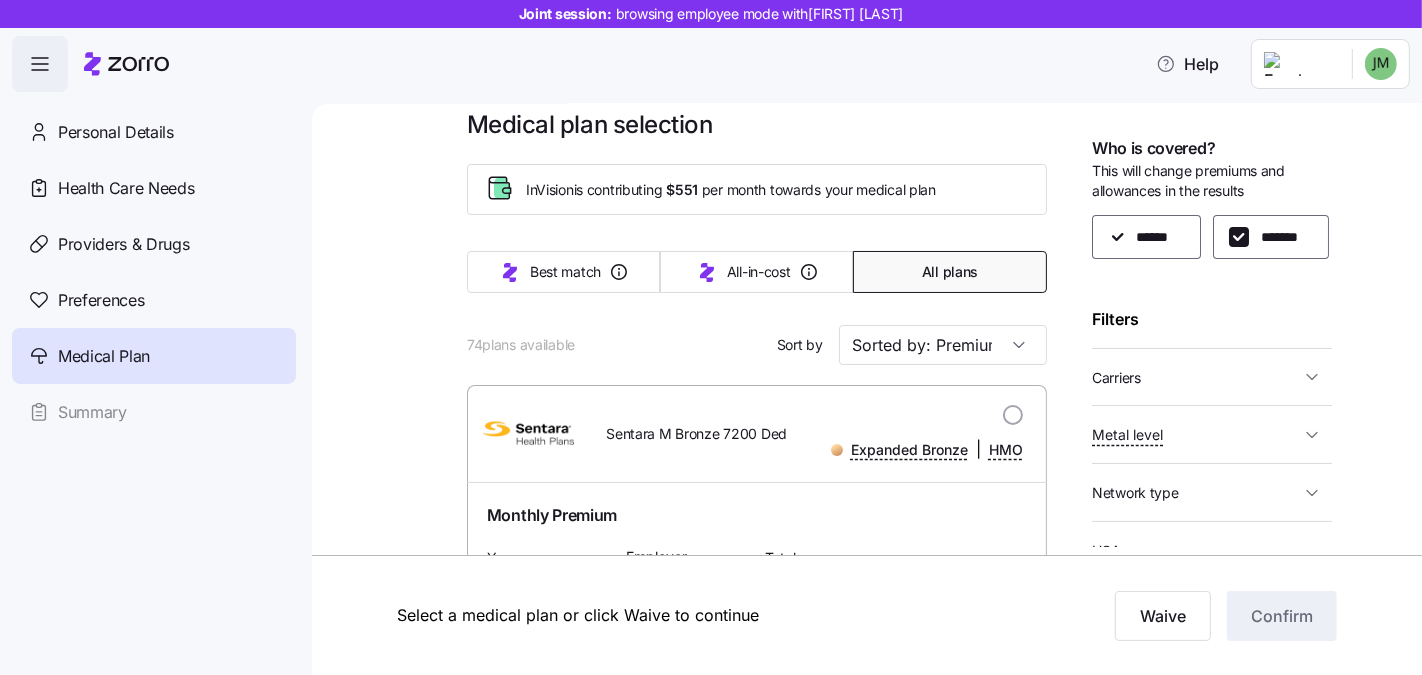 click on "Carriers" at bounding box center [1116, 378] 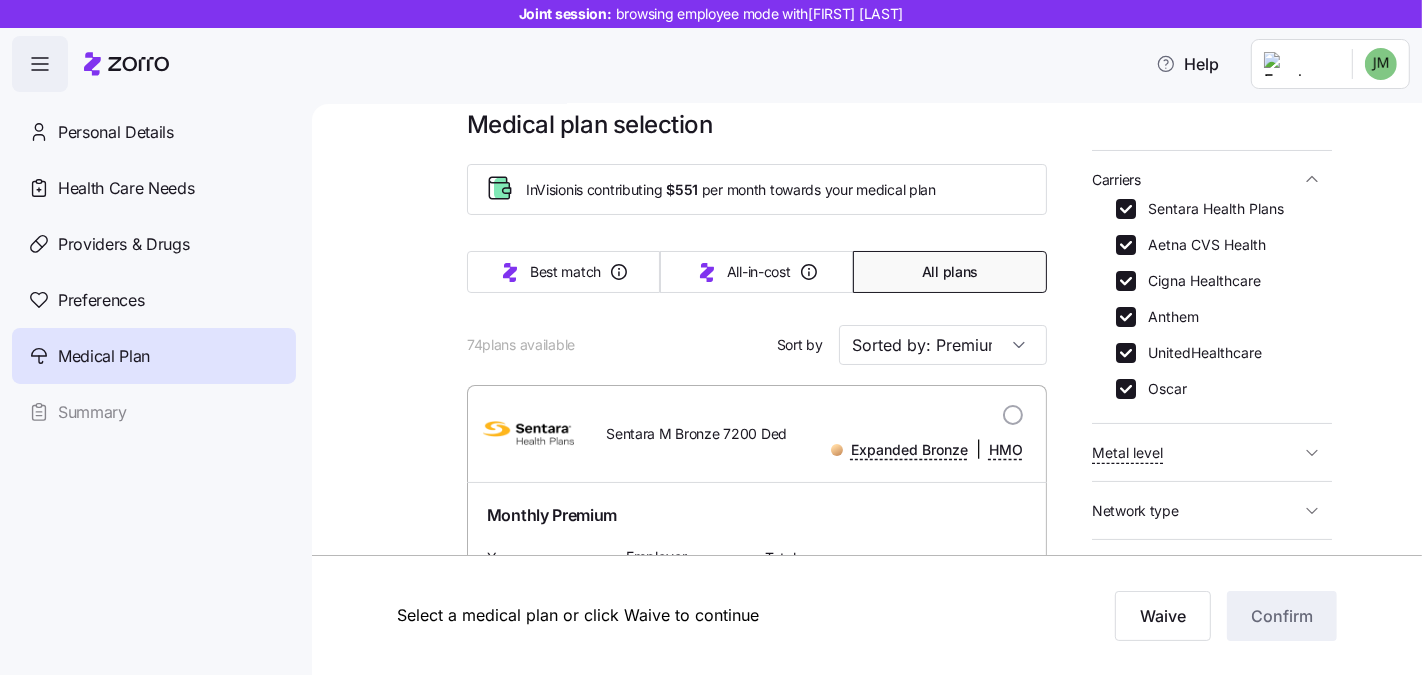 scroll, scrollTop: 271, scrollLeft: 0, axis: vertical 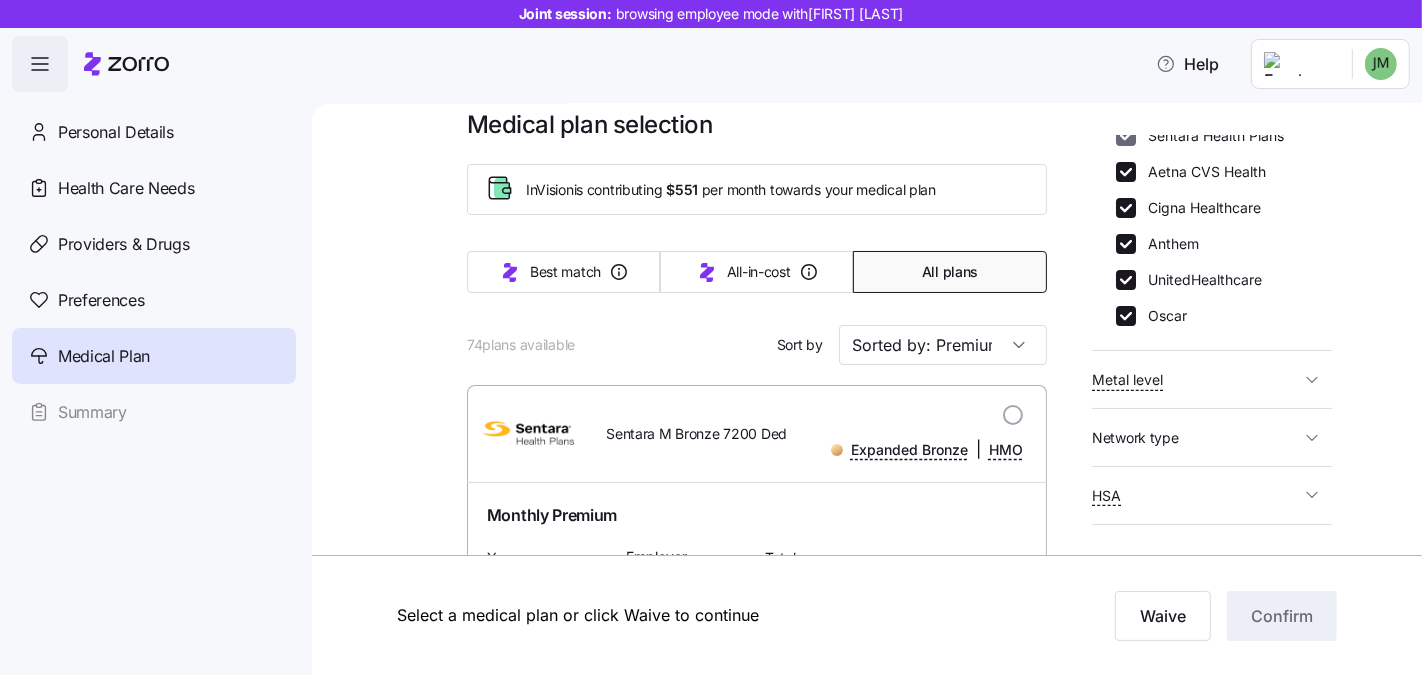 click on "Sentara Health Plans" at bounding box center [1126, 136] 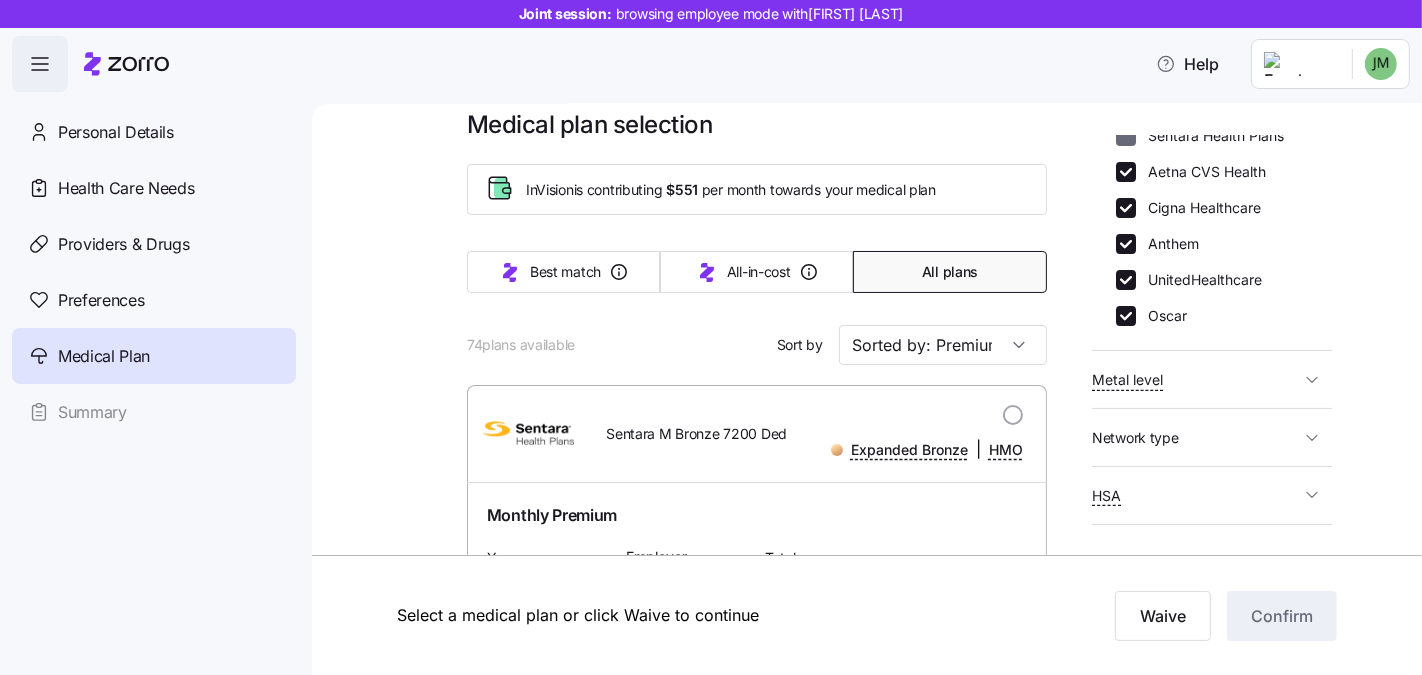 checkbox on "false" 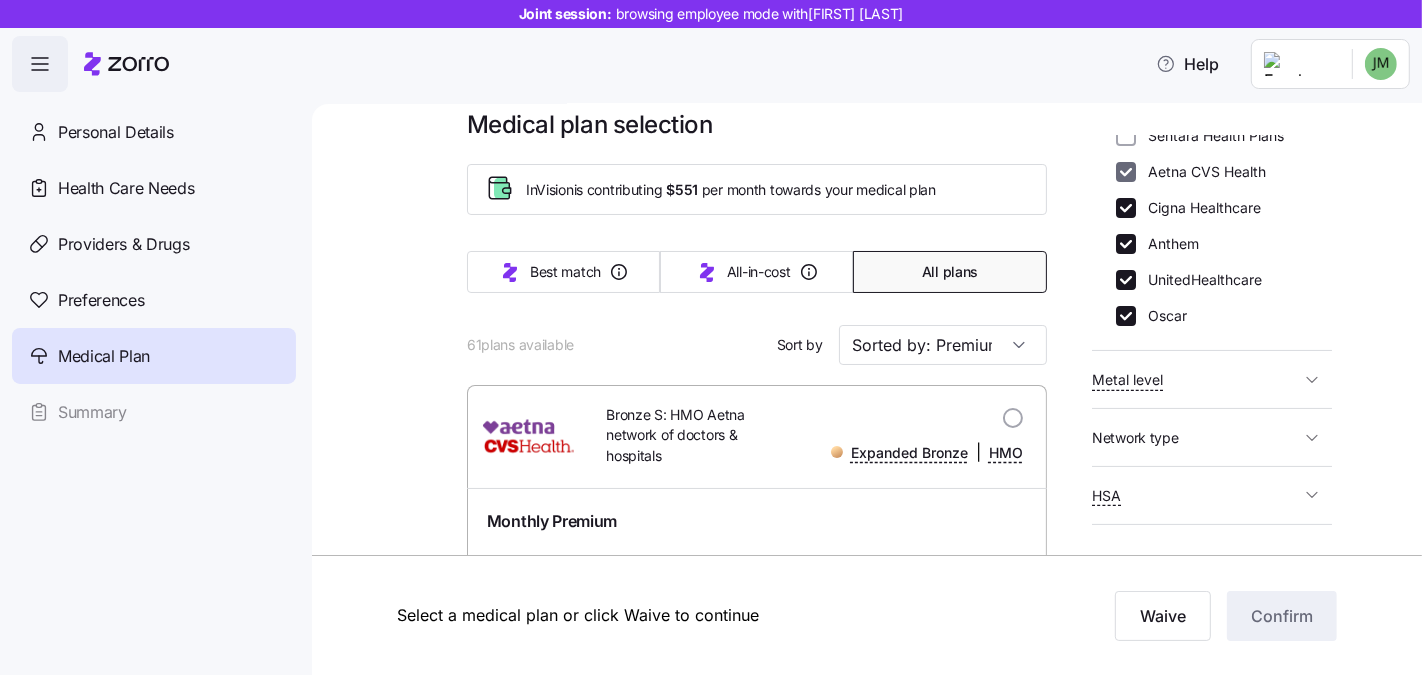click on "Aetna CVS Health" at bounding box center [1126, 172] 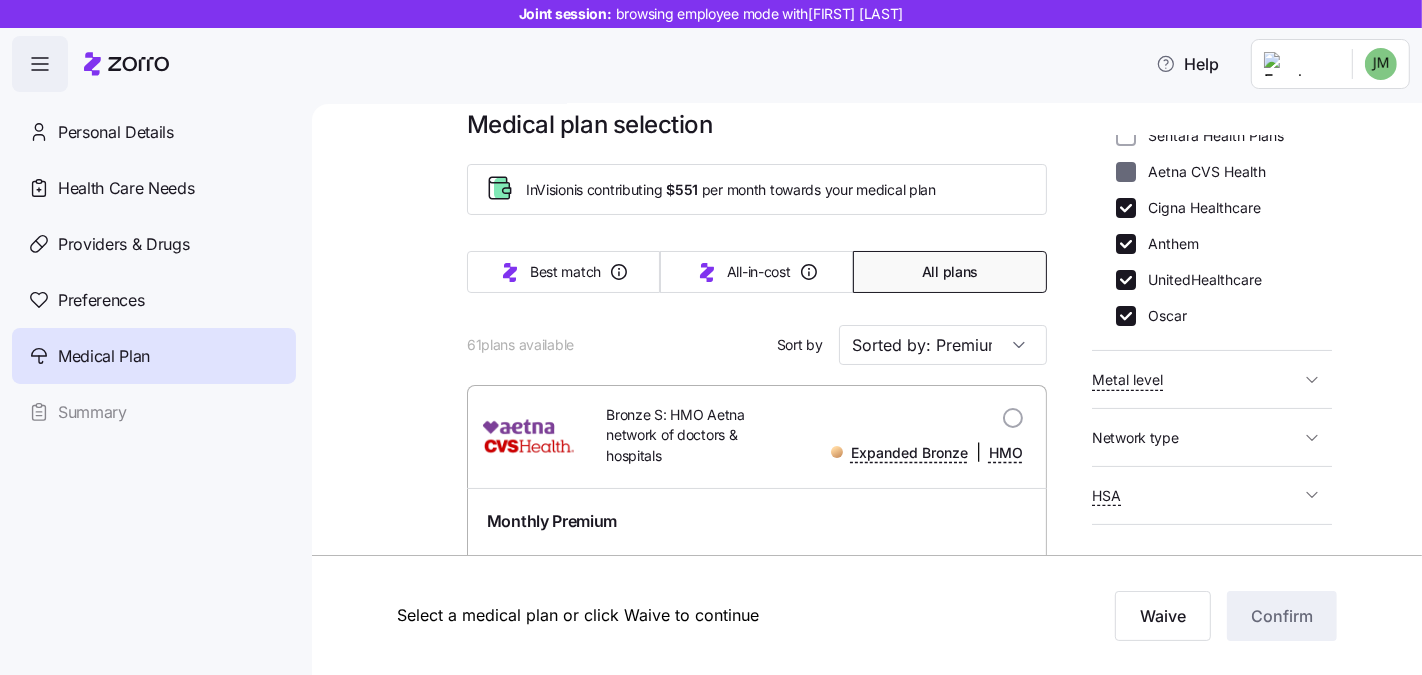 checkbox on "false" 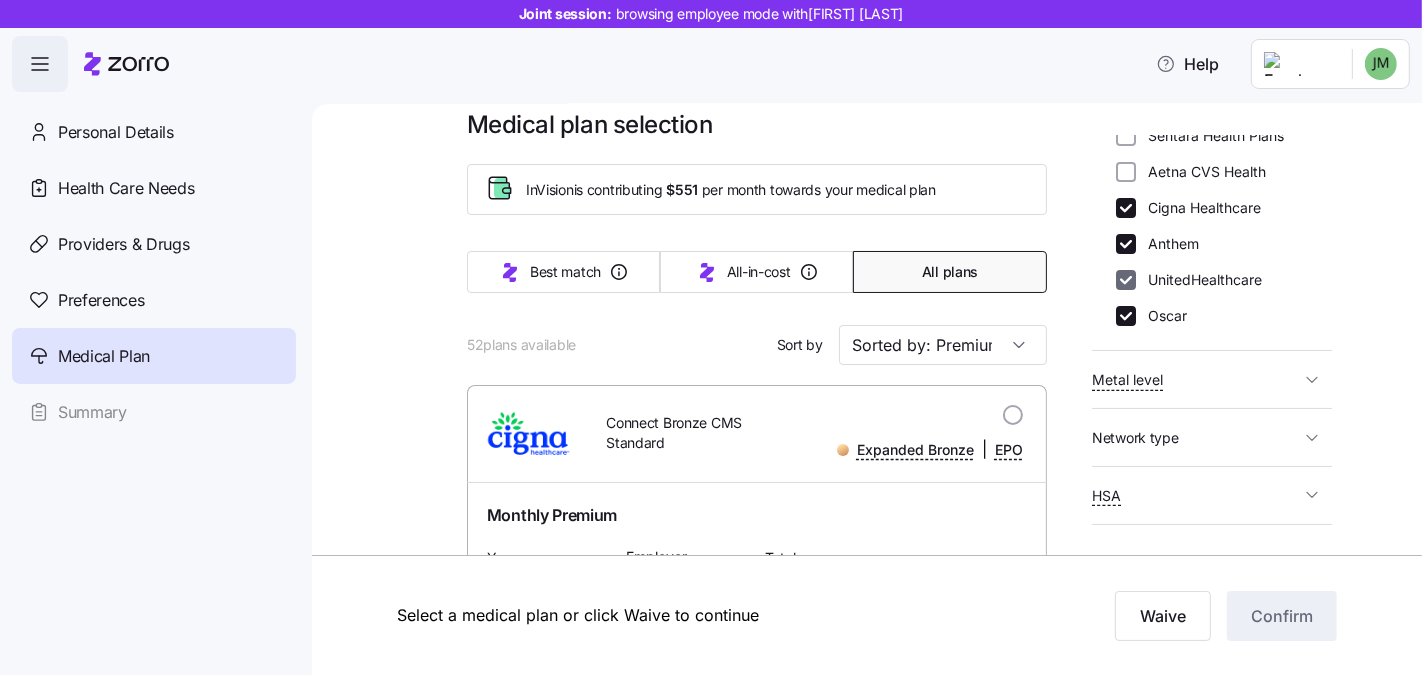 click on "UnitedHealthcare" at bounding box center (1126, 280) 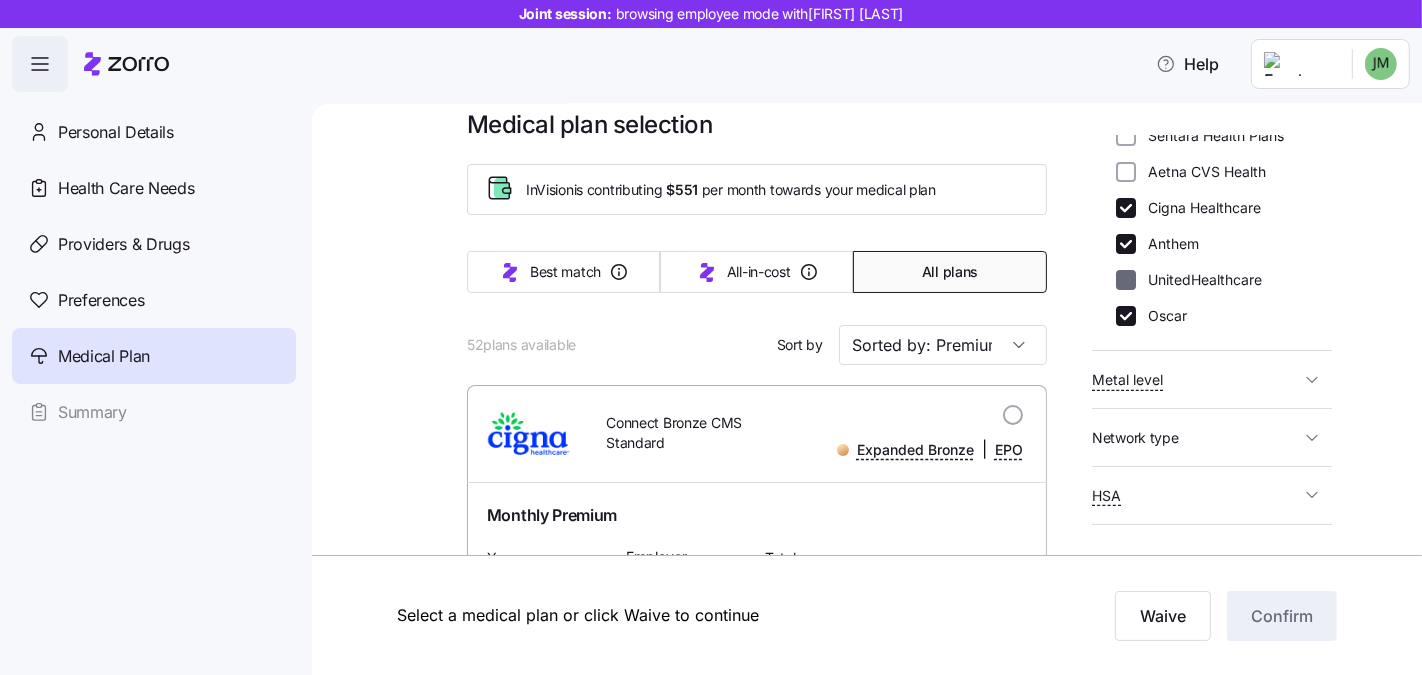 checkbox on "false" 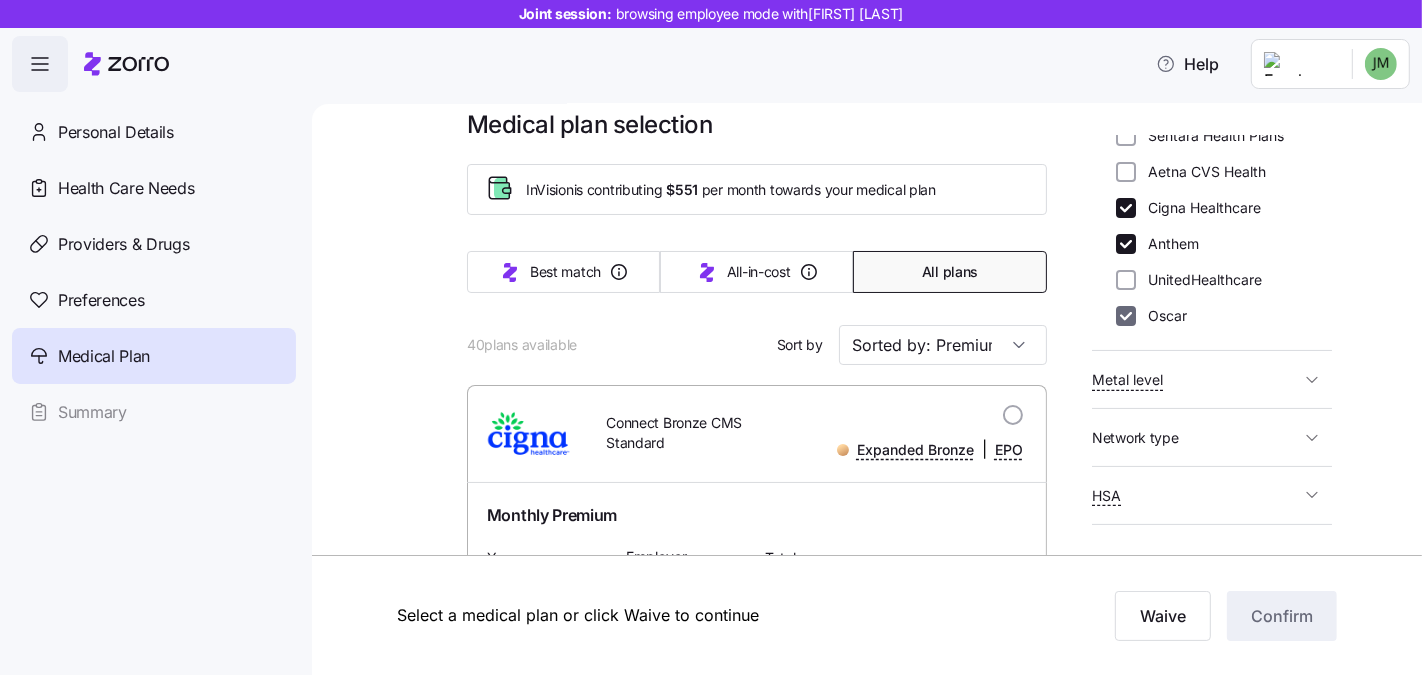 click on "Oscar" at bounding box center (1126, 316) 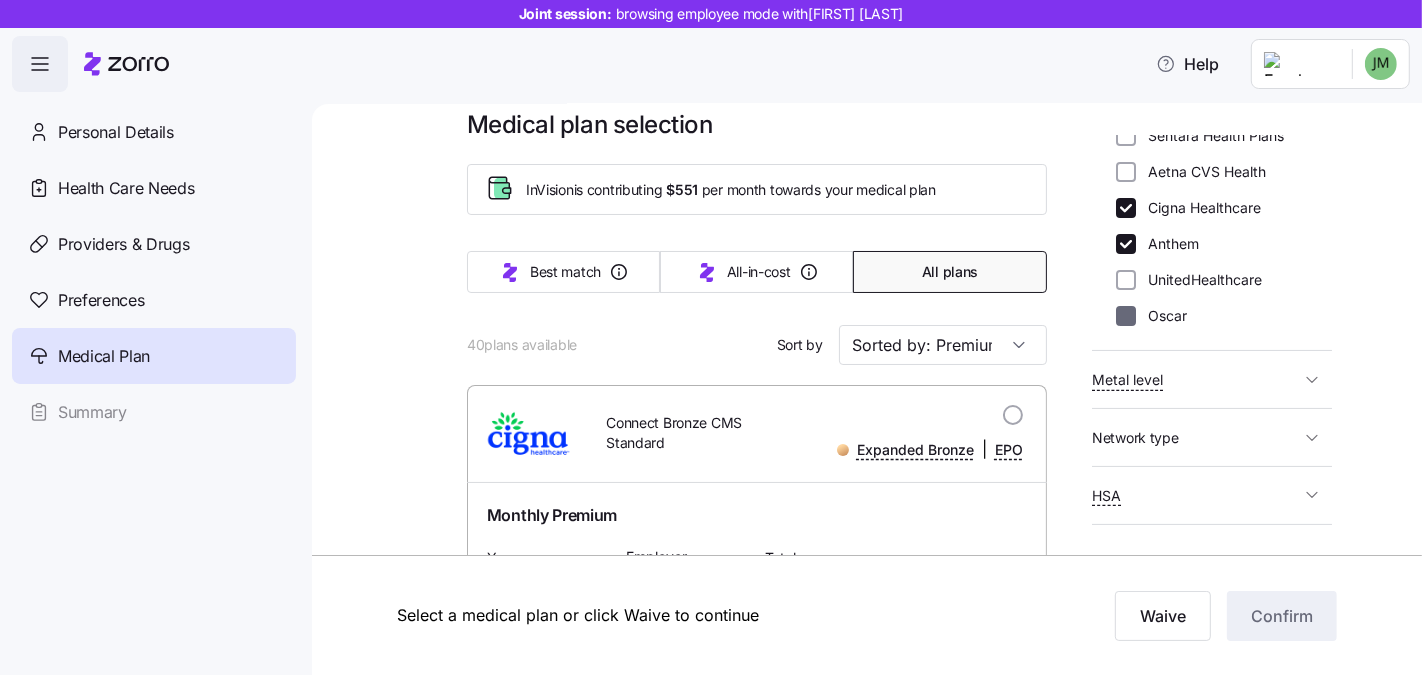 checkbox on "false" 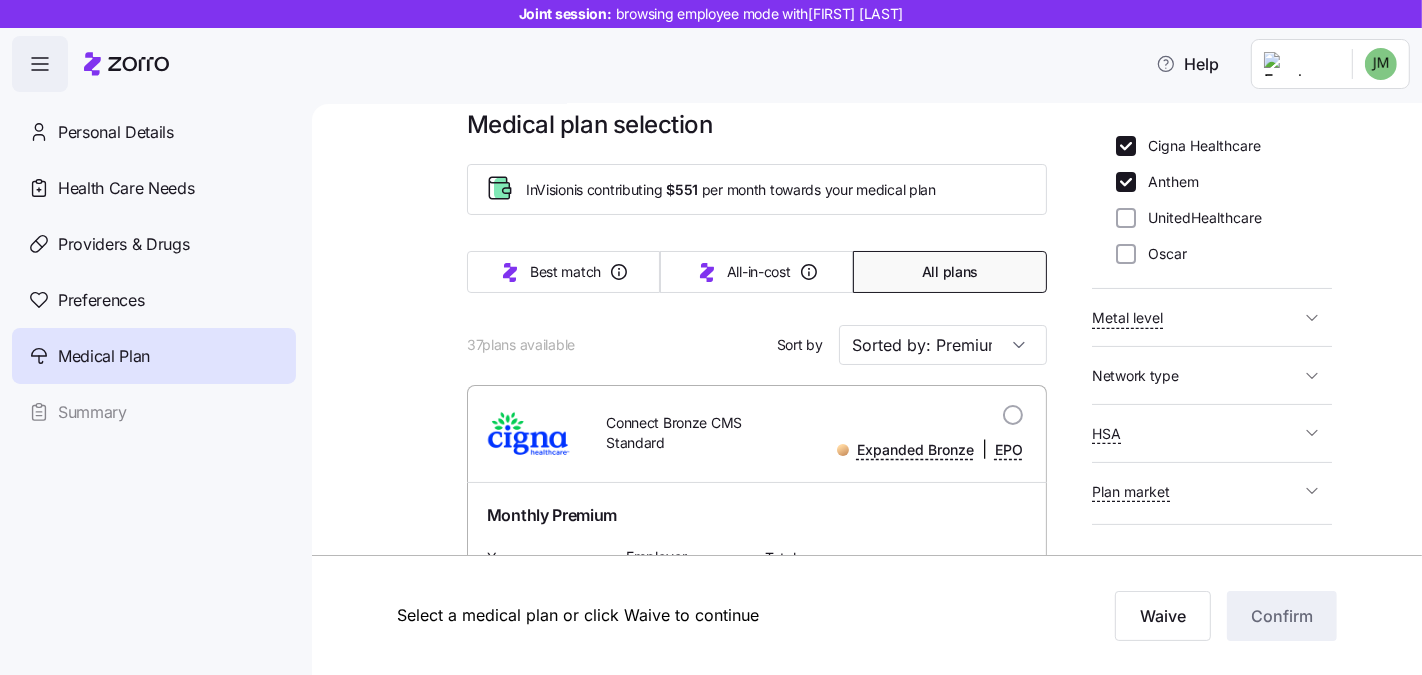 scroll, scrollTop: 416, scrollLeft: 0, axis: vertical 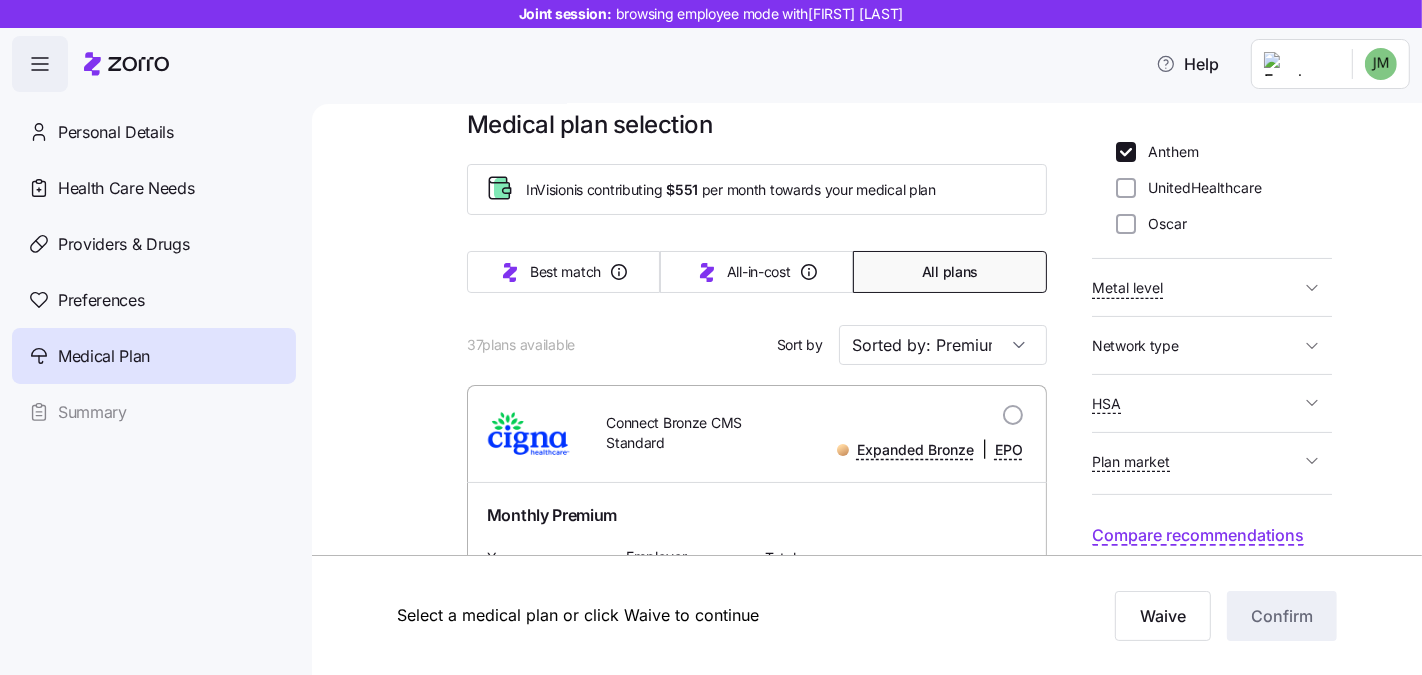 click on "HSA" at bounding box center [1196, 403] 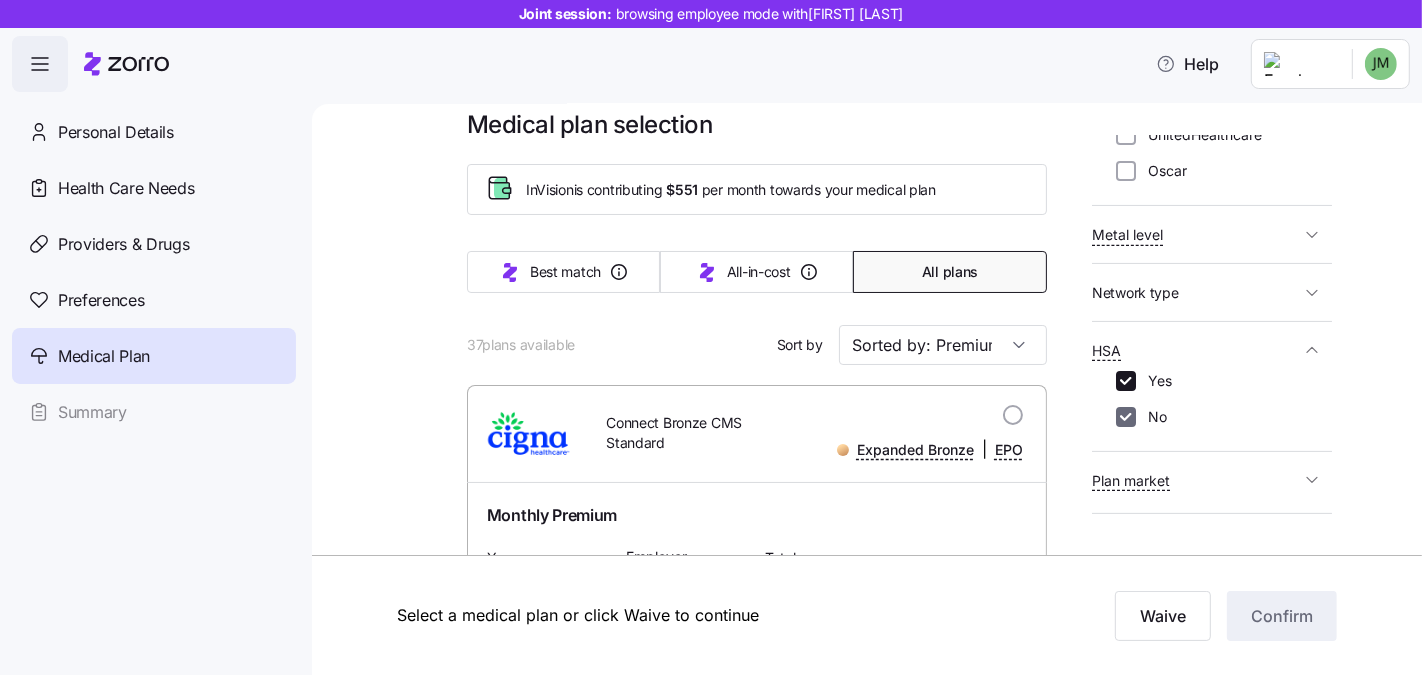 click on "No" at bounding box center [1126, 417] 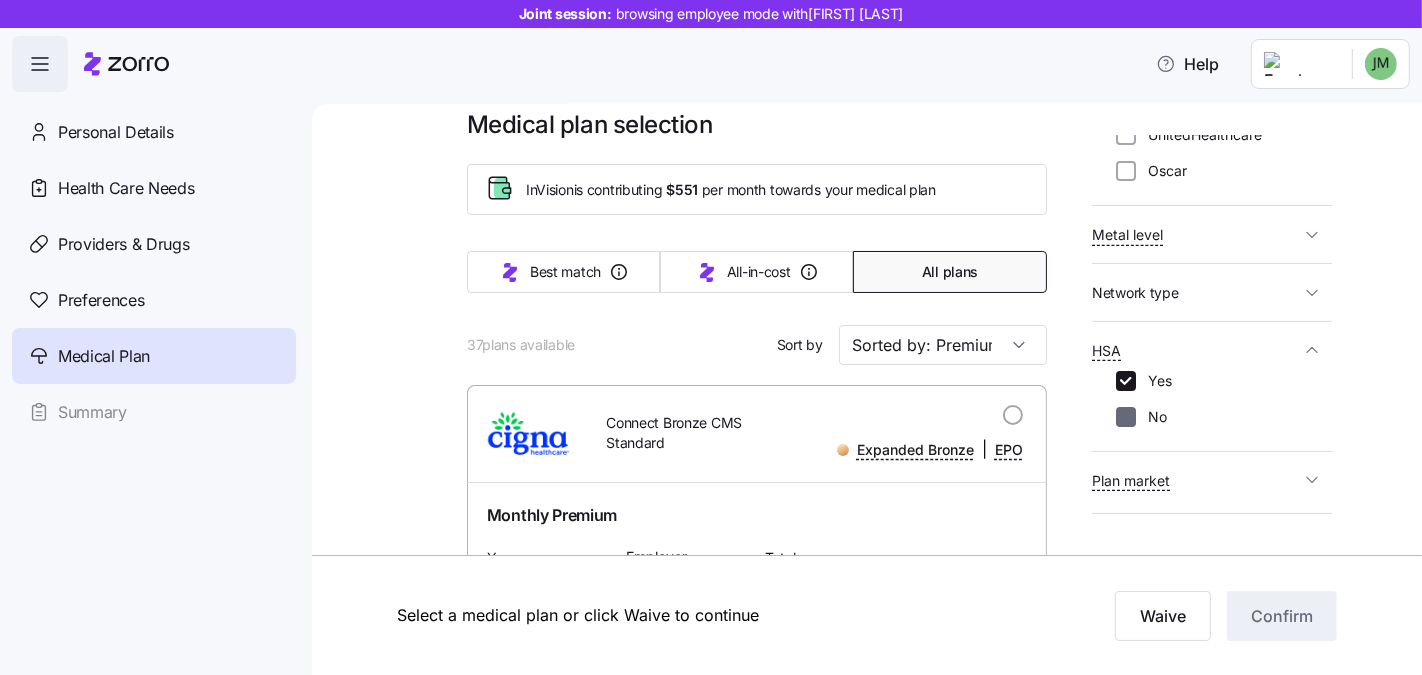 checkbox on "false" 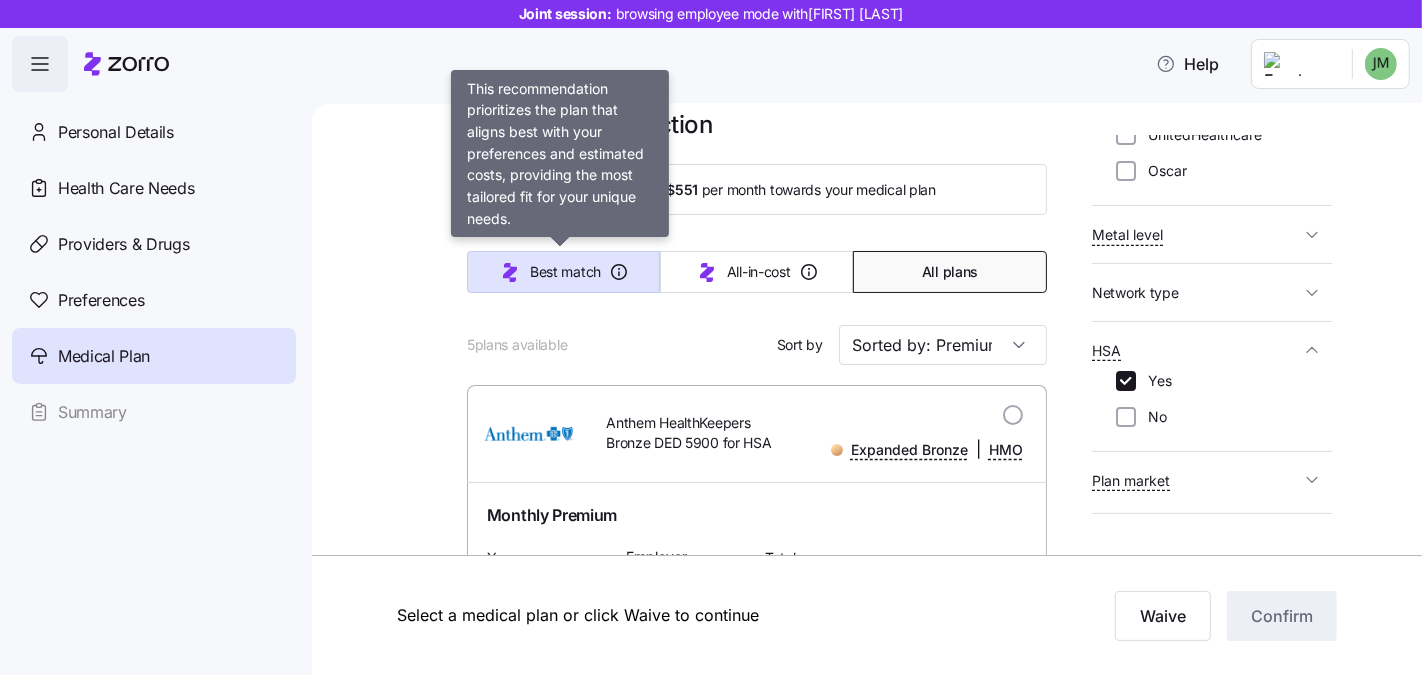 click 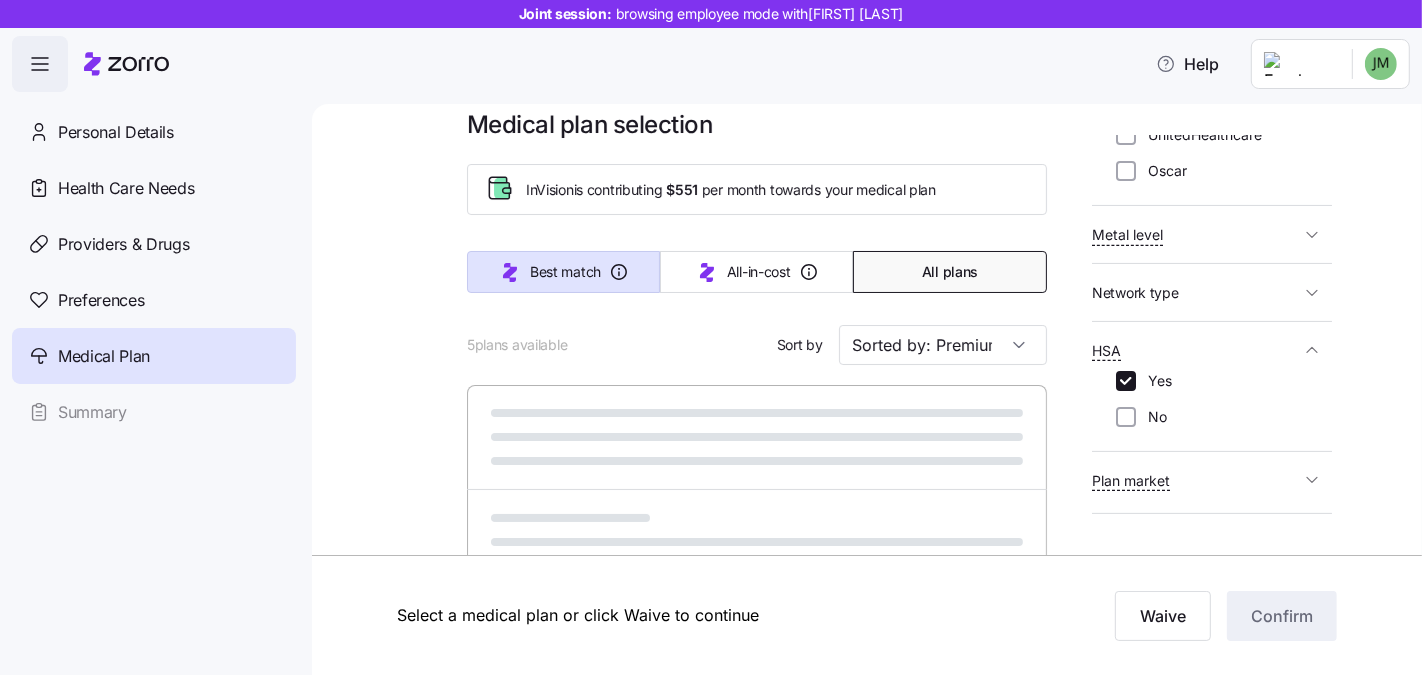 type on "Sorted by: Best match" 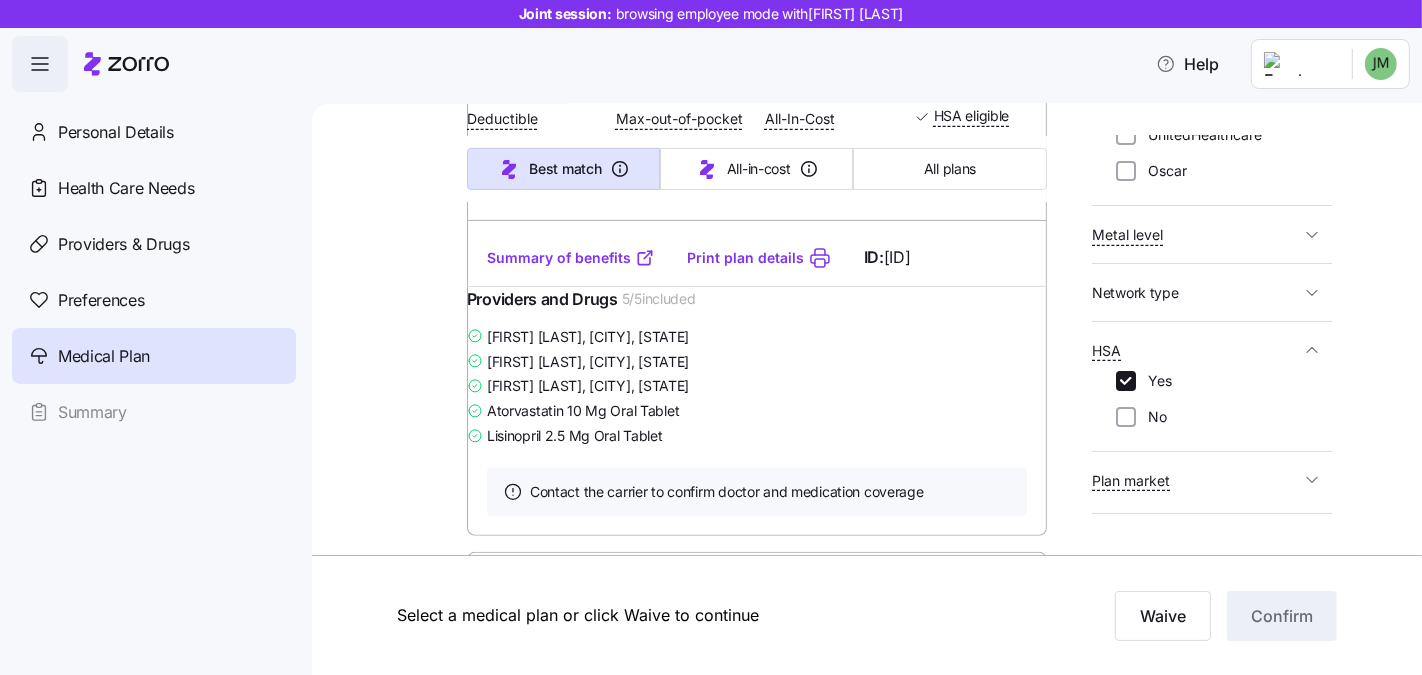 scroll, scrollTop: 589, scrollLeft: 0, axis: vertical 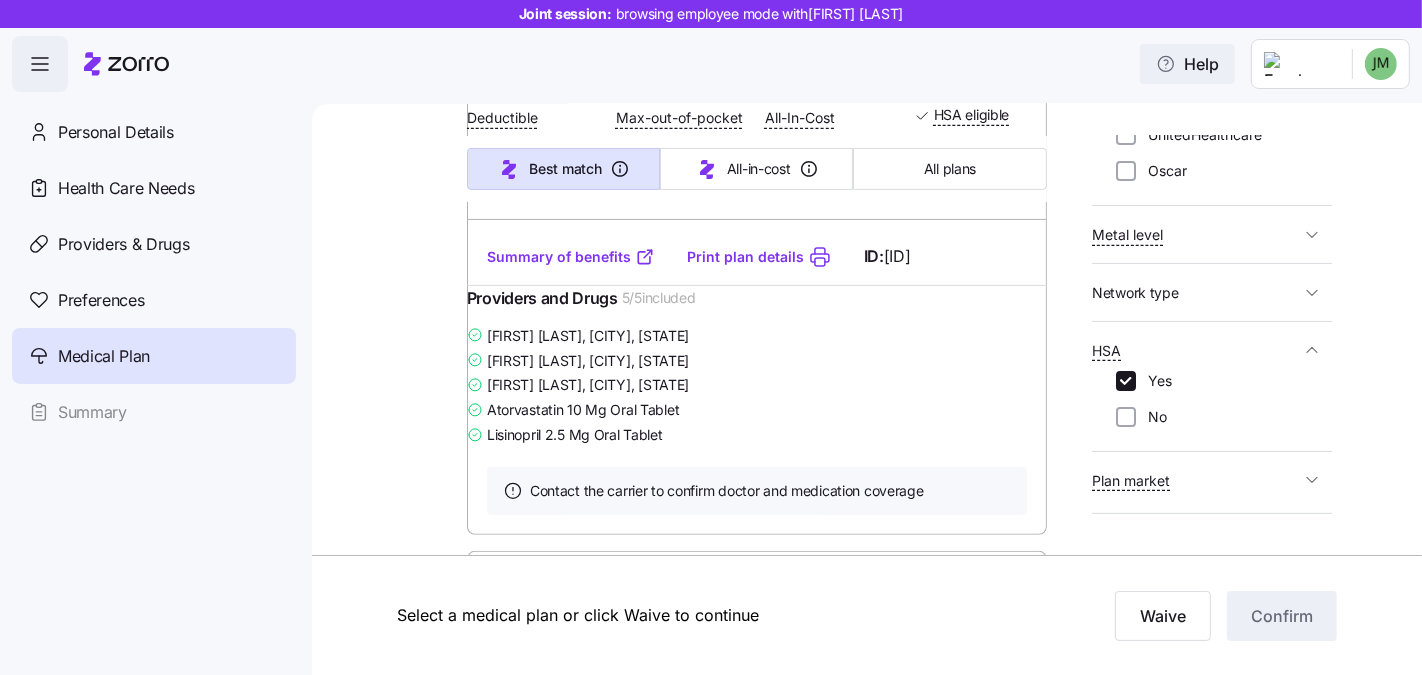 click on "Help" at bounding box center [1187, 64] 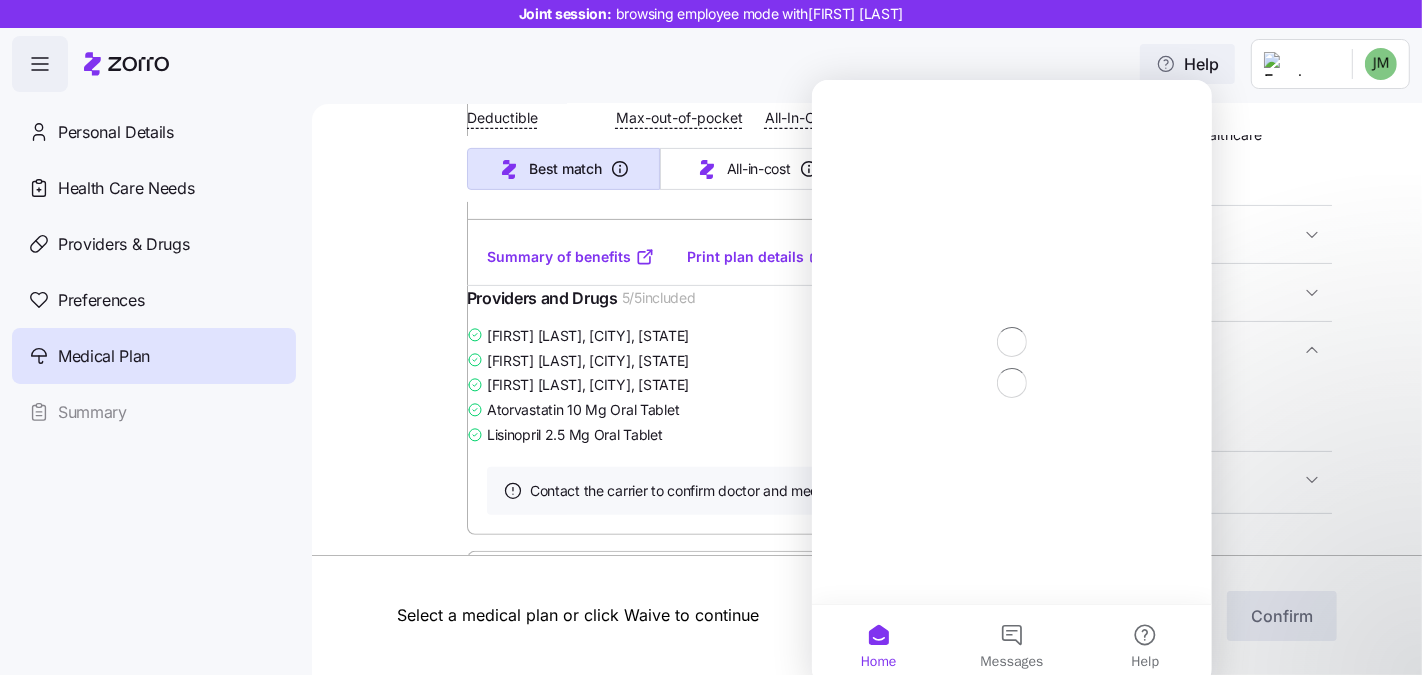 scroll, scrollTop: 0, scrollLeft: 0, axis: both 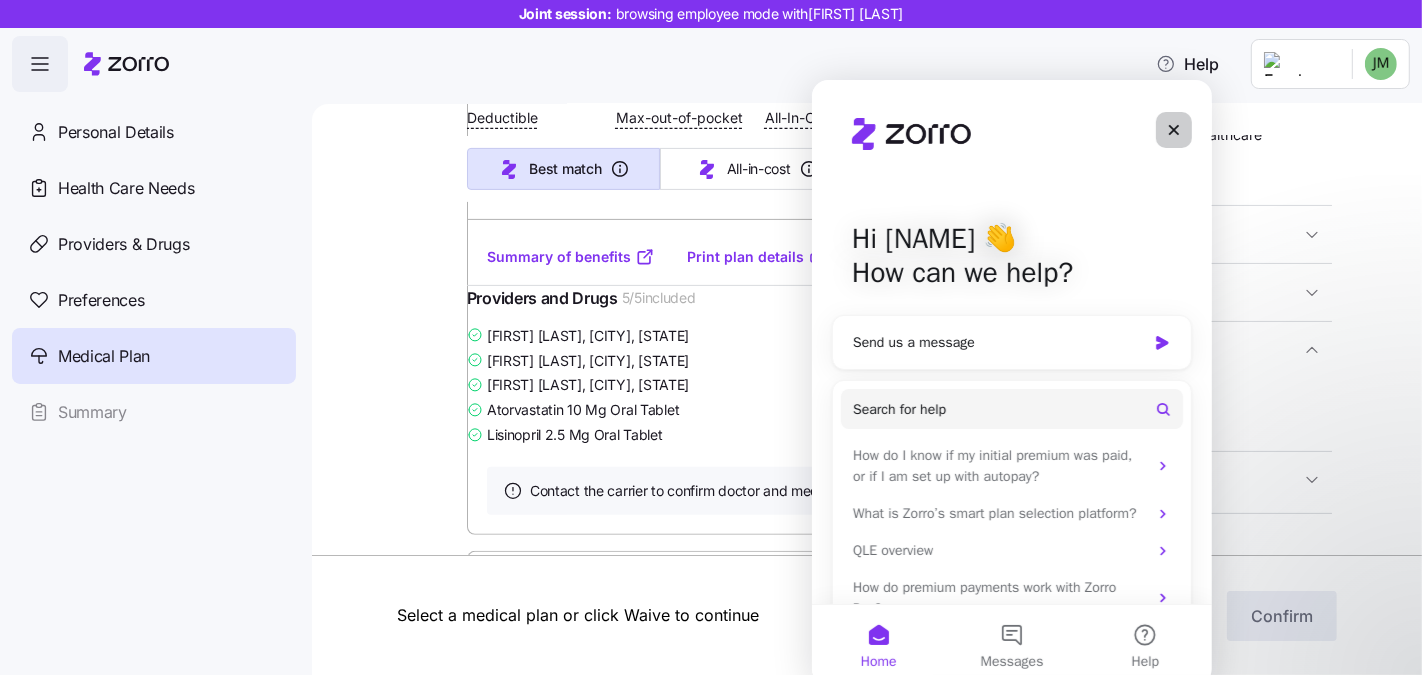 click 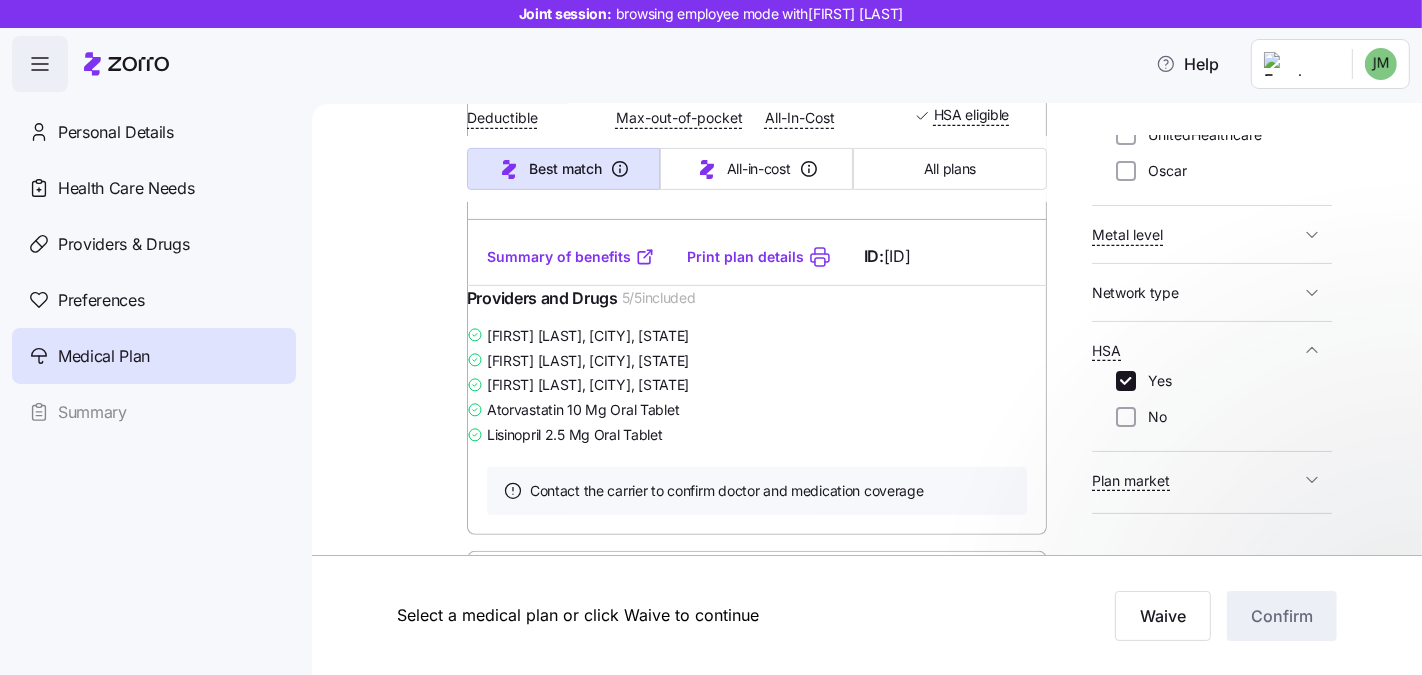 scroll, scrollTop: 0, scrollLeft: 0, axis: both 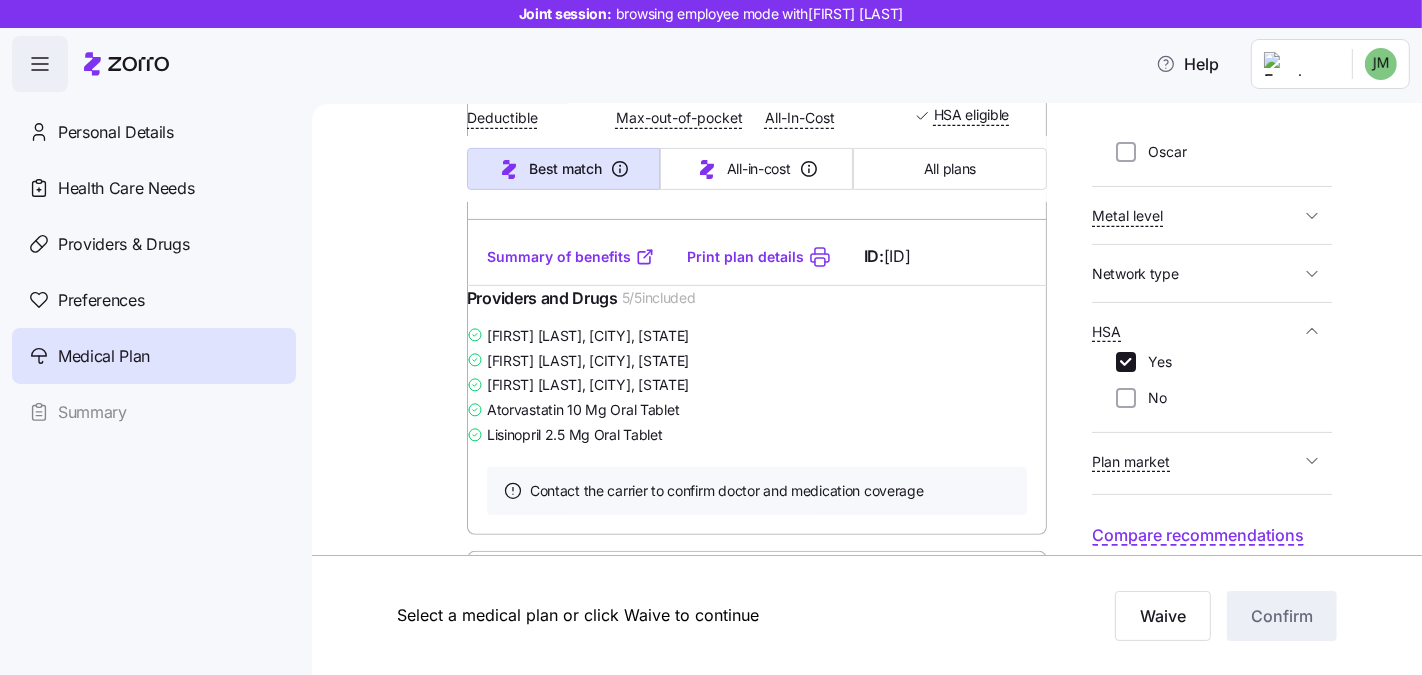 click on "Network type" at bounding box center (1196, 273) 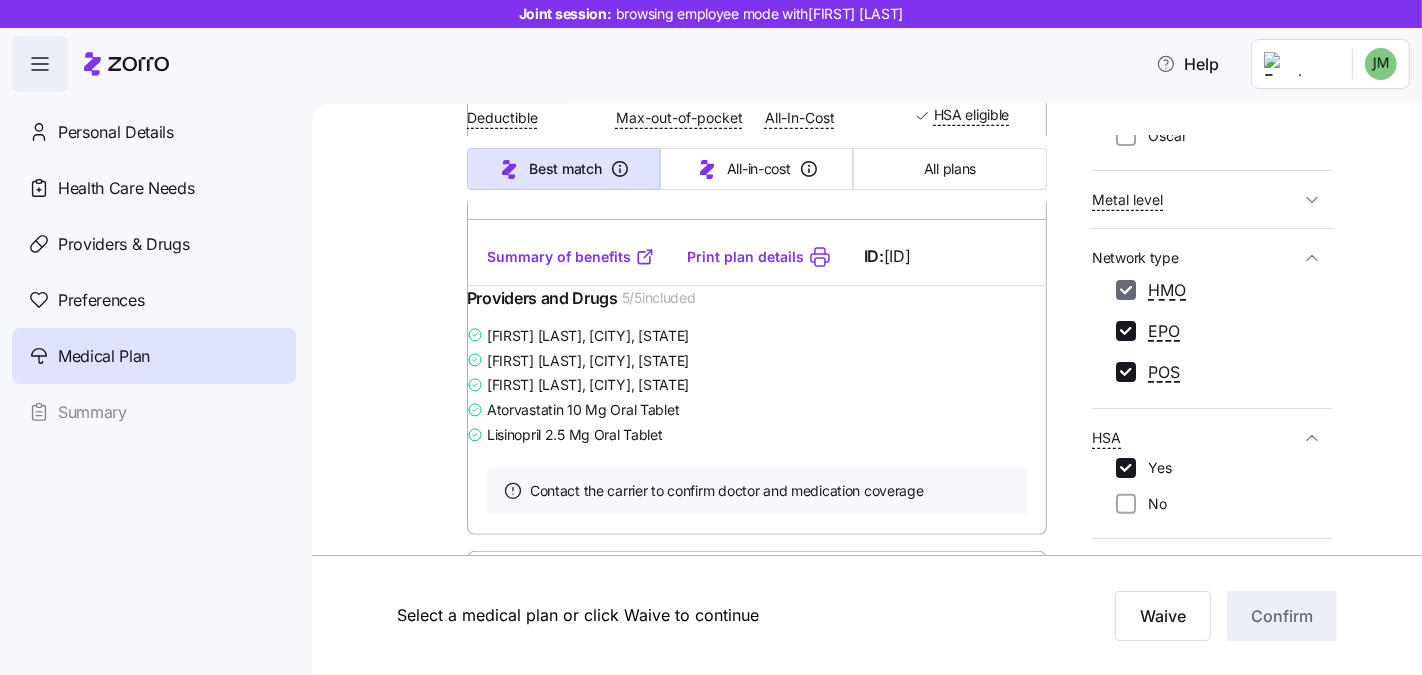 click on "HMO" at bounding box center [1126, 290] 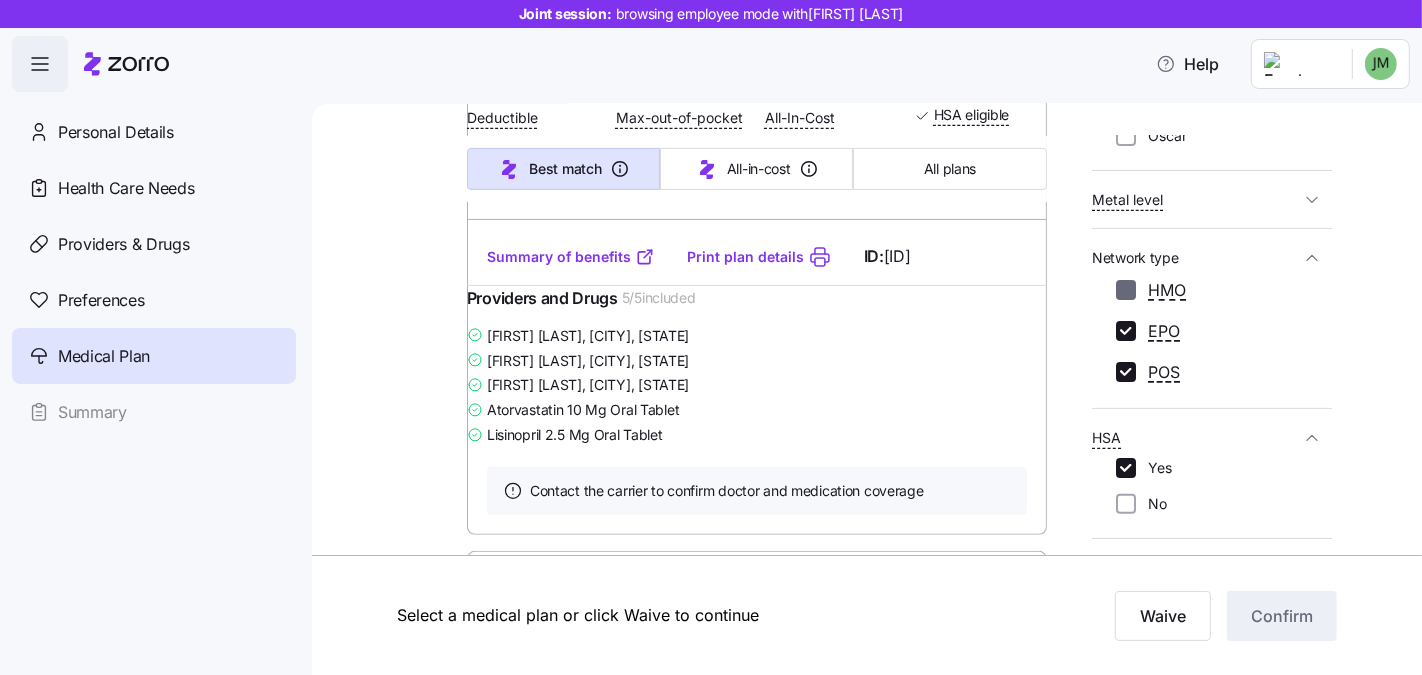 checkbox on "false" 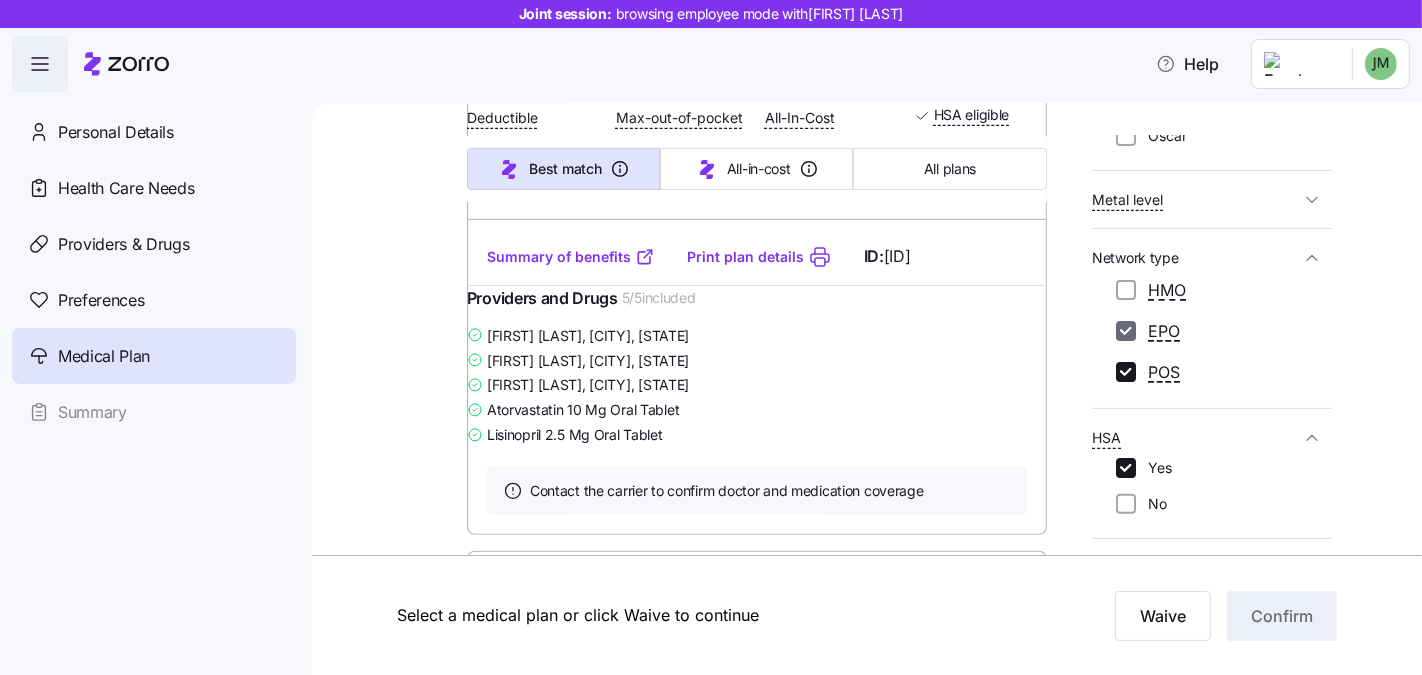click on "EPO" at bounding box center [1126, 331] 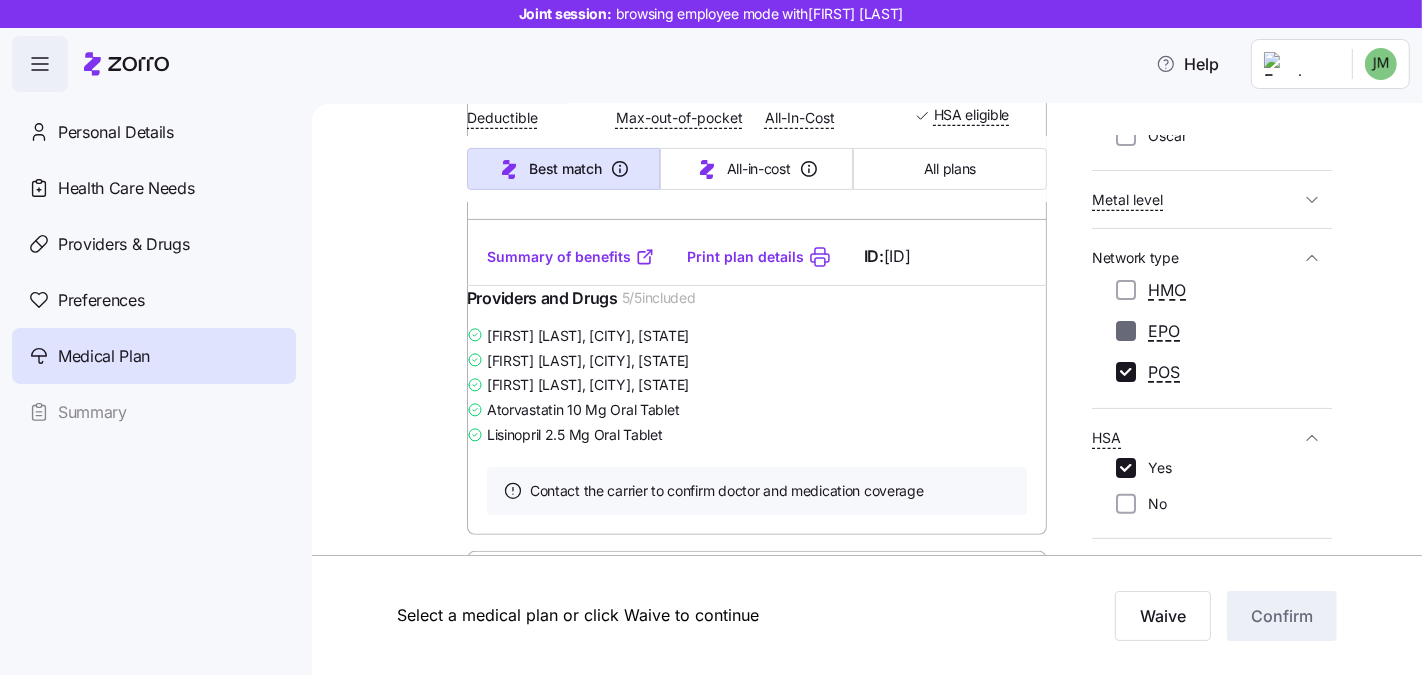 checkbox on "false" 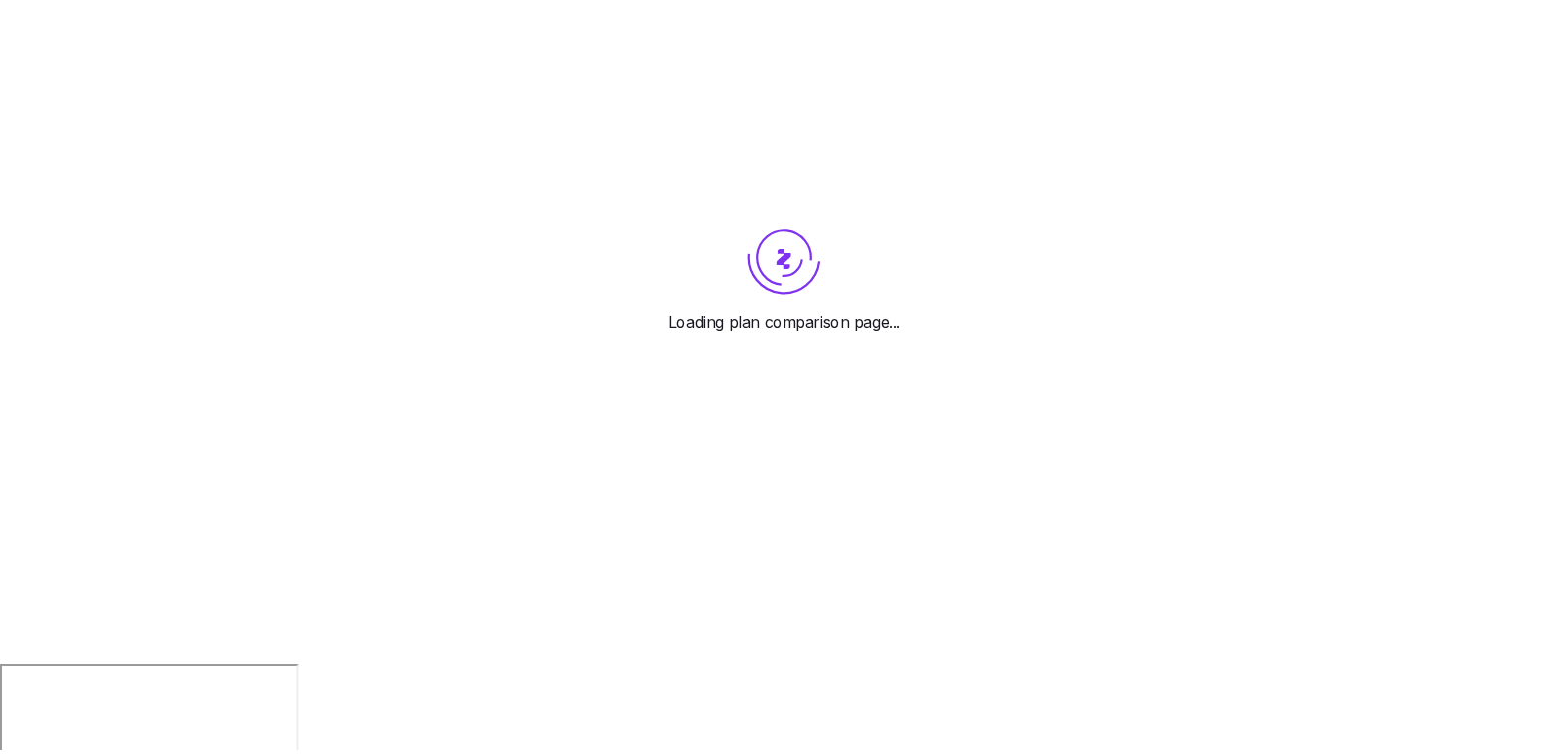 scroll, scrollTop: 0, scrollLeft: 0, axis: both 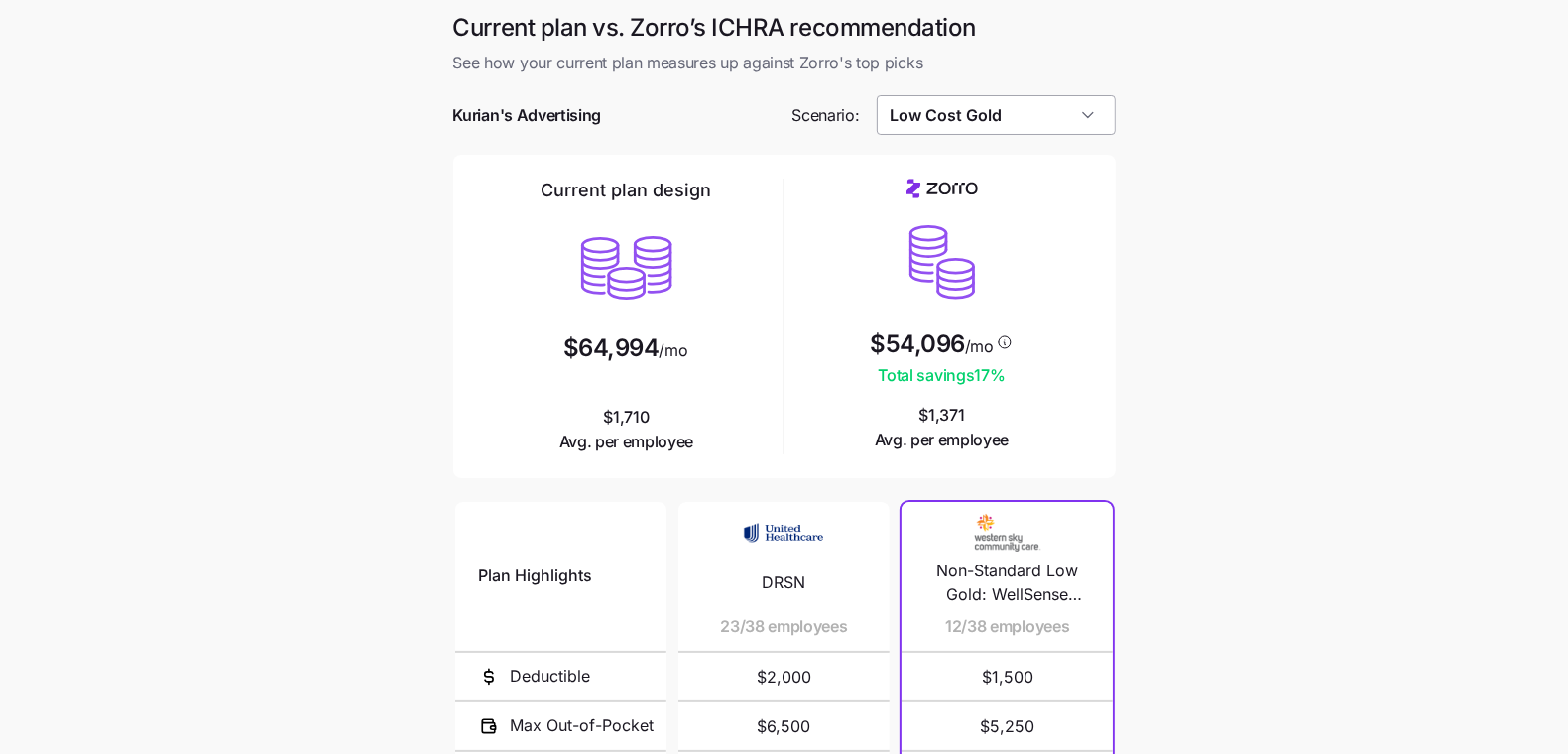 click on "Low Cost Gold" at bounding box center (996, 115) 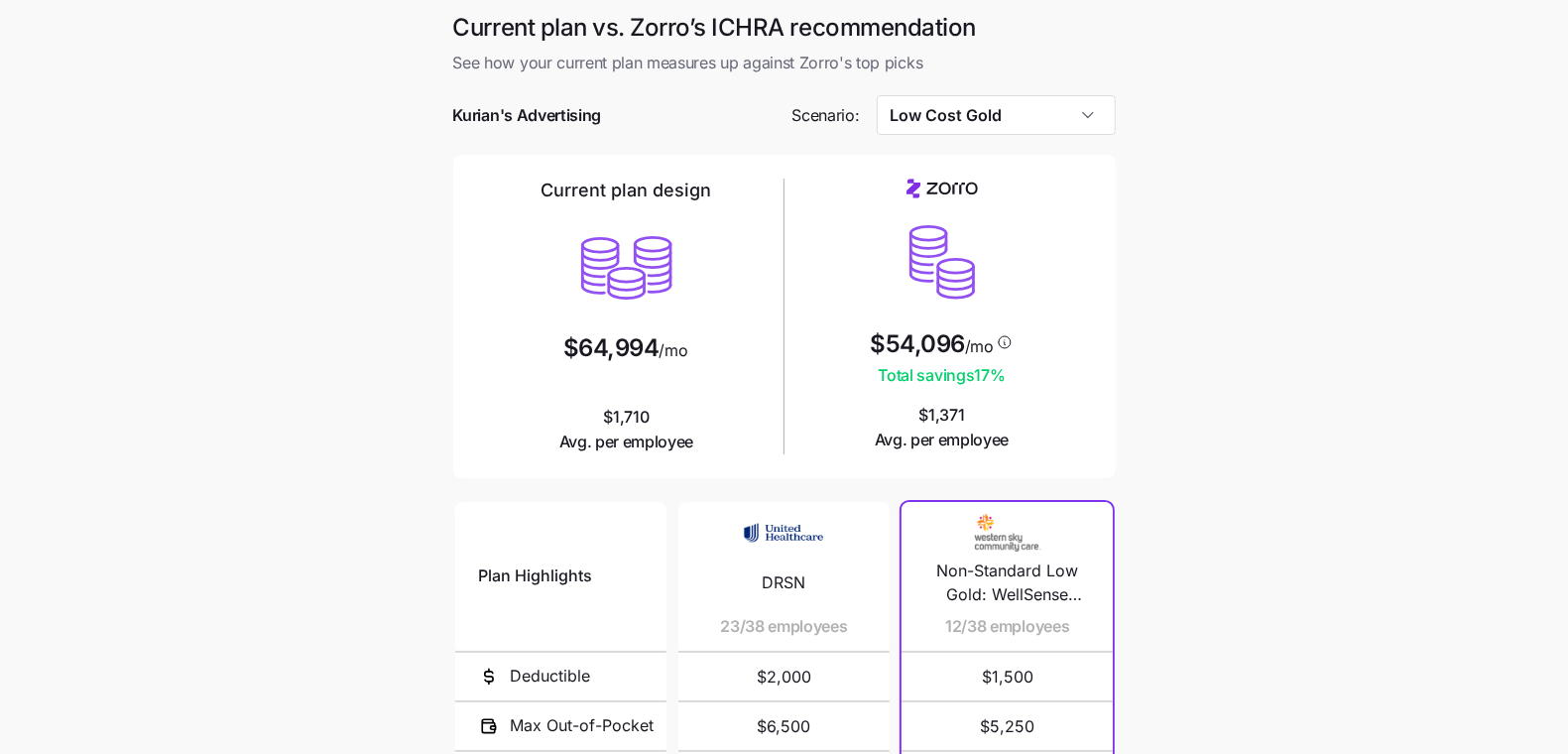 scroll, scrollTop: 6, scrollLeft: 0, axis: vertical 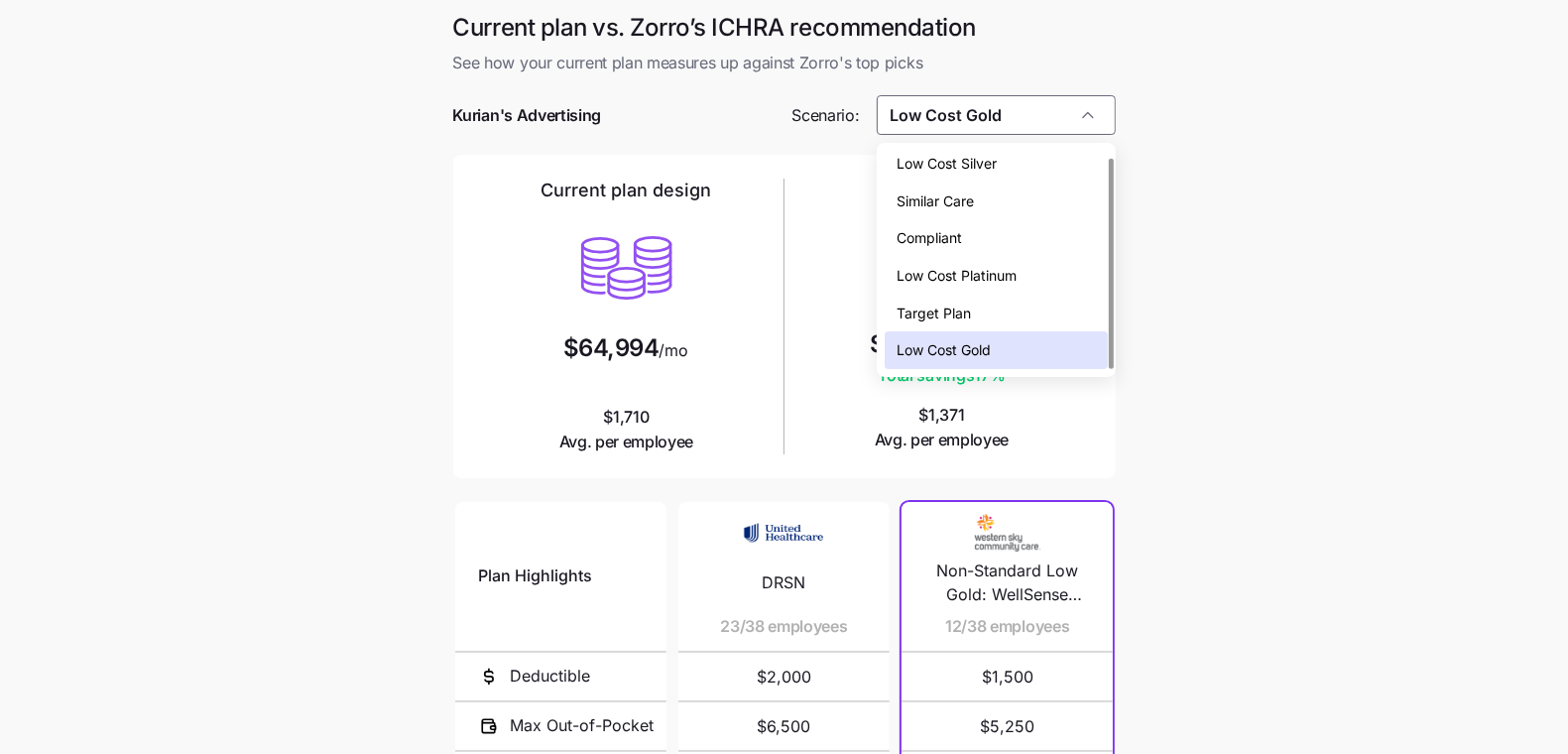 click on "Low Cost Silver" at bounding box center (996, 164) 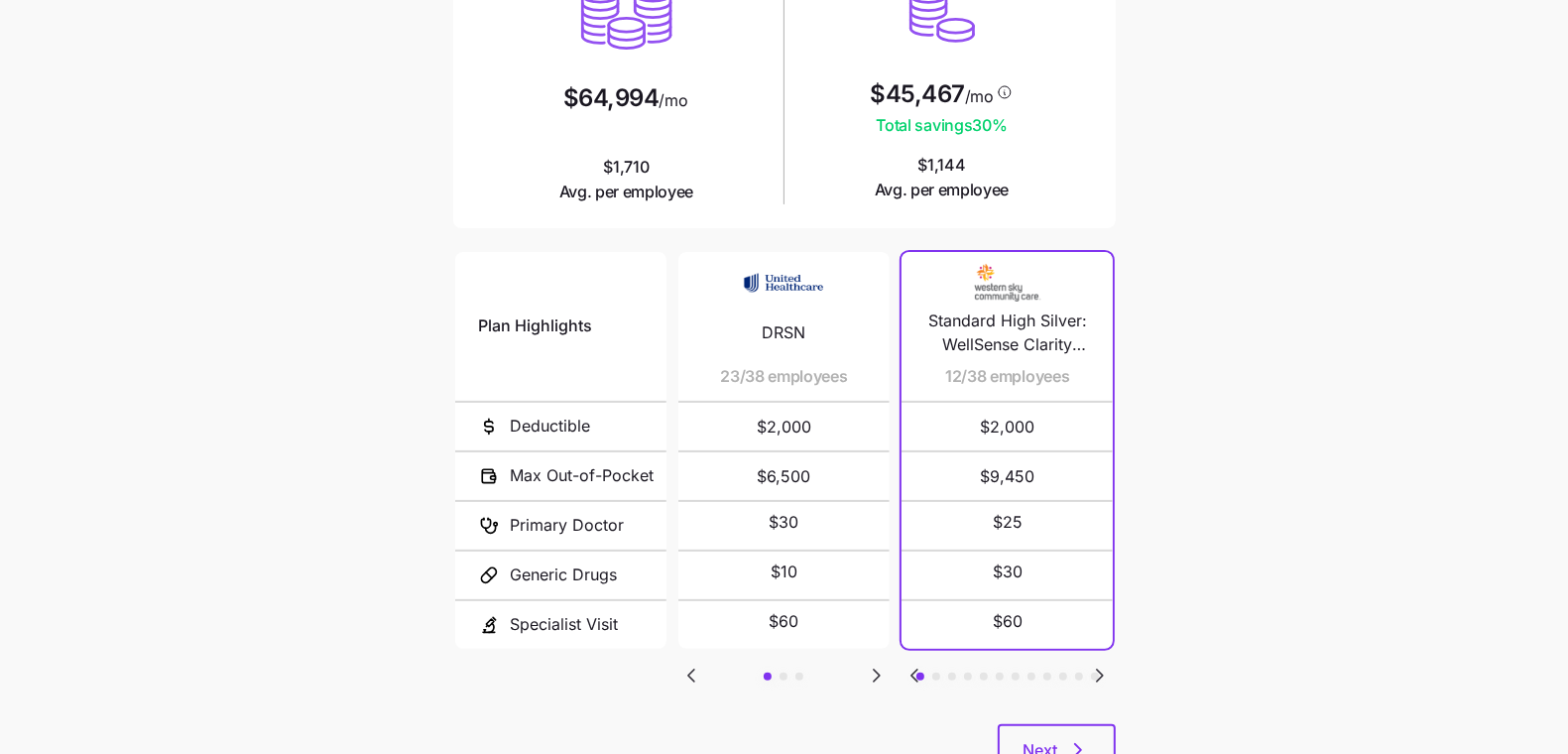 scroll, scrollTop: 271, scrollLeft: 0, axis: vertical 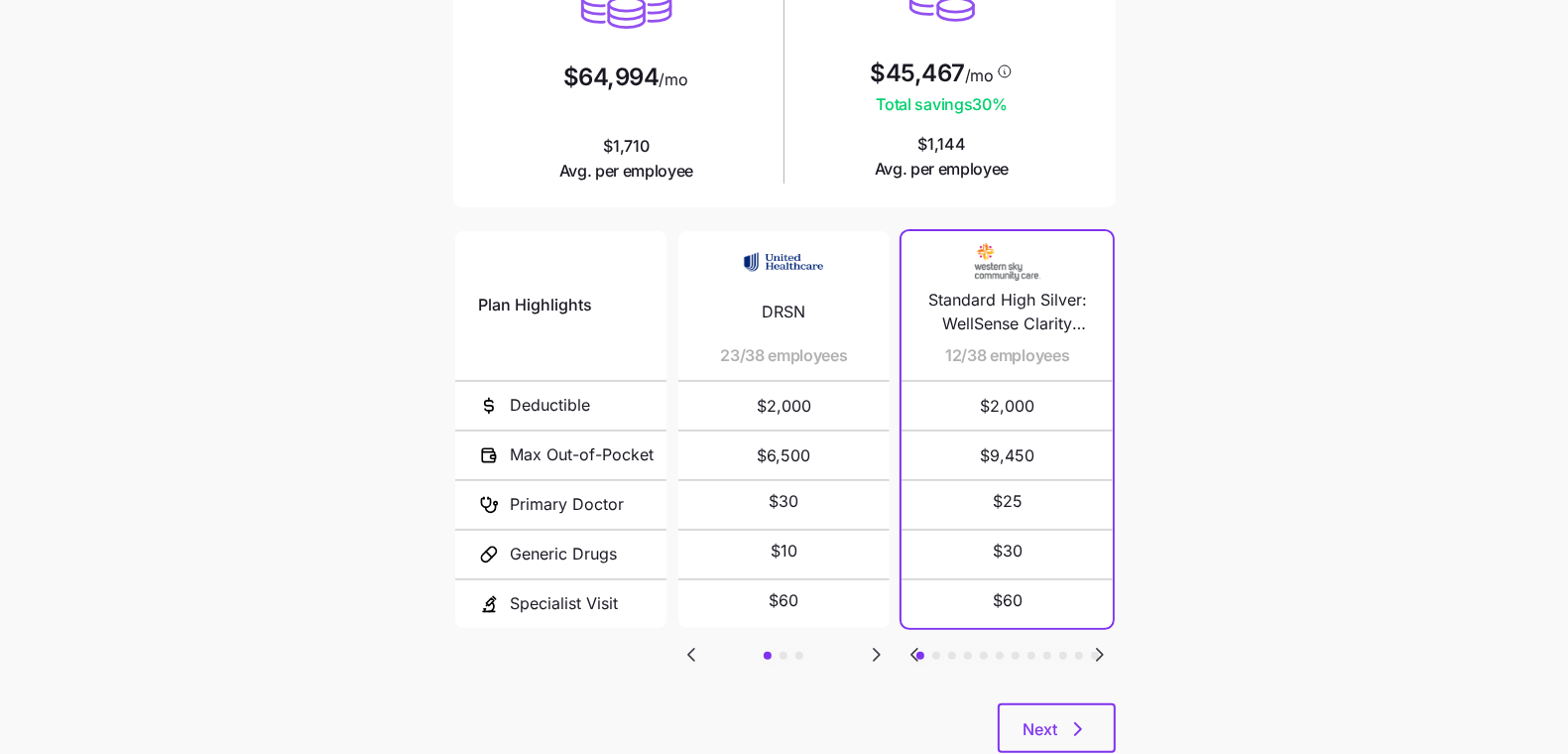 click at bounding box center (877, 655) 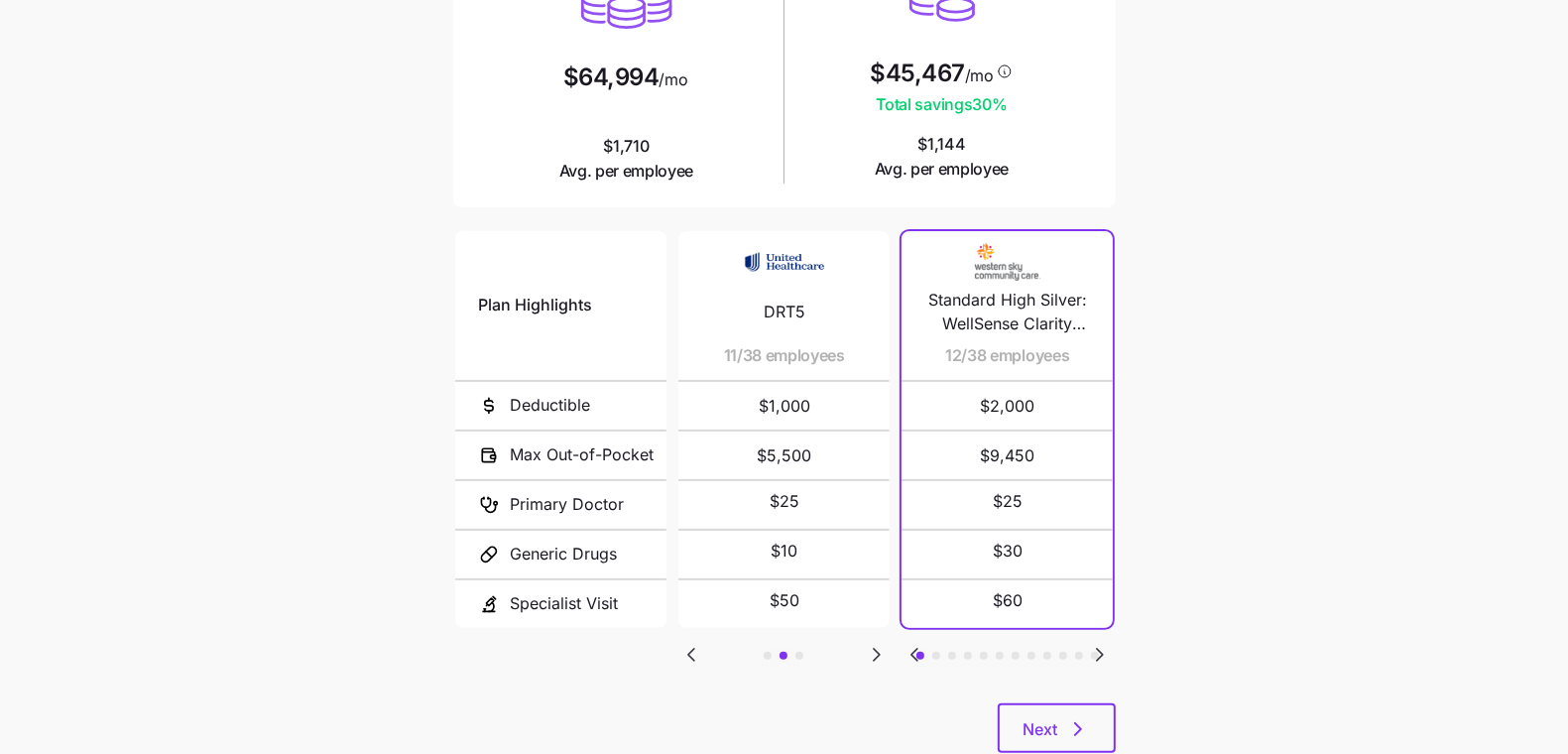 click 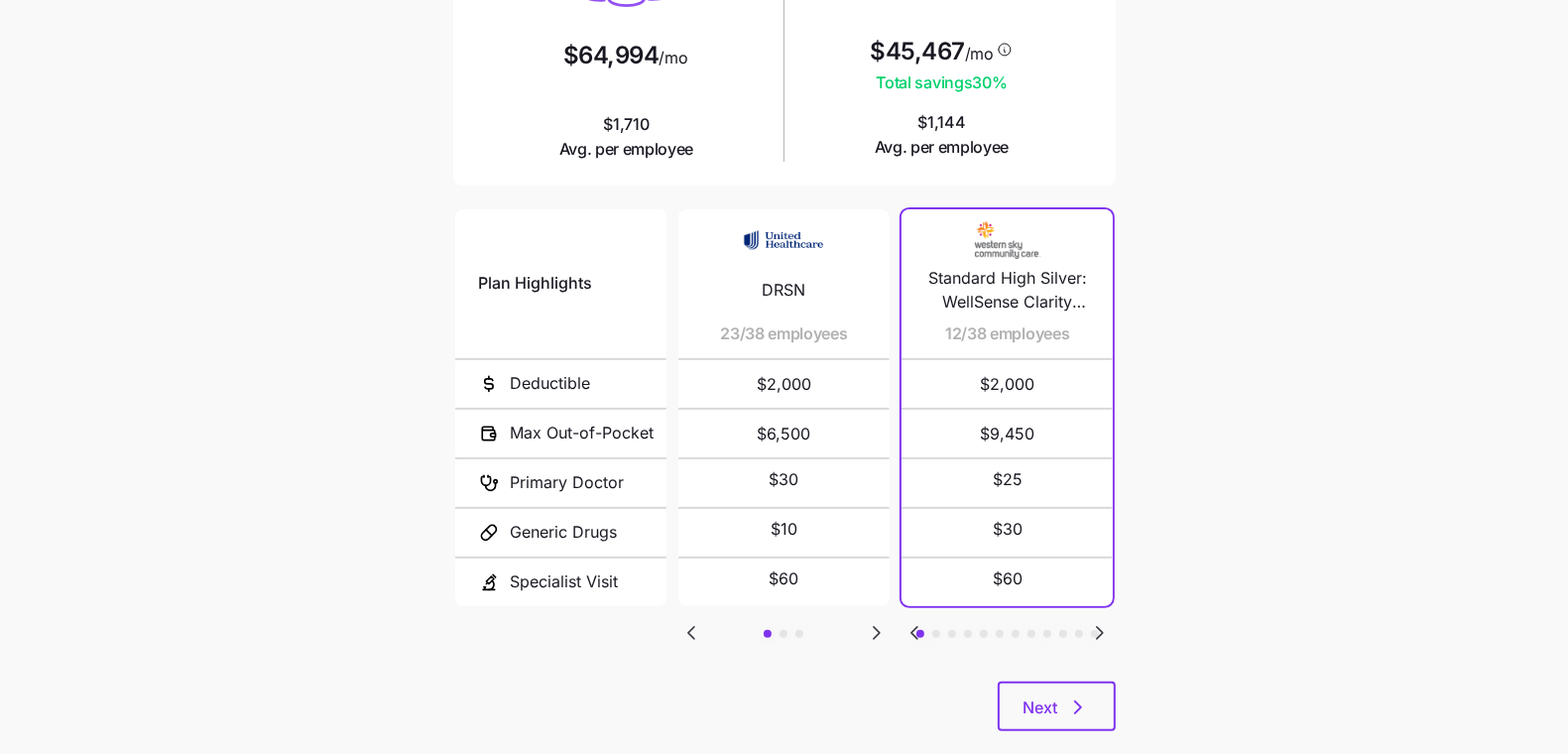 scroll, scrollTop: 328, scrollLeft: 0, axis: vertical 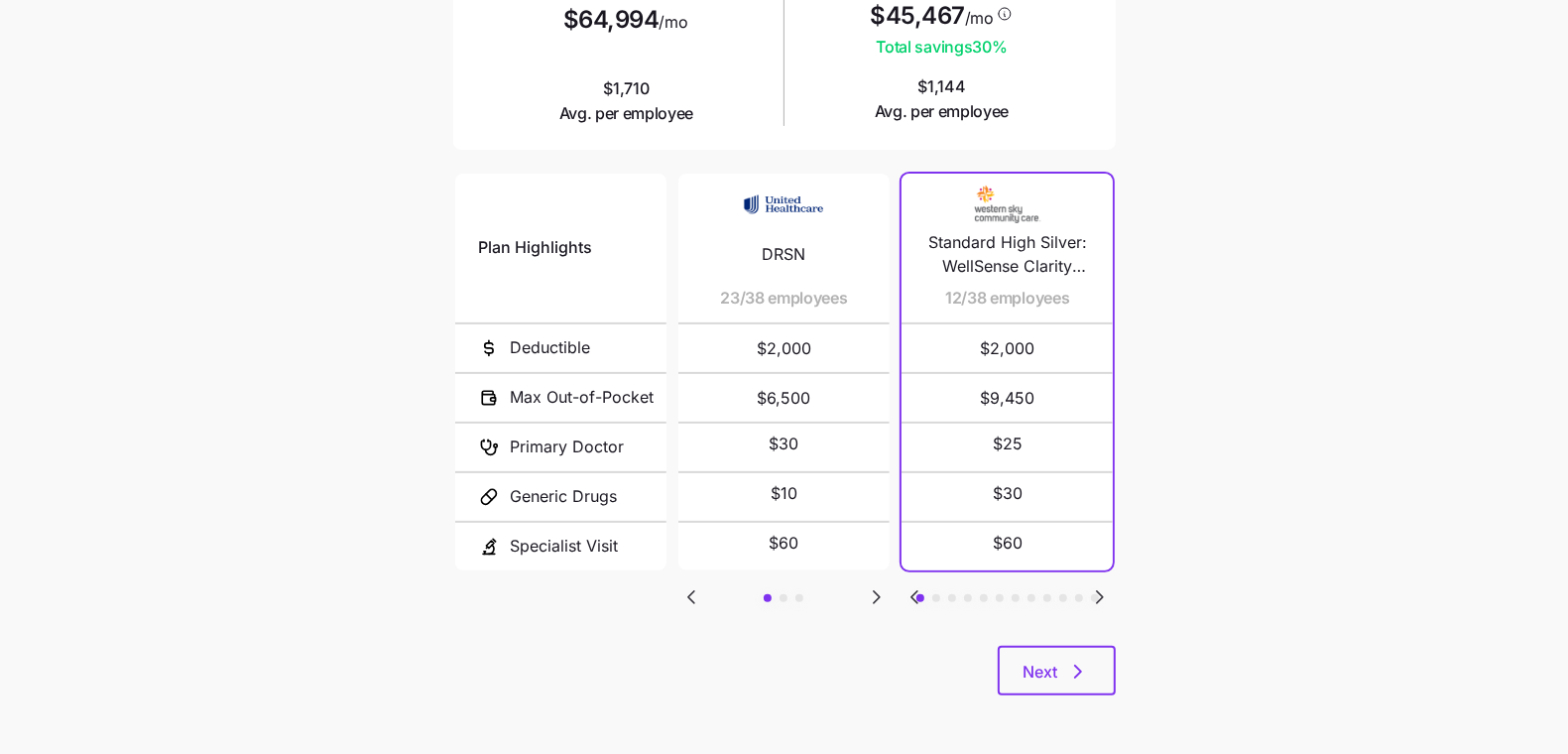 click 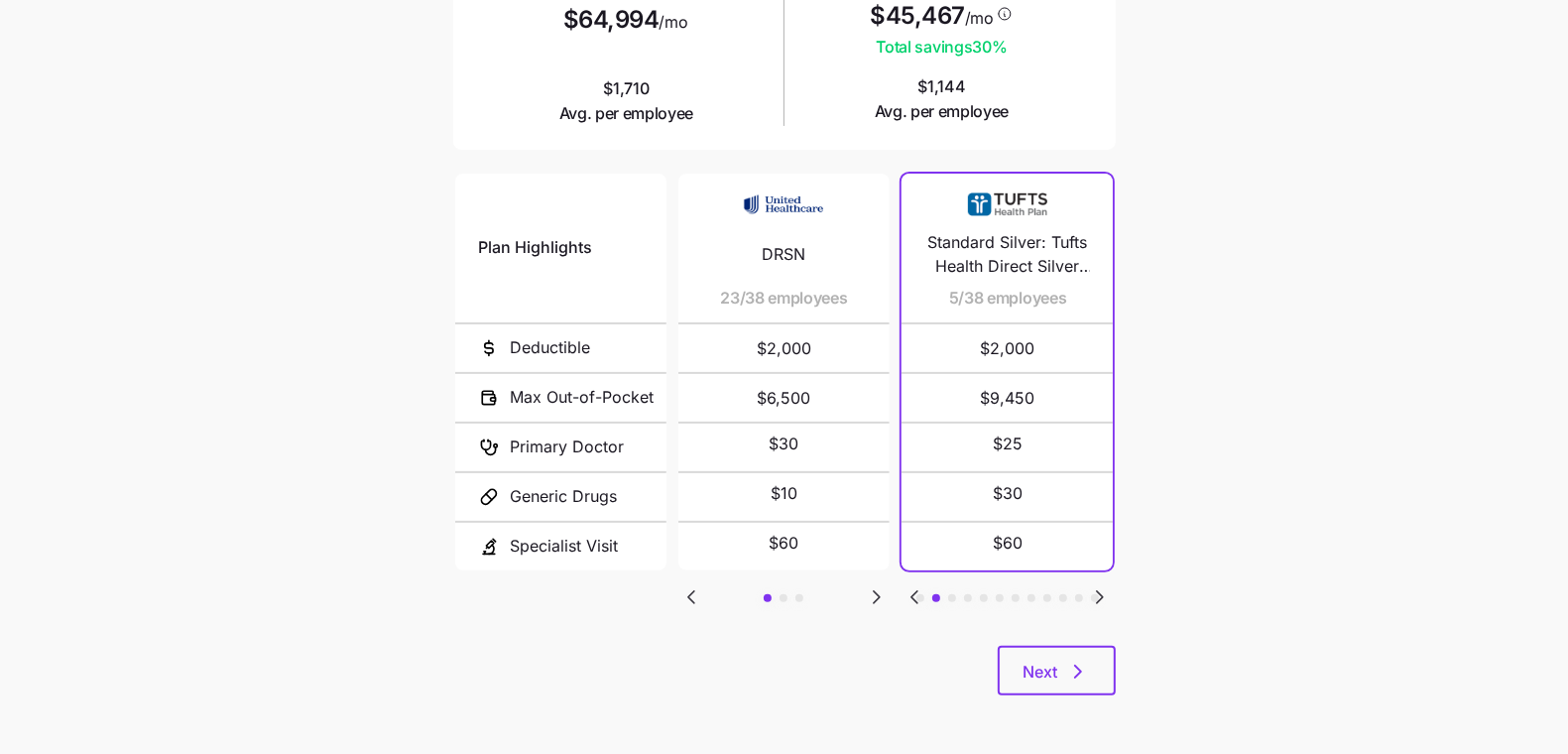 click 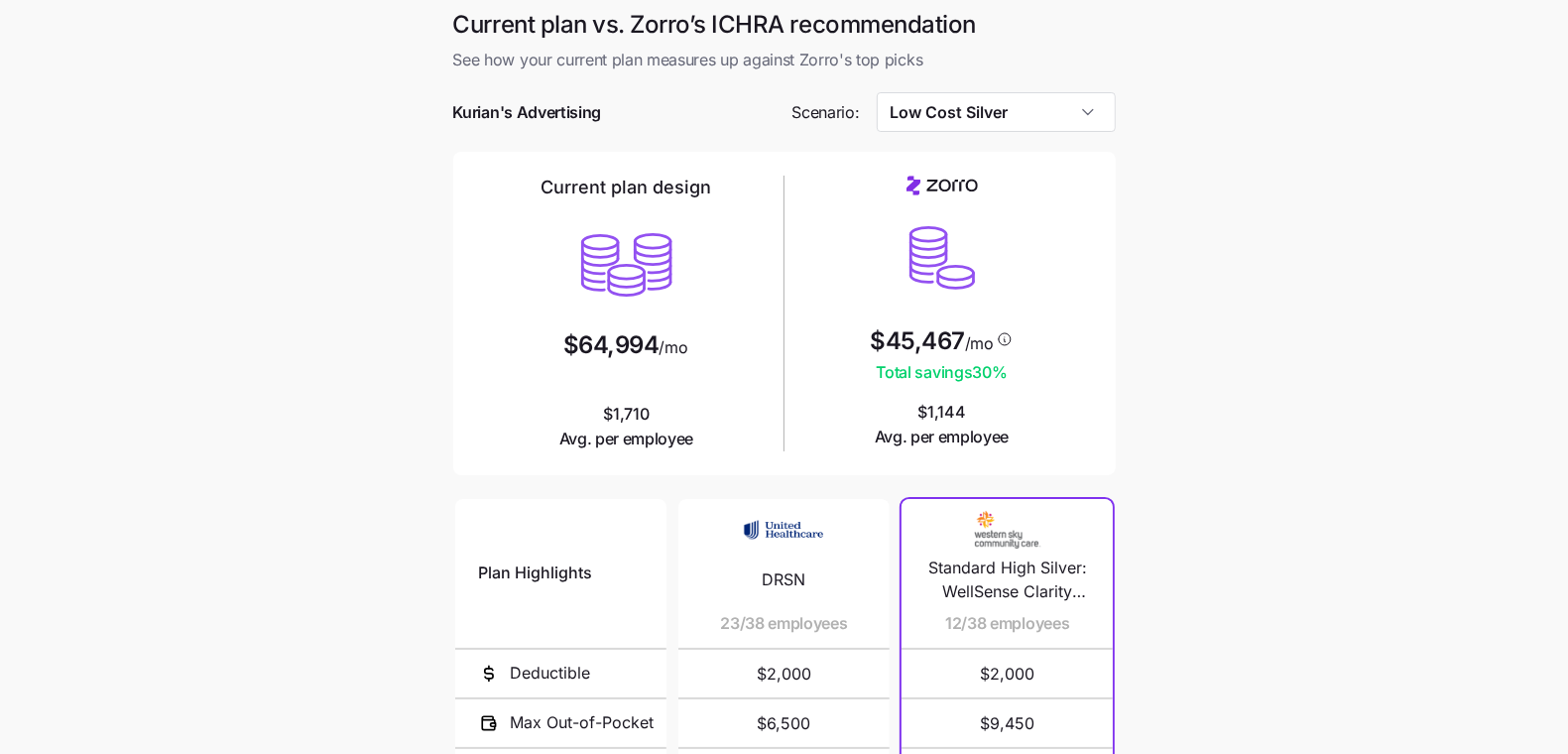 scroll, scrollTop: 0, scrollLeft: 0, axis: both 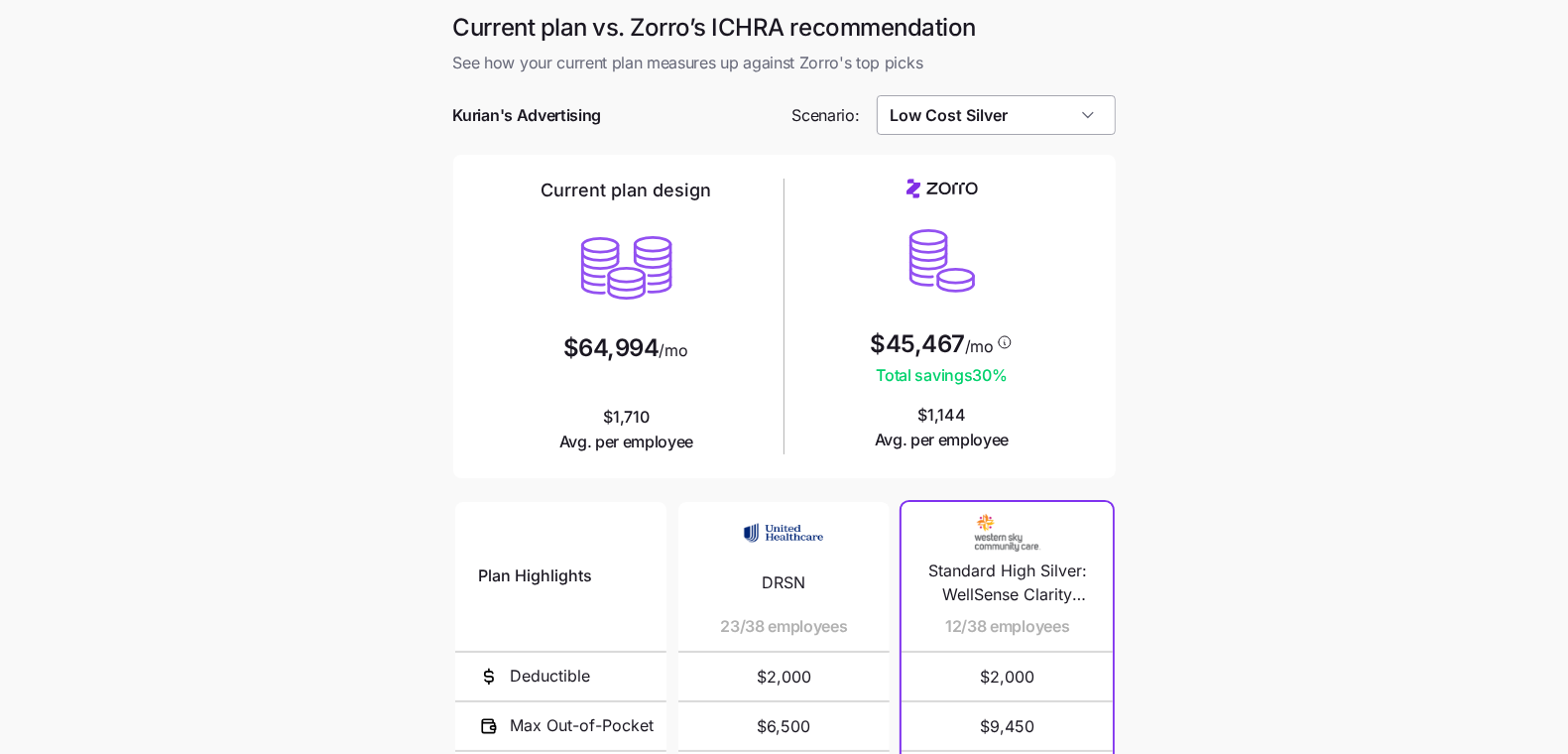 click on "Low Cost Silver" at bounding box center (996, 115) 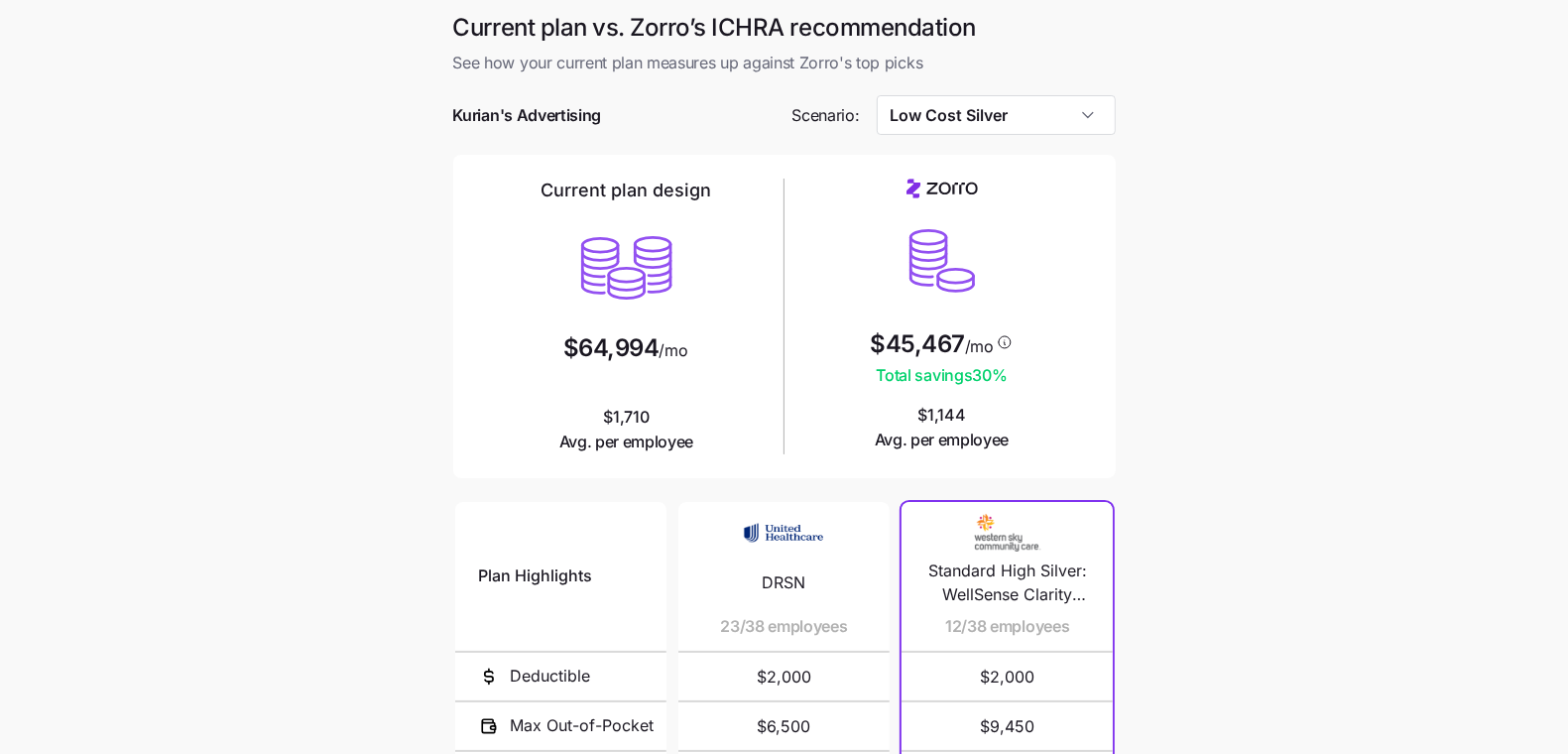 scroll, scrollTop: 0, scrollLeft: 0, axis: both 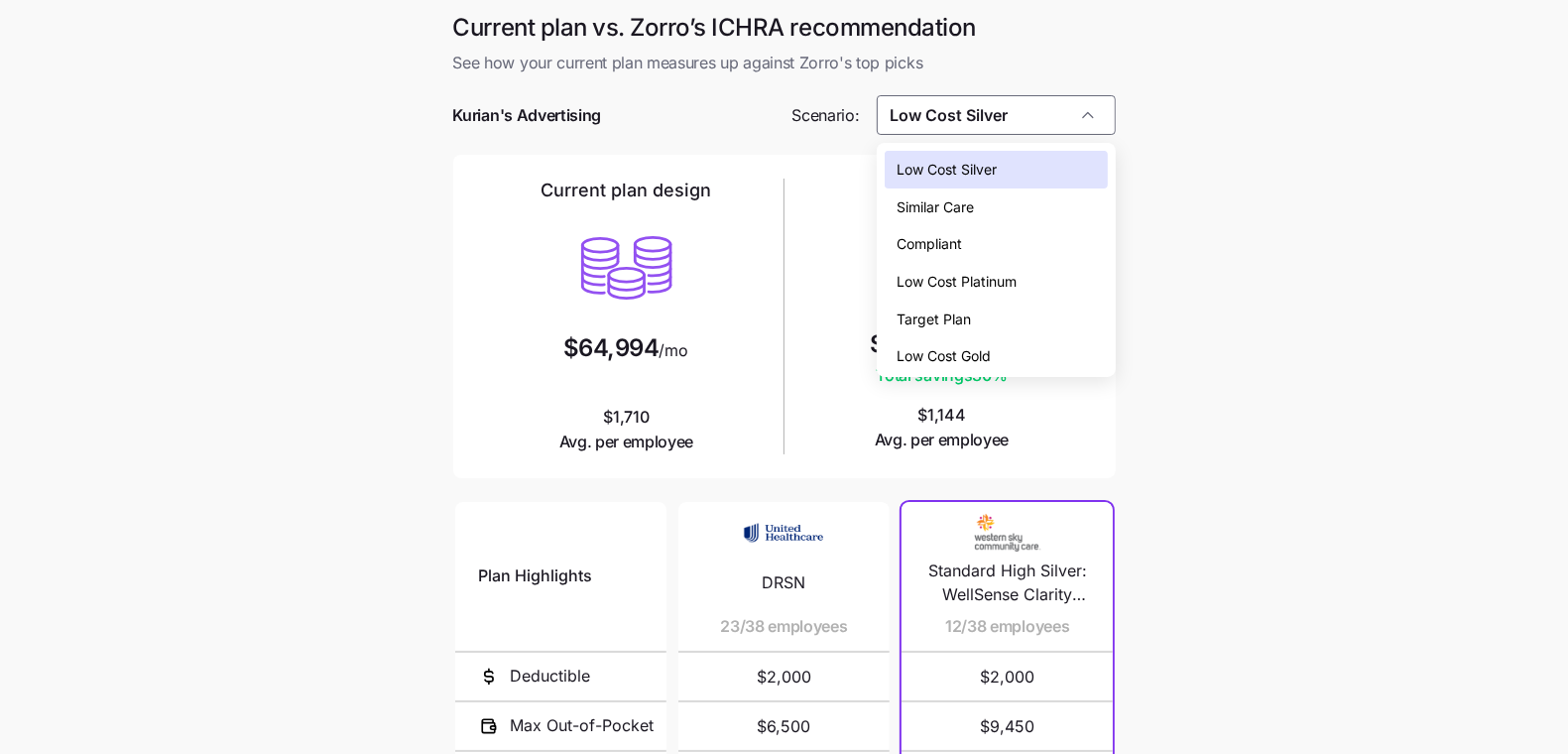 click on "Low Cost Gold" at bounding box center [996, 356] 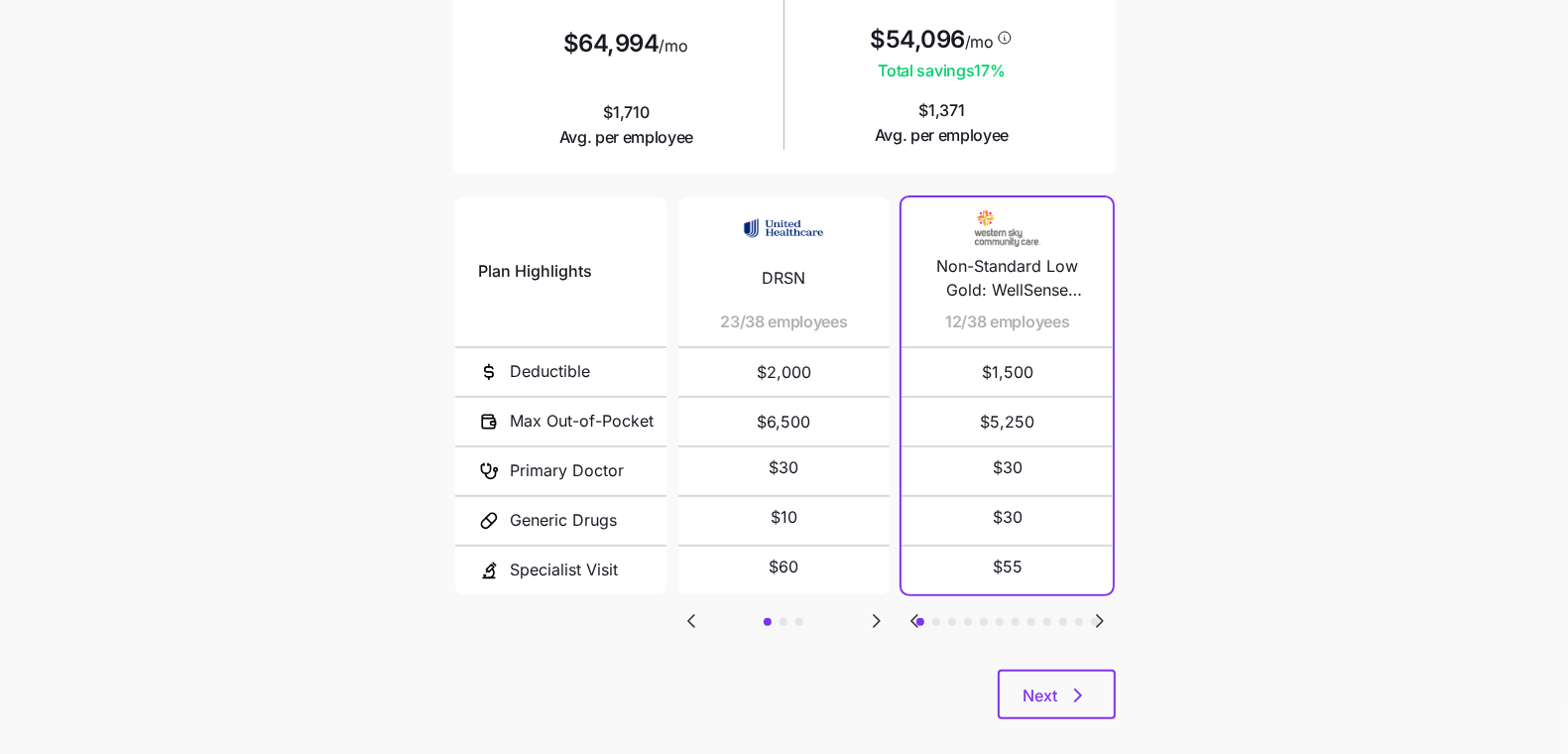 scroll, scrollTop: 328, scrollLeft: 0, axis: vertical 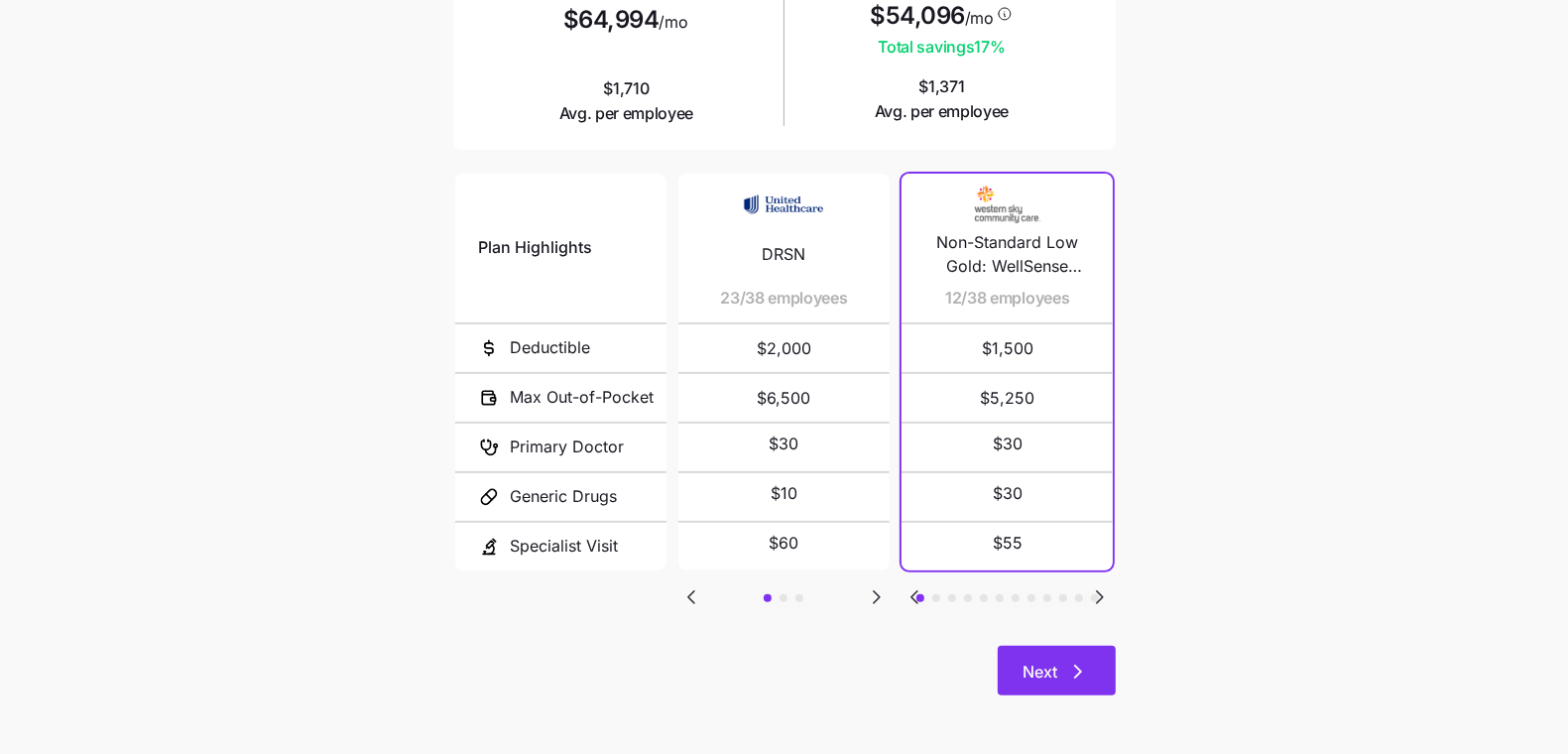 click on "Next" at bounding box center [1056, 671] 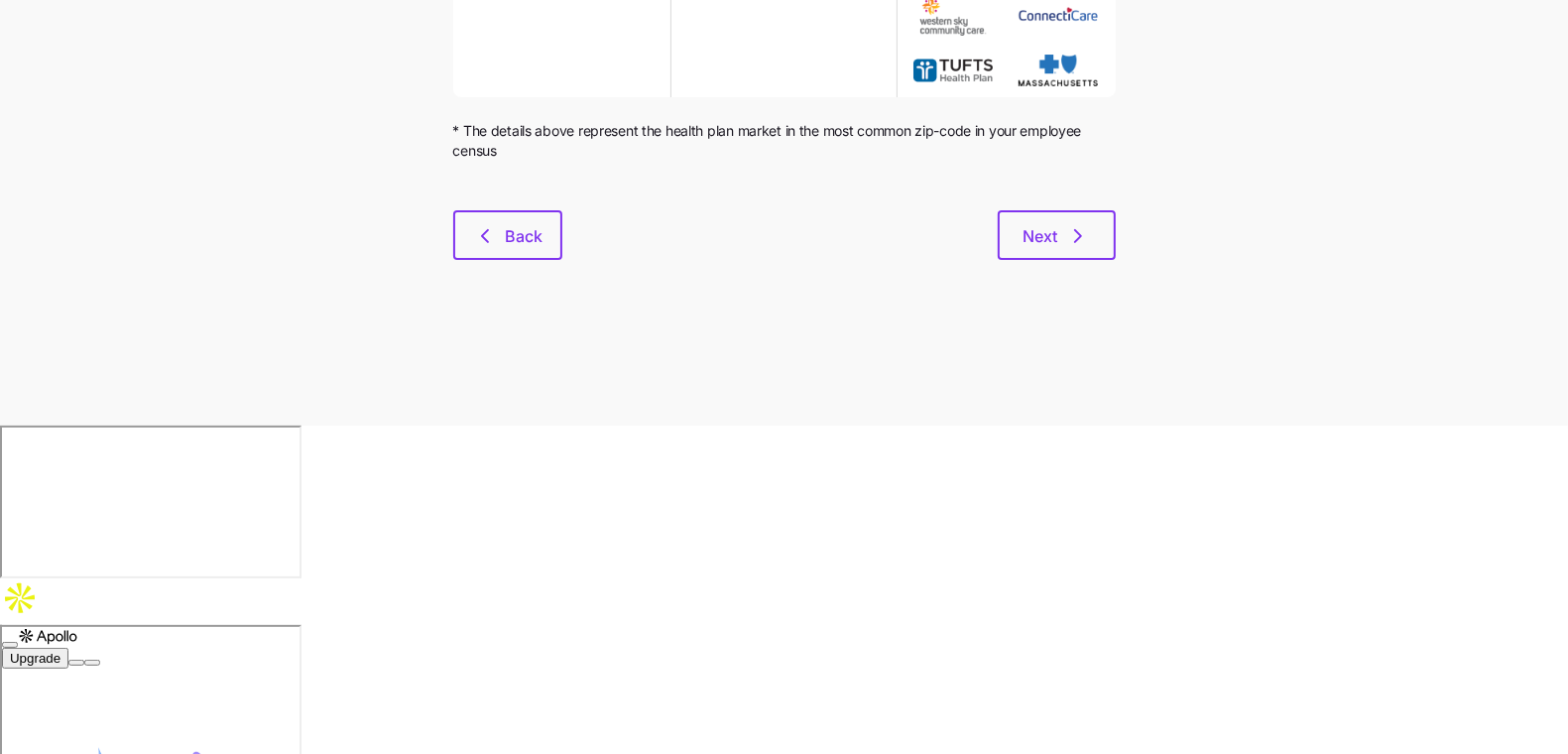 scroll, scrollTop: 0, scrollLeft: 0, axis: both 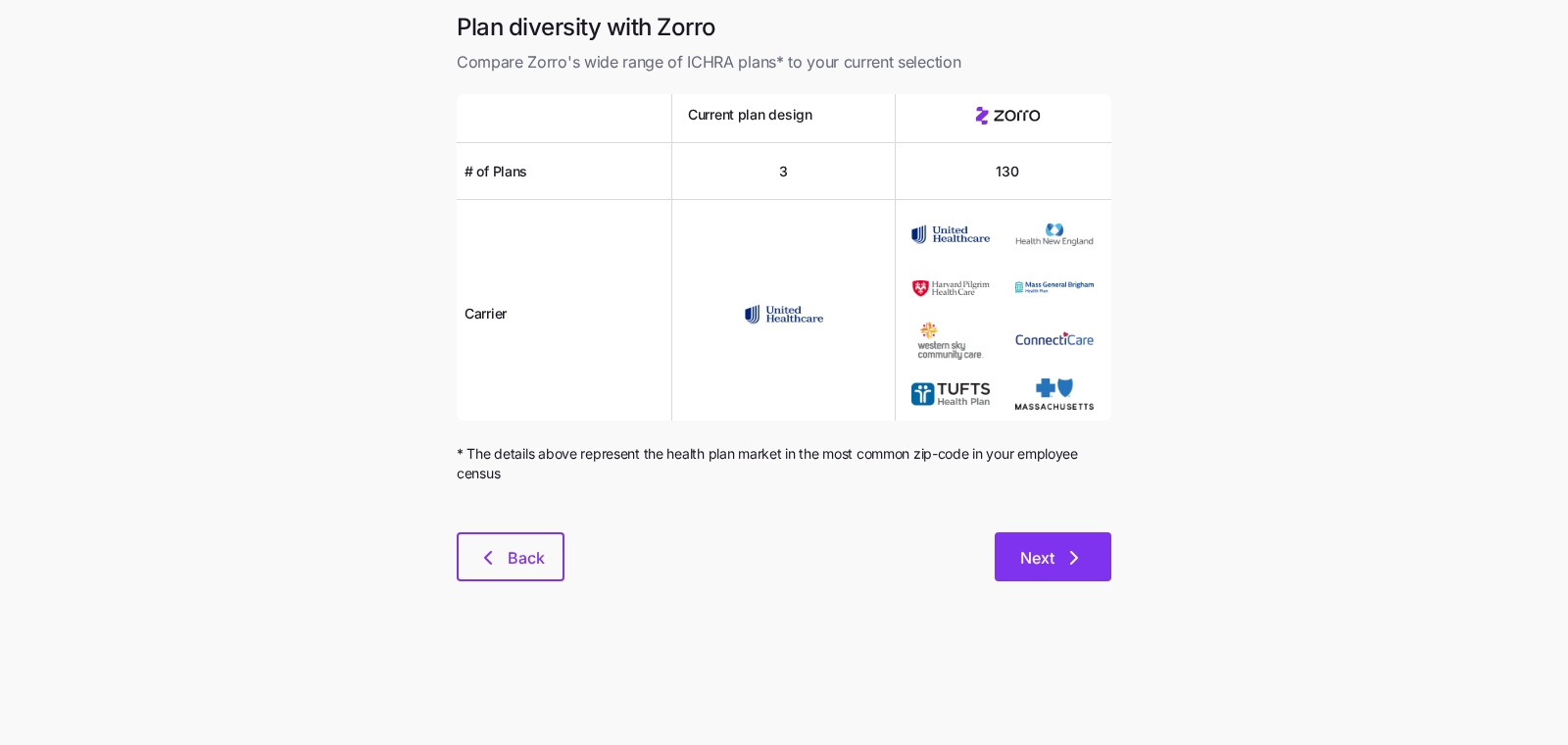 click 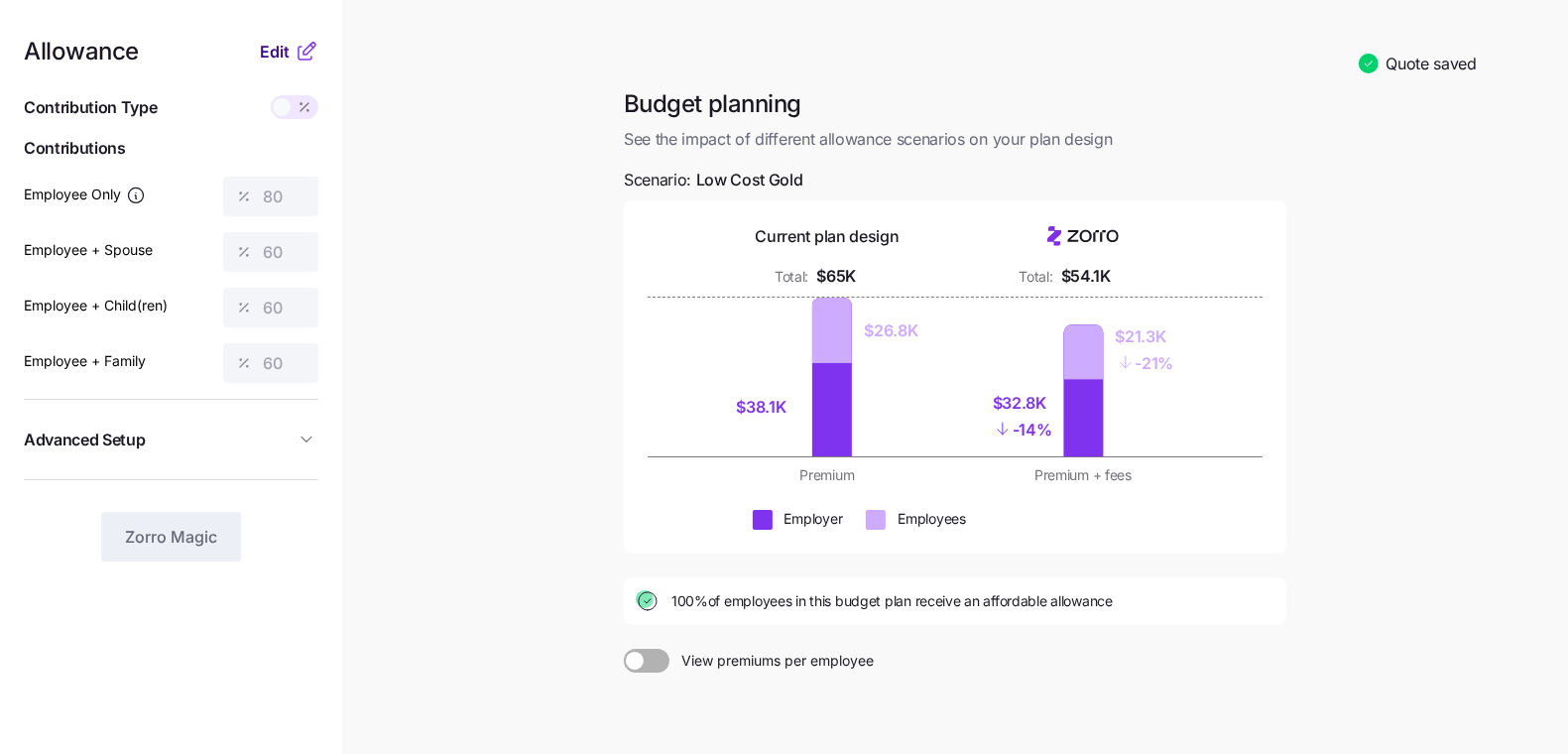 click on "Edit" at bounding box center [275, 52] 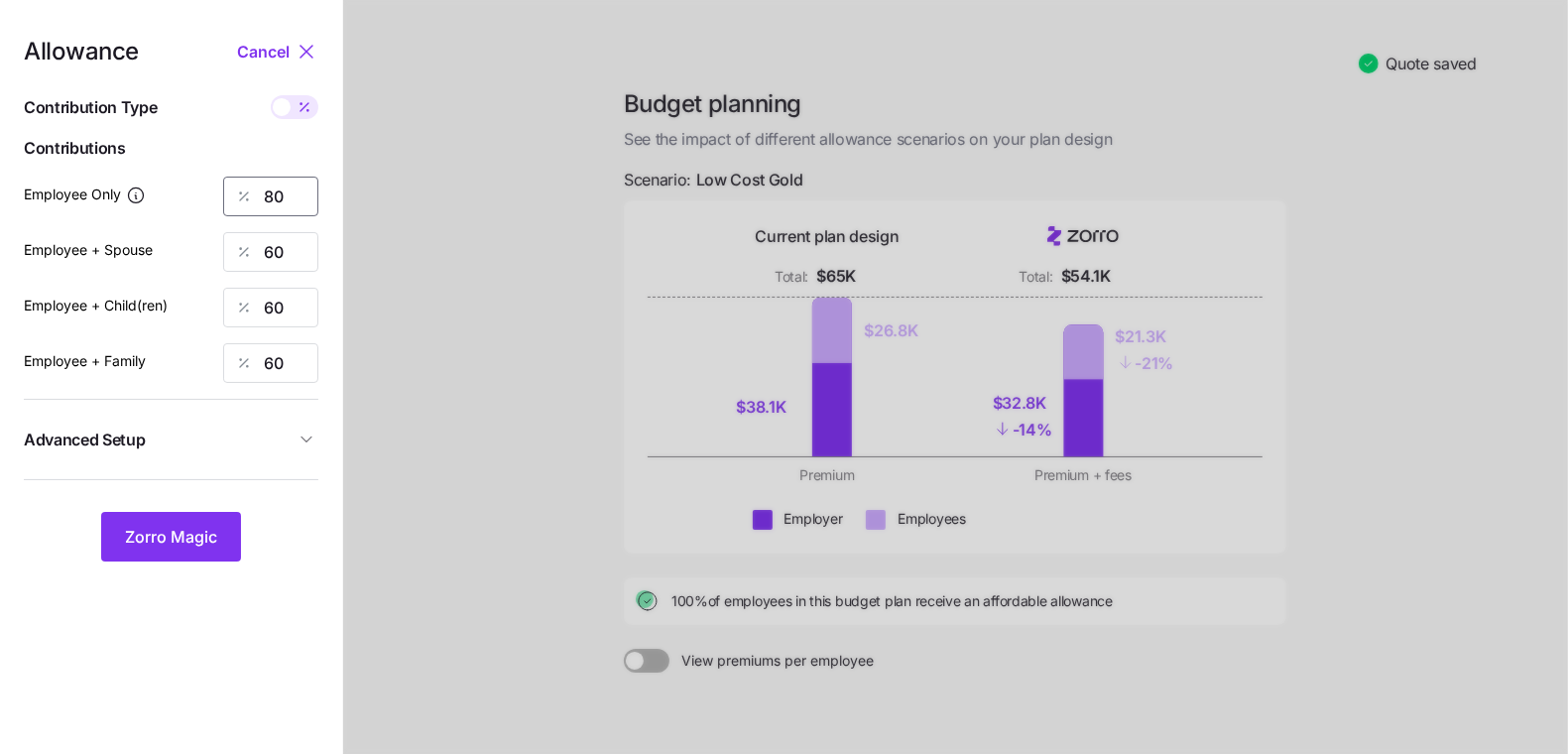 click on "80" at bounding box center [271, 196] 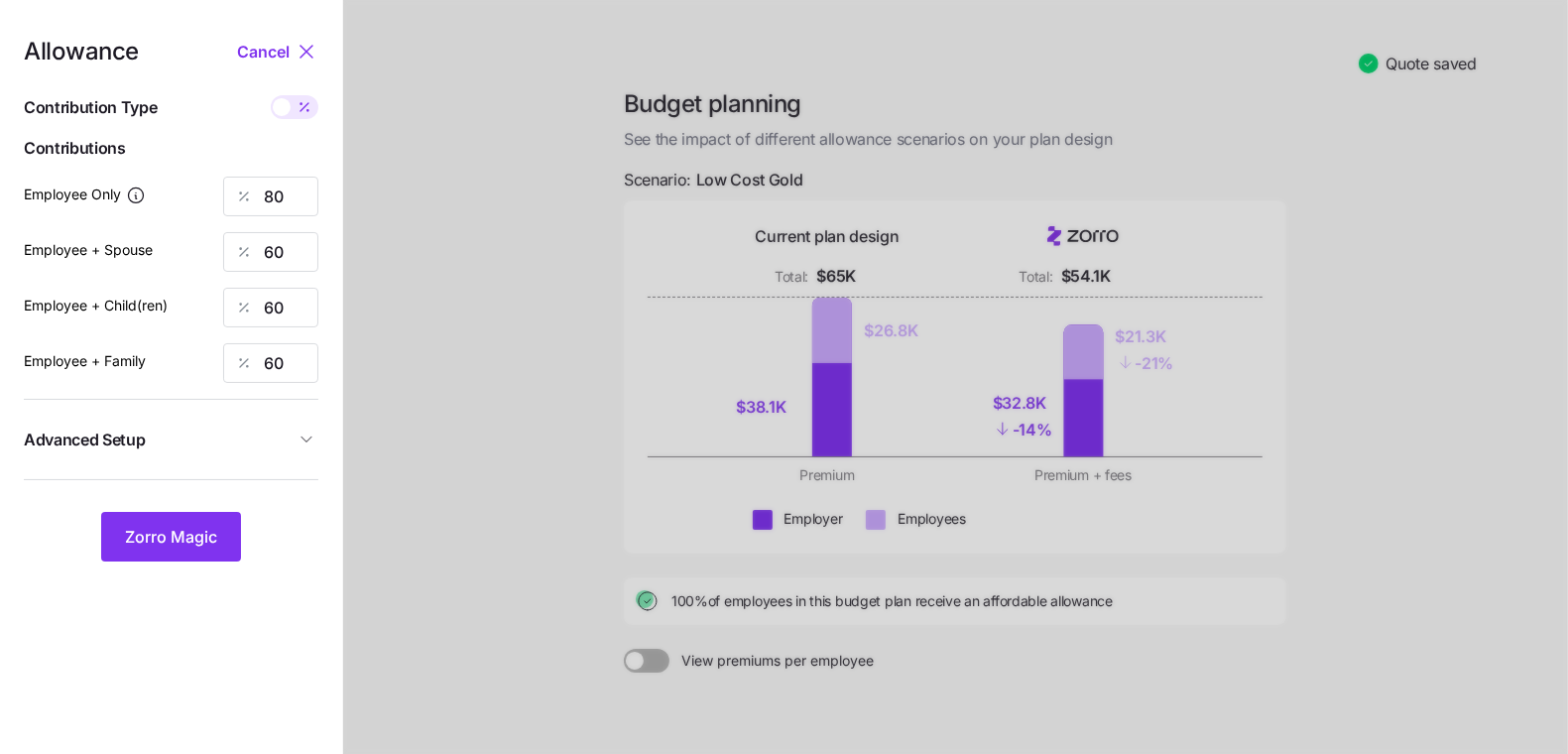click at bounding box center (244, 196) 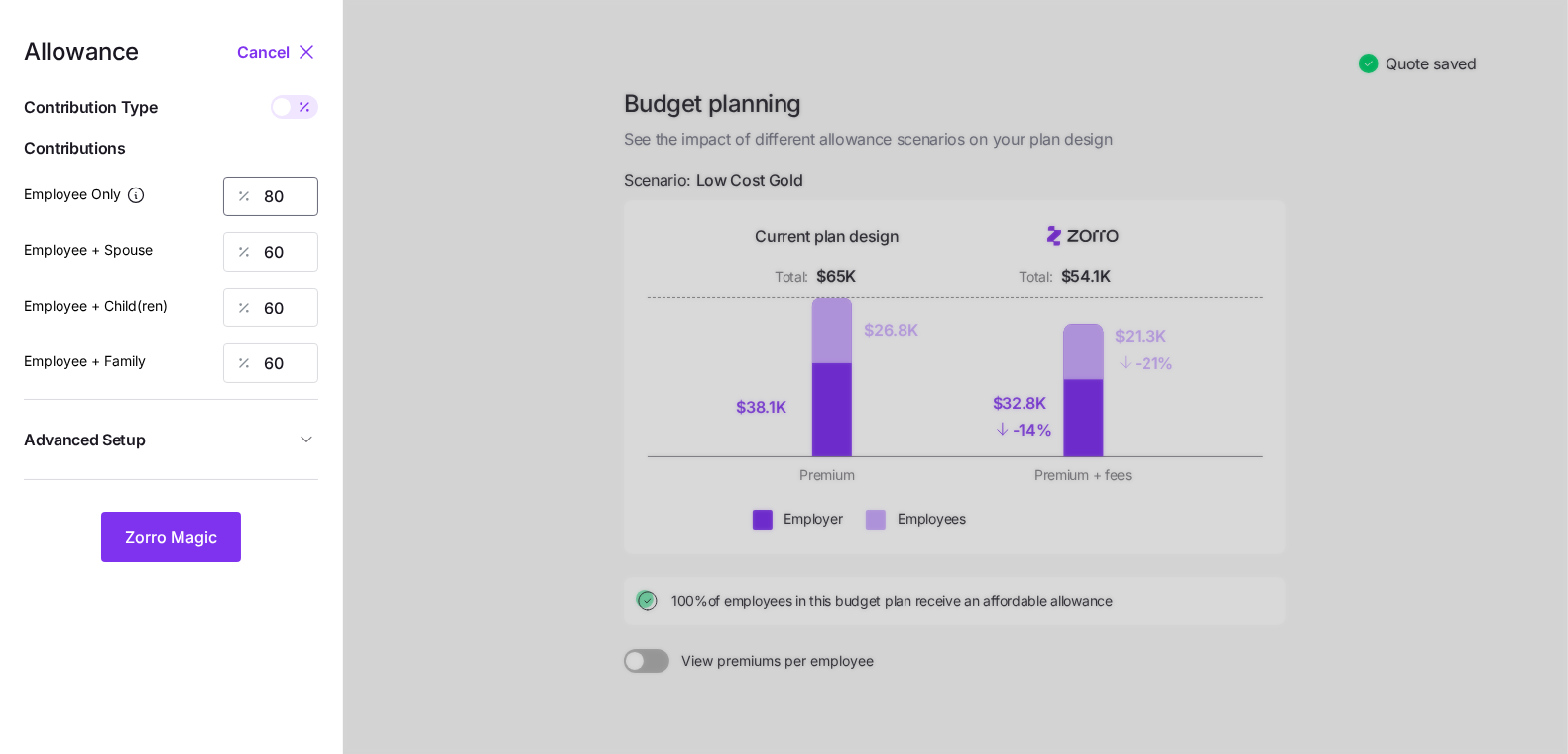 click on "80" at bounding box center [271, 196] 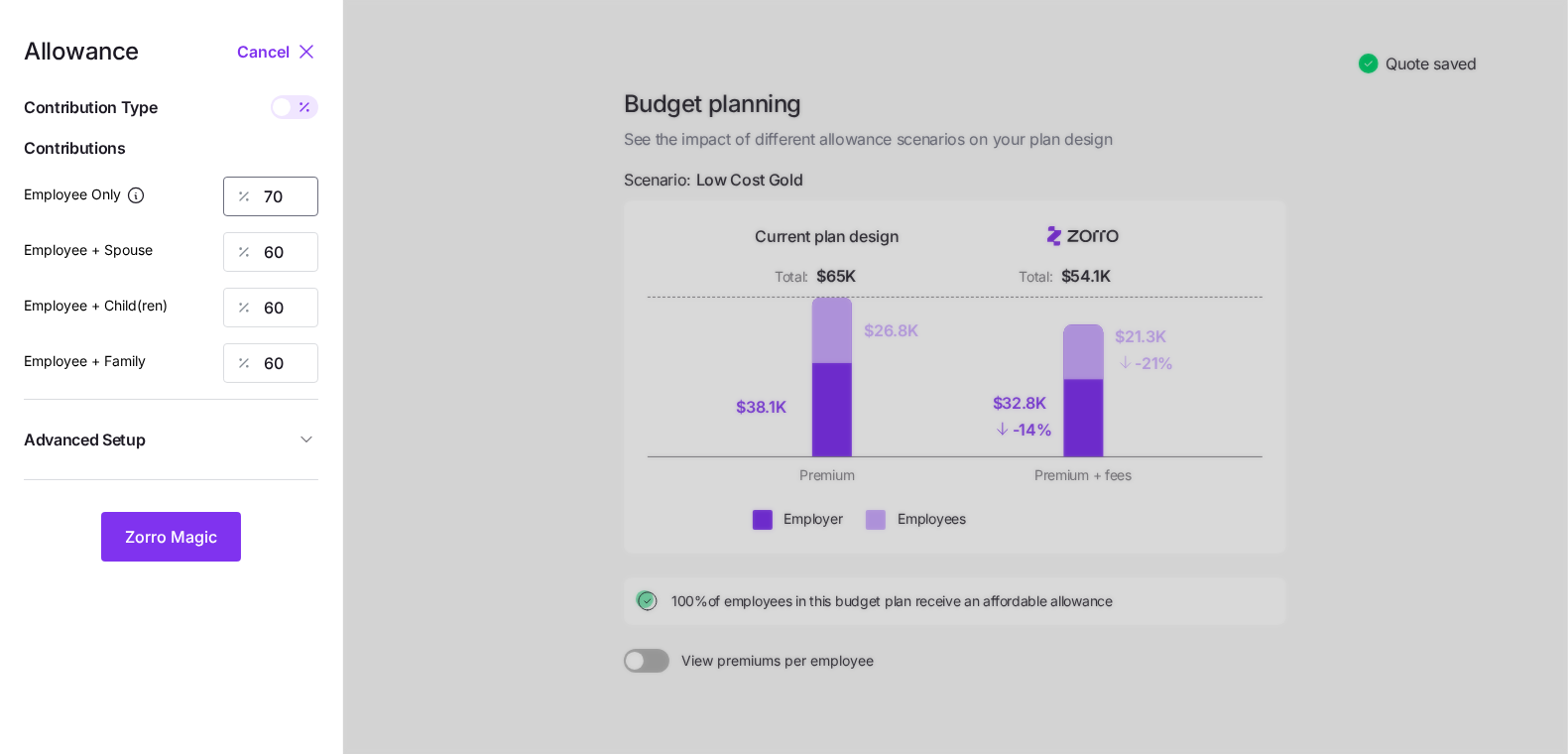 type on "70" 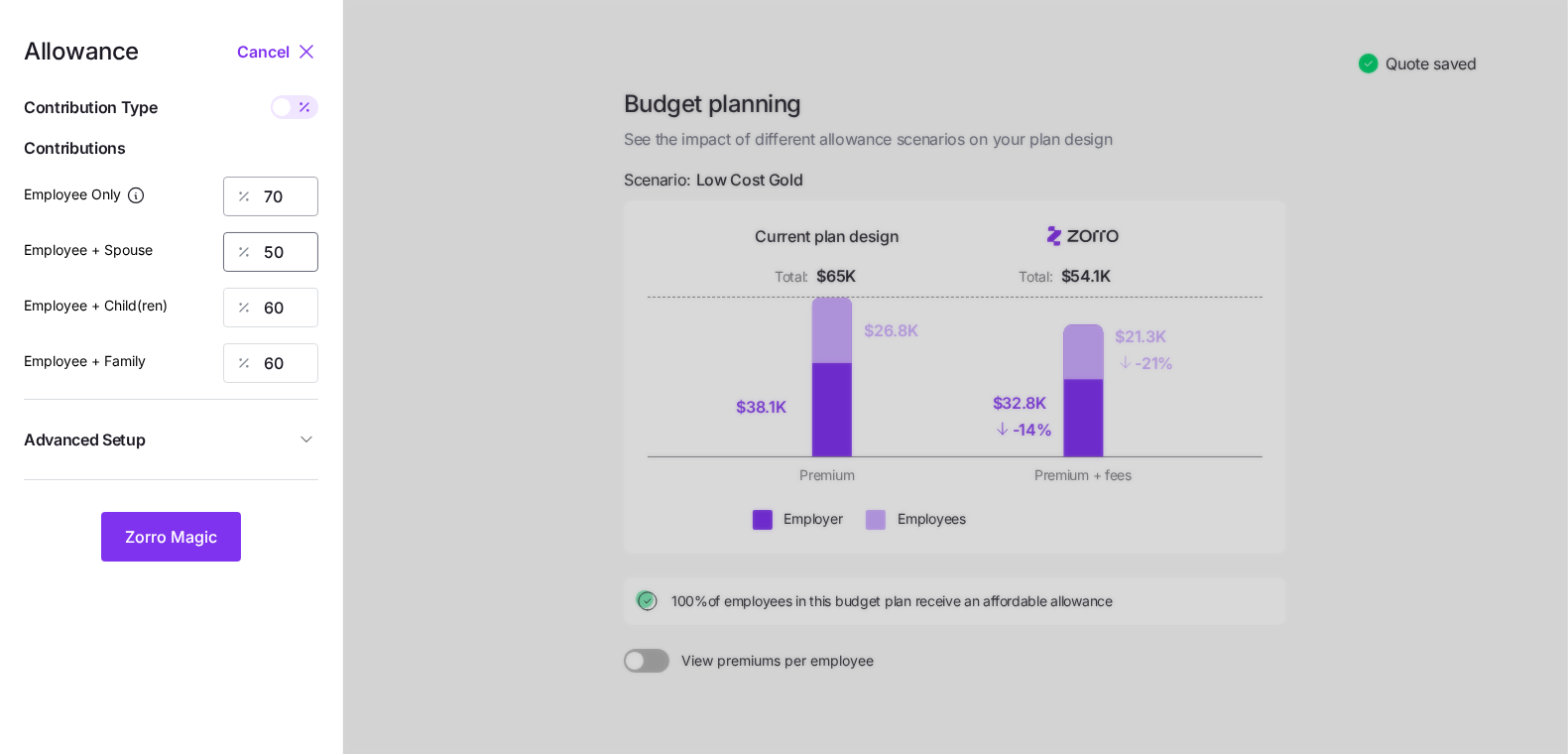 type on "50" 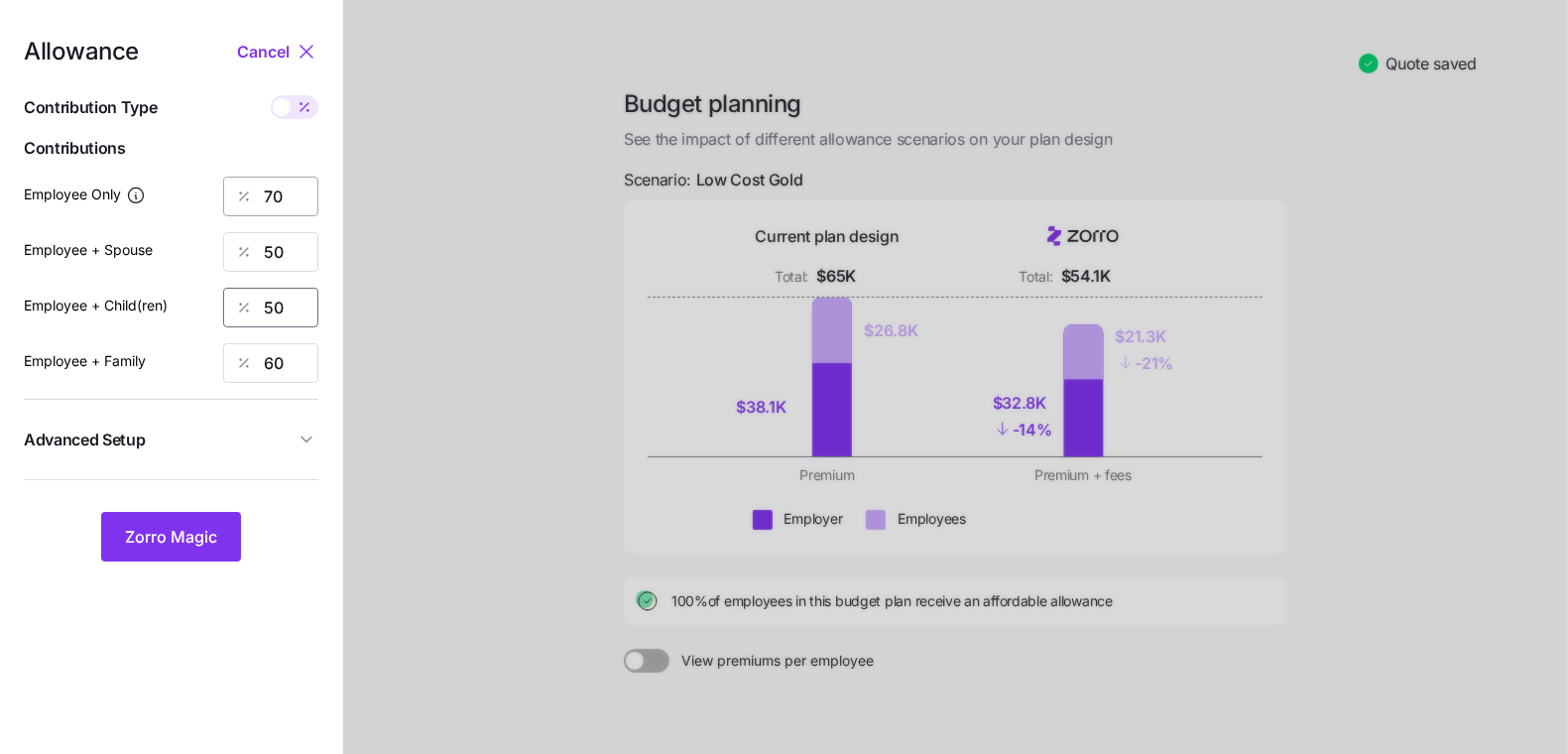 type on "50" 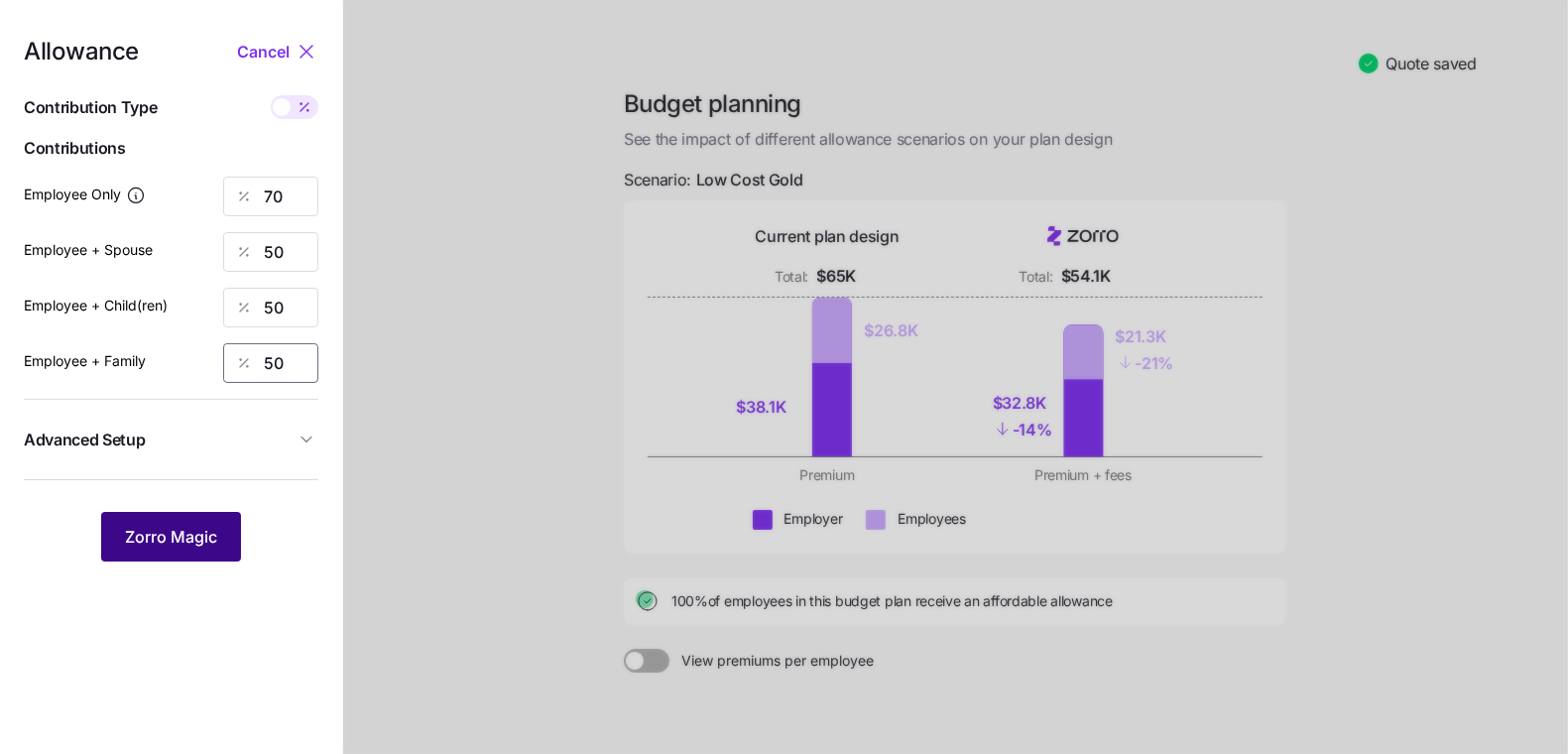 type on "50" 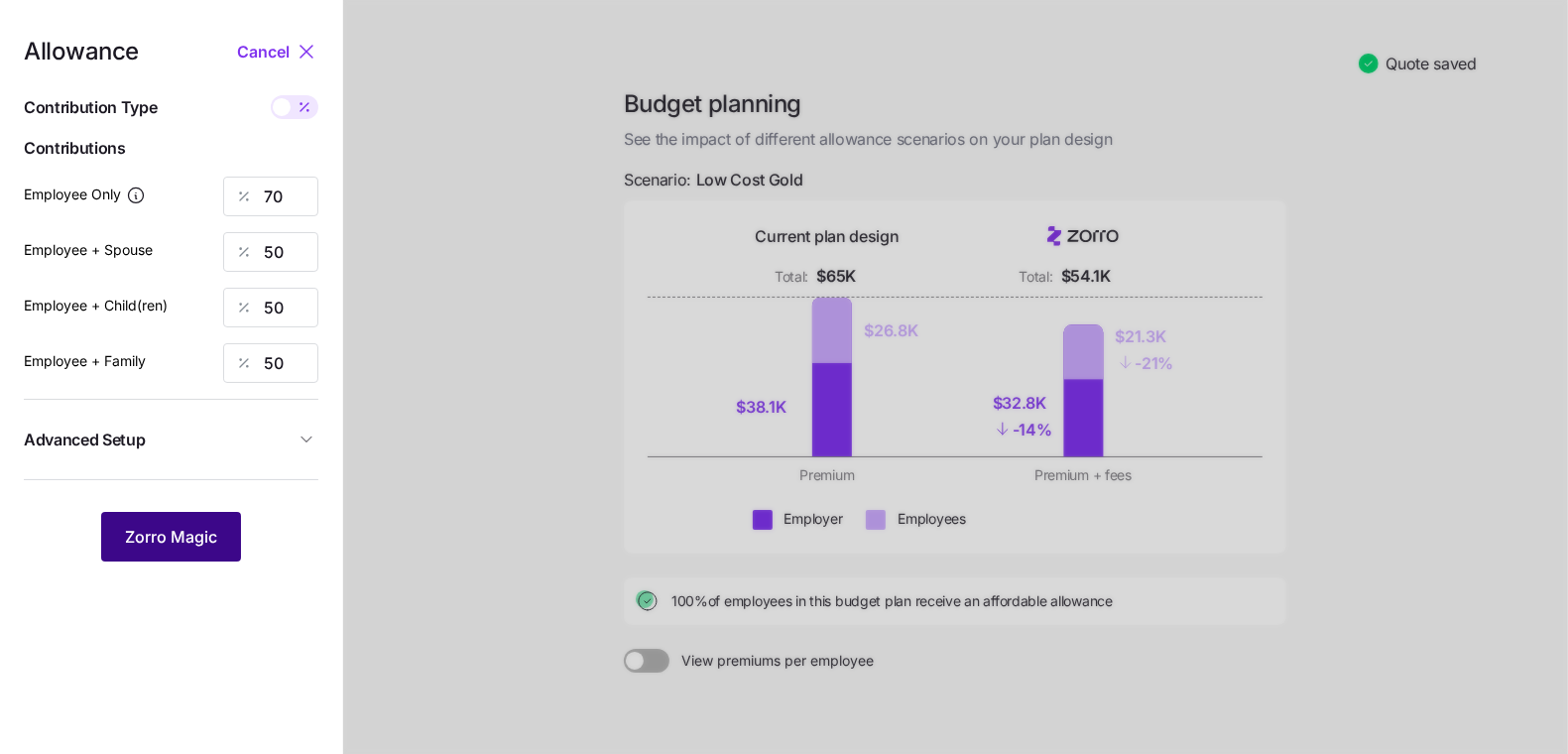click on "Zorro Magic" at bounding box center (171, 537) 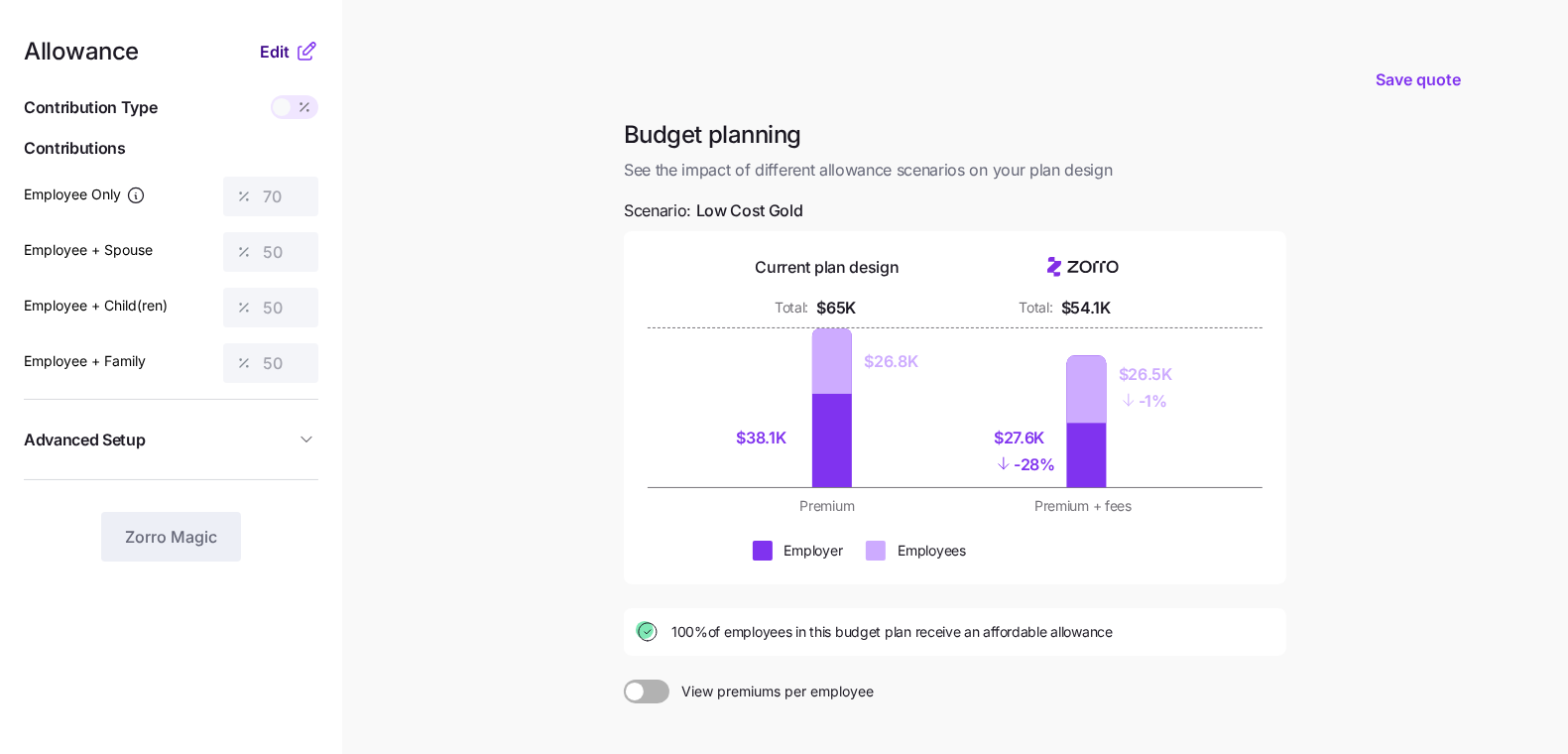 click on "Edit" at bounding box center [275, 52] 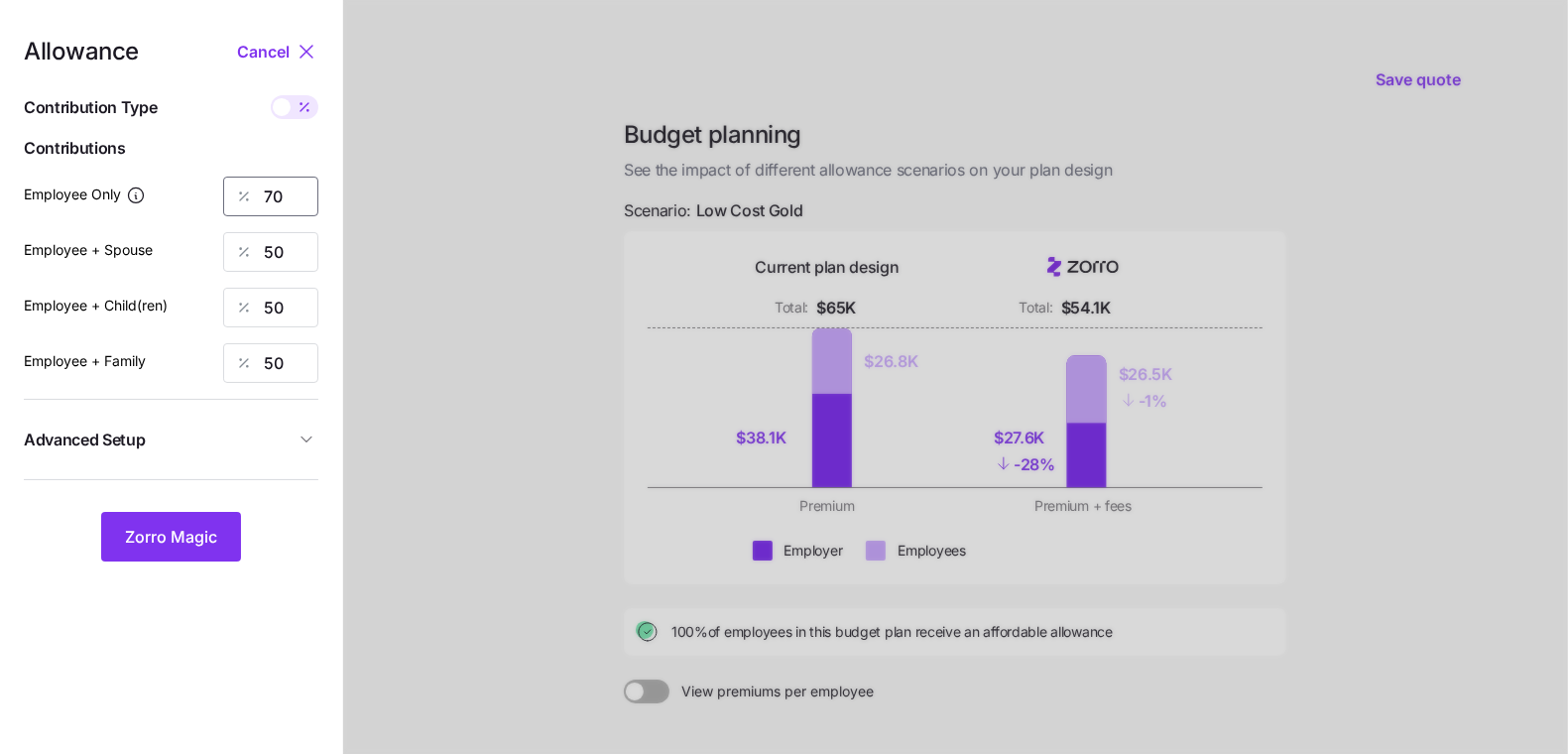 click on "70" at bounding box center [271, 196] 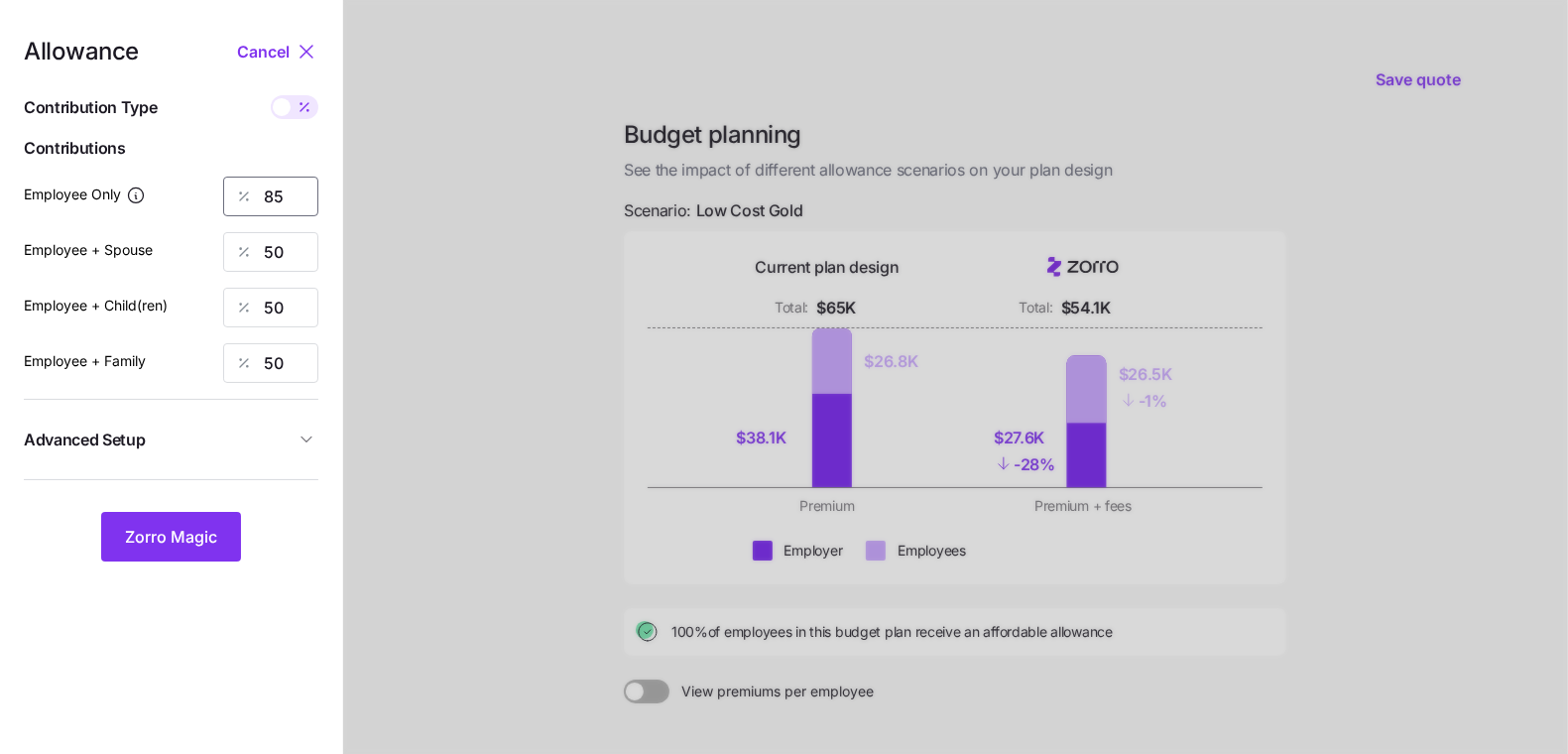 type on "85" 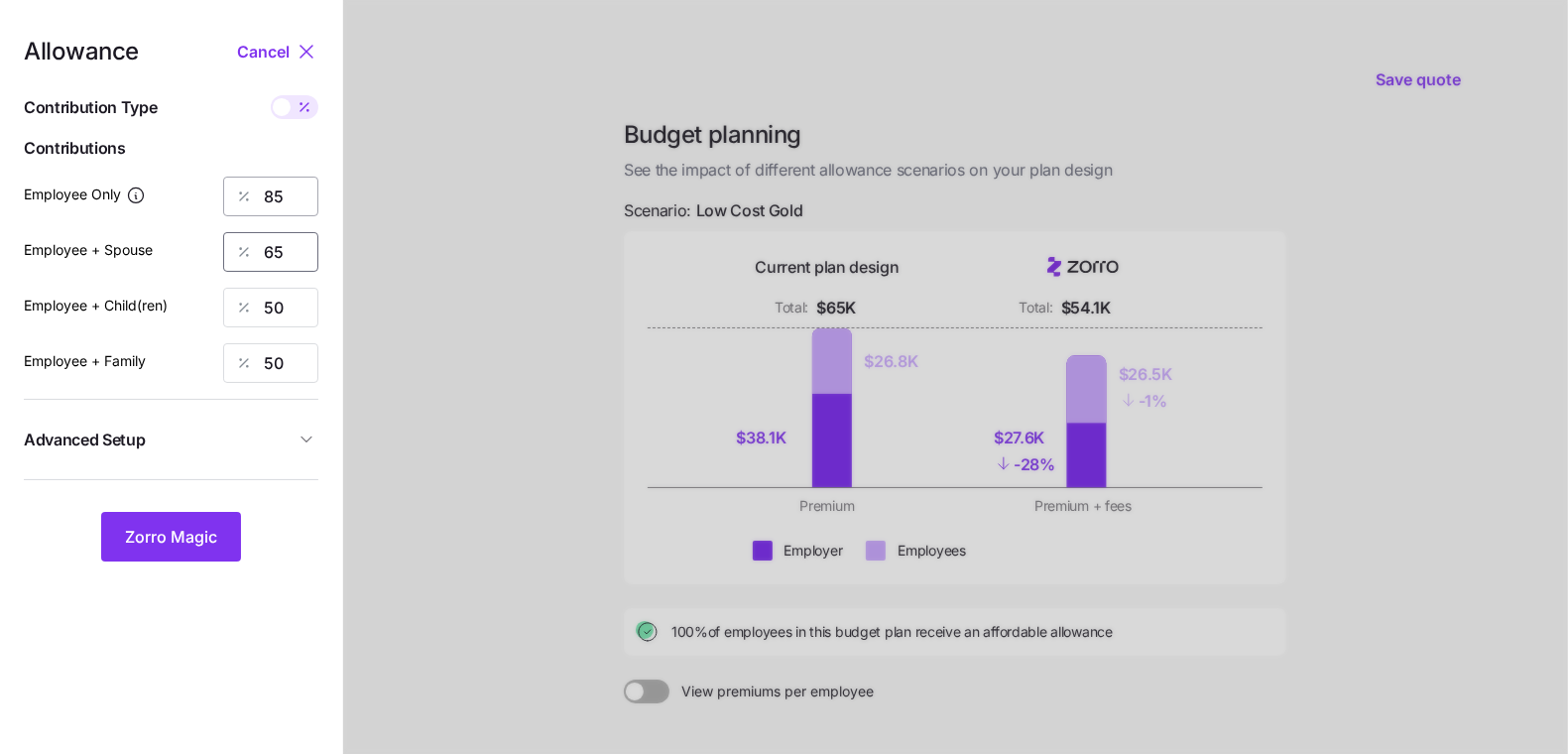 type on "65" 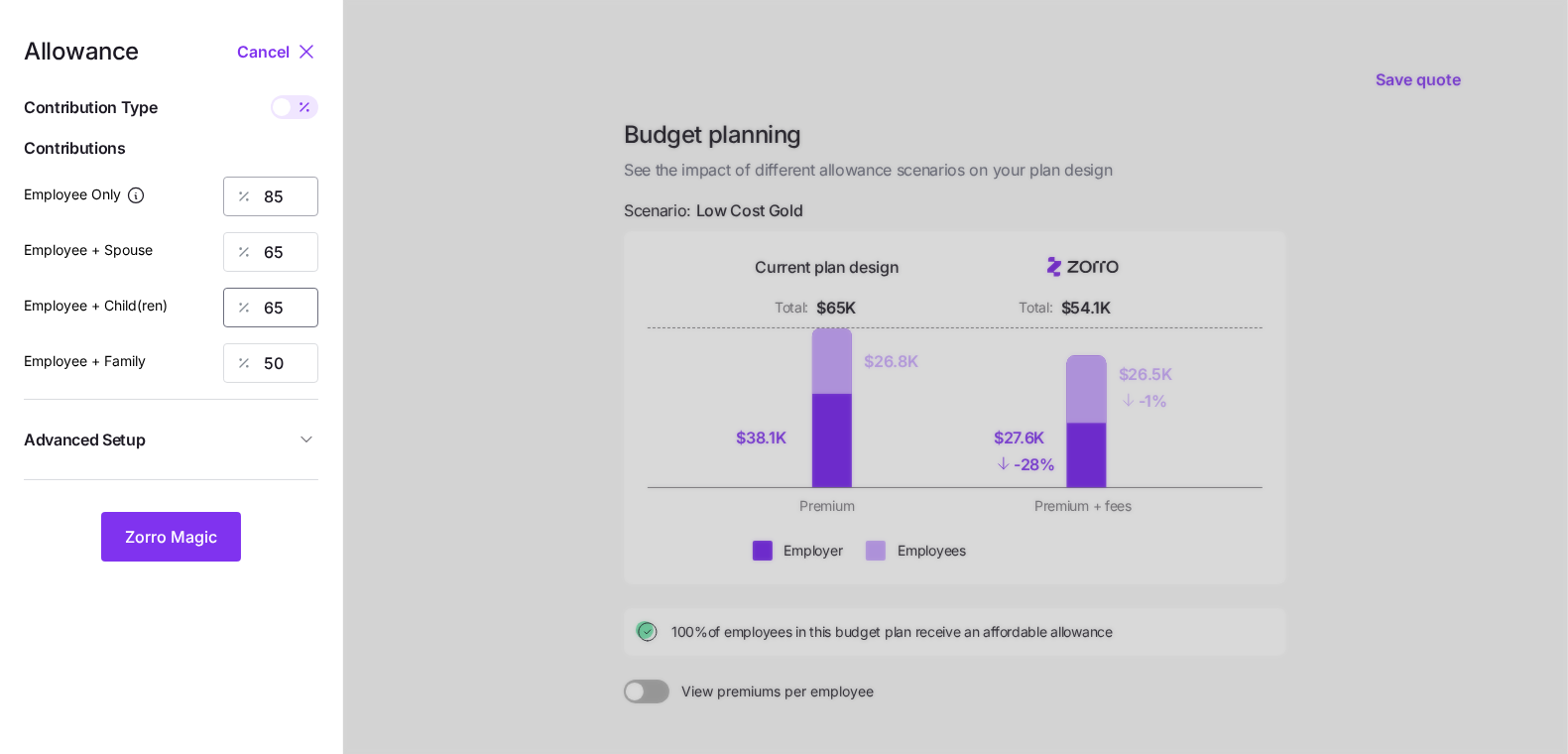 type on "65" 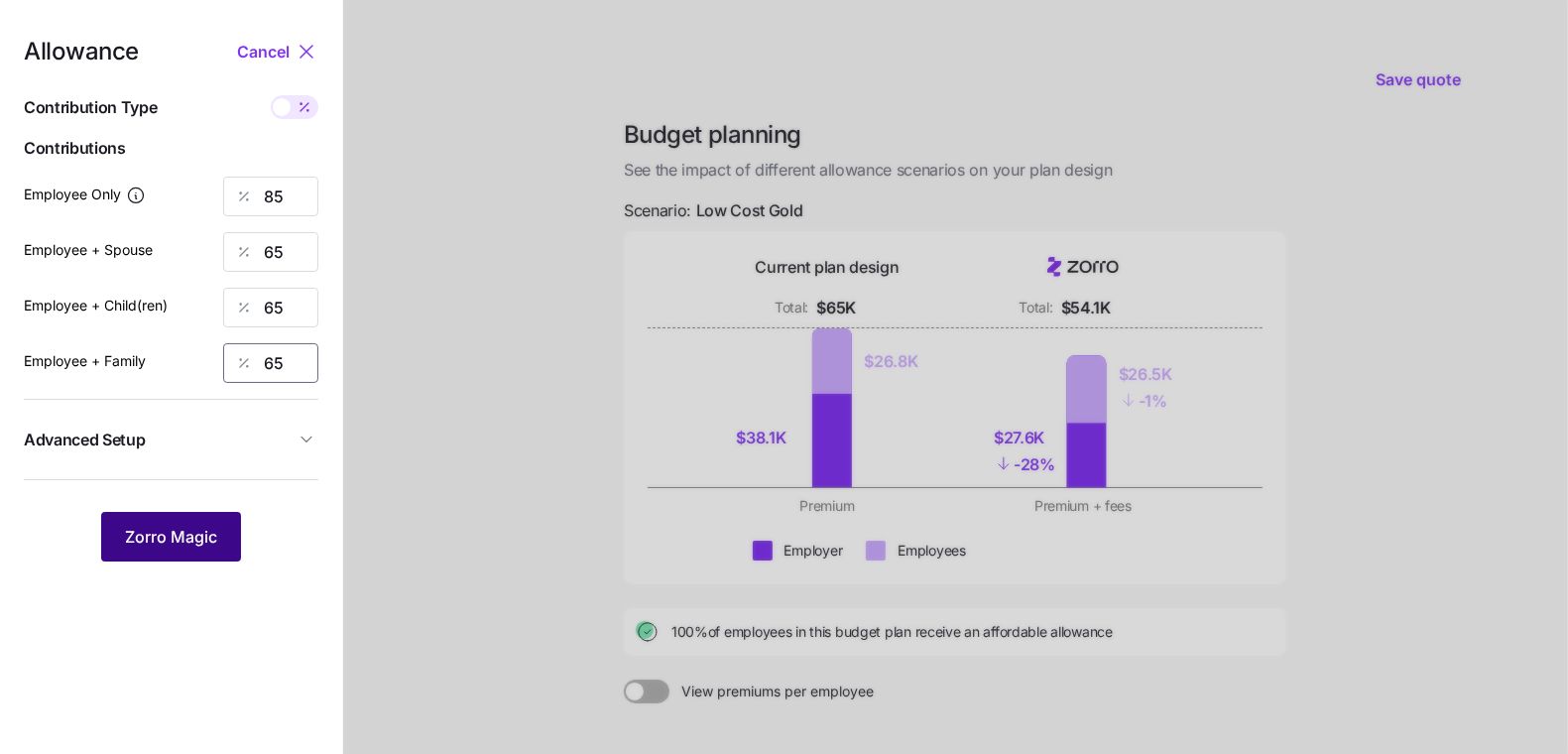 type on "65" 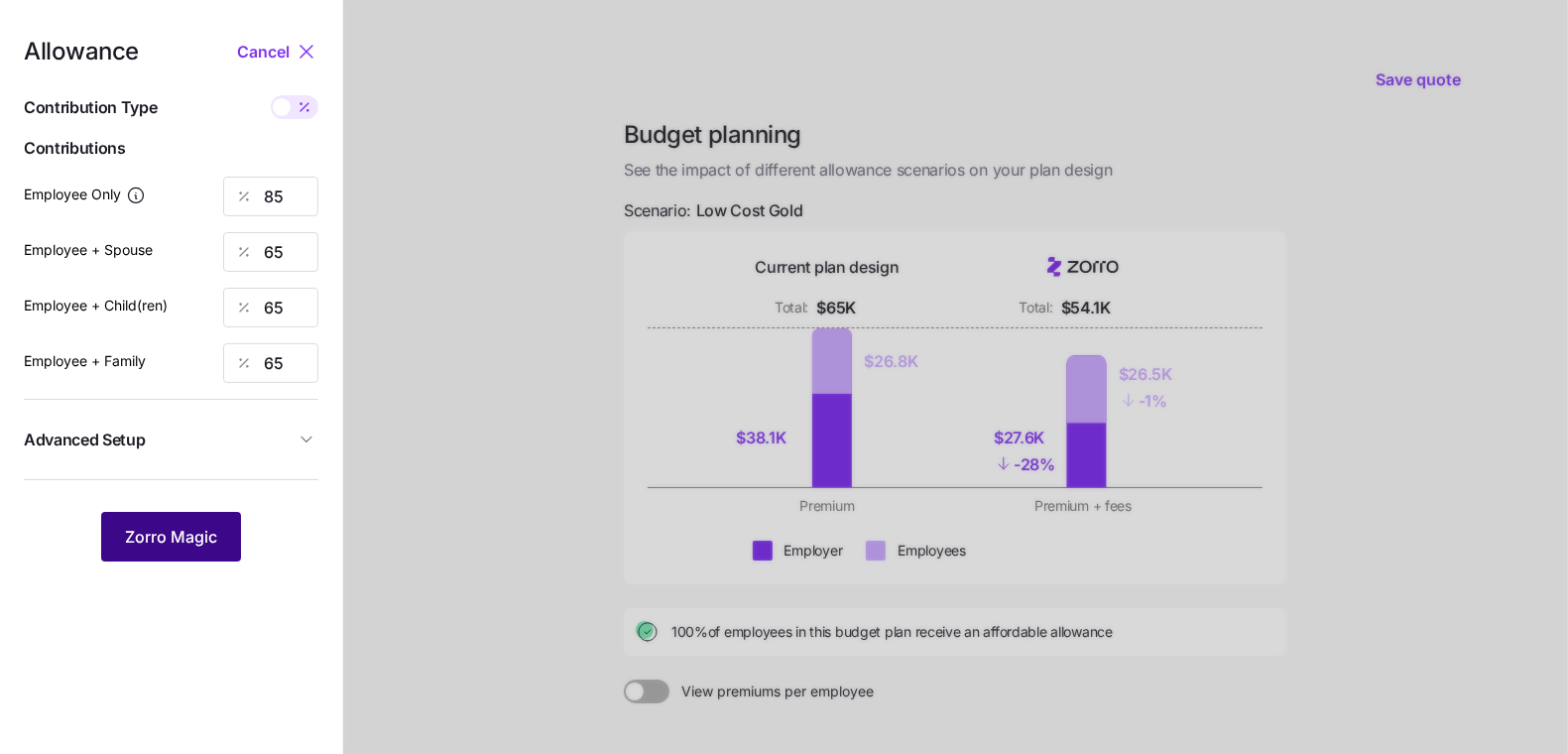 click on "Zorro Magic" at bounding box center (171, 537) 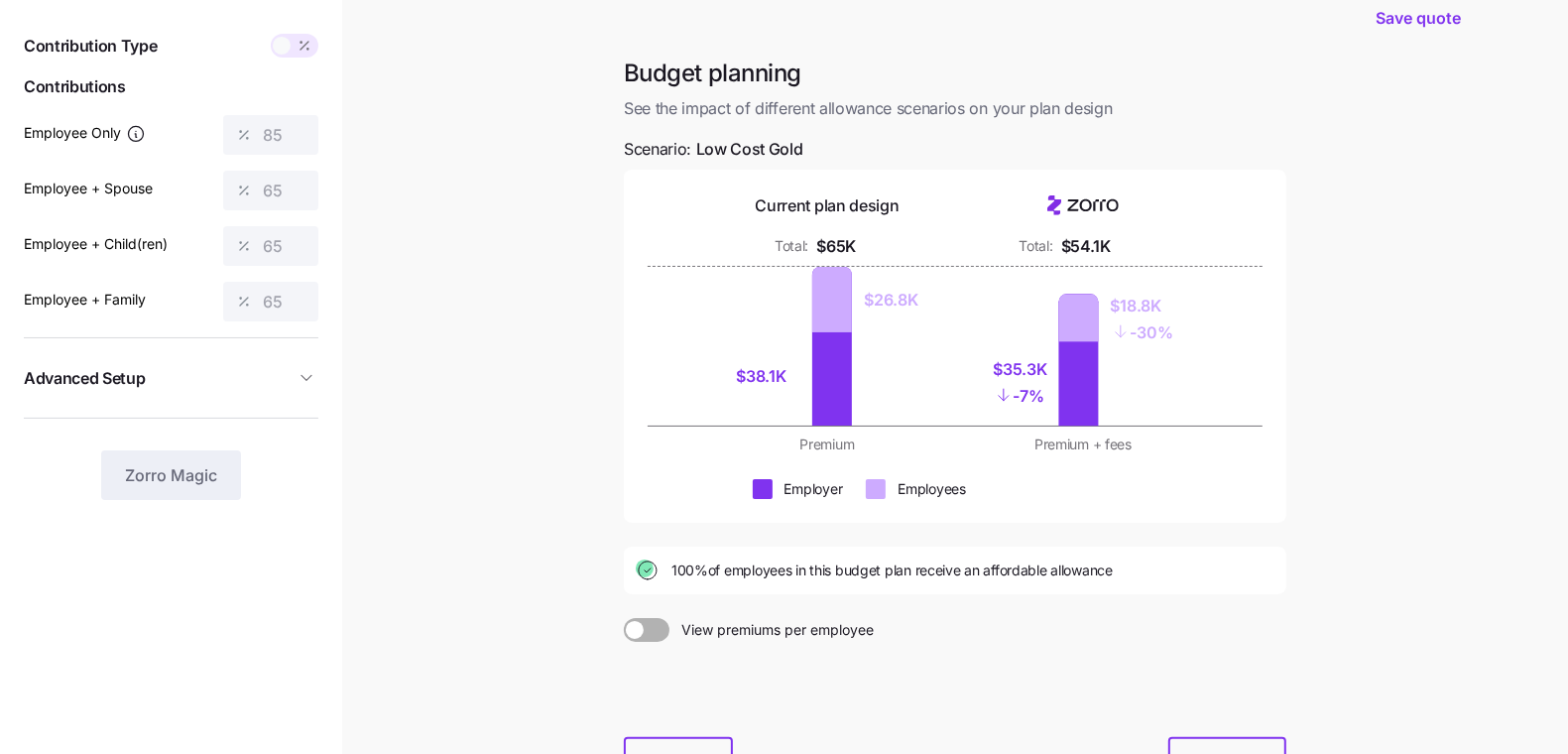 scroll, scrollTop: 219, scrollLeft: 0, axis: vertical 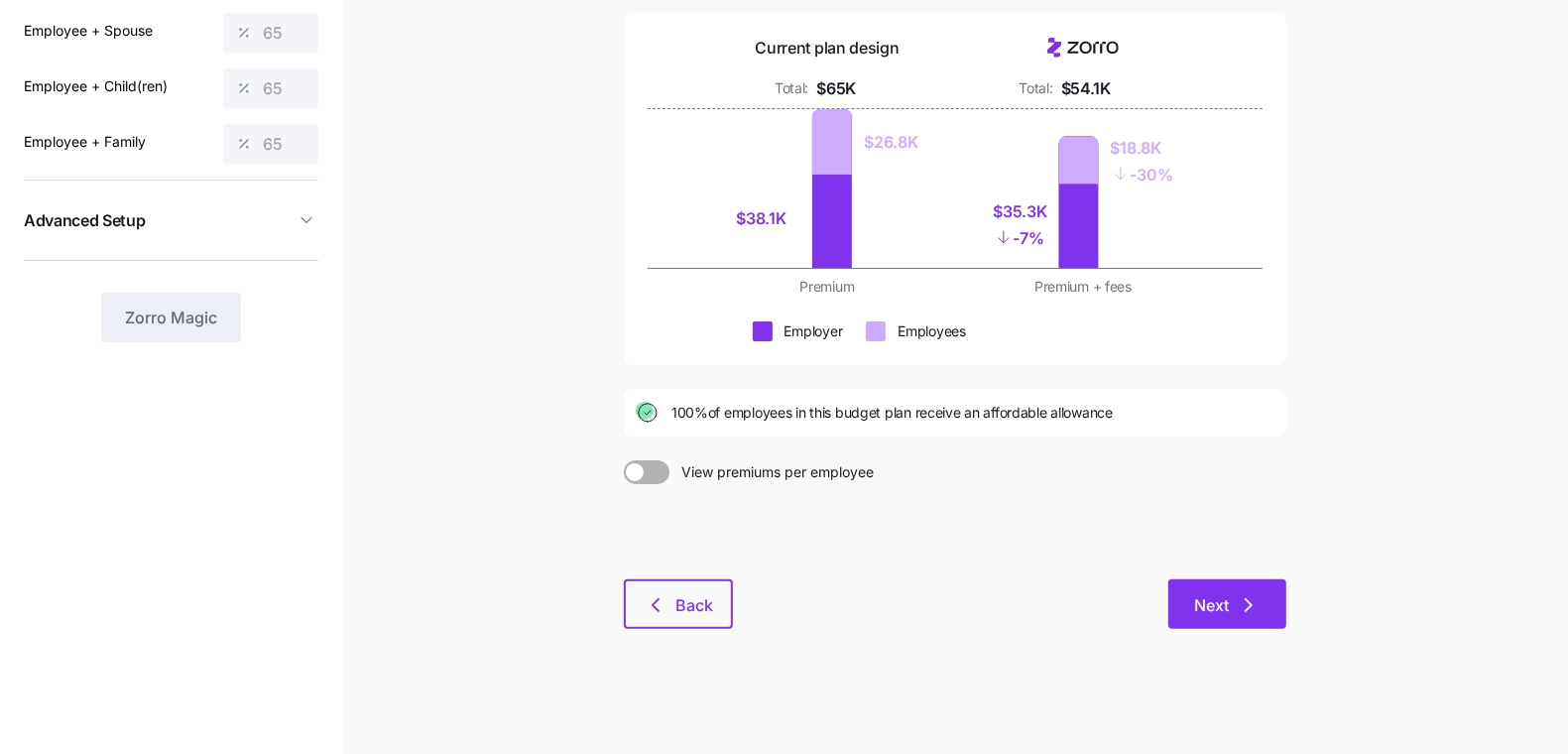 click 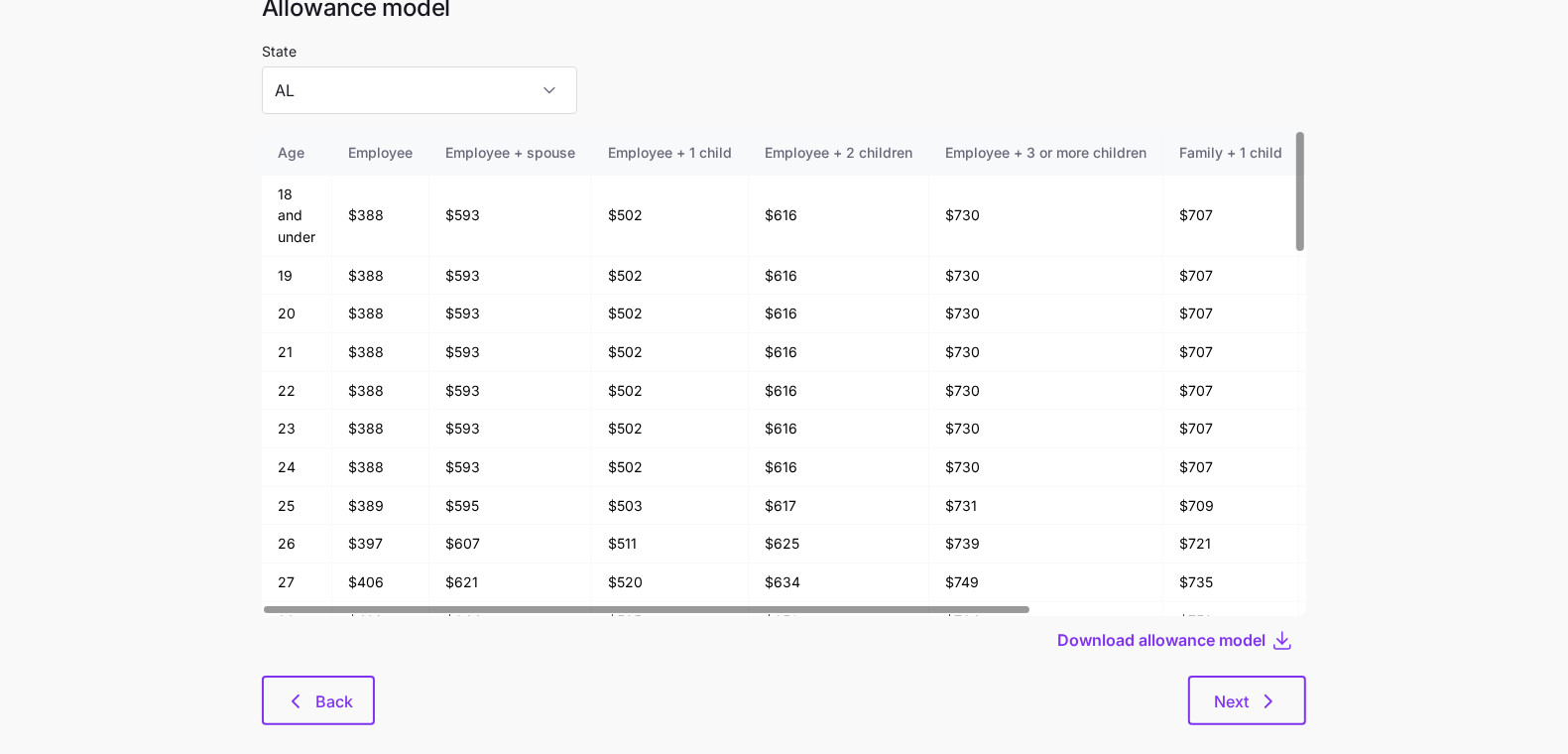 scroll, scrollTop: 106, scrollLeft: 0, axis: vertical 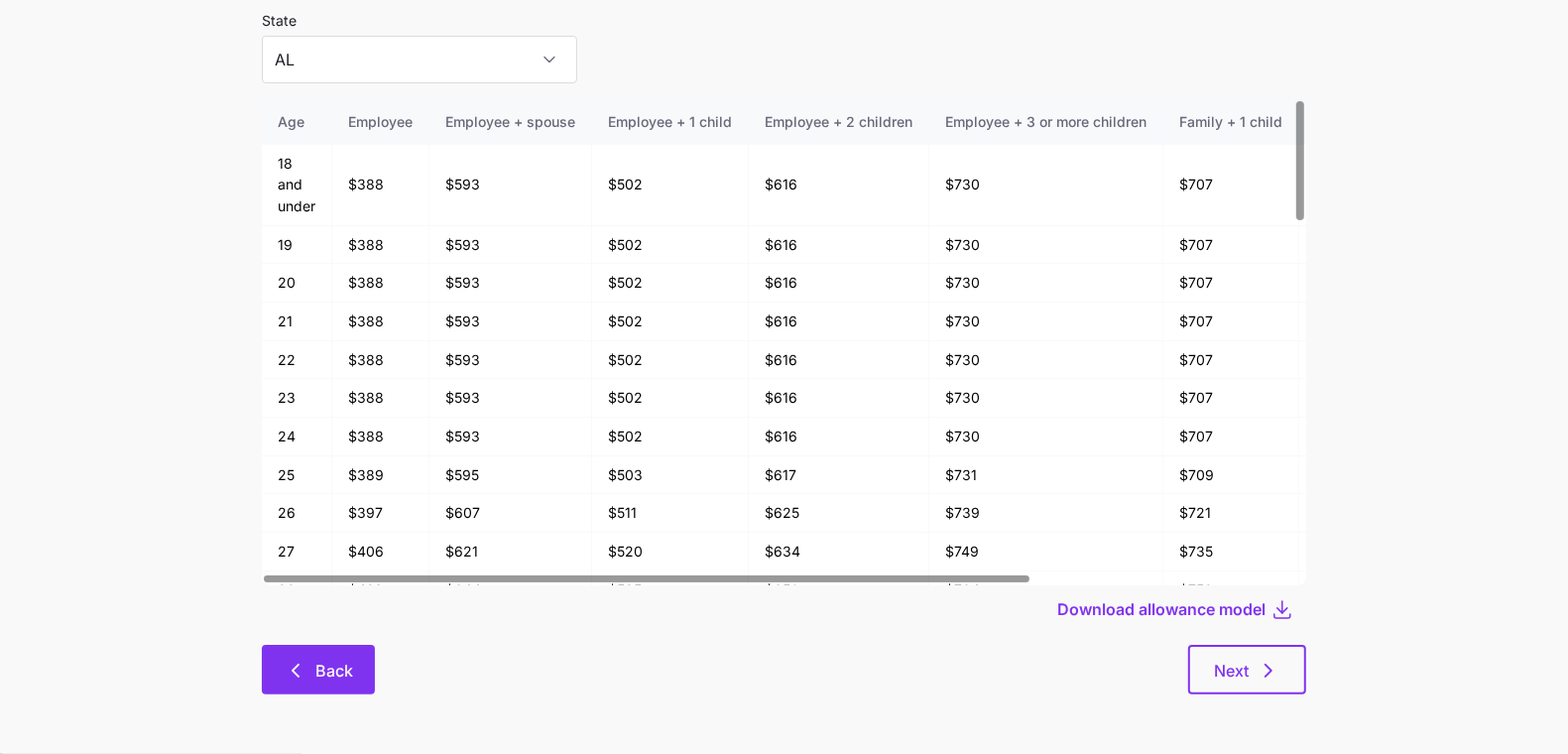 click on "Back" at bounding box center [318, 670] 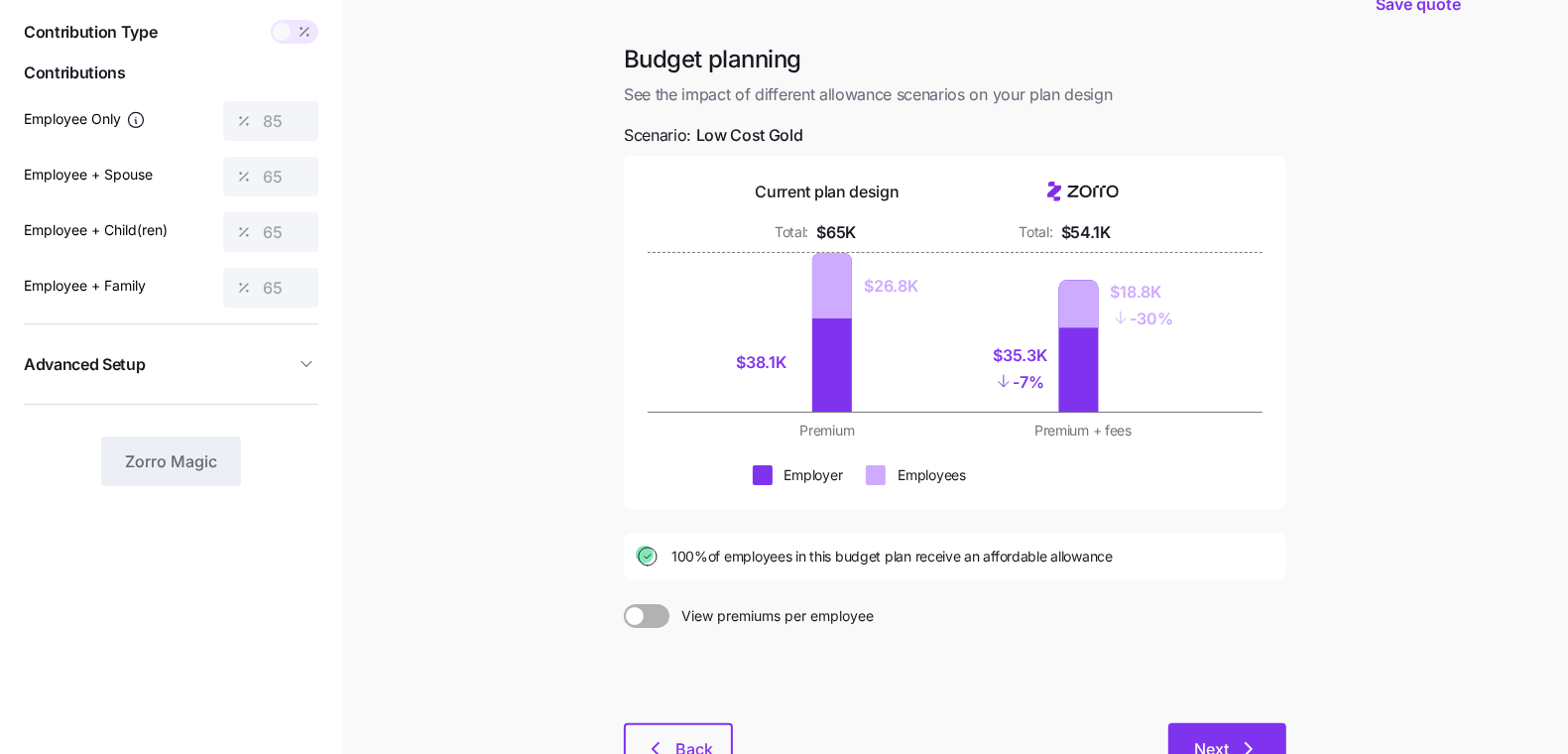 scroll, scrollTop: 177, scrollLeft: 0, axis: vertical 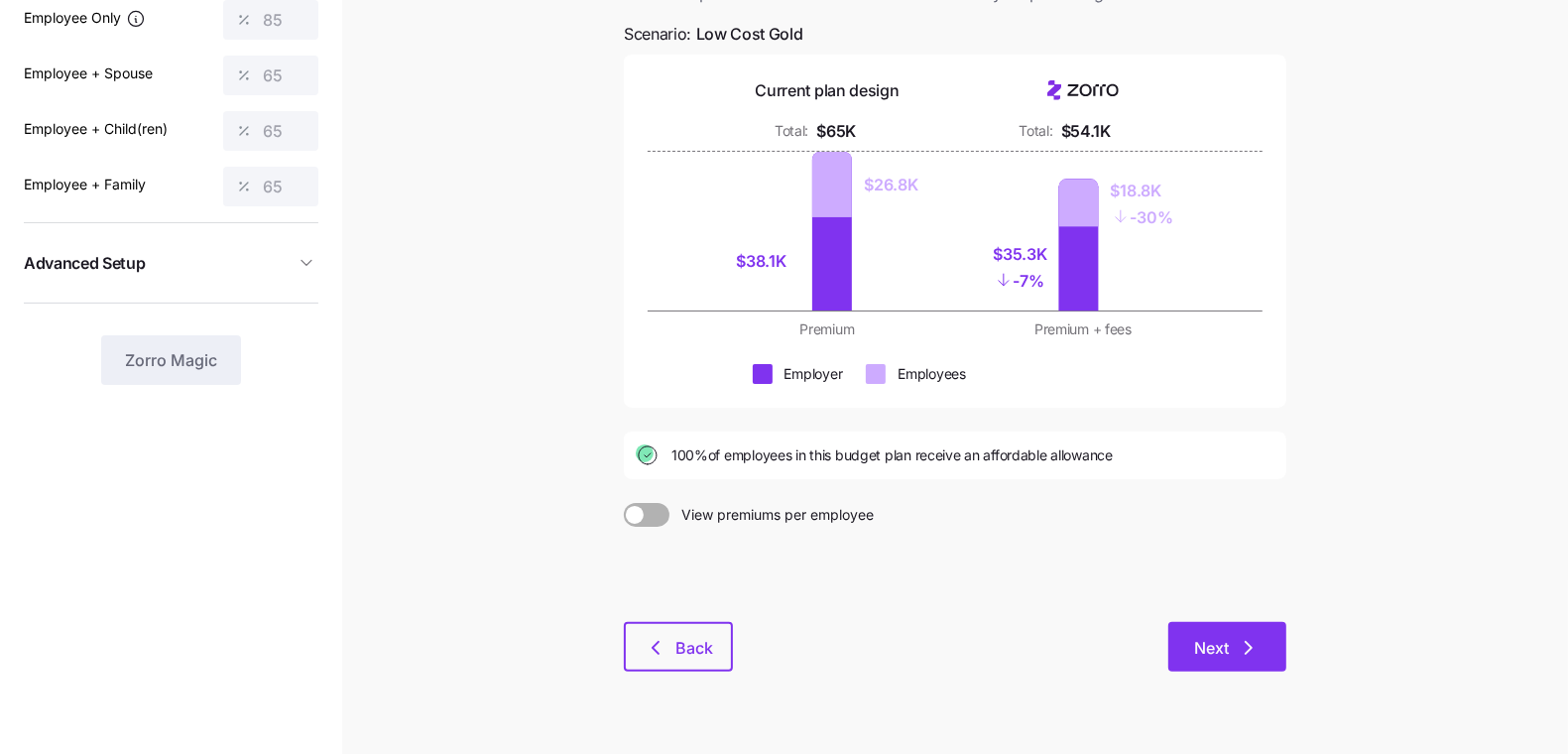 click on "Next" at bounding box center [1227, 647] 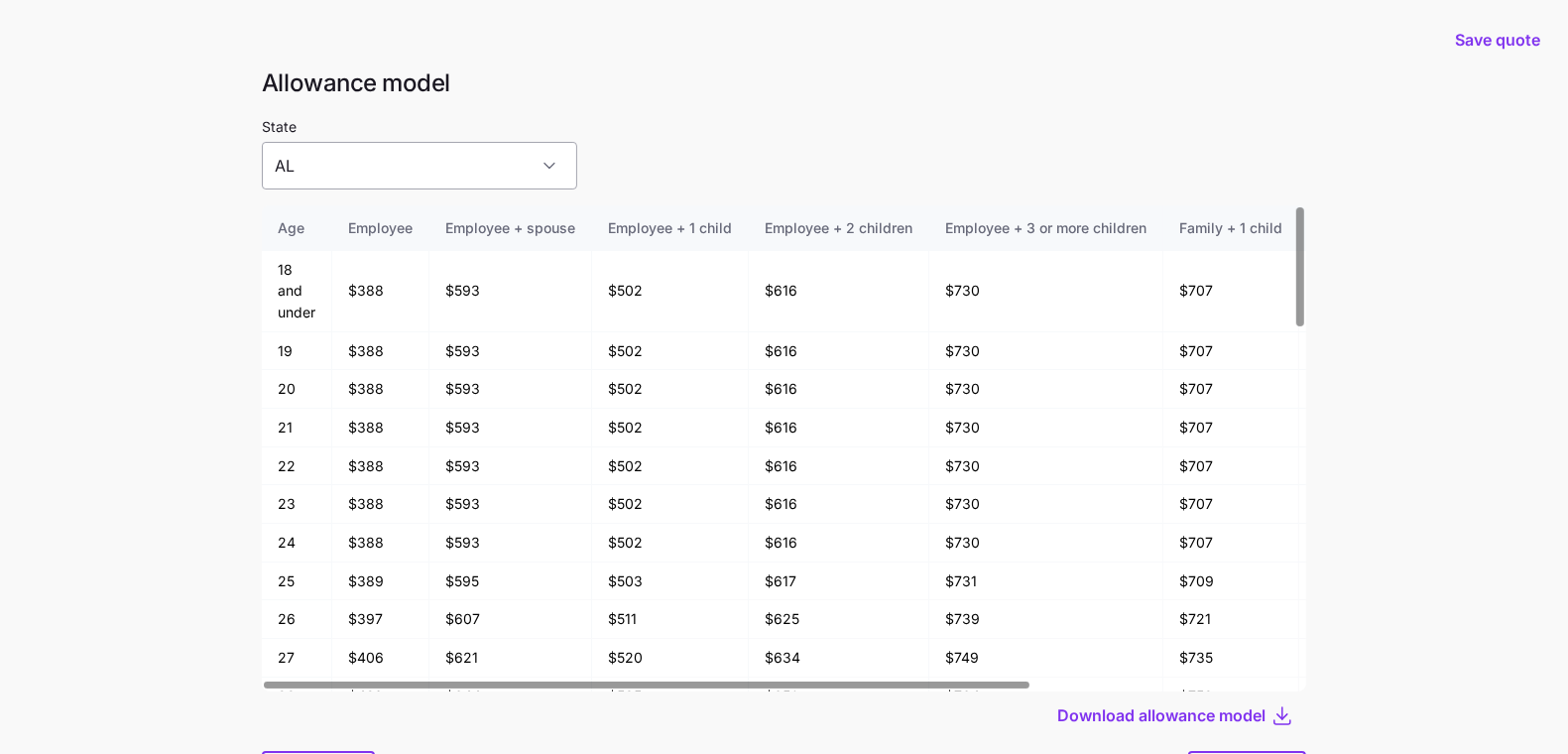 click on "AL" at bounding box center [420, 166] 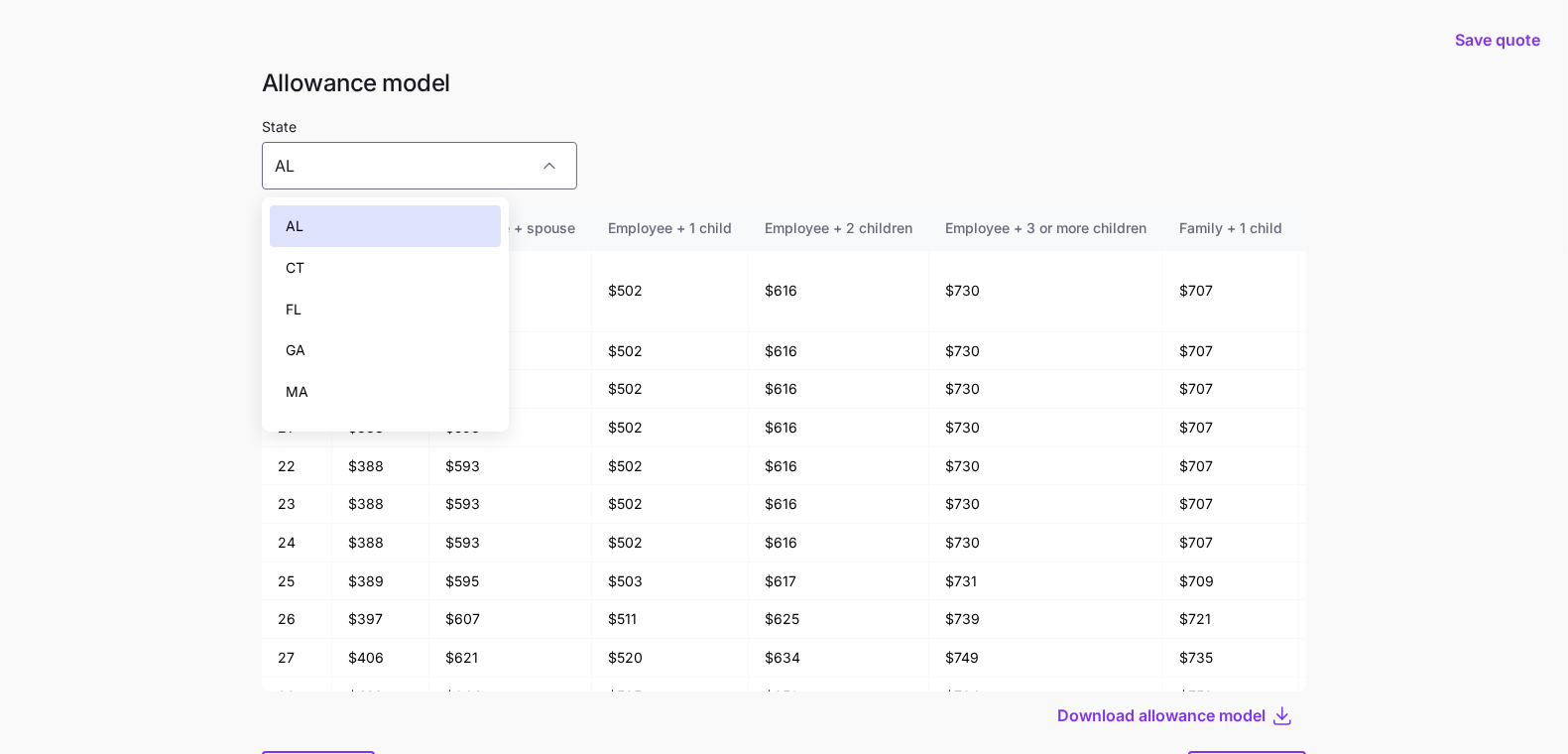 click on "GA" at bounding box center (385, 350) 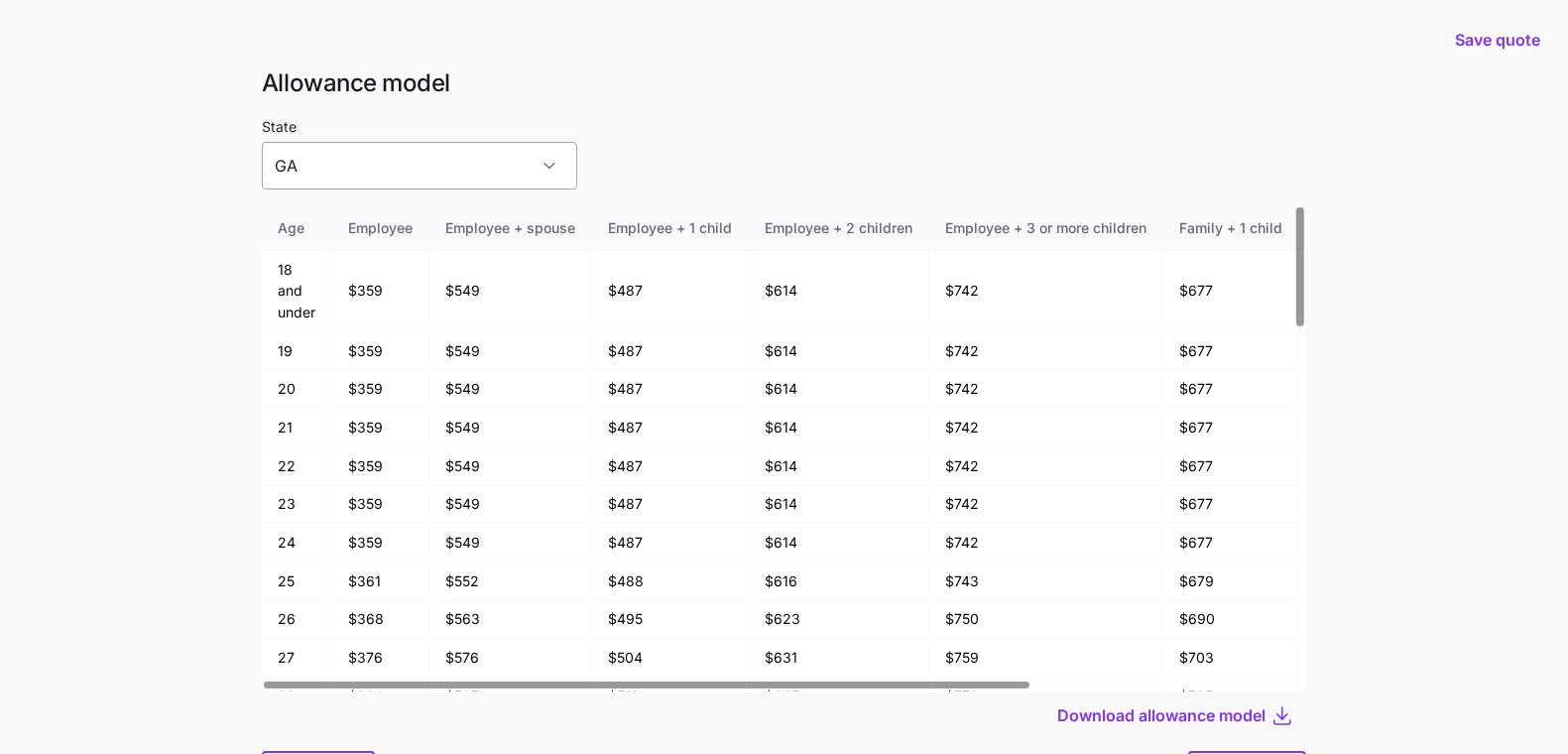 click on "GA" at bounding box center (420, 166) 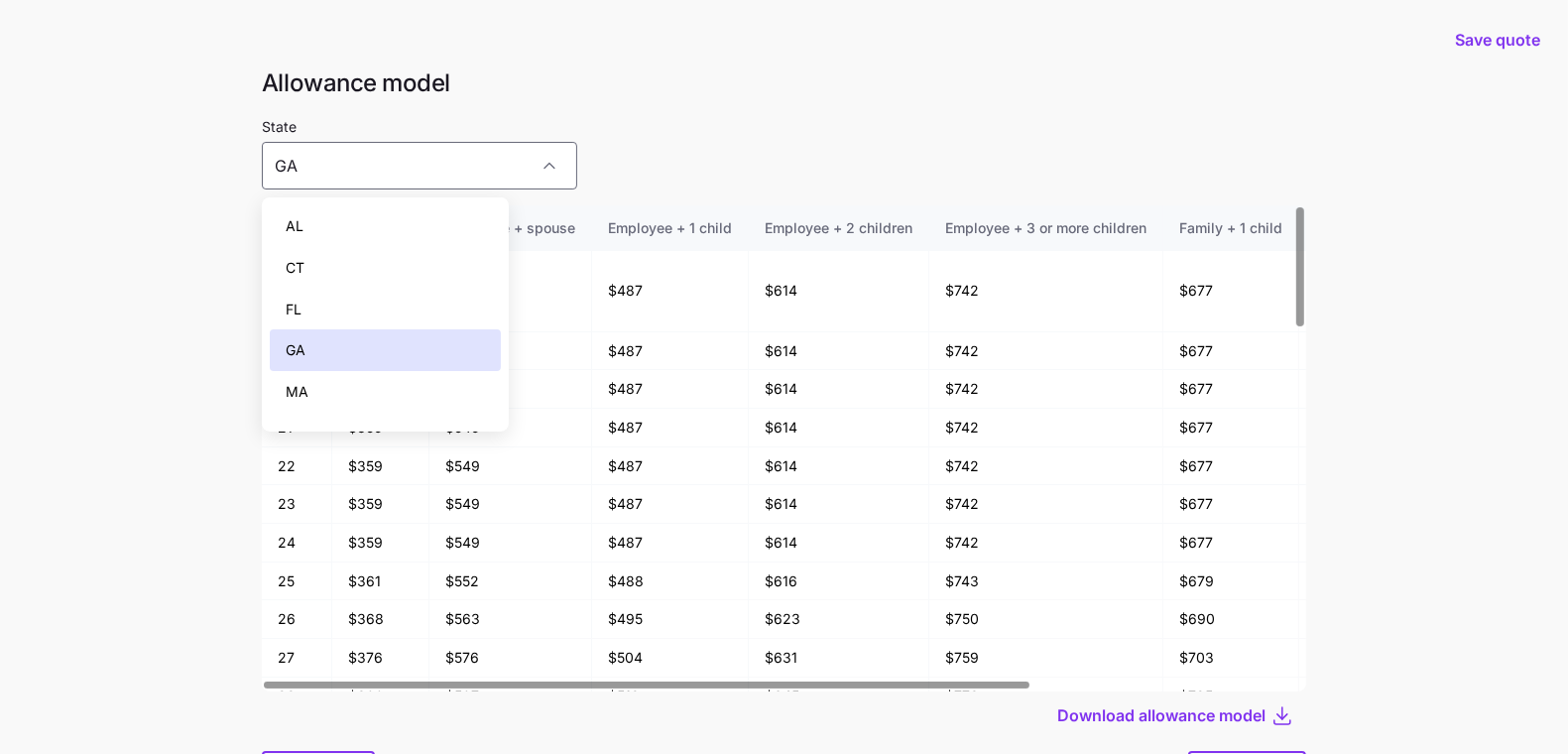 scroll, scrollTop: 442, scrollLeft: 0, axis: vertical 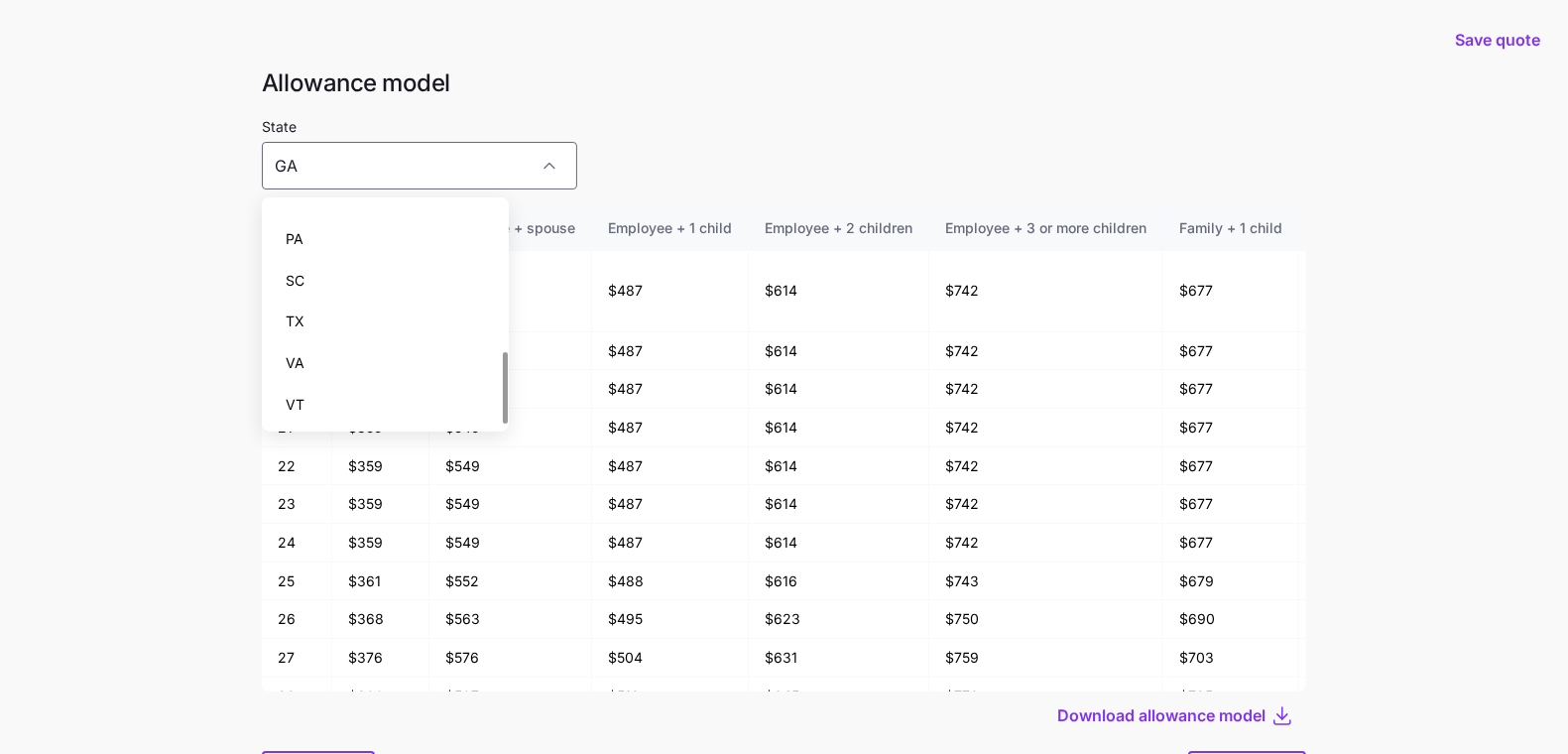 click on "VA" at bounding box center (385, 363) 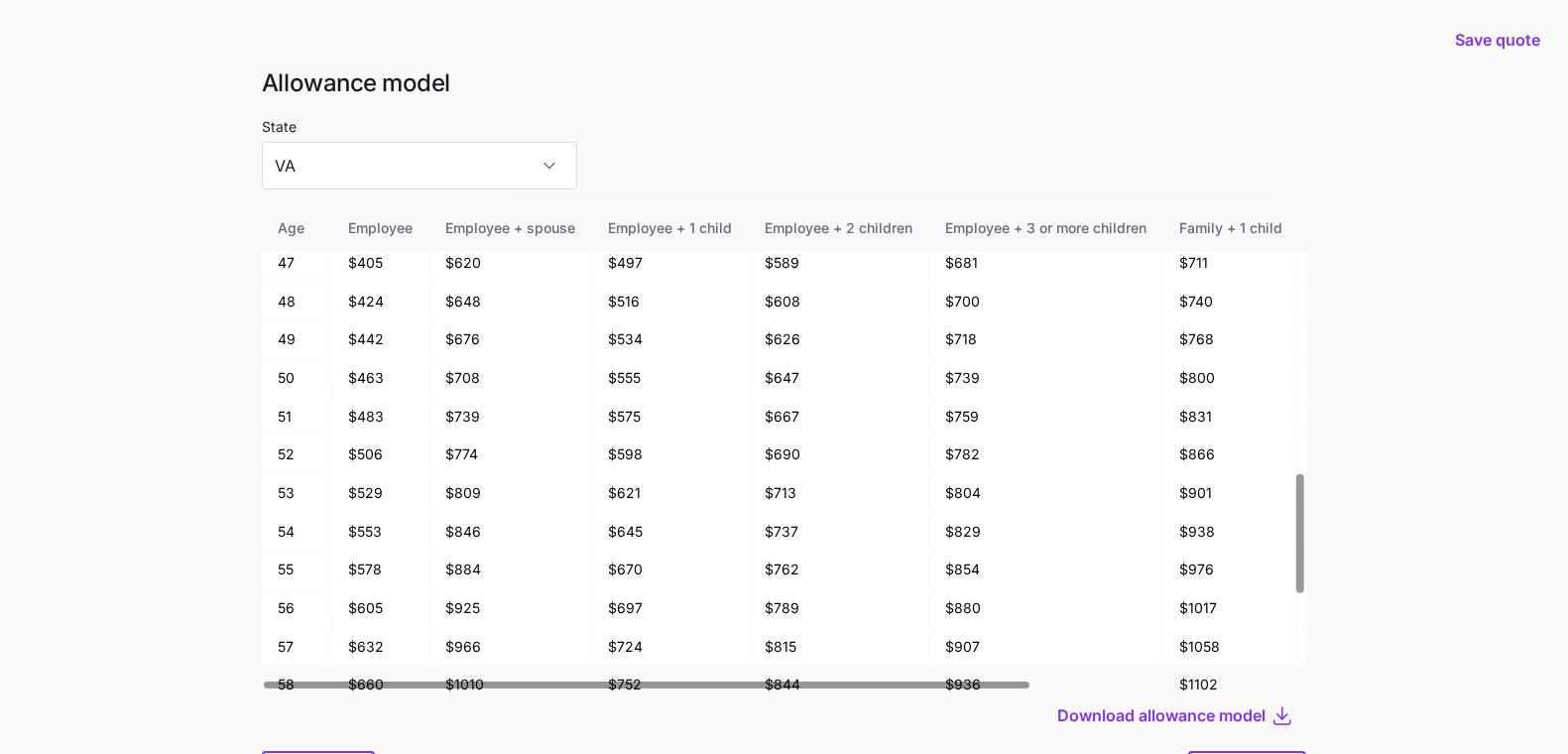 scroll, scrollTop: 1431, scrollLeft: 0, axis: vertical 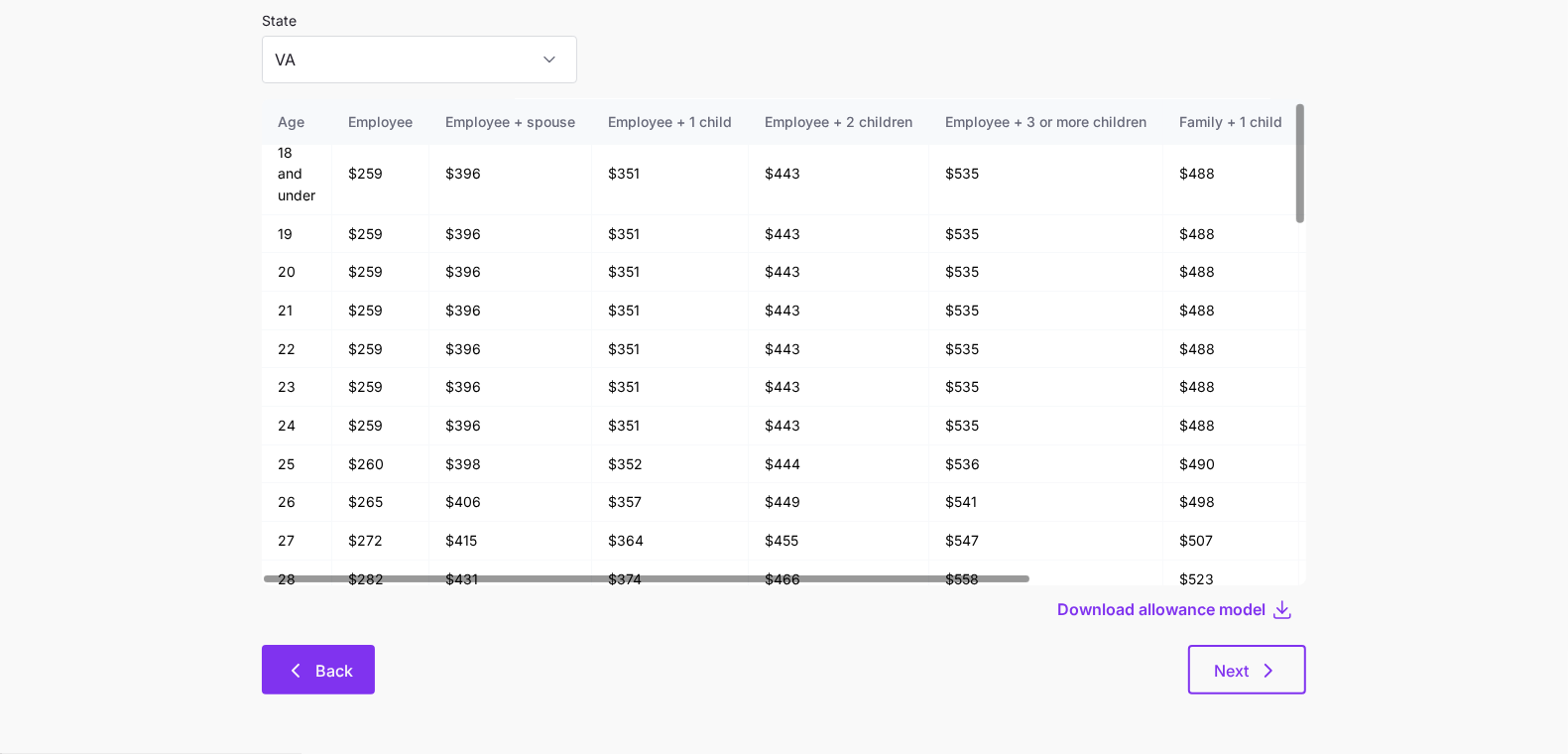 click on "Back" at bounding box center [318, 670] 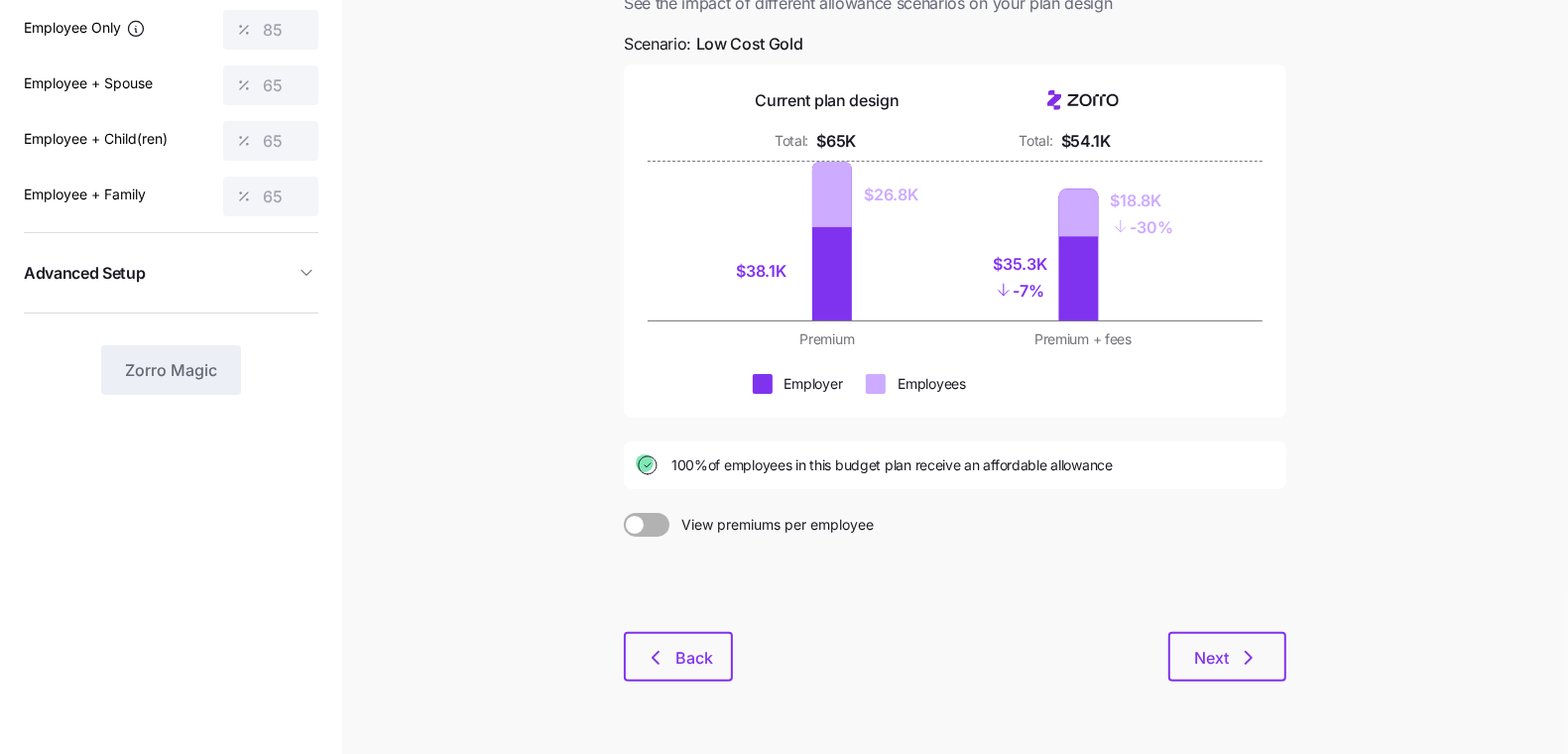 scroll, scrollTop: 211, scrollLeft: 0, axis: vertical 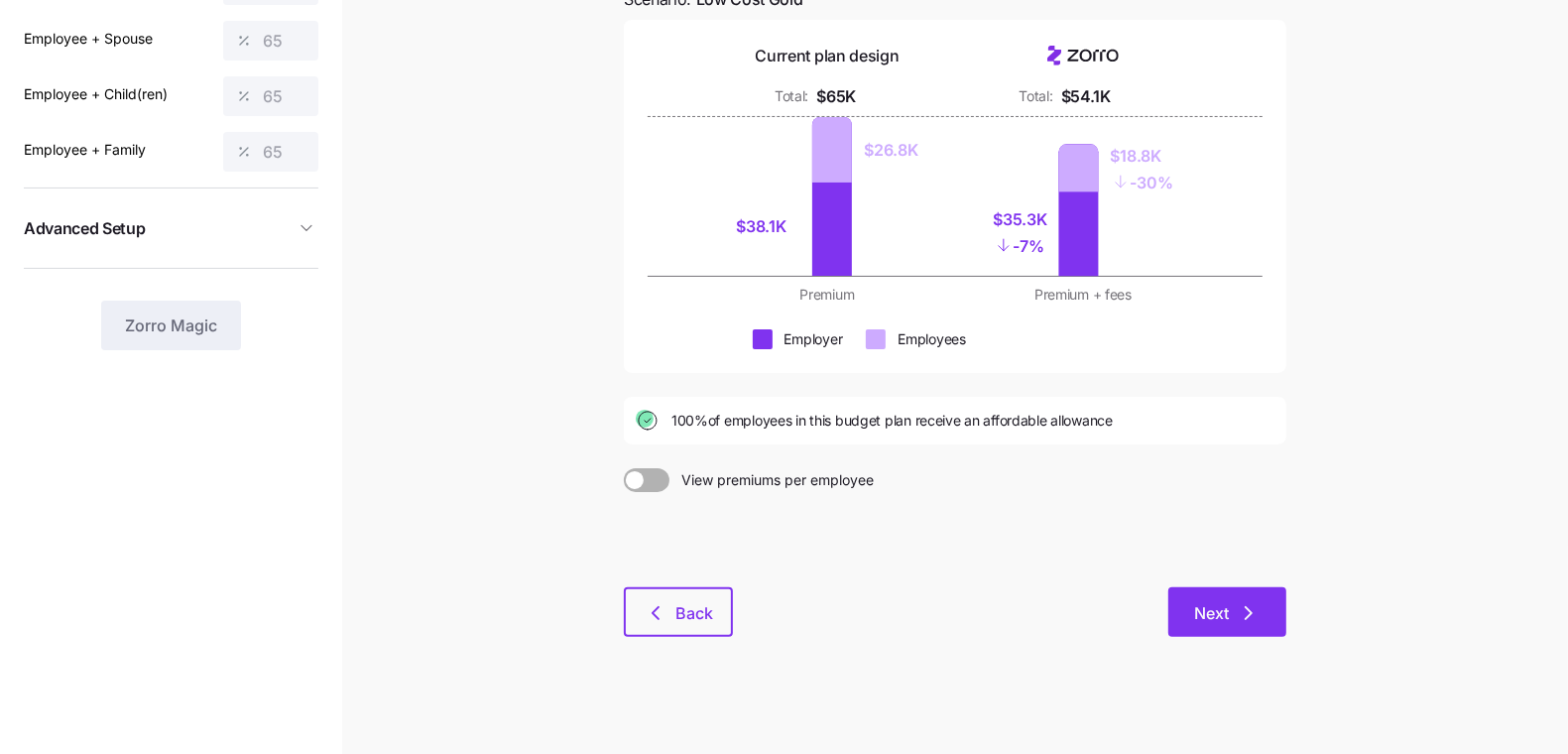 click on "Next" at bounding box center [1227, 612] 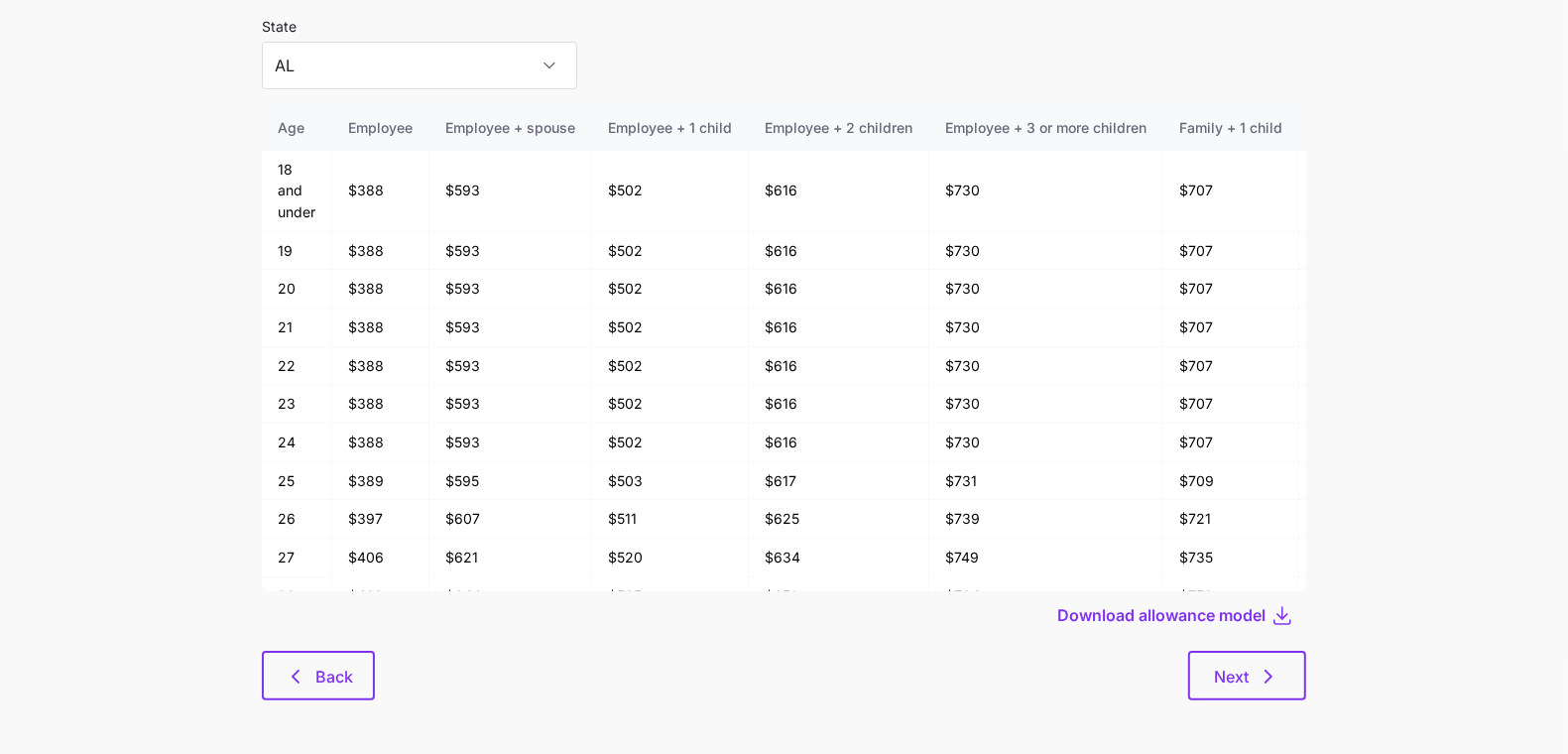 scroll, scrollTop: 106, scrollLeft: 0, axis: vertical 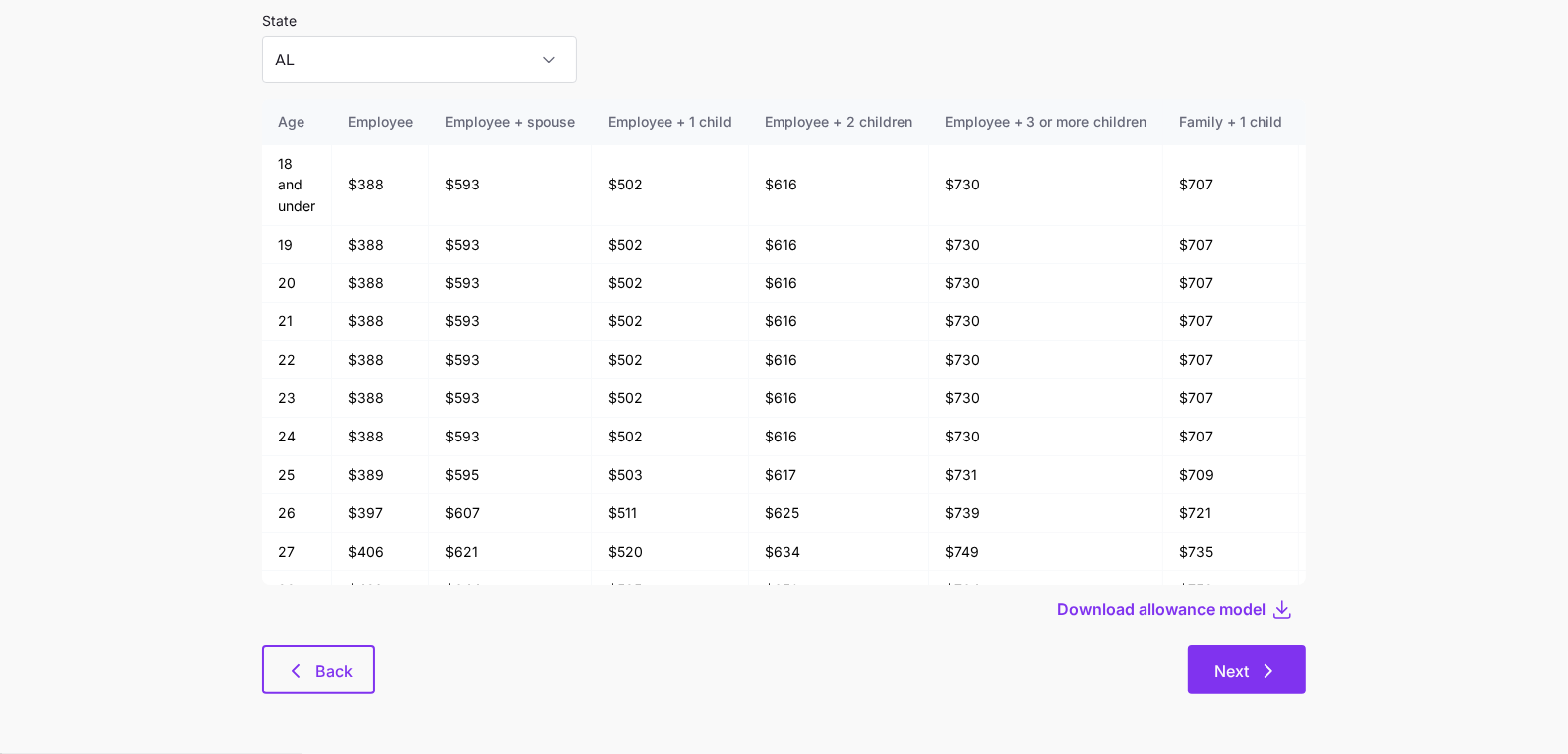click on "Next" at bounding box center (1247, 670) 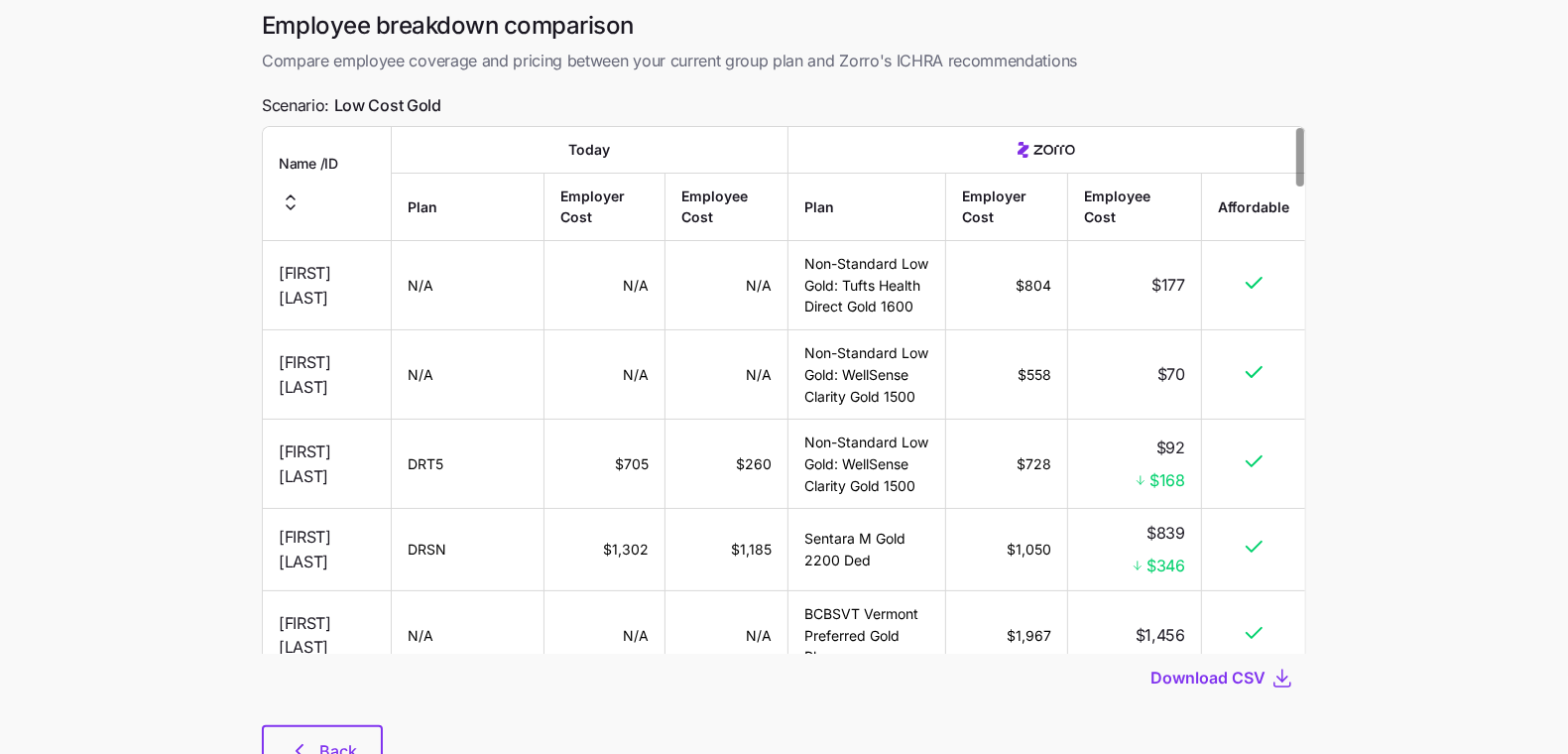 scroll, scrollTop: 115, scrollLeft: 0, axis: vertical 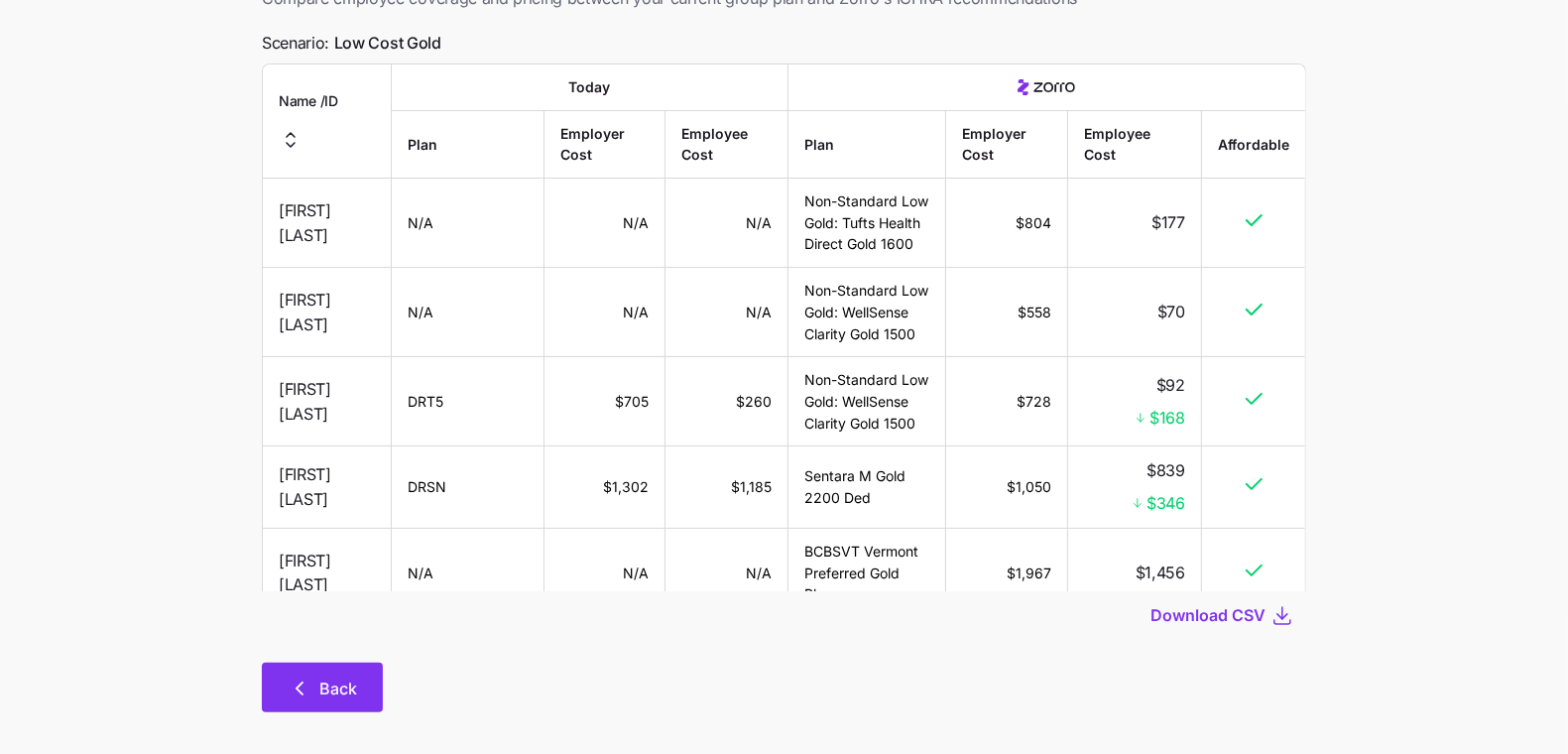 click on "Back" at bounding box center [322, 688] 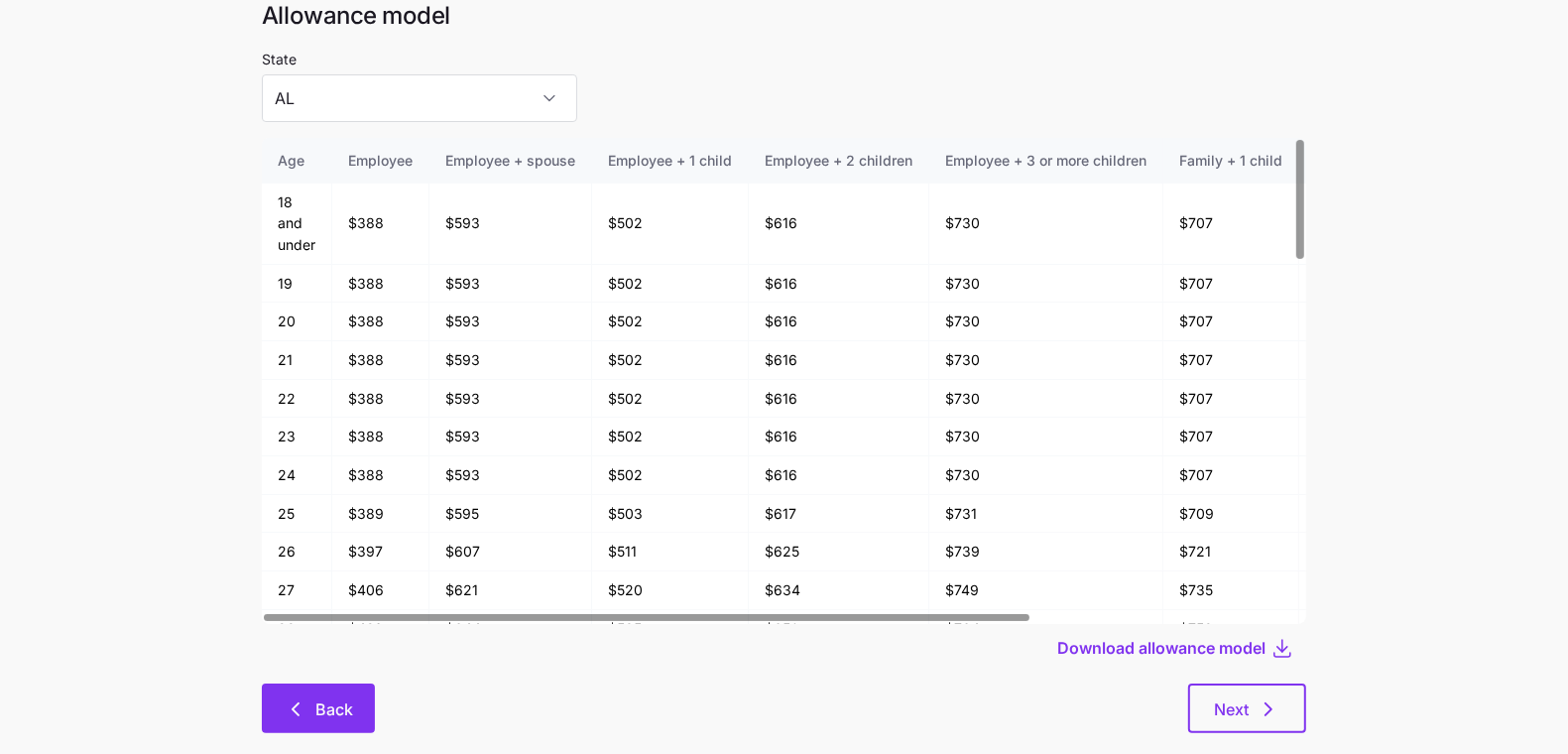 scroll, scrollTop: 77, scrollLeft: 0, axis: vertical 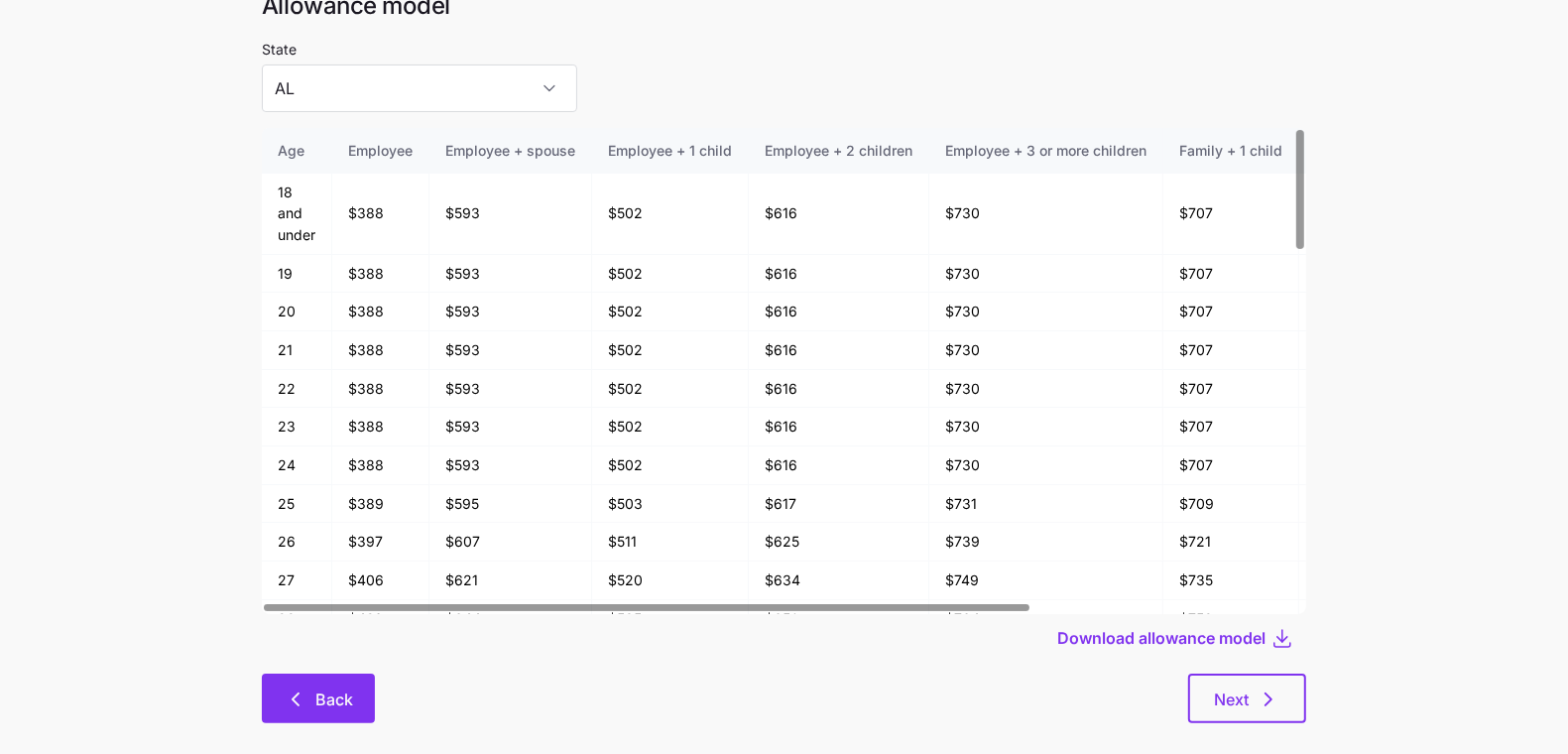 click 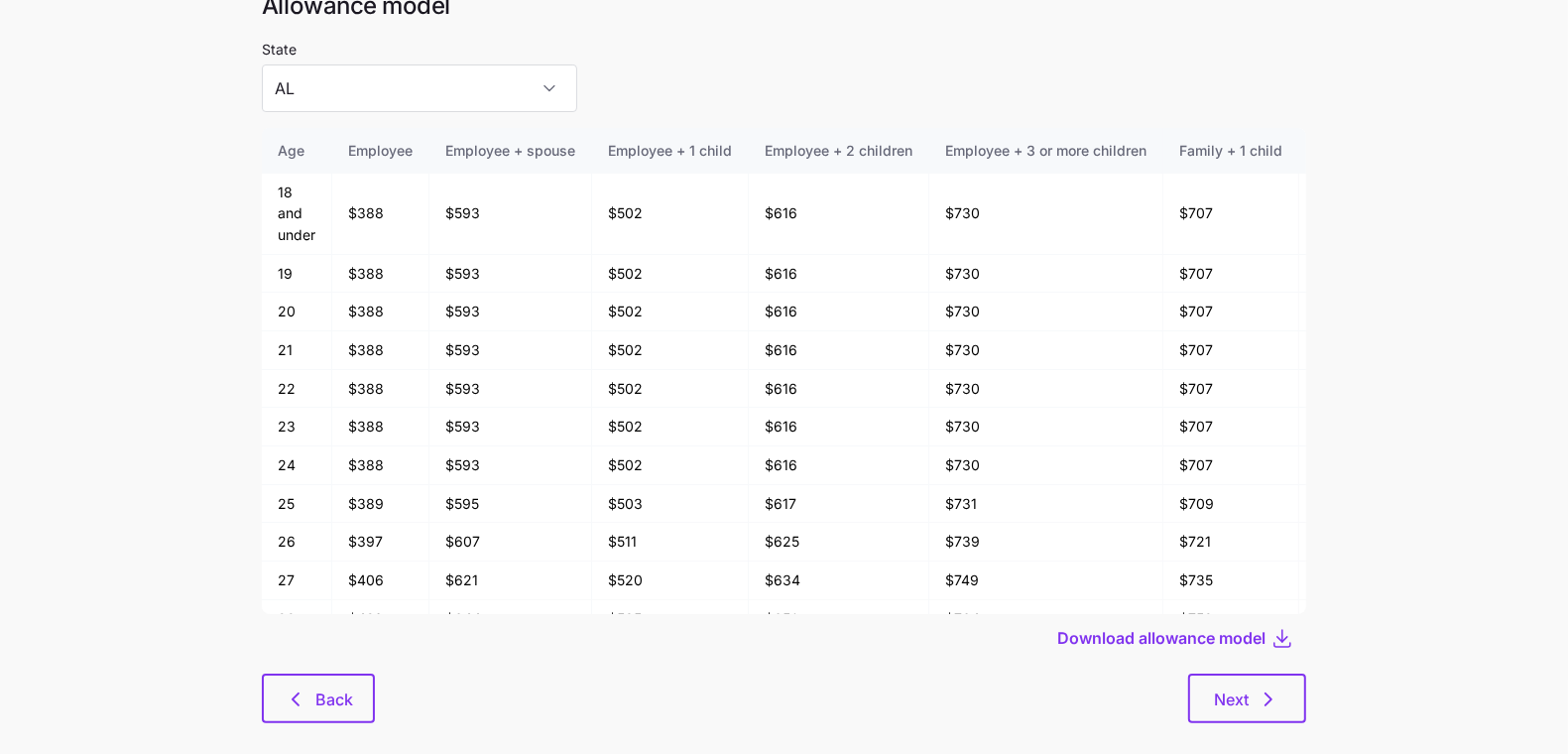 scroll, scrollTop: 0, scrollLeft: 0, axis: both 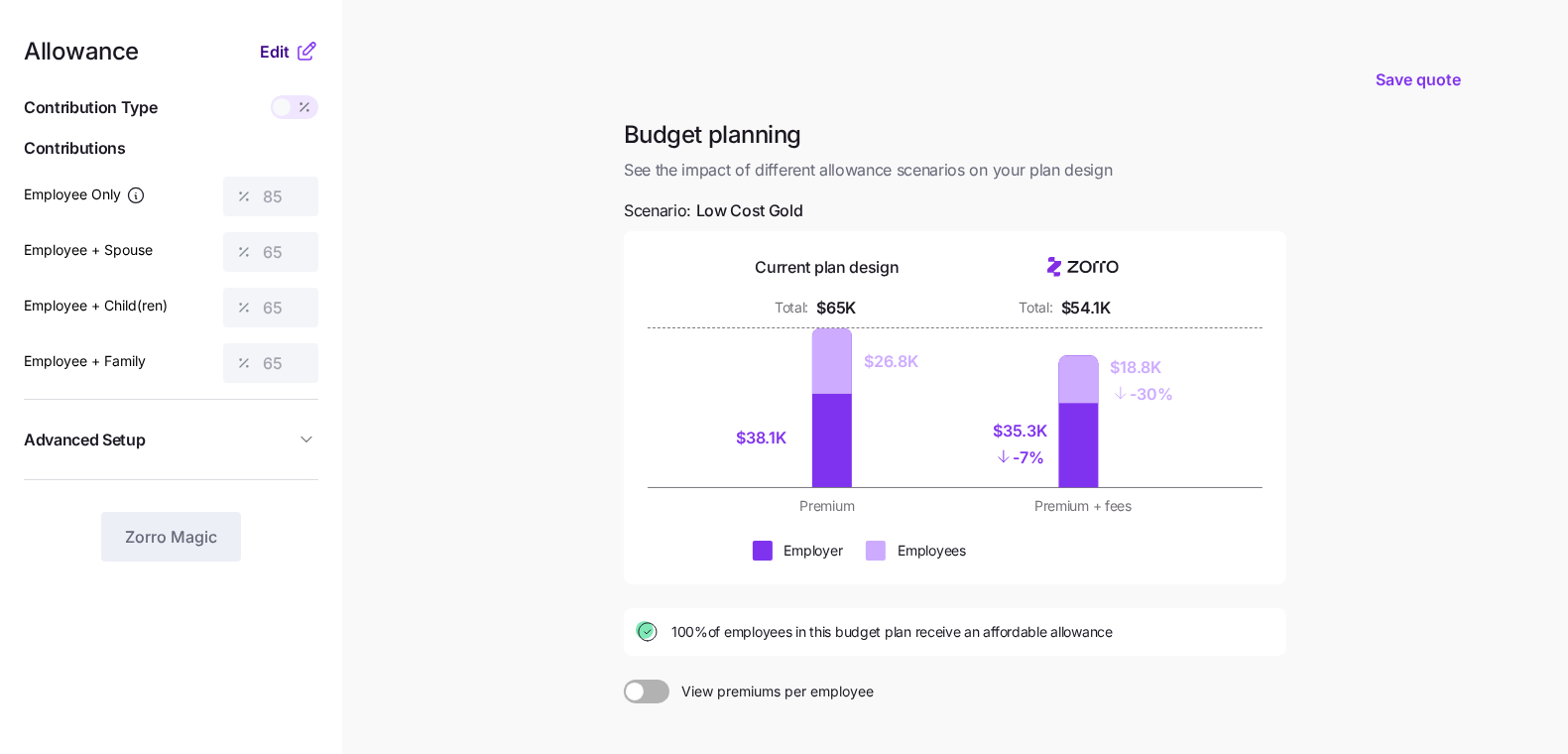 drag, startPoint x: 301, startPoint y: 30, endPoint x: 290, endPoint y: 53, distance: 25.495098 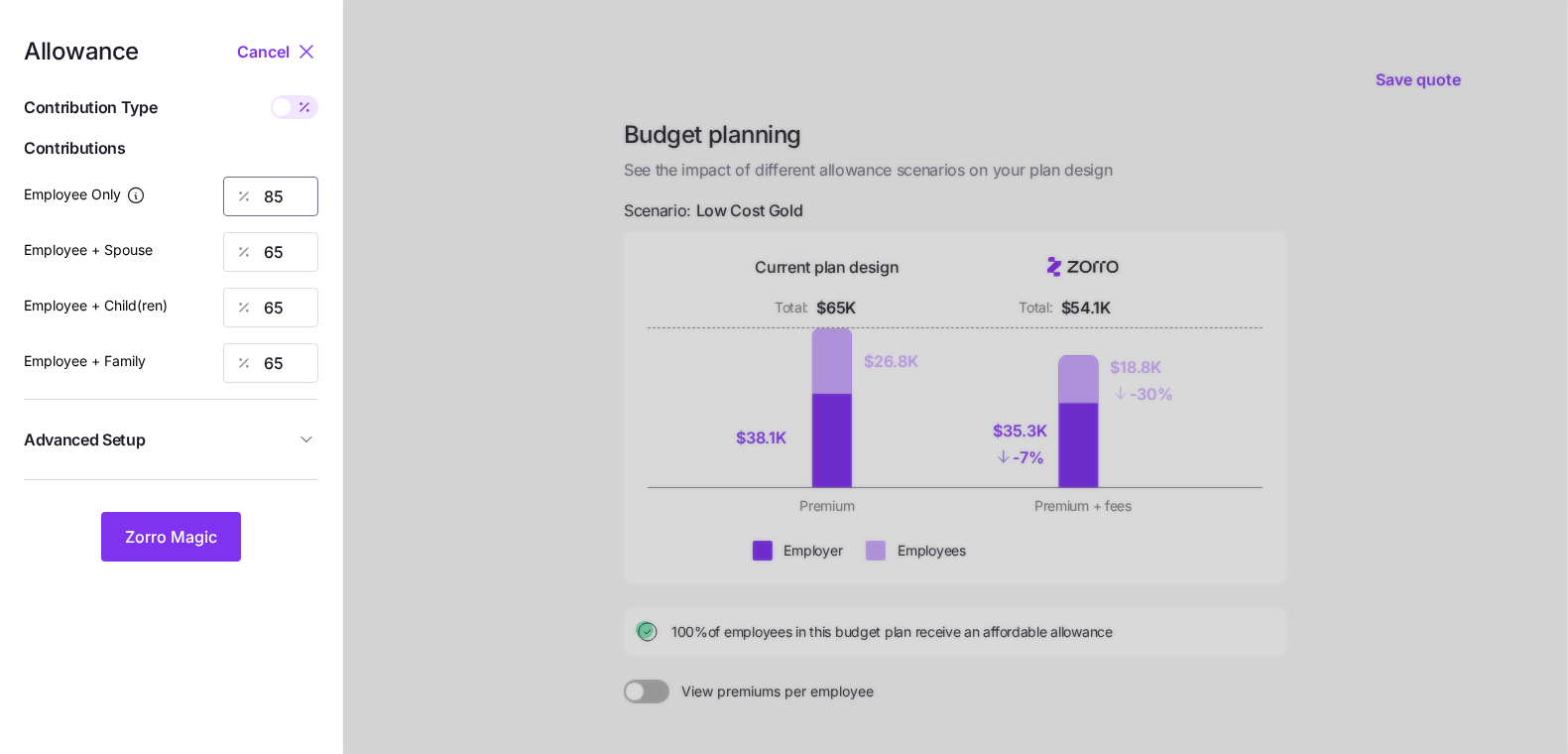 click on "85" at bounding box center [271, 196] 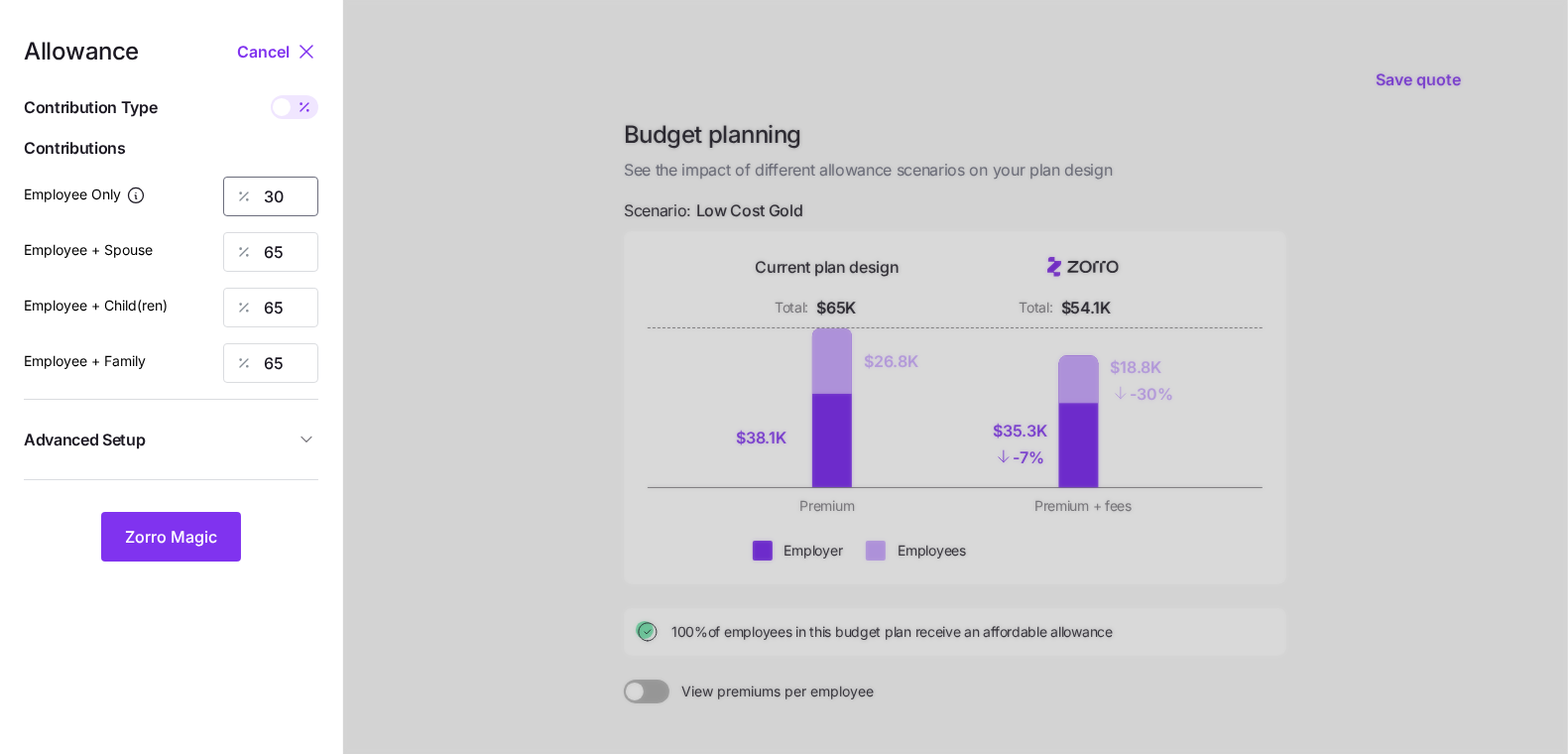type on "30" 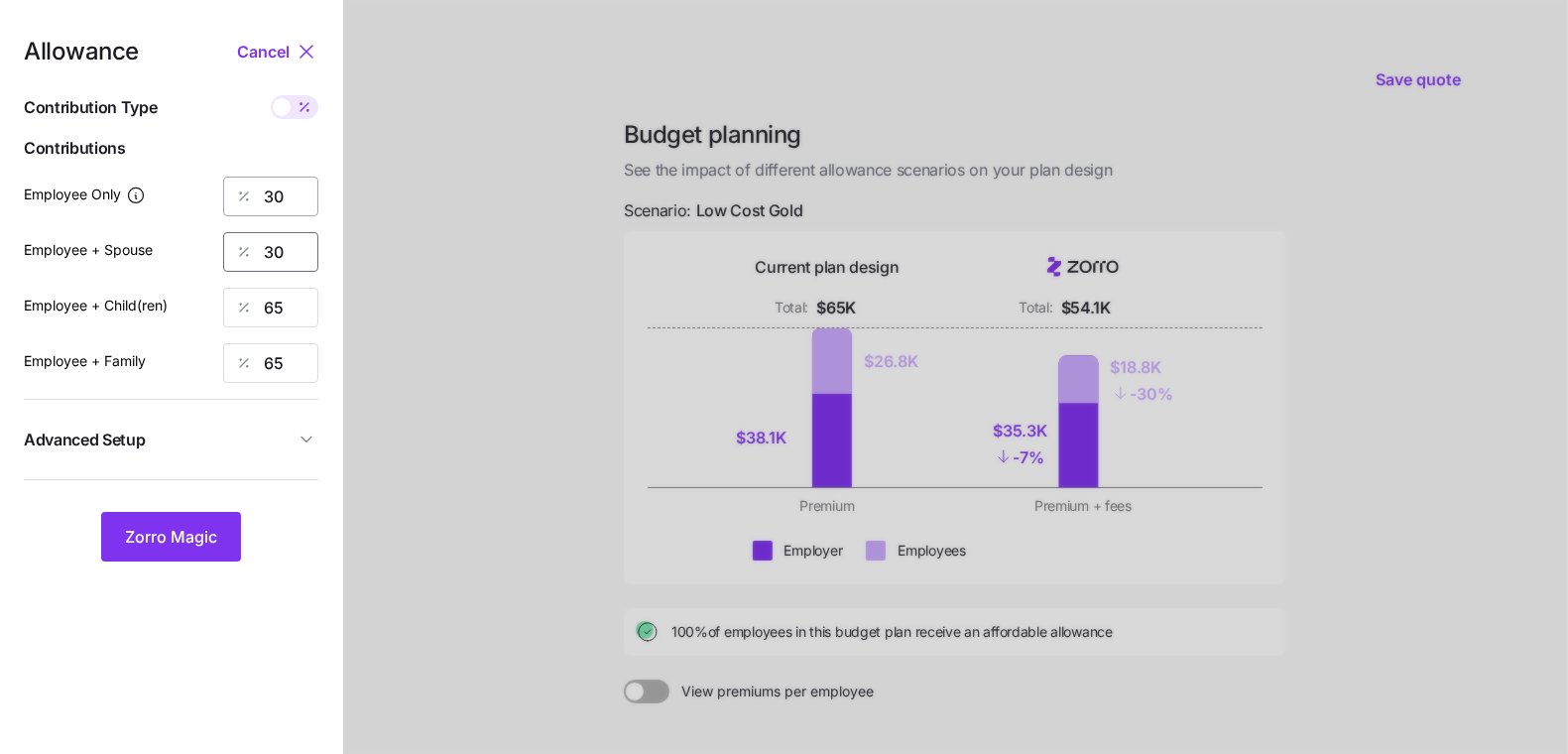 type on "30" 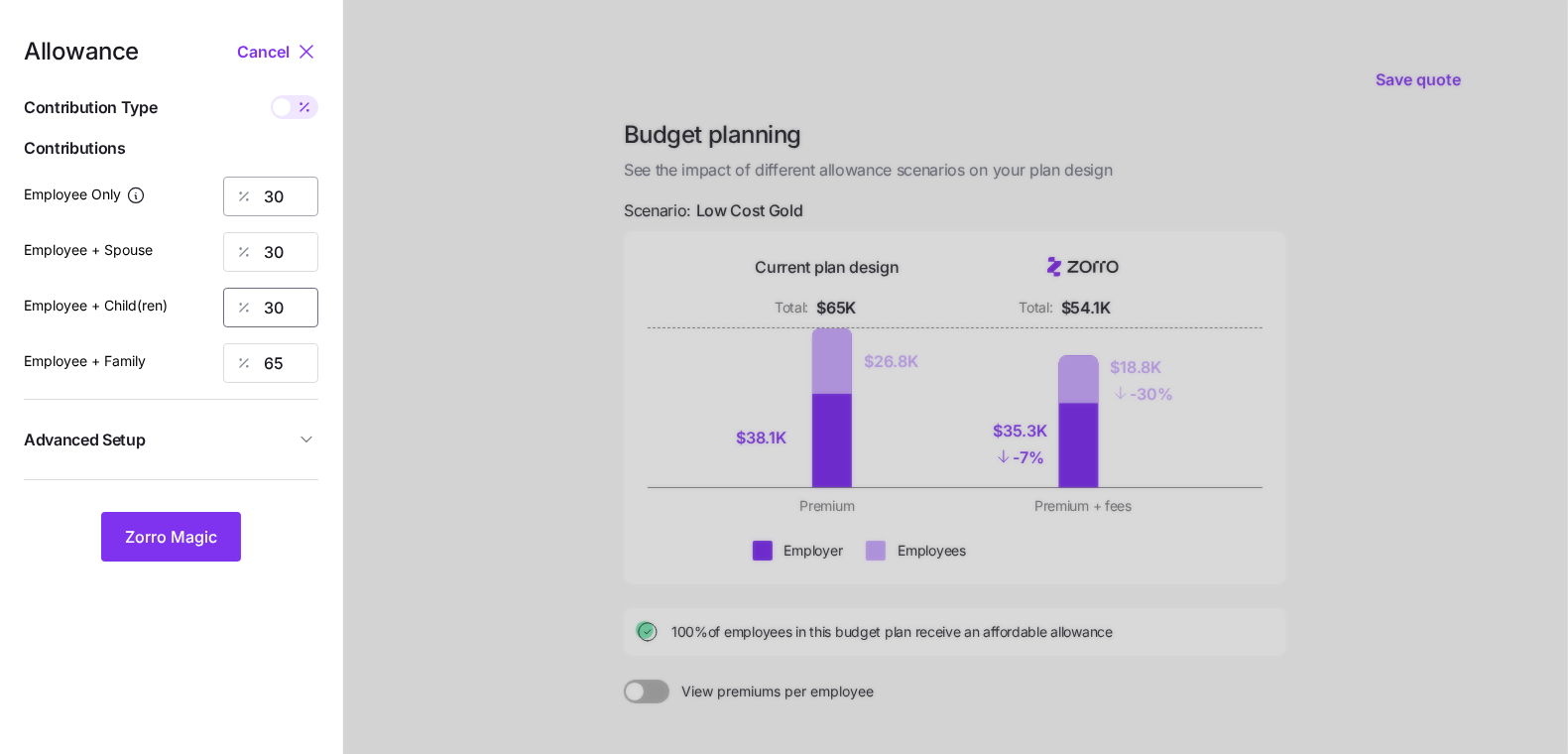 type on "30" 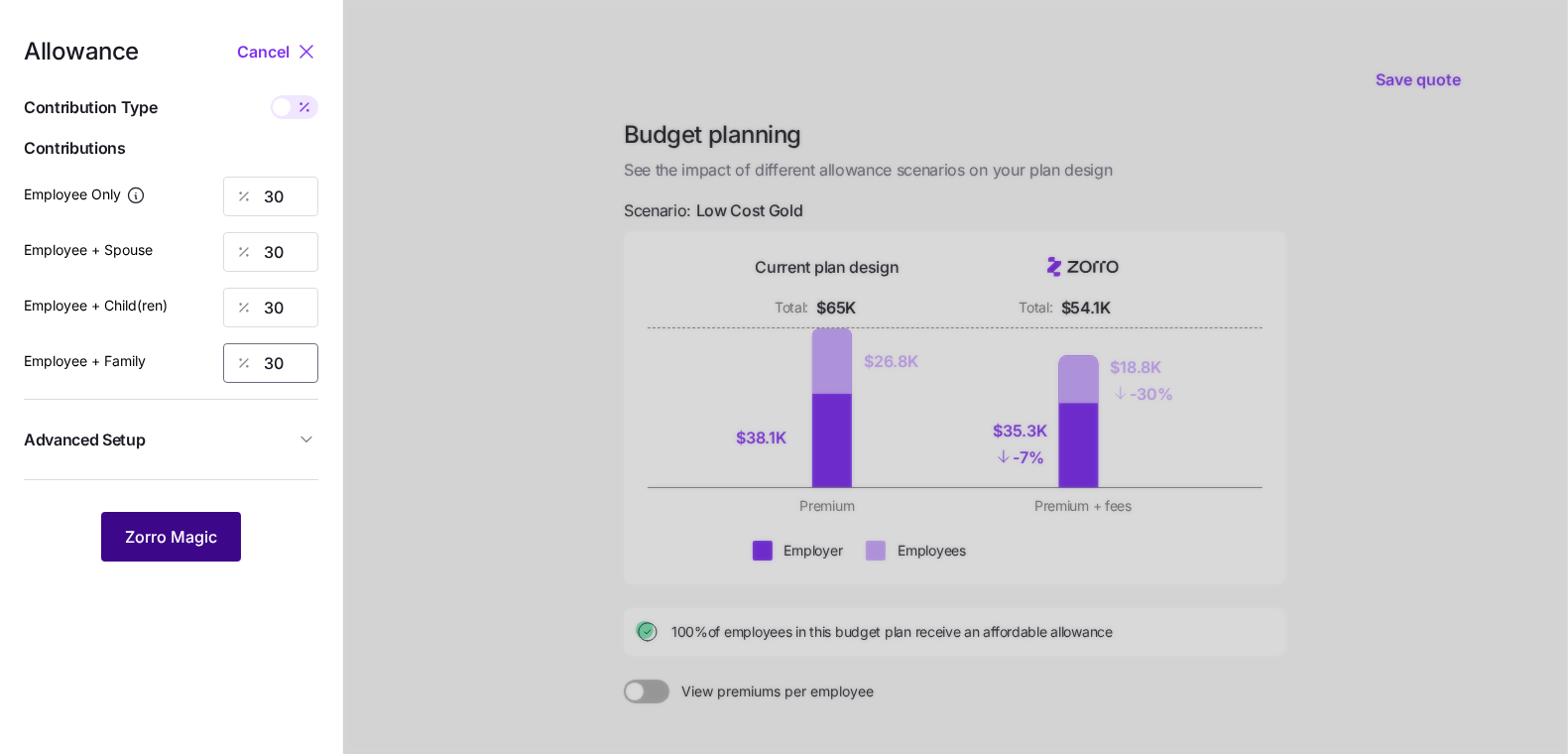 type on "30" 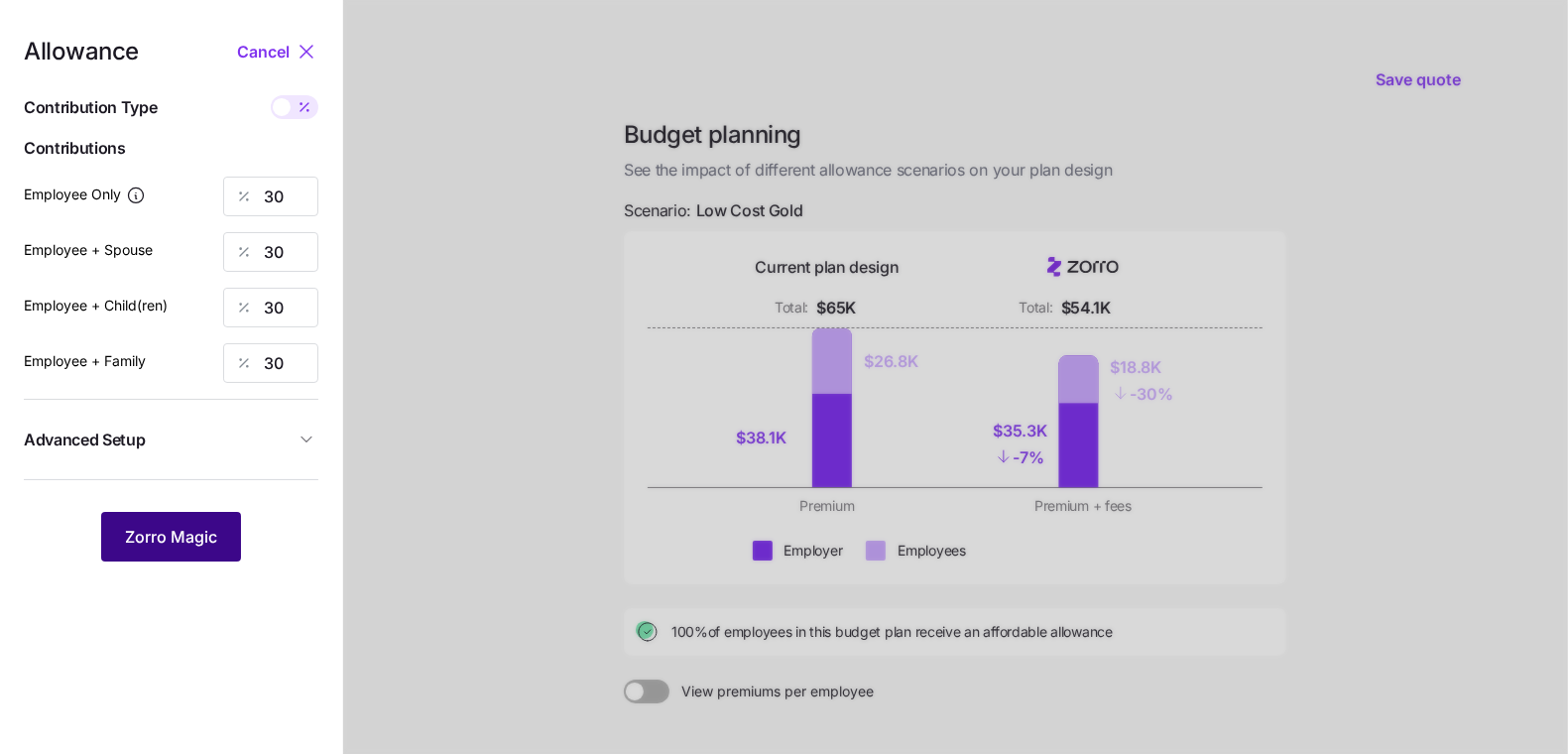 click on "Zorro Magic" at bounding box center (171, 537) 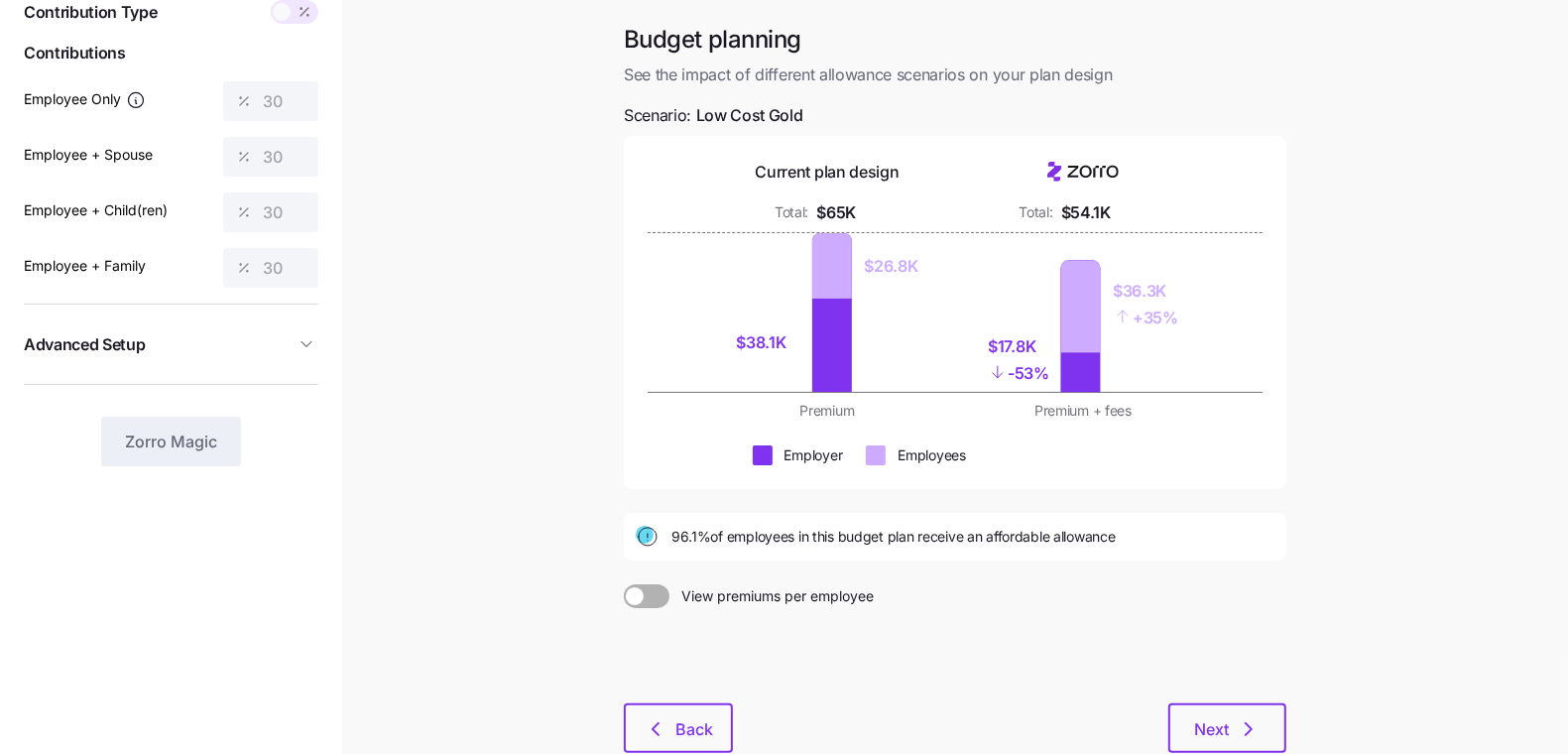 scroll, scrollTop: 191, scrollLeft: 0, axis: vertical 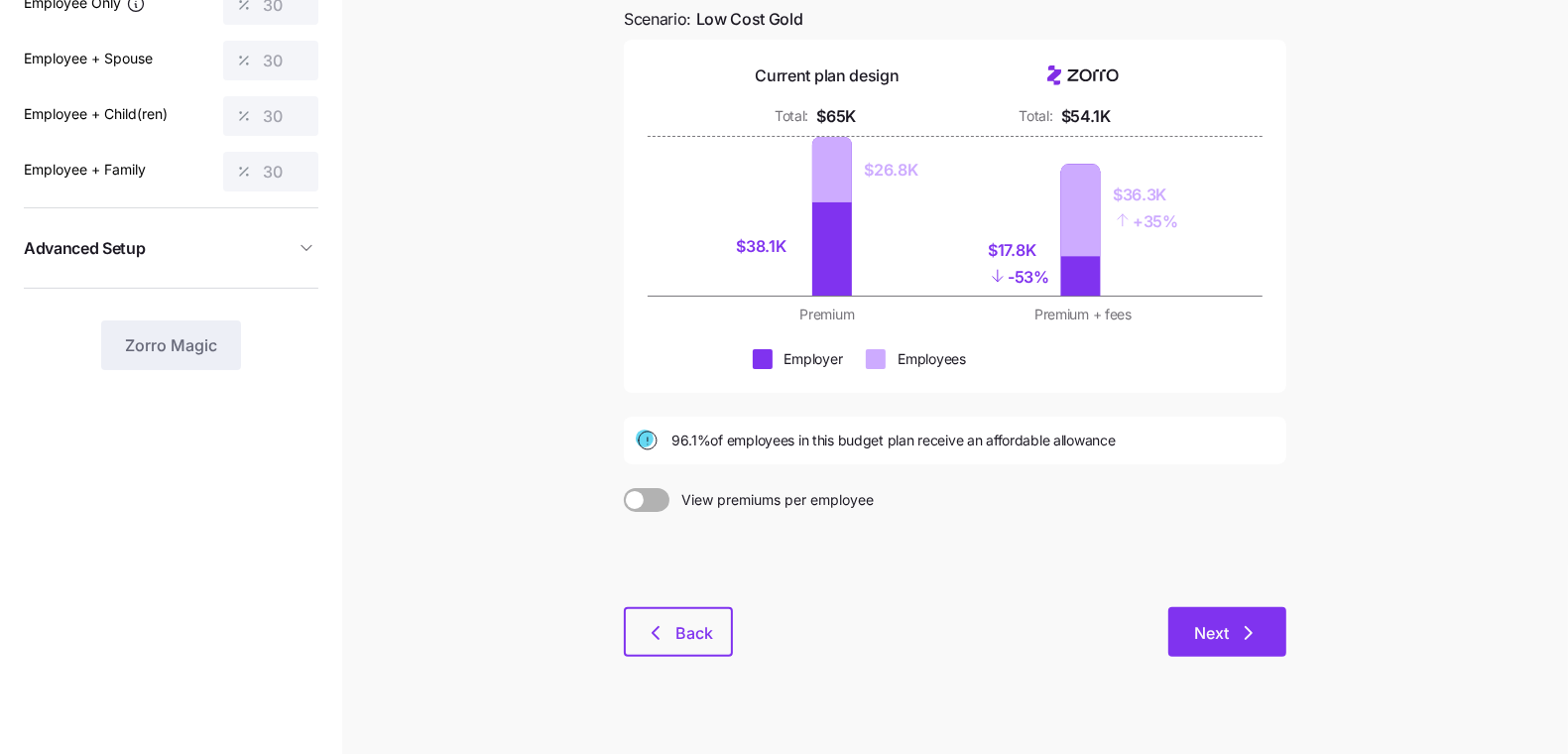 click on "Next" at bounding box center [1227, 632] 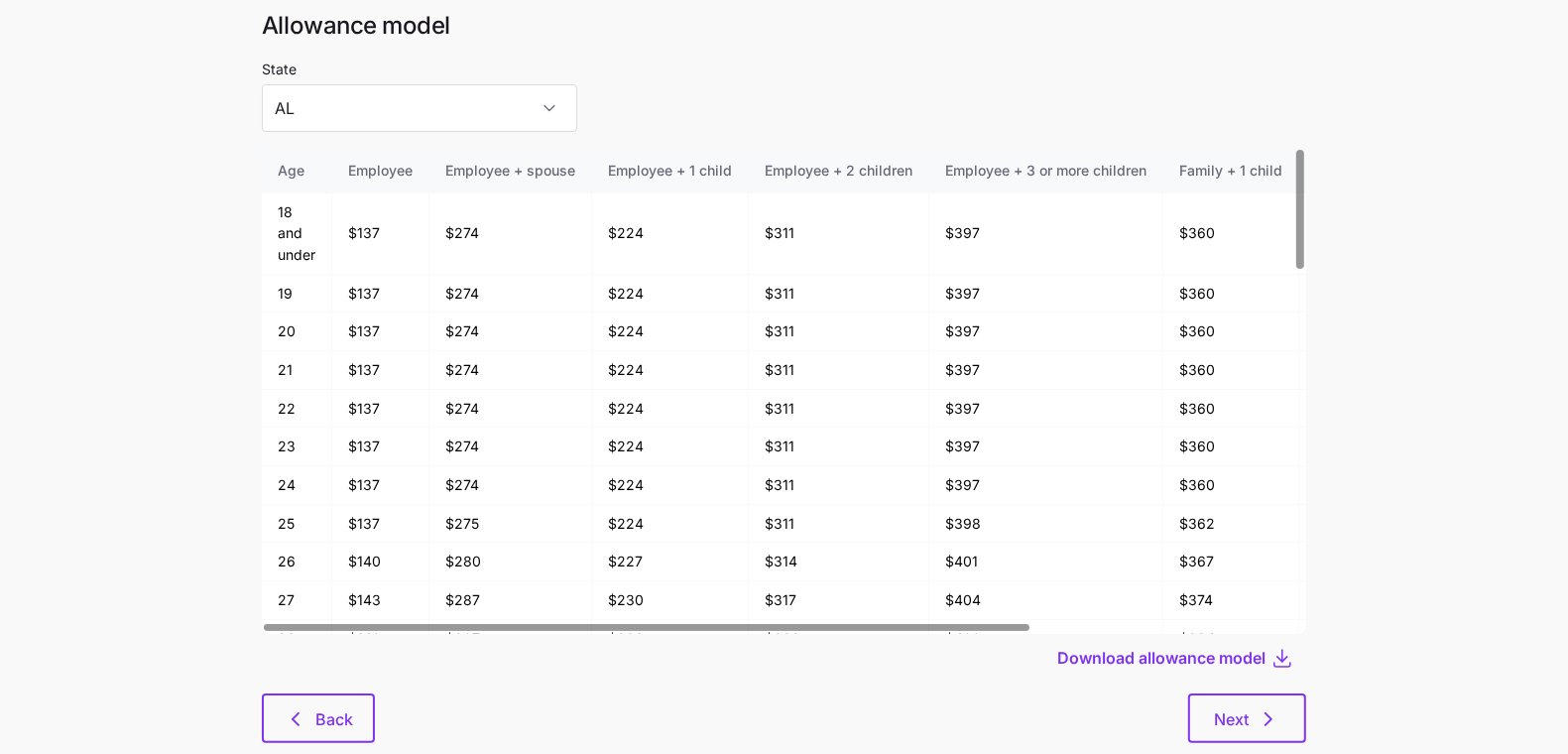 scroll, scrollTop: 106, scrollLeft: 0, axis: vertical 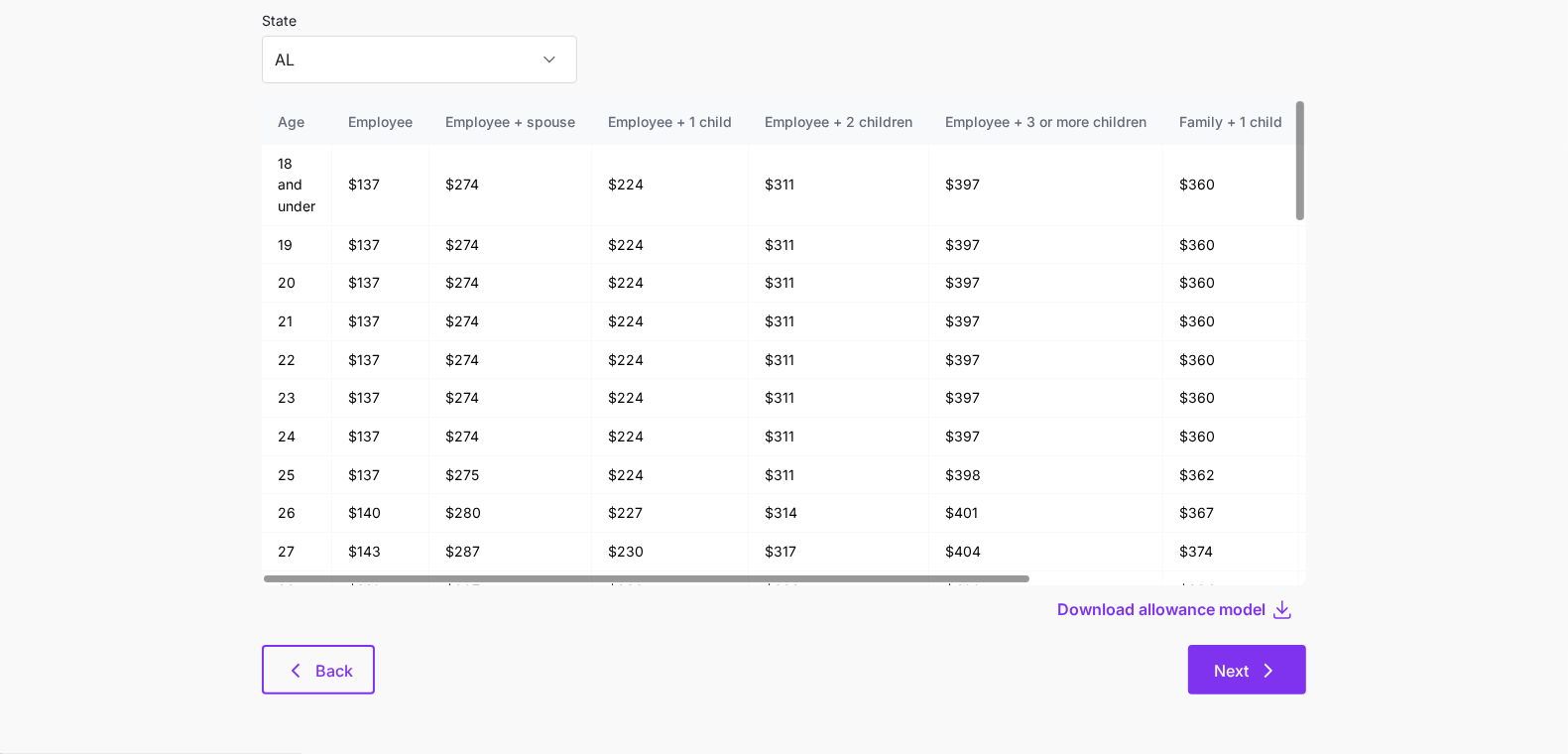 click on "Next" at bounding box center [1247, 670] 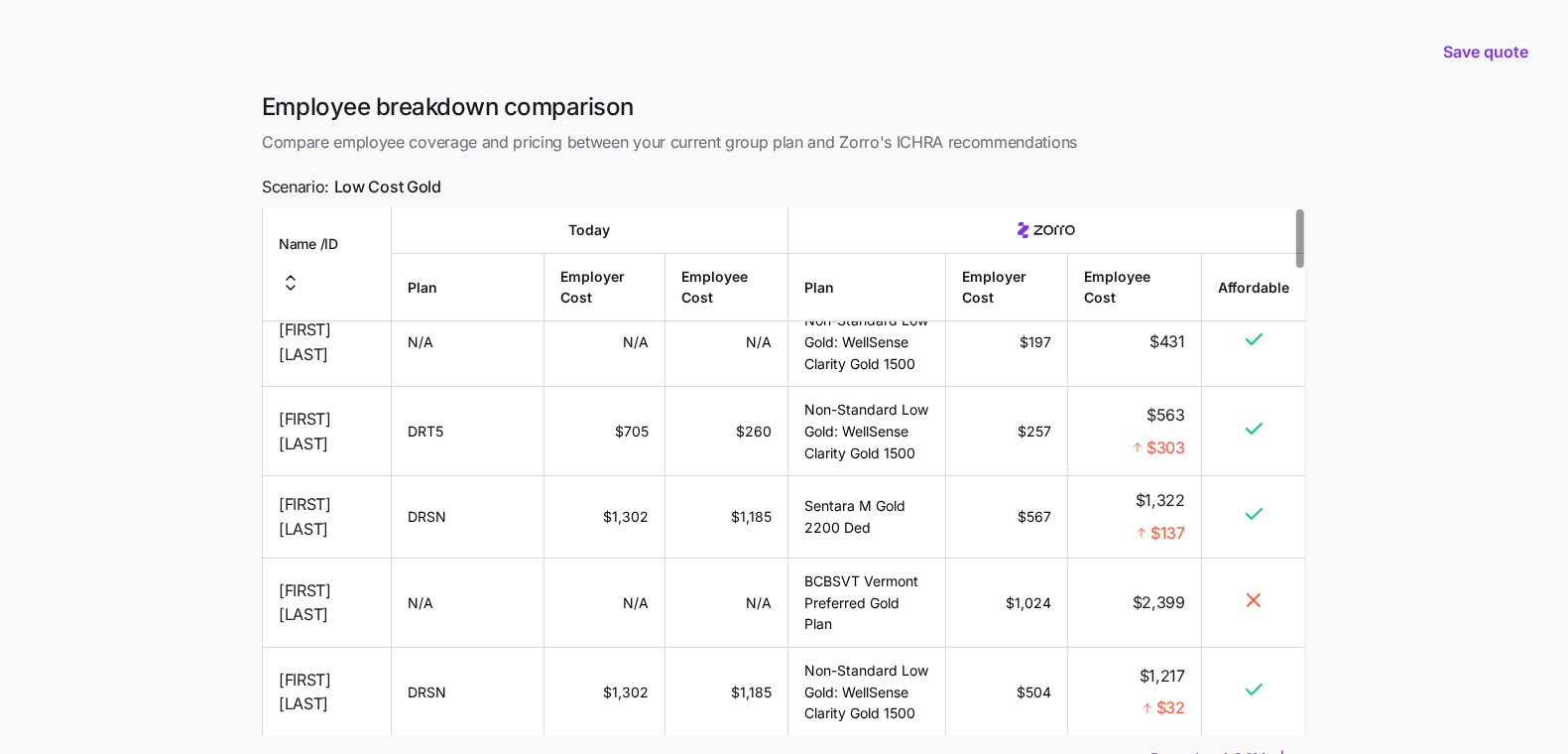 scroll, scrollTop: 185, scrollLeft: 0, axis: vertical 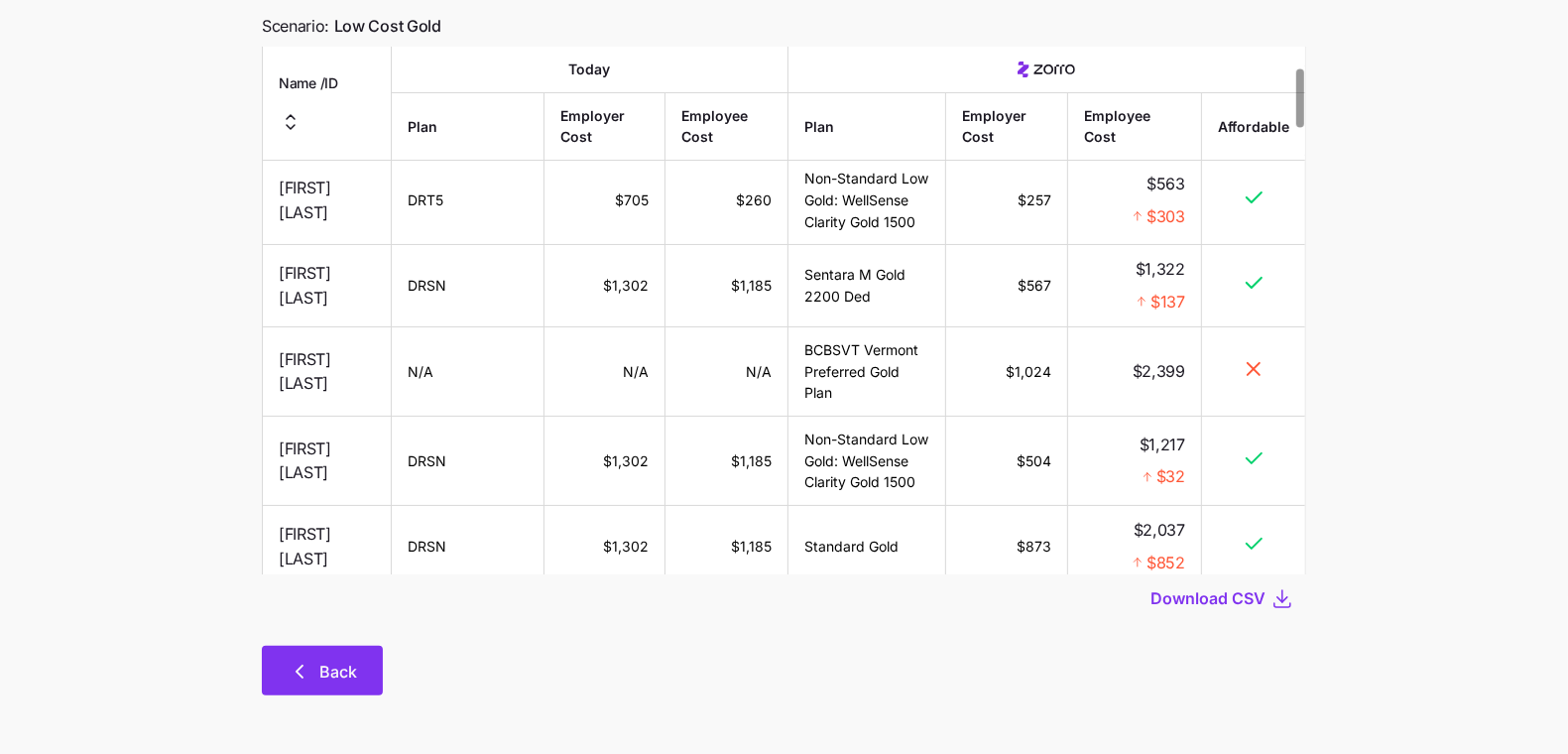 click on "Back" at bounding box center [322, 671] 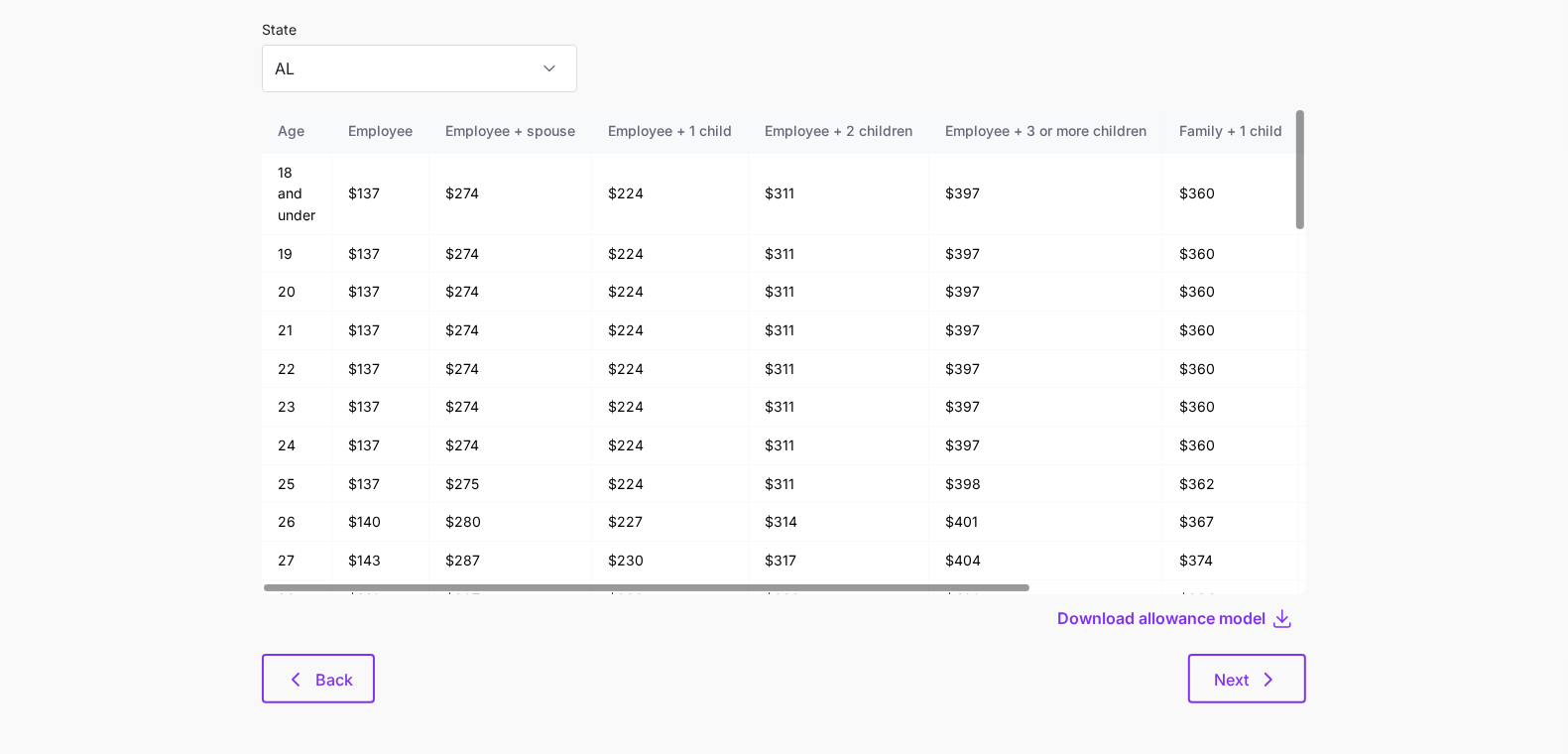 scroll, scrollTop: 106, scrollLeft: 0, axis: vertical 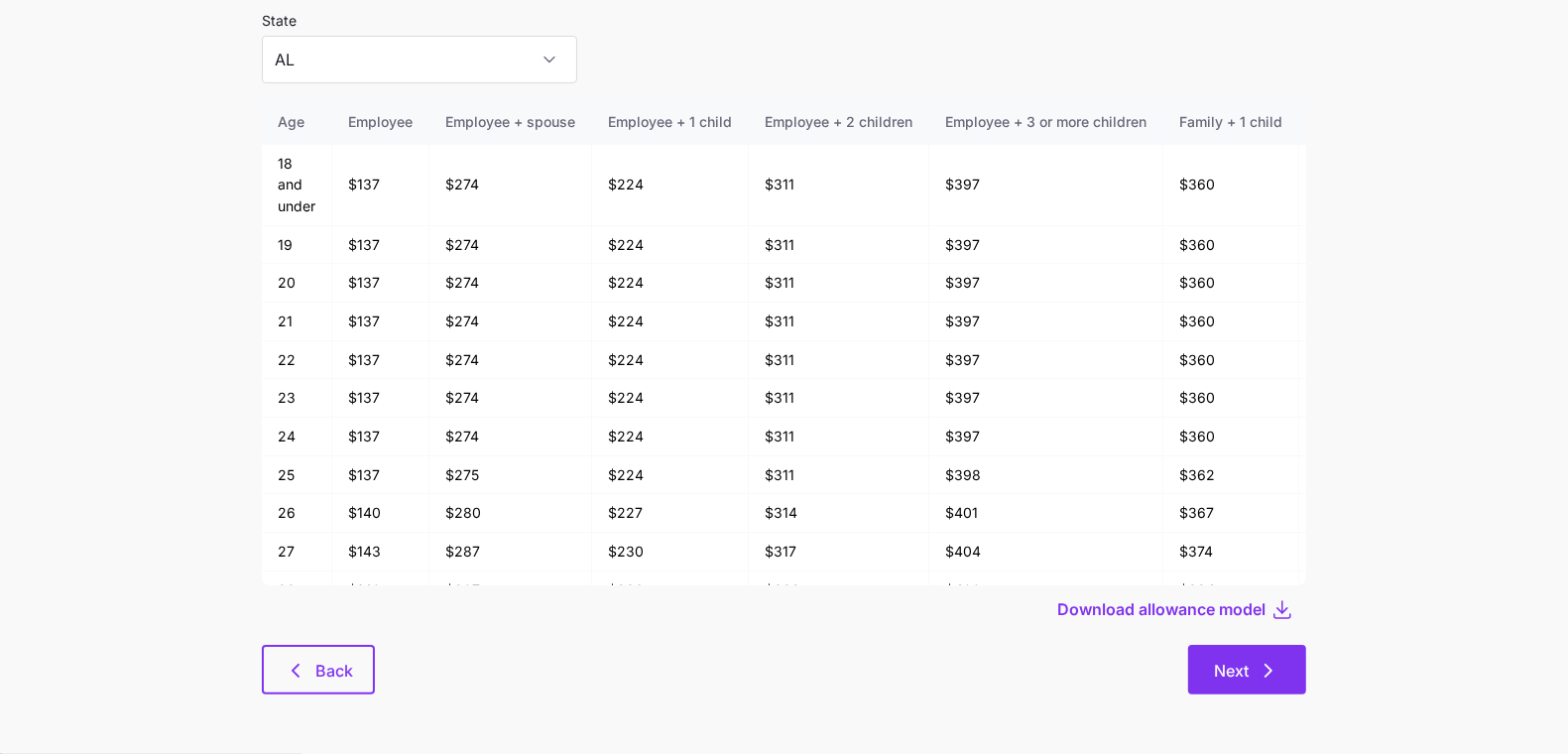 click on "Next" at bounding box center (1247, 670) 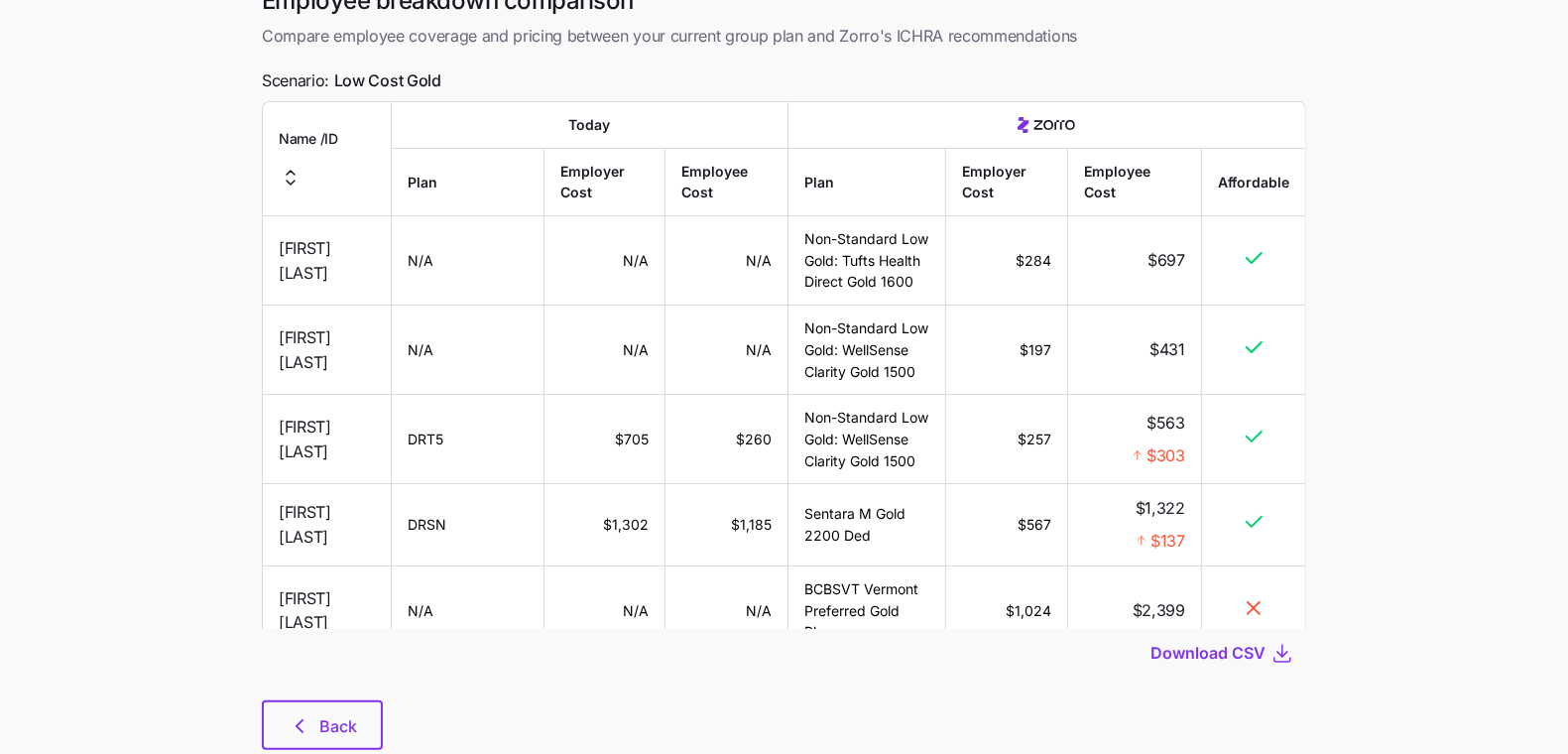 scroll, scrollTop: 0, scrollLeft: 0, axis: both 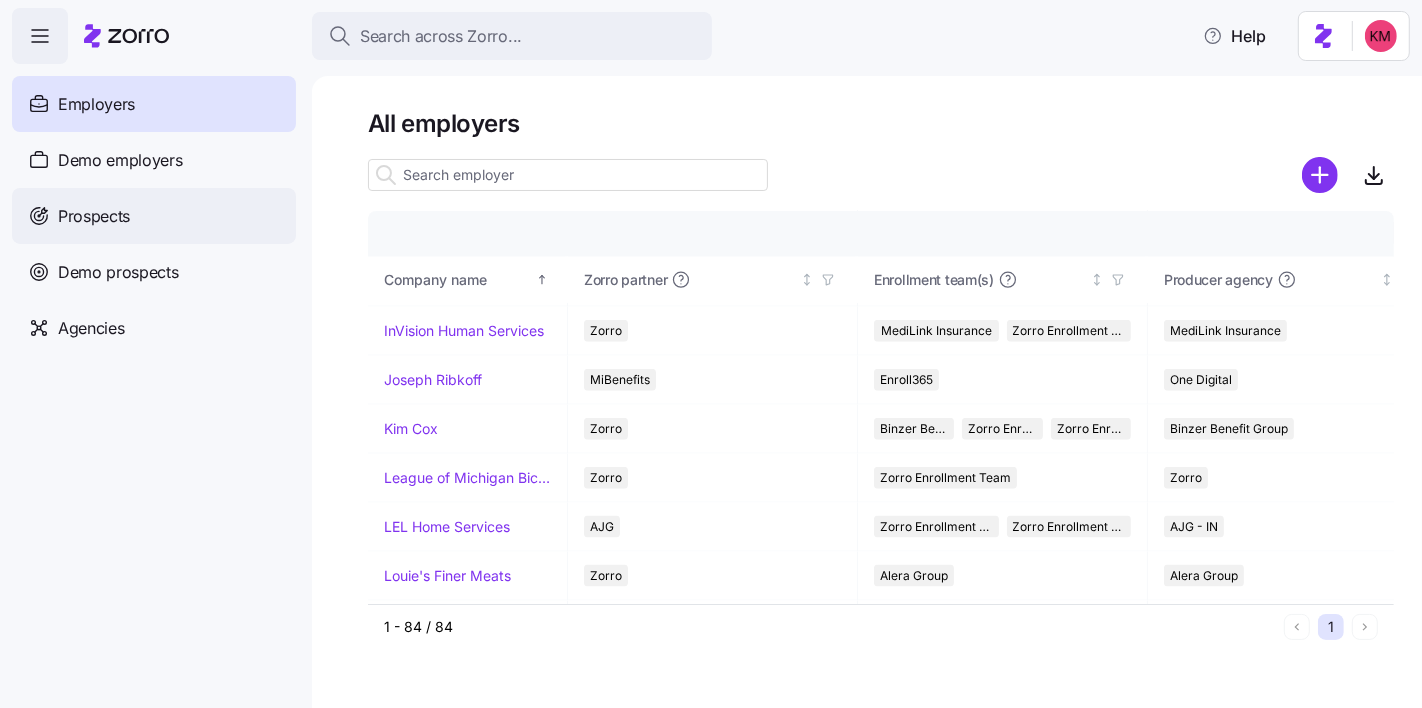 click on "Prospects" at bounding box center [94, 216] 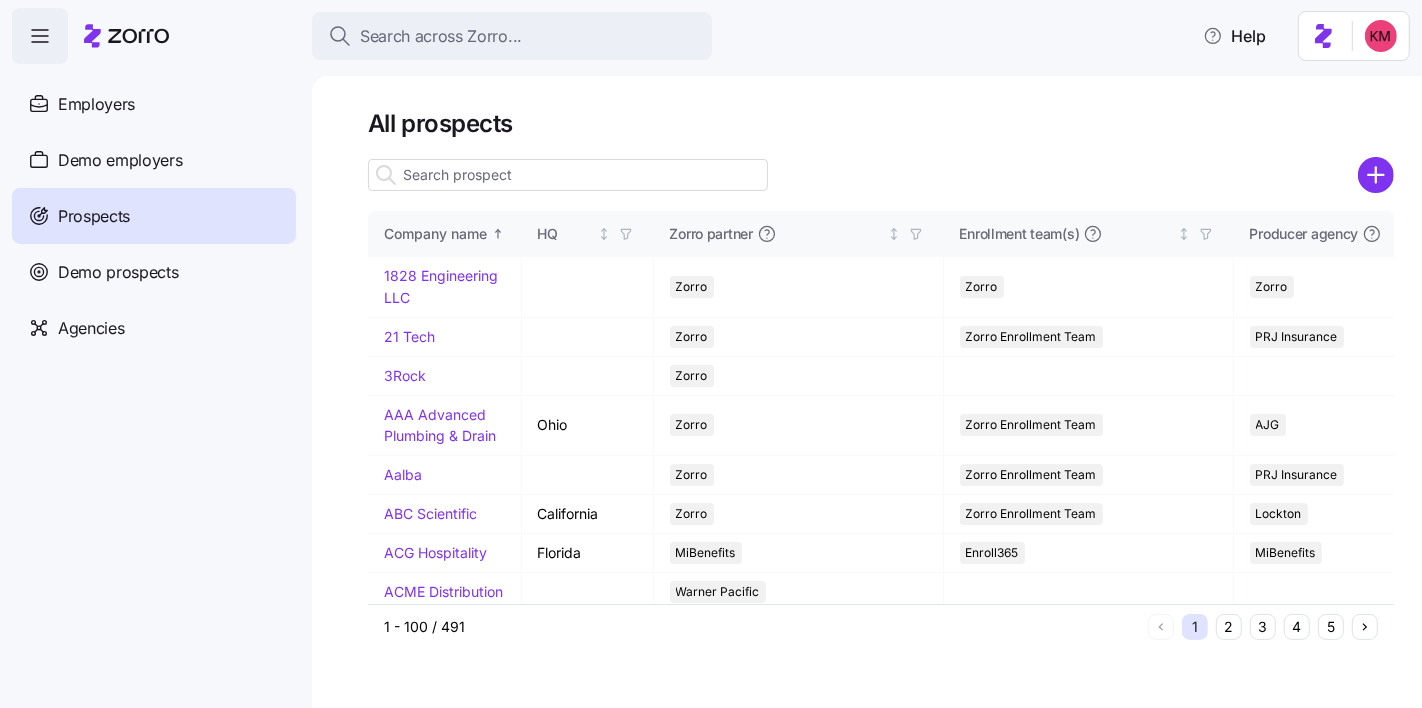 click at bounding box center (568, 175) 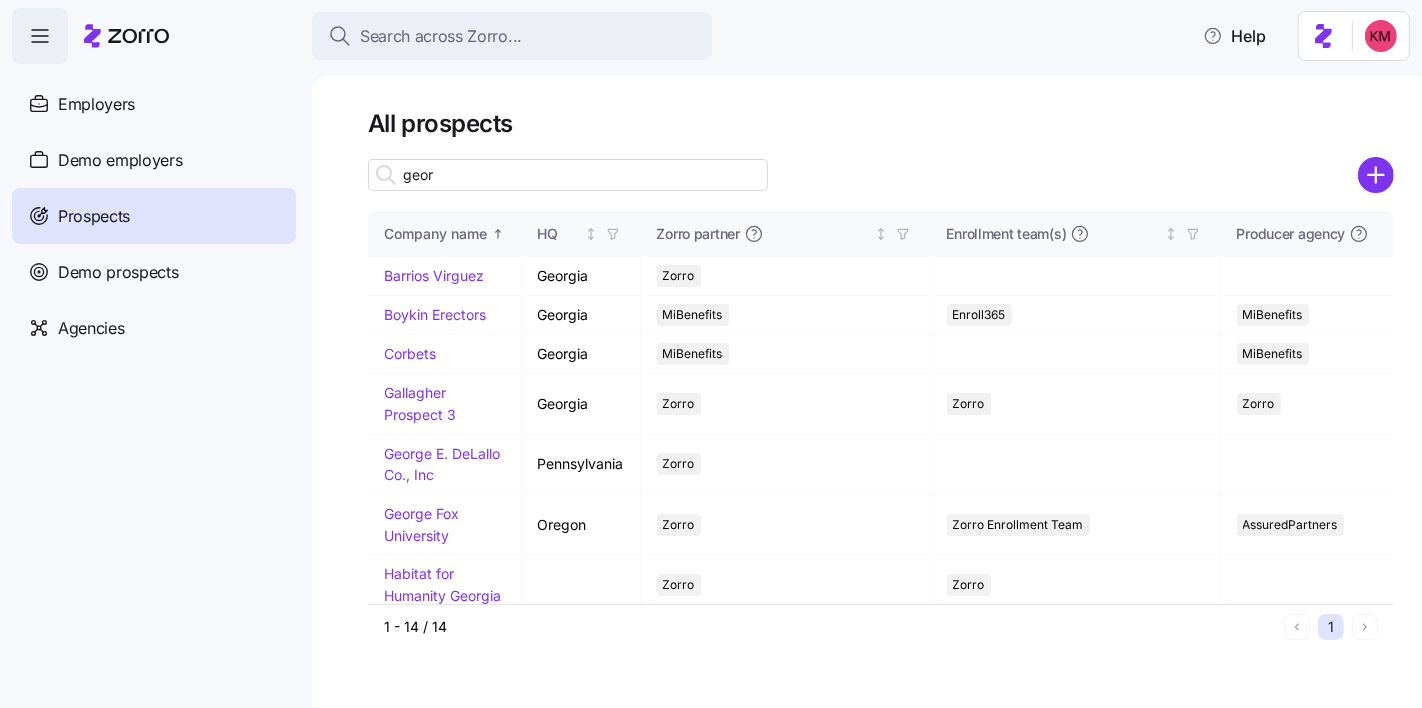 type on "geor" 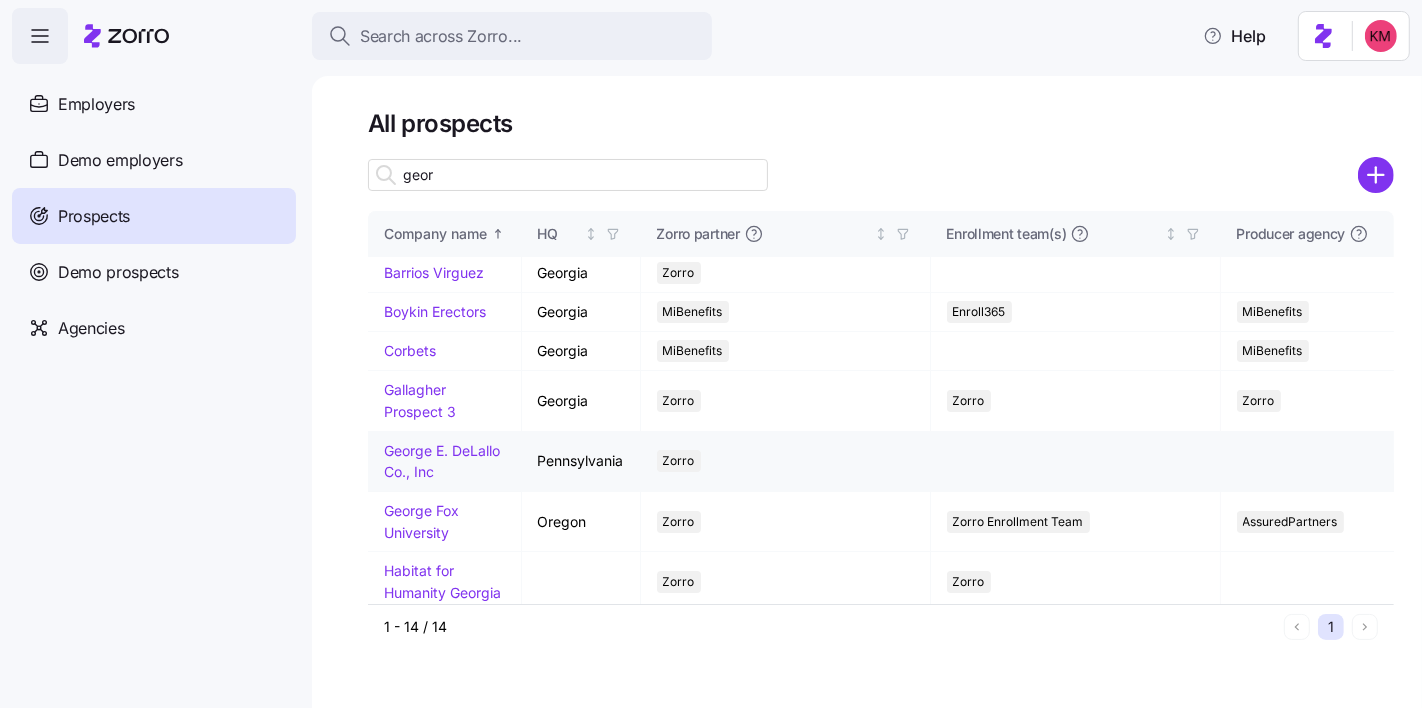 scroll, scrollTop: 4, scrollLeft: 0, axis: vertical 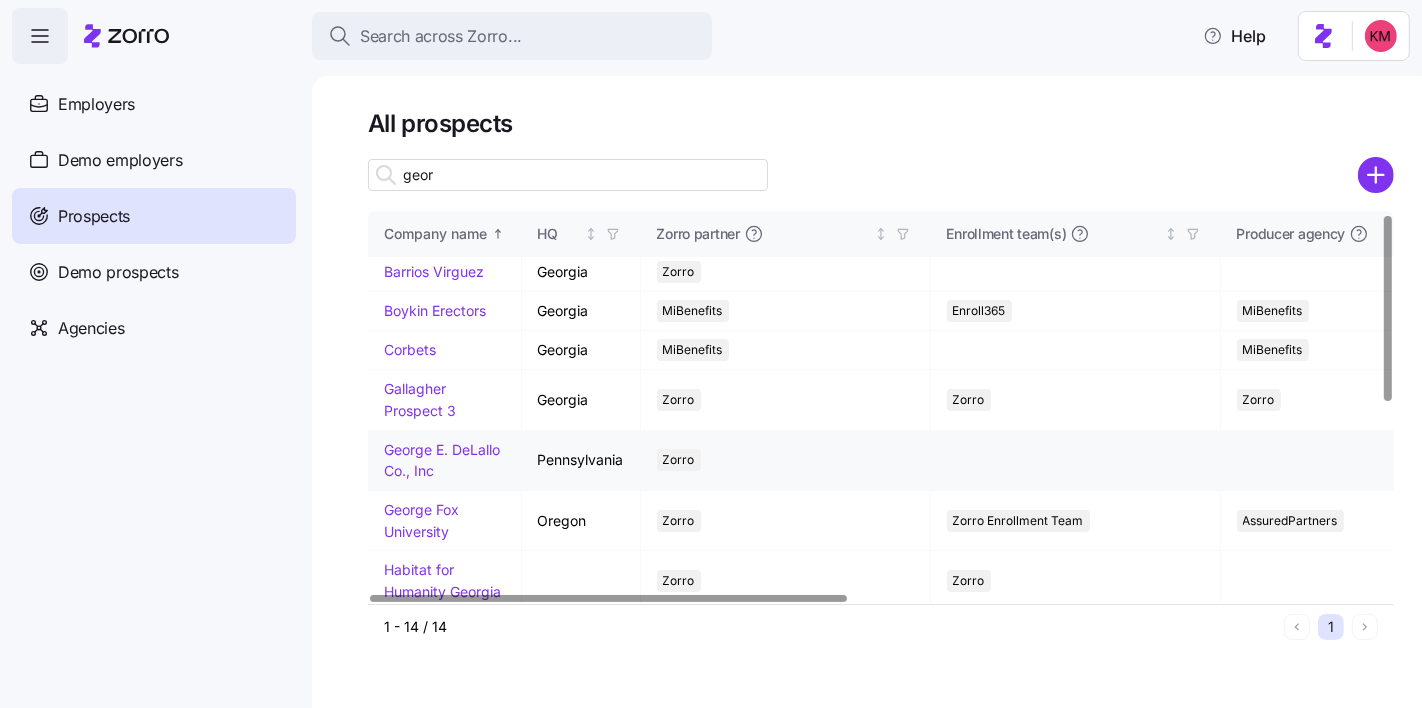 click on "George E. DeLallo Co., Inc" at bounding box center [442, 460] 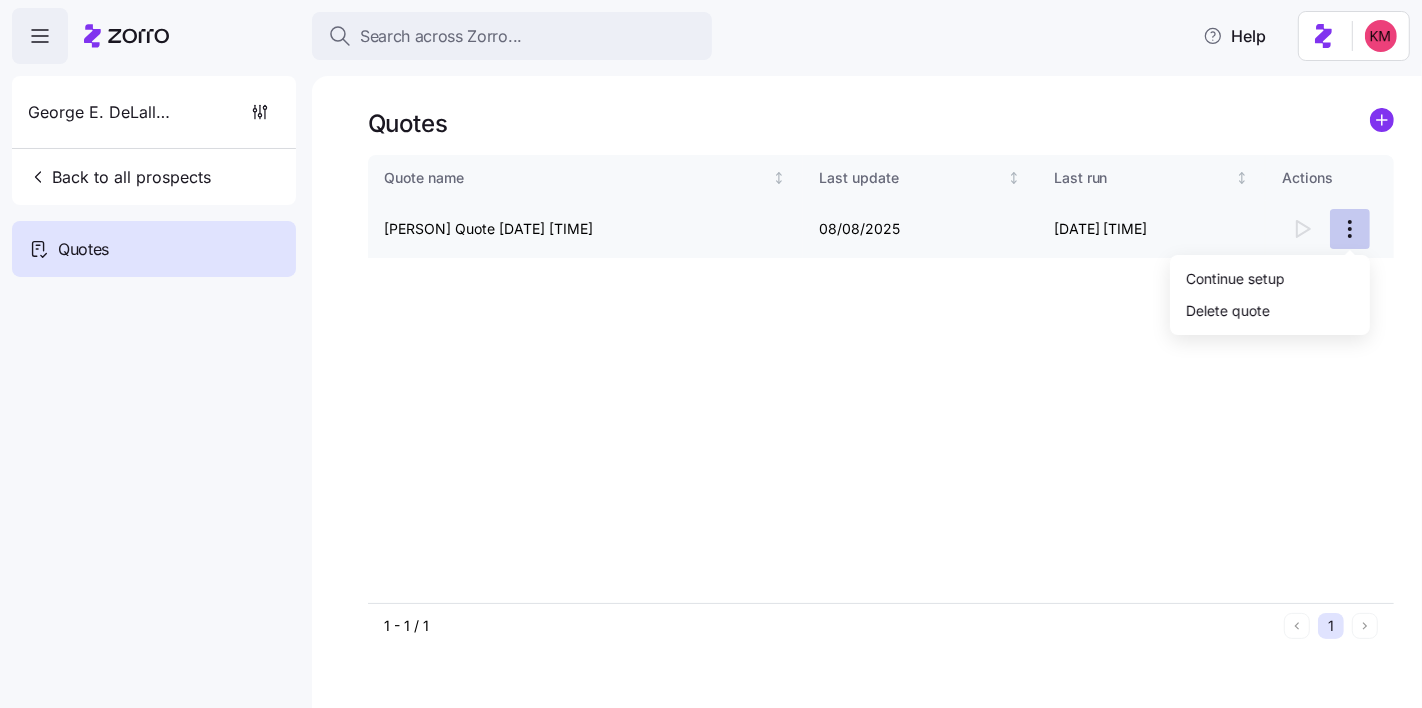 click on "Search across Zorro... Help [PERSON] Back to all prospects Quotes Quotes Quote name Last update Last run Actions [PERSON] Quote [DATE] [TIME] [DATE] [DATE] [TIME] 1 - 1 / 1 1 Quotes
Continue setup Delete quote" at bounding box center (711, 529) 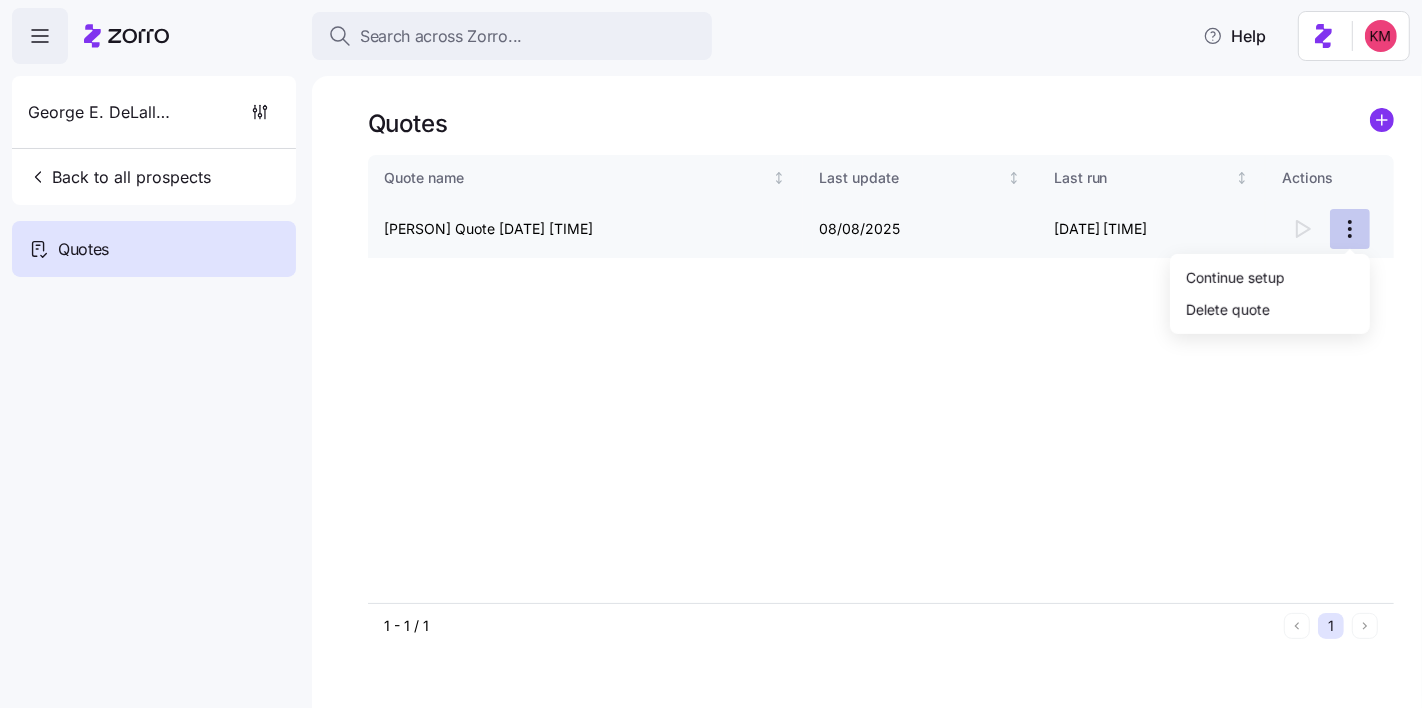 click on "Search across Zorro... Help [PERSON] Back to all prospects Quotes Quotes Quote name Last update Last run Actions [PERSON] Quote [DATE] [TIME] [DATE] [DATE] [TIME] 1 - 1 / 1 1 Quotes
Continue setup Delete quote" at bounding box center (711, 529) 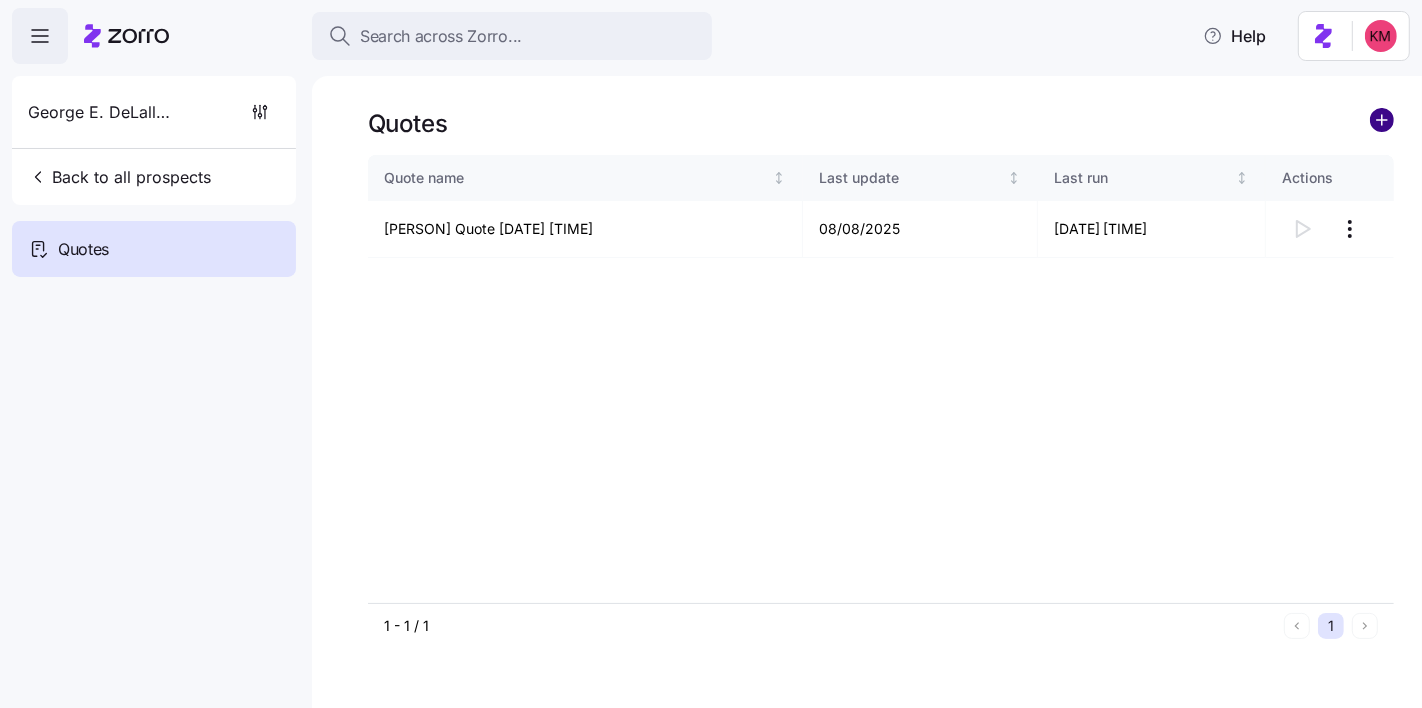 click 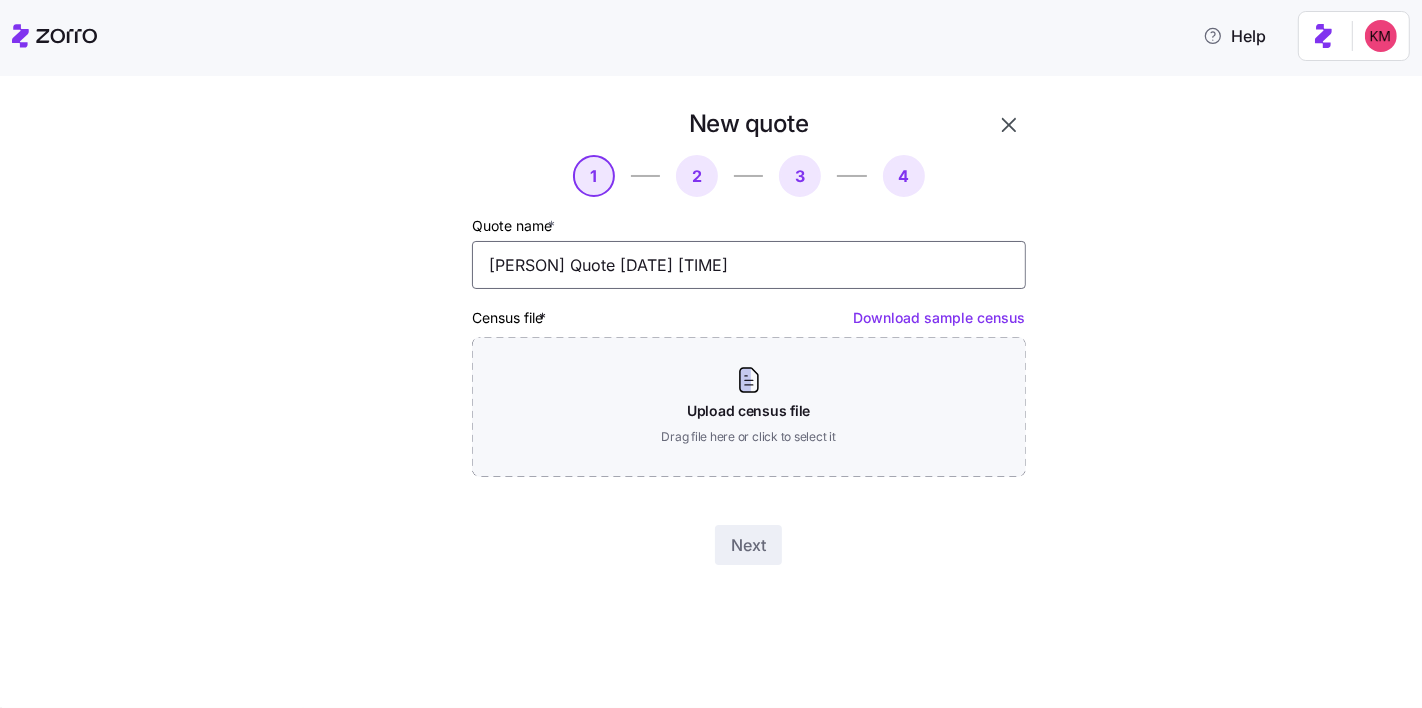 click on "[PERSON] Quote [DATE] [TIME]" at bounding box center (749, 265) 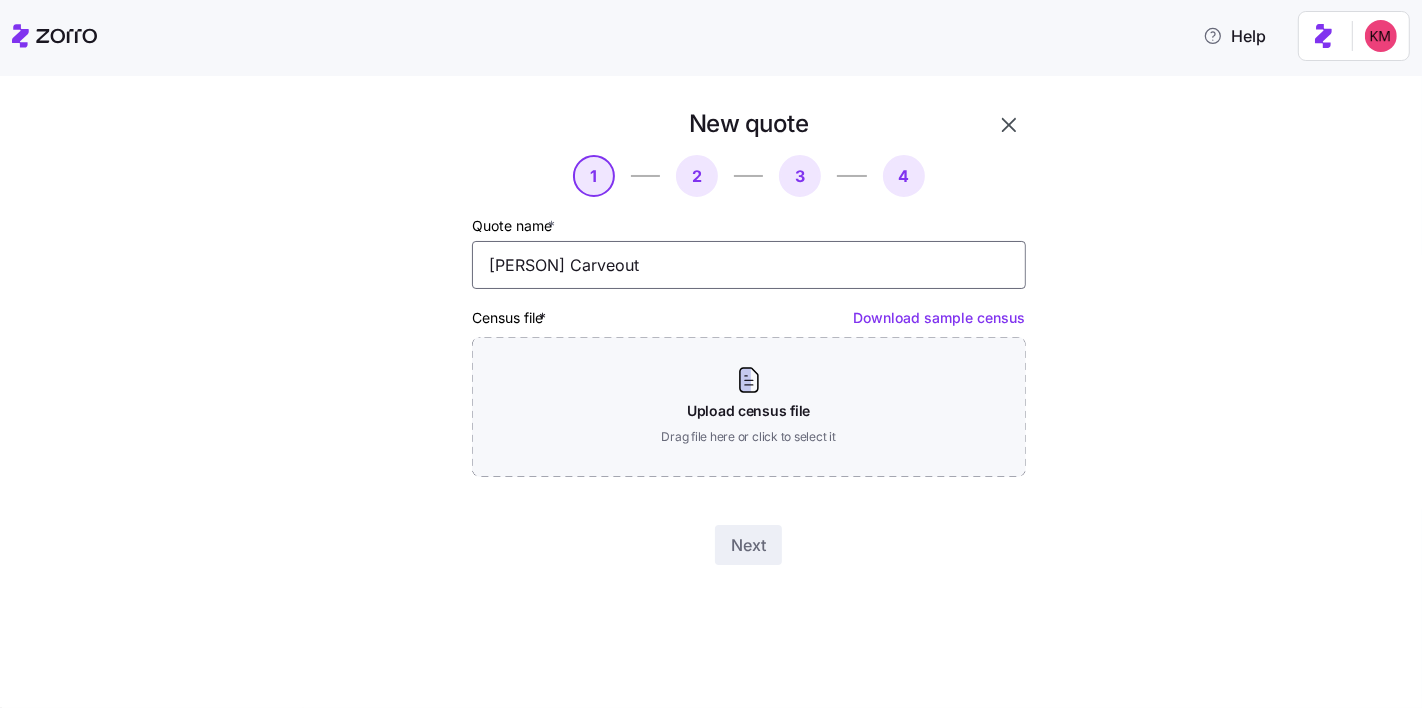 type on "[PERSON] Carveout" 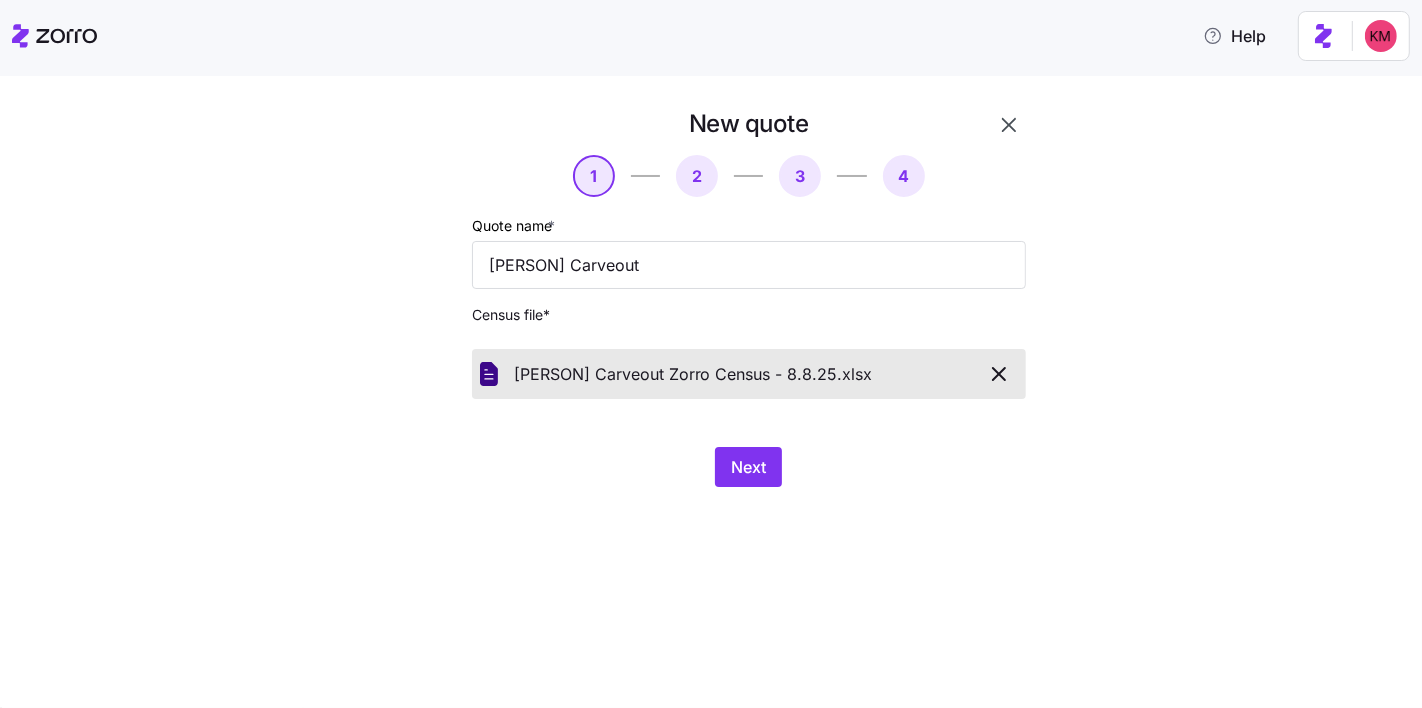 drag, startPoint x: 870, startPoint y: 553, endPoint x: 791, endPoint y: 481, distance: 106.887794 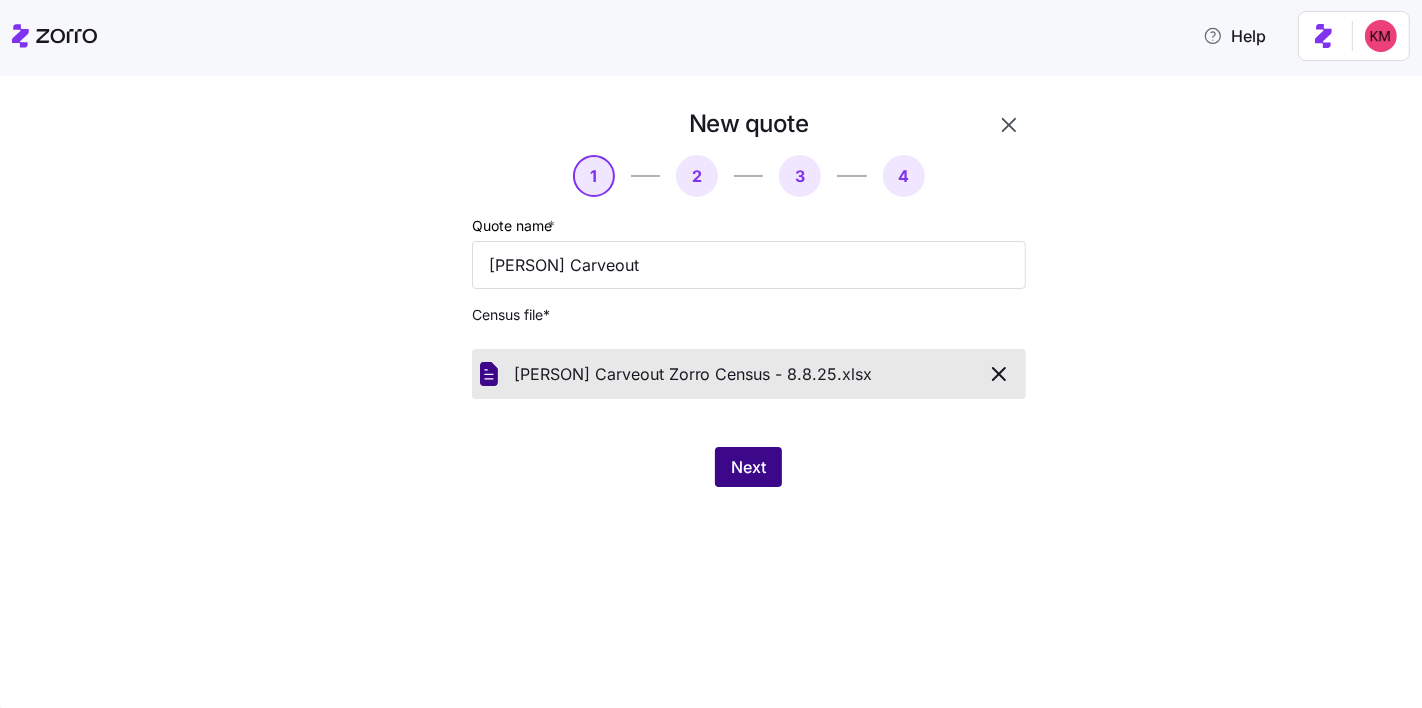 click on "Next" at bounding box center [748, 467] 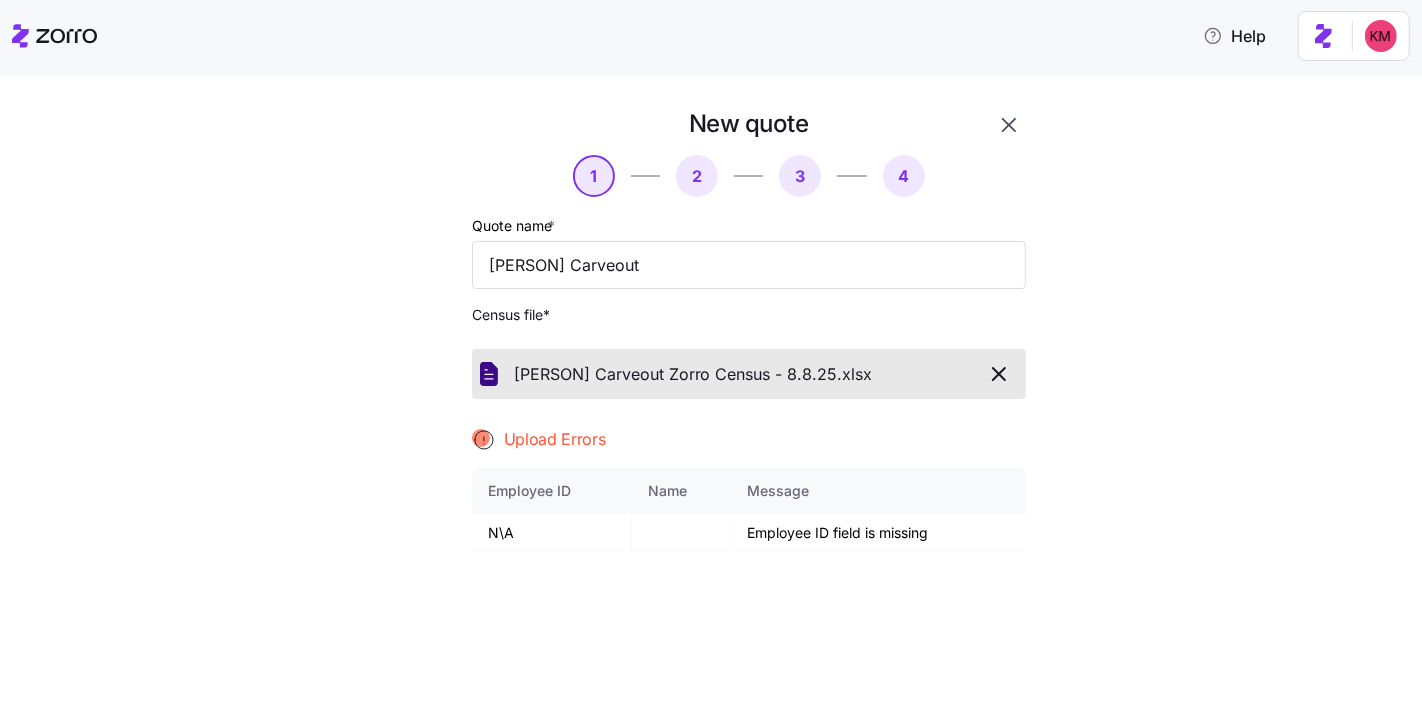 click at bounding box center (999, 374) 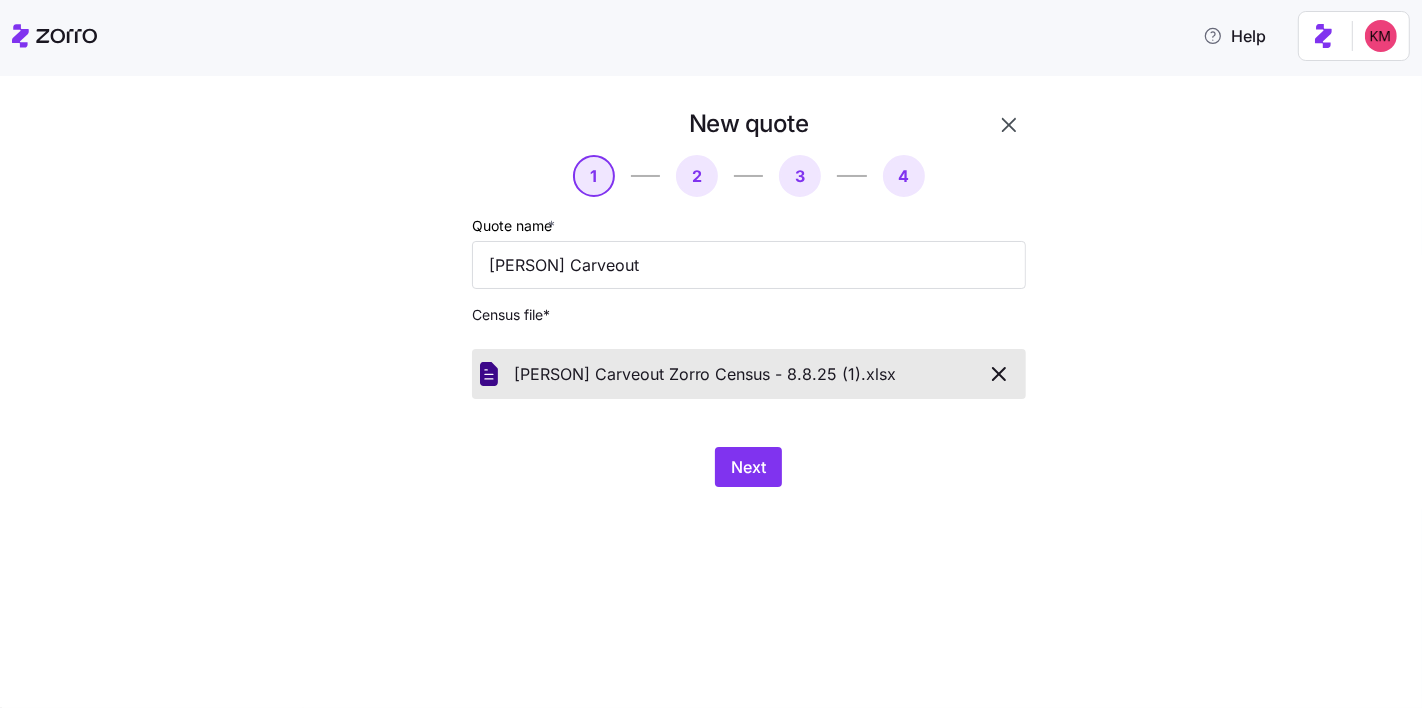 click on "New quote 1 2 3 4 Quote name  * George E. DeLallo Carveout Census file * George E. DeLallo Co. Carveout Zorro Census - 8.8.25 (1). xlsx Next" at bounding box center [725, 309] 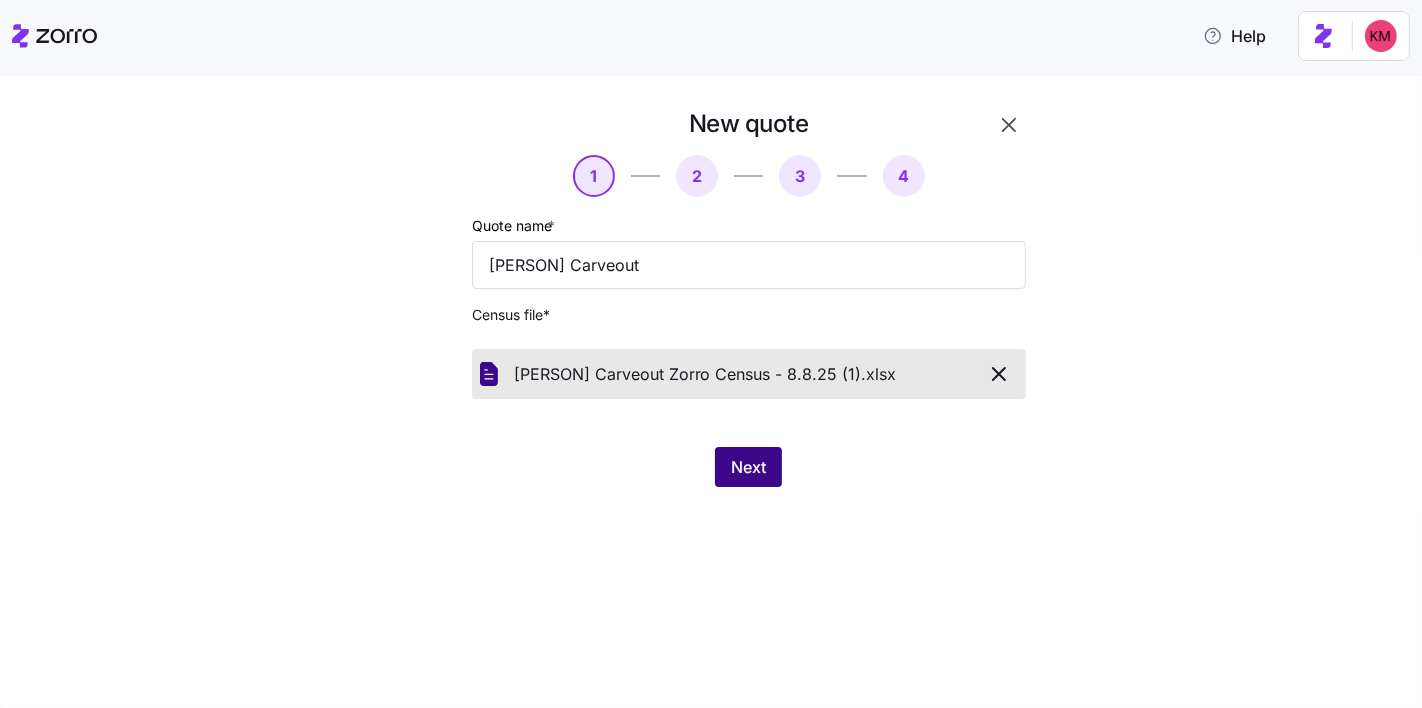 click on "Next" at bounding box center [748, 467] 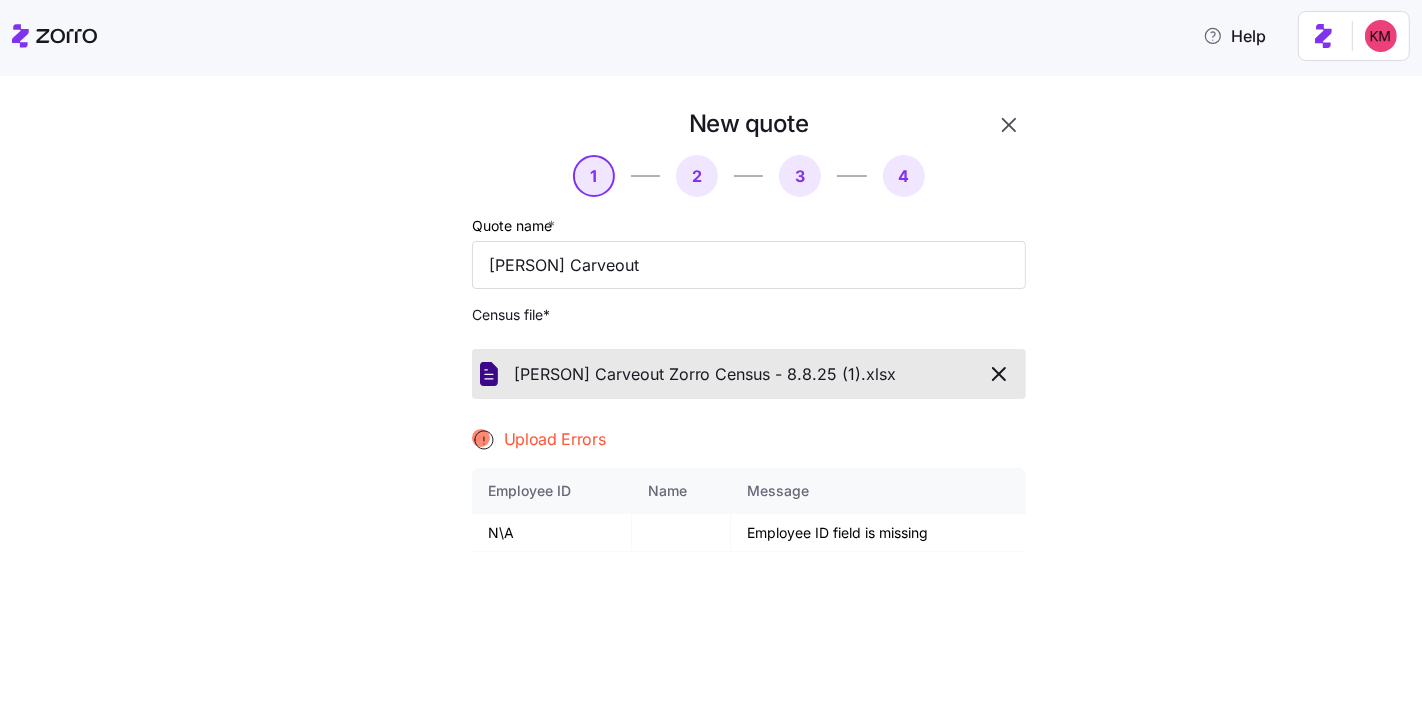 click 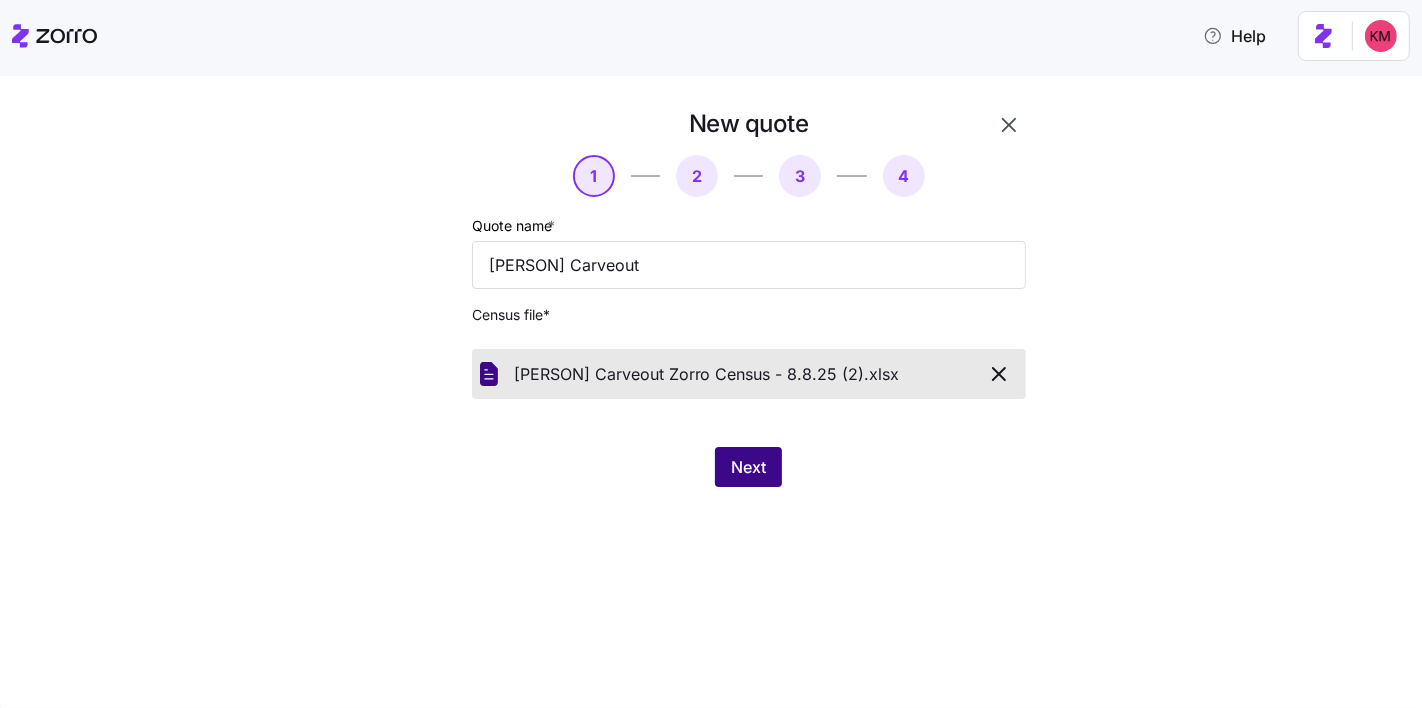 drag, startPoint x: 925, startPoint y: 496, endPoint x: 776, endPoint y: 479, distance: 149.96666 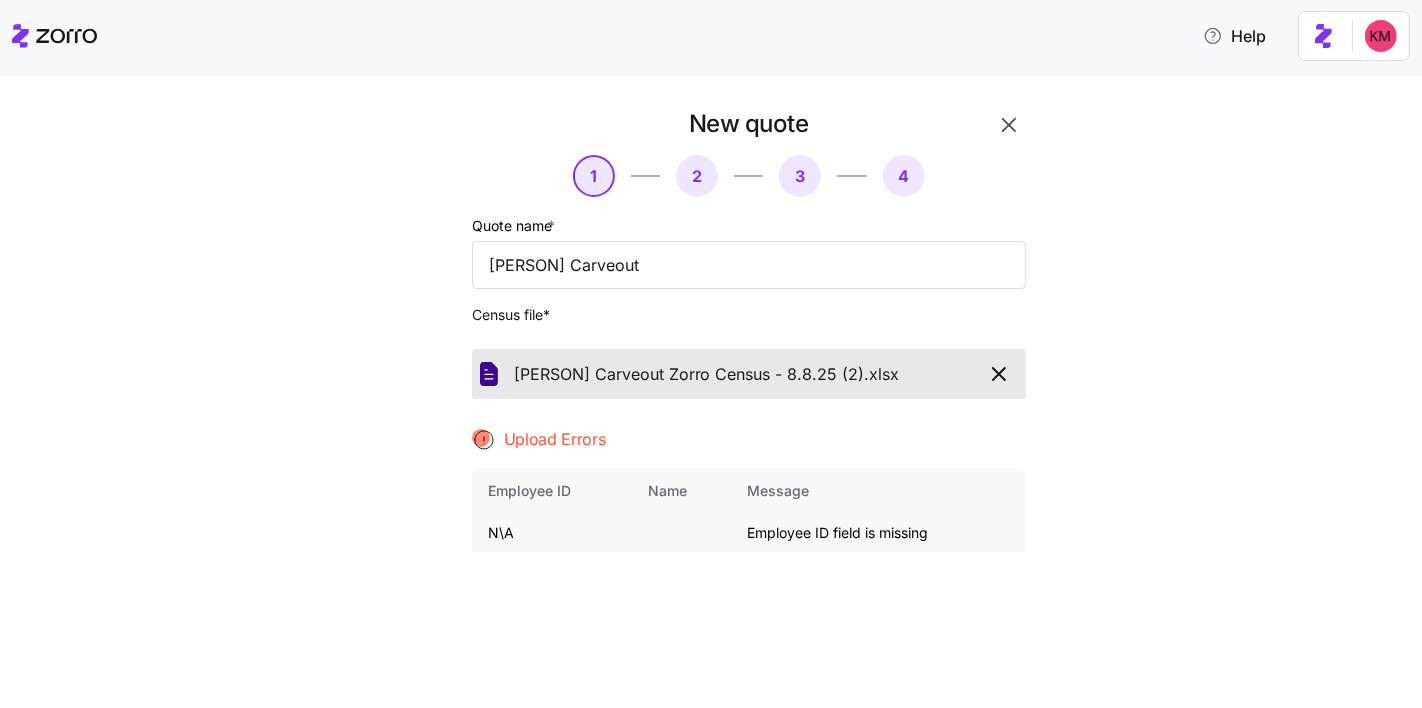 click on "N\A" at bounding box center (552, 533) 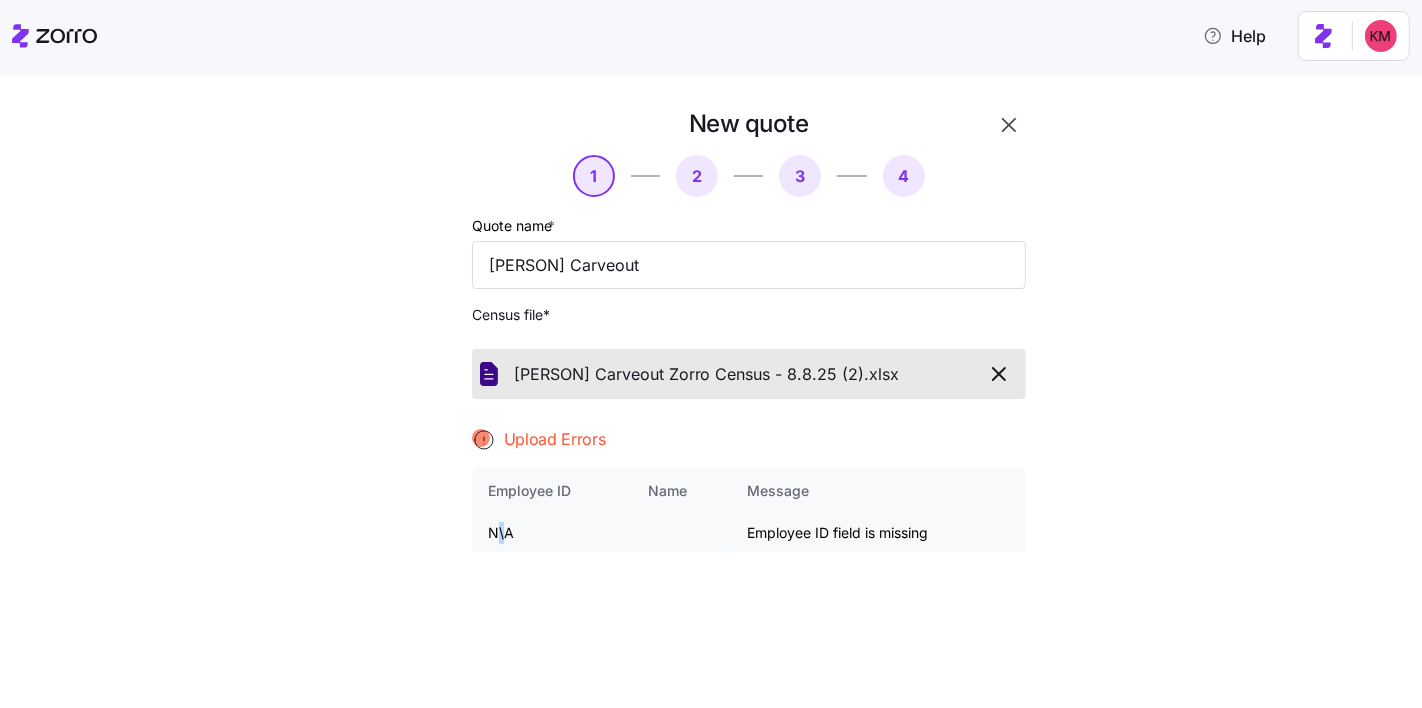 click on "N\A" at bounding box center [552, 533] 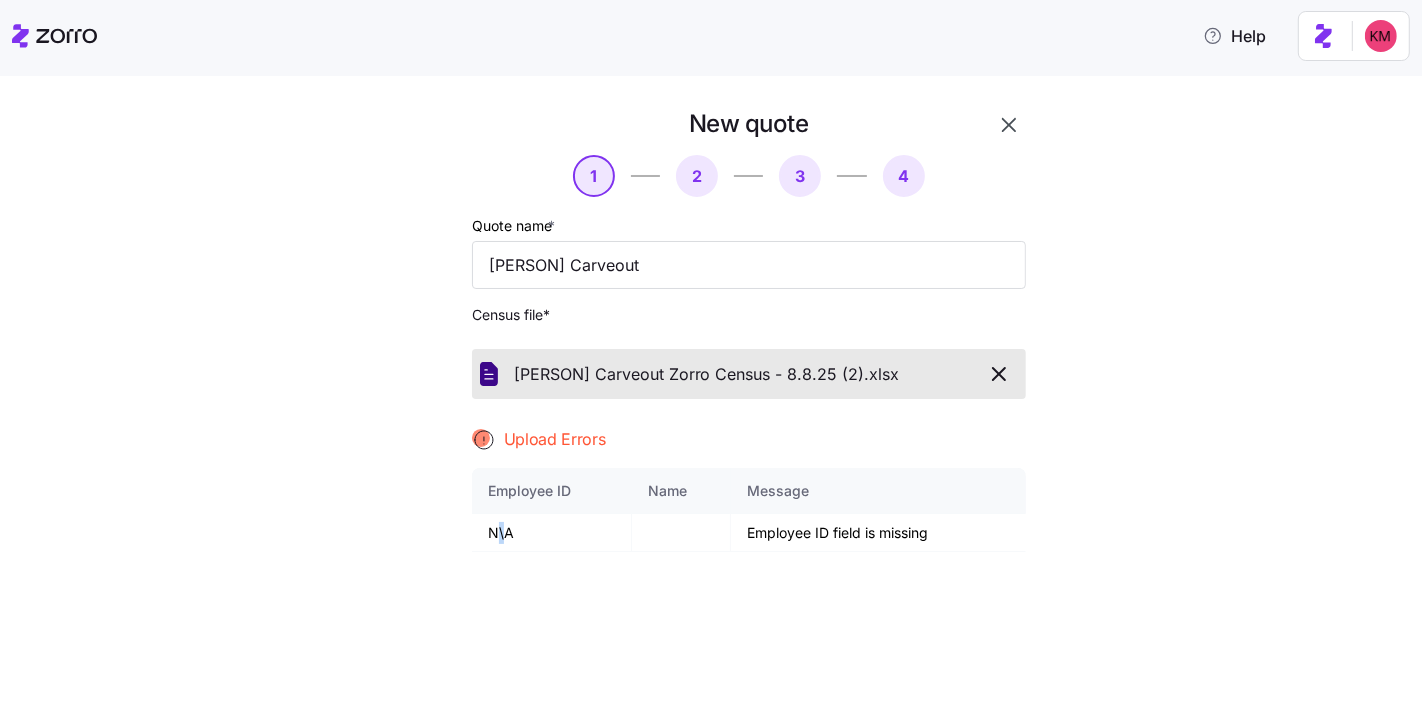 click 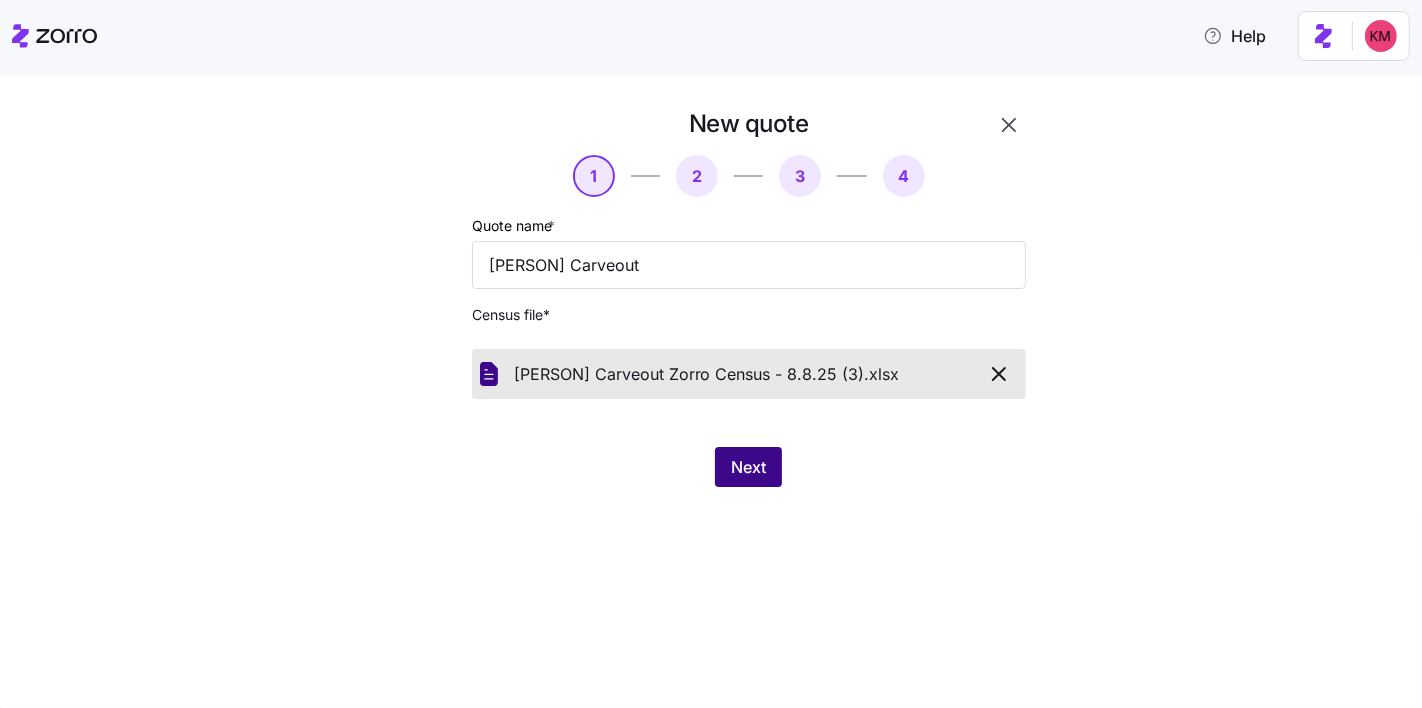 click on "Next" at bounding box center [748, 467] 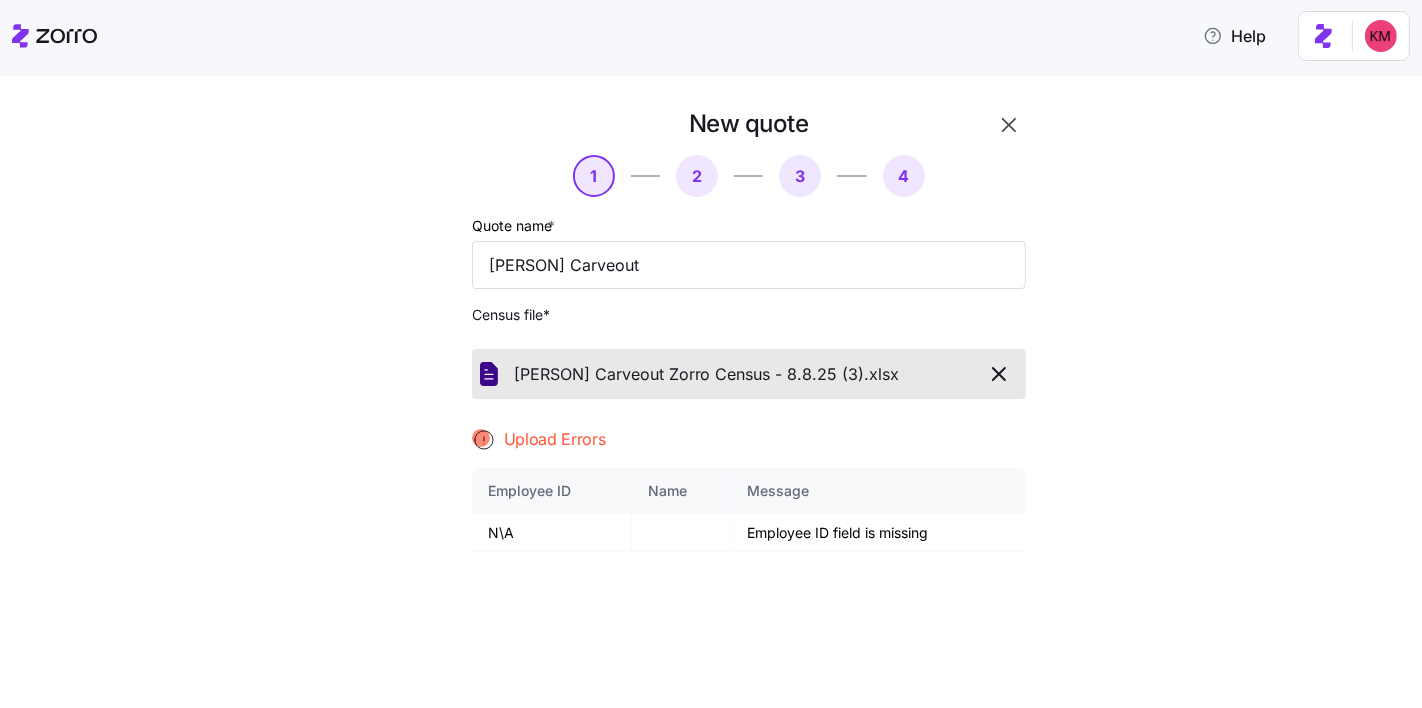 click on "New quote 1 2 3 4 Quote name  * George E. DeLallo Carveout Census file * George E. DeLallo Co. Carveout Zorro Census - 8.8.25 (3). xlsx Upload Errors Employee ID Name Message N\A Employee ID field is missing Next" at bounding box center (725, 494) 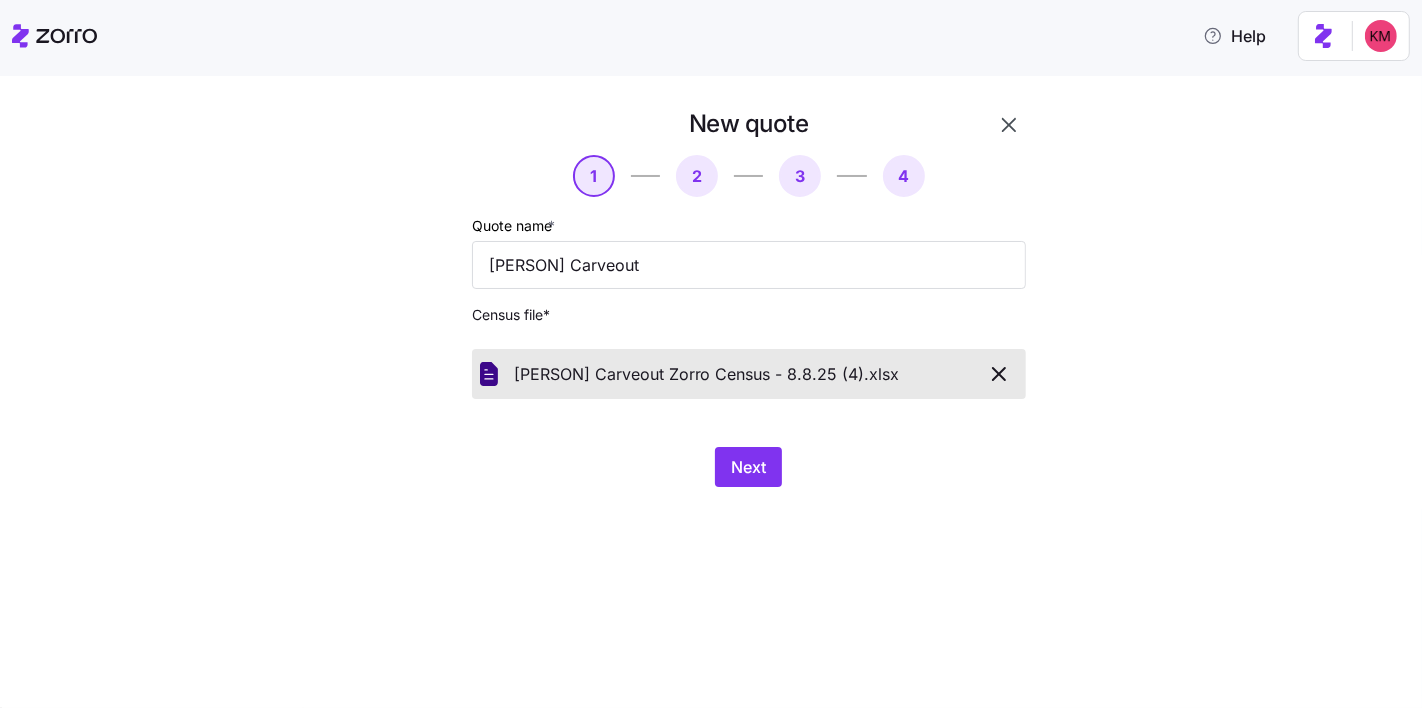 click on "New quote 1 2 3 4 Quote name  * George E. DeLallo Carveout Census file * George E. DeLallo Co. Carveout Zorro Census - 8.8.25 (4). xlsx Next" at bounding box center [725, 309] 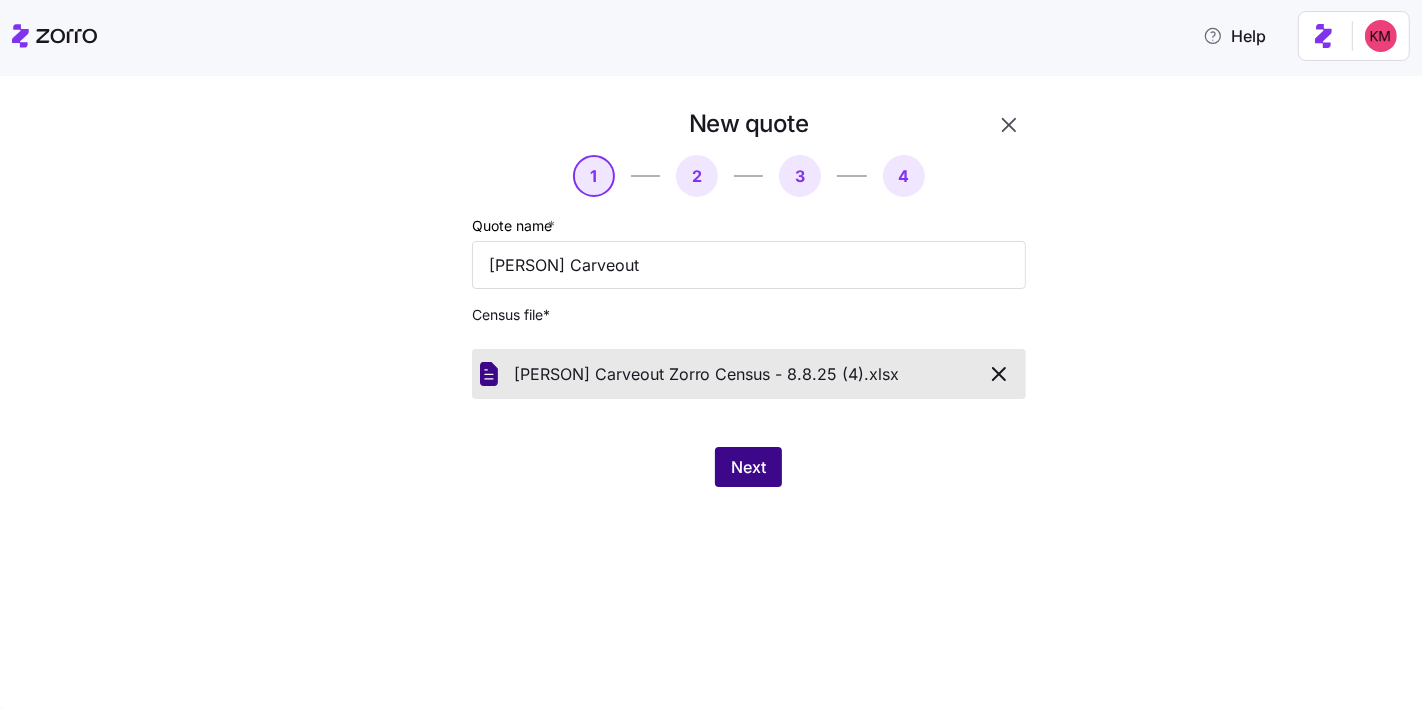 click on "Next" at bounding box center (748, 467) 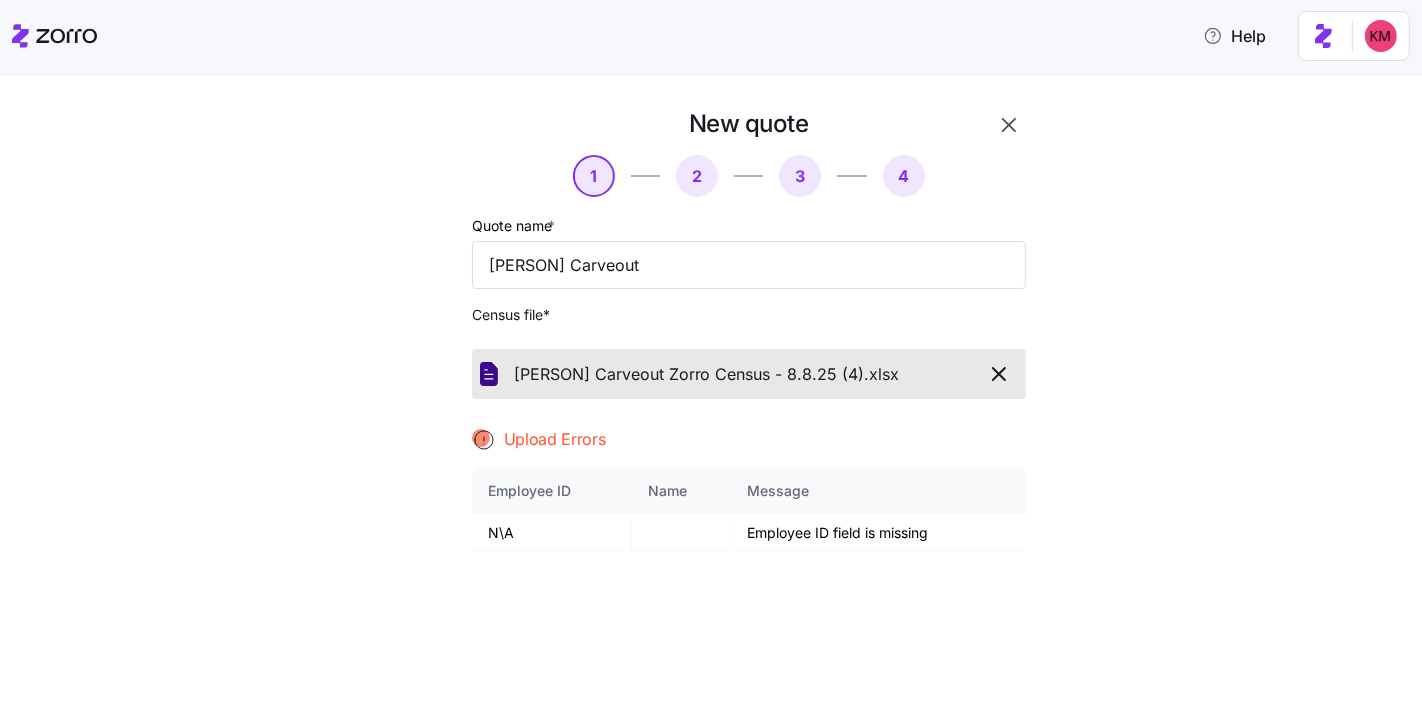 click on "Census file *" at bounding box center (749, 315) 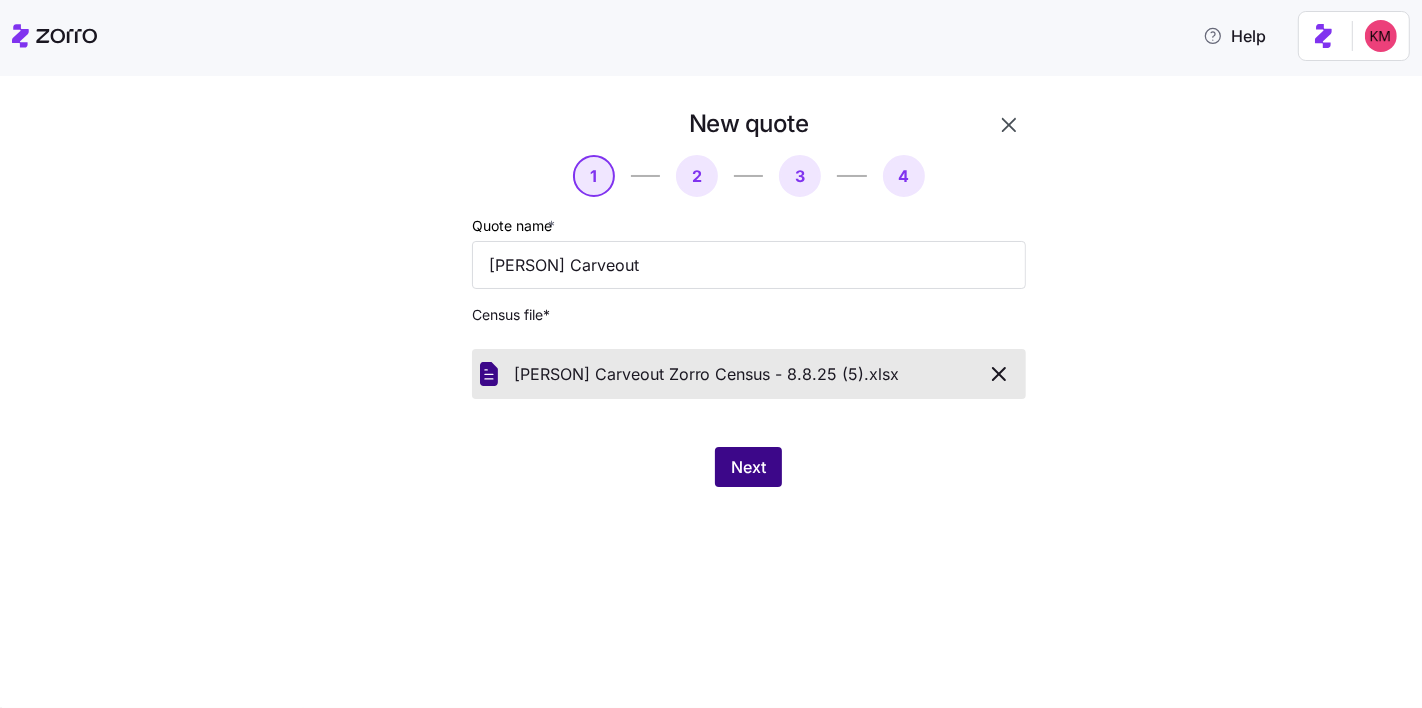 click on "Next" at bounding box center (748, 467) 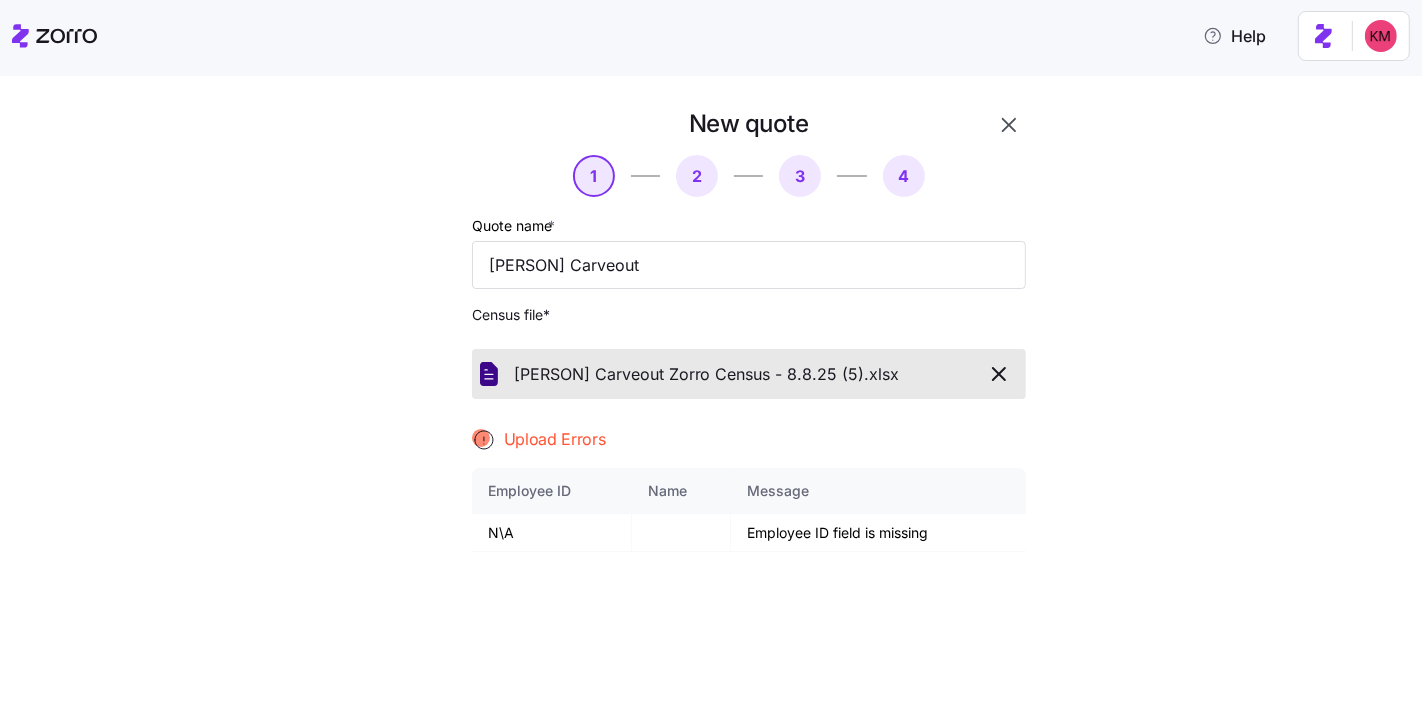 click 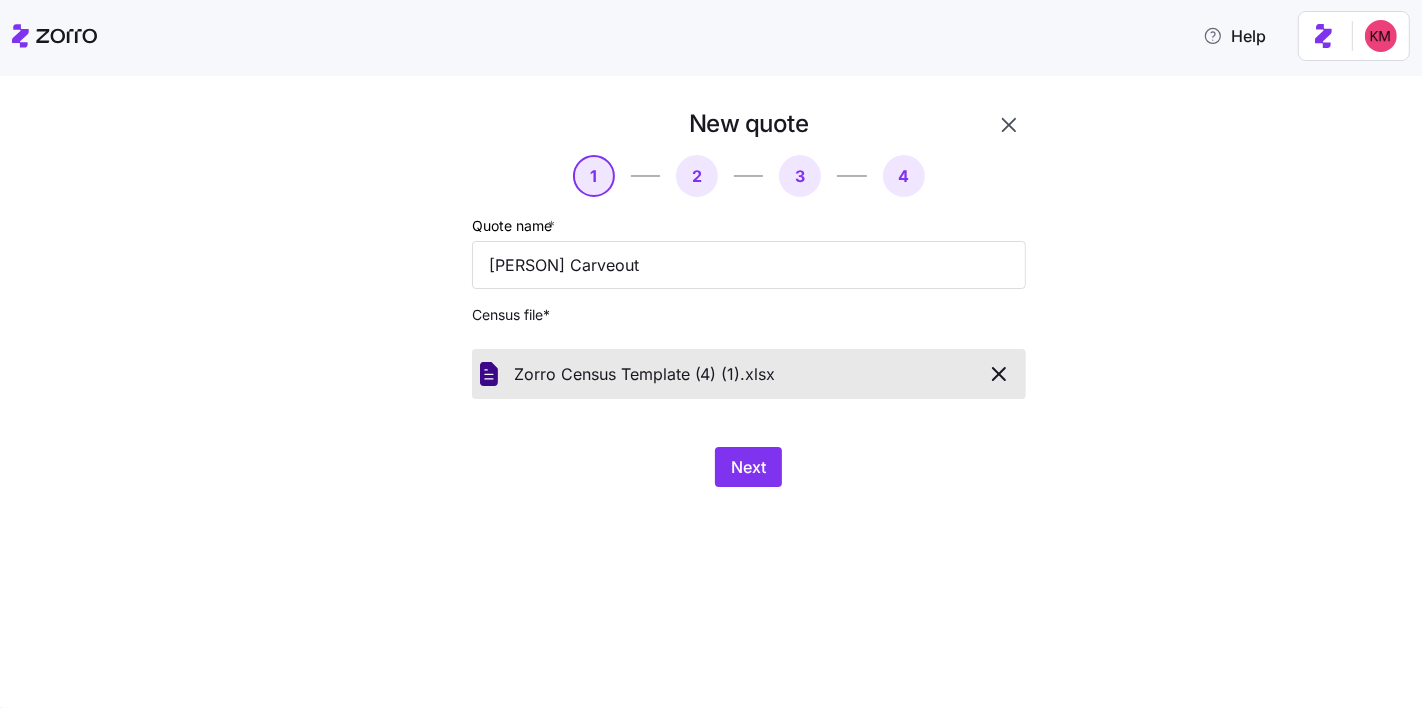 click on "New quote 1 2 3 4 Quote name  * George E. DeLallo Carveout Census file * Zorro Census Template (4) (1). xlsx Next" at bounding box center [725, 309] 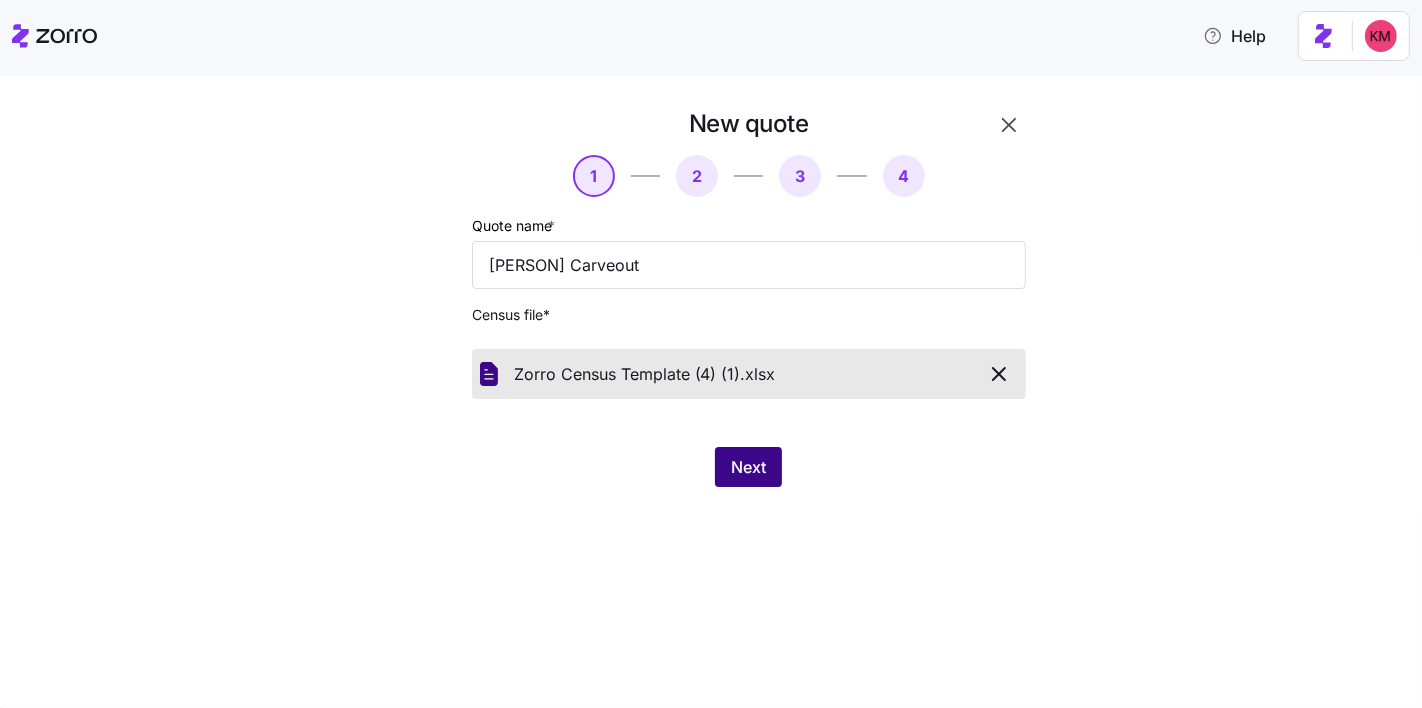 click on "Next" at bounding box center (748, 467) 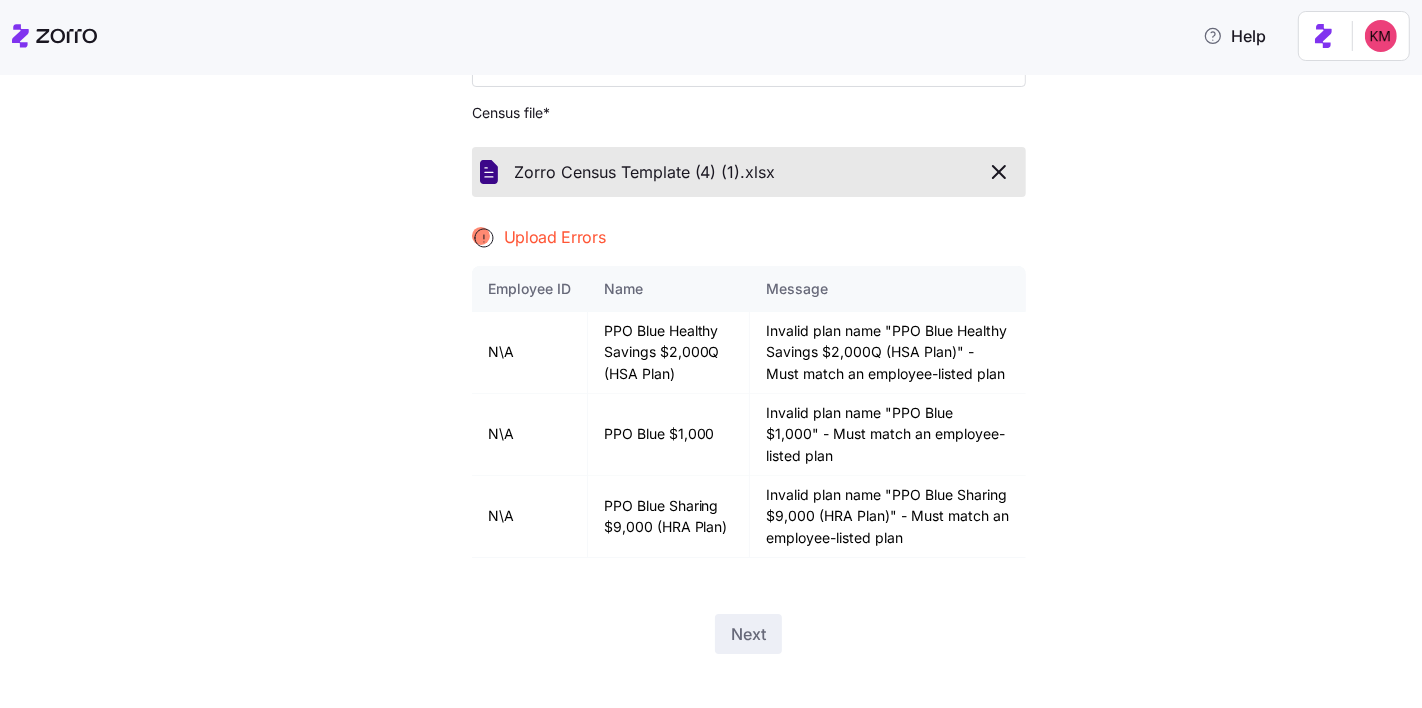 scroll, scrollTop: 220, scrollLeft: 0, axis: vertical 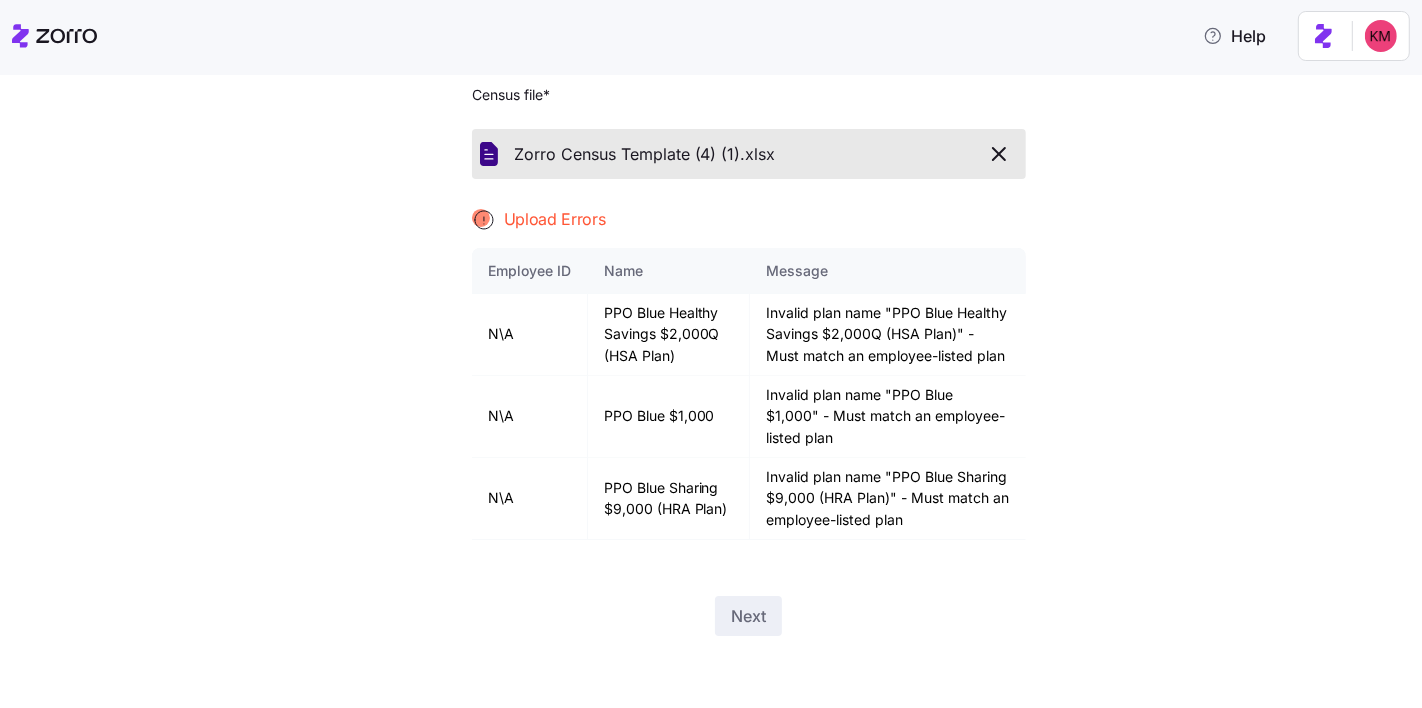 click on "New quote 1 2 3 4 Quote name  * George E. DeLallo Carveout Census file * Zorro Census Template (4) (1). xlsx Upload Errors Employee ID Name Message N\A PPO Blue Healthy Savings $2,000Q (HSA Plan) Invalid plan name "PPO Blue Healthy Savings $2,000Q (HSA Plan)" - Must match an employee-listed plan N\A PPO Blue $1,000 Invalid plan name "PPO Blue $1,000" - Must match an employee-listed plan N\A PPO Blue Sharing $9,000 (HRA Plan) Invalid plan name "PPO Blue Sharing $9,000 (HRA Plan)" - Must match an employee-listed plan Next" at bounding box center (711, 348) 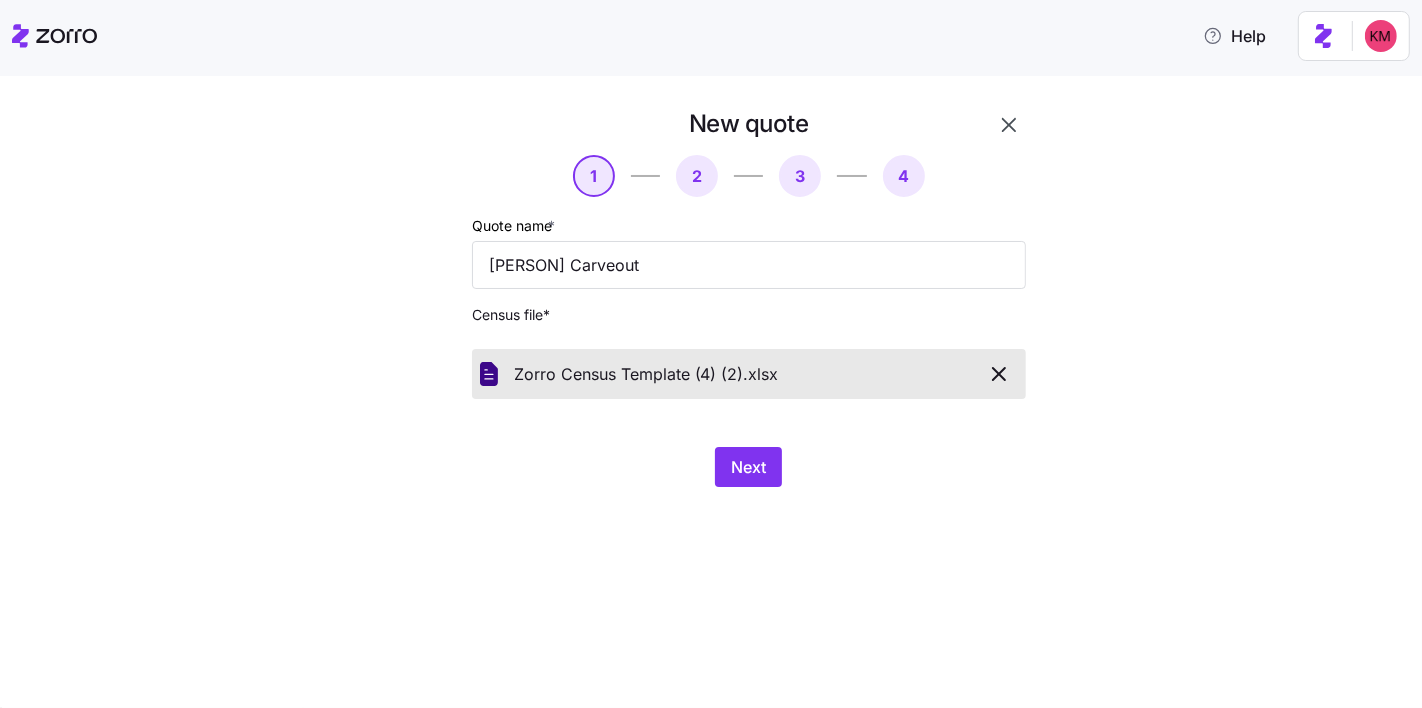 click on "New quote 1 2 3 4 Quote name  * George E. DeLallo Carveout Census file * Zorro Census Template (4) (2). xlsx Next" at bounding box center [711, 392] 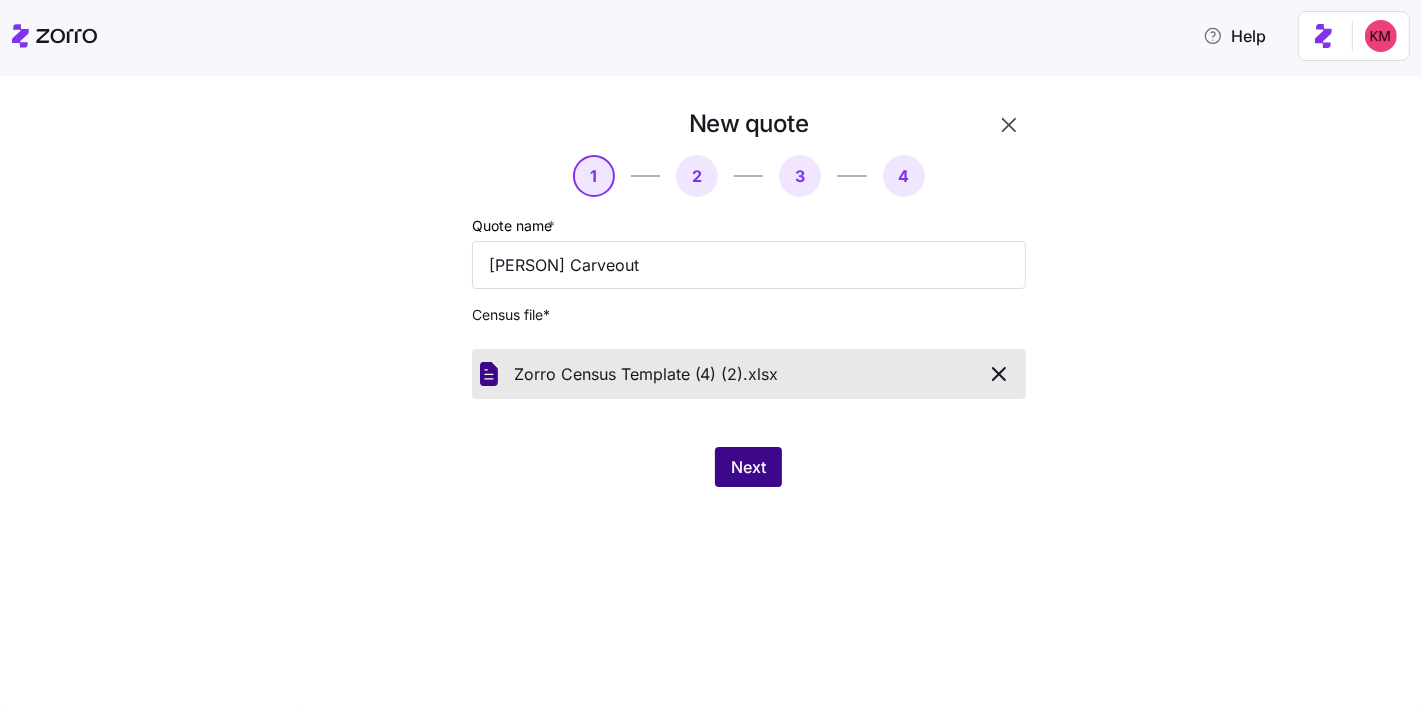click on "Next" at bounding box center [748, 467] 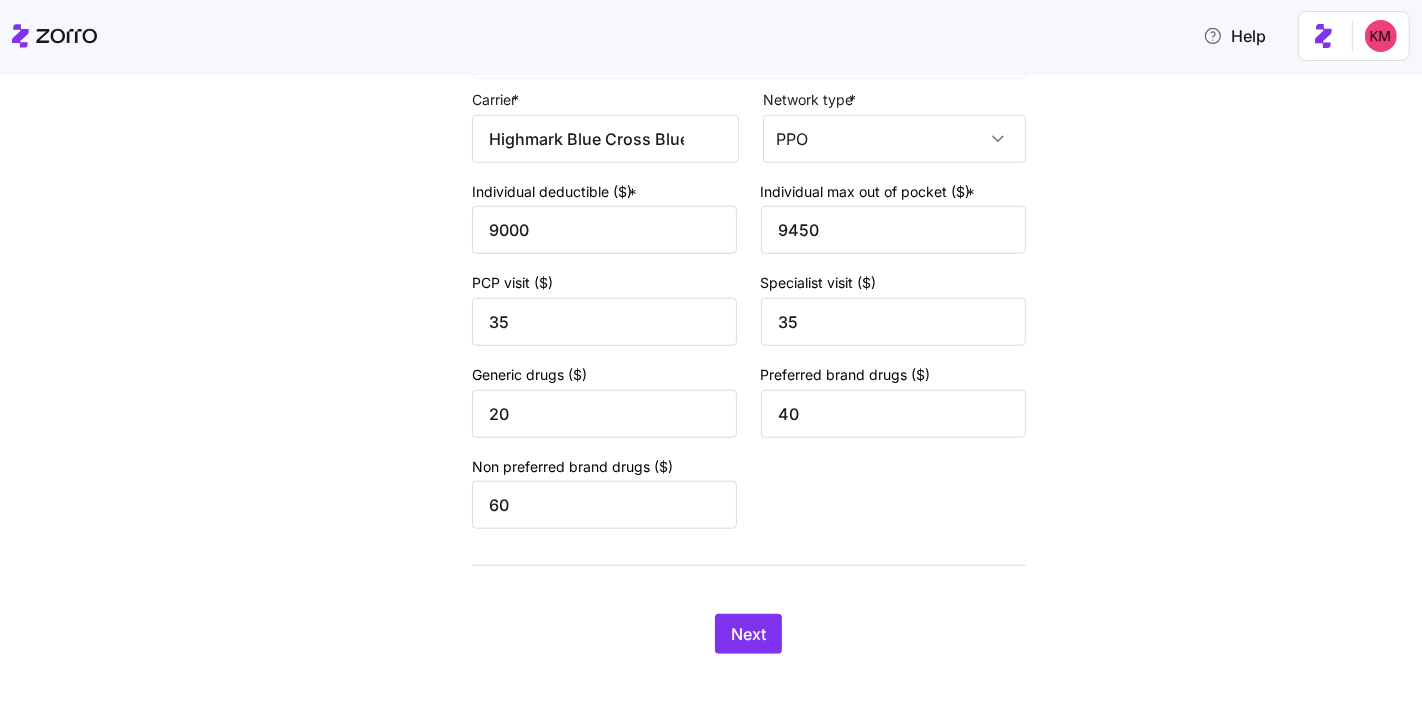 scroll, scrollTop: 1430, scrollLeft: 0, axis: vertical 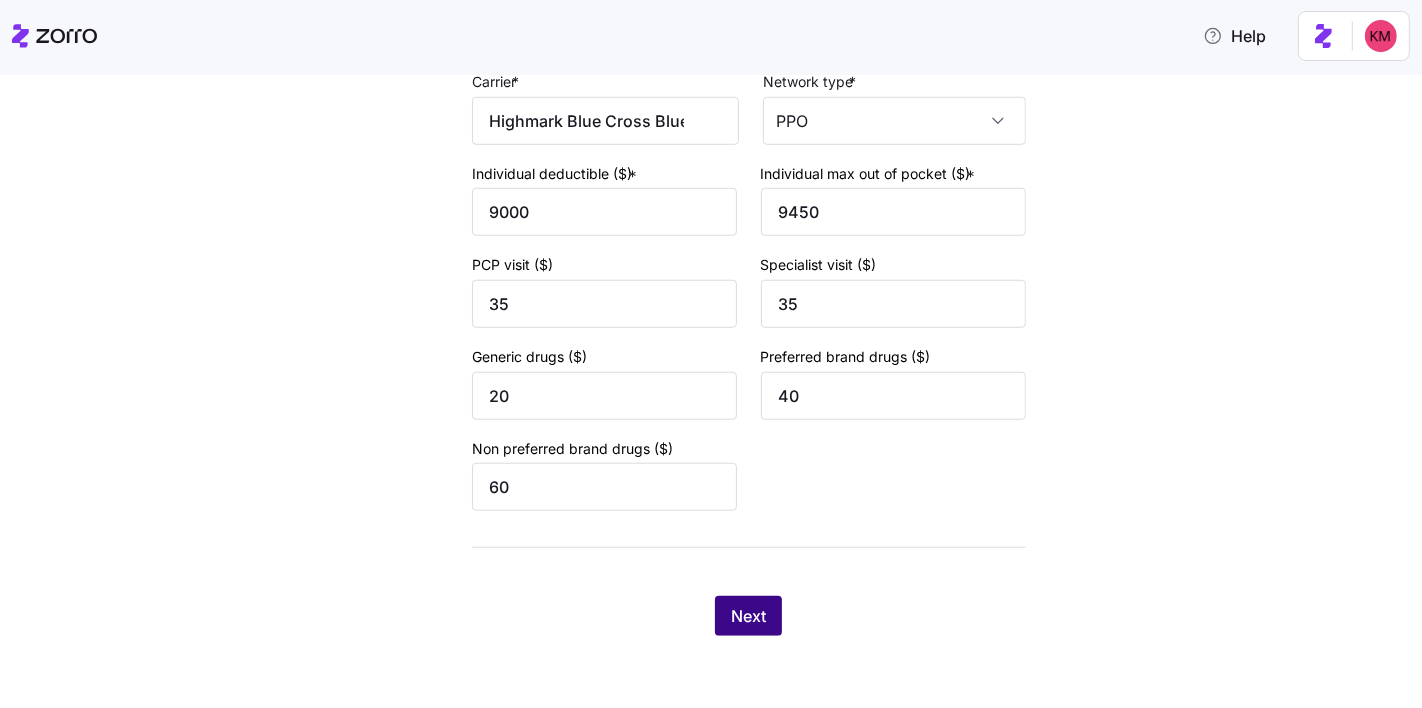 click on "Next" at bounding box center (748, 616) 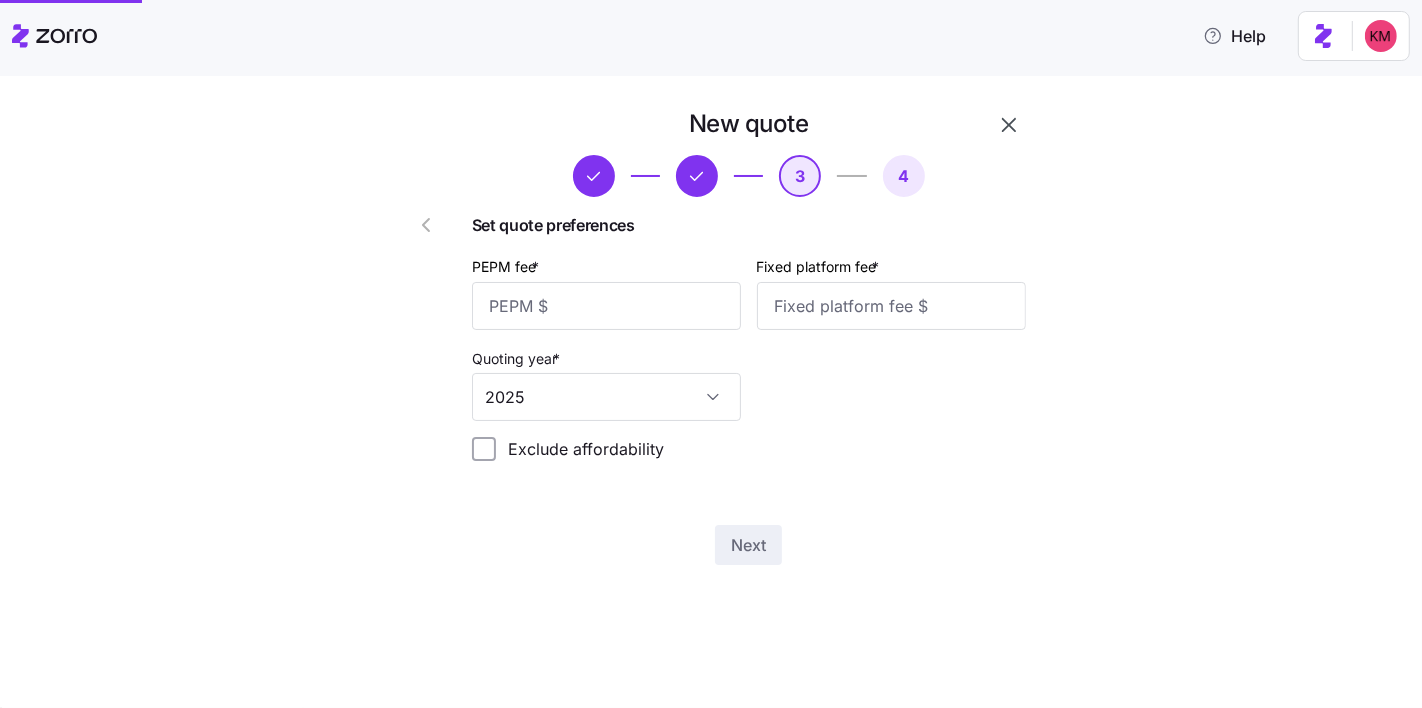 scroll, scrollTop: 0, scrollLeft: 0, axis: both 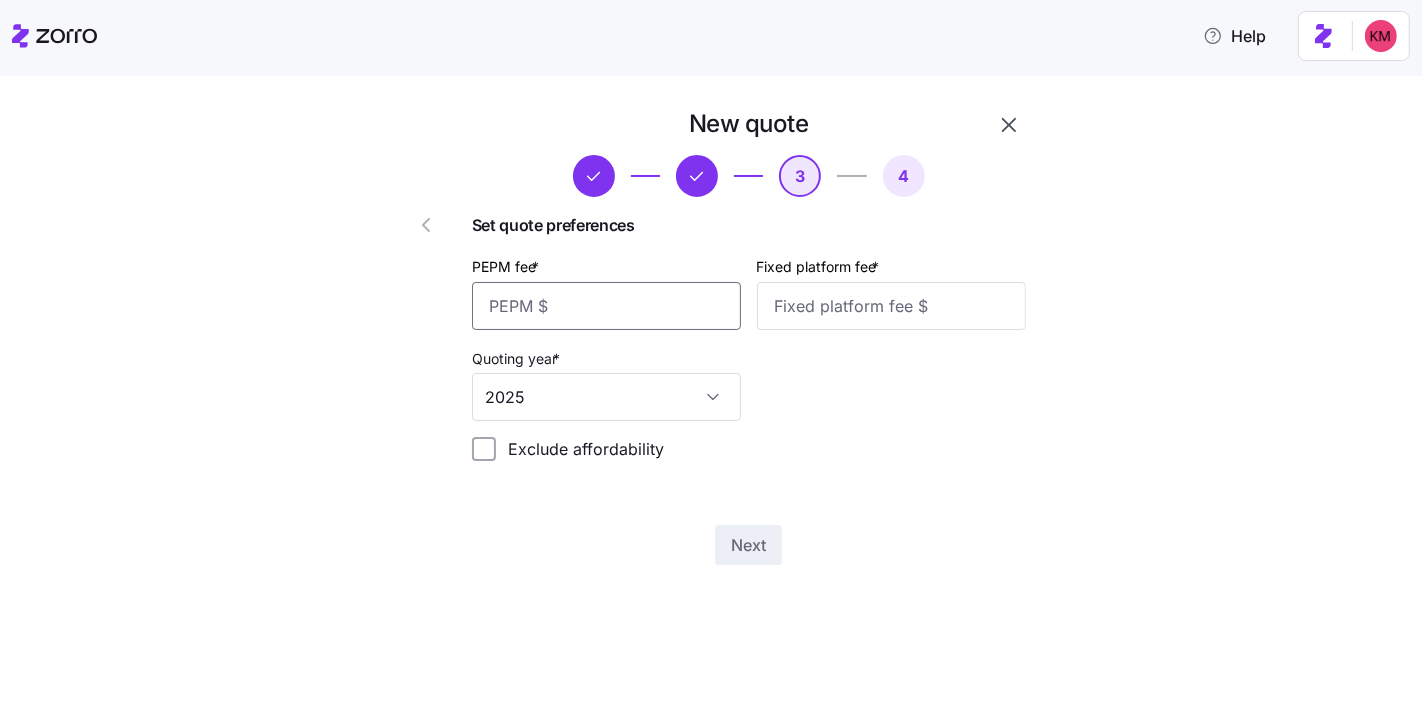 click on "PEPM fee  *" at bounding box center [606, 306] 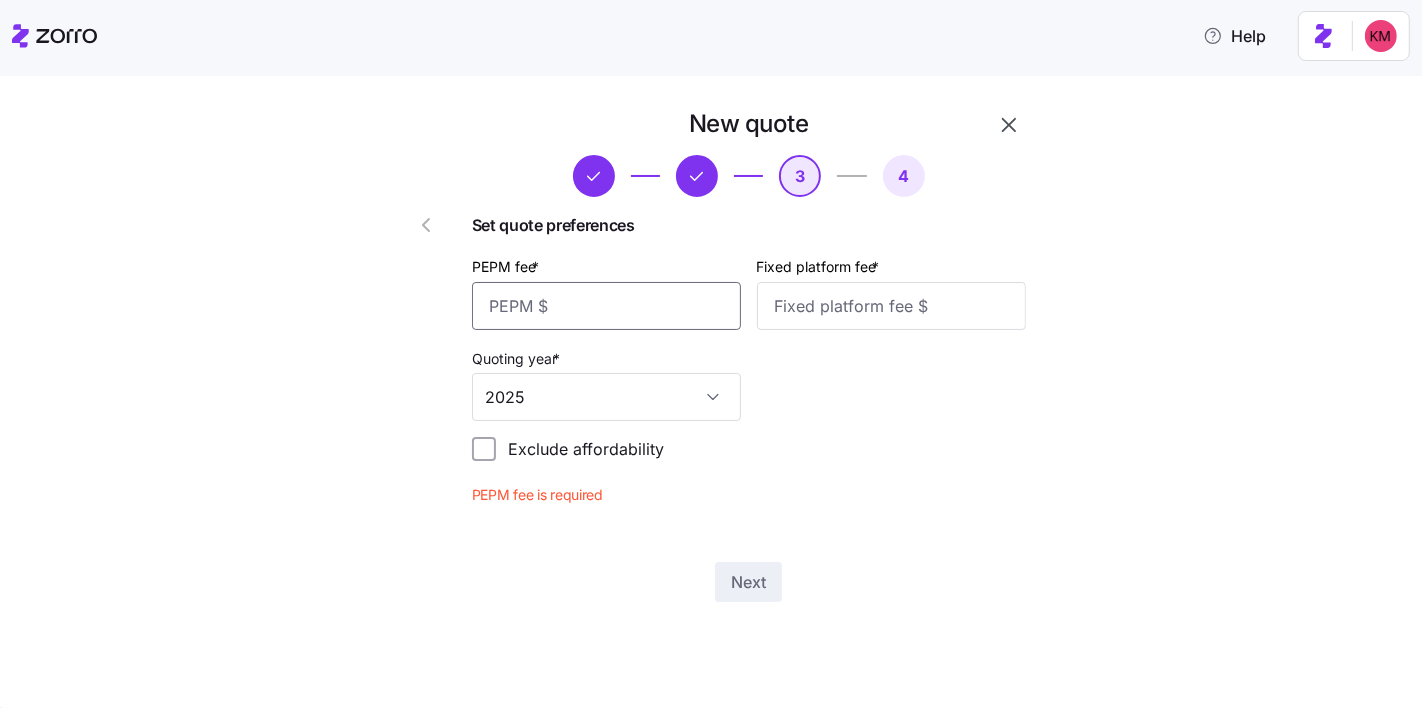 click on "PEPM fee  *" at bounding box center (606, 306) 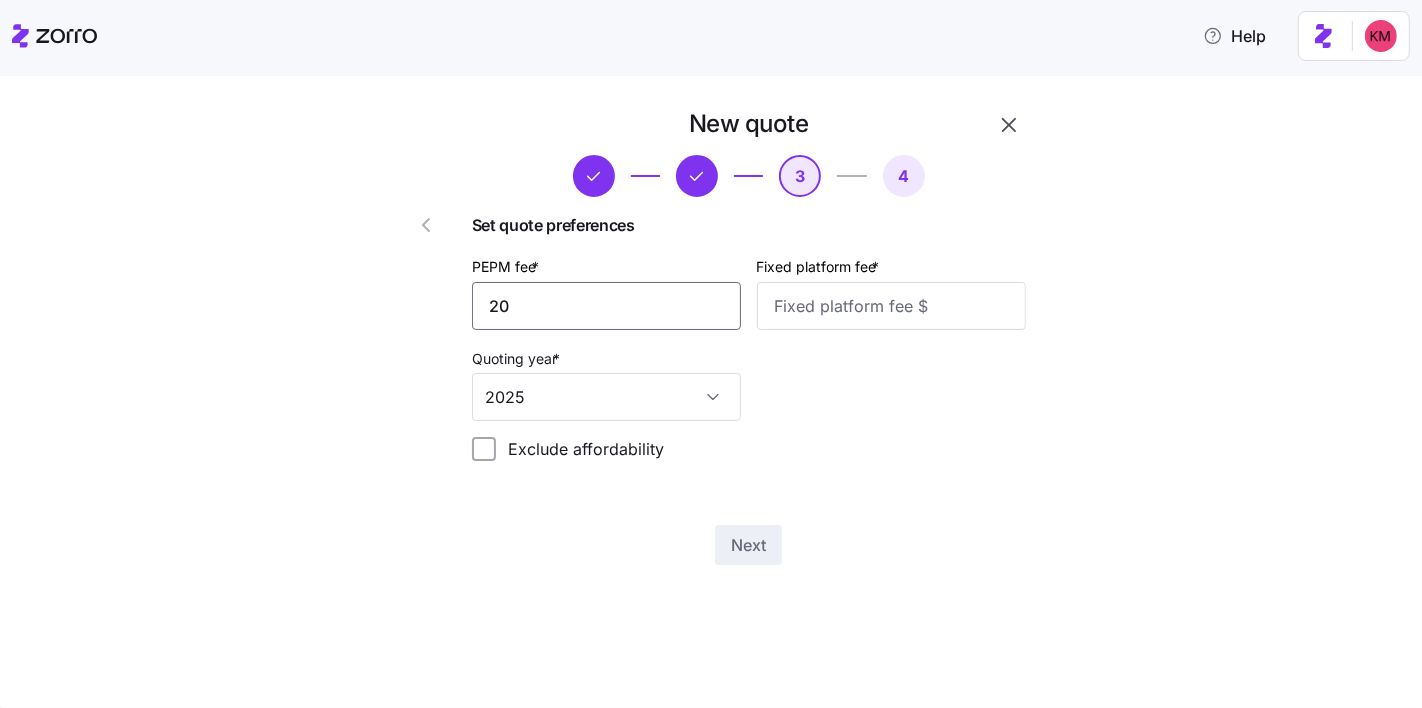 type on "20" 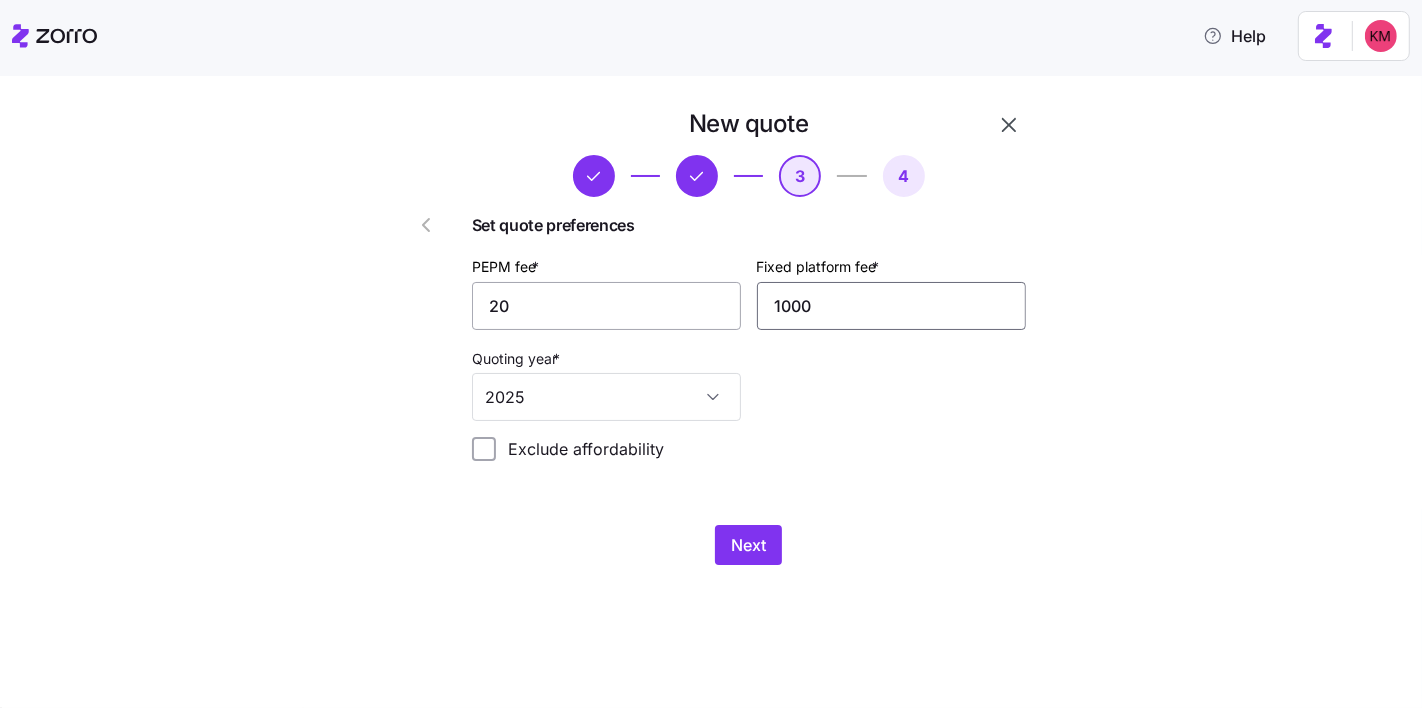type on "1000" 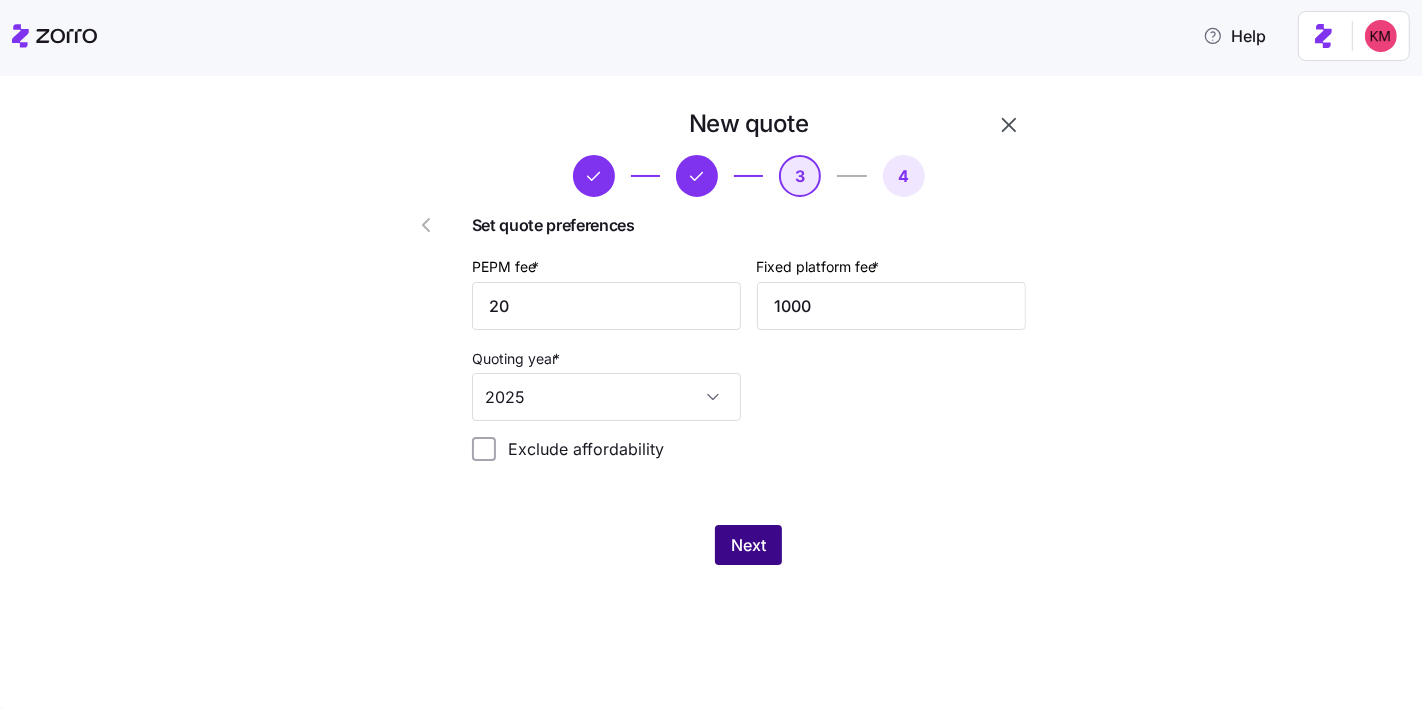 click on "Next" at bounding box center (748, 545) 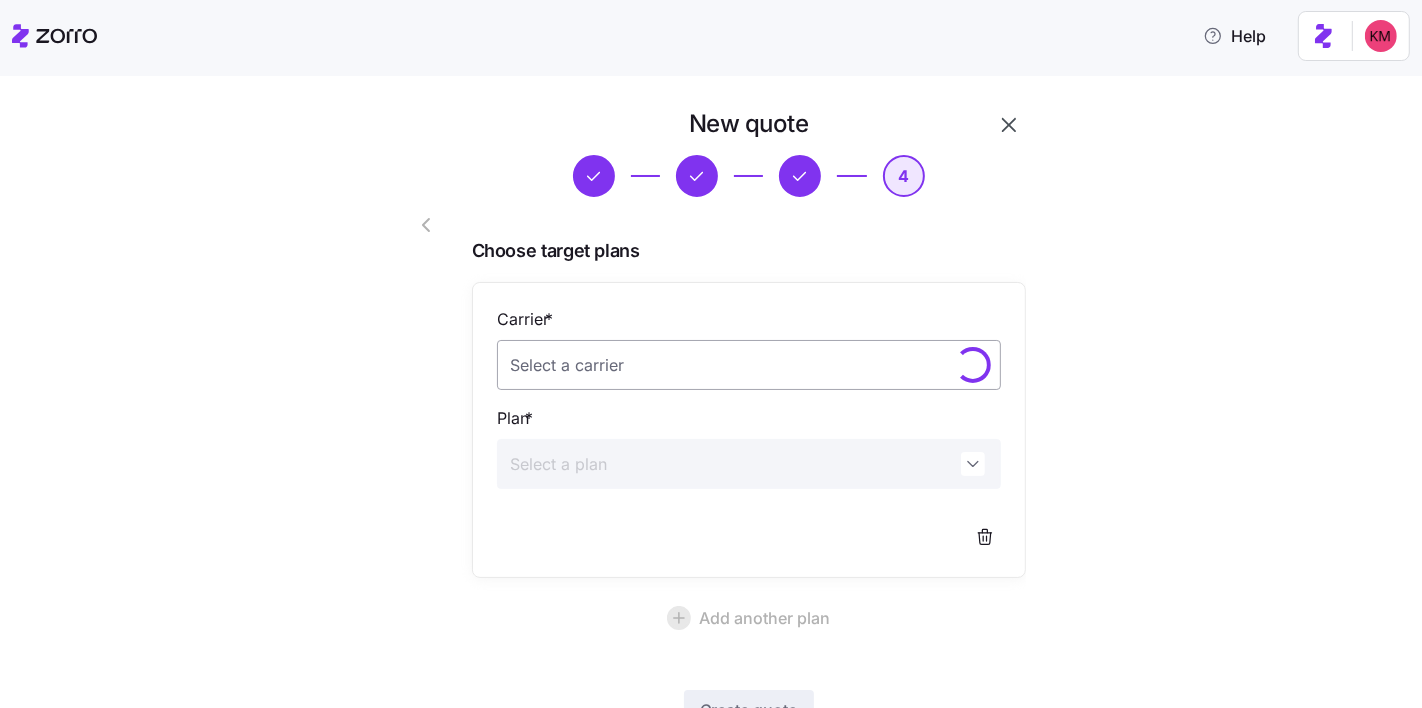 click on "Carrier  *" at bounding box center [749, 365] 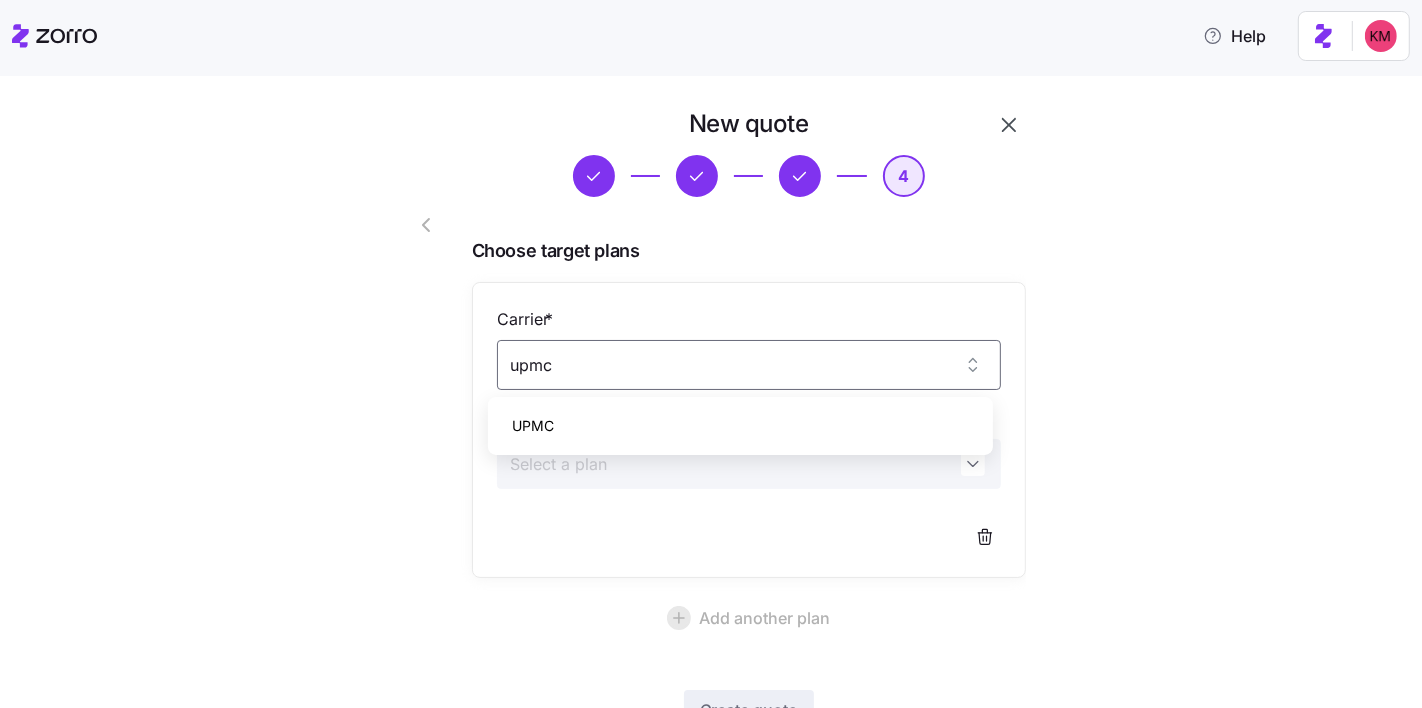 click on "UPMC" at bounding box center (740, 426) 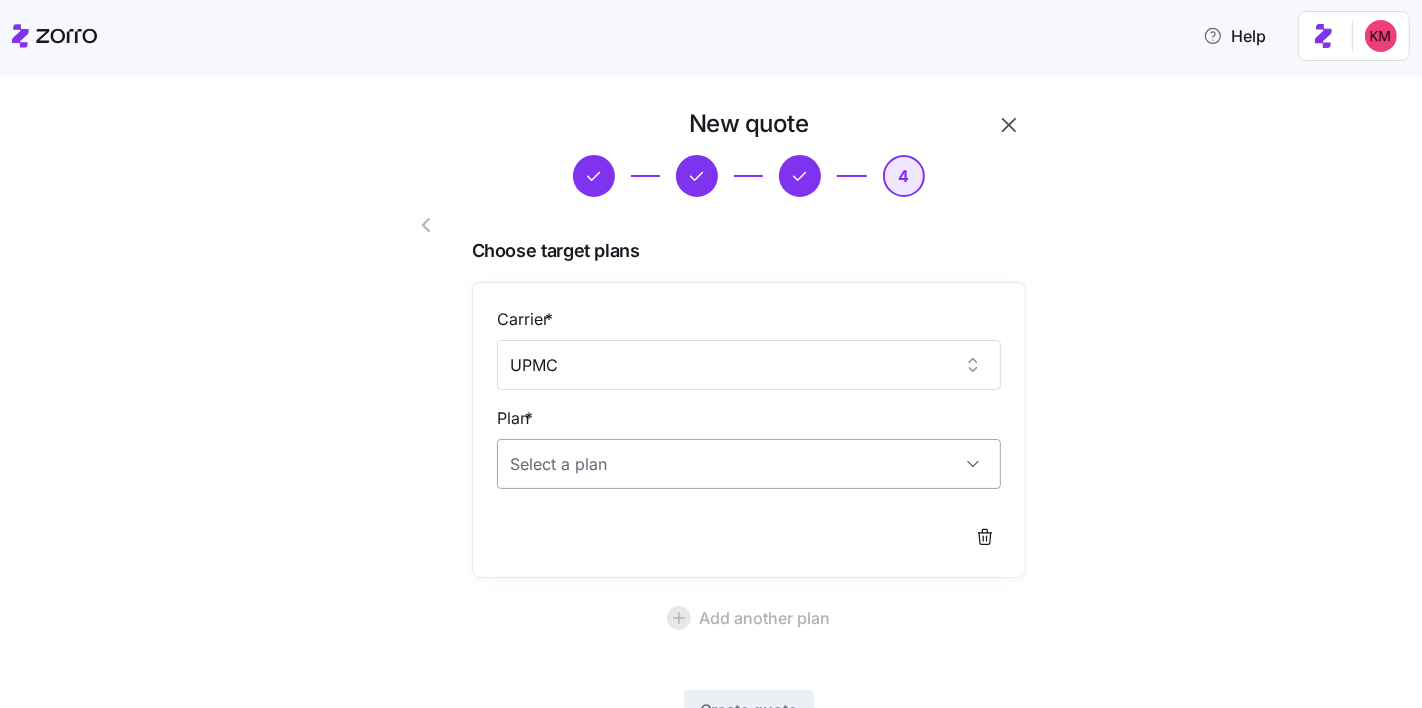 type on "UPMC" 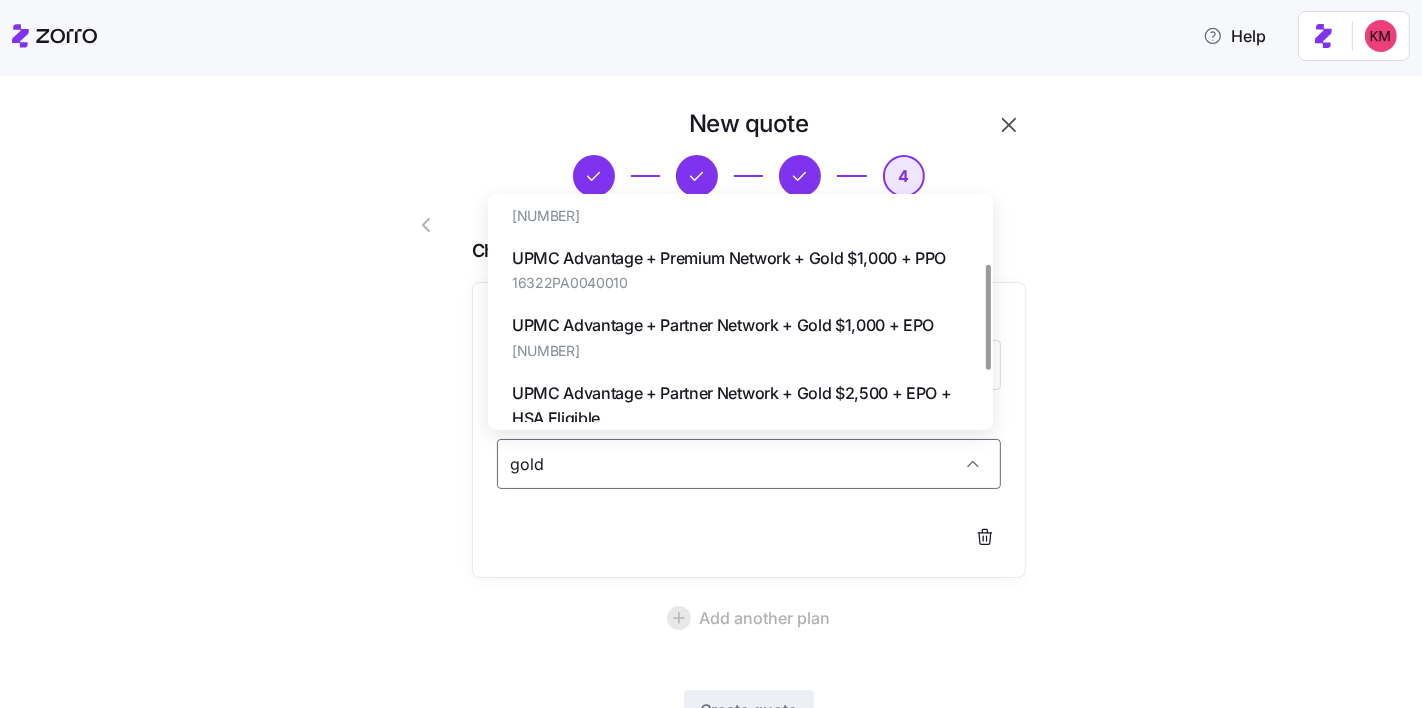 scroll, scrollTop: 130, scrollLeft: 0, axis: vertical 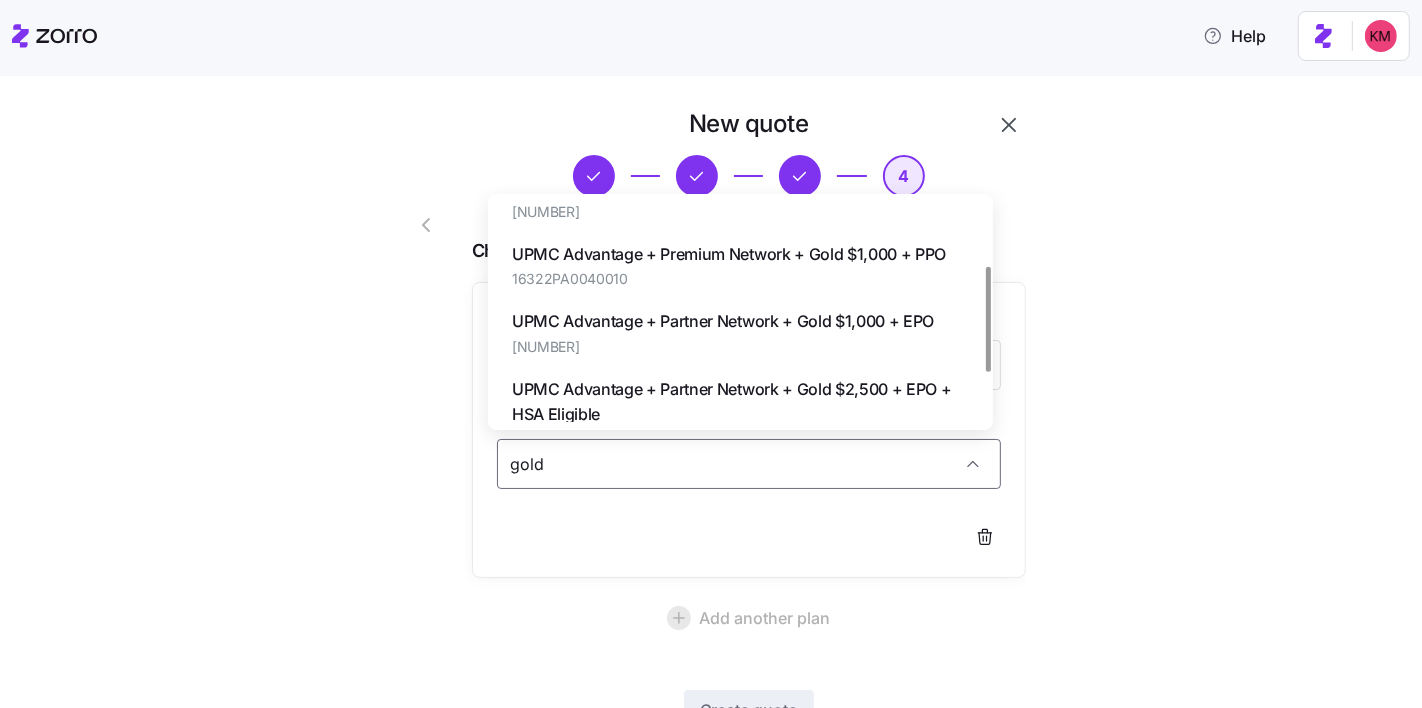 click on "16322PA0050106" at bounding box center [723, 347] 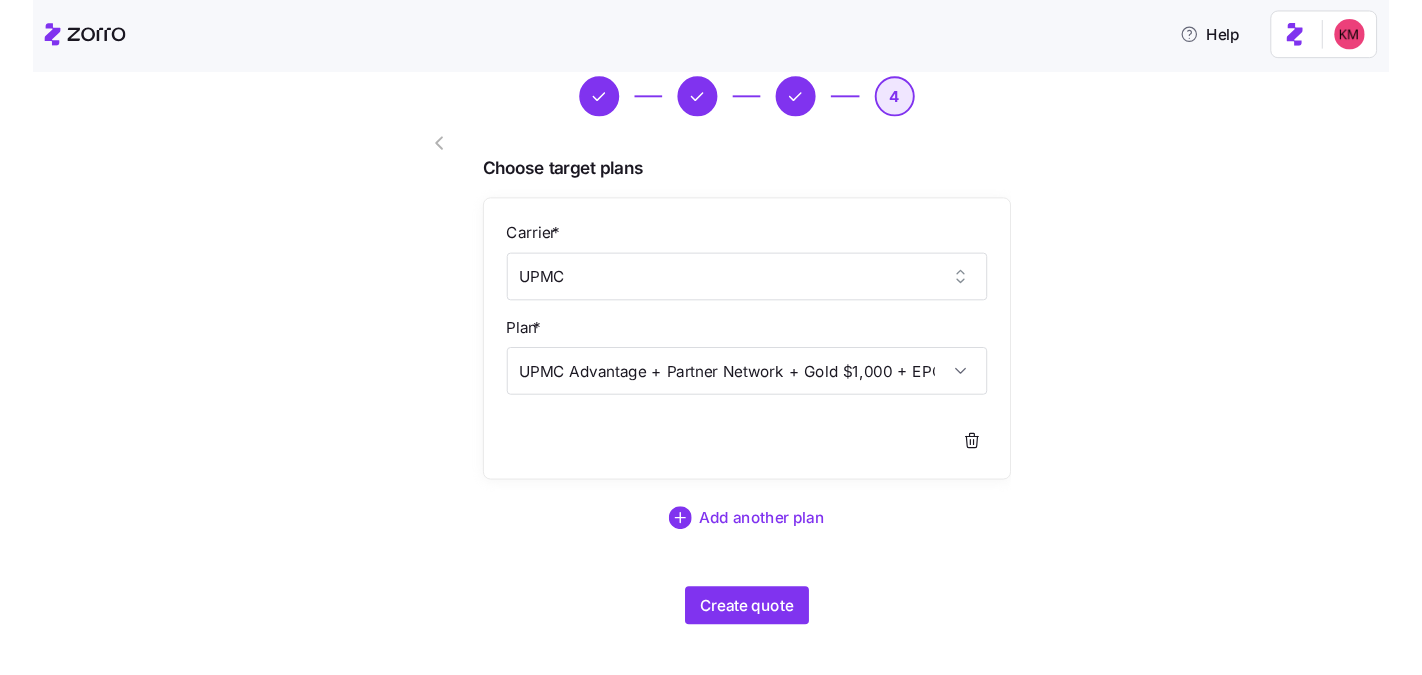 scroll, scrollTop: 92, scrollLeft: 0, axis: vertical 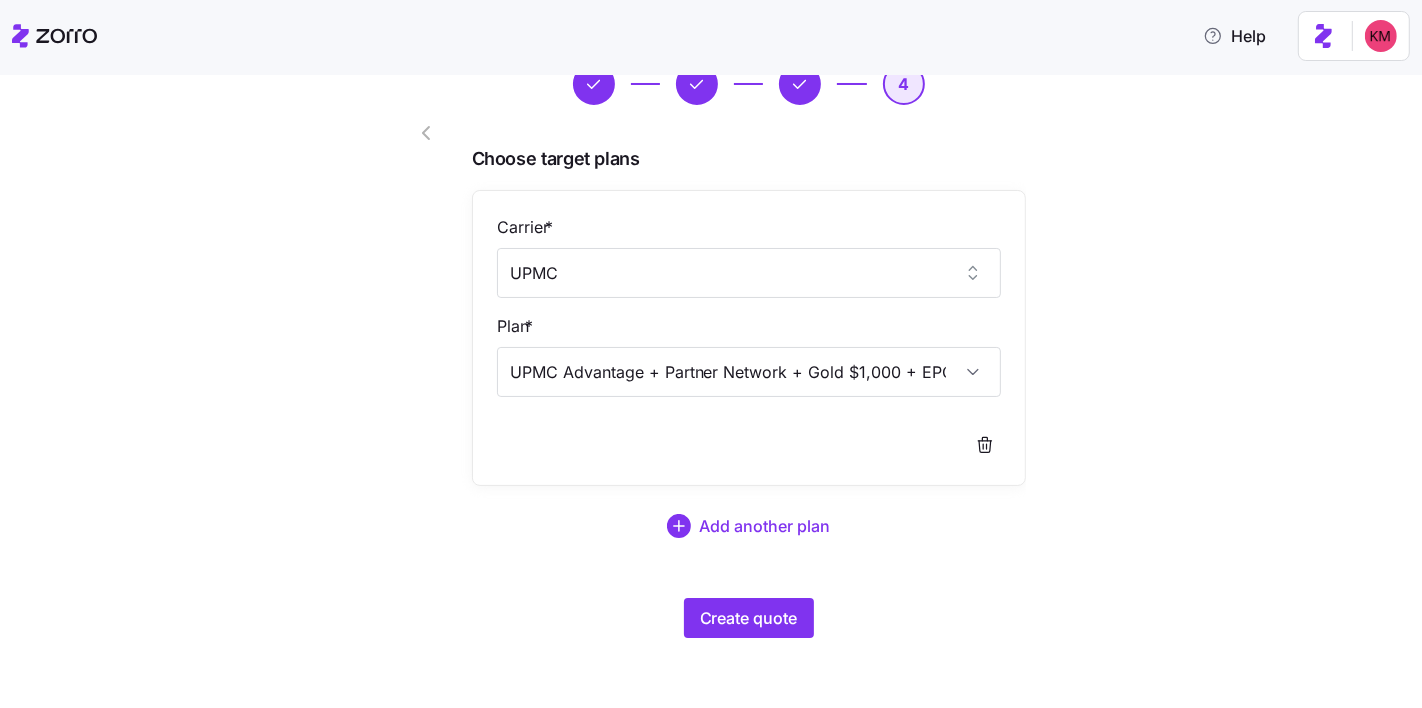type on "UPMC Advantage + Partner Network + Gold $1,000 + EPO" 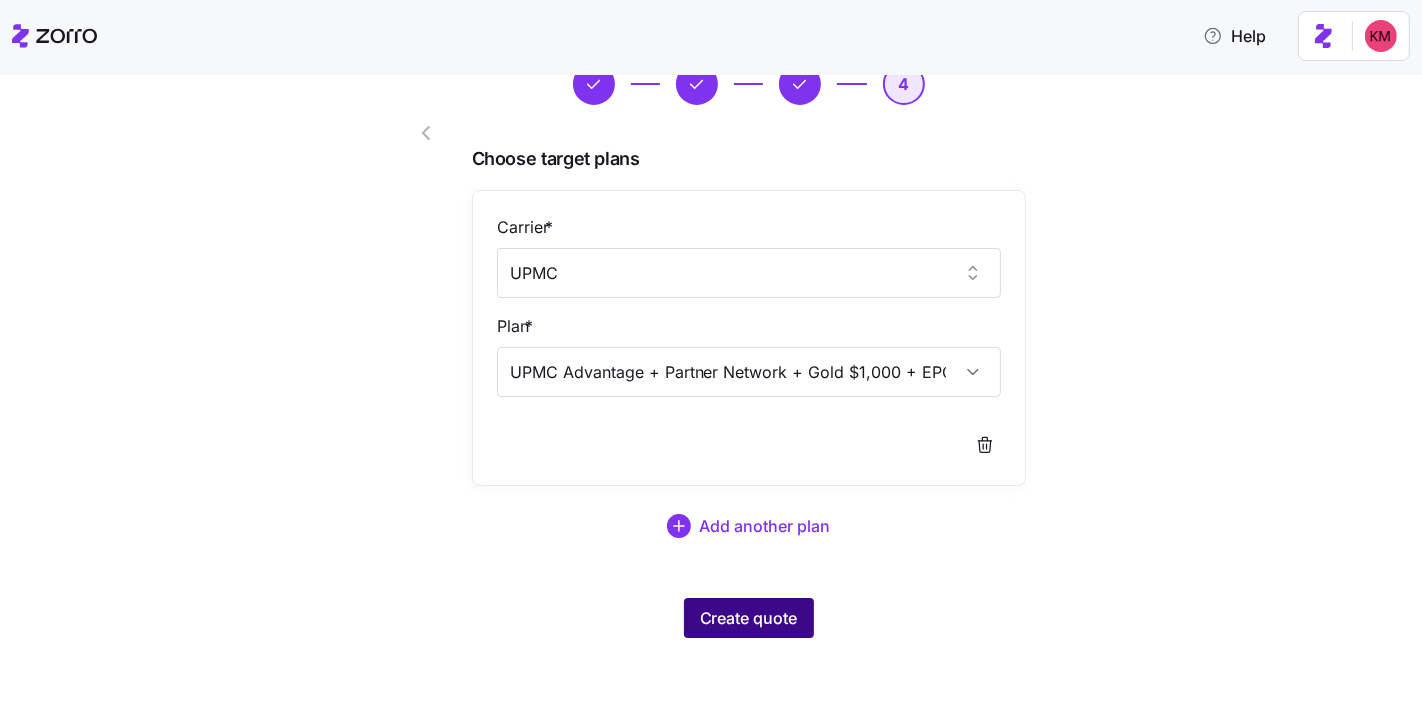 click on "Create quote" at bounding box center (749, 618) 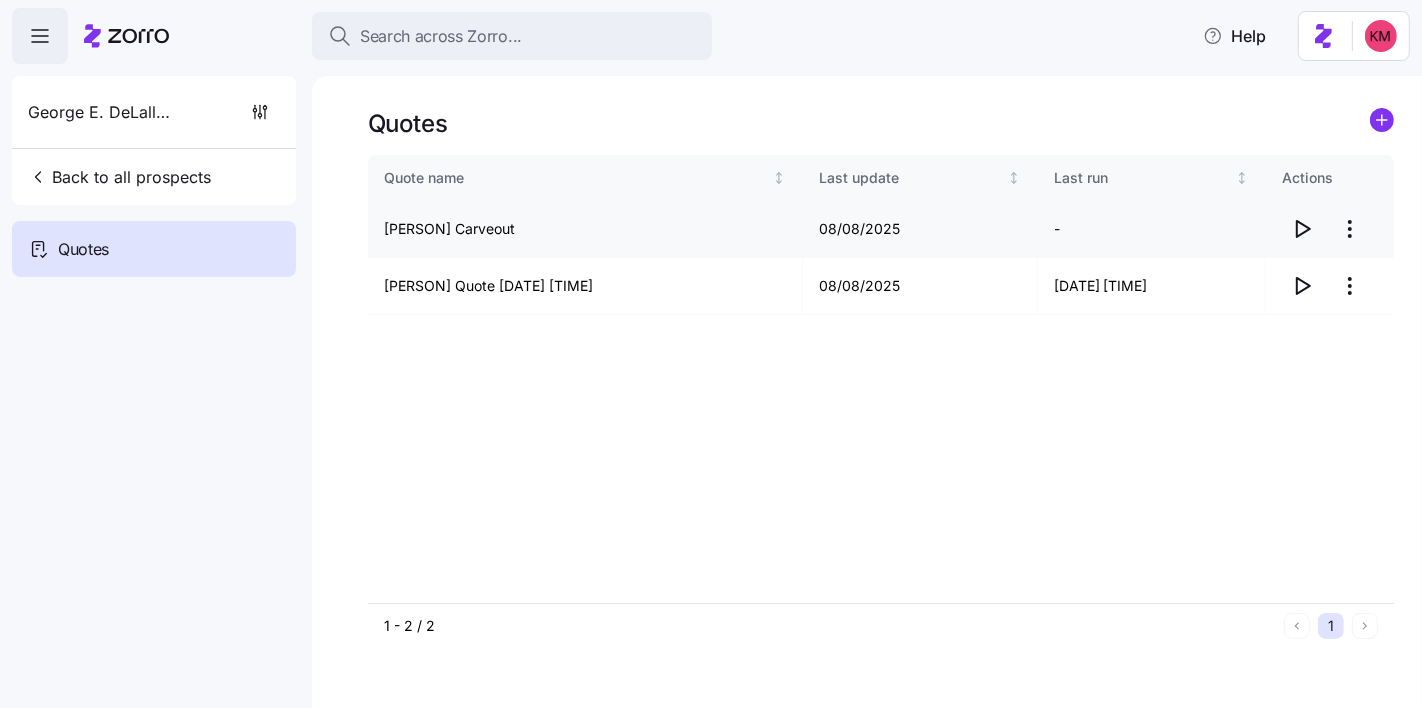 click 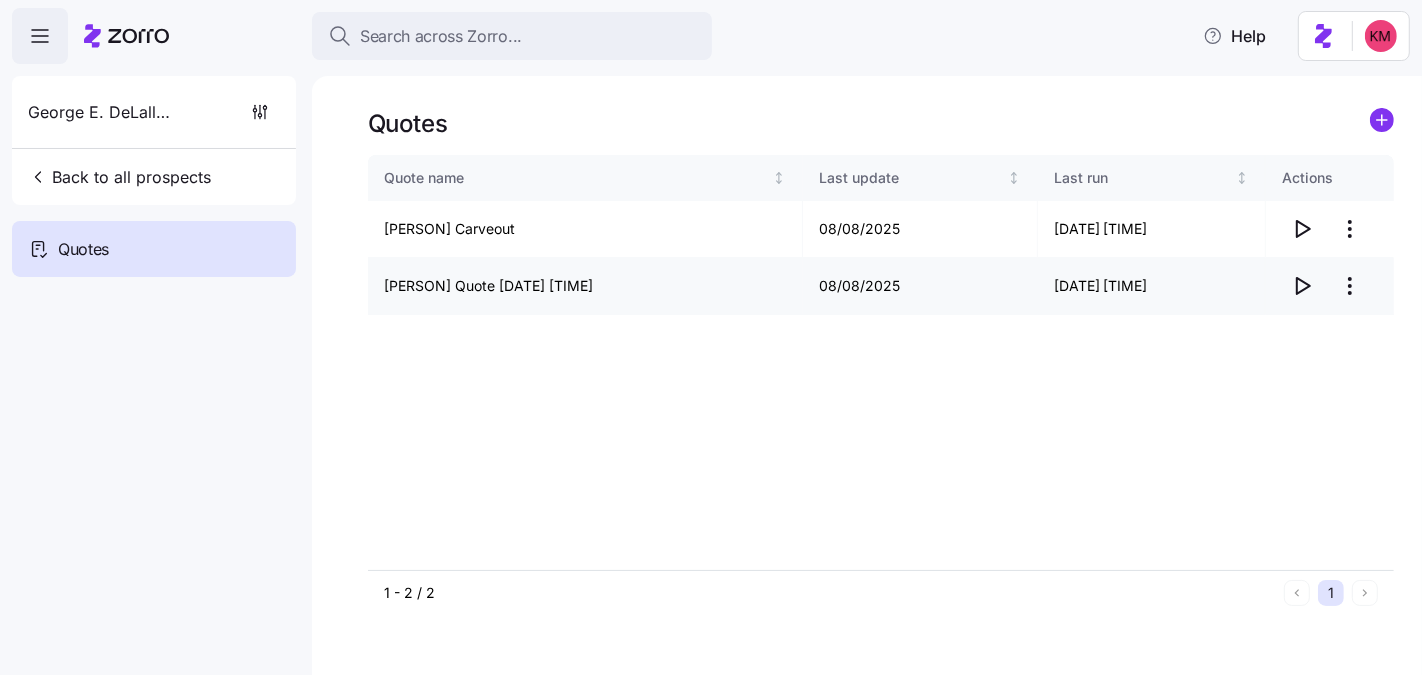 click 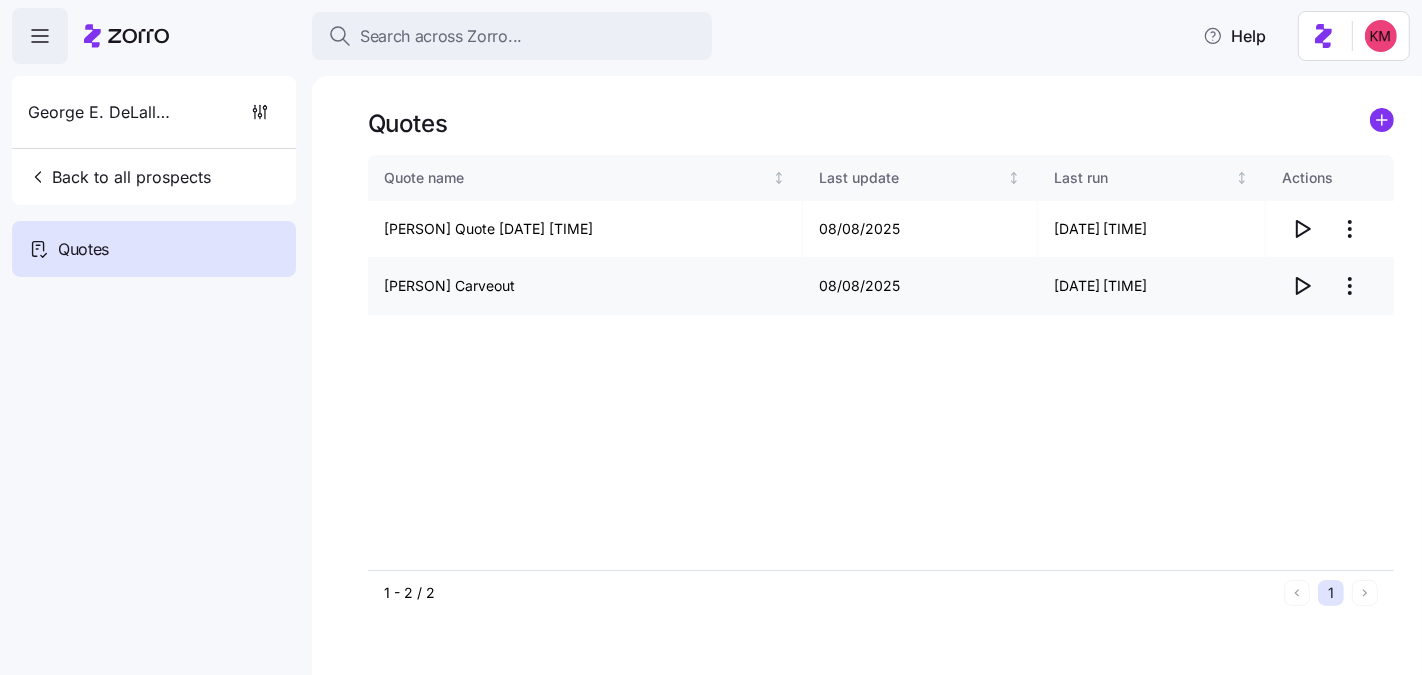 click 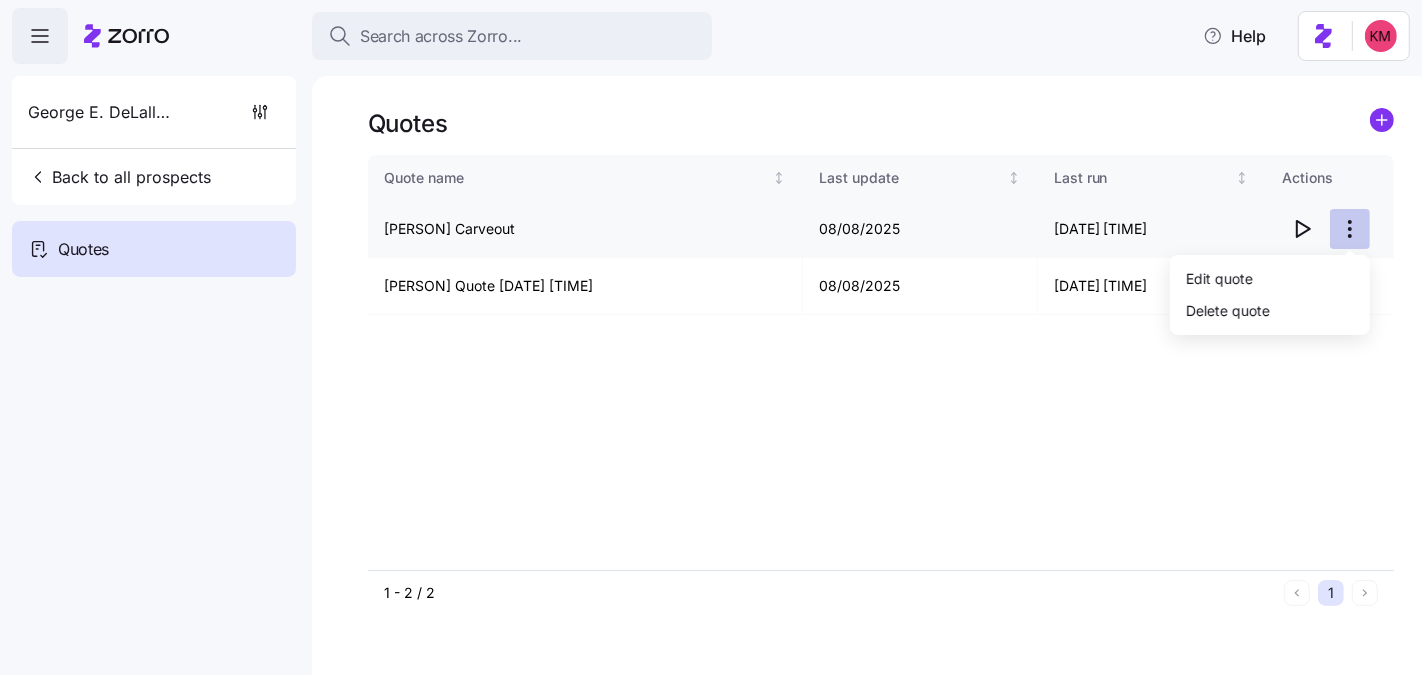 click on "Search across Zorro... Help George E. DeLallo Co., Inc Back to all prospects Quotes Quotes Quote name Last update Last run Actions George E. DeLallo Carveout 08/08/2025 08/08/2025 1:52 PM George E. DeLallo Co., Inc Quote 07/25/2025 8:40 PM 08/08/2025 08/08/2025 1:52 PM 1 - 2 / 2 1 Quotes
Edit quote Delete quote" at bounding box center (711, 512) 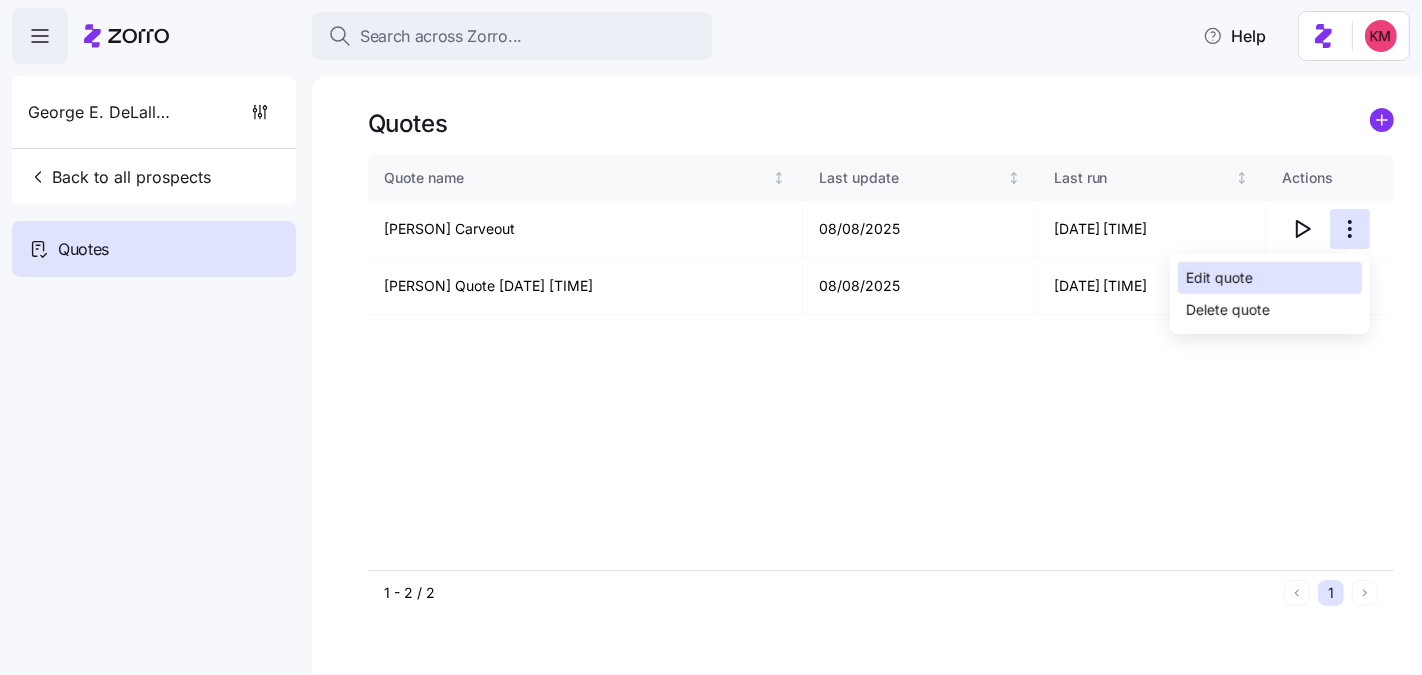 click on "Edit quote" at bounding box center (1219, 278) 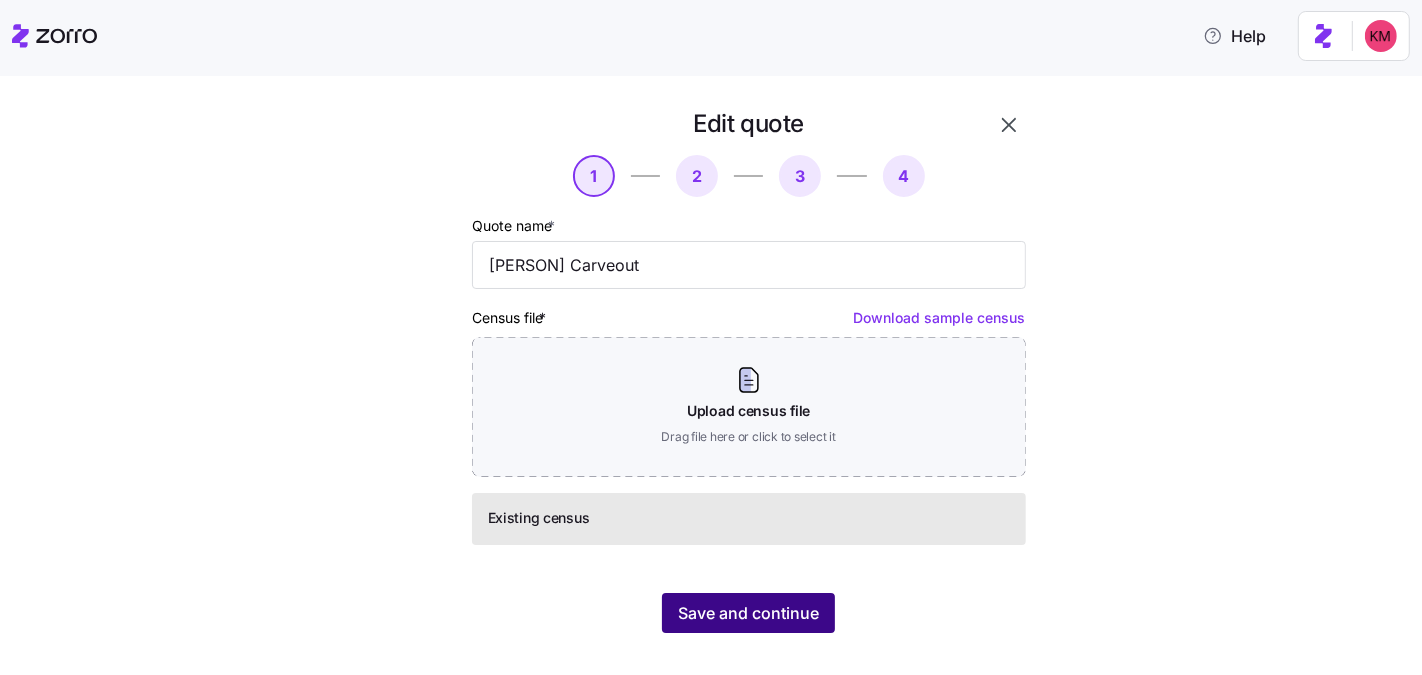 click on "Save and continue" at bounding box center (748, 613) 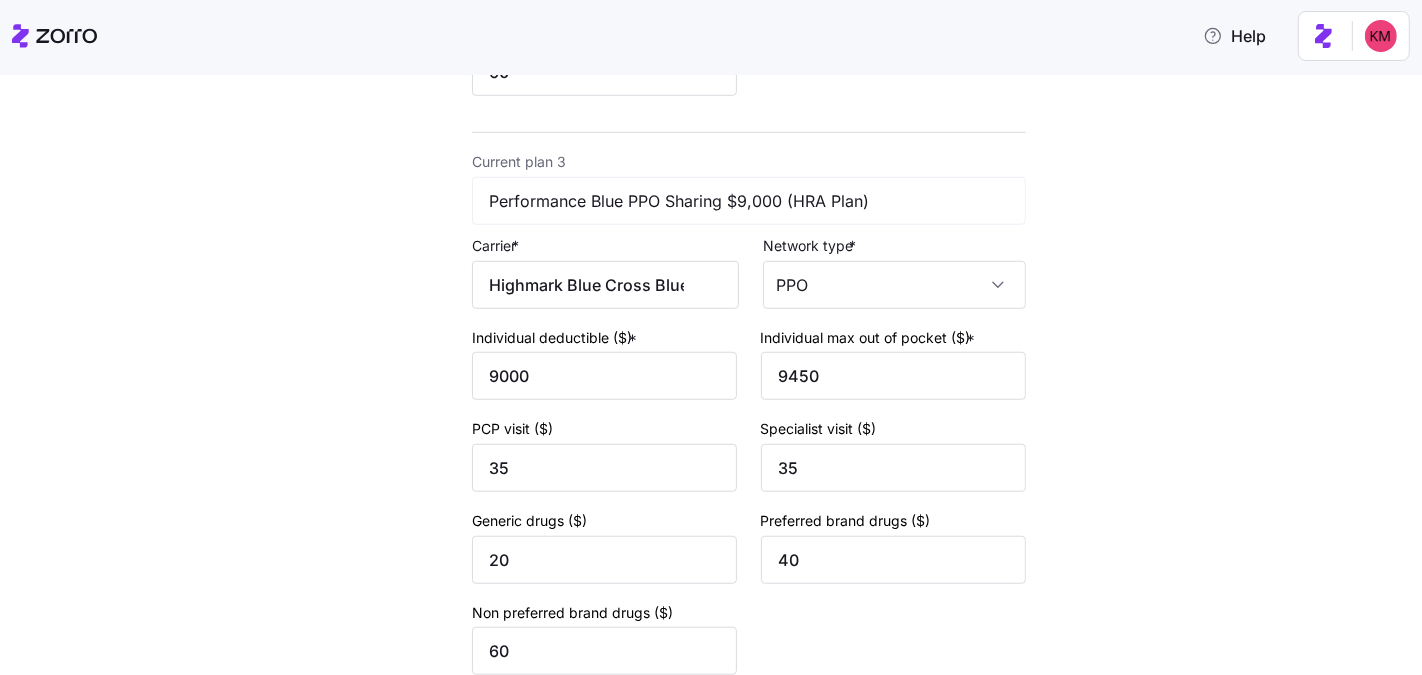 scroll, scrollTop: 1462, scrollLeft: 0, axis: vertical 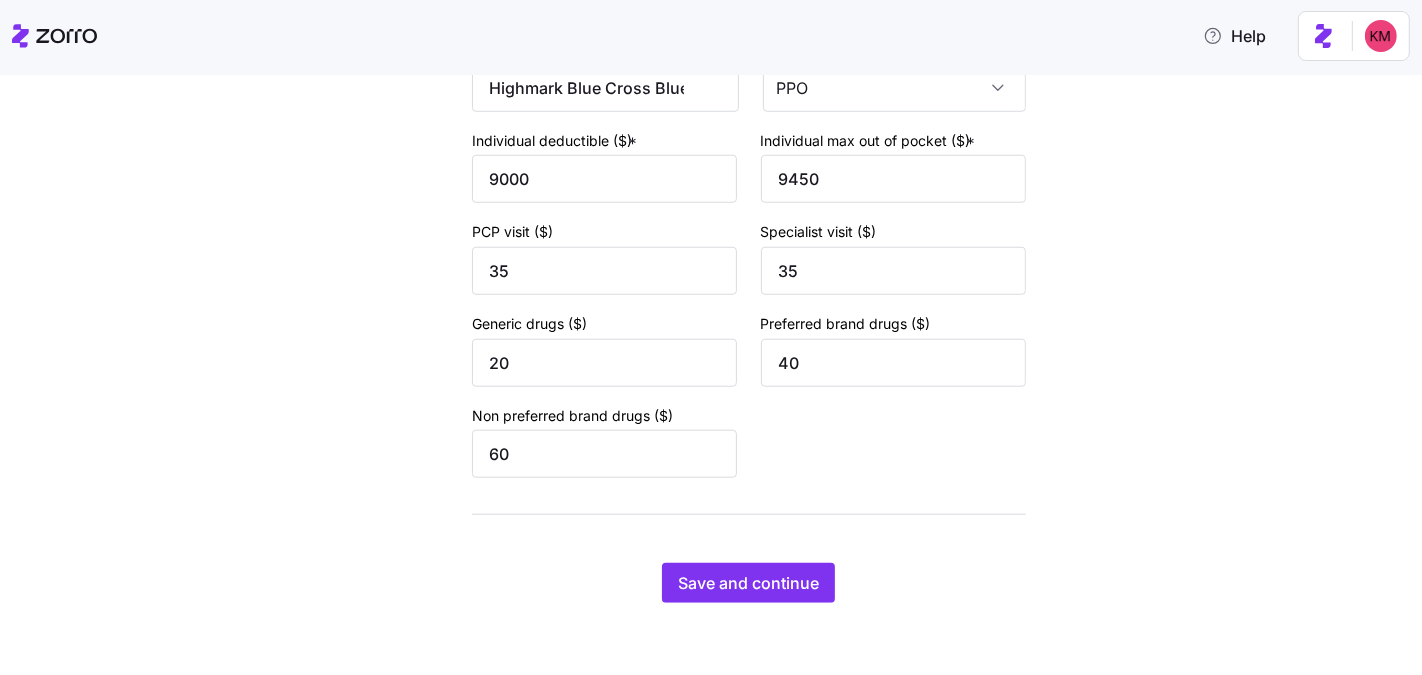 click on "Edit quote 2 3 4 Add current plan details Current plan 1 Performance Blue Healthy Savings $2,000Q (HSA Plan) Carrier  * Highmark Blue Cross Blue Shield Network type  * PPO Individual deductible ($)  * 2000 Individual max out of pocket ($)  * 3000 PCP visit ($) 0 Specialist visit ($) 0 Generic drugs ($) 0 Preferred brand drugs ($) 0 Non preferred brand drugs ($) 0 Current plan 2 Performance Blue PPO Sharing  $1,000 Carrier  * Highmark Blue Cross Blue Shield Network type  * PPO Individual deductible ($)  * 1000 Individual max out of pocket ($)  * 3000 PCP visit ($) 35 Specialist visit ($) 35 Generic drugs ($) 20 Preferred brand drugs ($) 40 Non preferred brand drugs ($) 60 Current plan 3 Performance Blue PPO Sharing $9,000 (HRA Plan) Carrier  * Highmark Blue Cross Blue Shield Network type  * PPO Individual deductible ($)  * 9000 Individual max out of pocket ($)  * 9450 PCP visit ($) 35 Specialist visit ($) 35 Generic drugs ($) 20 Preferred brand drugs ($) 40 Non preferred brand drugs ($) 60 Save and continue" at bounding box center [749, -375] 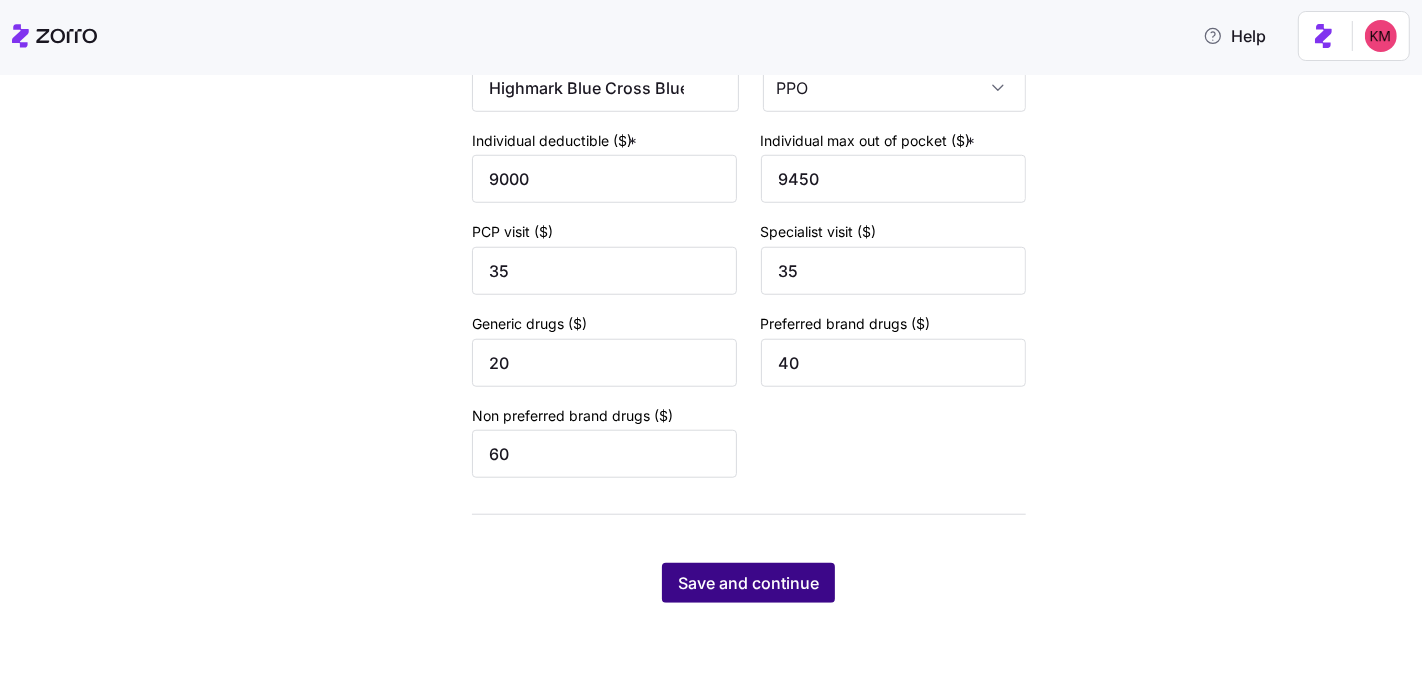 click on "Save and continue" at bounding box center (748, 583) 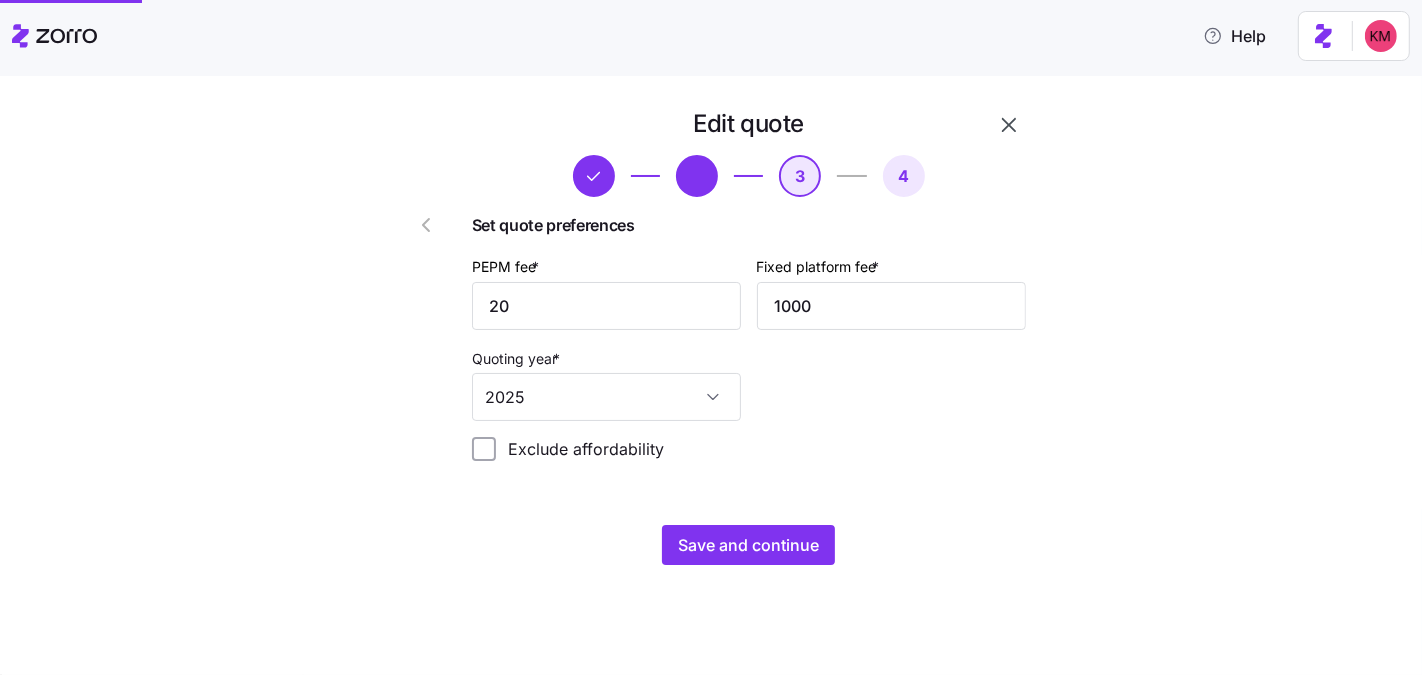 scroll, scrollTop: 0, scrollLeft: 0, axis: both 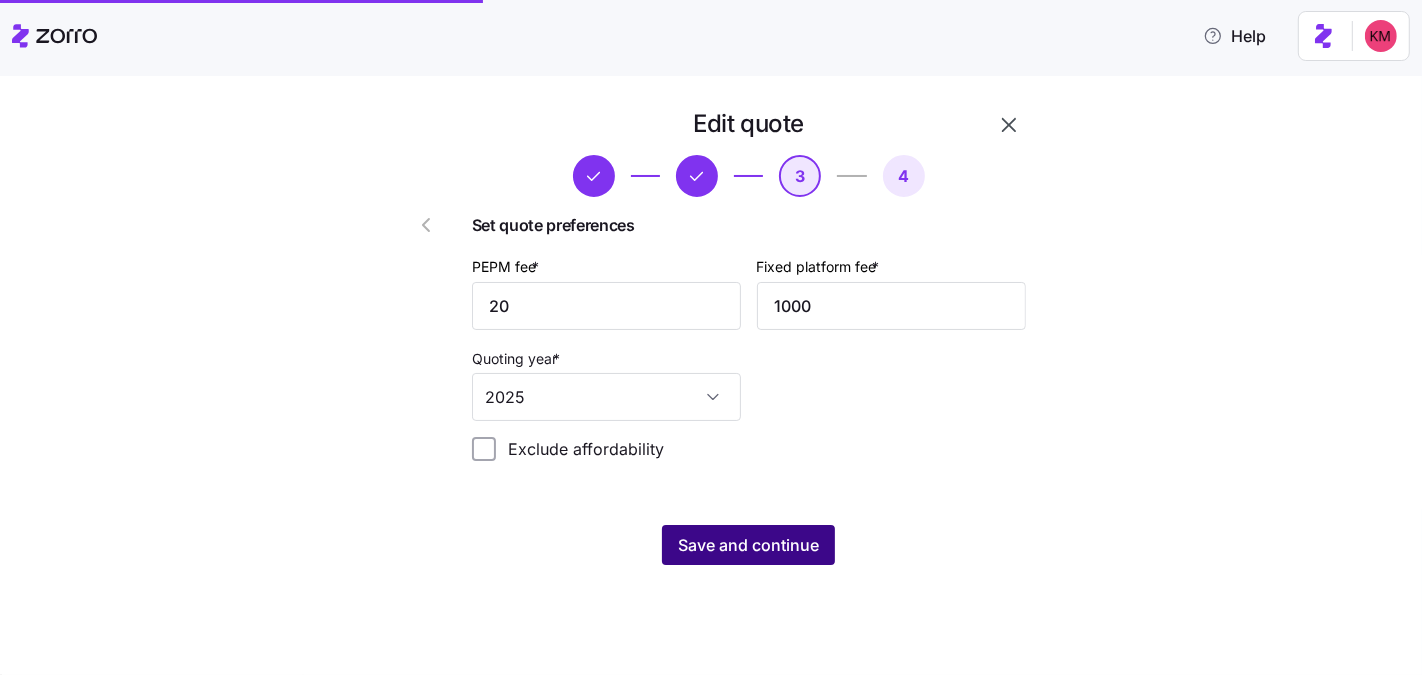 click on "Save and continue" at bounding box center (748, 545) 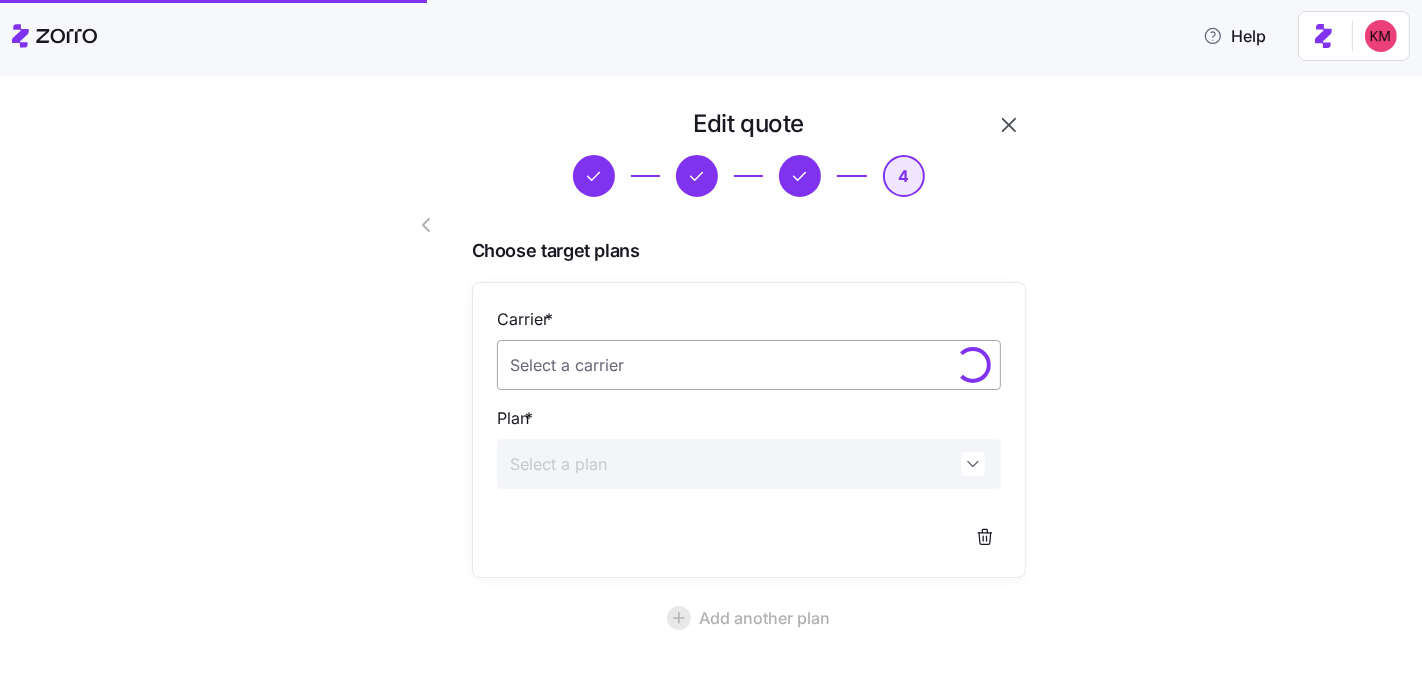 click on "Carrier  *" at bounding box center (749, 365) 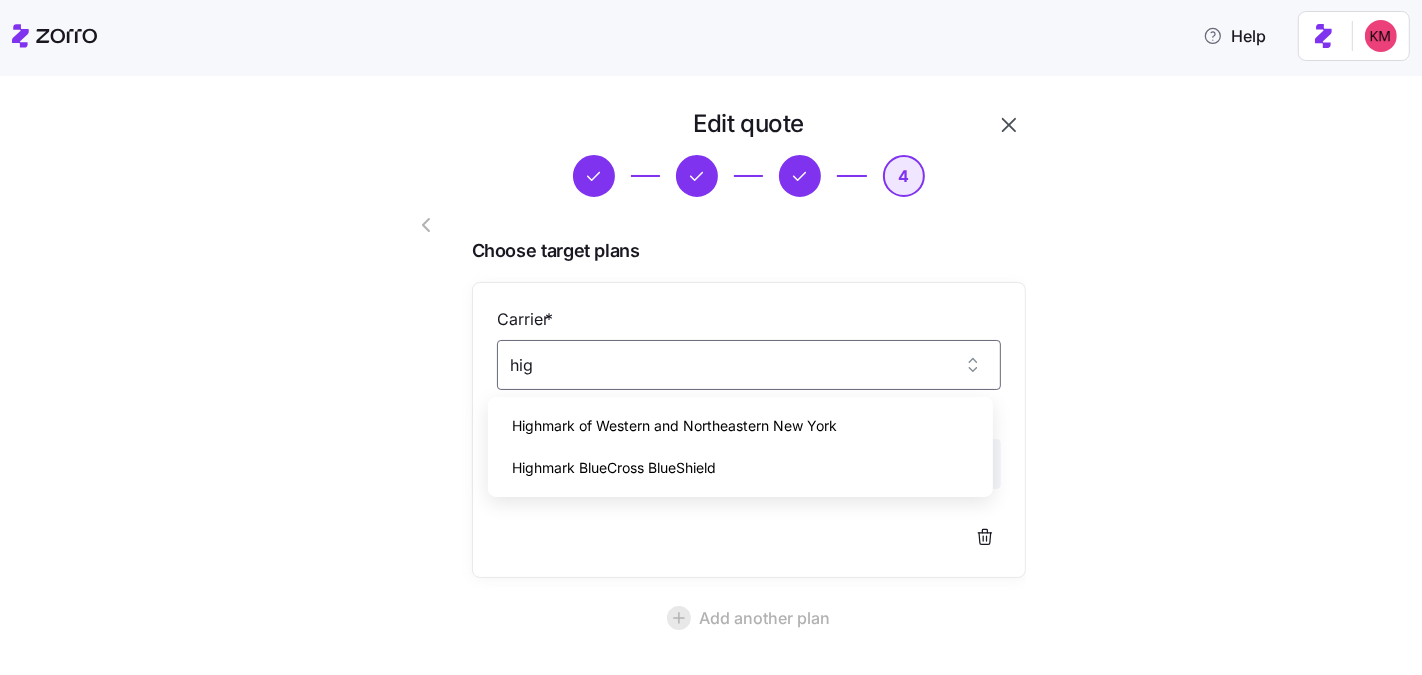 click on "Highmark BlueCross BlueShield" at bounding box center [614, 468] 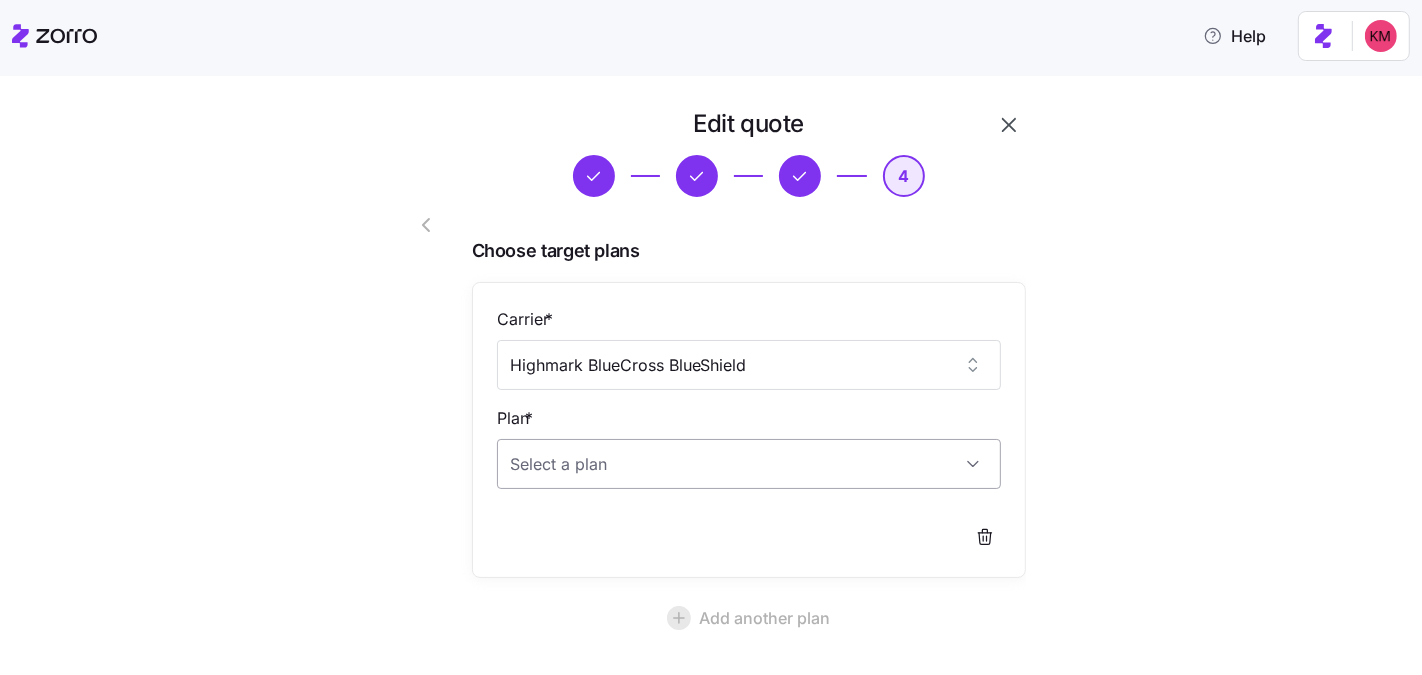 type on "Highmark BlueCross BlueShield" 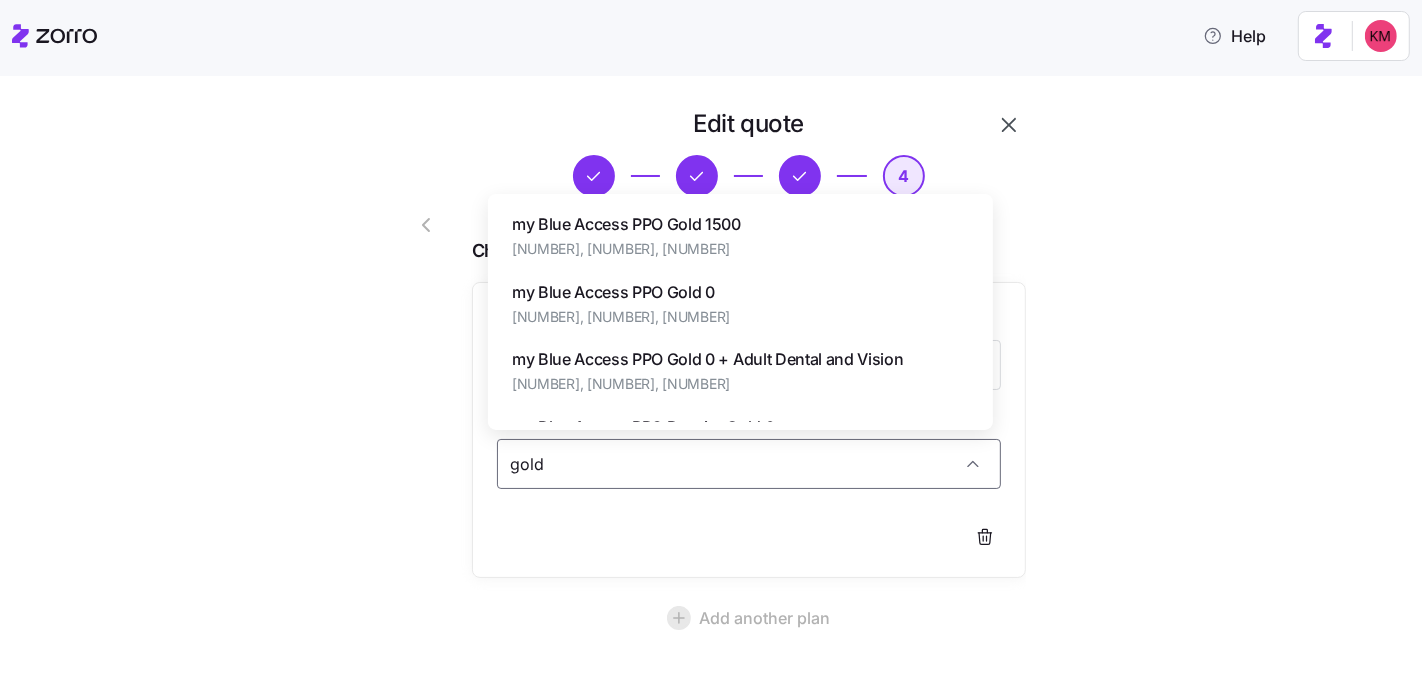 click on "79962PA0330005, 33709PA1480007, 33709PA1410007" at bounding box center (626, 249) 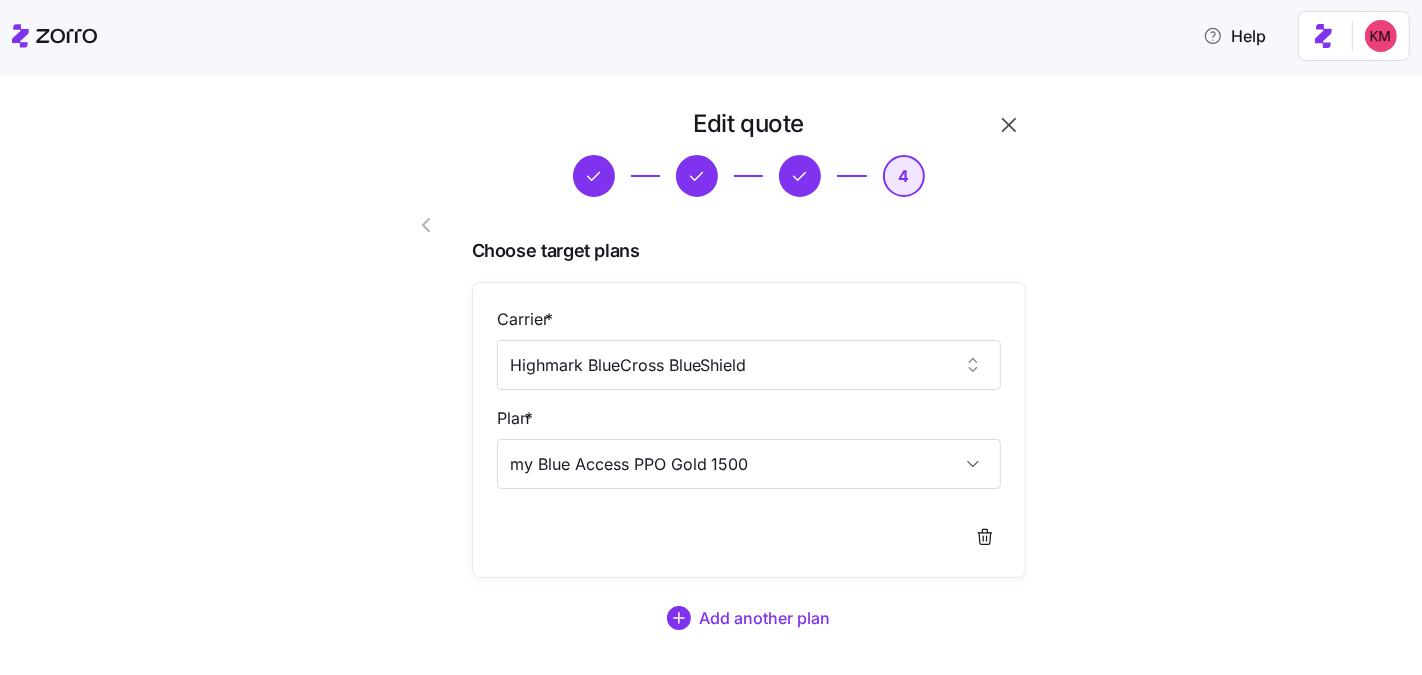 type on "my Blue Access PPO Gold 1500" 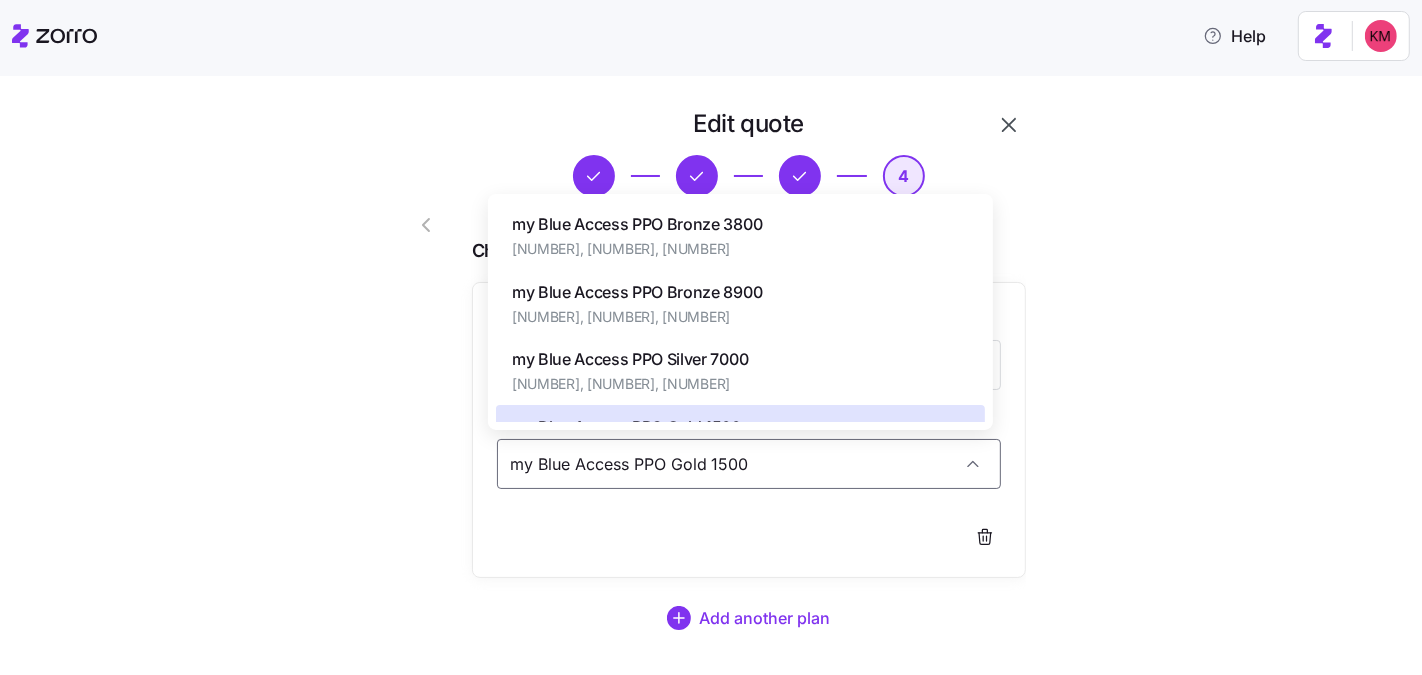 scroll, scrollTop: 50, scrollLeft: 0, axis: vertical 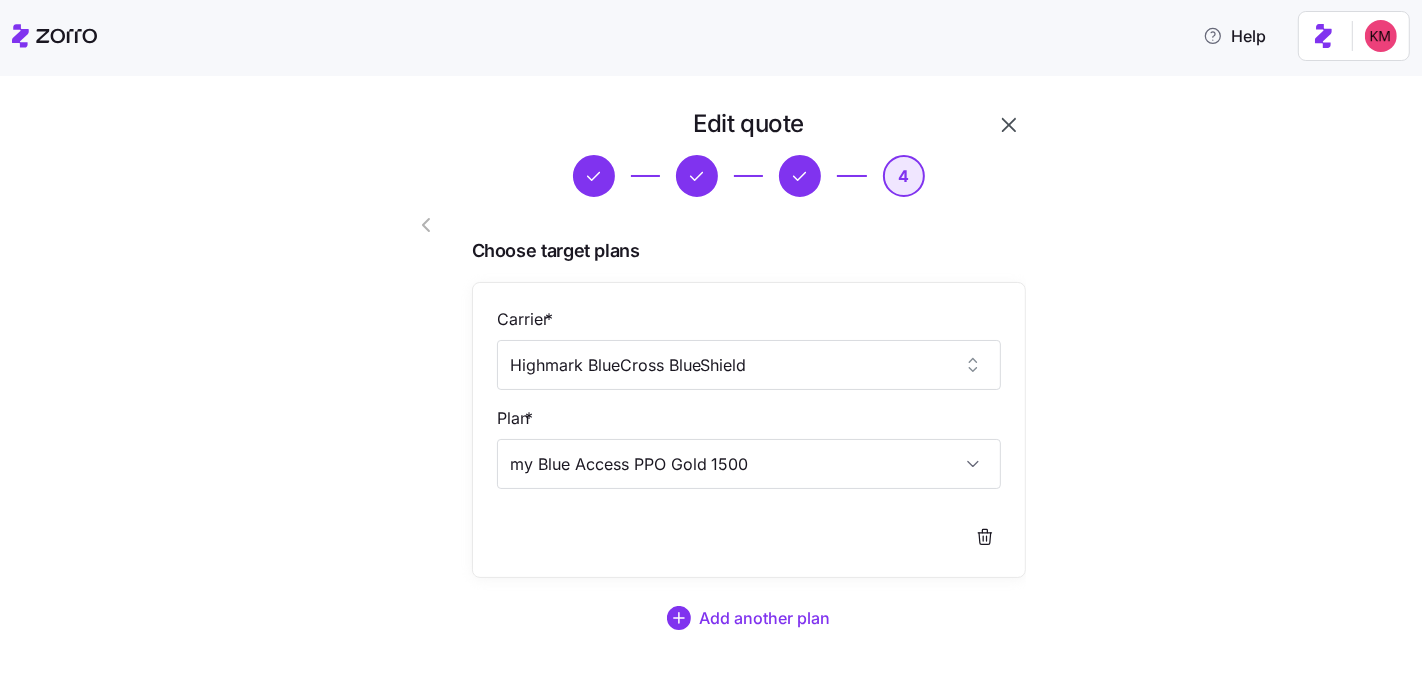 click at bounding box center [749, 537] 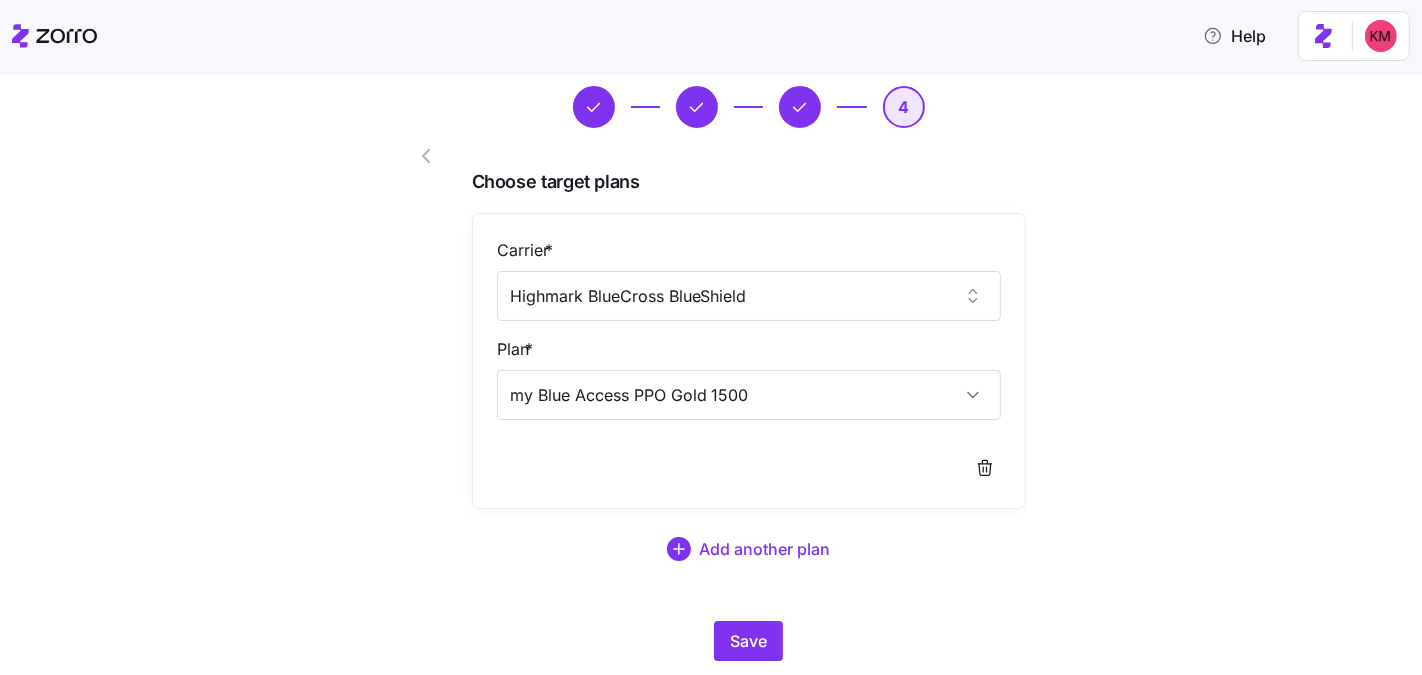 scroll, scrollTop: 125, scrollLeft: 0, axis: vertical 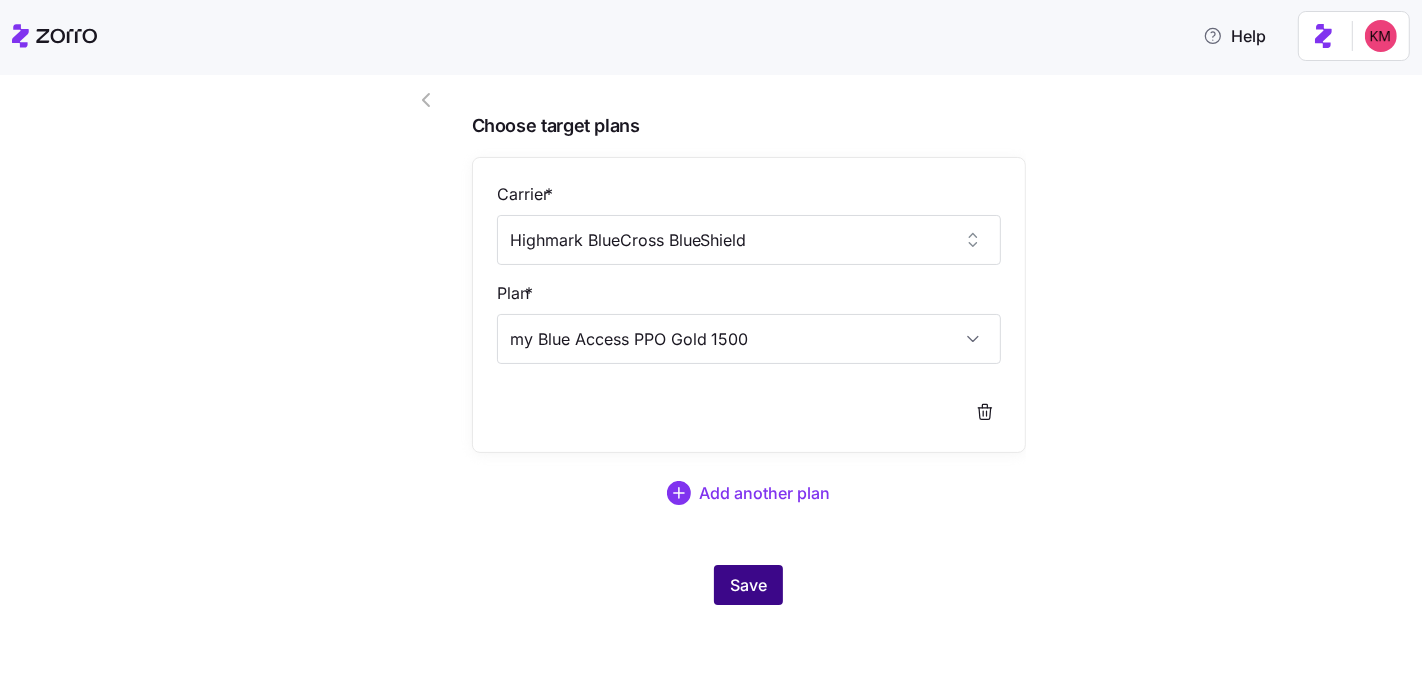 click on "Save" at bounding box center (748, 585) 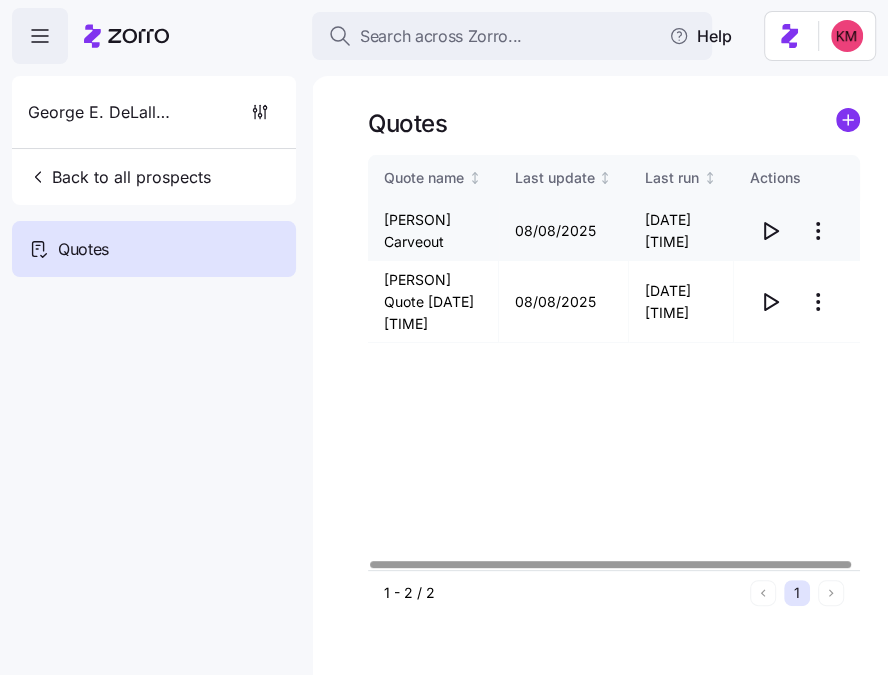 click 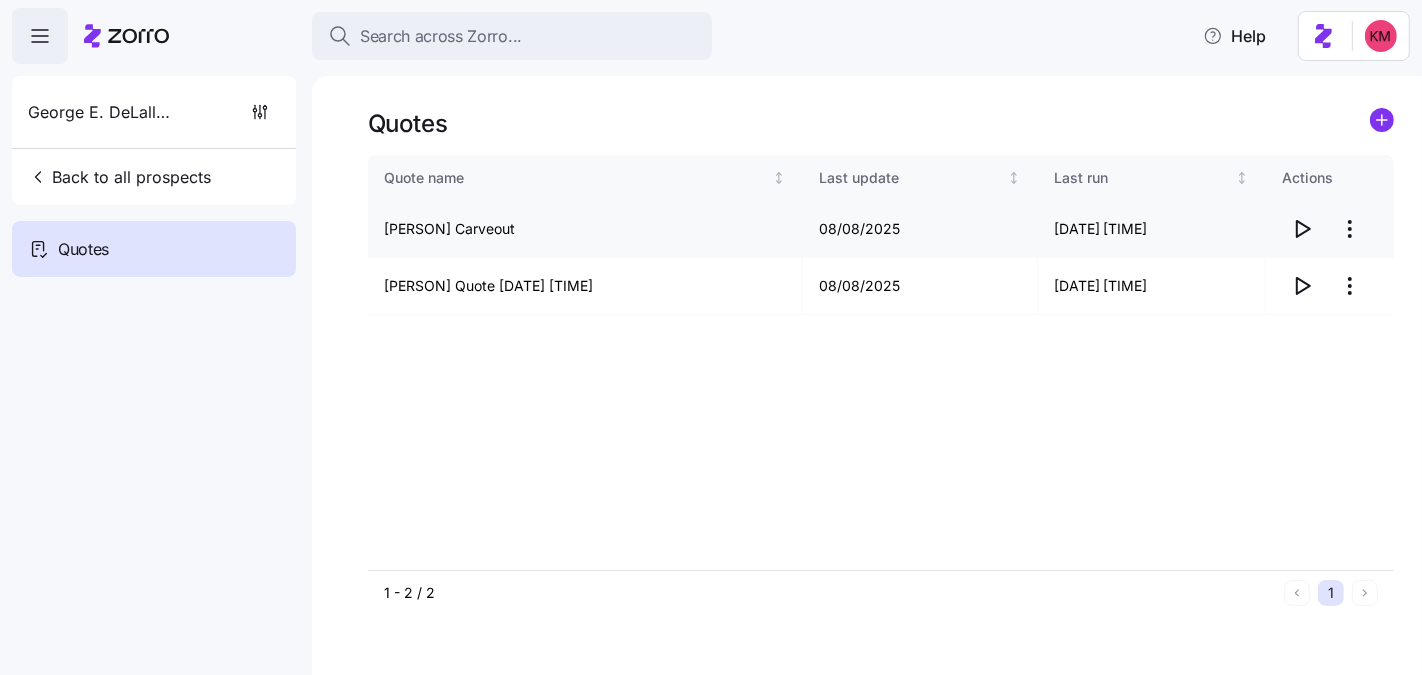 click on "Search across Zorro... Help George E. DeLallo Co., Inc Back to all prospects Quotes Quotes Quote name Last update Last run Actions George E. DeLallo Carveout 08/08/2025 08/08/2025 2:02 PM George E. DeLallo Co., Inc Quote 07/25/2025 8:40 PM 08/08/2025 08/08/2025 1:52 PM 1 - 2 / 2 1 Quotes" at bounding box center (711, 512) 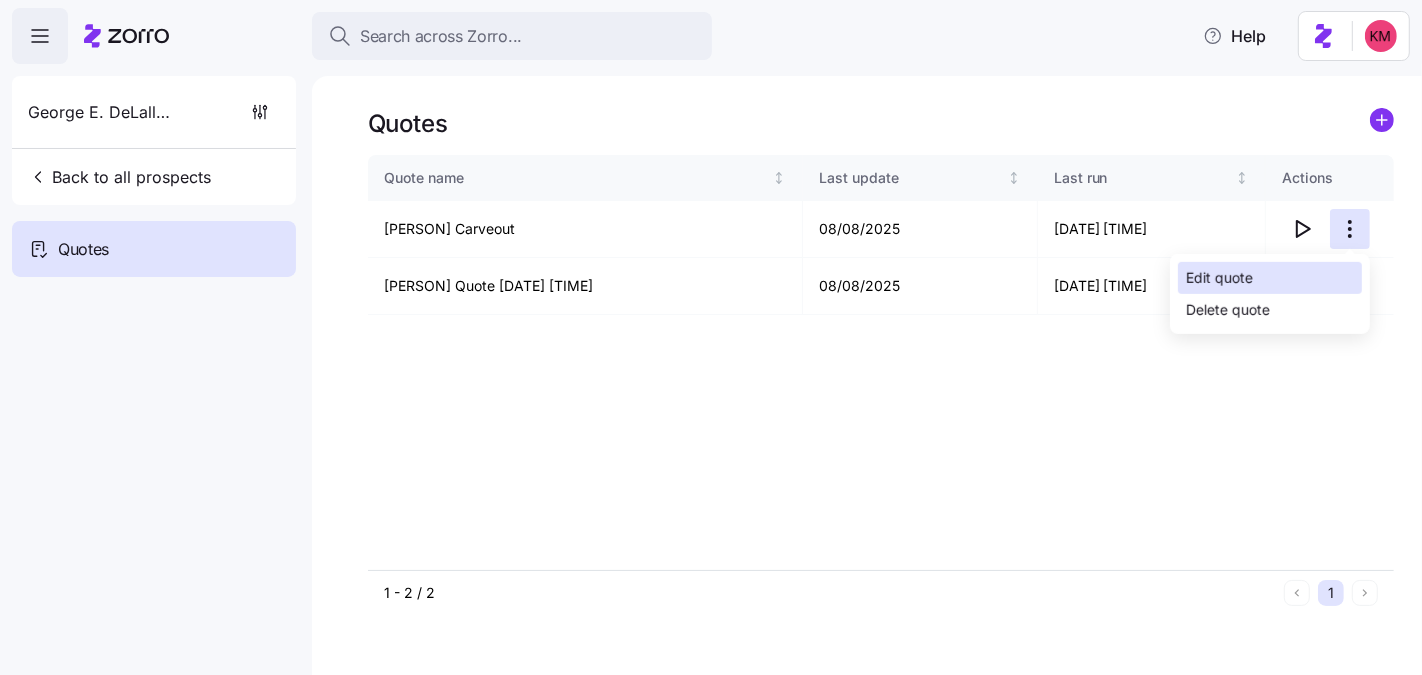 click on "Edit quote" at bounding box center [1270, 278] 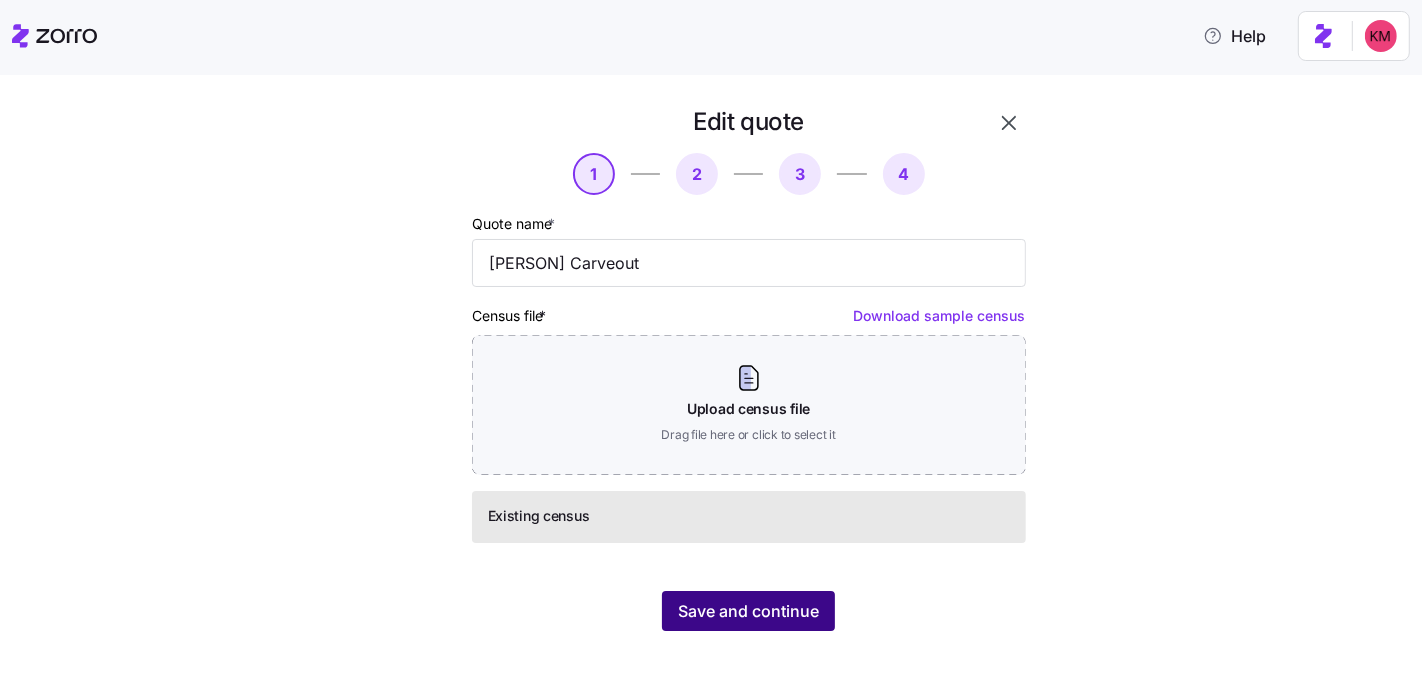 scroll, scrollTop: 4, scrollLeft: 0, axis: vertical 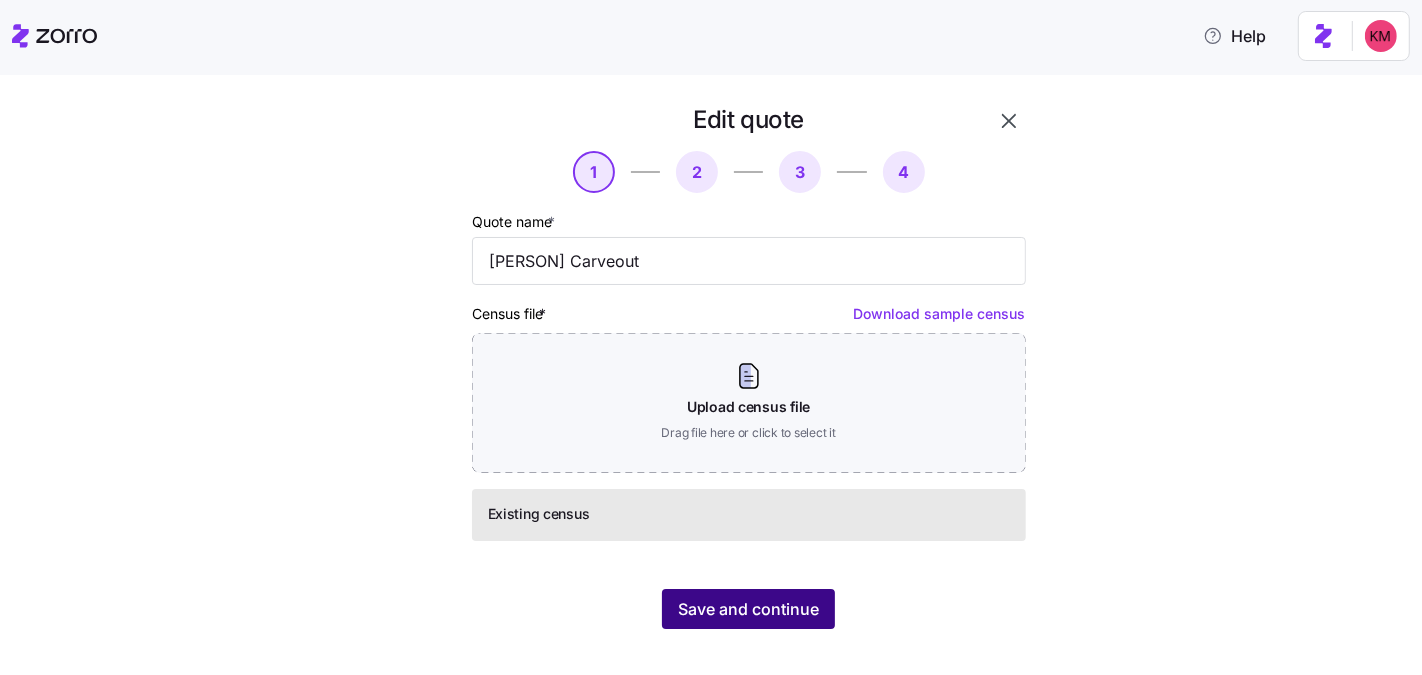 click on "Save and continue" at bounding box center (748, 609) 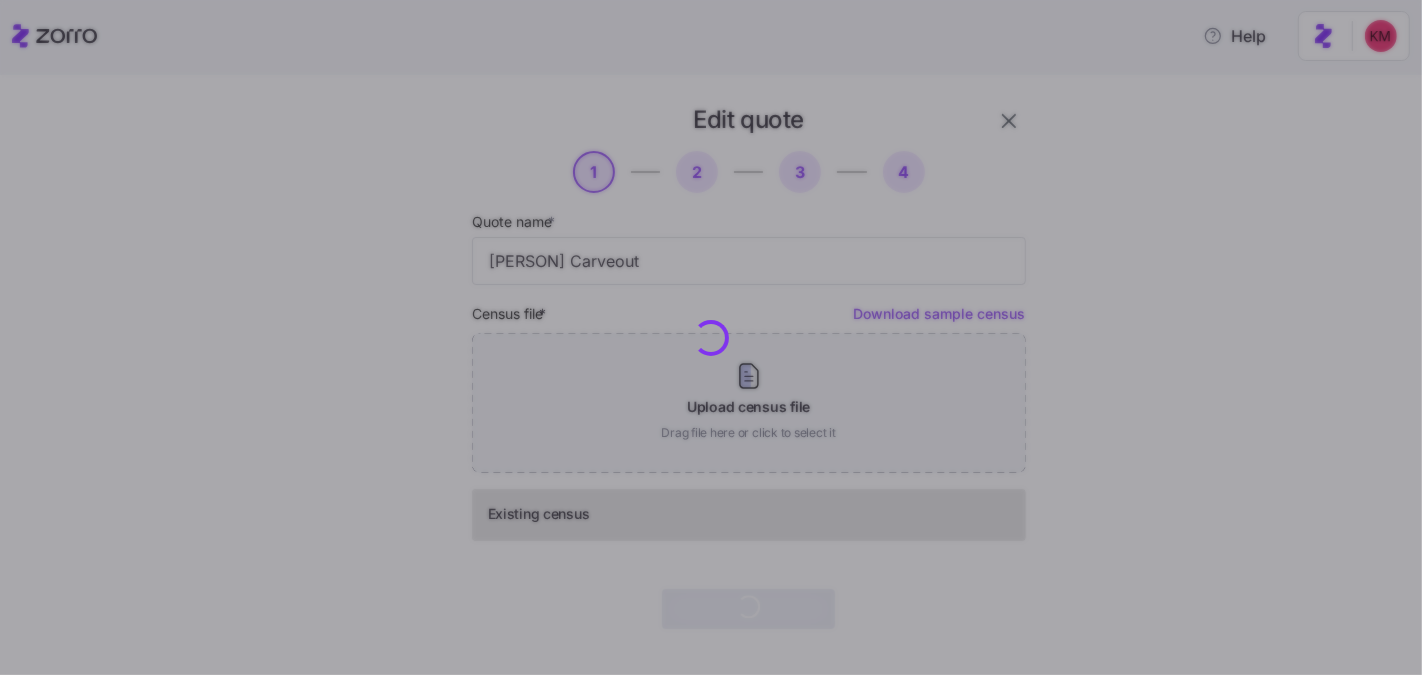 click at bounding box center (711, 337) 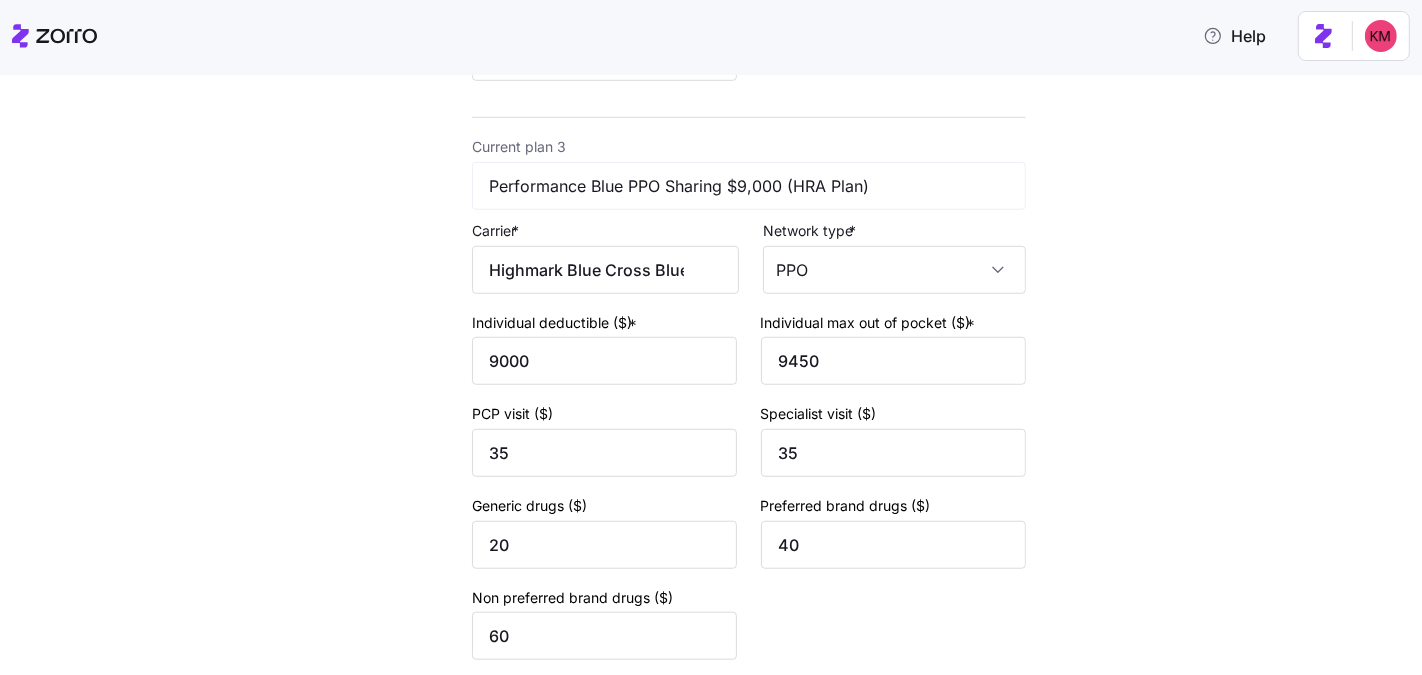 scroll, scrollTop: 1462, scrollLeft: 0, axis: vertical 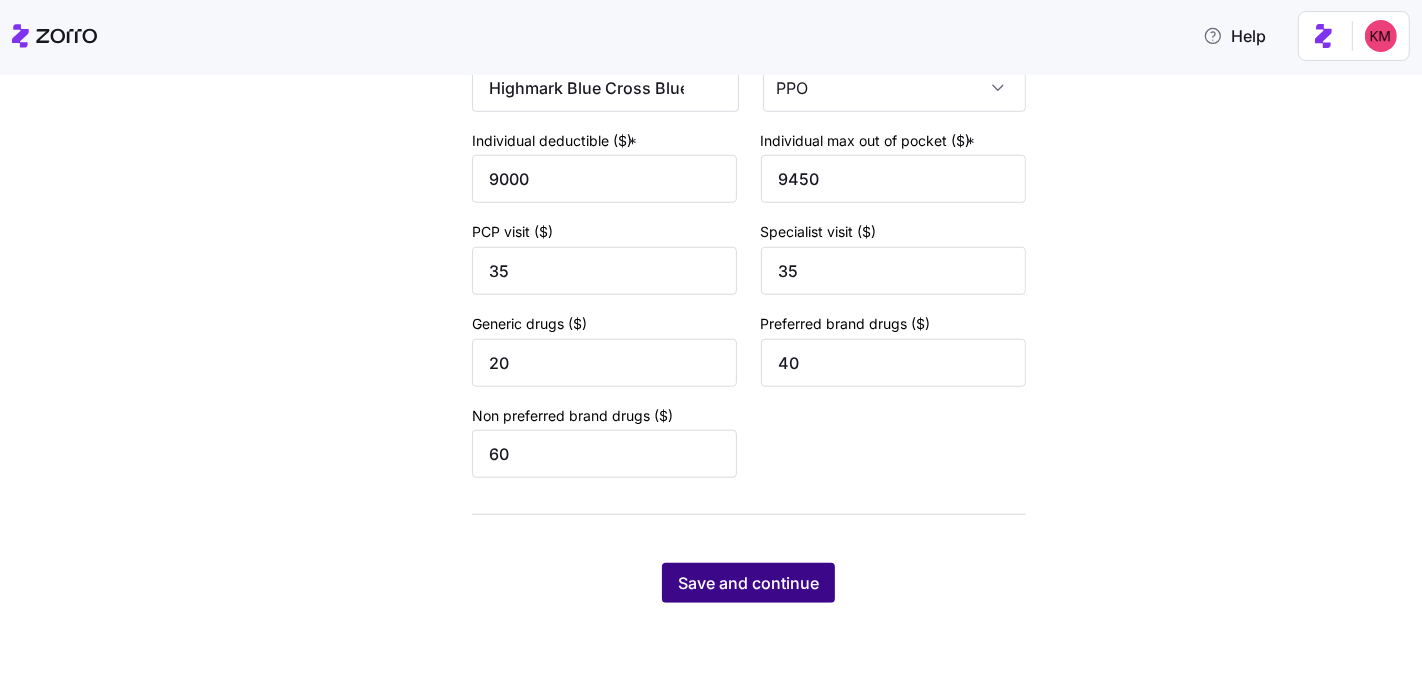click on "Save and continue" at bounding box center (748, 583) 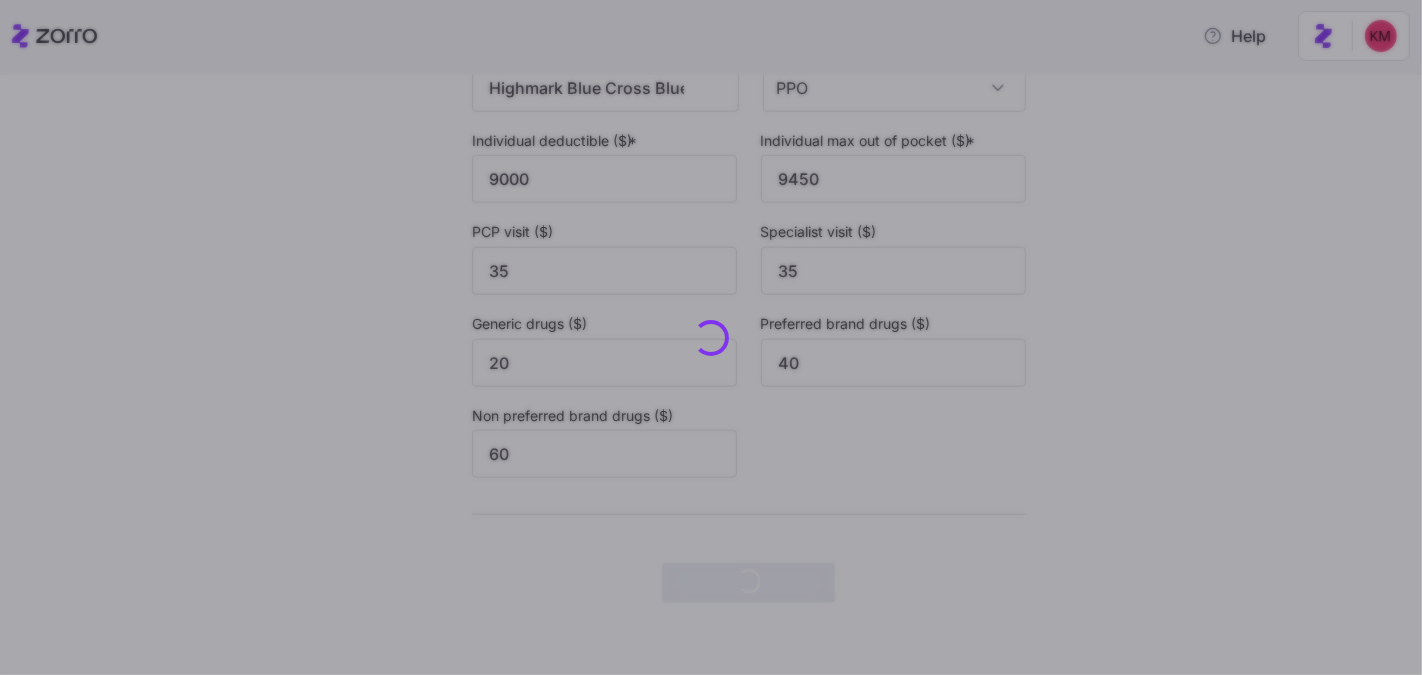scroll, scrollTop: 0, scrollLeft: 0, axis: both 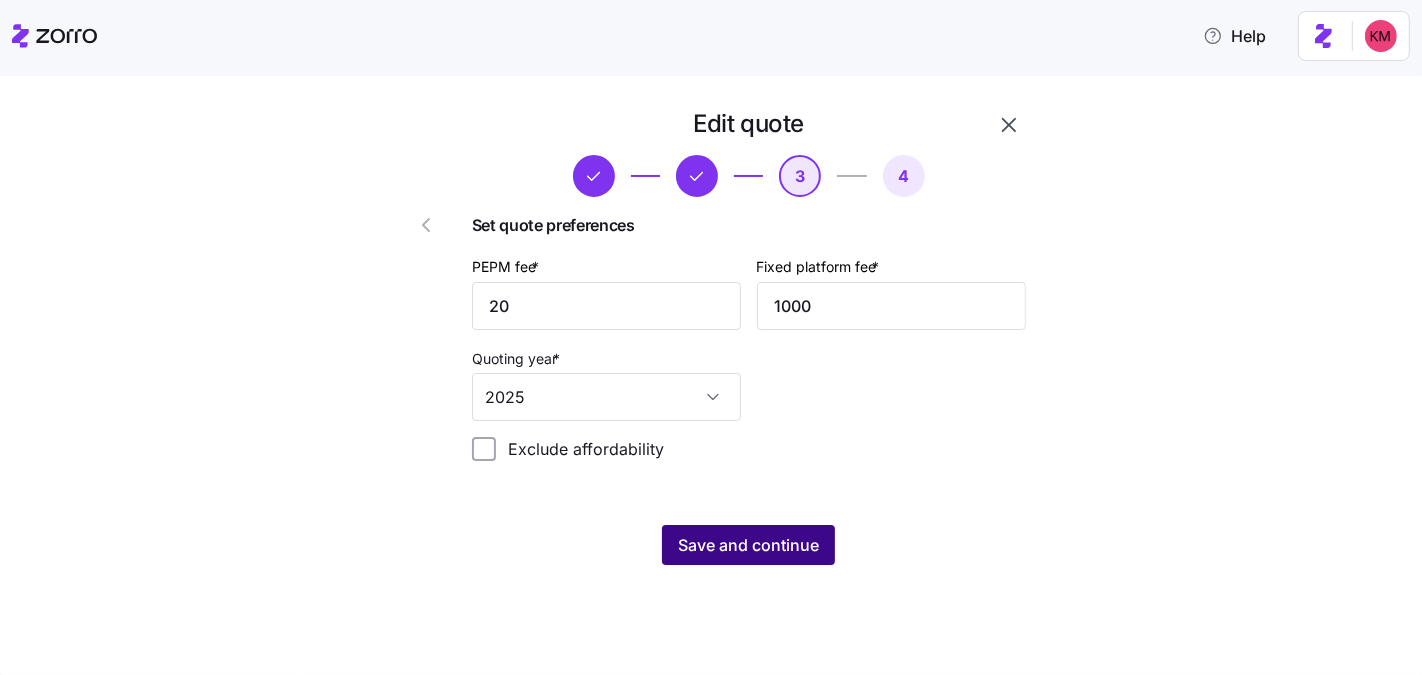 click on "Save and continue" at bounding box center (748, 545) 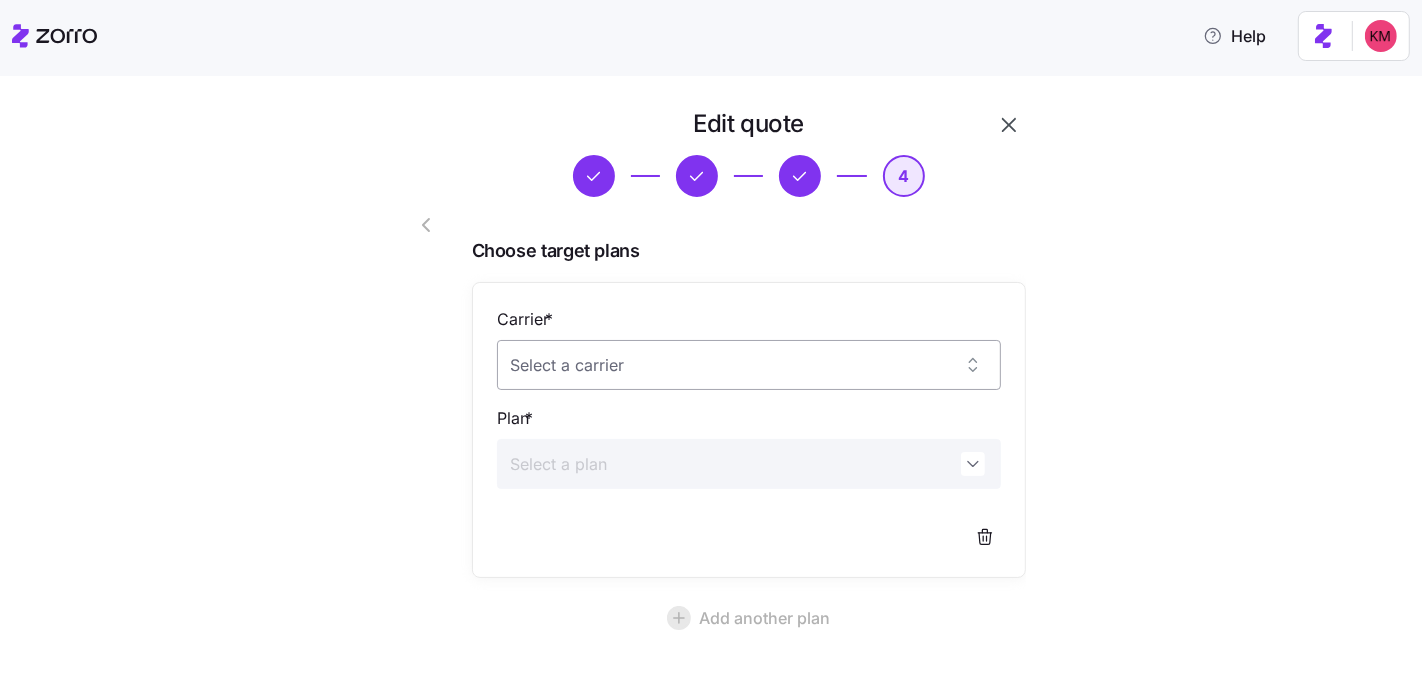 click on "Carrier  *" at bounding box center (749, 365) 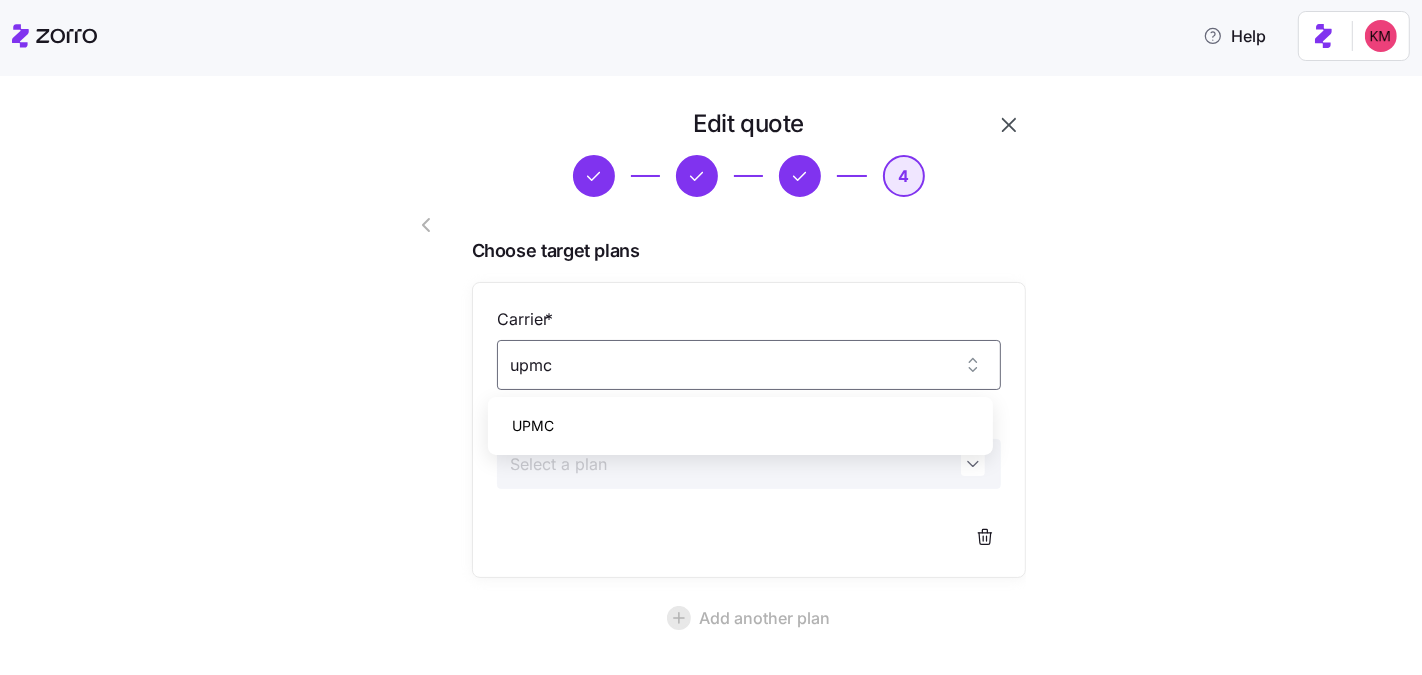 click on "UPMC" at bounding box center [740, 426] 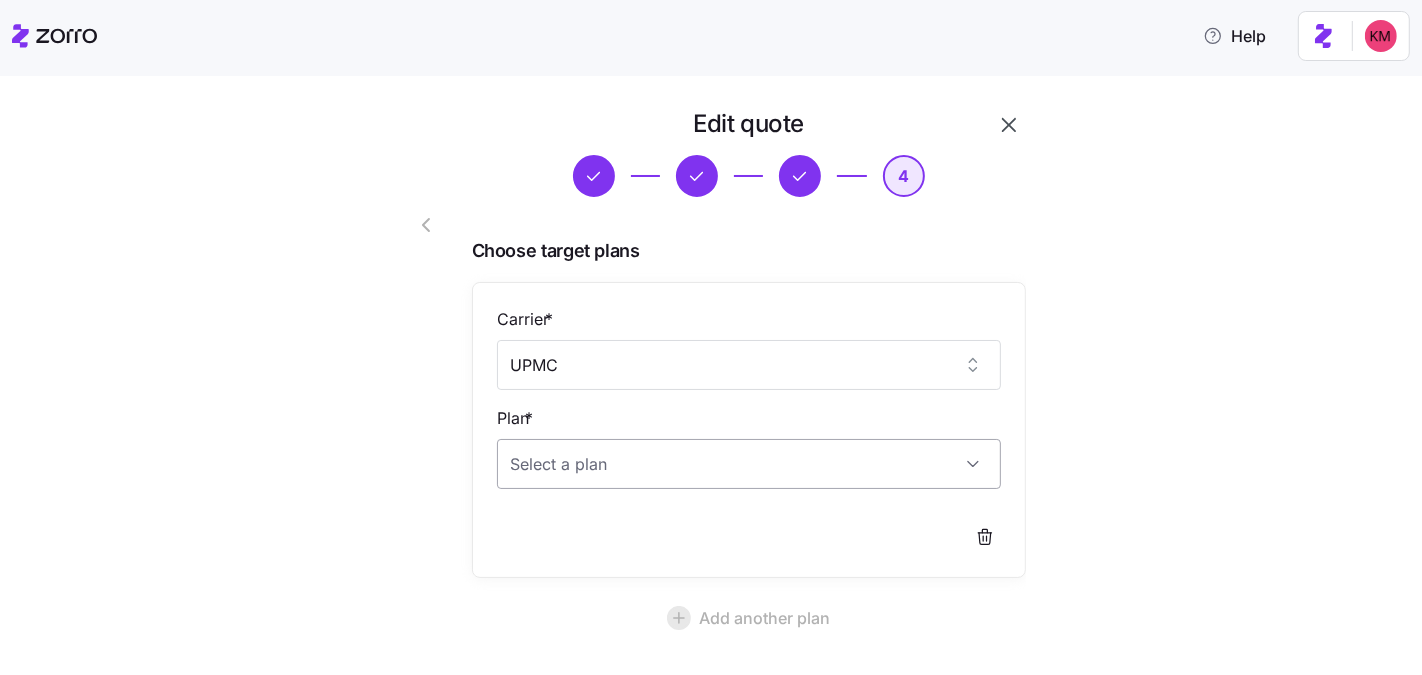 type on "UPMC" 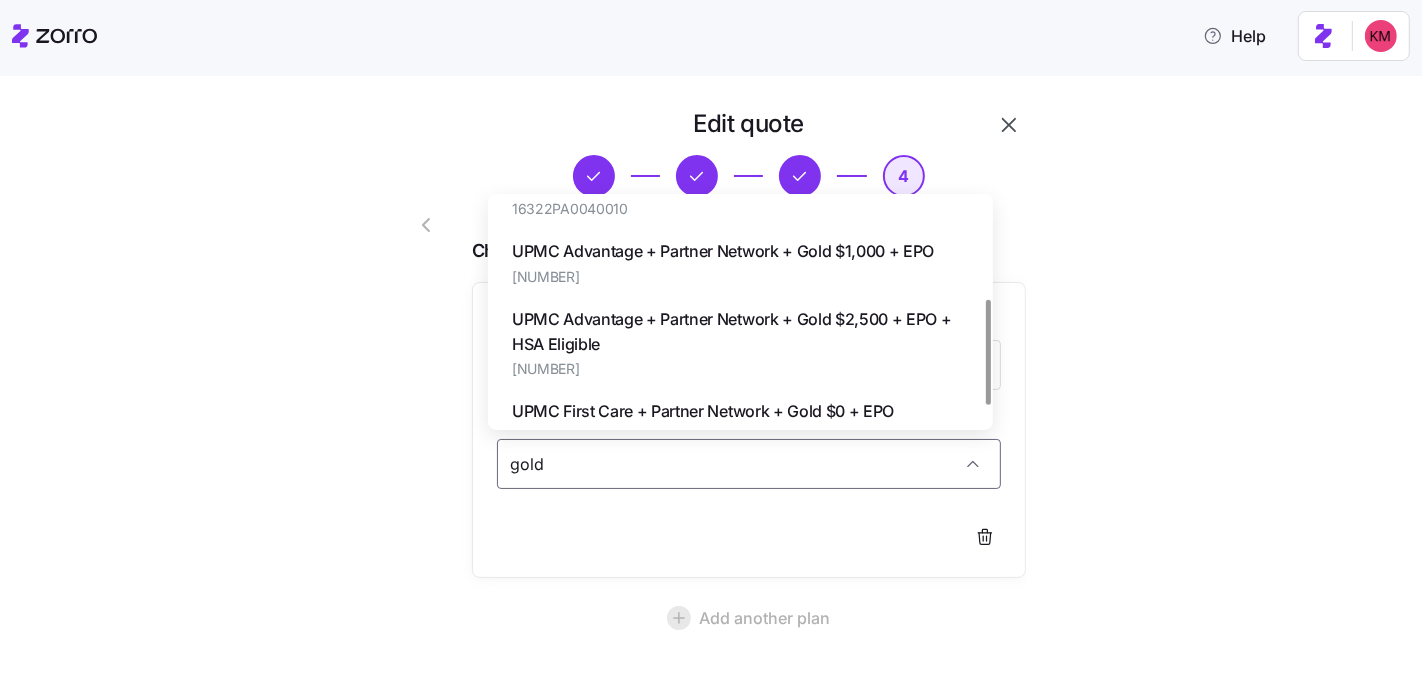 scroll, scrollTop: 199, scrollLeft: 0, axis: vertical 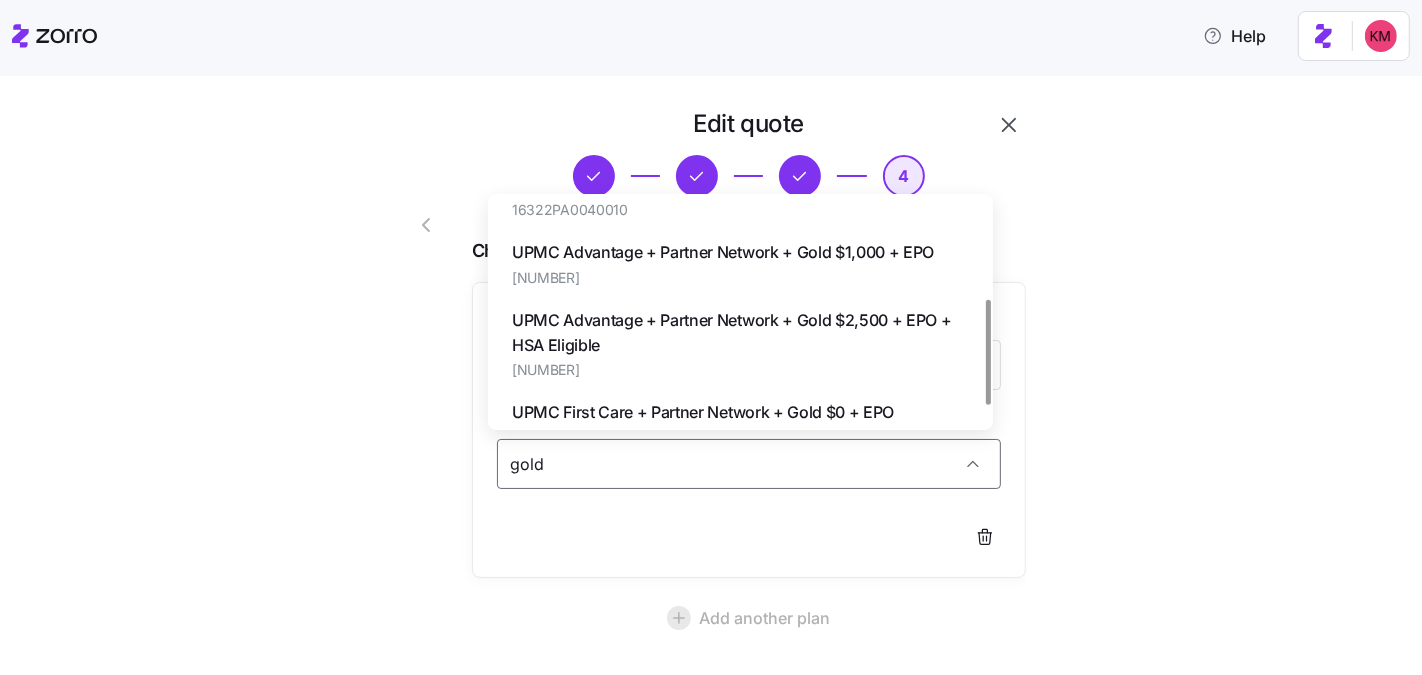 type on "gold" 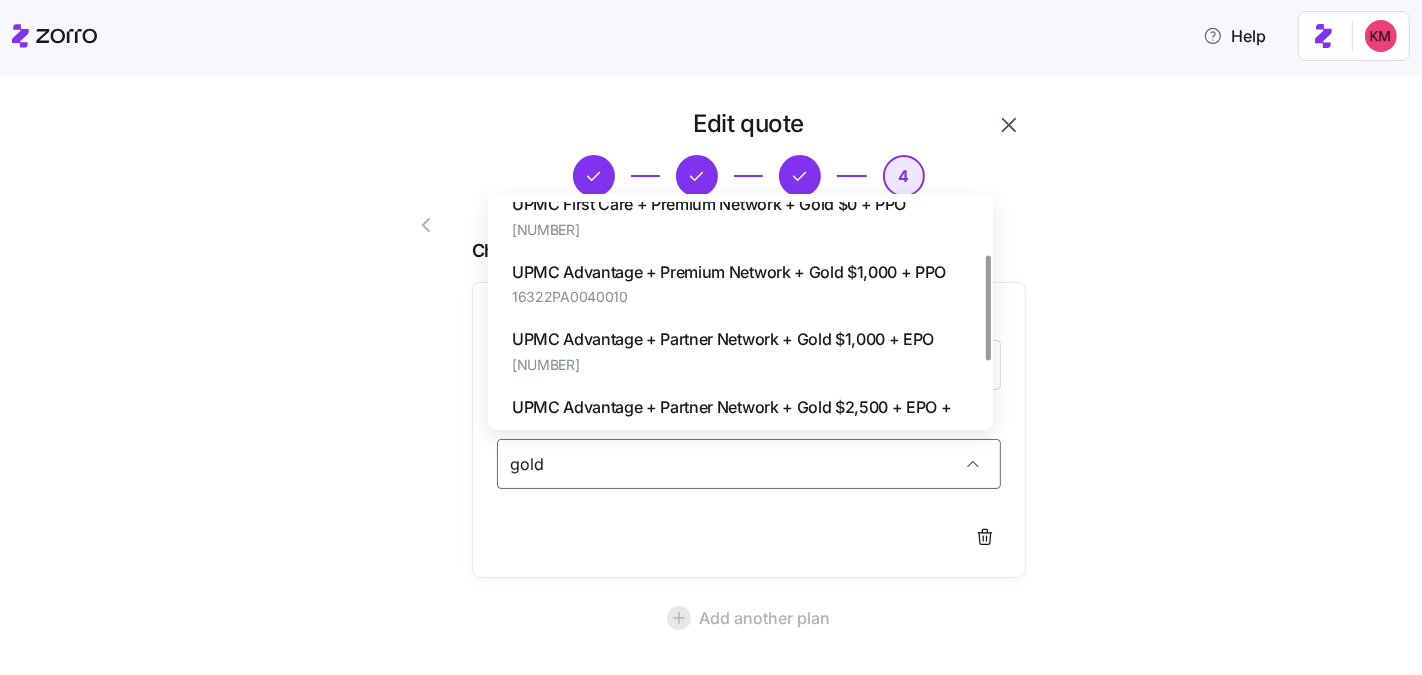 scroll, scrollTop: 113, scrollLeft: 0, axis: vertical 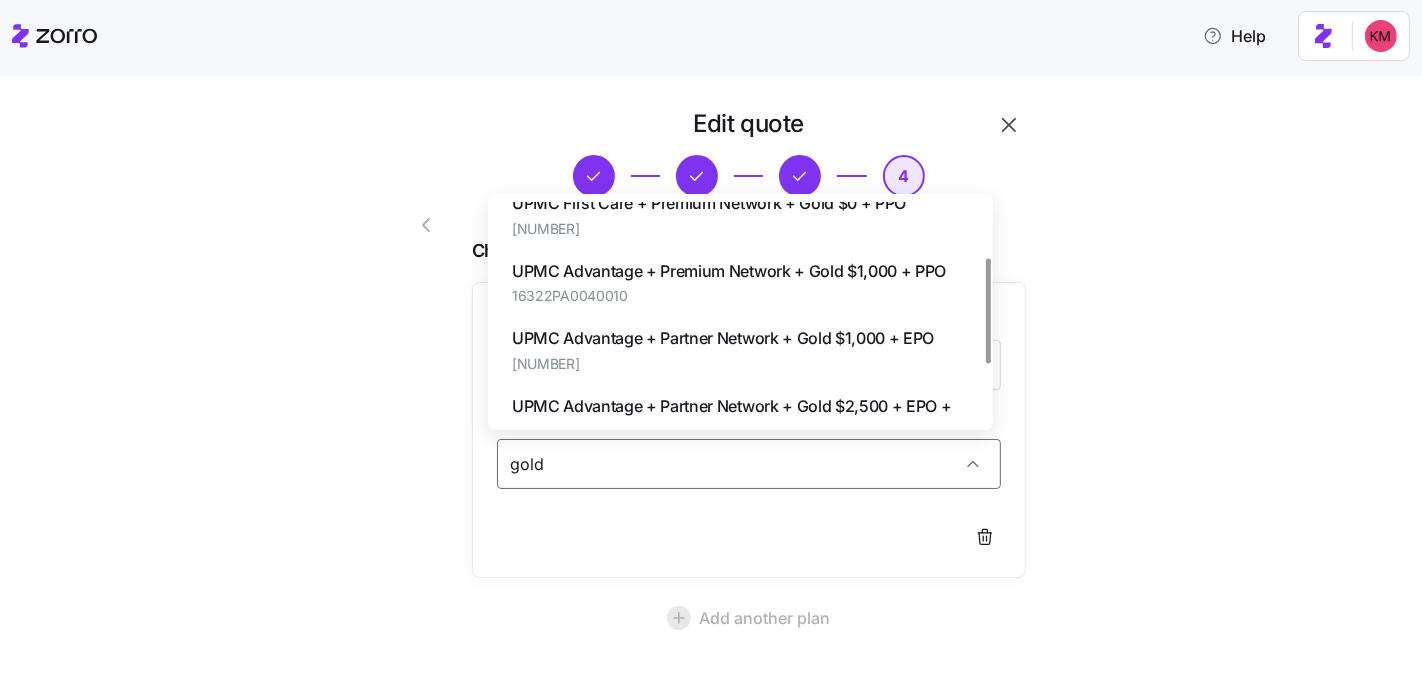 click on "UPMC Advantage + Partner Network + Gold $1,000 + EPO" at bounding box center (723, 338) 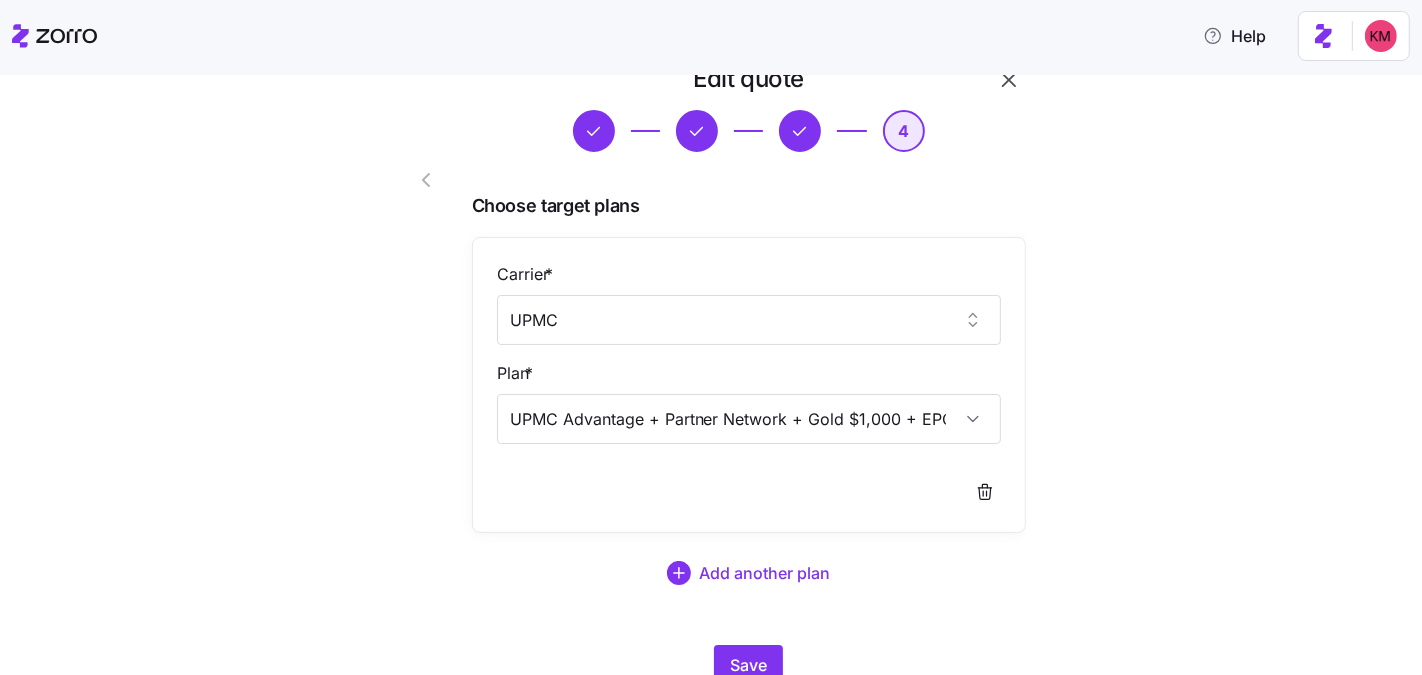 scroll, scrollTop: 125, scrollLeft: 0, axis: vertical 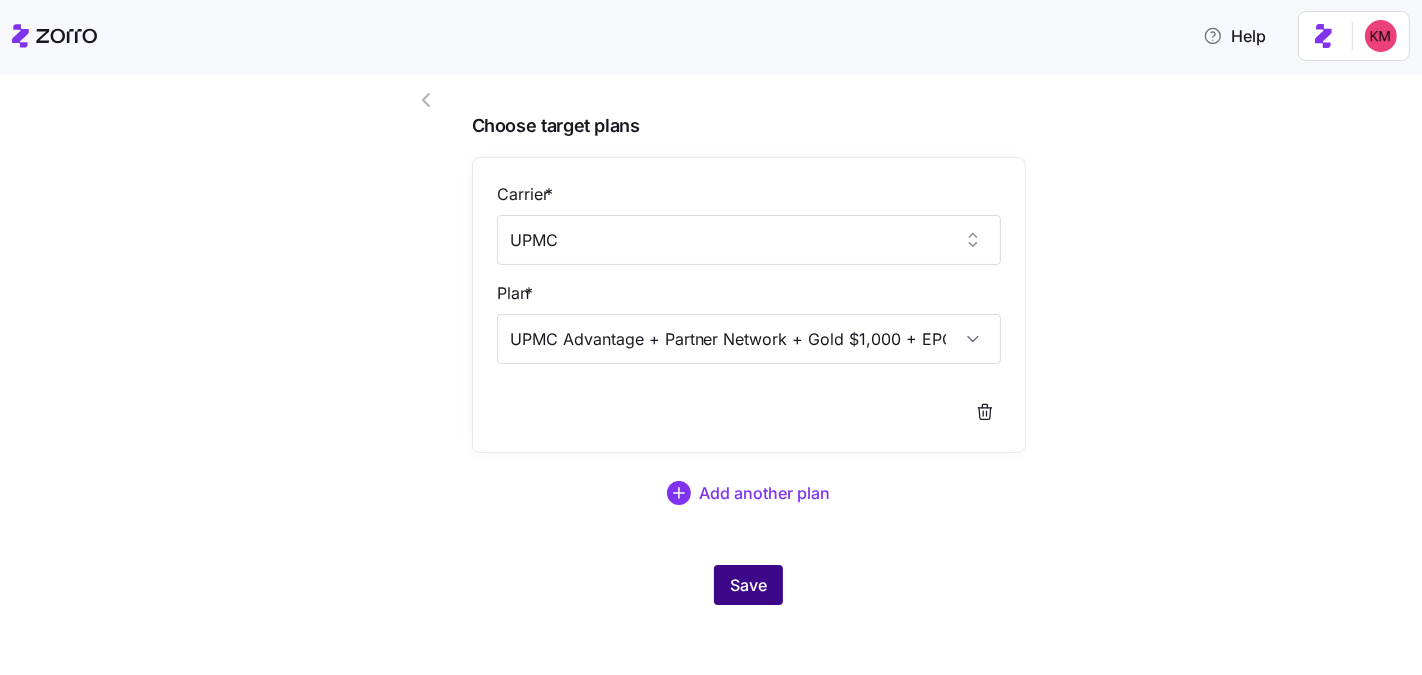 type on "UPMC Advantage + Partner Network + Gold $1,000 + EPO" 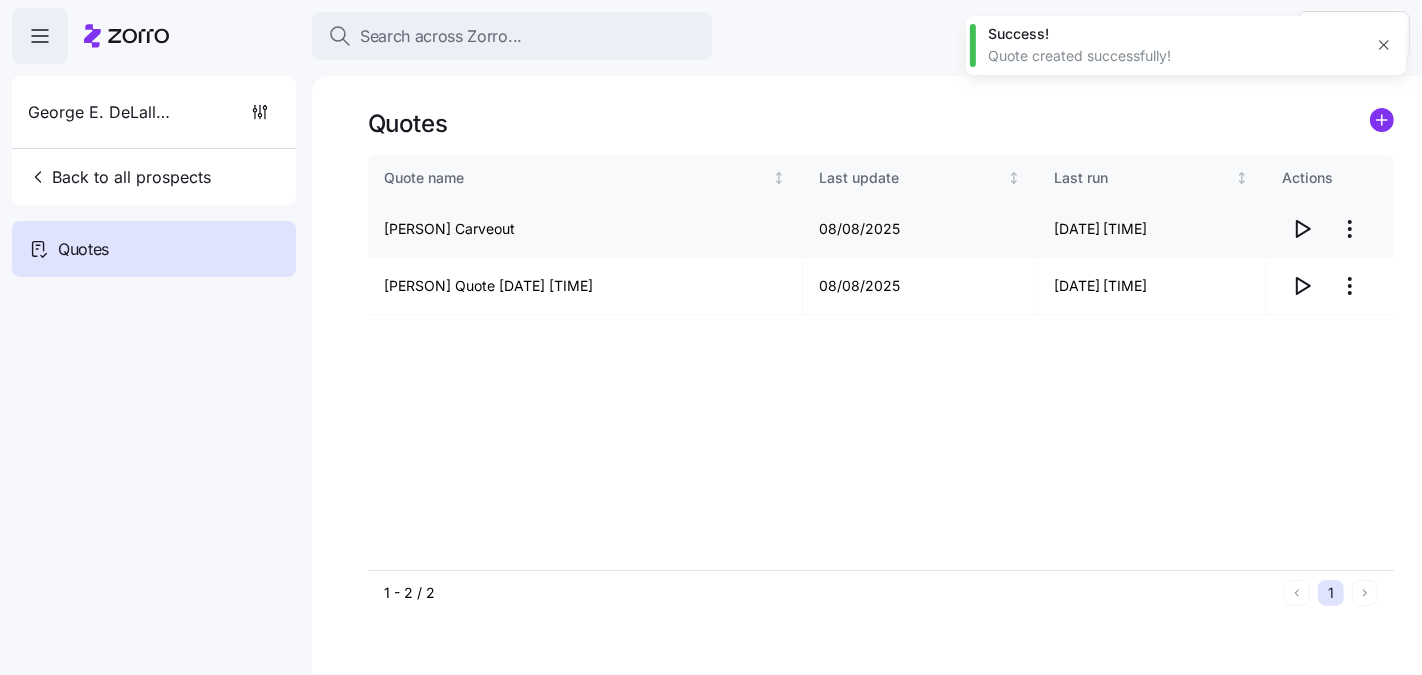 click 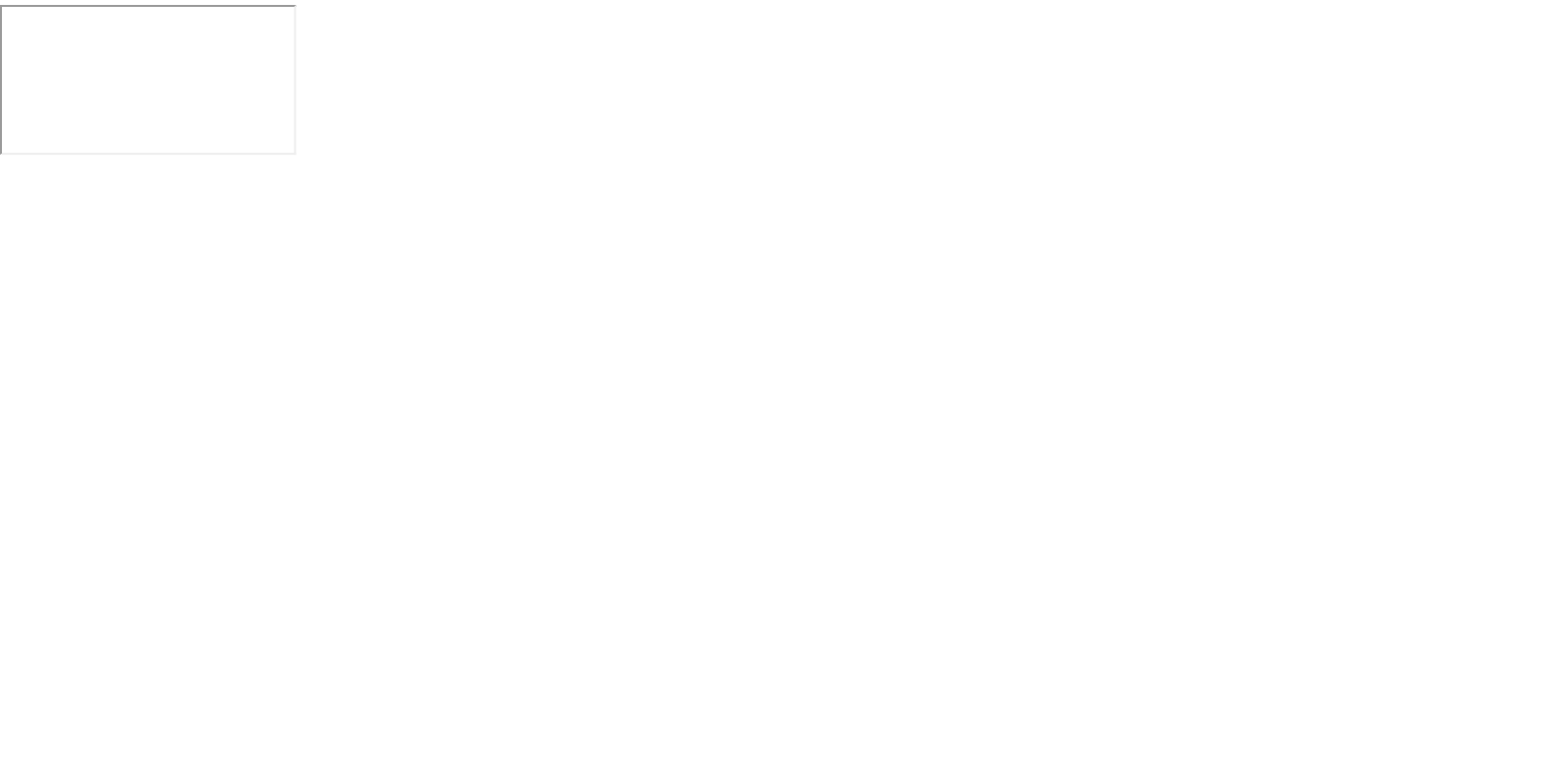 scroll, scrollTop: 0, scrollLeft: 0, axis: both 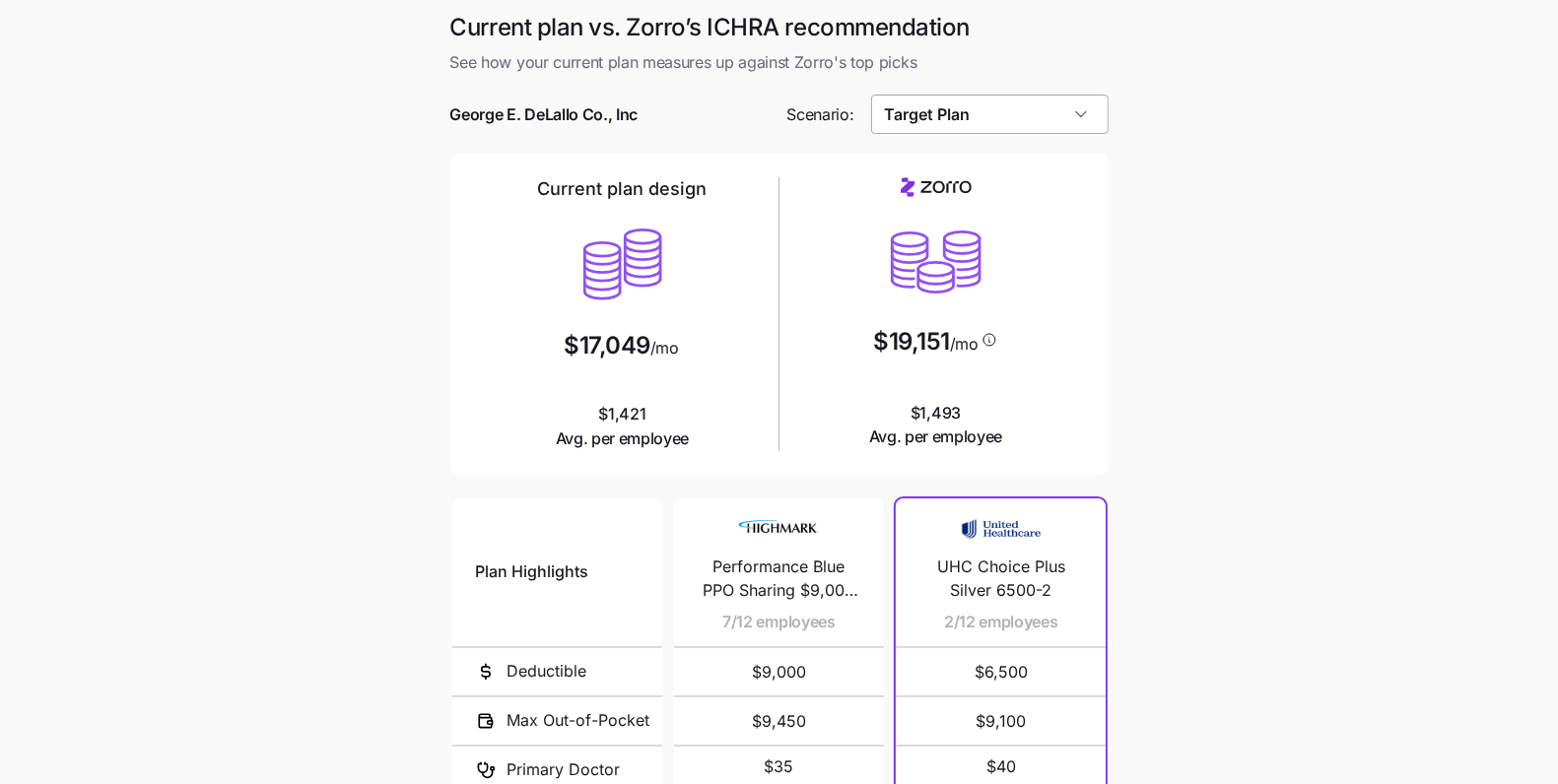 click on "Target Plan" at bounding box center [989, 114] 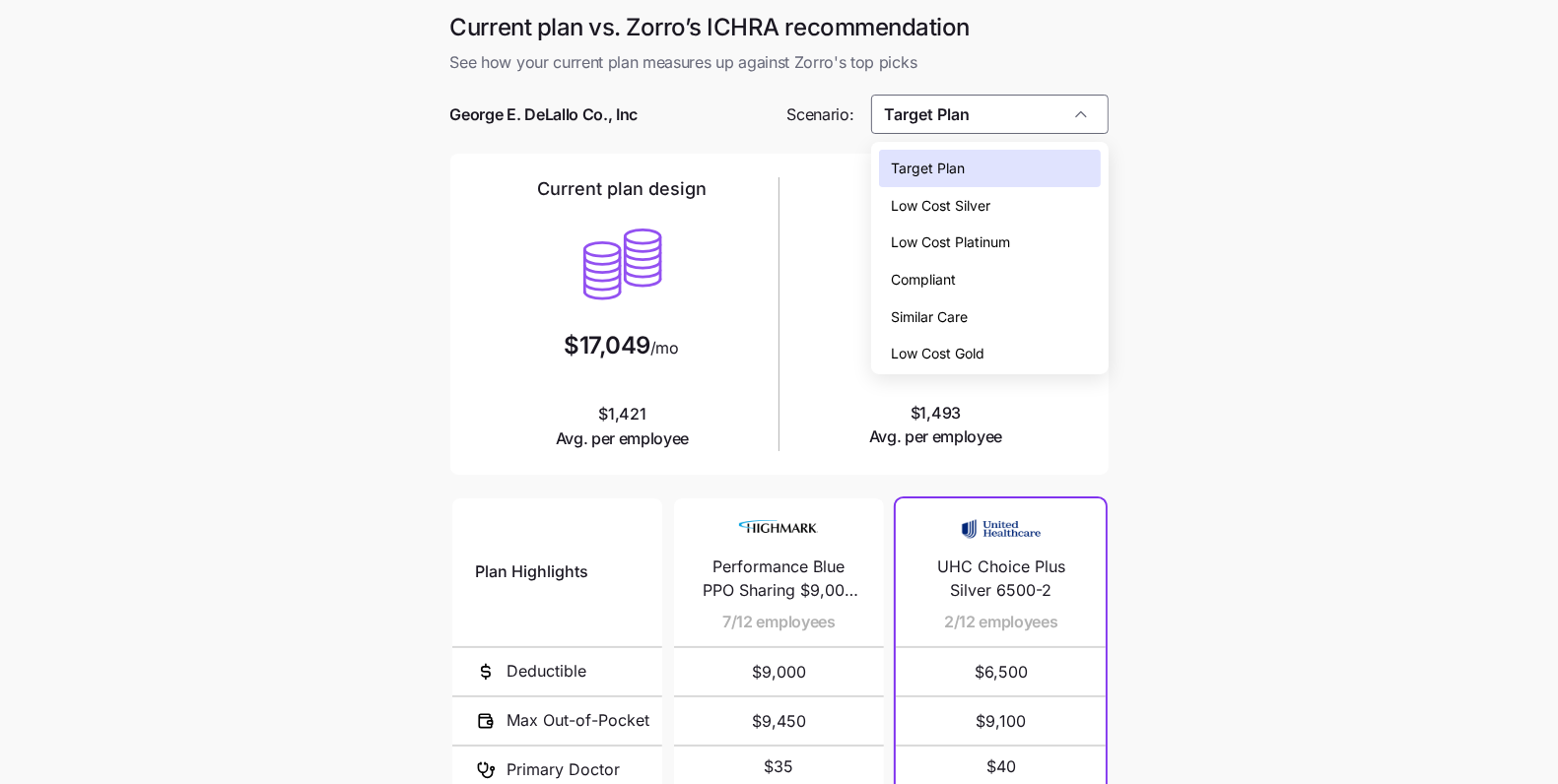 click on "Current plan vs. Zorro’s ICHRA recommendation See how your current plan measures up against Zorro's top picks George E. DeLallo Co., Inc Scenario: Target Plan Current plan design $17,049 /mo $1,421 Avg. per employee $19,151 /mo $1,493 Avg. per employee Plan Highlights Deductible Max Out-of-Pocket Primary Doctor Generic Drugs Specialist Visit Performance Blue PPO Sharing $9,000 (HRA Plan) 7/12 employees $9,000 $9,450 $35 $20 $35 Performance Blue PPO Sharing  $1,000 4/12 employees $1,000 $3,000 $35 $20 $35 Performance Blue Healthy Savings $2,000Q (HSA Plan) 1/12 employees $2,000 $3,000 $0 $0 $0 UHC Choice Plus Silver 6500-2 2/12 employees $6,500 $9,100 $40 $10 $75 my Blue Access PPO Silver 3500 1/12 employees $3,500 $9,200 $50 $0 $50 UHC Bronze Value ($5 Tier 2 Rx, No Referrals) 1/12 employees $8,250 $9,200 $40 $0 not covered Wellpoint Essential Gold 1500 ($0 Virtual PCP + $0 Select Drugs + Incentives) 1/12 employees $1,500 $5,000 $45 $10 not covered 1/12 employees $7,500 $9,200 $50 $25 $100 1/12 employees $0" at bounding box center [779, 538] 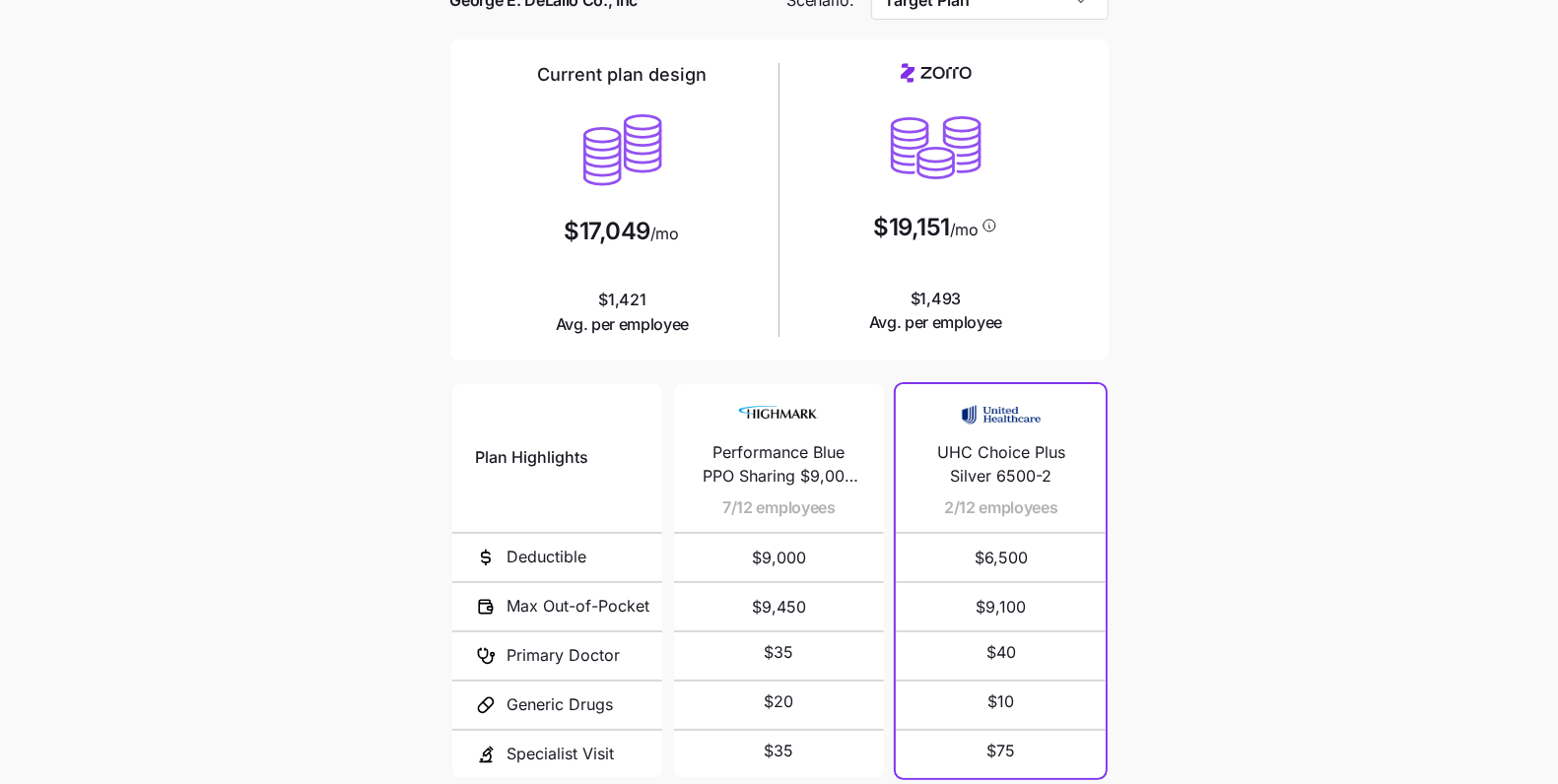 scroll, scrollTop: 0, scrollLeft: 0, axis: both 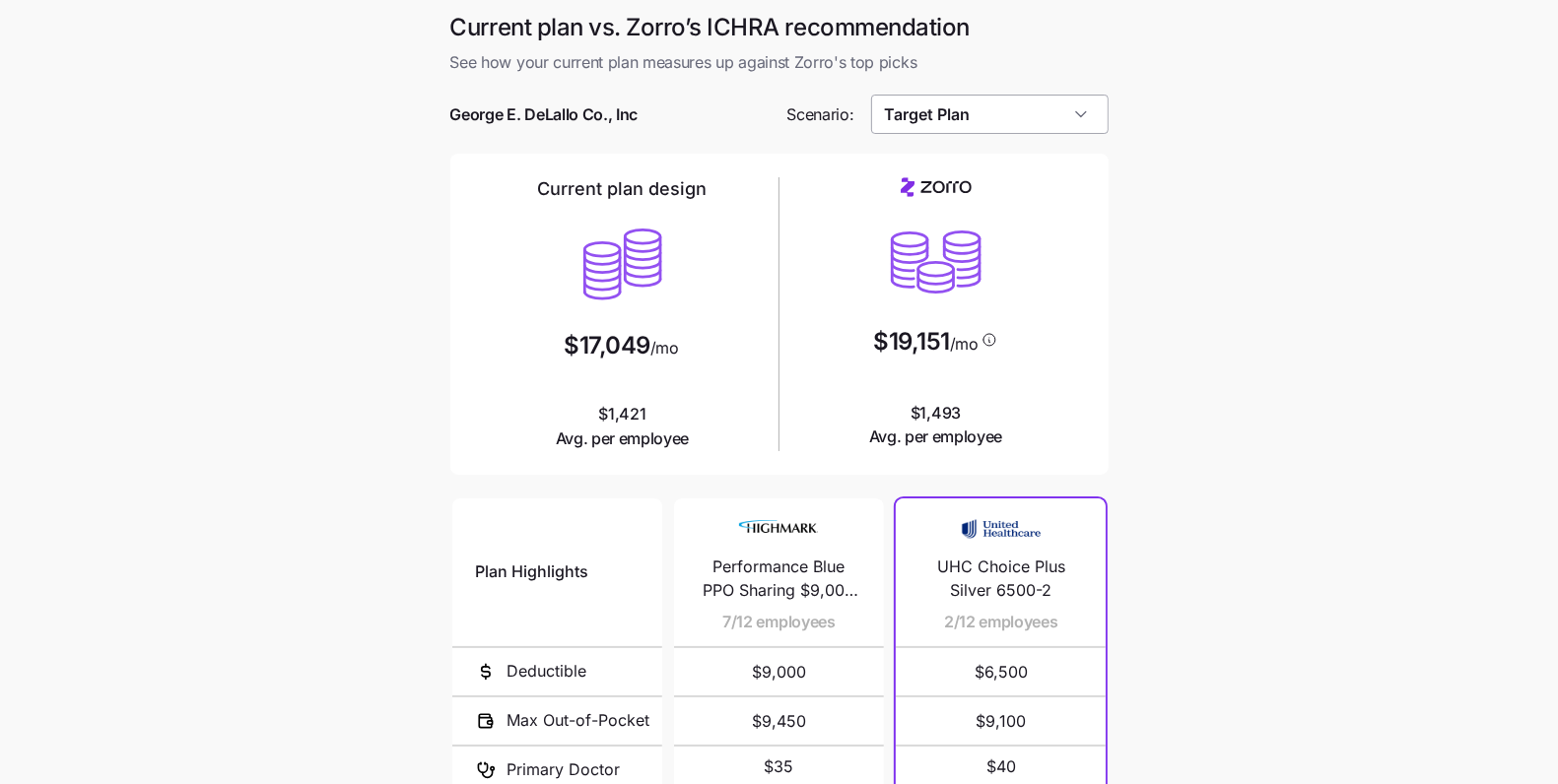 click on "Target Plan" at bounding box center (989, 114) 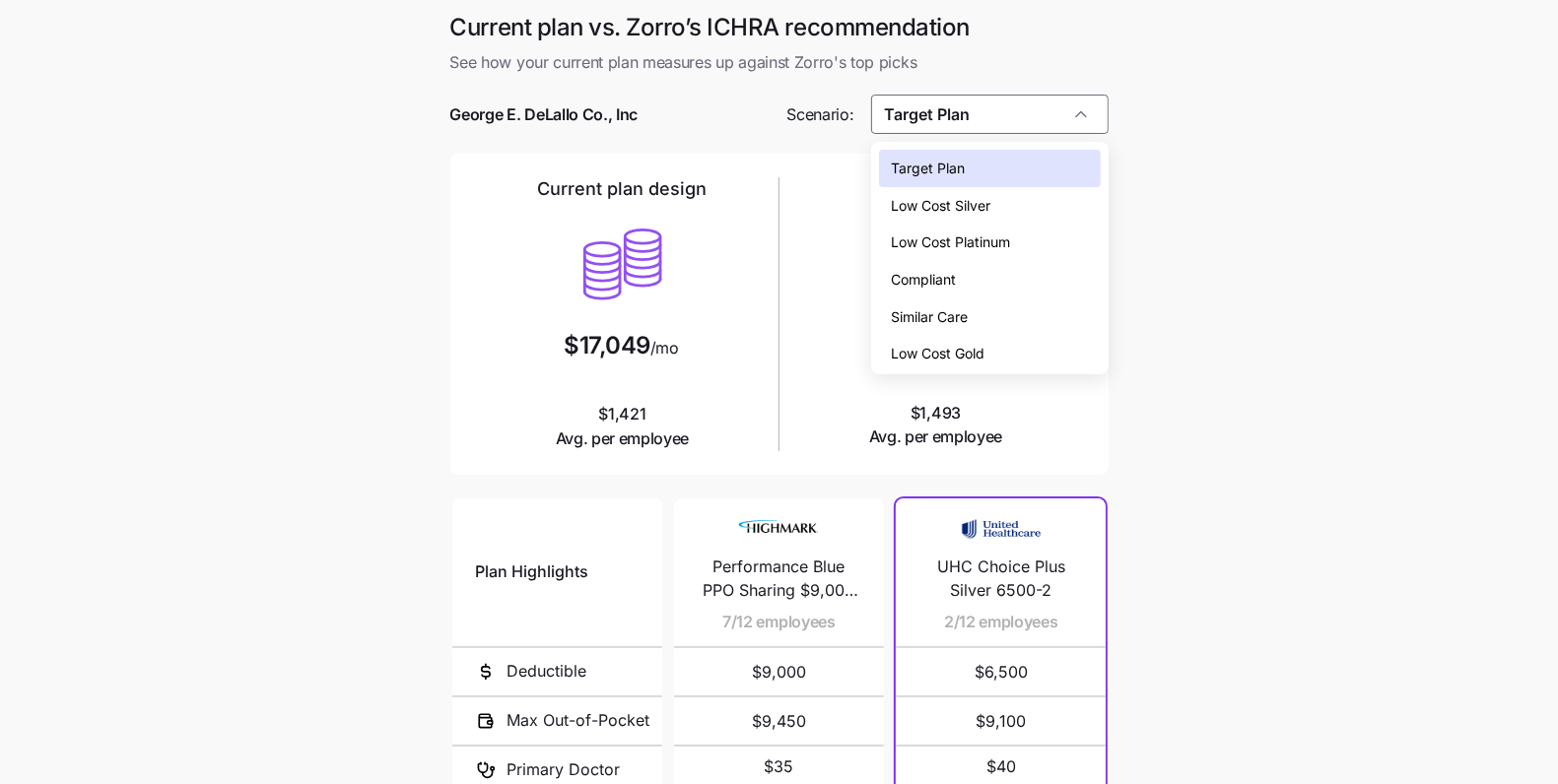 click on "Low Cost Platinum" at bounding box center [950, 242] 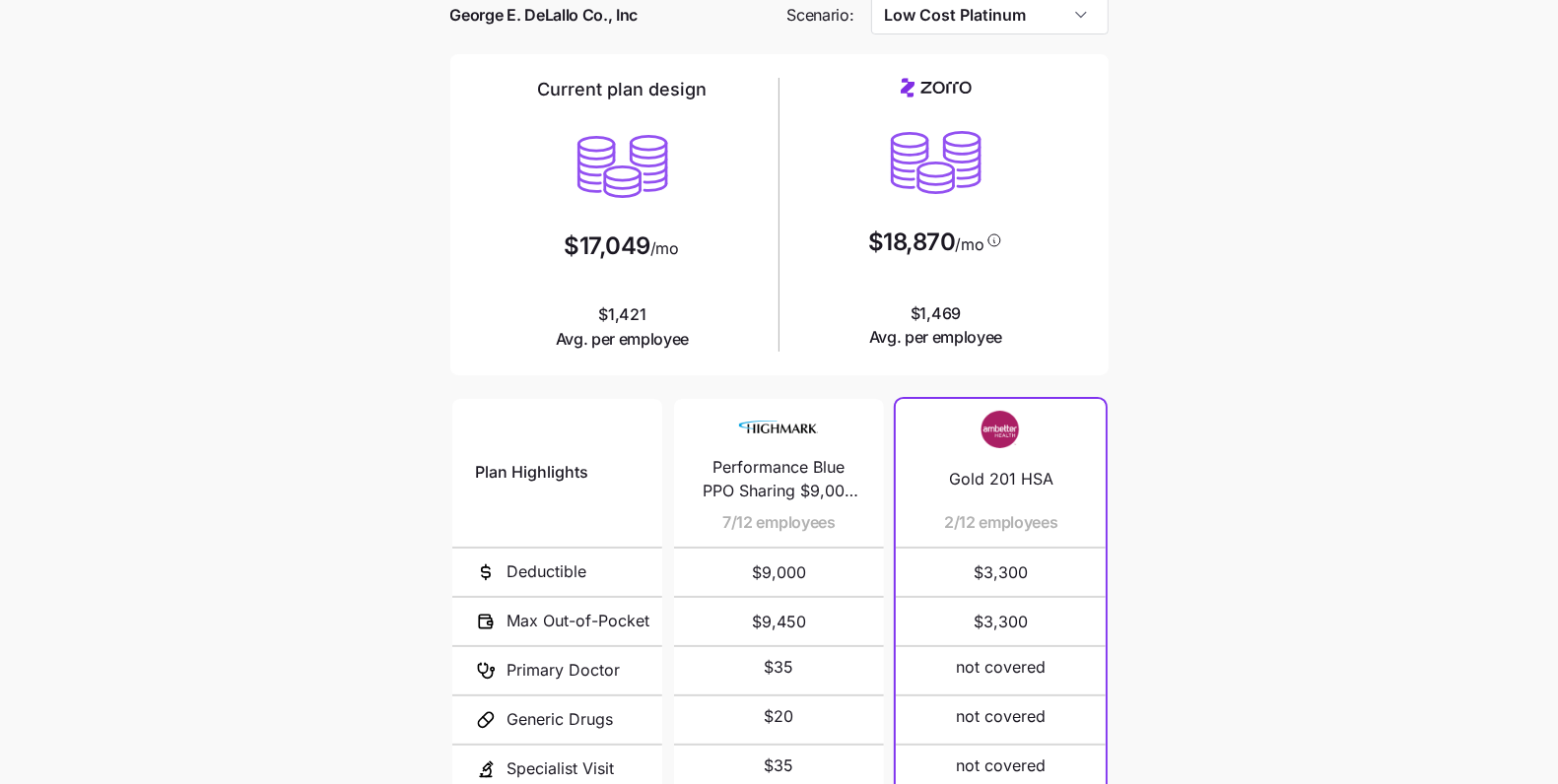scroll, scrollTop: 0, scrollLeft: 0, axis: both 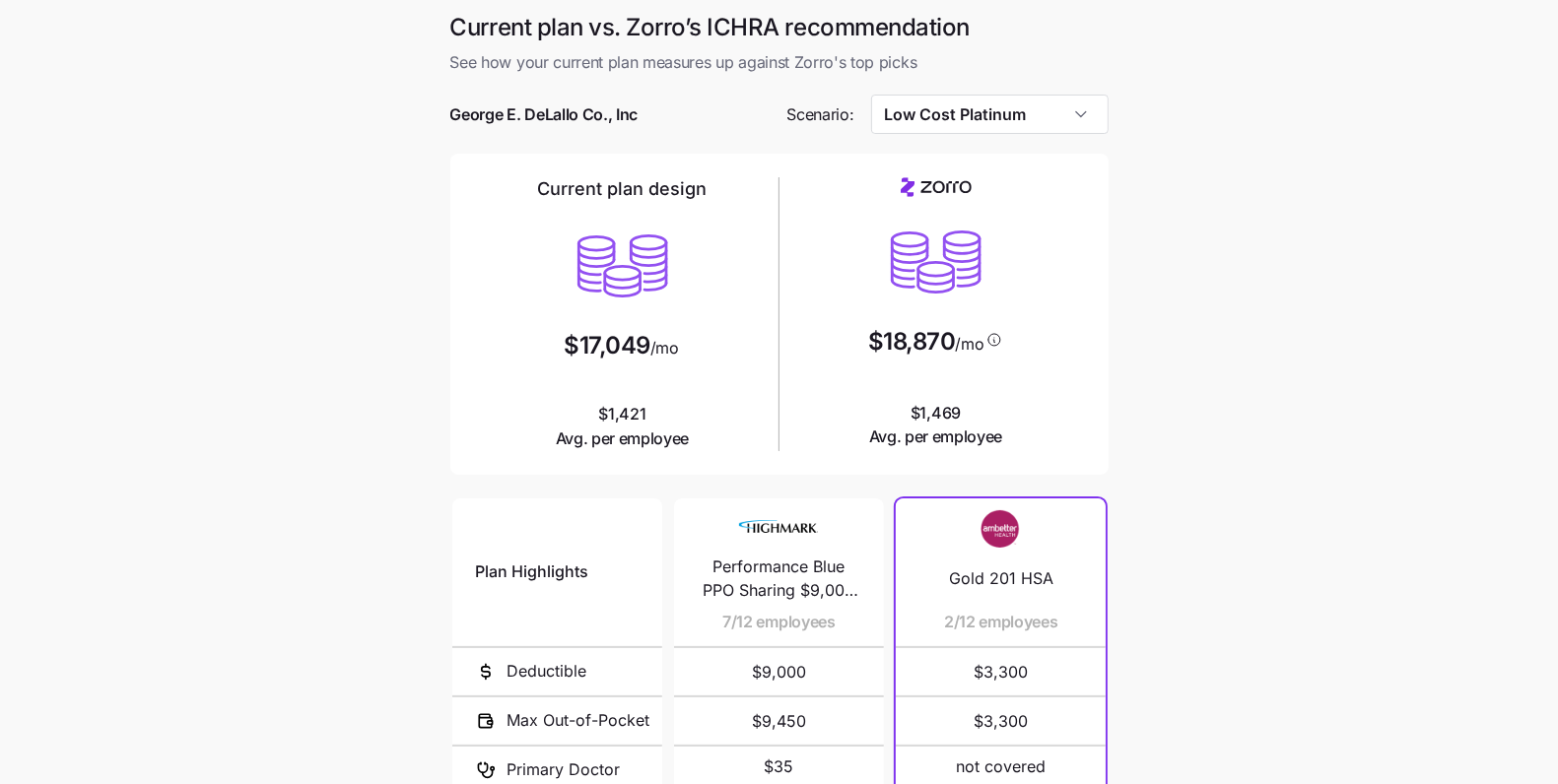 click at bounding box center [779, 85] 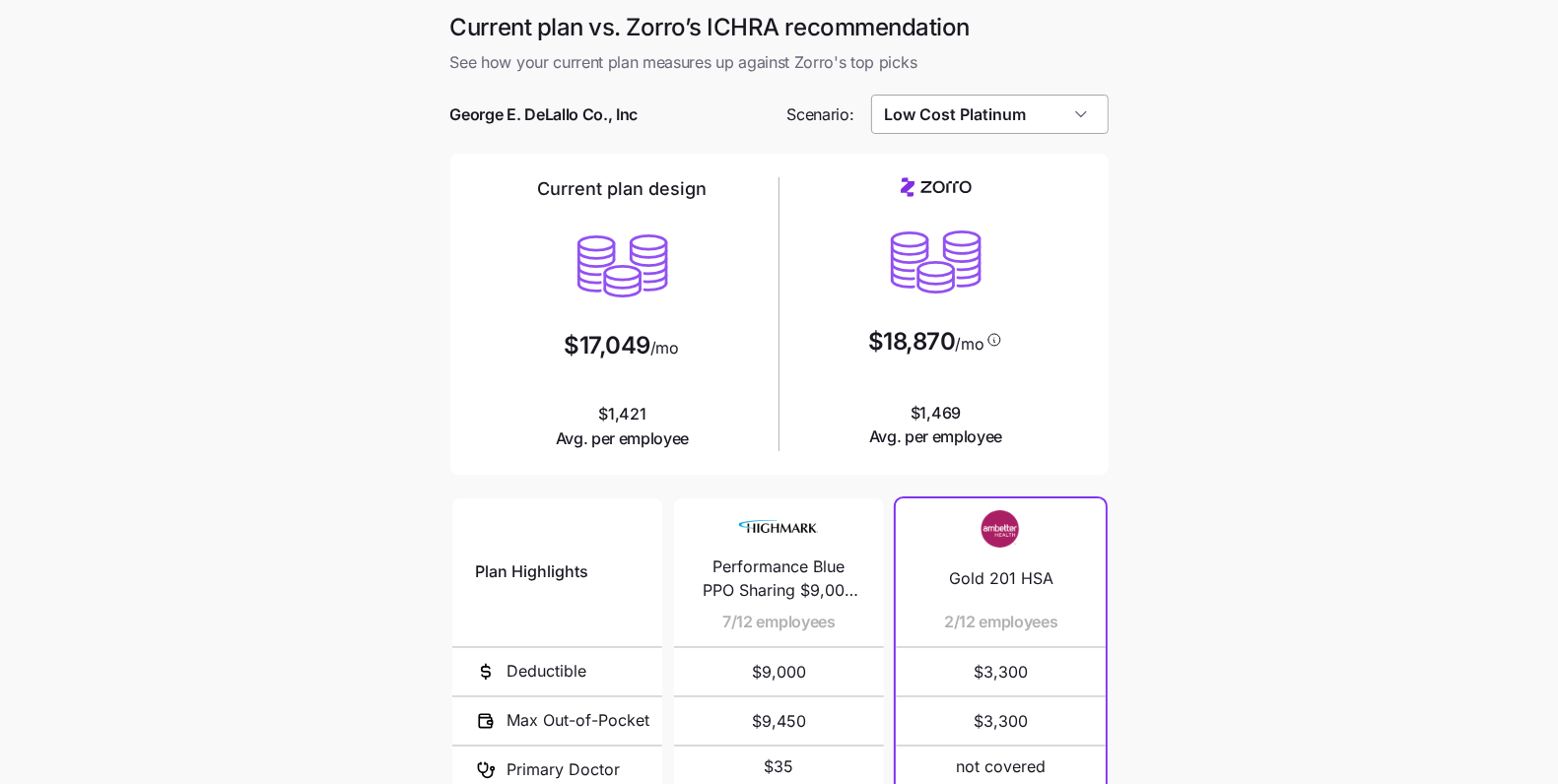 click on "Low Cost Platinum" at bounding box center (989, 114) 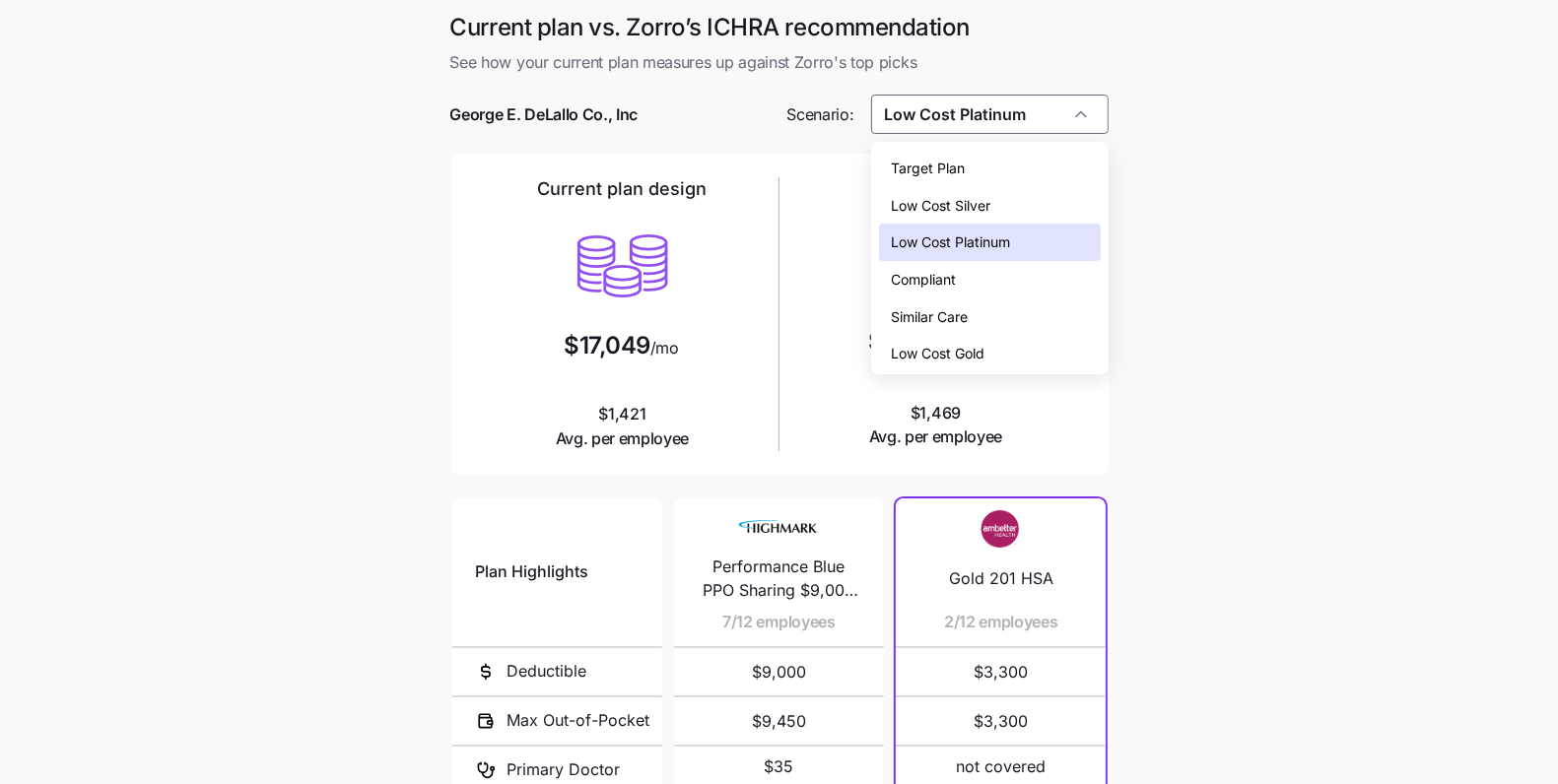 click on "Target Plan Low Cost Silver Low Cost Platinum Compliant Similar Care Low Cost Gold" at bounding box center [989, 261] 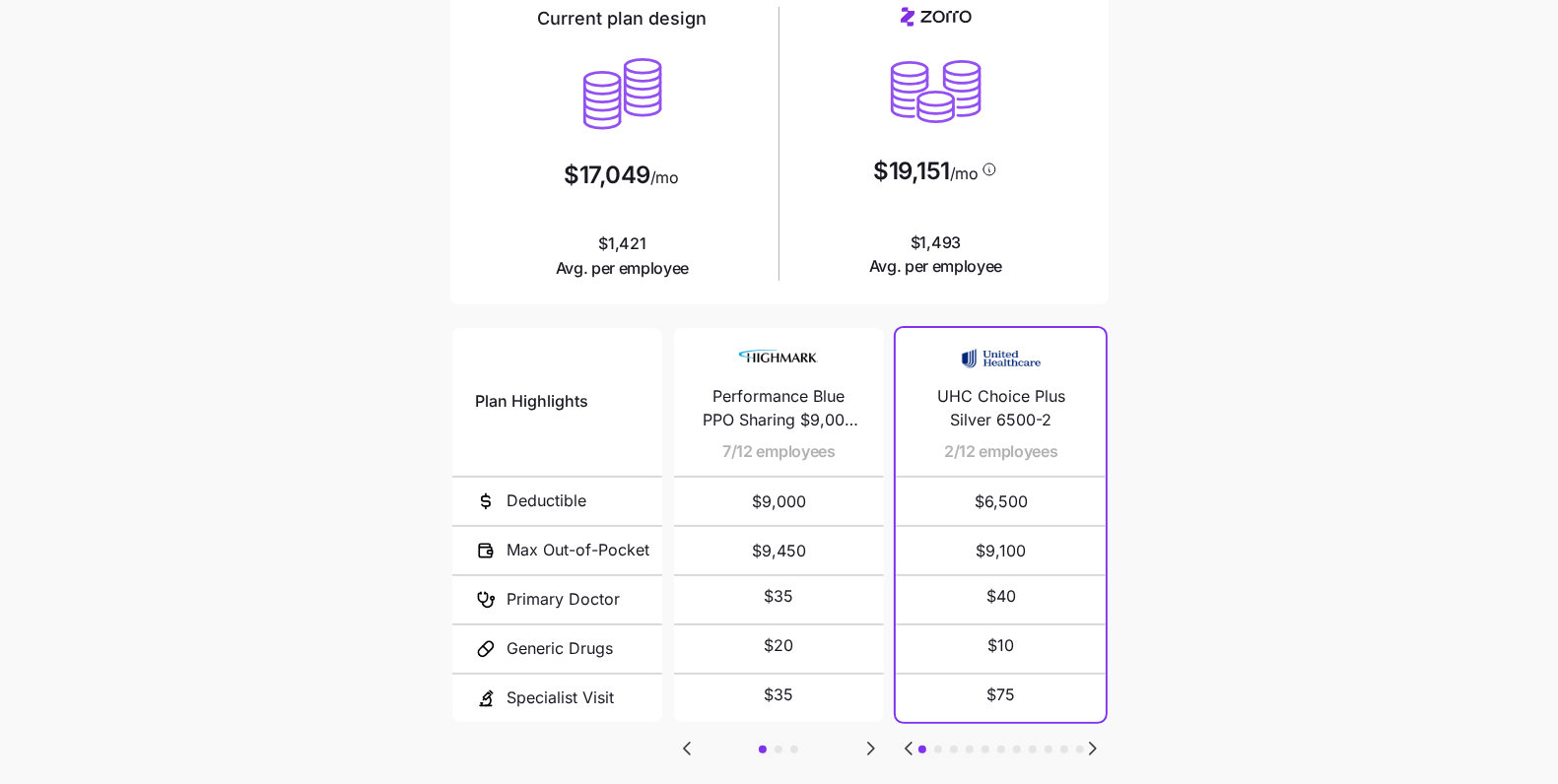 scroll, scrollTop: 291, scrollLeft: 0, axis: vertical 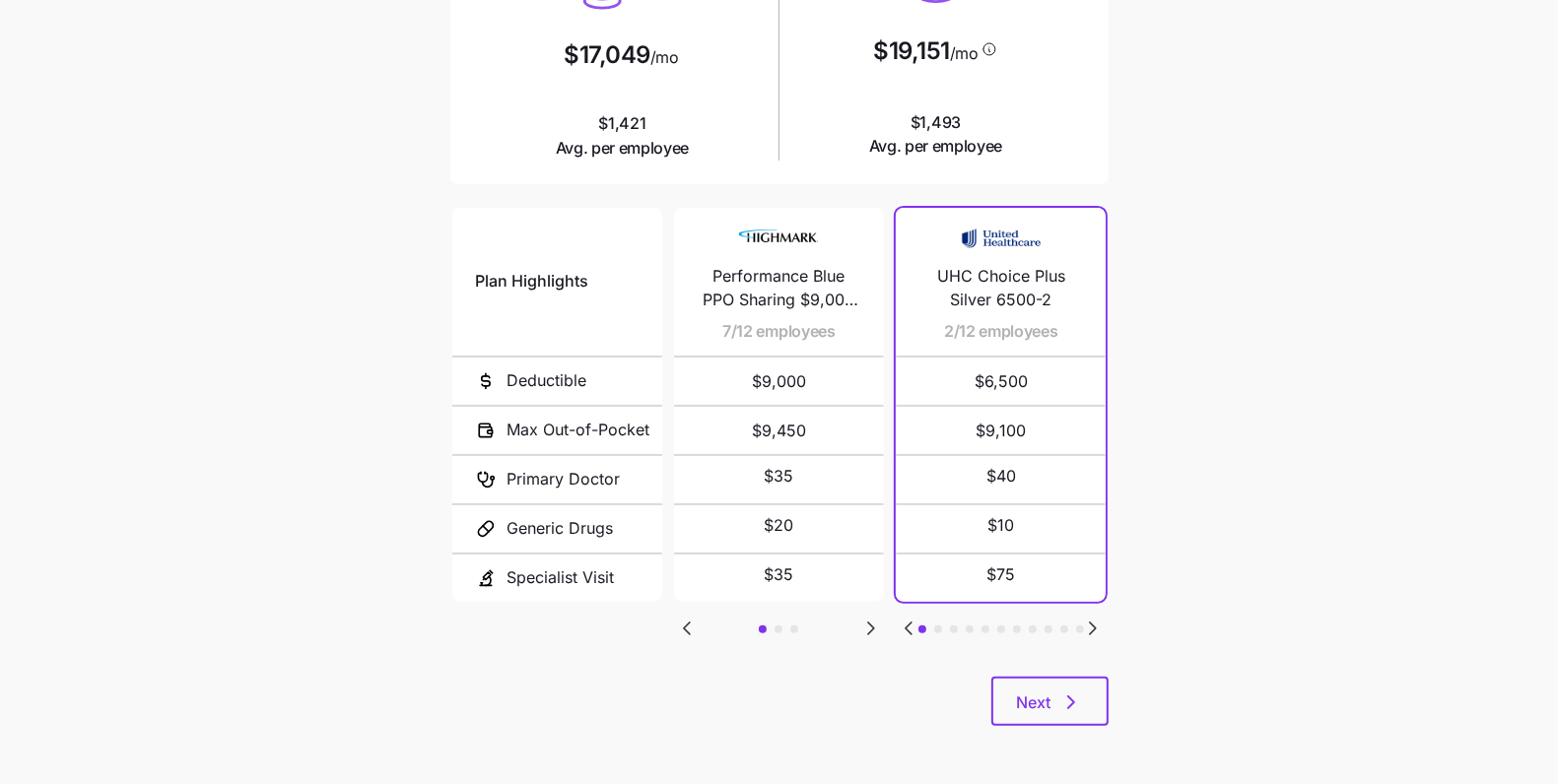 click on "Plan Highlights Deductible Max Out-of-Pocket Primary Doctor Generic Drugs Specialist Visit Performance Blue PPO Sharing $9,000 (HRA Plan) 7/12 employees $9,000 $9,450 $35 $20 $35 Performance Blue PPO Sharing  $1,000 4/12 employees $1,000 $3,000 $35 $20 $35 Performance Blue Healthy Savings $2,000Q (HSA Plan) 1/12 employees $2,000 $3,000 $0 $0 $0 UHC Choice Plus Silver 6500-2 2/12 employees $6,500 $9,100 $40 $10 $75 my Blue Access PPO Silver 3500 1/12 employees $3,500 $9,200 $50 $0 $50 UHC Bronze Value ($5 Tier 2 Rx, No Referrals) 1/12 employees $8,250 $9,200 $40 $0 not covered Wellpoint Essential Gold 1500 ($0 Virtual PCP + $0 Select Drugs + Incentives) 1/12 employees $1,500 $5,000 $45 $10 not covered BlueCare Bronze 24K02-26S (Multilingual Available / Rewards) 1/12 employees $7,500 $9,200 $50 $25 $100 Wellpoint Essential Bronze POS 7500 Standard ($0 Virtual PCP + $0 Select Drugs + Incentives) 1/12 employees $7,500 $9,200 $50 $25 $100 my Blue Access PPO Gold 0 1/12 employees $0 $7,500 $20 $0 $20 1/12 employees" at bounding box center (779, 440) 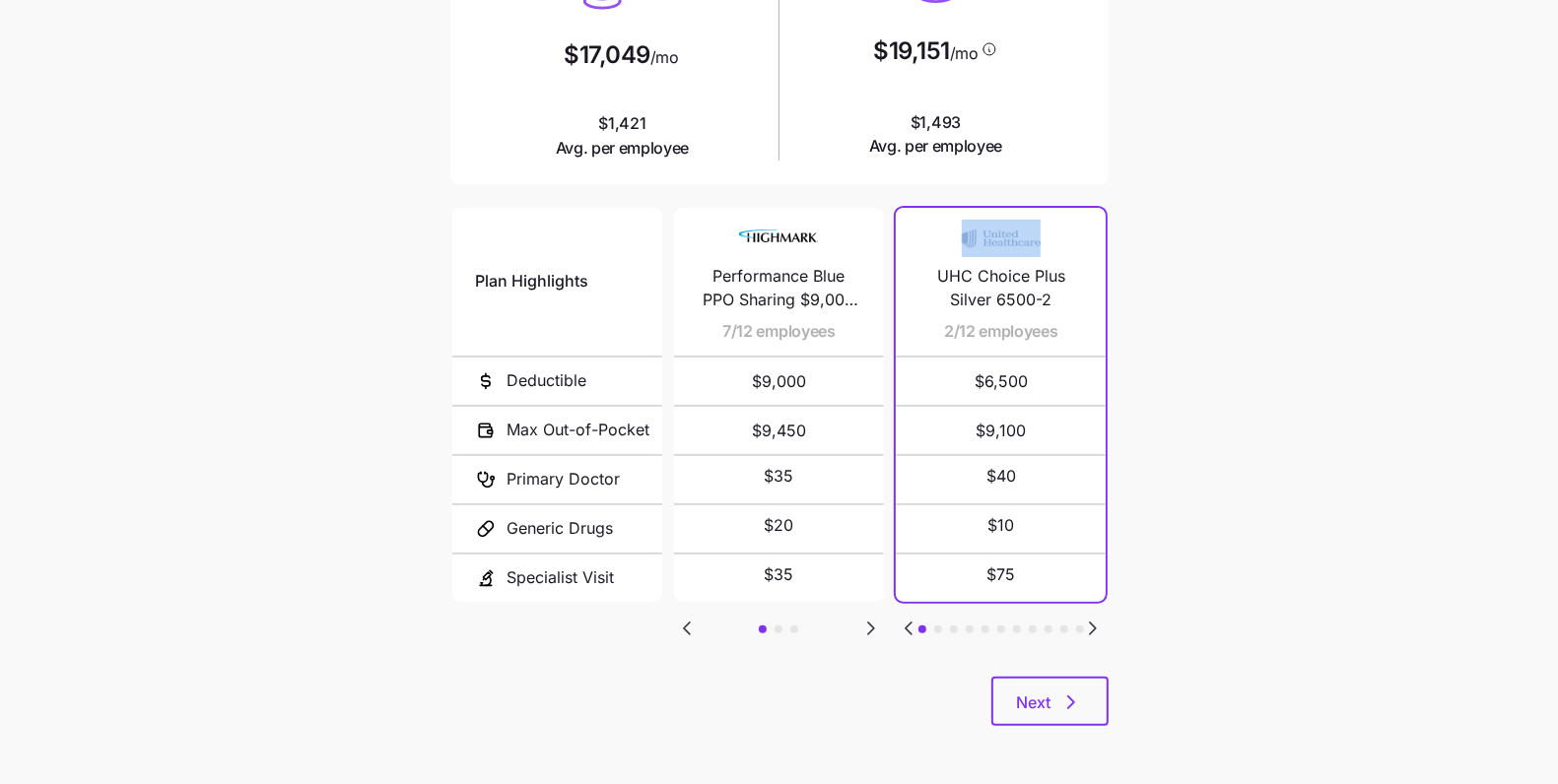 click 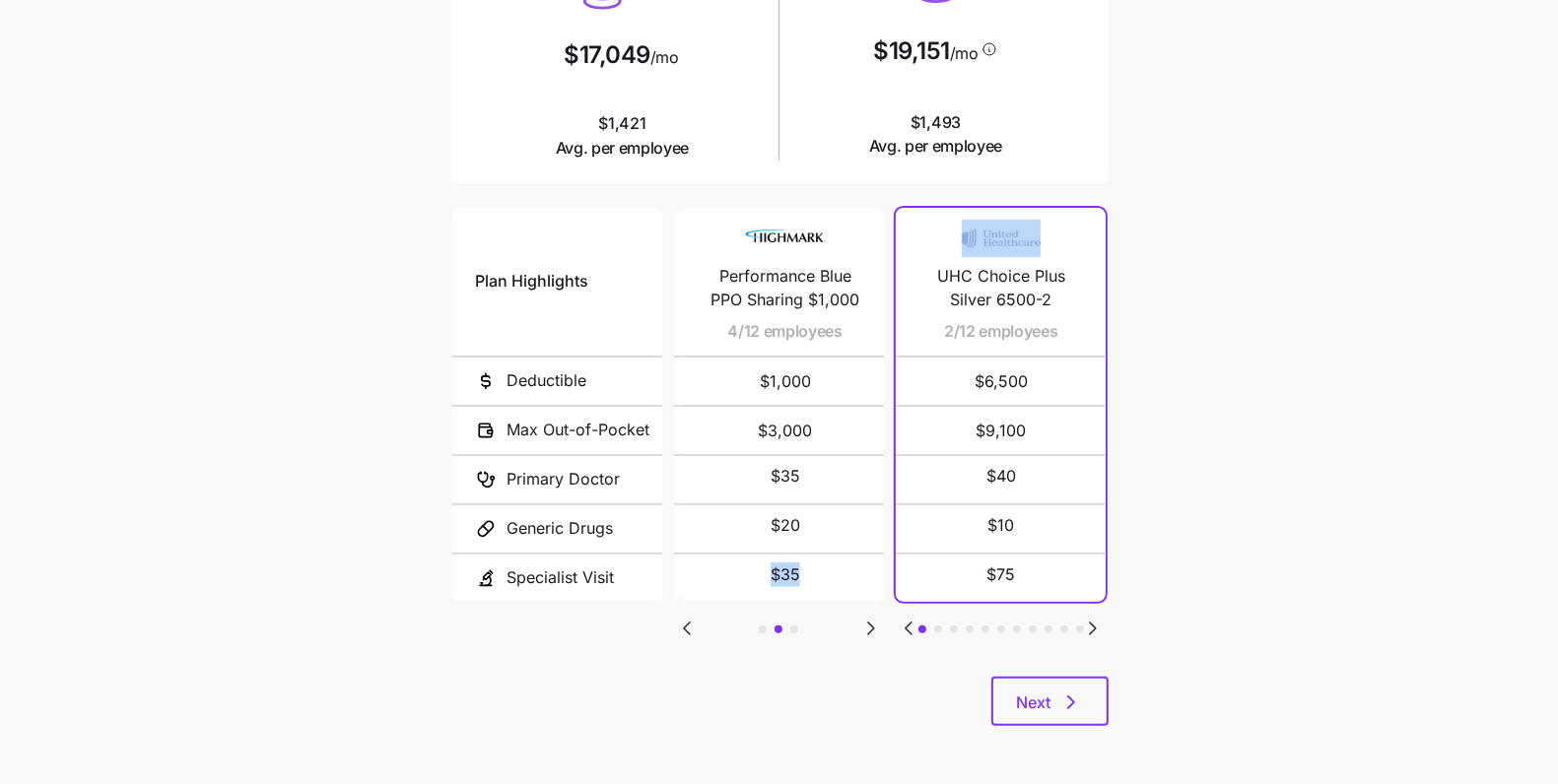 click 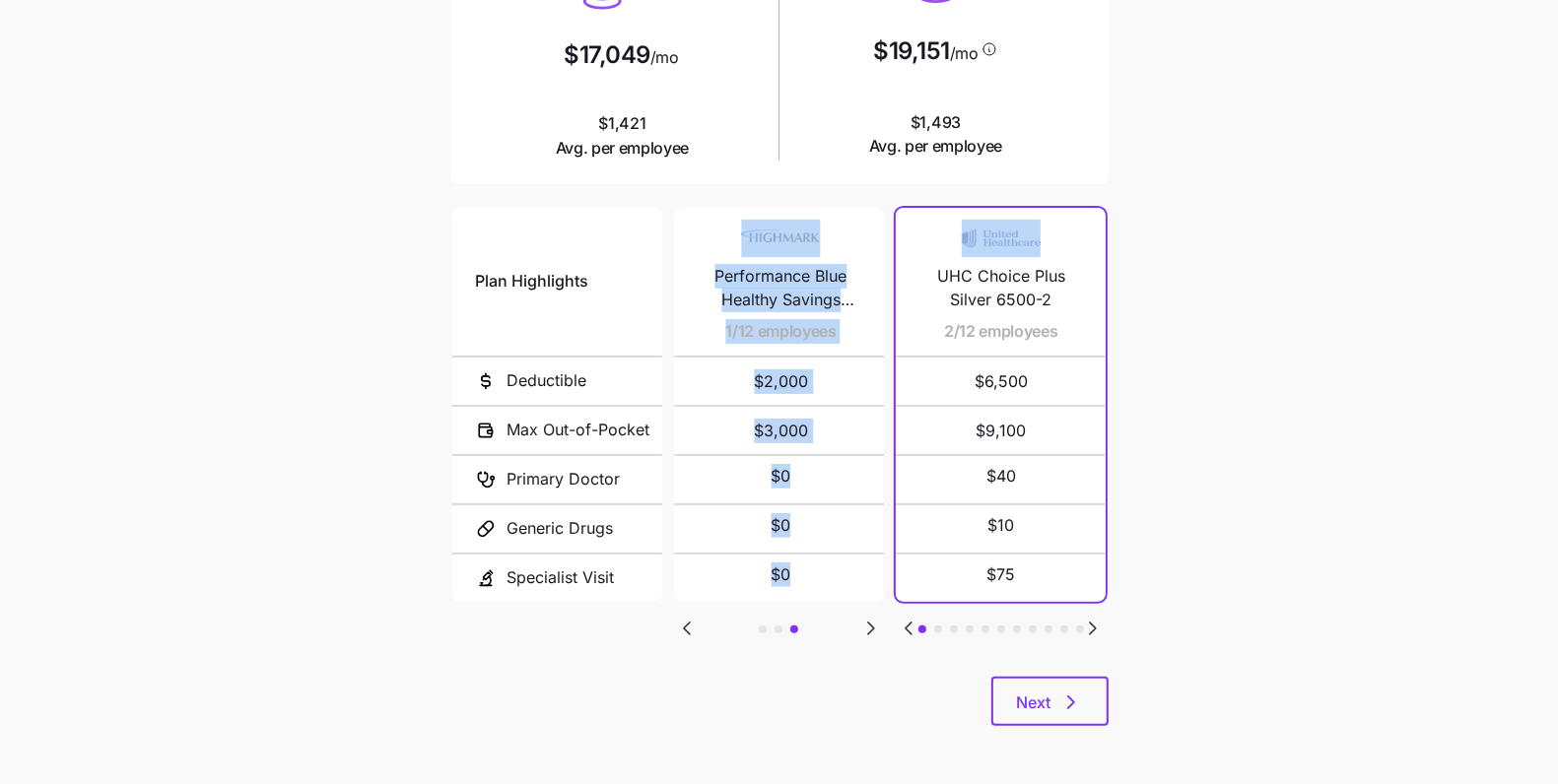 click 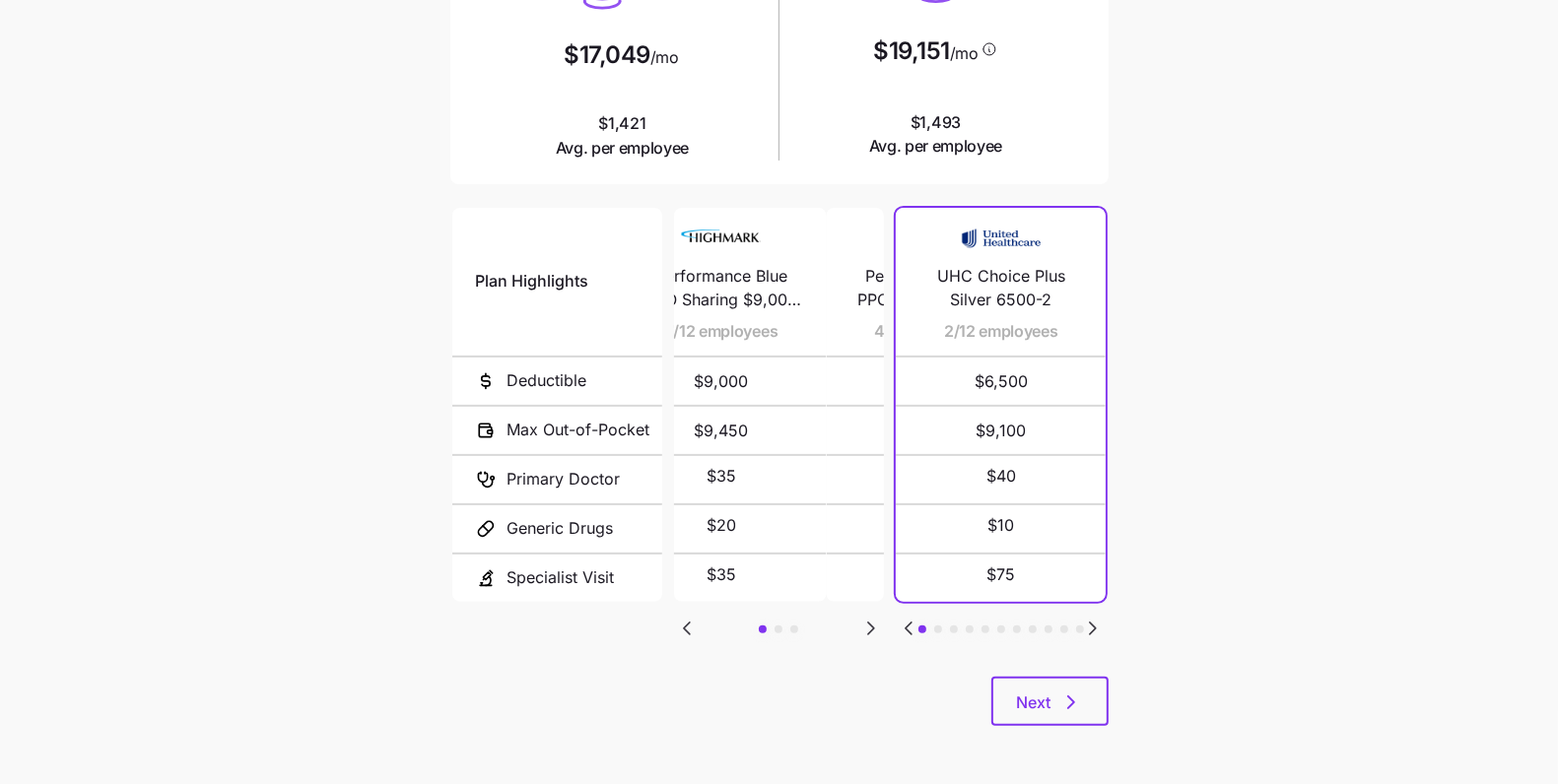 click on "Current plan vs. Zorro’s ICHRA recommendation See how your current plan measures up against Zorro's top picks George E. DeLallo Co., Inc Scenario: Similar Care Current plan design $17,049 /mo $1,421 Avg. per employee $19,151 /mo $1,493 Avg. per employee Plan Highlights Deductible Max Out-of-Pocket Primary Doctor Generic Drugs Specialist Visit Performance Blue PPO Sharing $9,000 (HRA Plan) 7/12 employees $9,000 $9,450 $35 $20 $35 Performance Blue PPO Sharing  $1,000 4/12 employees $1,000 $3,000 $35 $20 $35 Performance Blue Healthy Savings $2,000Q (HSA Plan) 1/12 employees $2,000 $3,000 $0 $0 $0 UHC Choice Plus Silver 6500-2 2/12 employees $6,500 $9,100 $40 $10 $75 my Blue Access PPO Silver 3500 1/12 employees $3,500 $9,200 $50 $0 $50 UHC Bronze Value ($5 Tier 2 Rx, No Referrals) 1/12 employees $8,250 $9,200 $40 $0 not covered Wellpoint Essential Gold 1500 ($0 Virtual PCP + $0 Select Drugs + Incentives) 1/12 employees $1,500 $5,000 $45 $10 not covered 1/12 employees $7,500 $9,200 $50 $25 $100 1/12 employees" at bounding box center [779, 247] 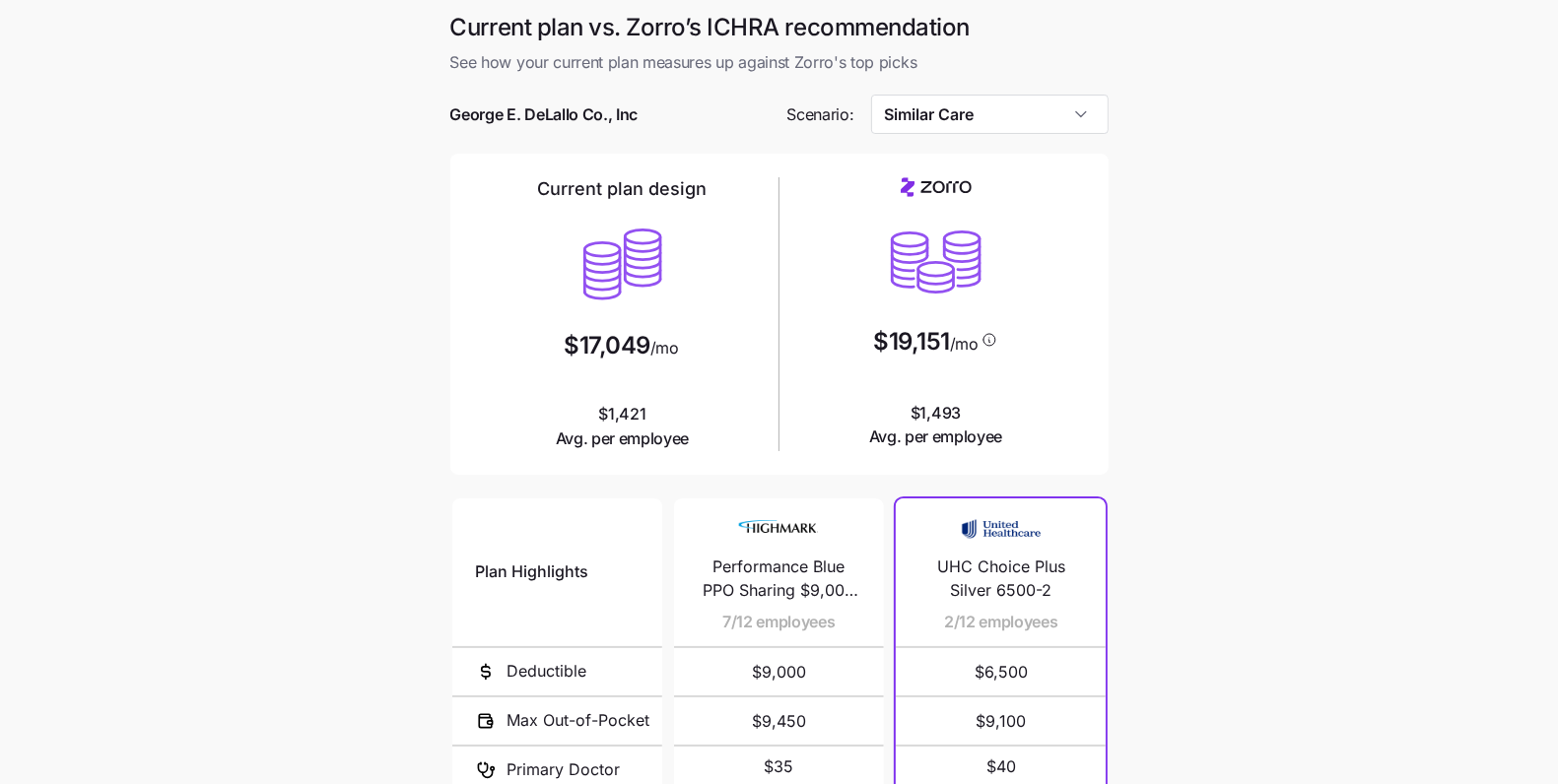 scroll, scrollTop: 0, scrollLeft: 0, axis: both 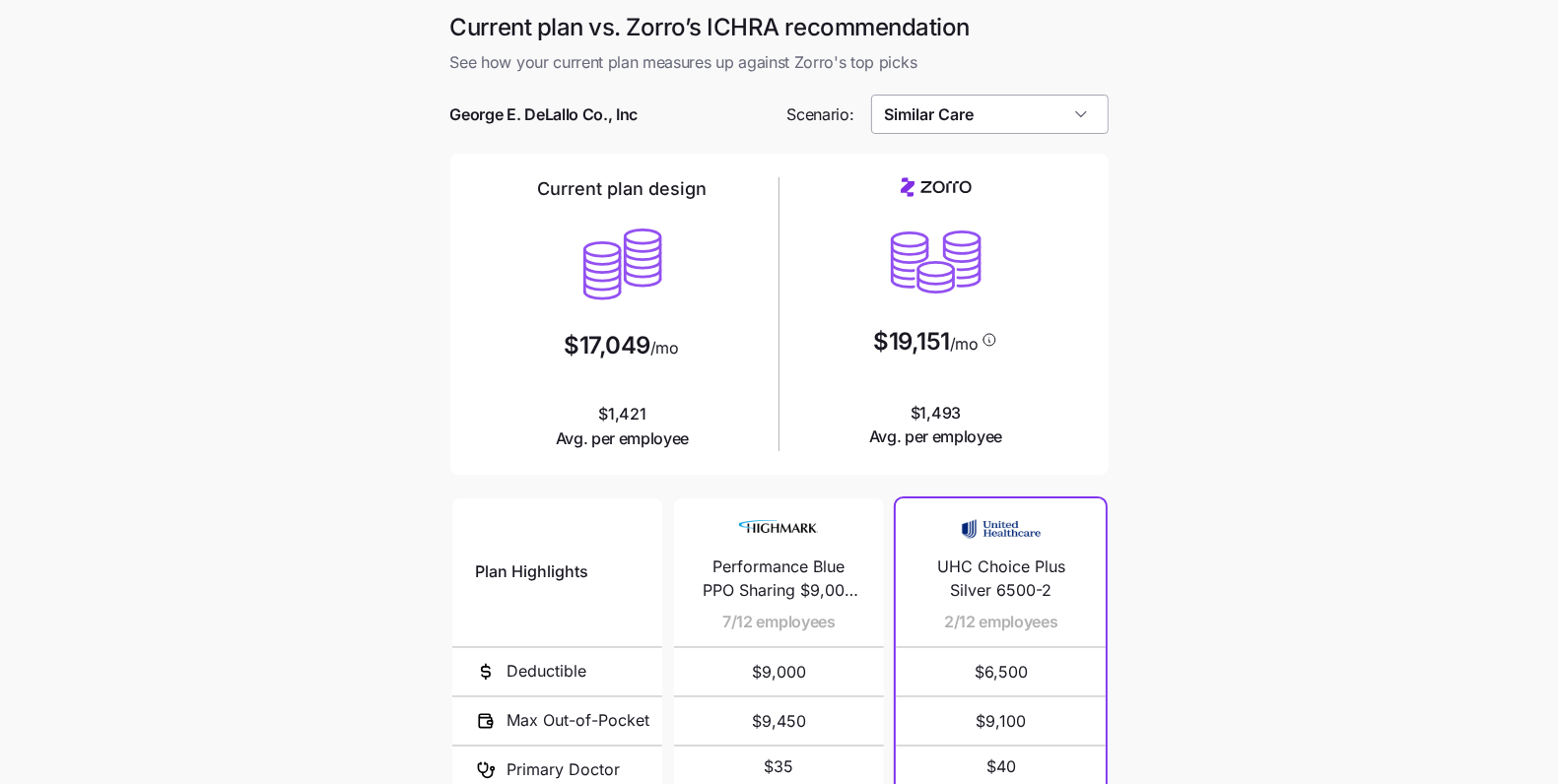 click on "Similar Care" at bounding box center (989, 114) 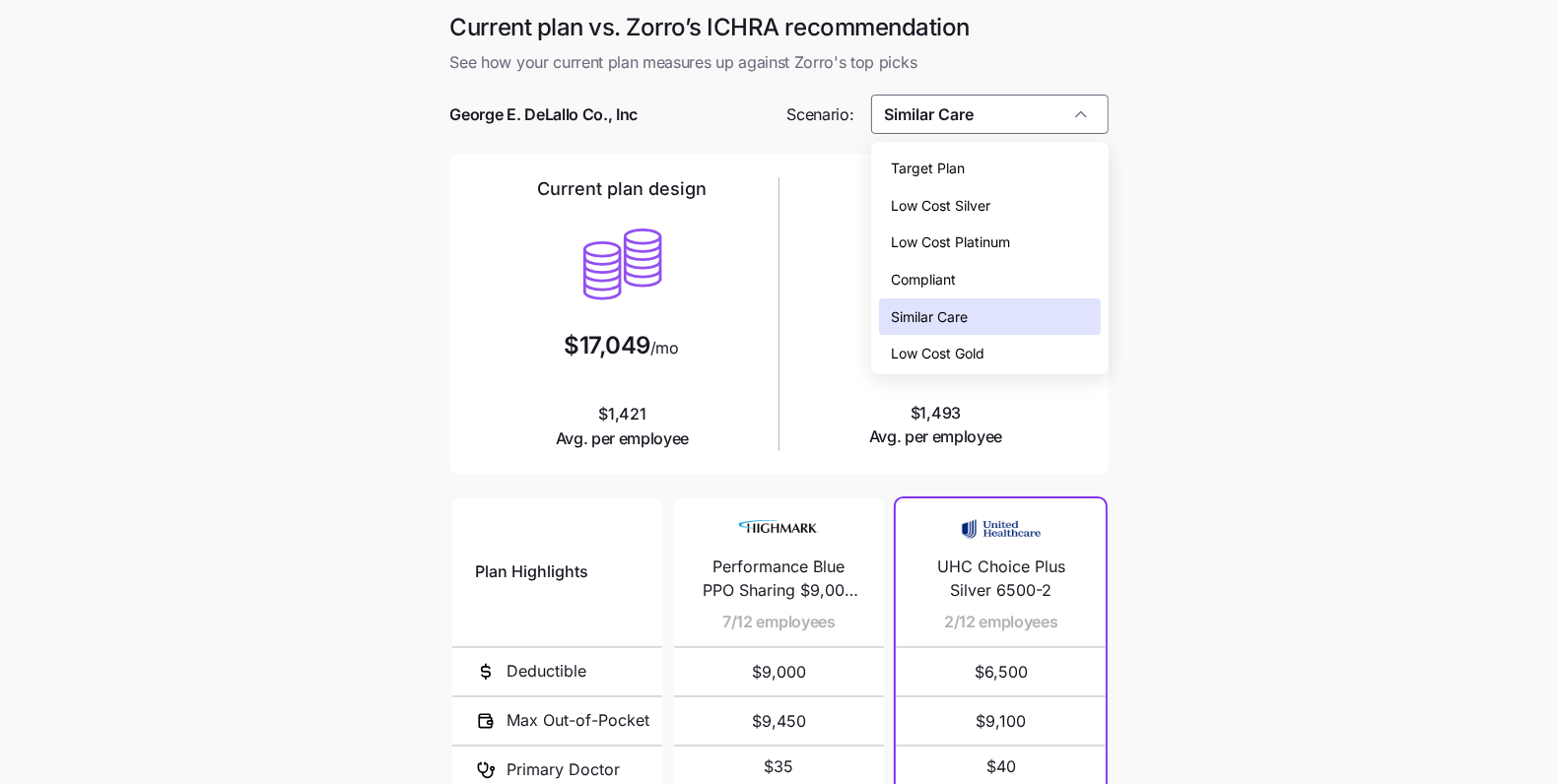 click on "Low Cost Gold" at bounding box center (989, 354) 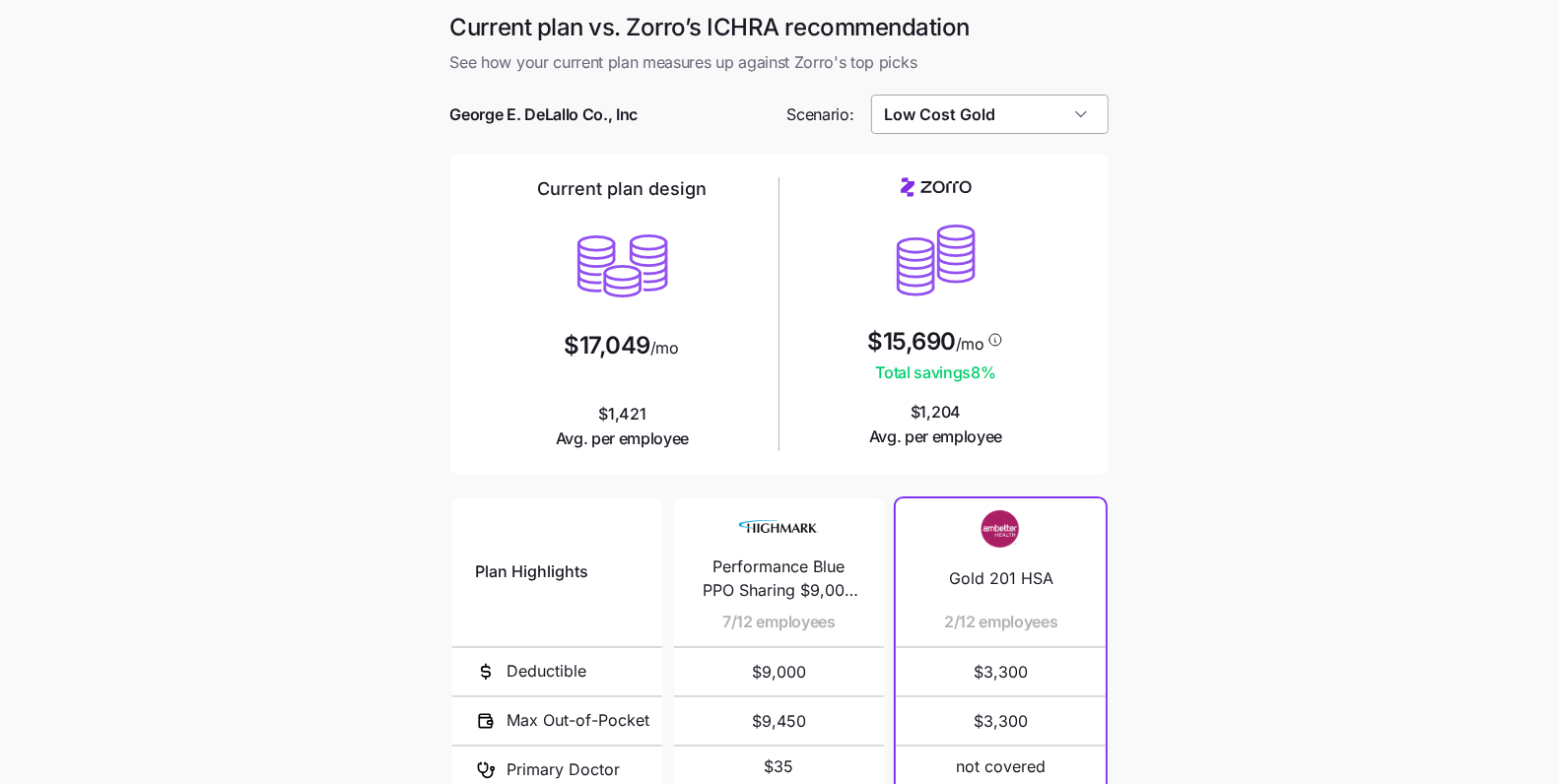 click on "Low Cost Gold" at bounding box center [989, 114] 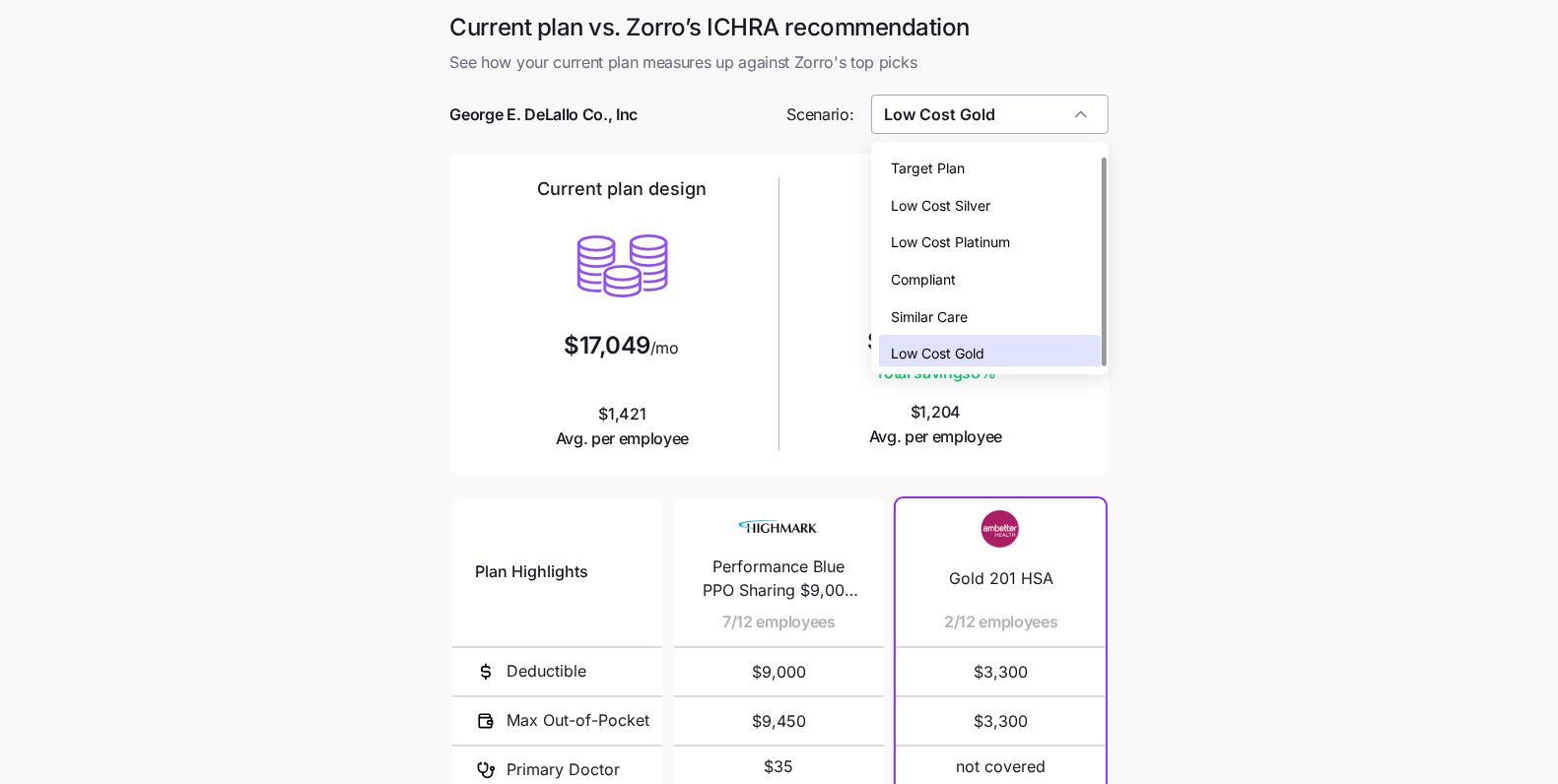 scroll, scrollTop: 6, scrollLeft: 0, axis: vertical 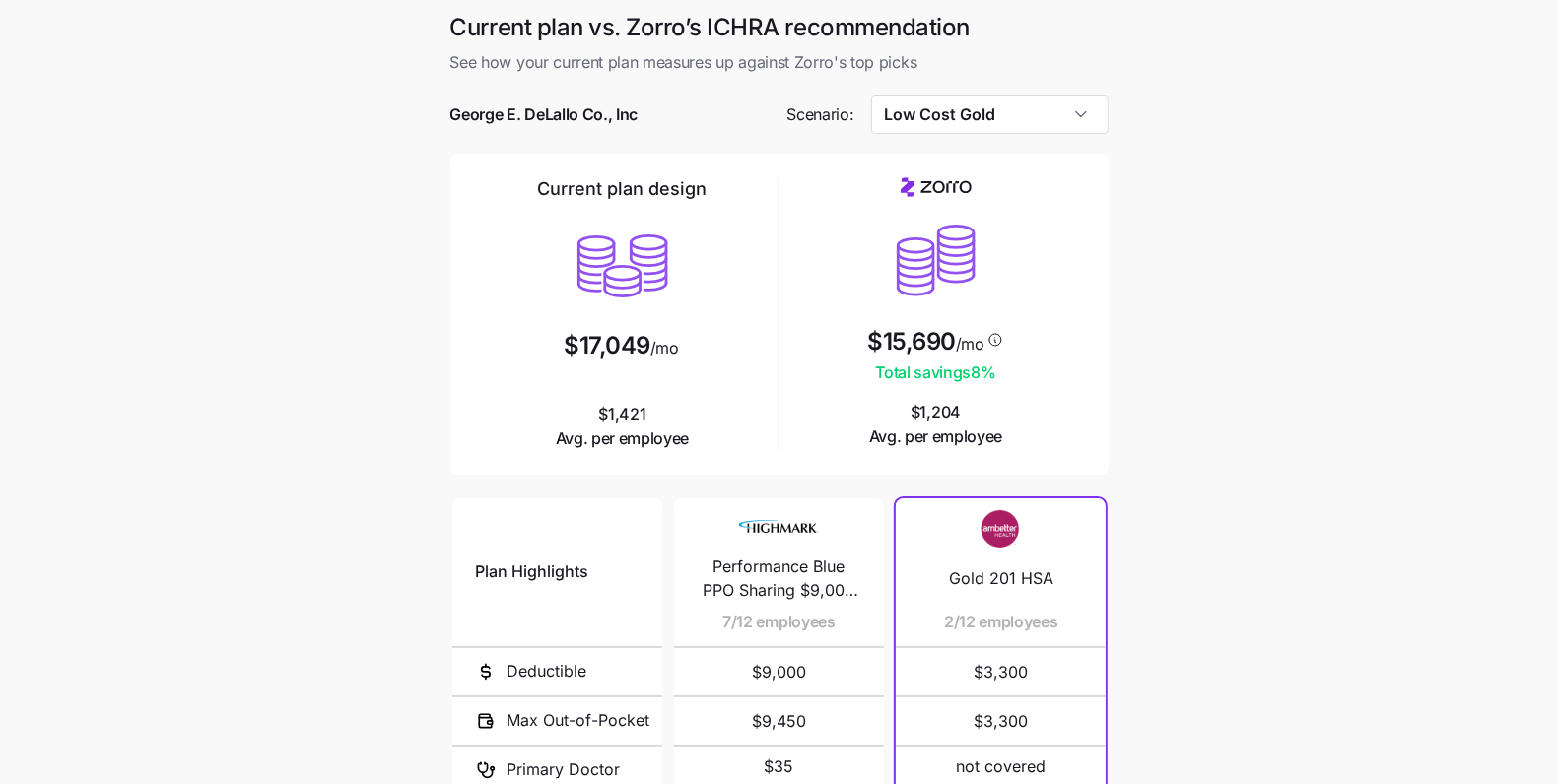 click on "Current plan vs. Zorro’s ICHRA recommendation See how your current plan measures up against Zorro's top picks George E. DeLallo Co., Inc Scenario: Low Cost Gold Current plan design $17,049 /mo $1,421 Avg. per employee $15,690 /mo Total savings  8 % $1,204 Avg. per employee Plan Highlights Deductible Max Out-of-Pocket Primary Doctor Generic Drugs Specialist Visit Performance Blue PPO Sharing $9,000 (HRA Plan) 7/12 employees $9,000 $9,450 $35 $20 $35 Performance Blue PPO Sharing  $1,000 4/12 employees $1,000 $3,000 $35 $20 $35 Performance Blue Healthy Savings $2,000Q (HSA Plan) 1/12 employees $2,000 $3,000 $0 $0 $0 Gold 201 HSA 2/12 employees $3,300 $3,300 not covered not covered not covered WellSense Clarity Gold 1500 and 1500 2/12 employees $1,500 $5,250 $30 $30 $555 Ambetter Health Solutions Gold 3000 1/12 employees $3,000 $5,000 $25 $3 $50 MyBlue Health Gold SM  403 1/12 employees $500 $8,500 $0 $5 not covered Everyday Gold 1/12 employees $750 $7,000 $35 $3 $55 CHRISTUS Gold Essential 1/12 employees $5 $0" at bounding box center [779, 538] 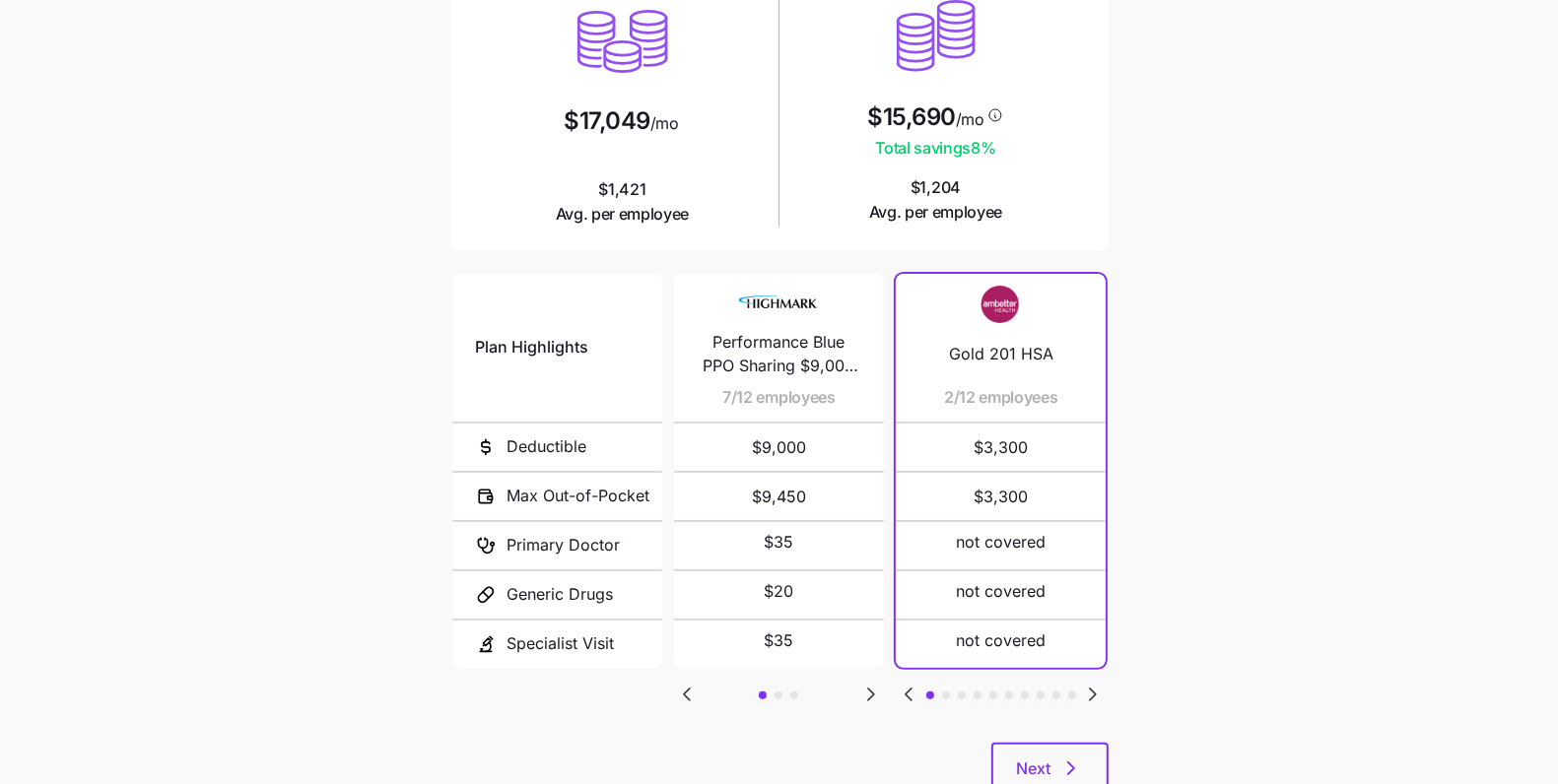 scroll, scrollTop: 291, scrollLeft: 0, axis: vertical 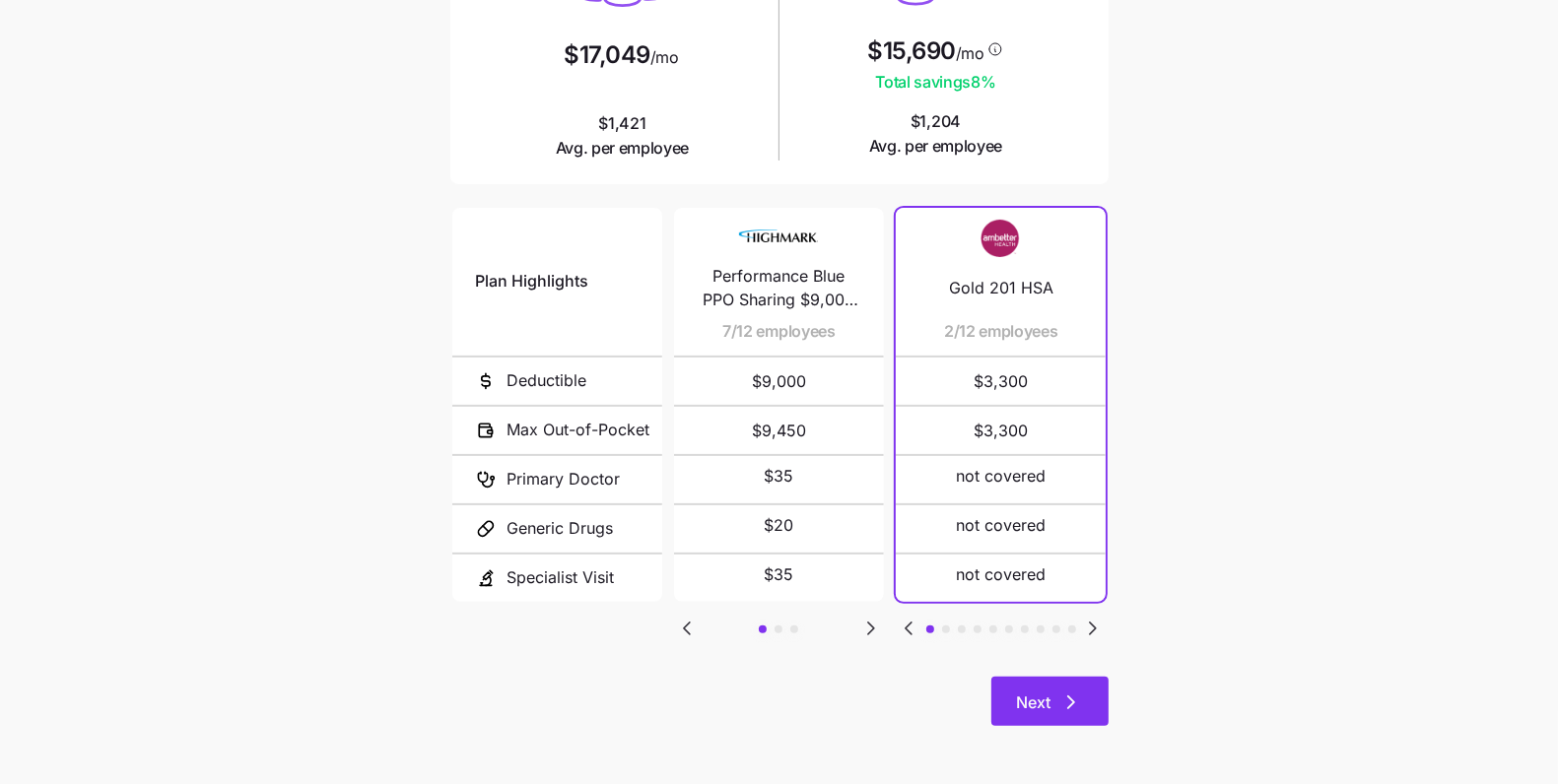 drag, startPoint x: 1112, startPoint y: 635, endPoint x: 1053, endPoint y: 693, distance: 82.7345 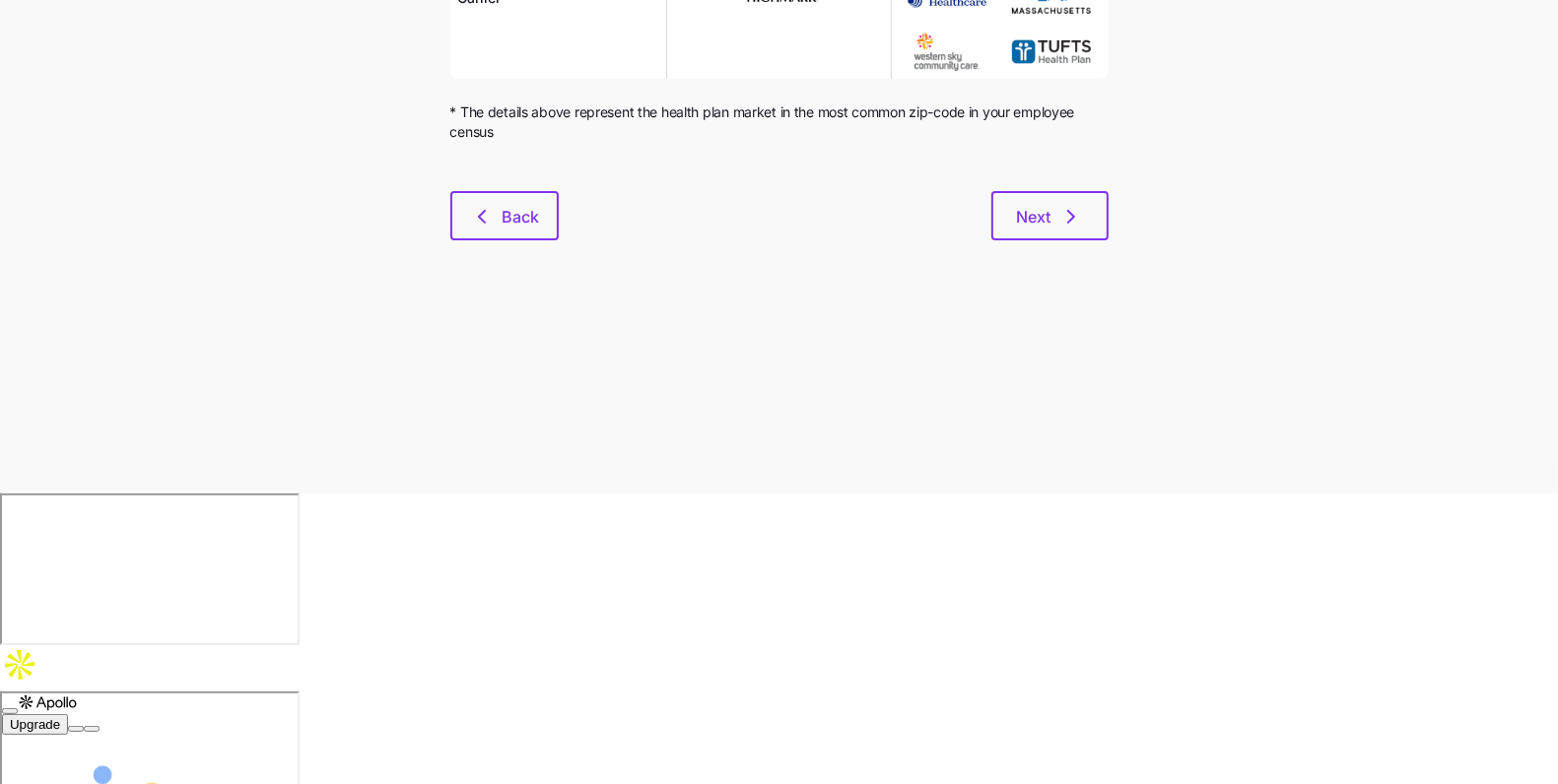 scroll, scrollTop: 0, scrollLeft: 0, axis: both 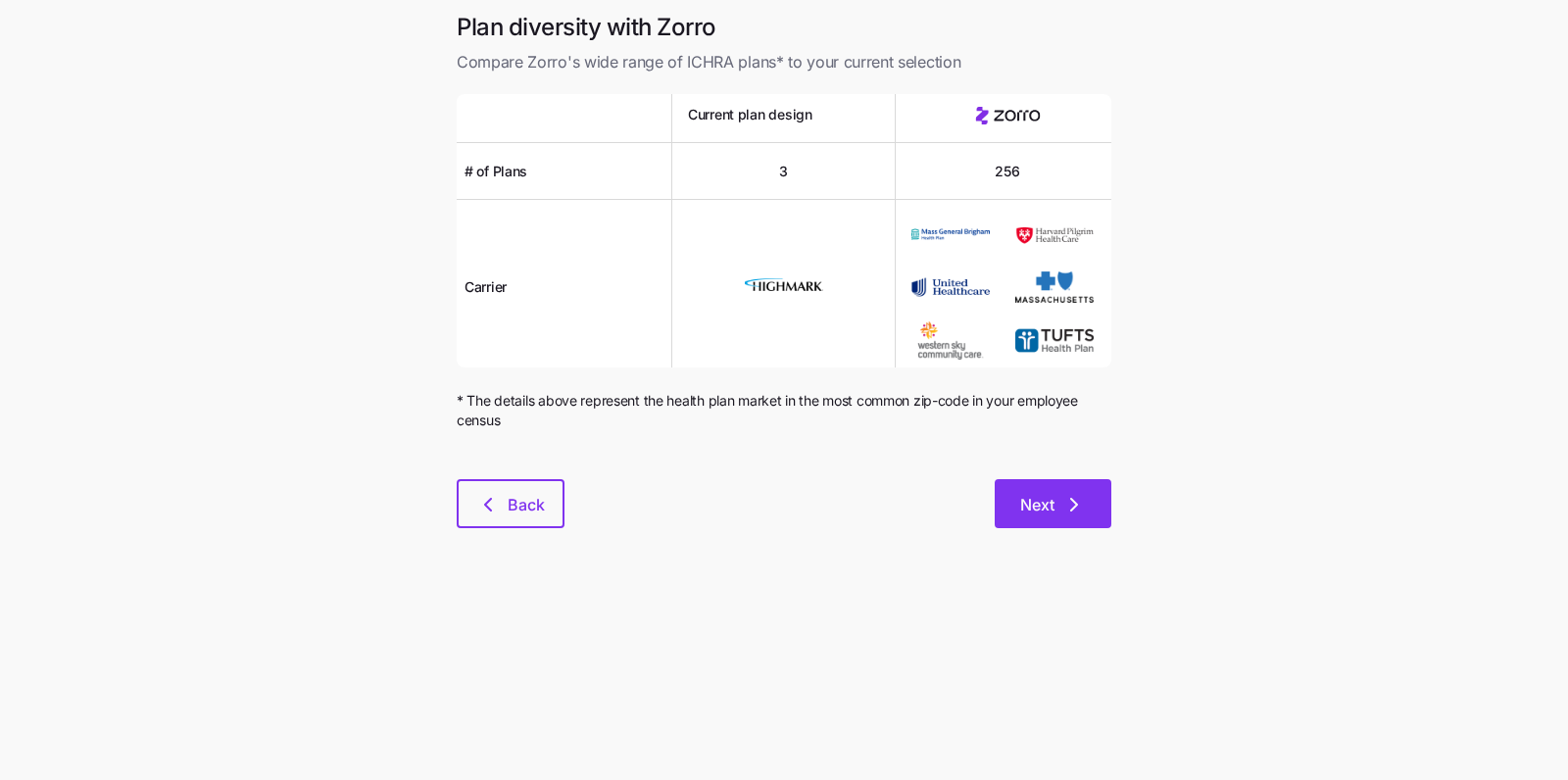 click 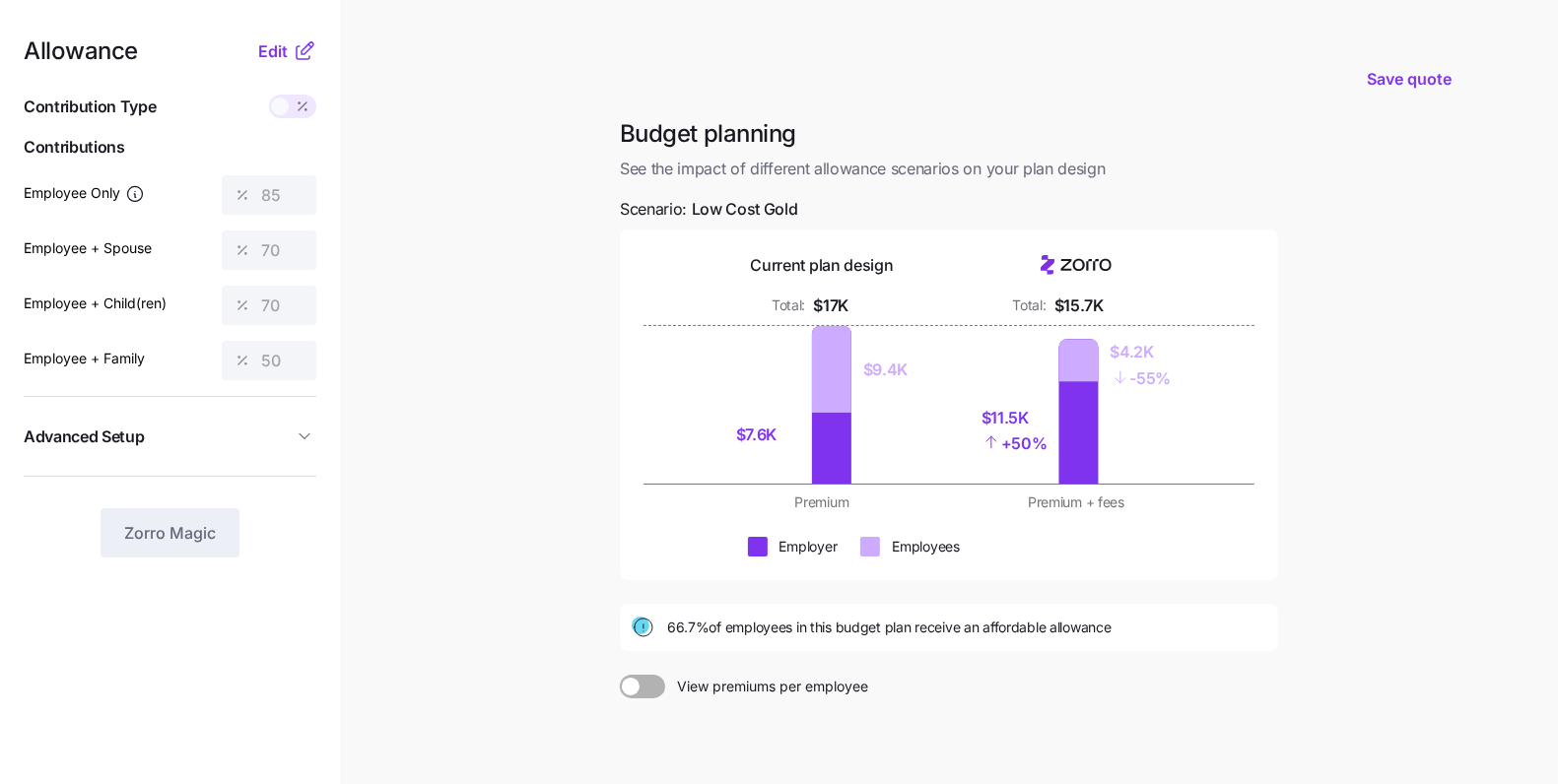 click on "Allowance Edit Contribution Type Use classes Contributions Employee Only 85 Employee + Spouse 70 Employee + Child(ren) 70 Employee + Family 50 Advanced Setup Geo distribution off Family Units 8 units Zorro Magic" at bounding box center (169, 298) 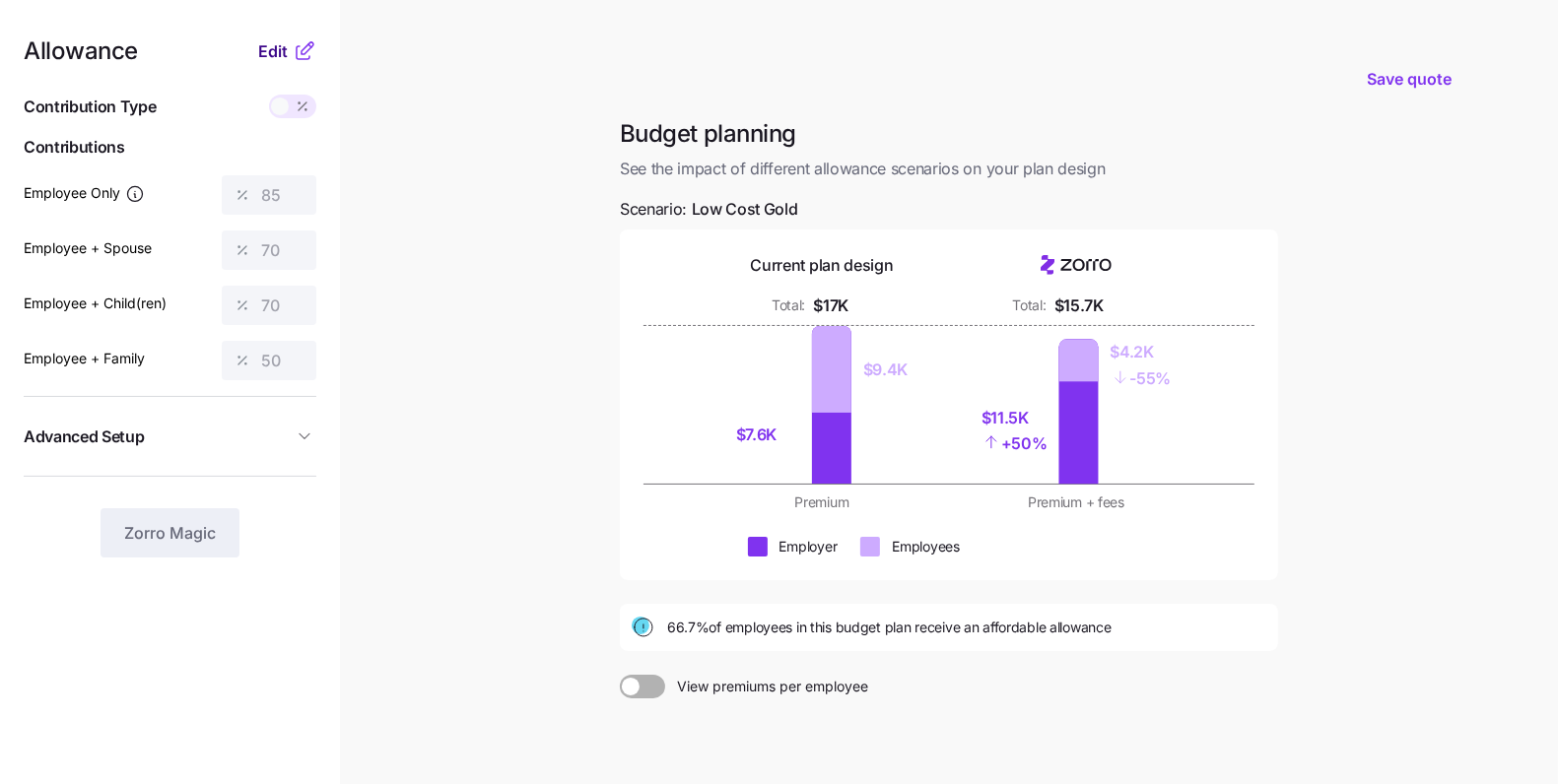 click on "Edit" at bounding box center [273, 51] 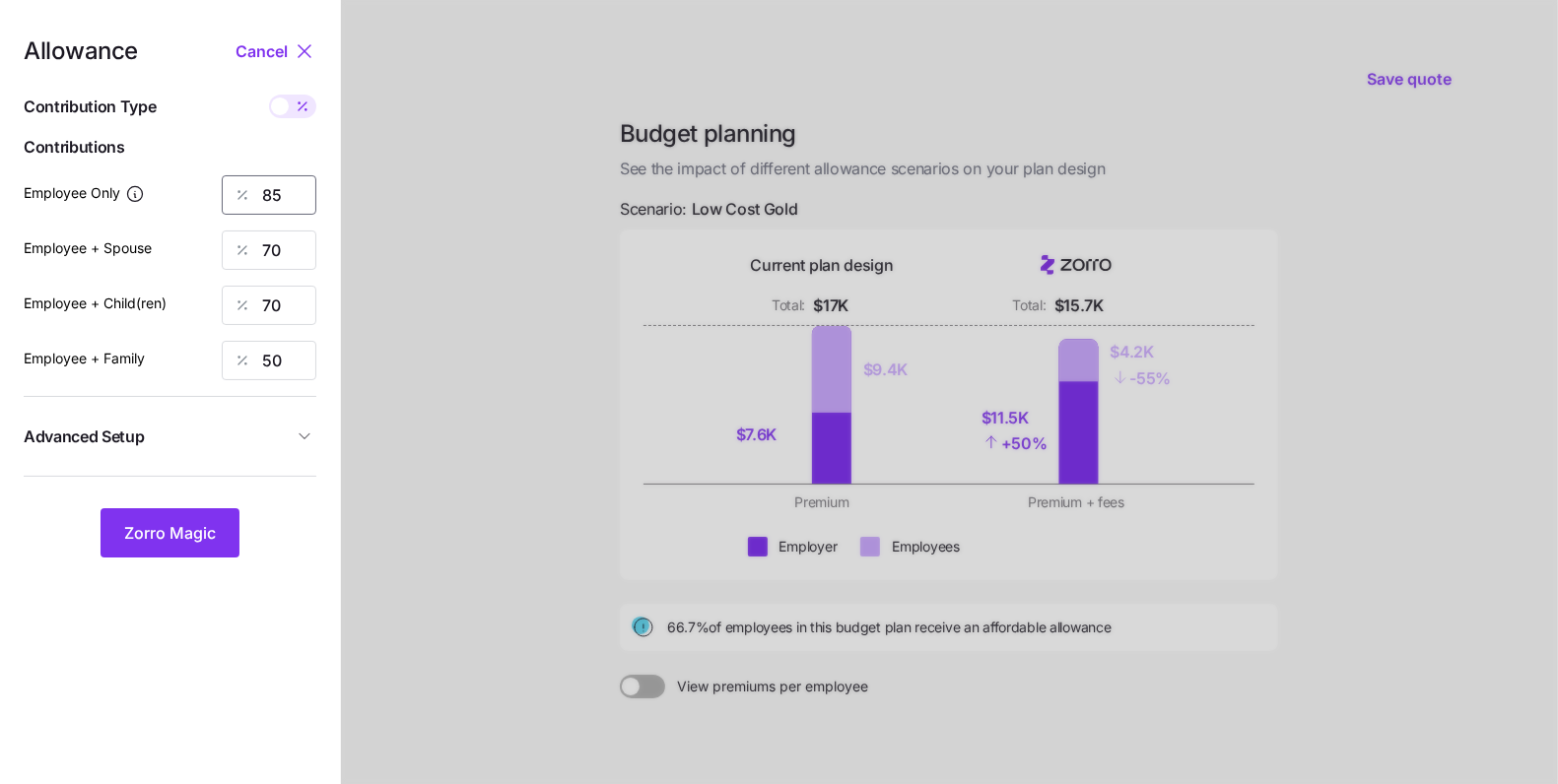 click on "85" at bounding box center [269, 195] 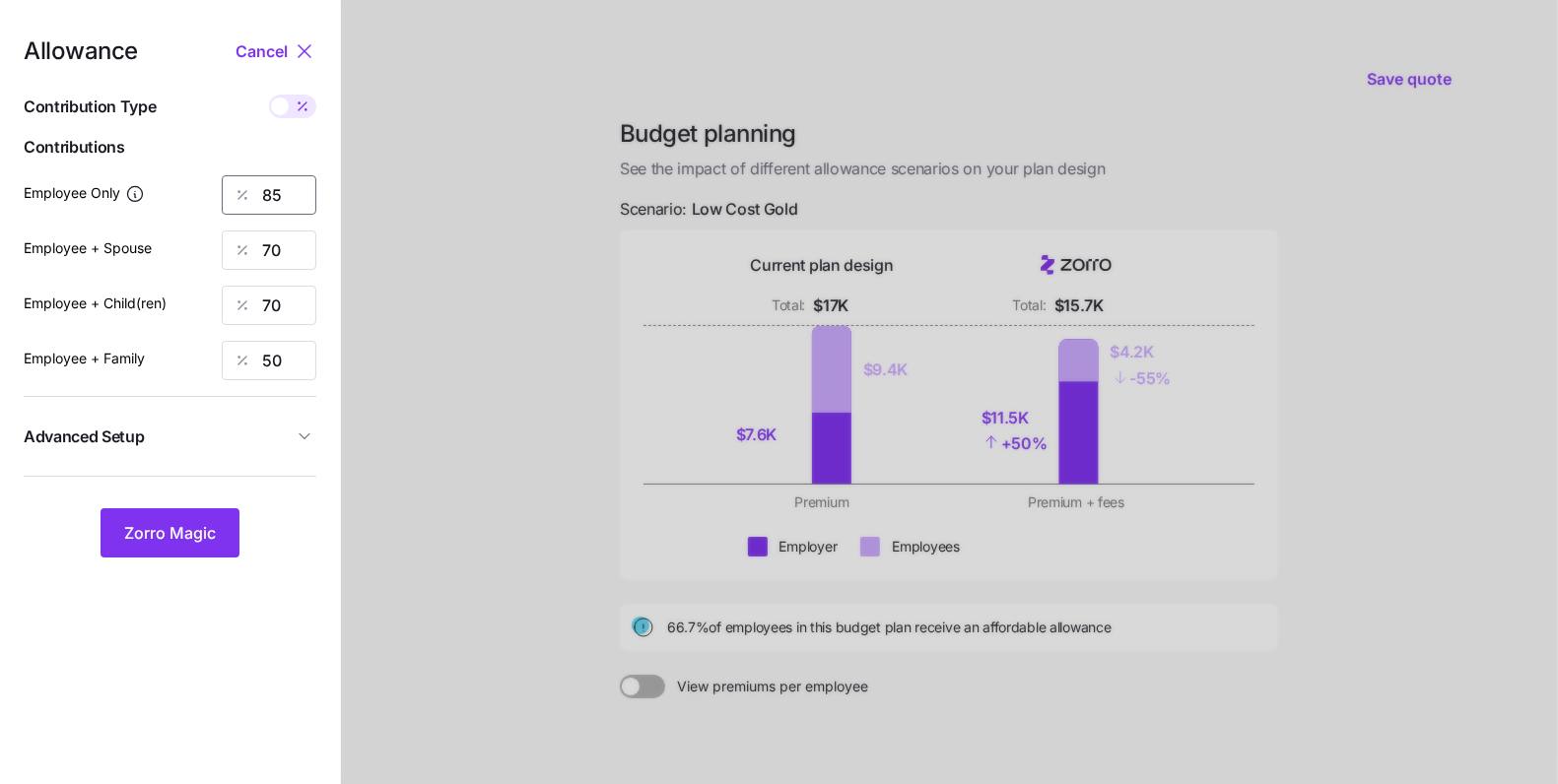 click on "85" at bounding box center (269, 195) 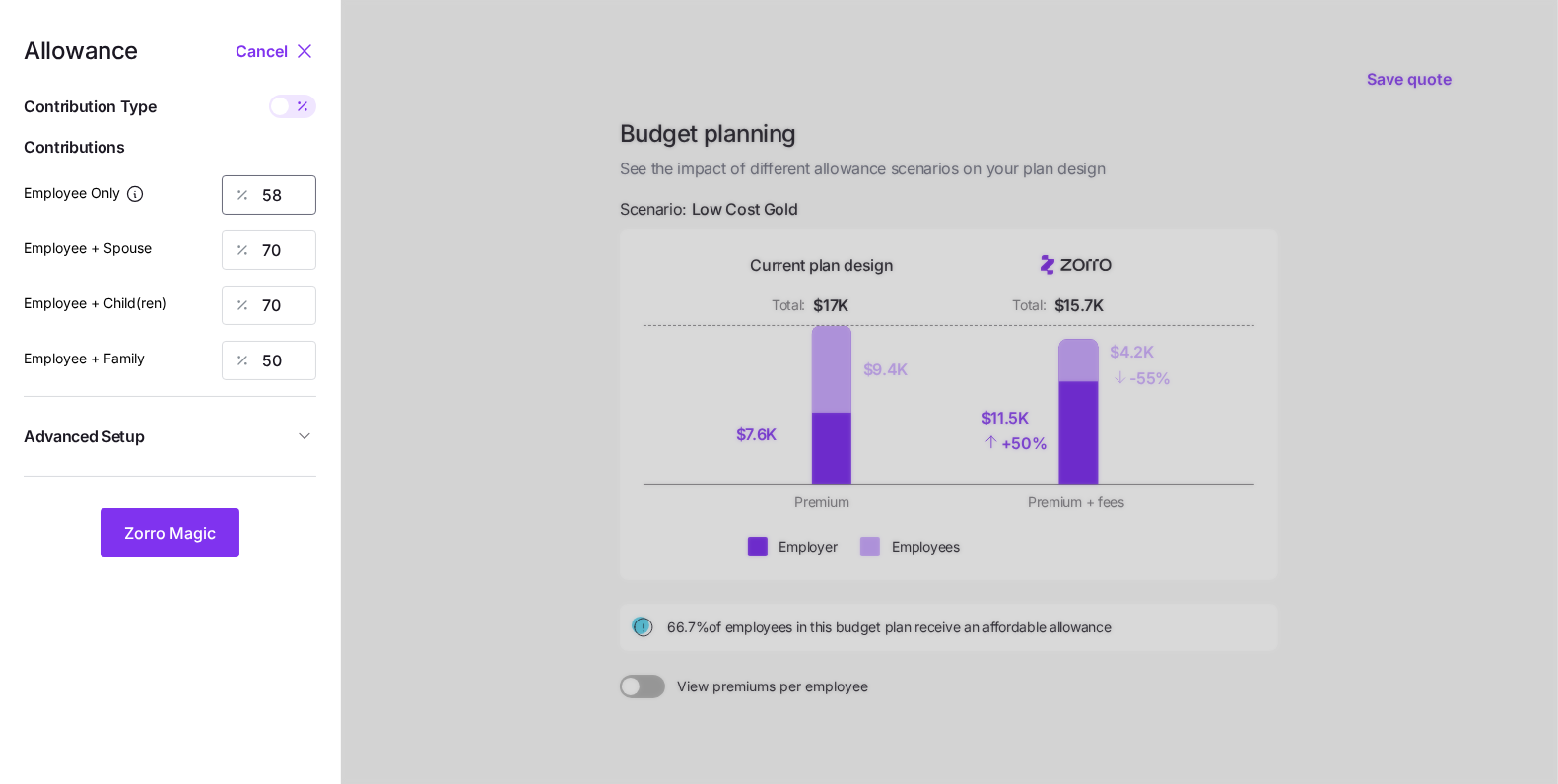 type on "58" 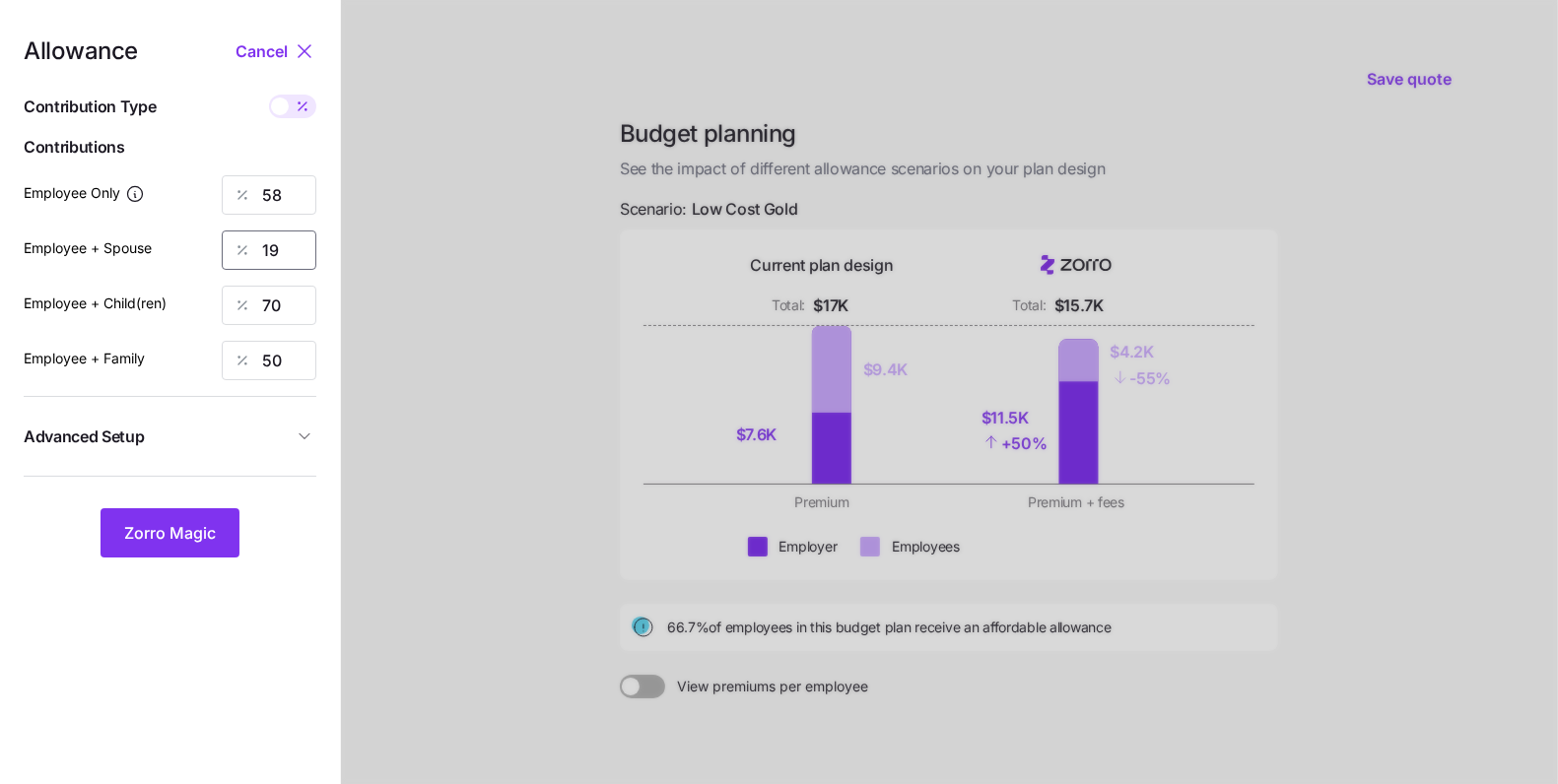 type on "19" 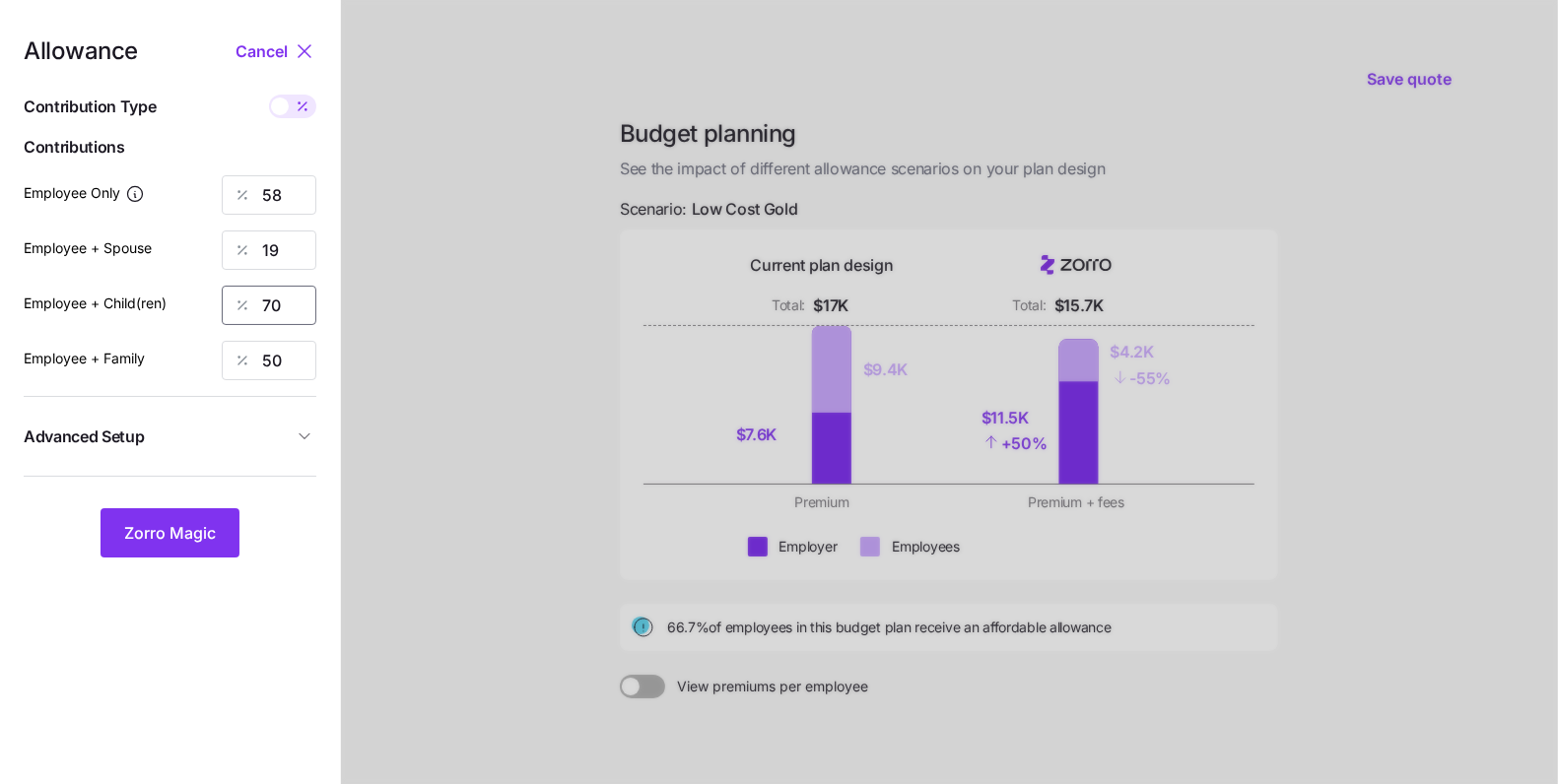 click on "70" at bounding box center (269, 305) 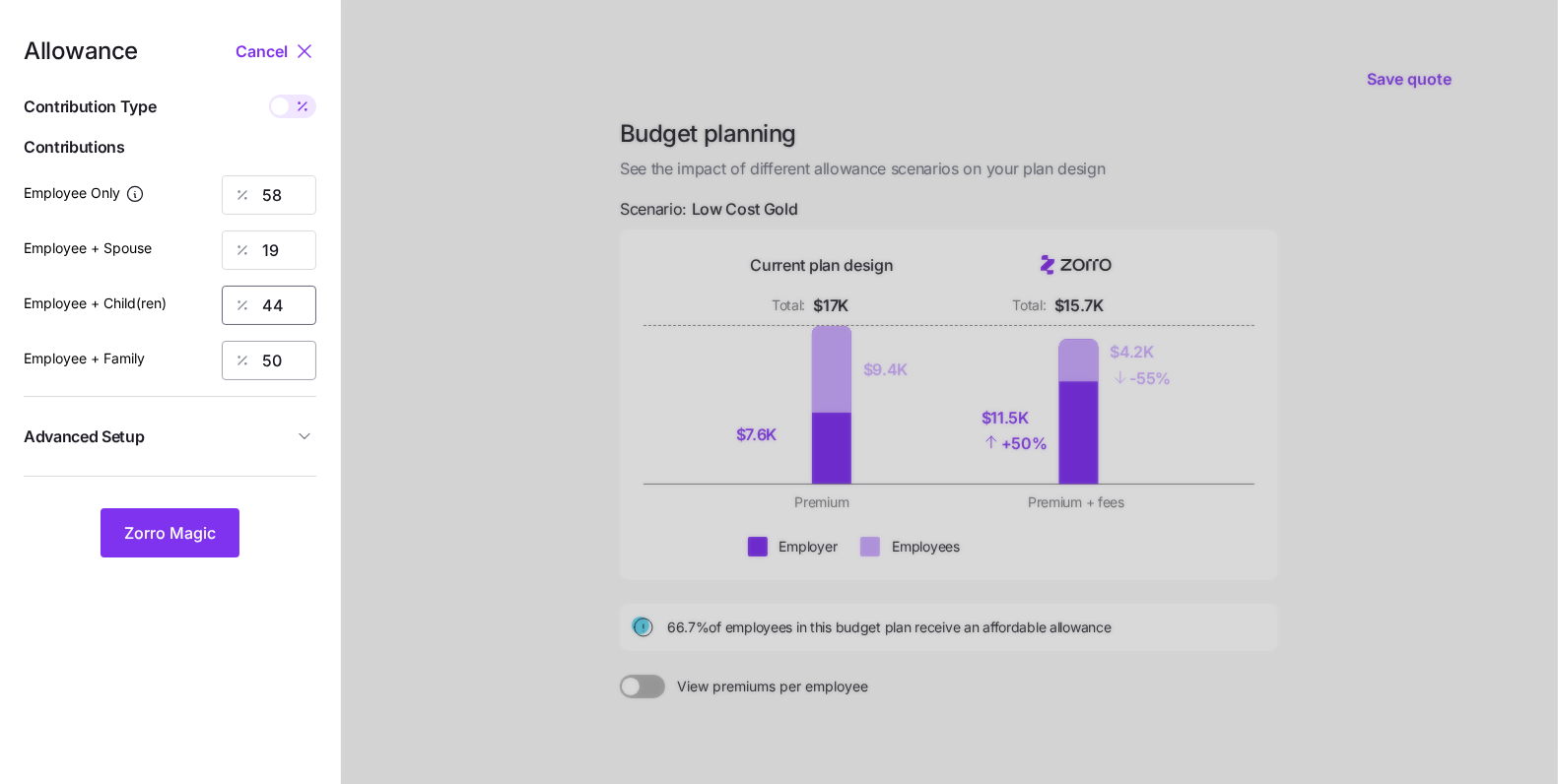 type on "44" 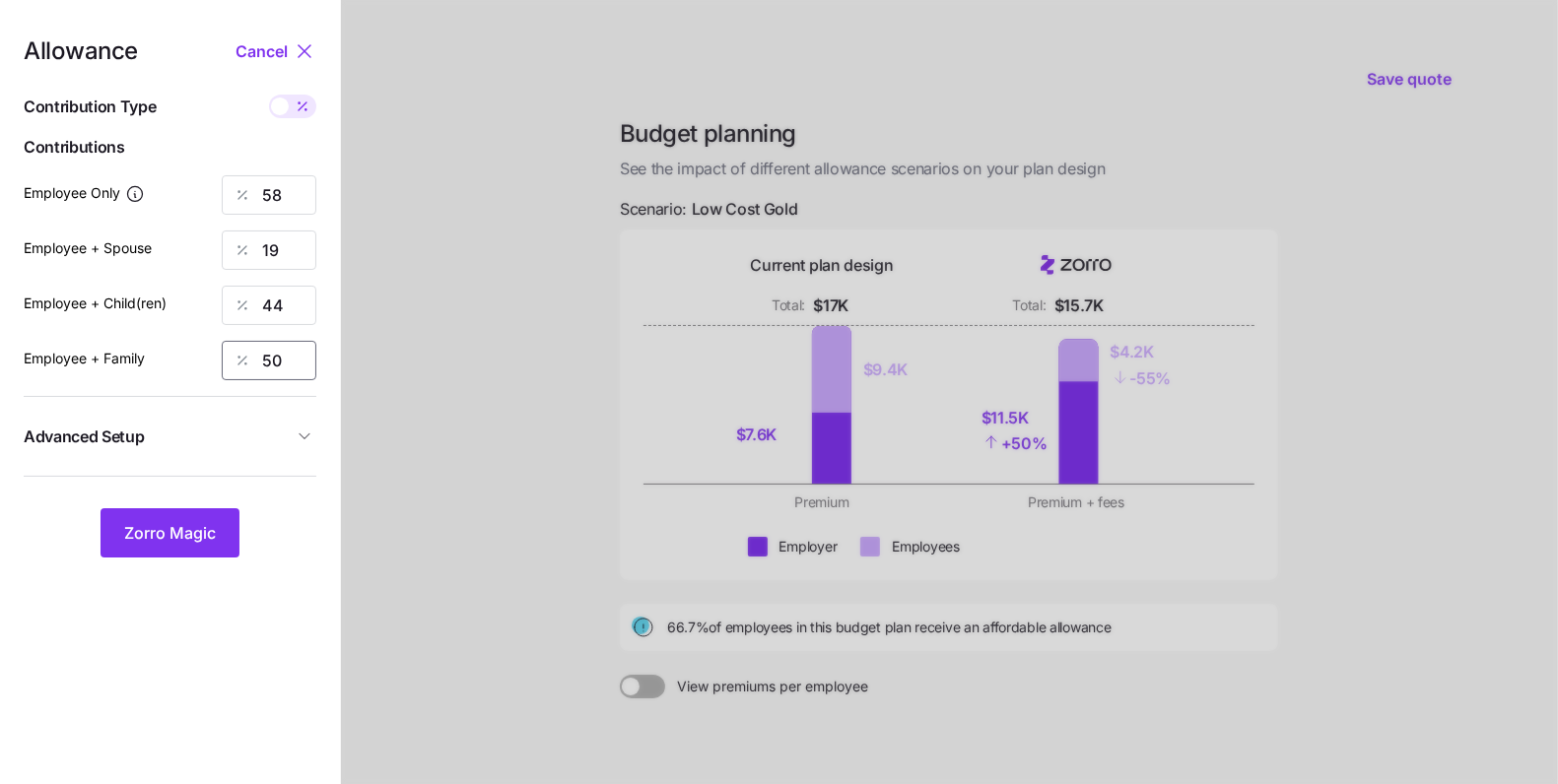 click on "50" at bounding box center (269, 360) 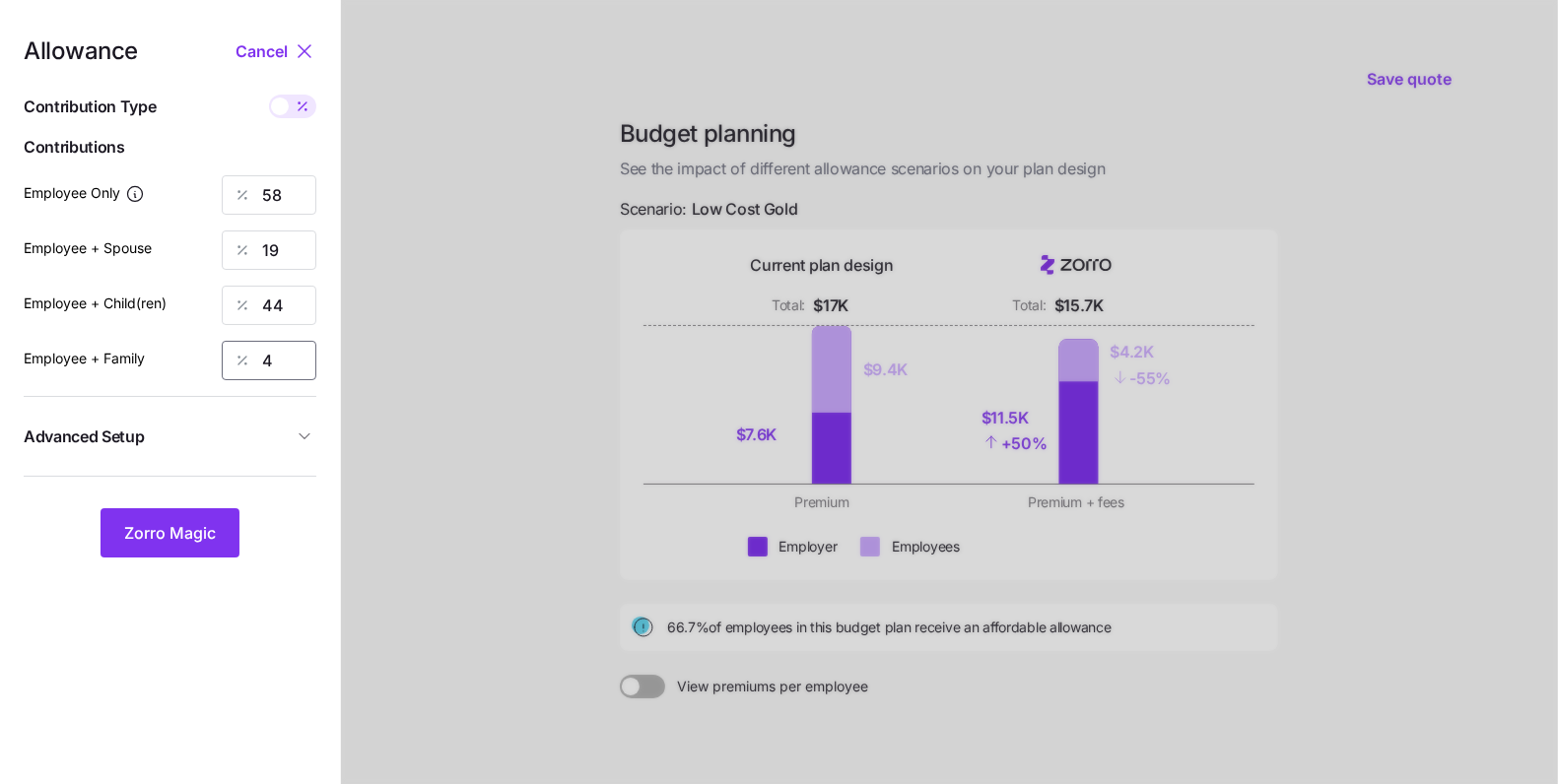 type on "4" 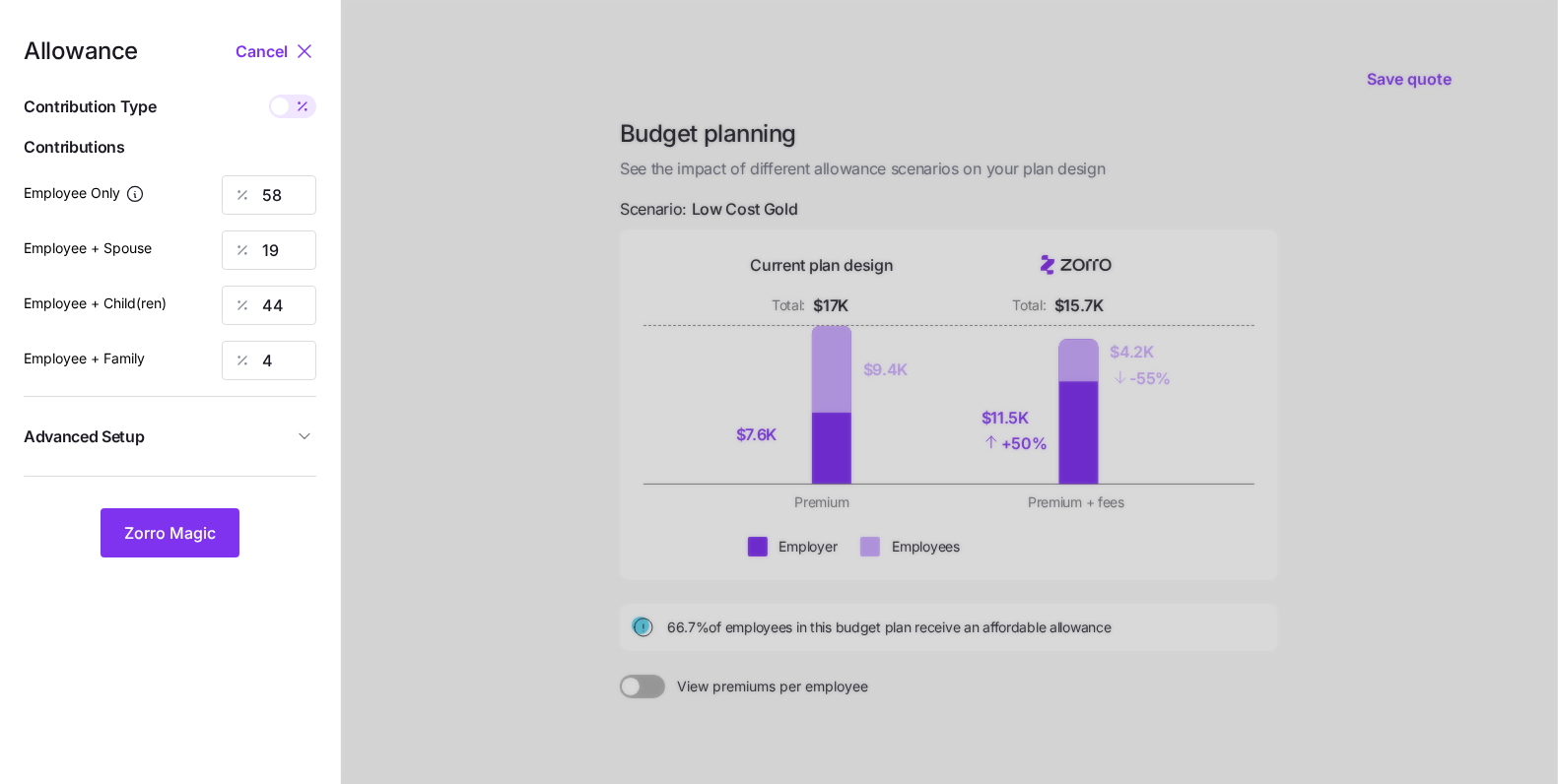 click on "Advanced Setup" at bounding box center (158, 436) 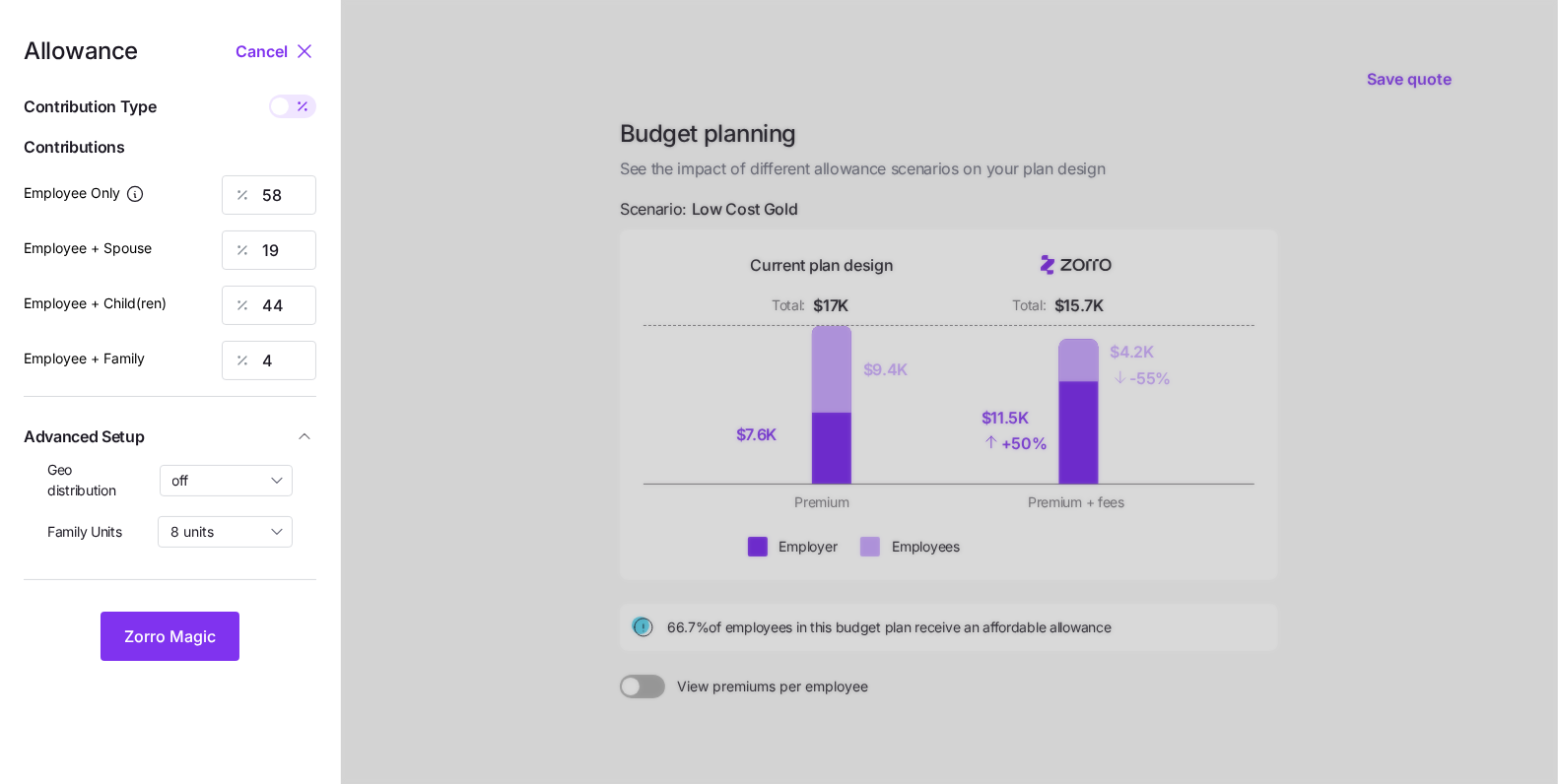 click on "Geo distribution off" at bounding box center (169, 480) 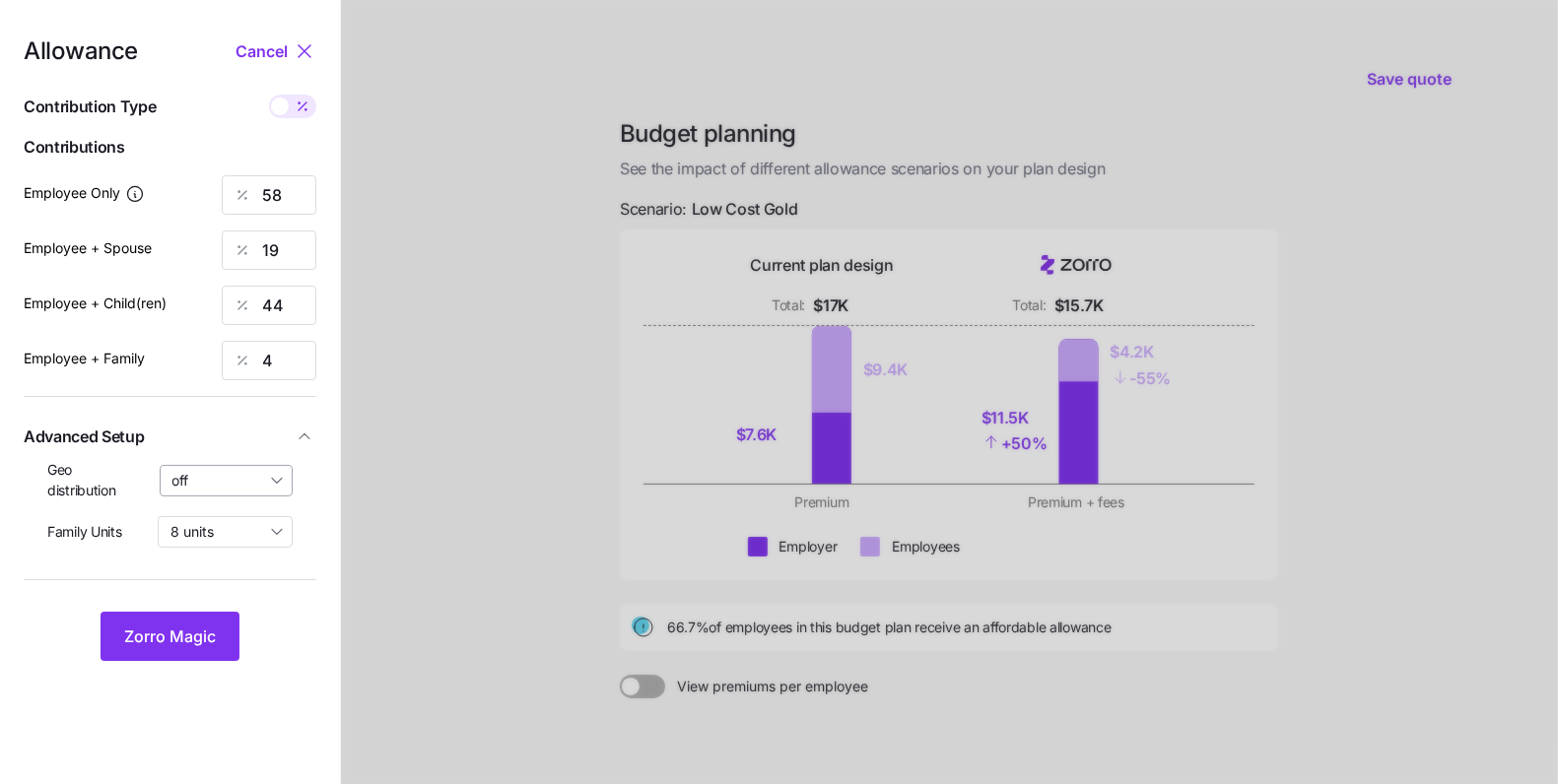 click on "off" at bounding box center (227, 481) 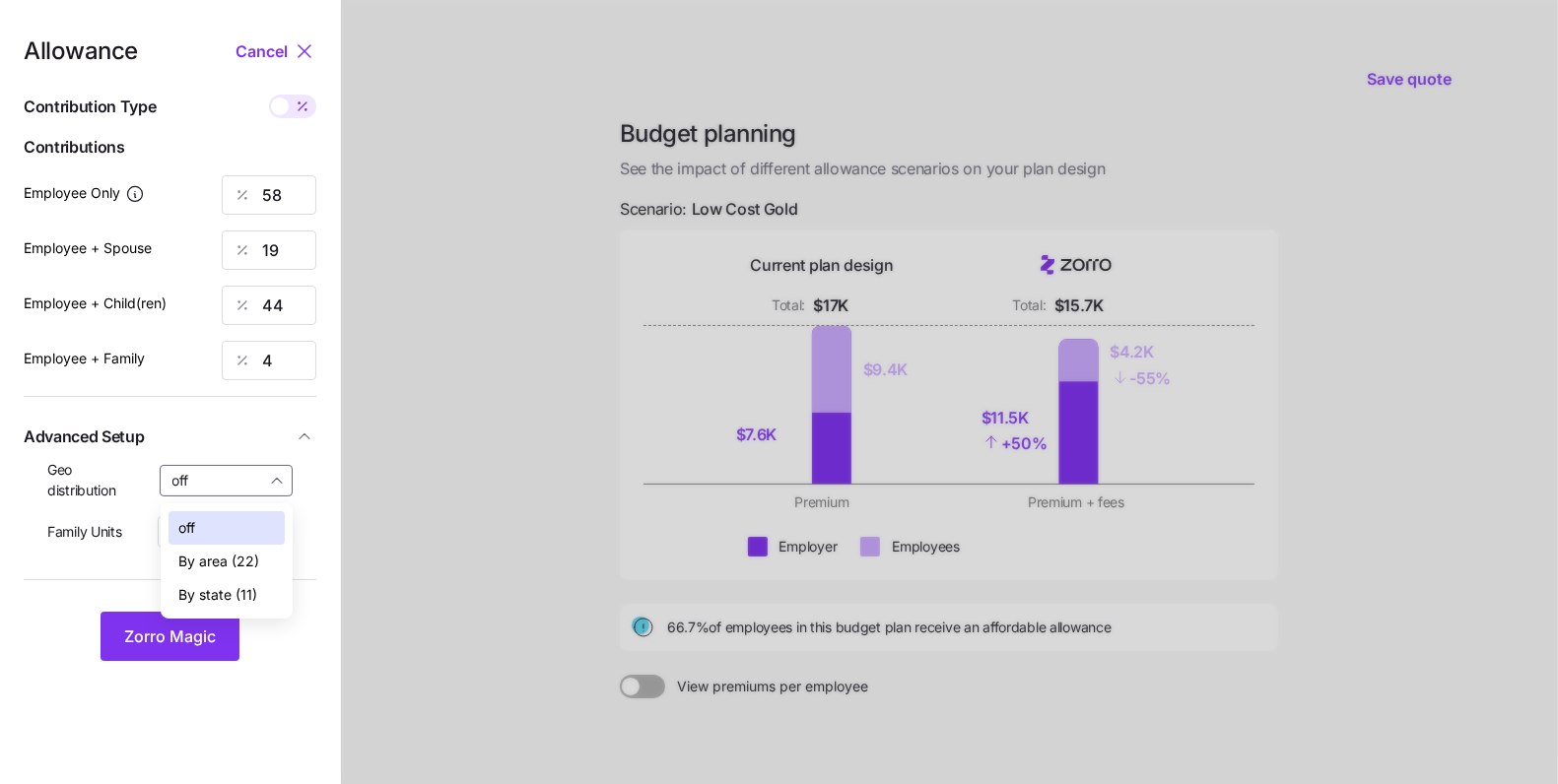 click on "By state (11)" at bounding box center (218, 595) 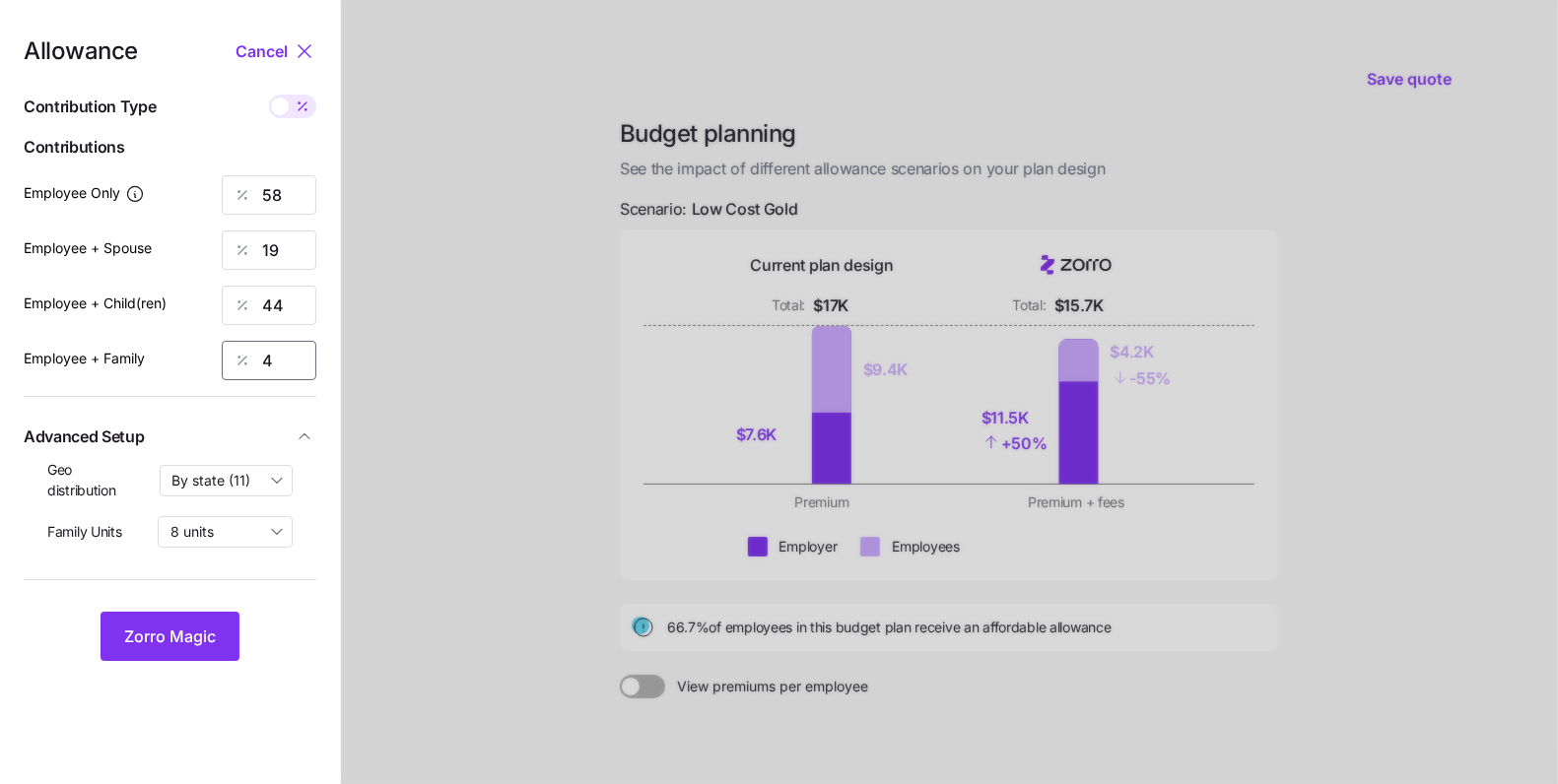 click on "4" at bounding box center [269, 360] 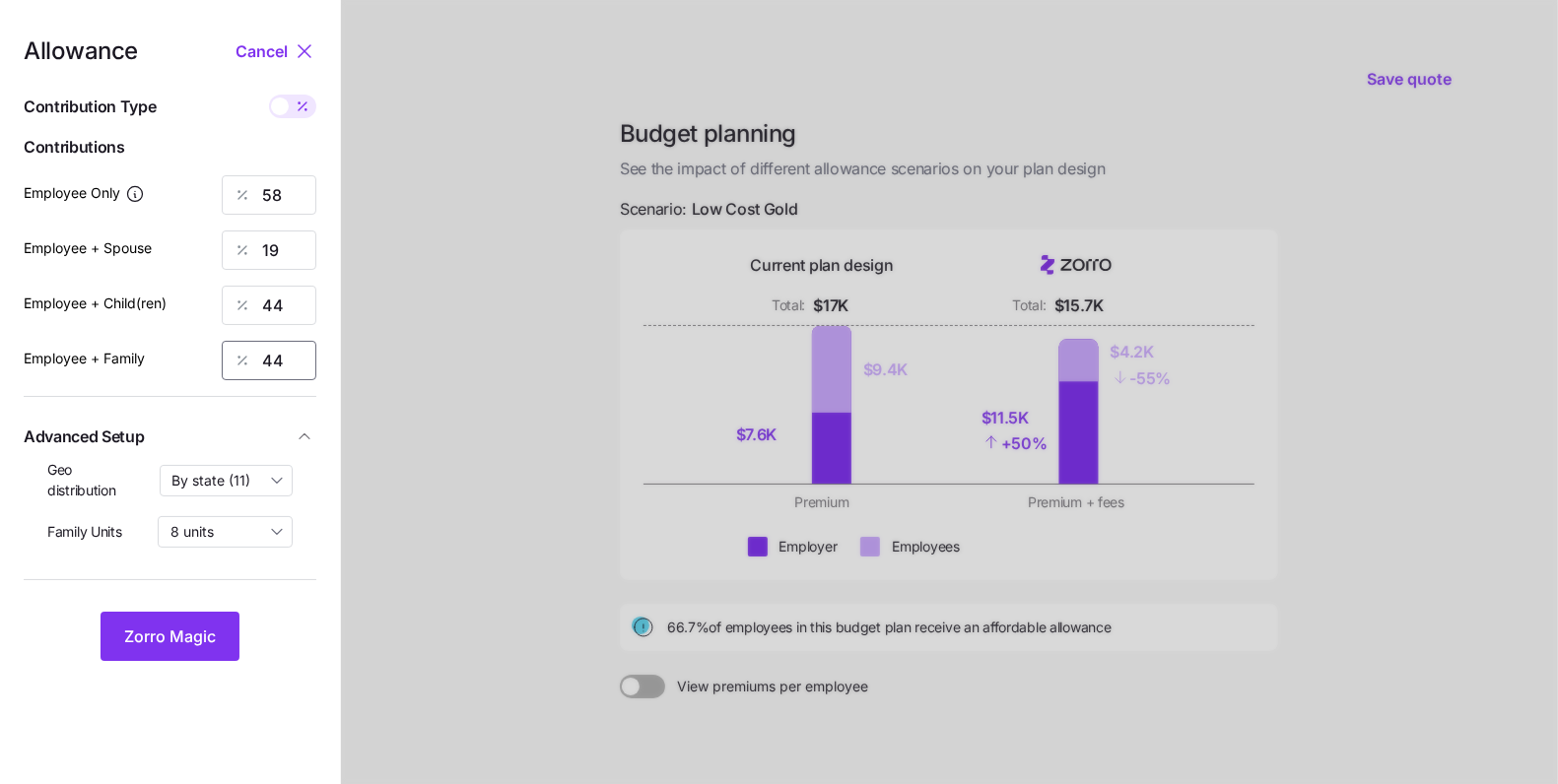 type on "44" 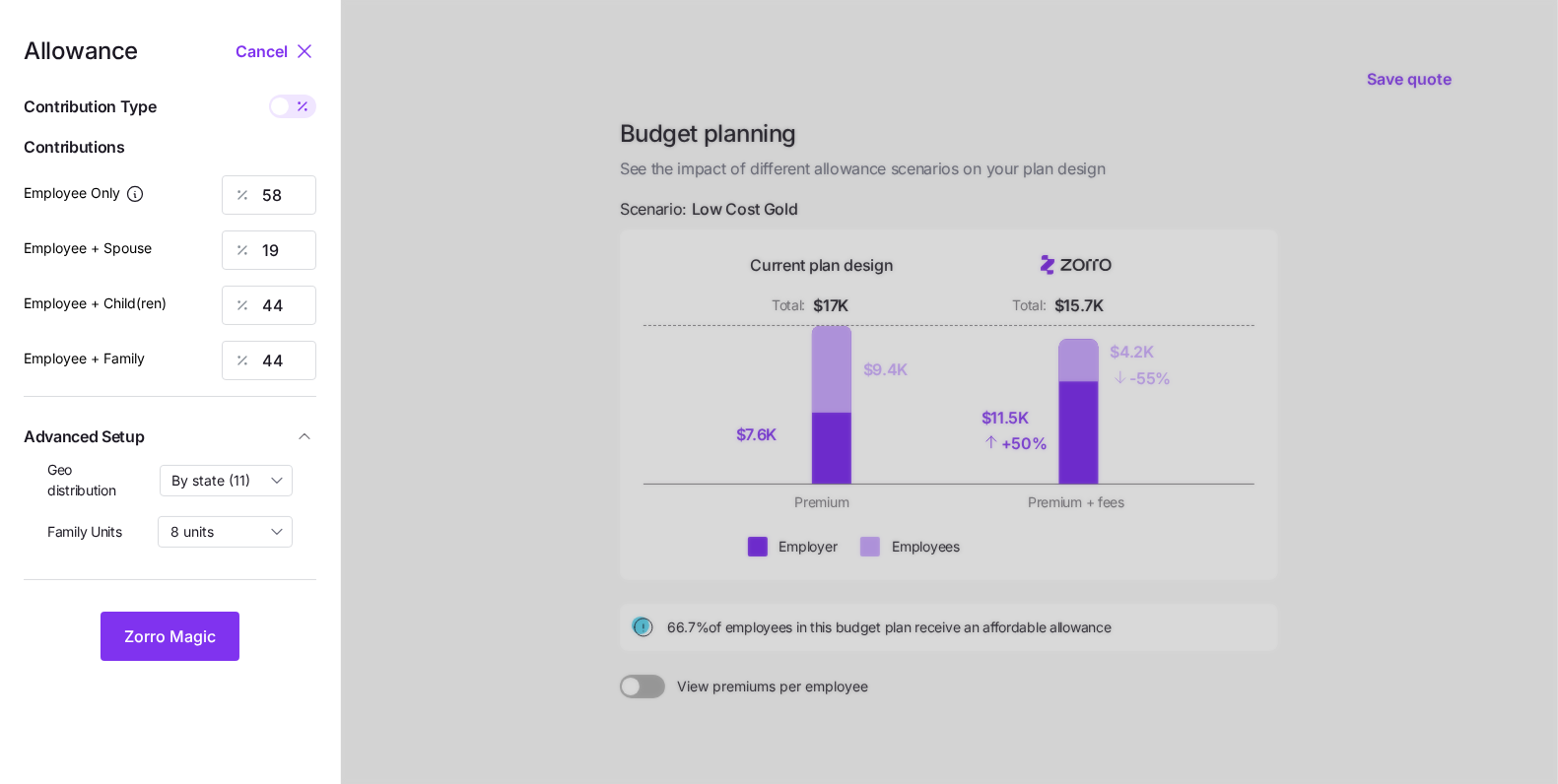 click on "Allowance Cancel Contribution Type Use classes Contributions Employee Only 58 Employee + Spouse 19 Employee + Child(ren) 44 Employee + Family 44 Advanced Setup Geo distribution By state (11) Family Units 8 units Zorro Magic" at bounding box center (169, 350) 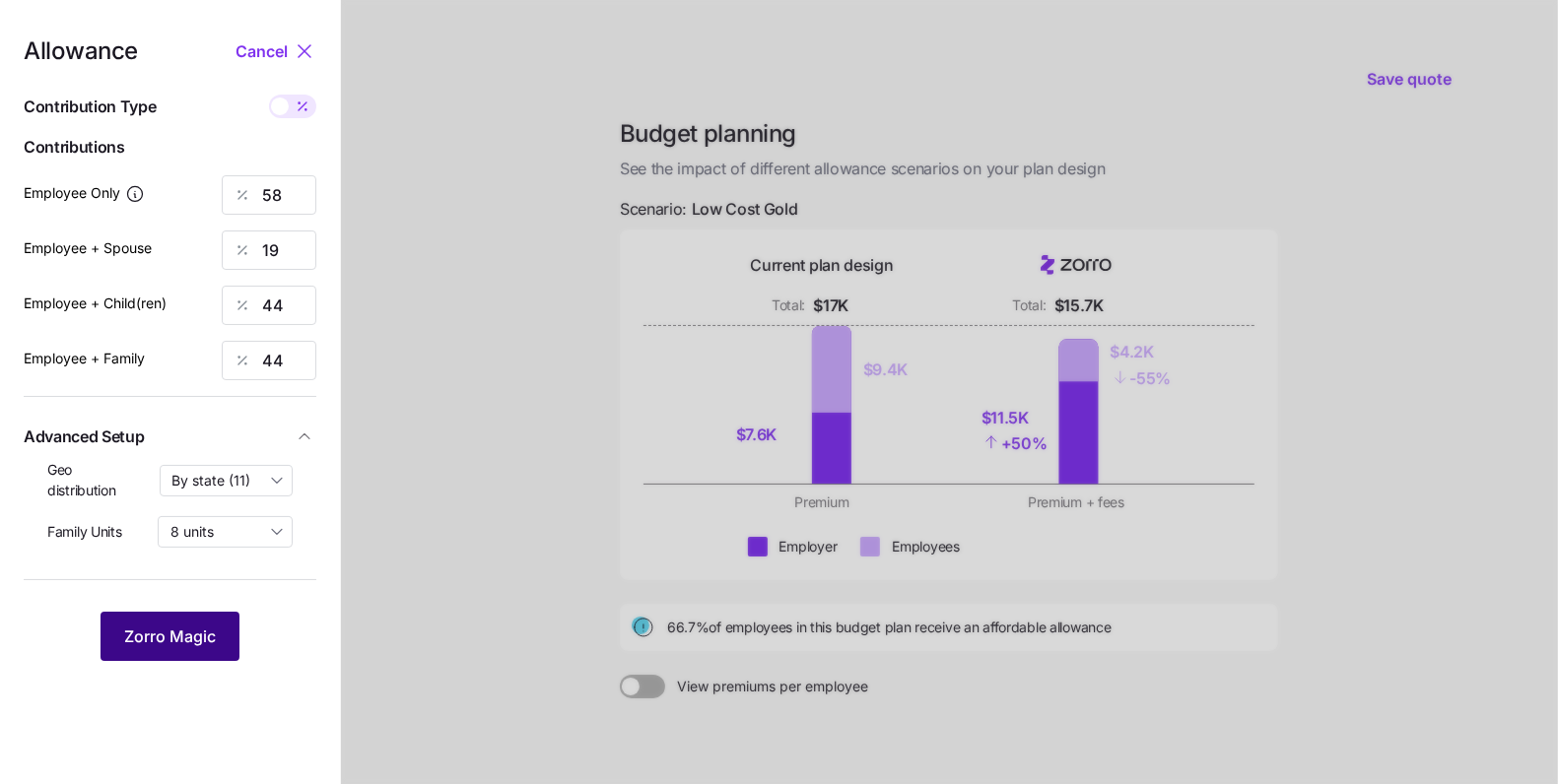 click on "Zorro Magic" at bounding box center [169, 636] 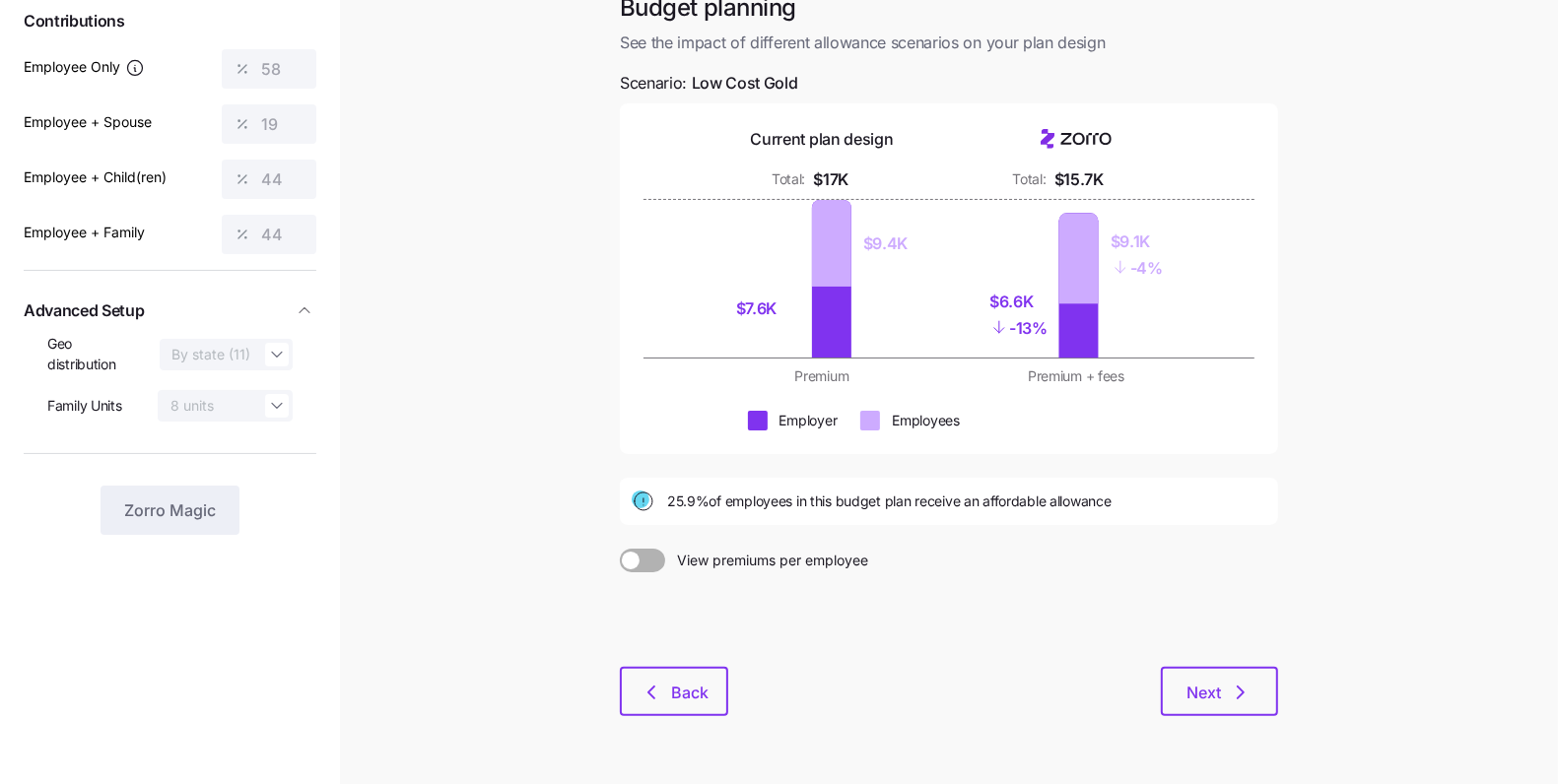 scroll, scrollTop: 182, scrollLeft: 0, axis: vertical 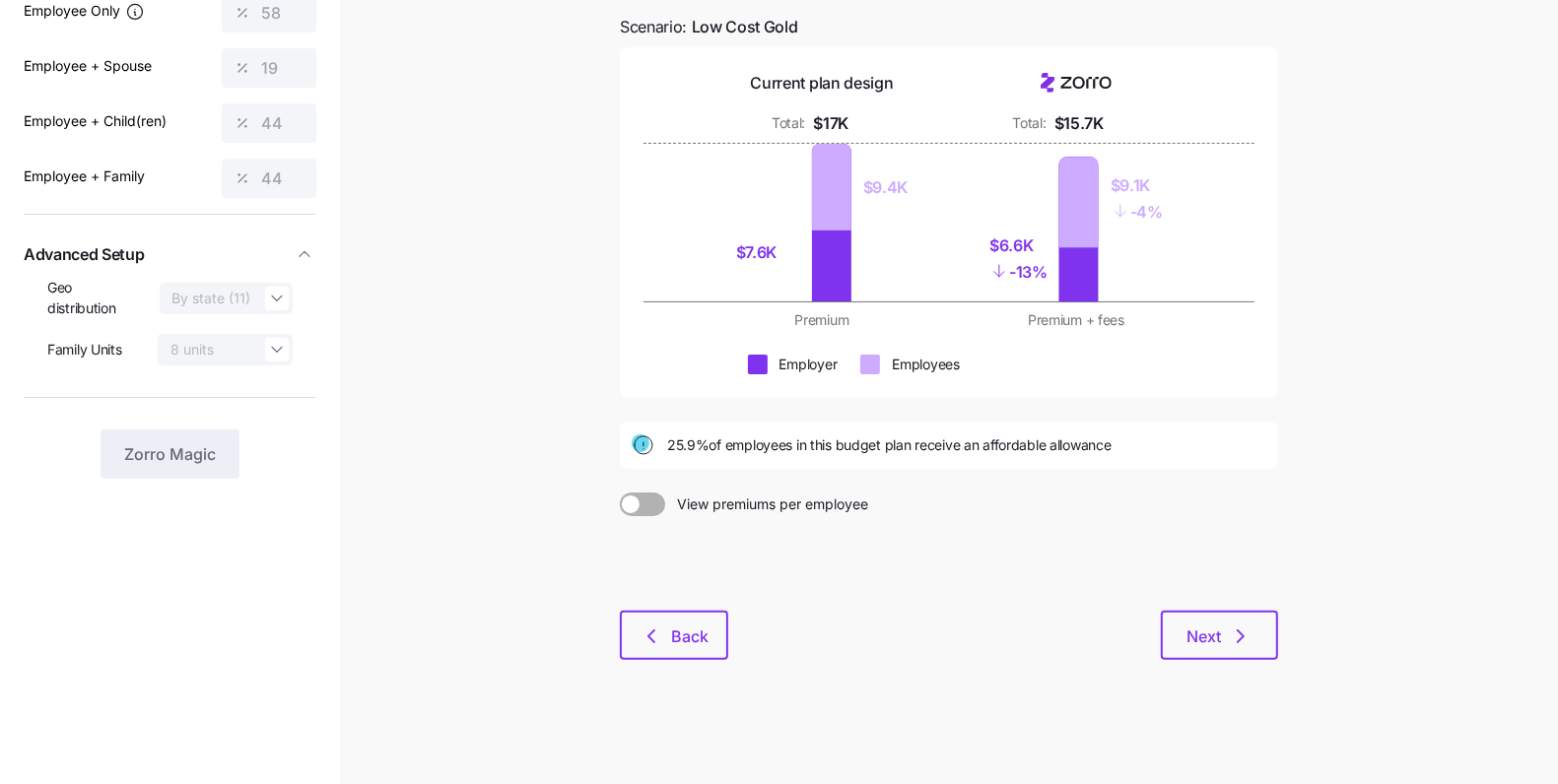 drag, startPoint x: 1226, startPoint y: 640, endPoint x: 1391, endPoint y: 356, distance: 328.4524 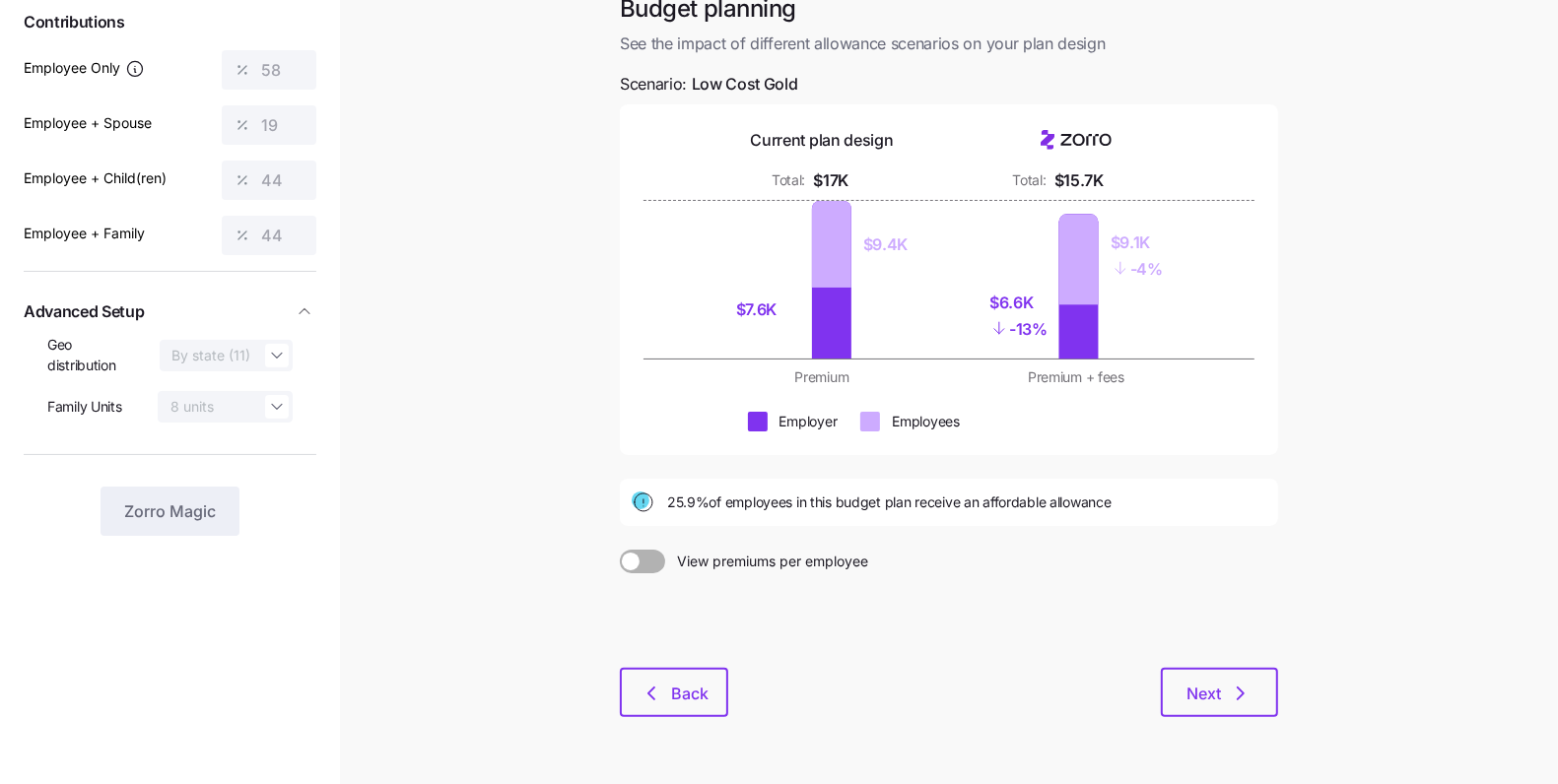 scroll, scrollTop: 0, scrollLeft: 0, axis: both 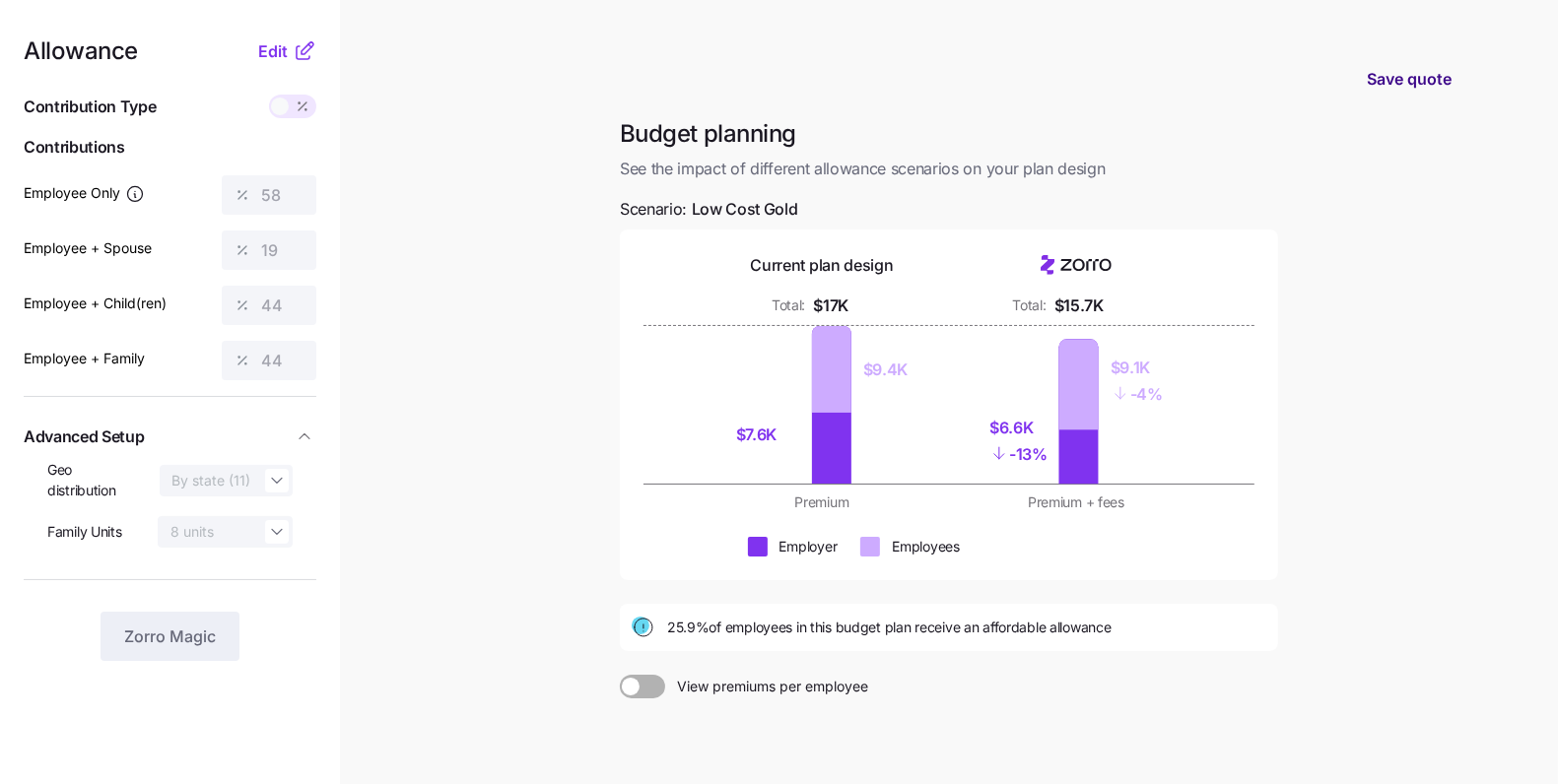 click on "Save quote" at bounding box center (1409, 79) 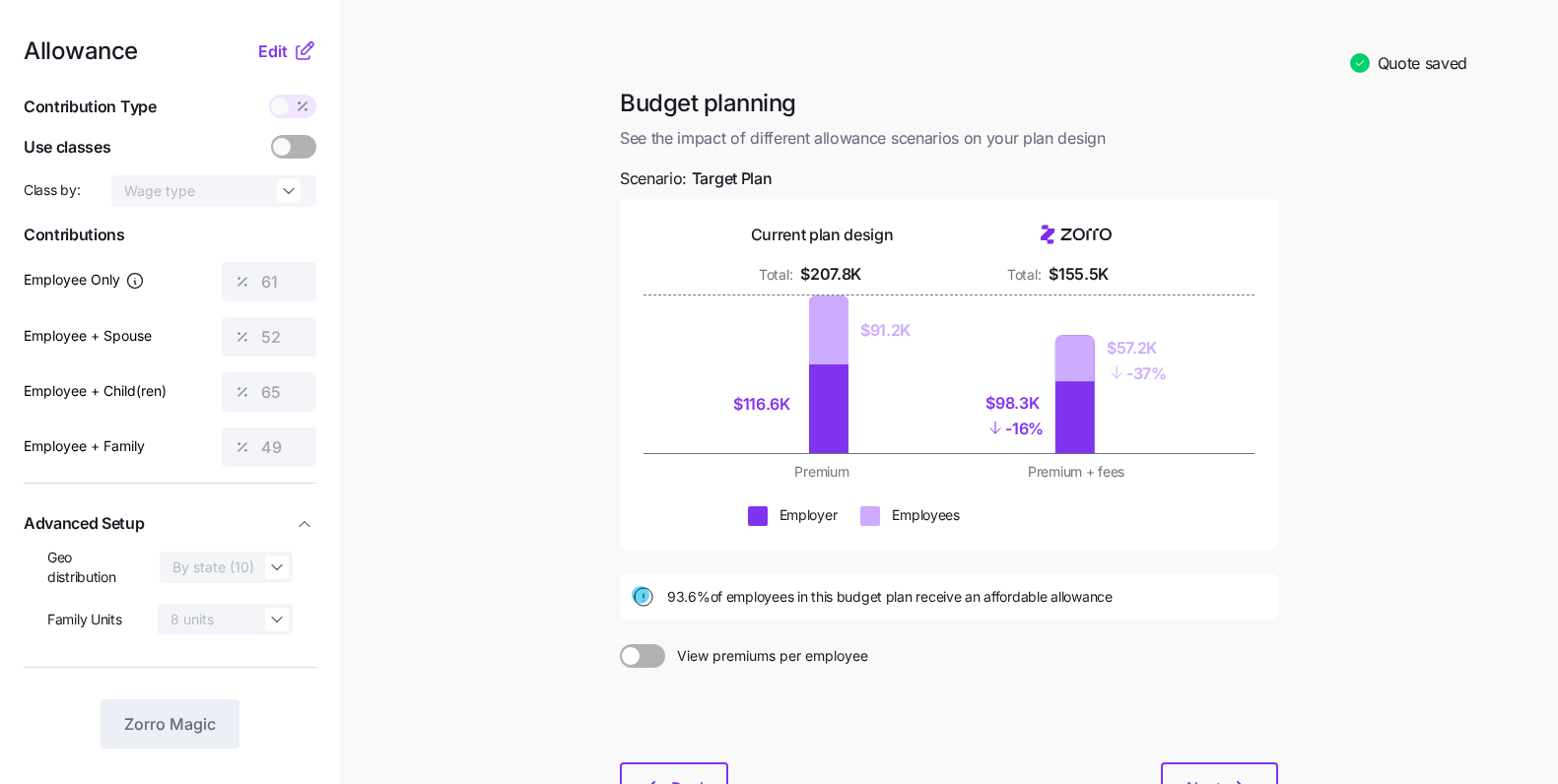scroll, scrollTop: 0, scrollLeft: 0, axis: both 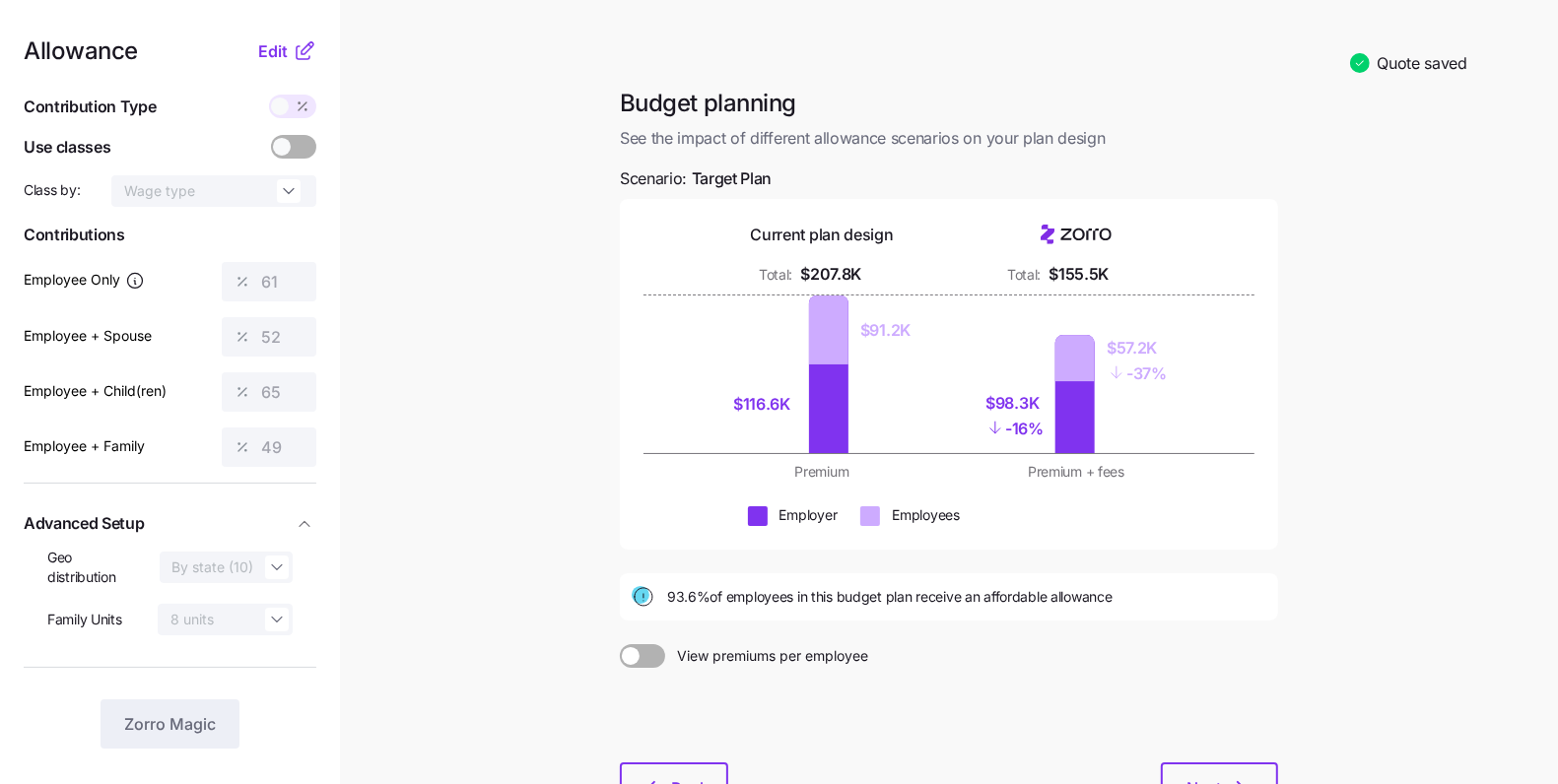 click on "Quote saved Budget planning See the impact of different allowance scenarios on your plan design Scenario:   Target Plan Current plan design Total: $207.8K Total: $155.5K $116.6K $91.2K $98.3K - 16% $57.2K - 37% Premium Premium + fees   Employer   Employees 93.6%  of employees in this budget plan receive an affordable allowance View premiums per employee Back Next" at bounding box center [779, 469] 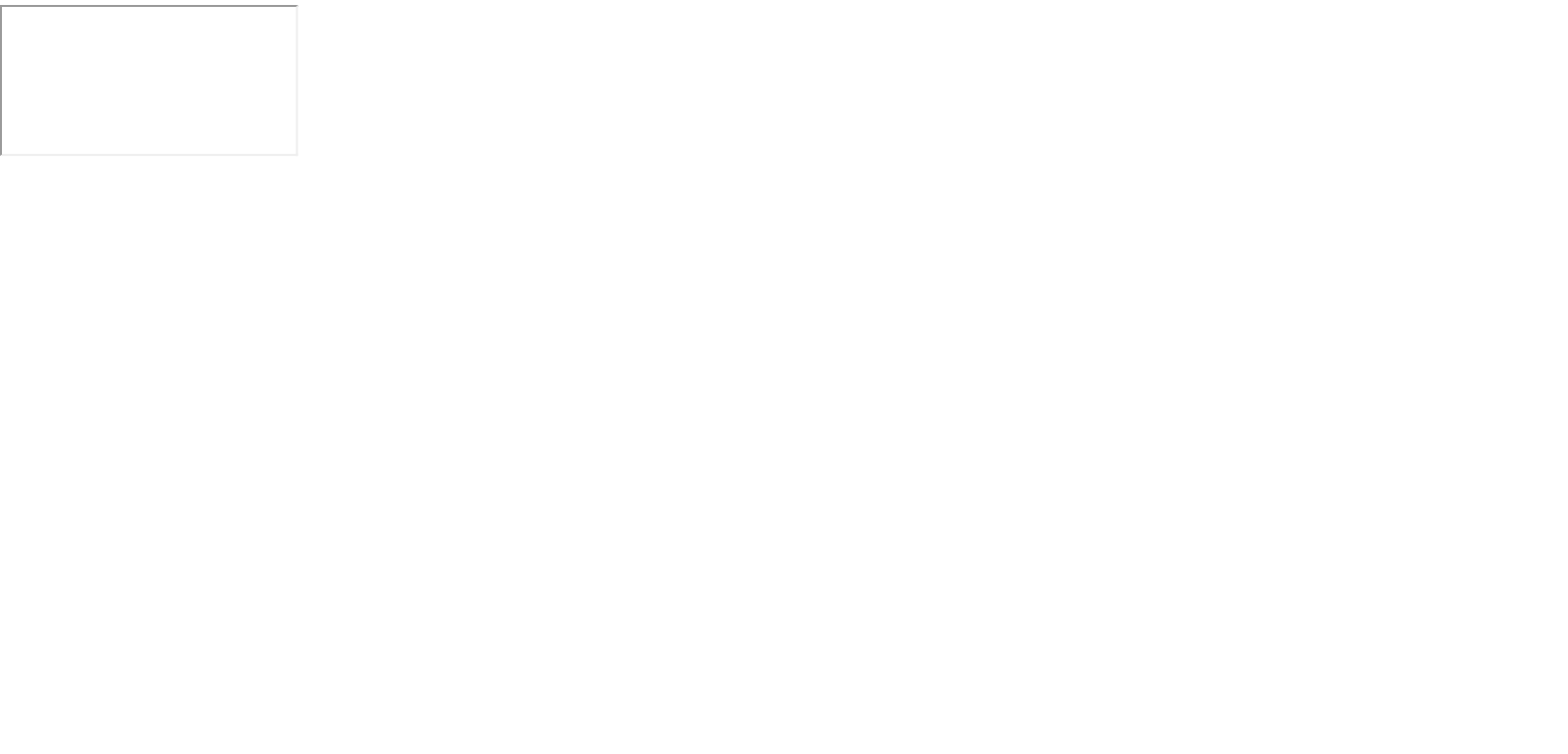 scroll, scrollTop: 0, scrollLeft: 0, axis: both 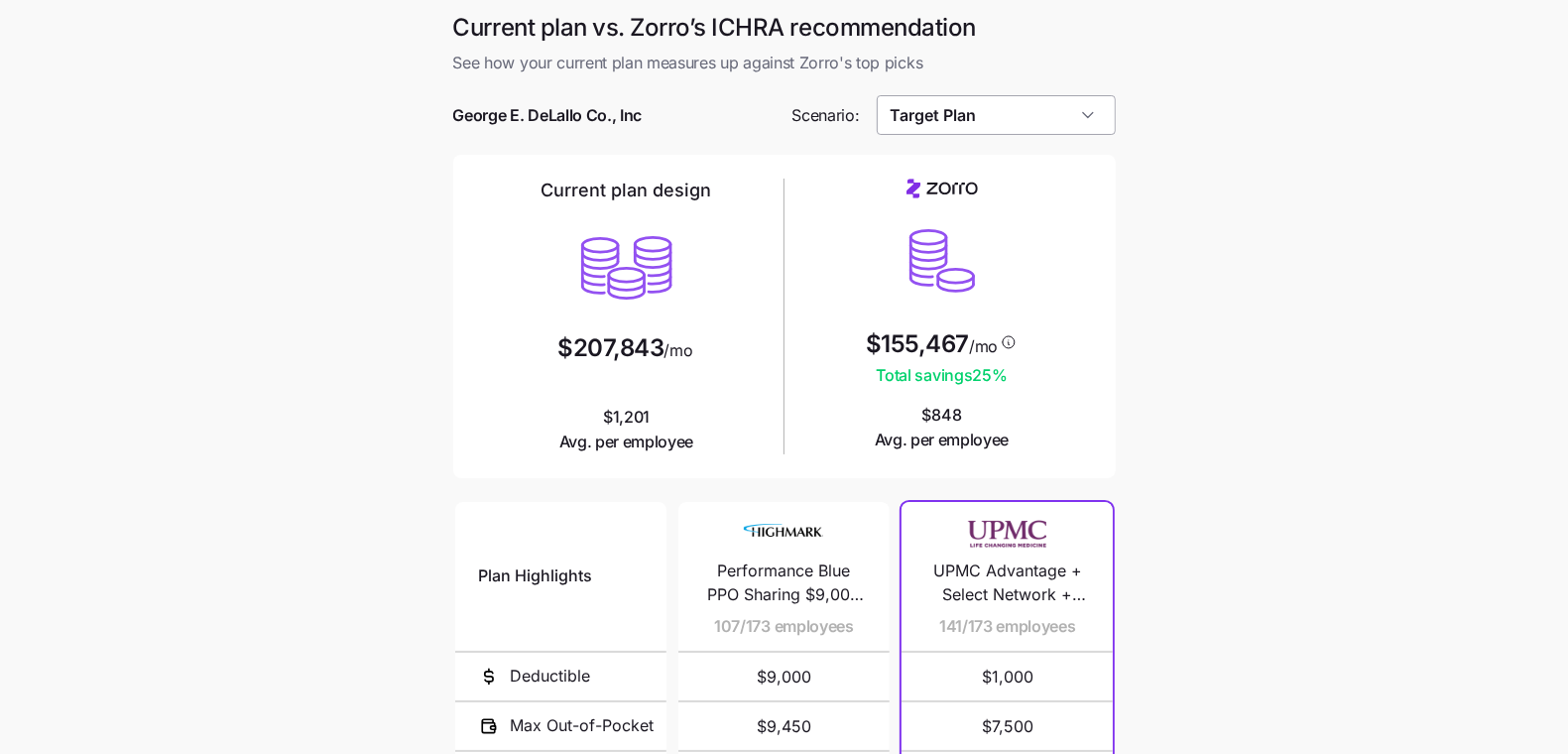 click on "Target Plan" at bounding box center [996, 115] 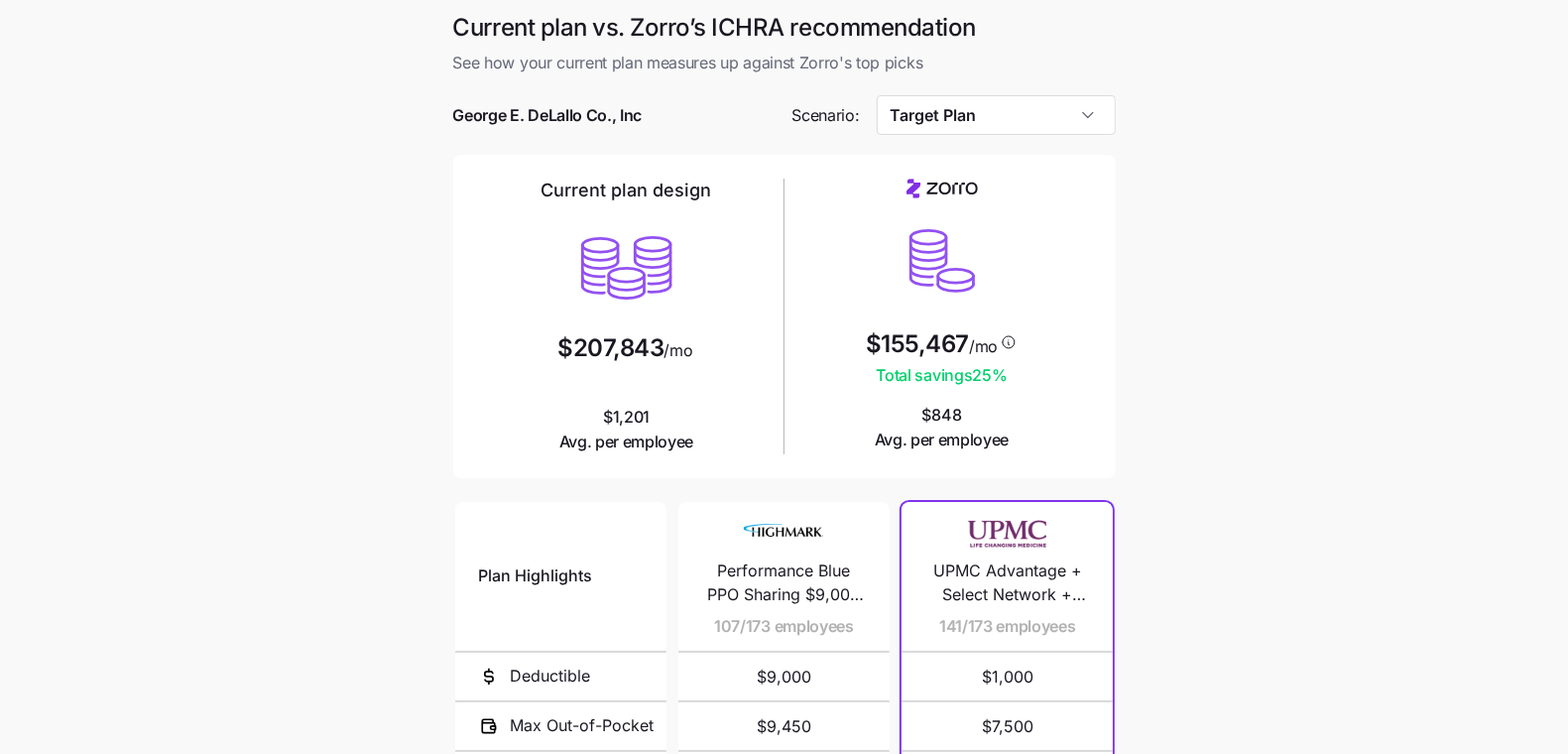 drag, startPoint x: 1252, startPoint y: 119, endPoint x: 1207, endPoint y: 303, distance: 189.42281 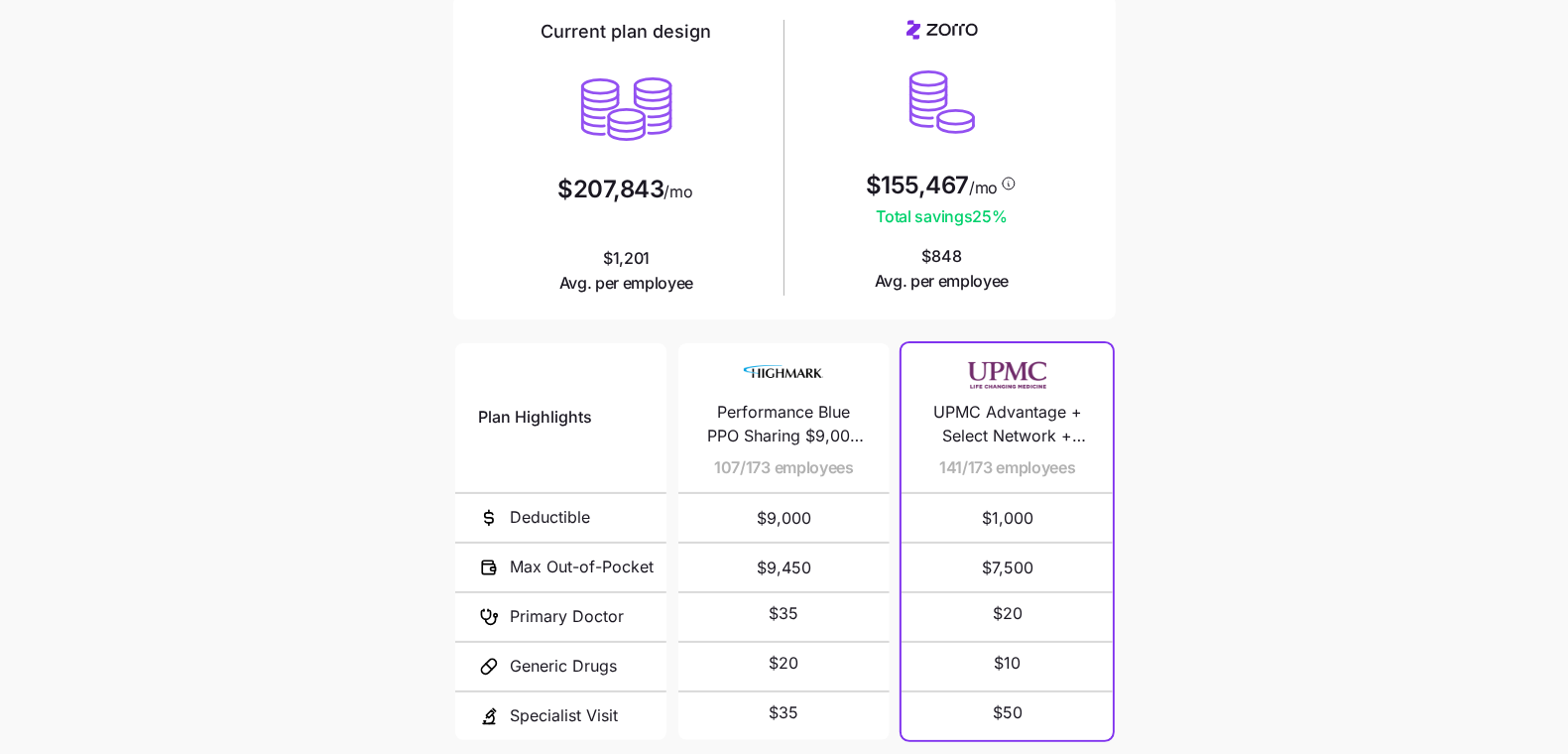scroll, scrollTop: 328, scrollLeft: 0, axis: vertical 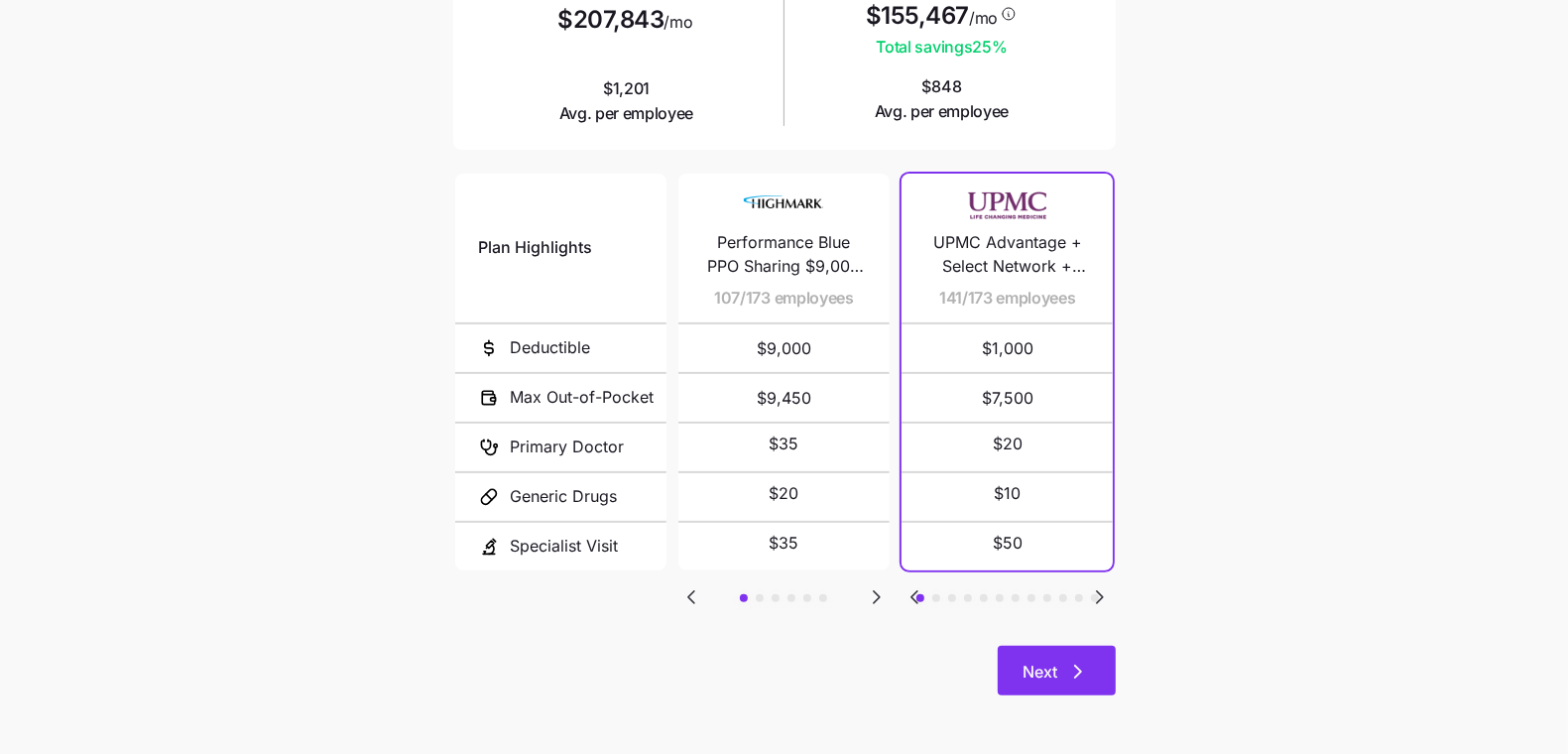 click 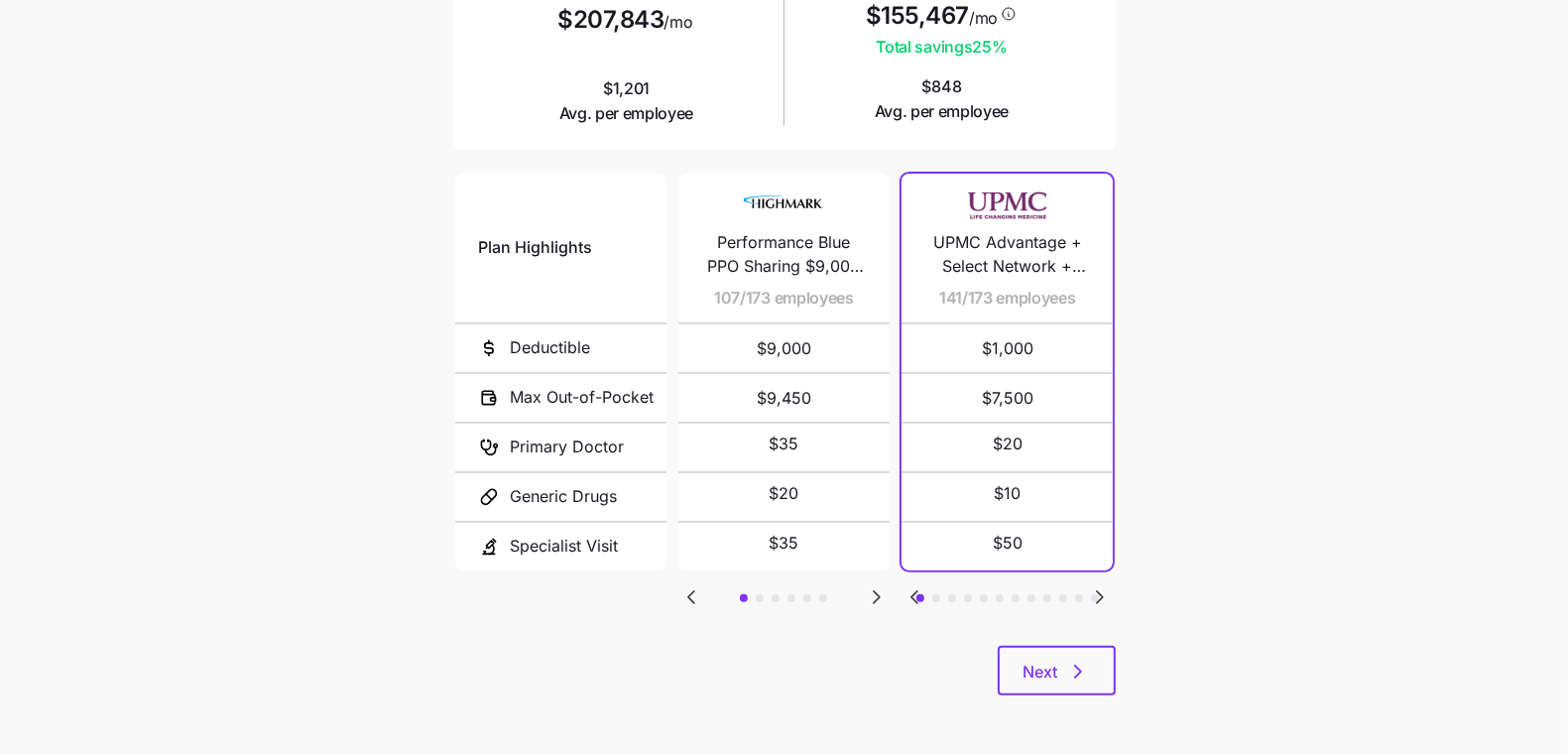 scroll, scrollTop: 0, scrollLeft: 0, axis: both 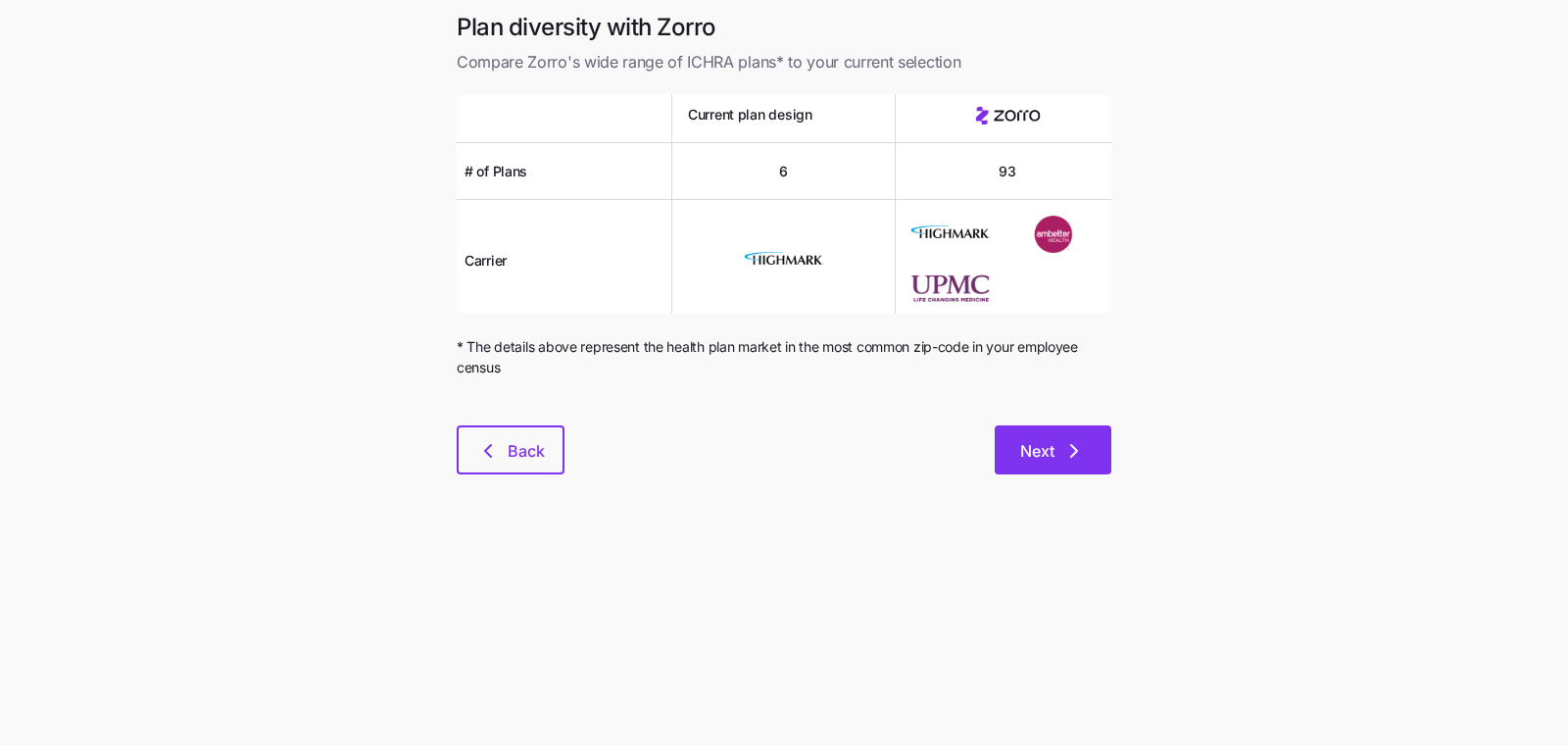 click on "Next" at bounding box center (1037, 451) 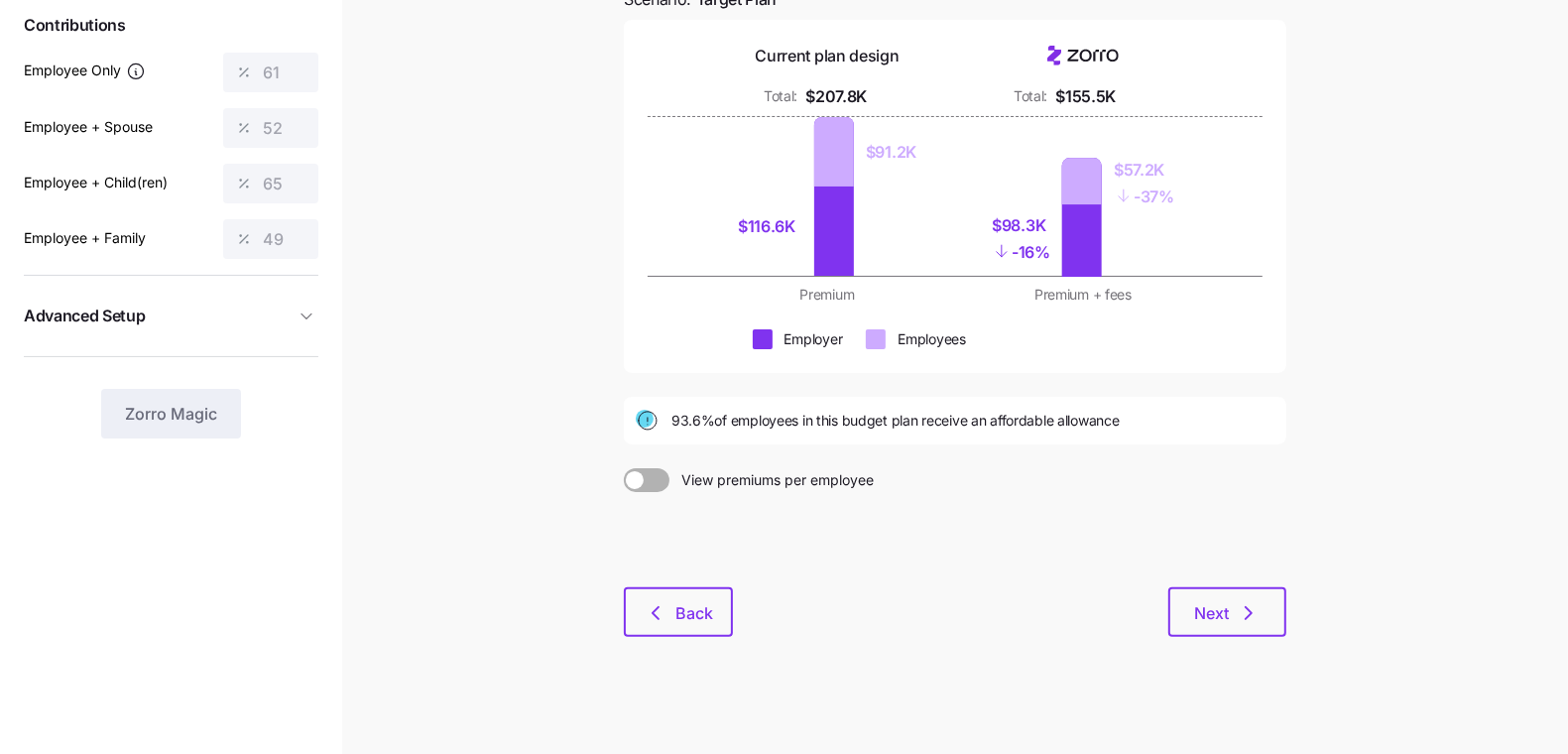 scroll, scrollTop: 219, scrollLeft: 0, axis: vertical 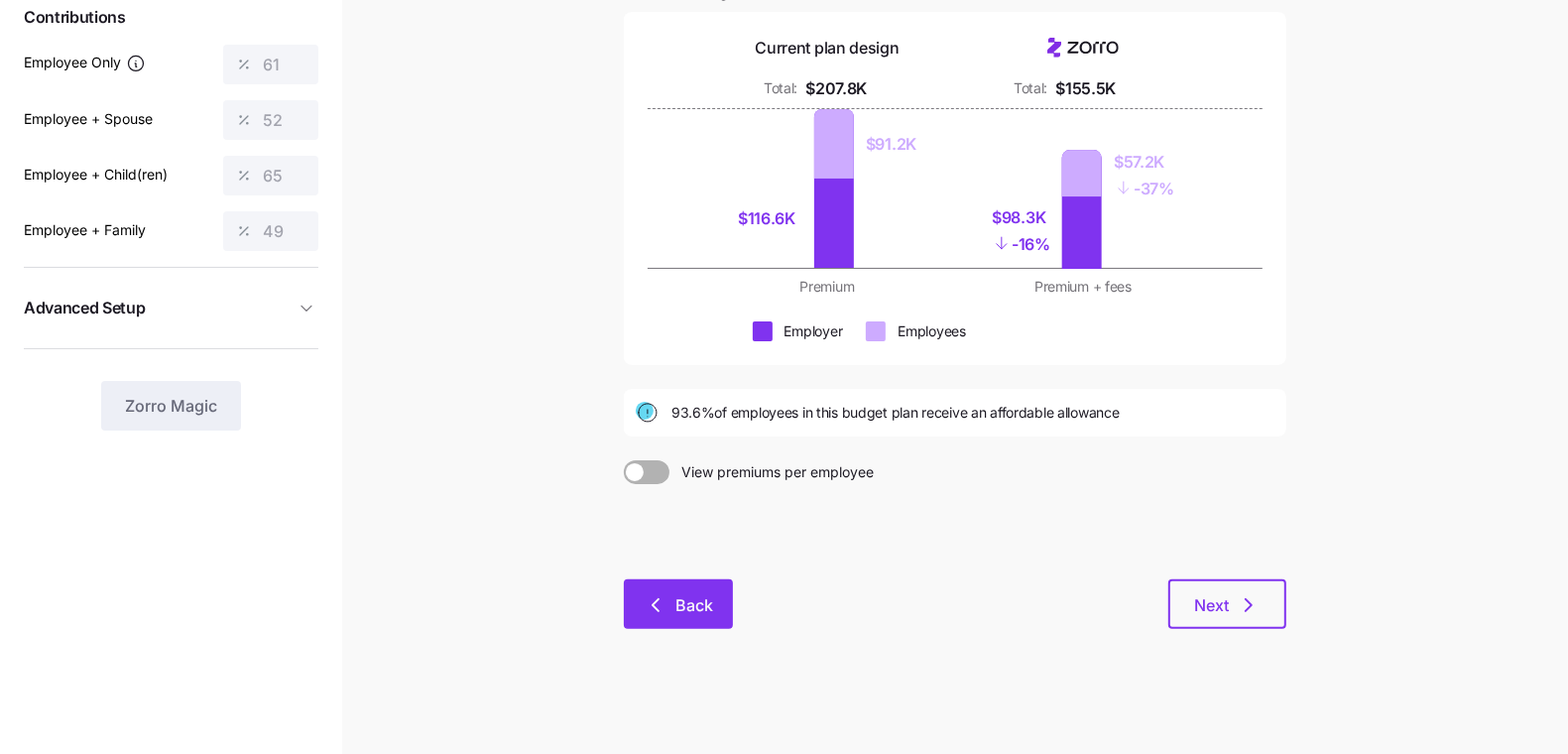 click 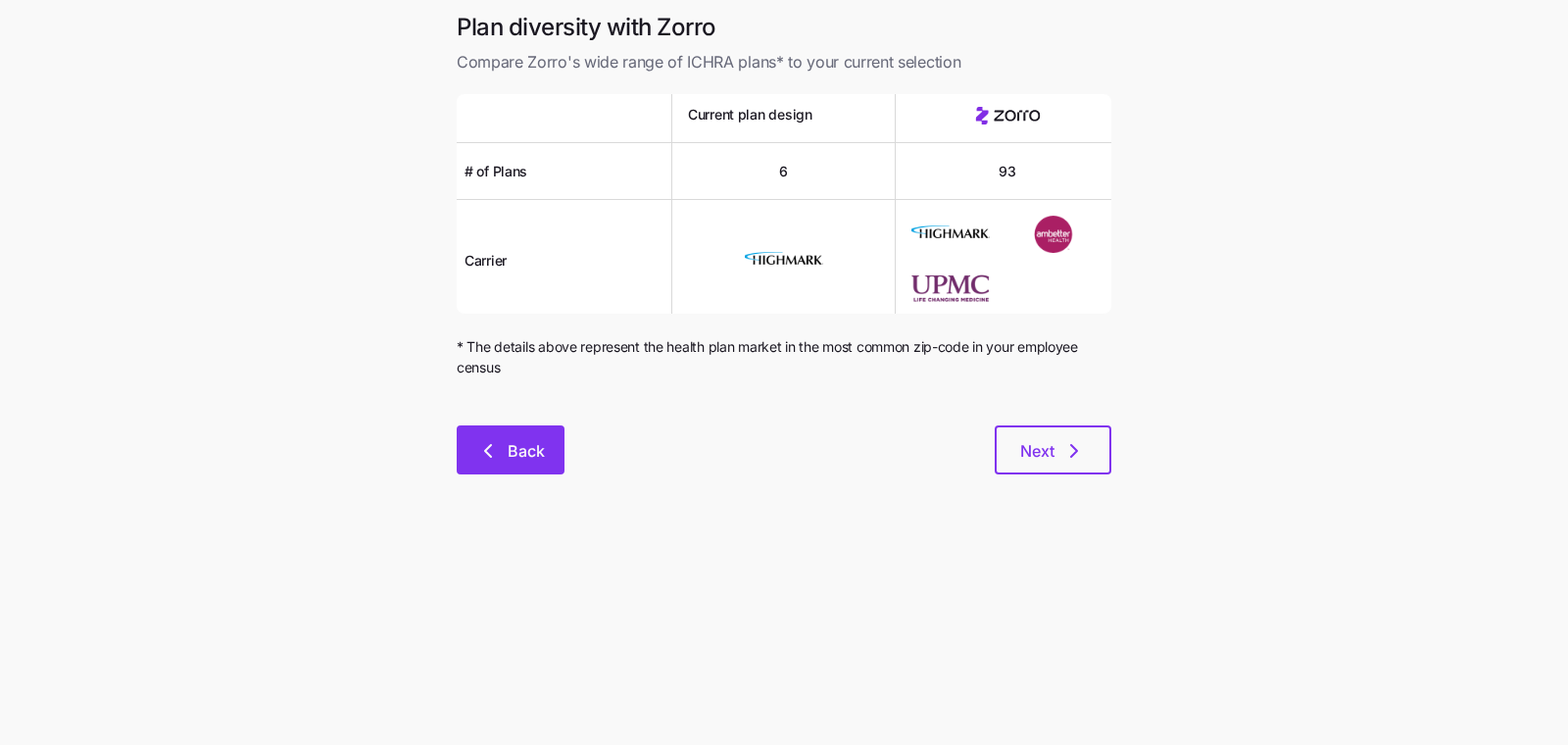 click on "Back" at bounding box center (526, 451) 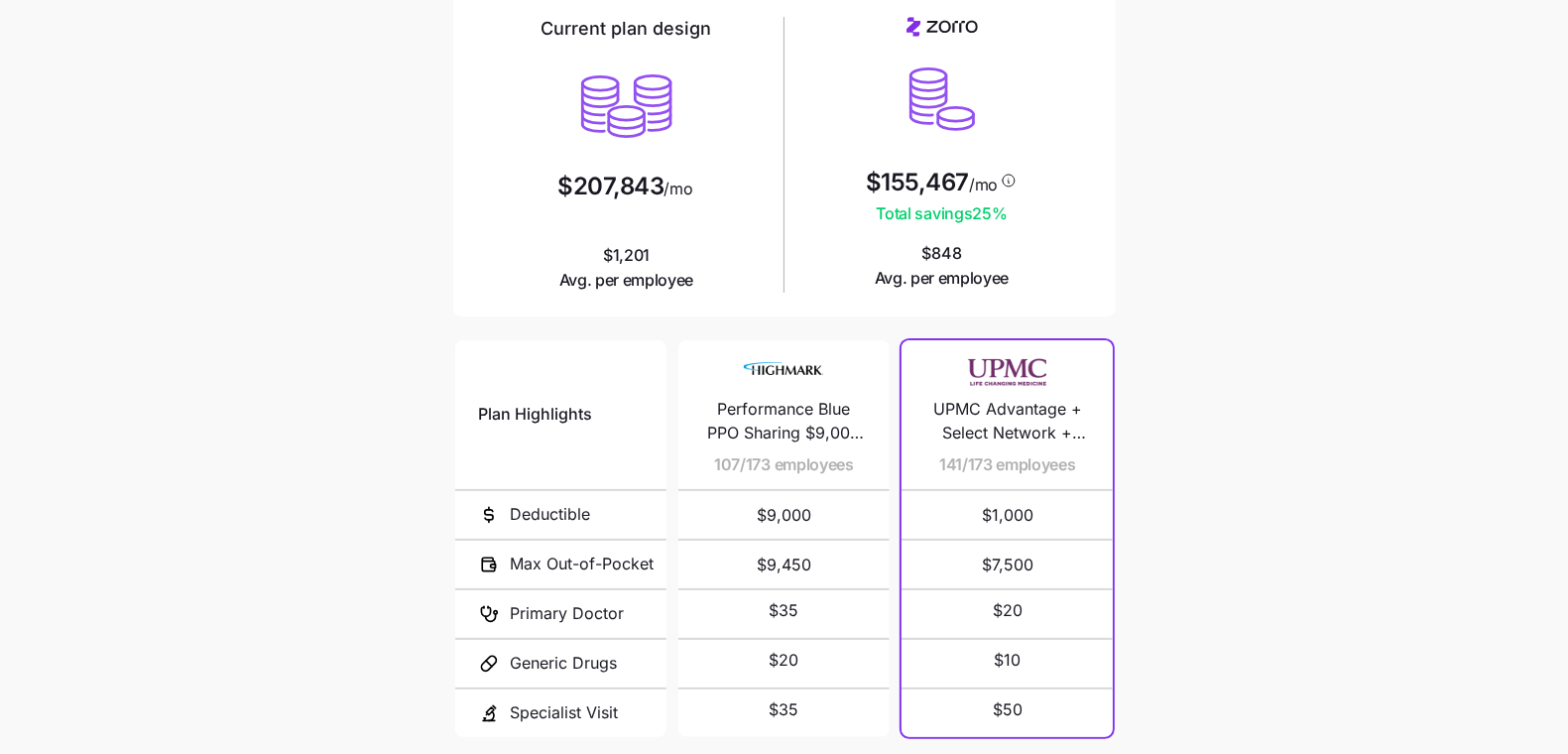 scroll, scrollTop: 328, scrollLeft: 0, axis: vertical 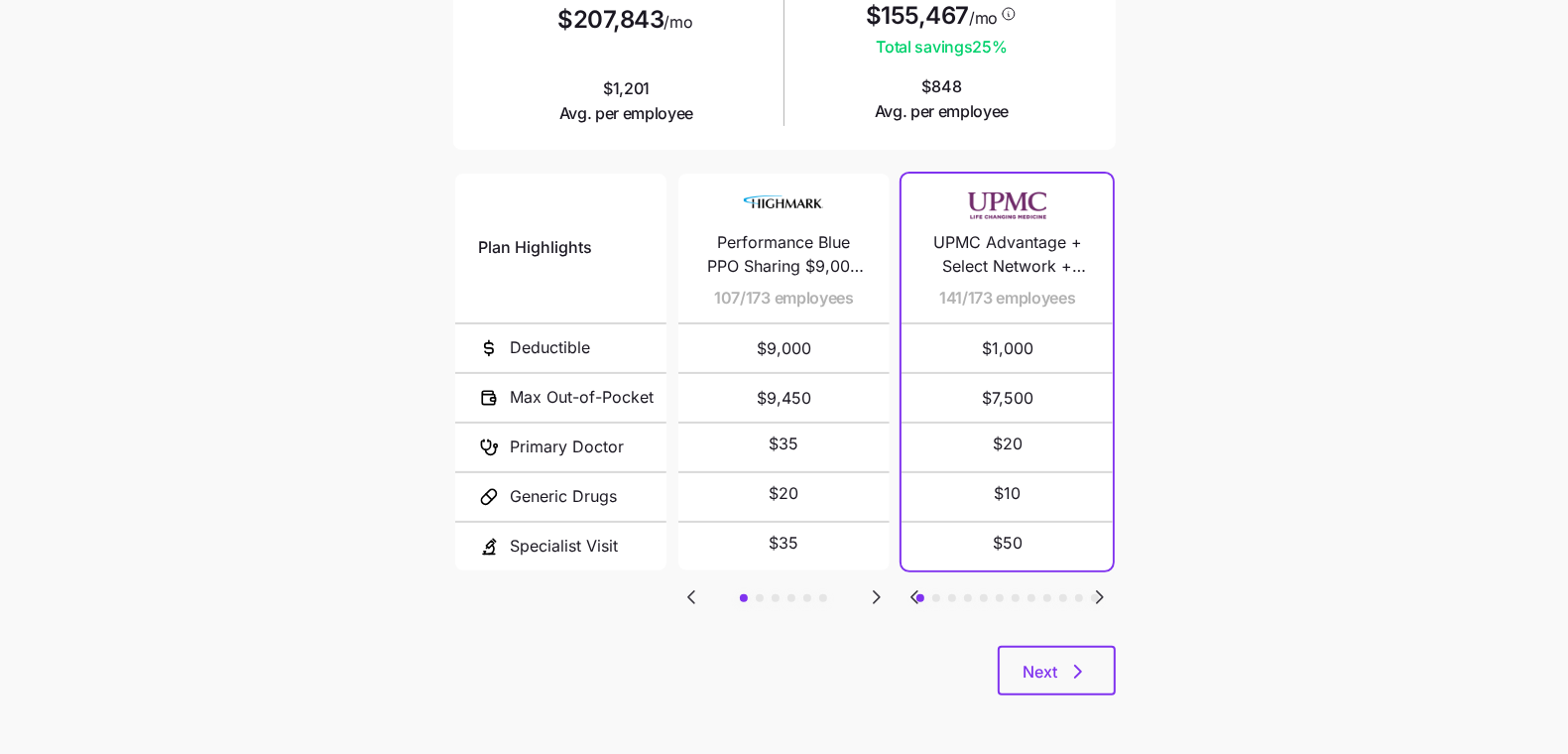 drag, startPoint x: 1160, startPoint y: 704, endPoint x: 1125, endPoint y: 700, distance: 35.22783 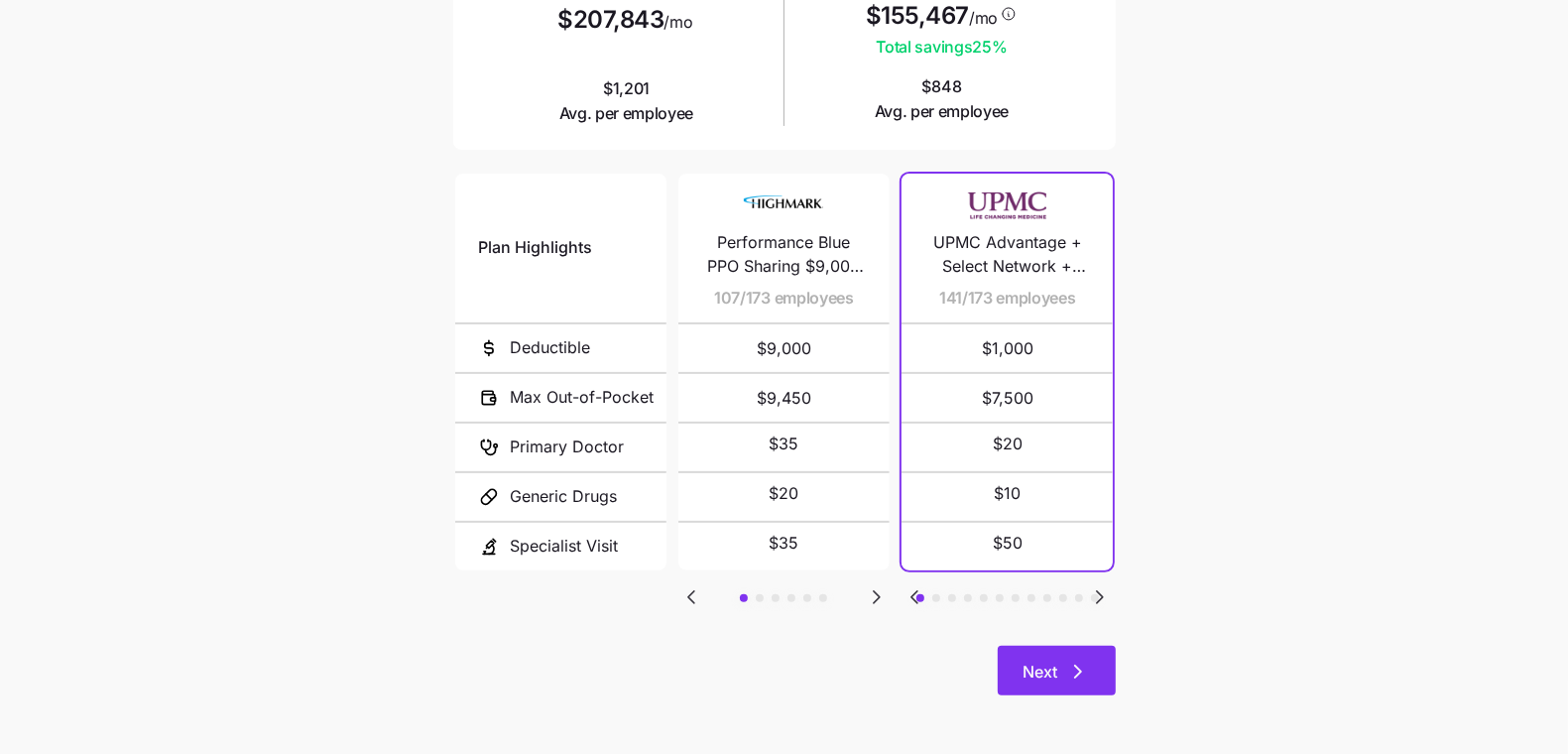 click on "Next" at bounding box center [1040, 672] 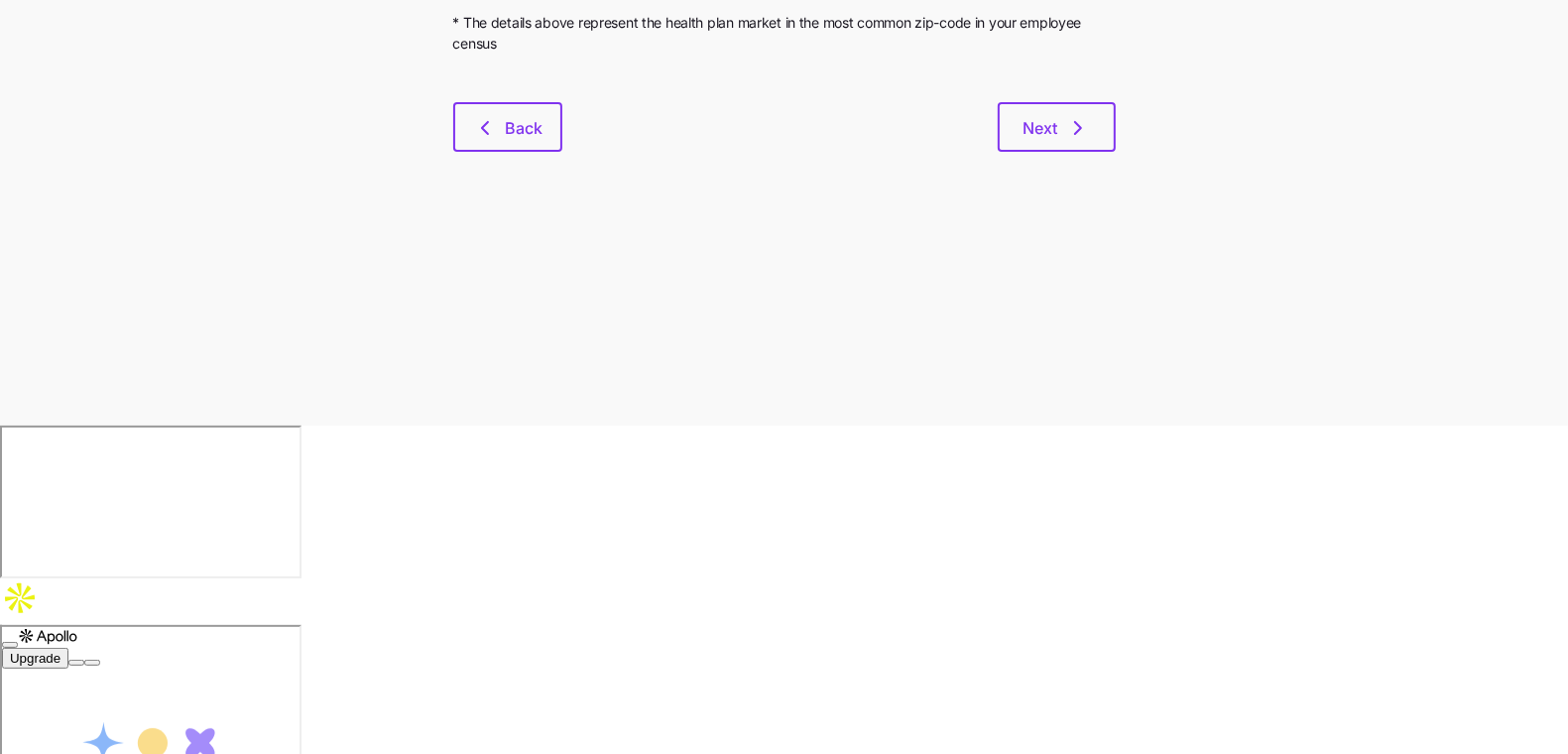 scroll, scrollTop: 0, scrollLeft: 0, axis: both 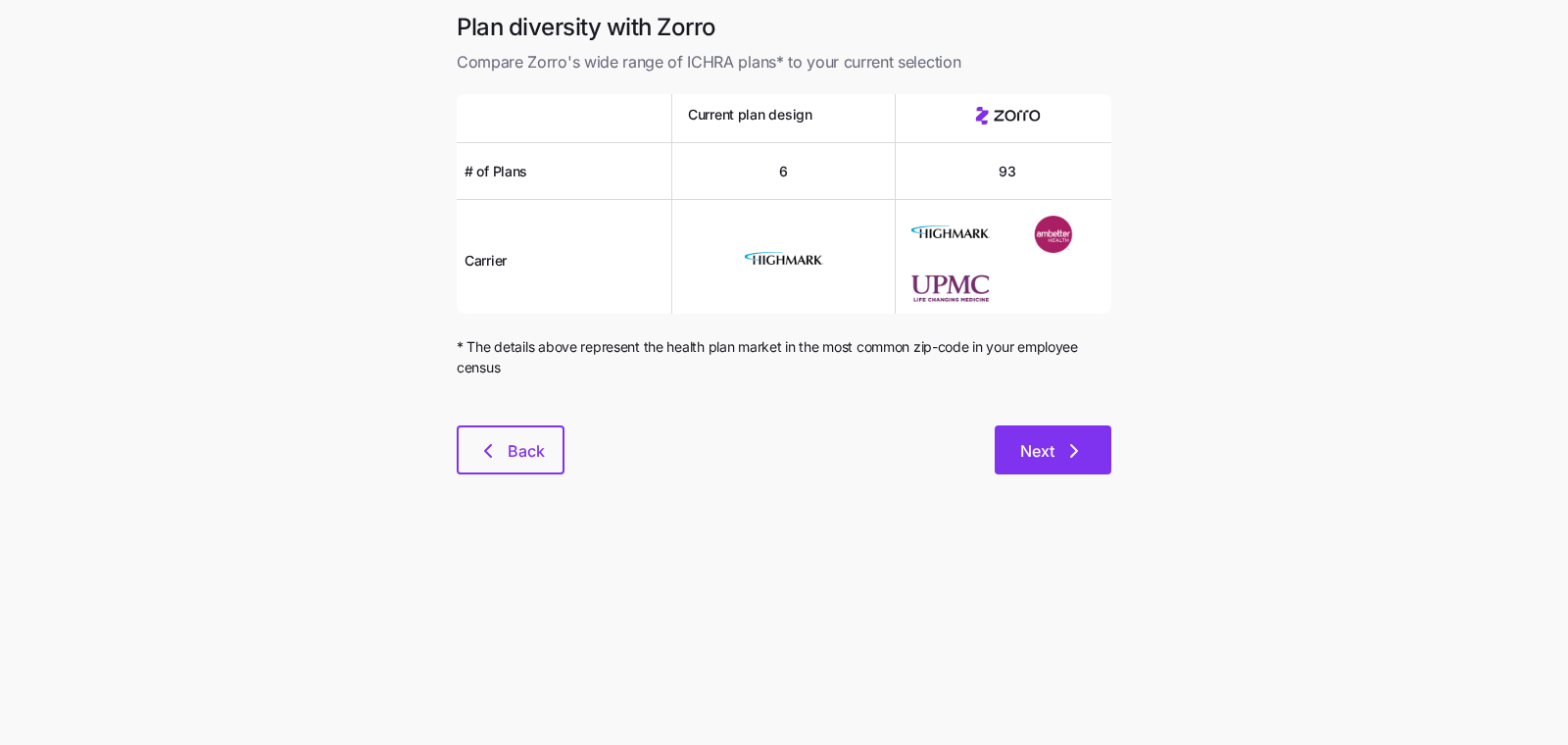 click on "Next" at bounding box center (1037, 451) 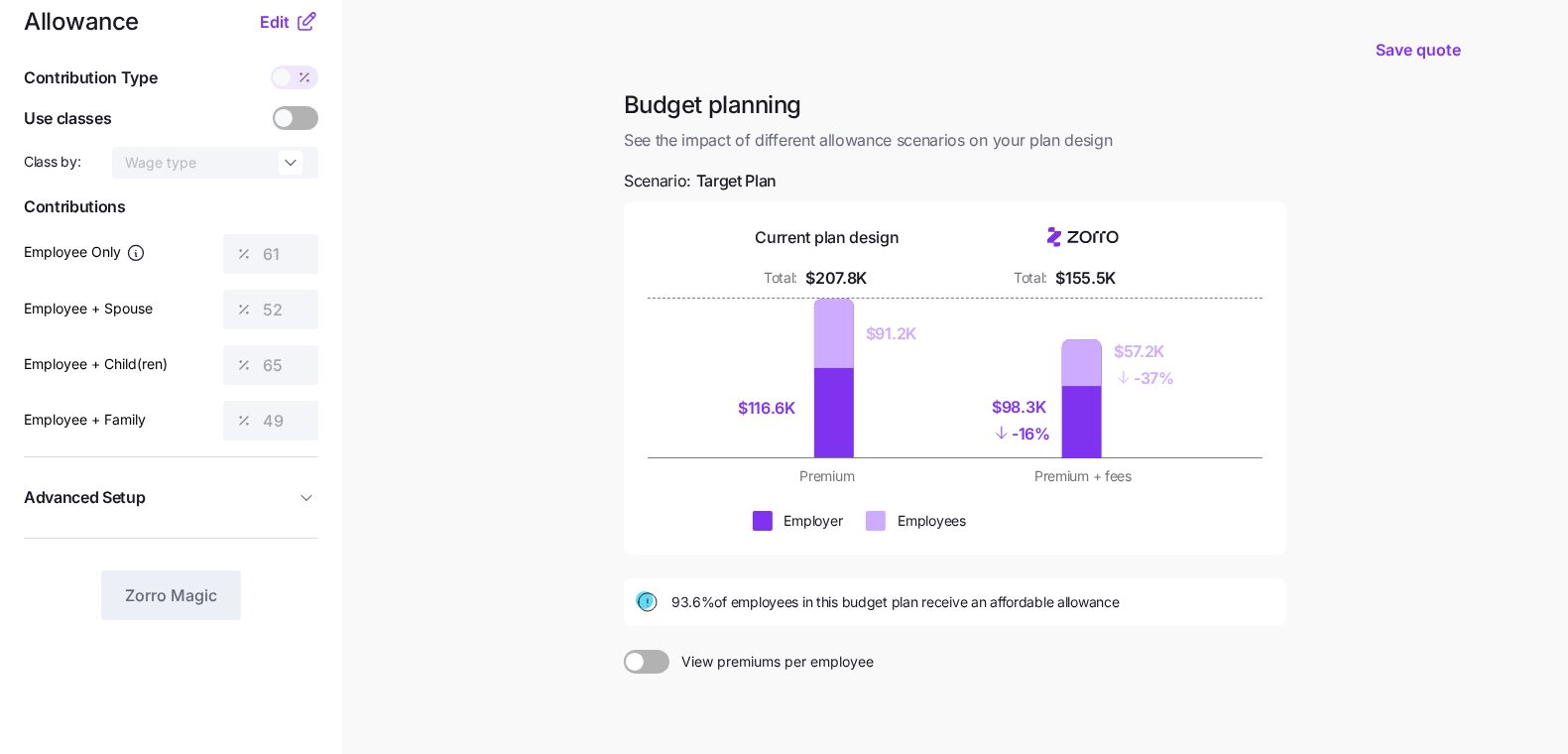 scroll, scrollTop: 31, scrollLeft: 0, axis: vertical 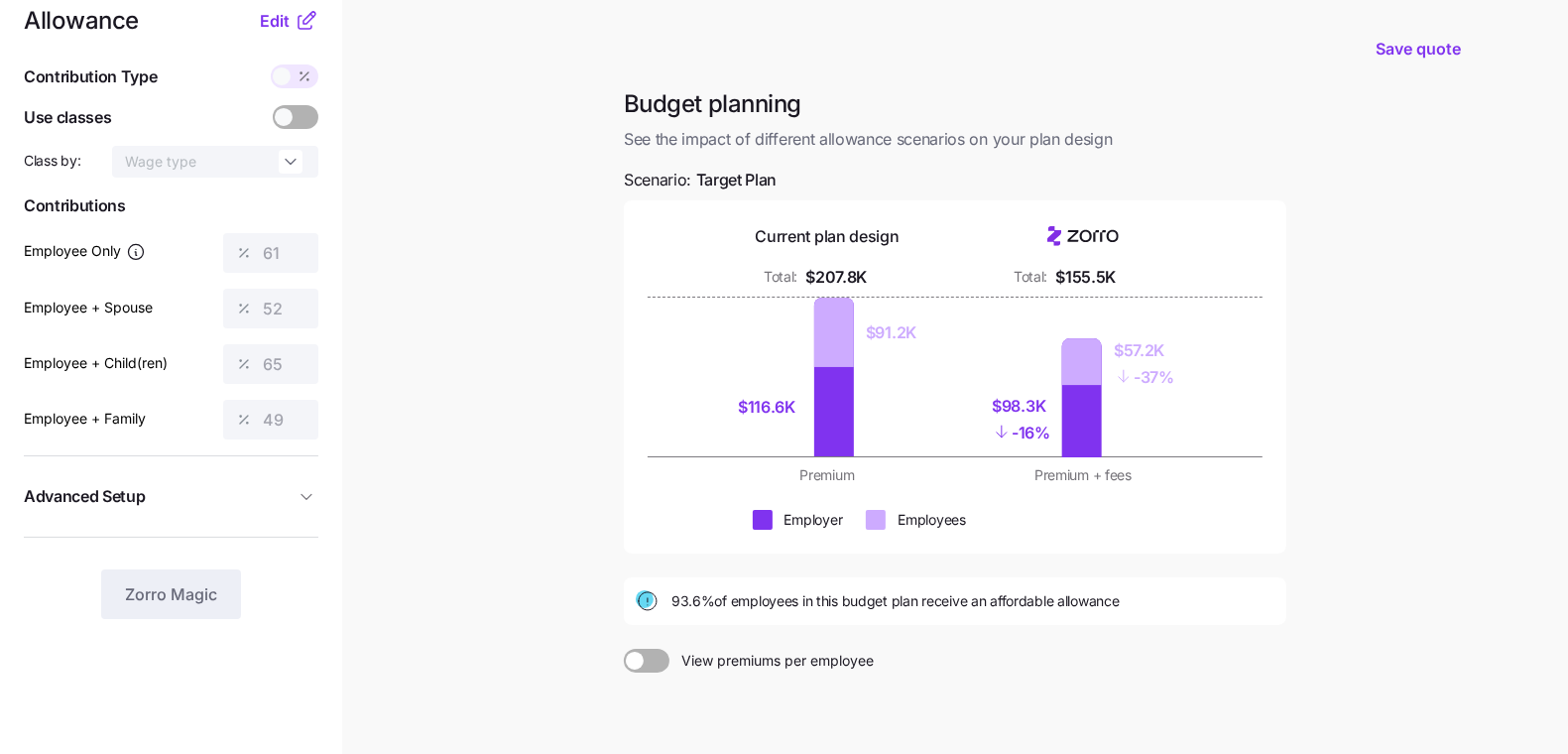click on "Advanced Setup" at bounding box center [159, 496] 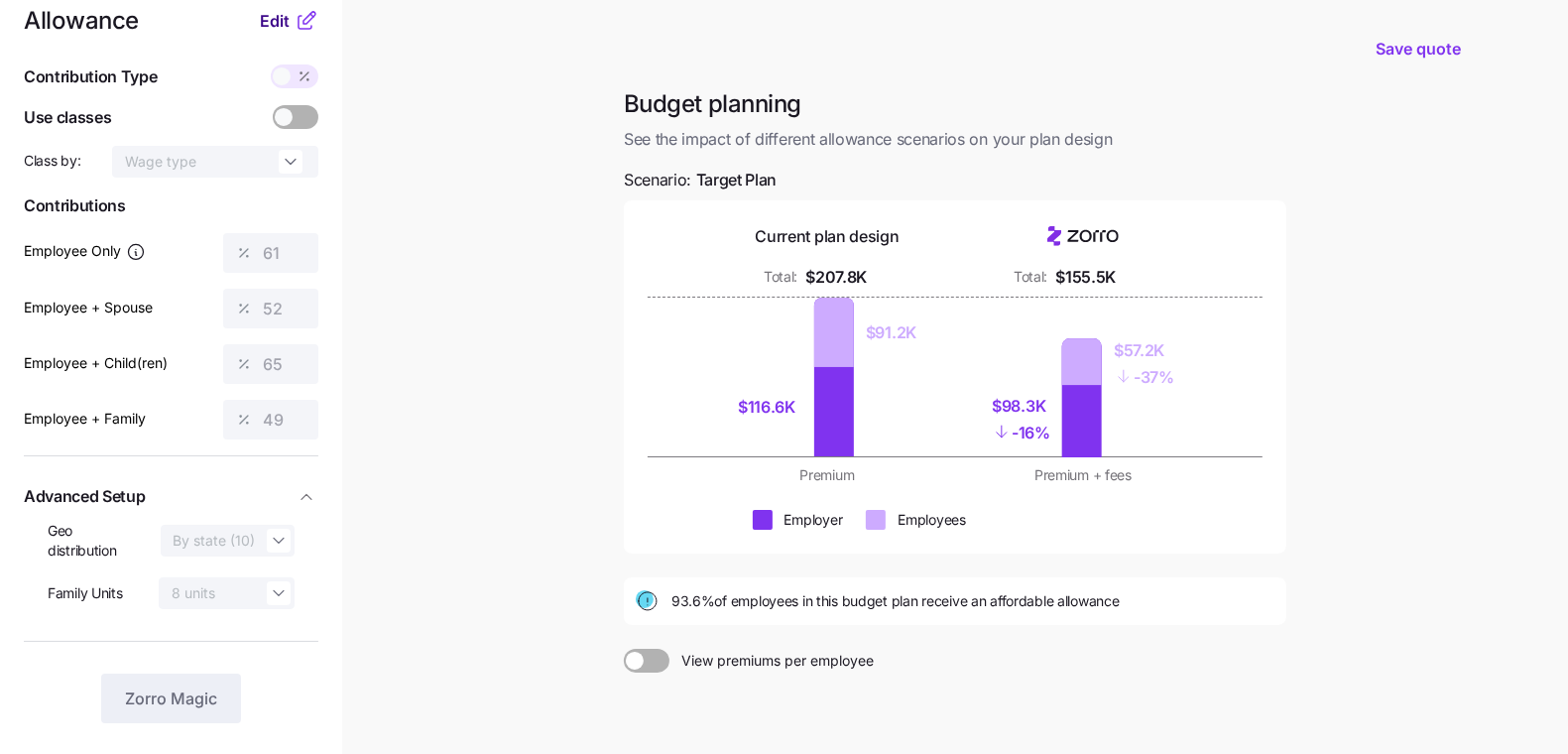click on "Edit" at bounding box center [275, 21] 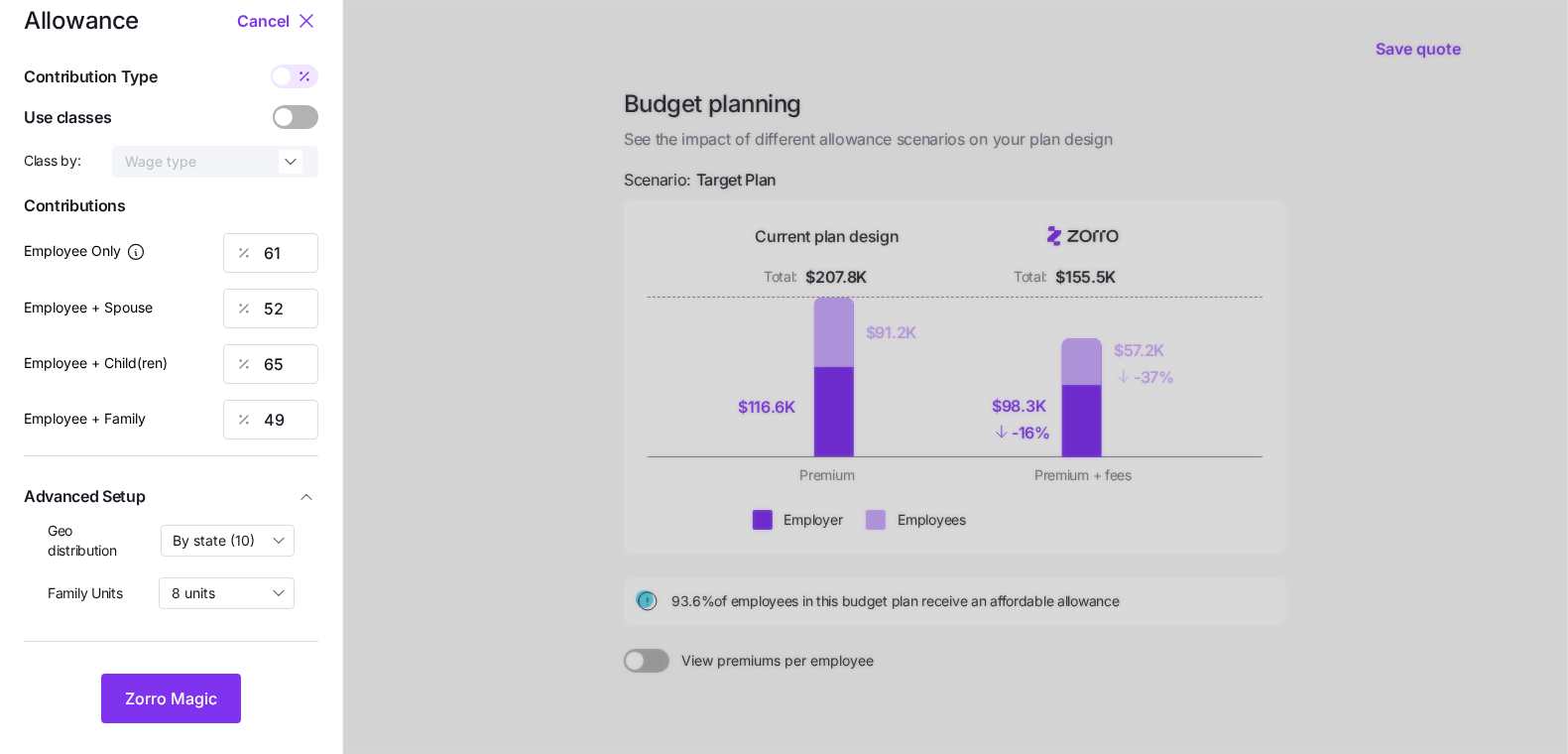 click on "Allowance Cancel Contribution Type Use classes Class by: Wage type Contributions Employee Only 61 Employee + Spouse 52 Employee + Child(ren) 65 Employee + Family 49 Advanced Setup Geo distribution By state (10) Family Units 8 units Zorro Magic" at bounding box center (171, 366) 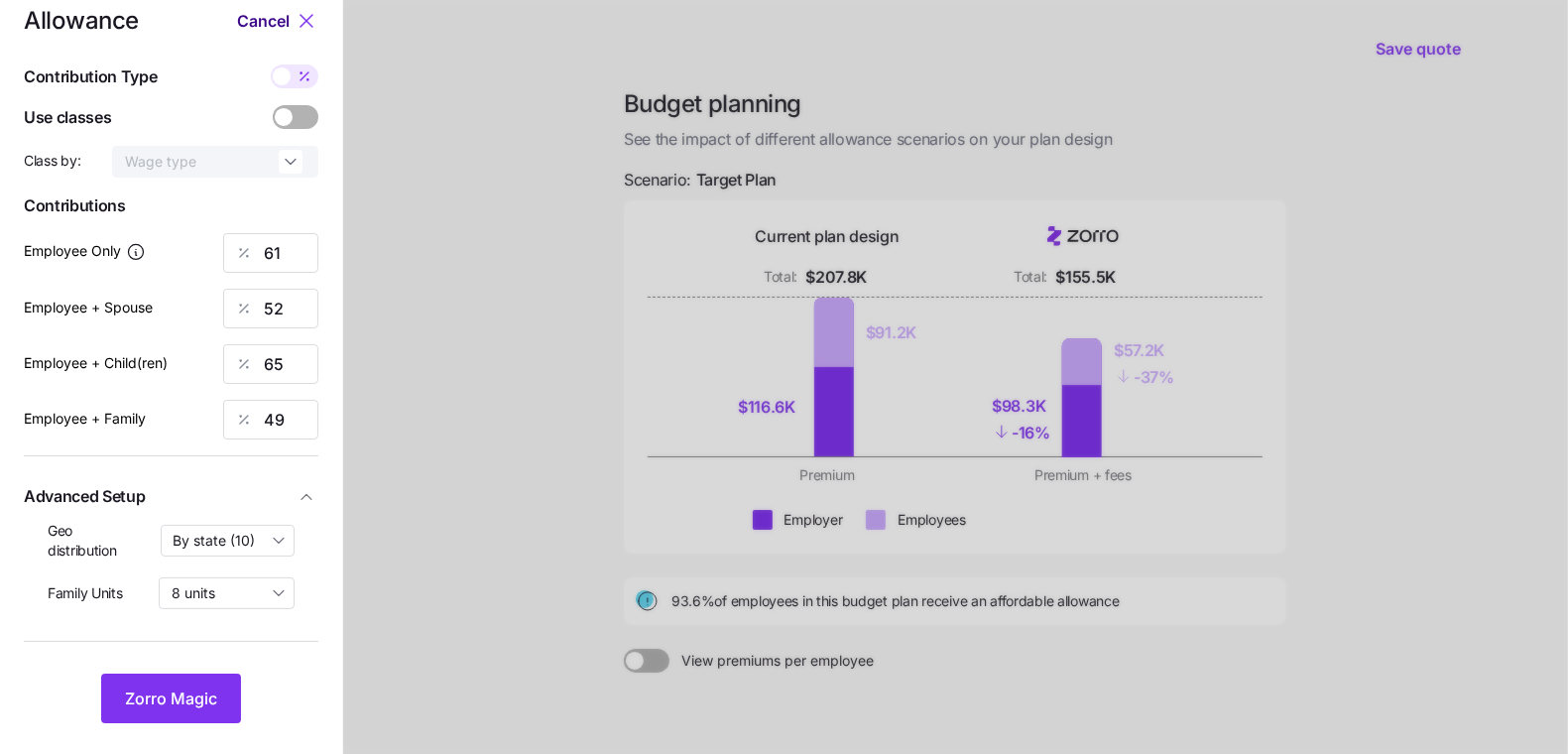 click on "Cancel" at bounding box center [263, 21] 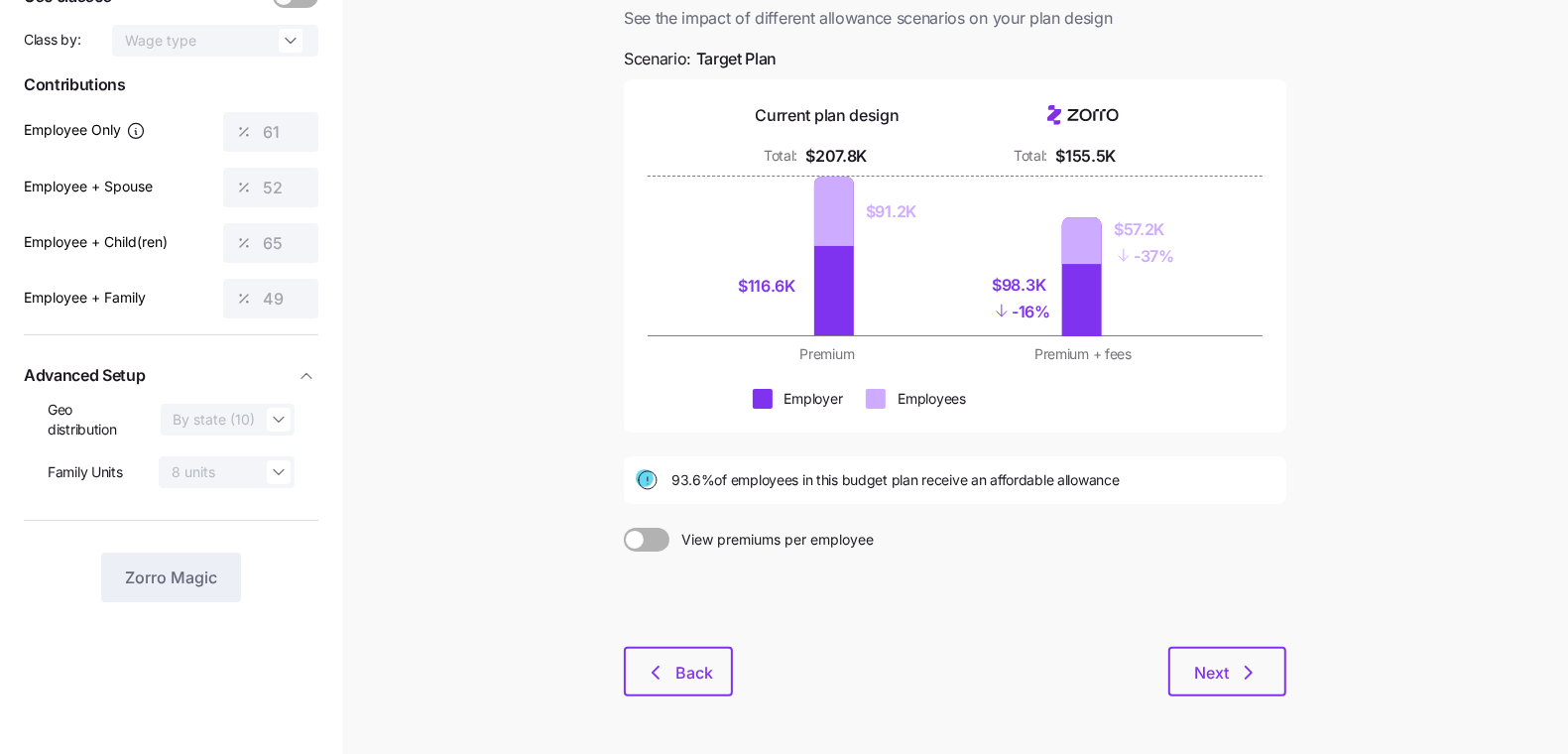 scroll, scrollTop: 181, scrollLeft: 0, axis: vertical 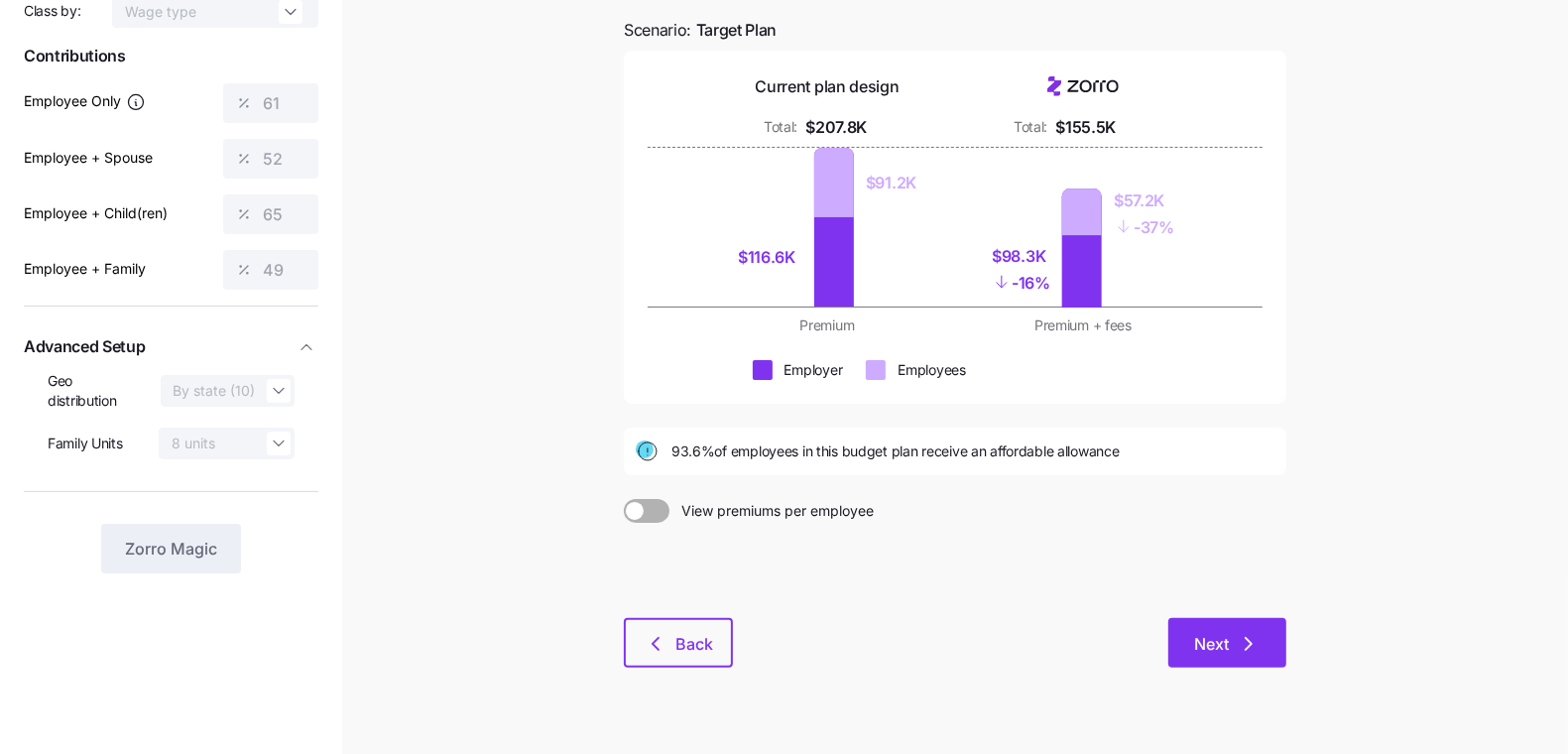 click on "Next" at bounding box center [1227, 643] 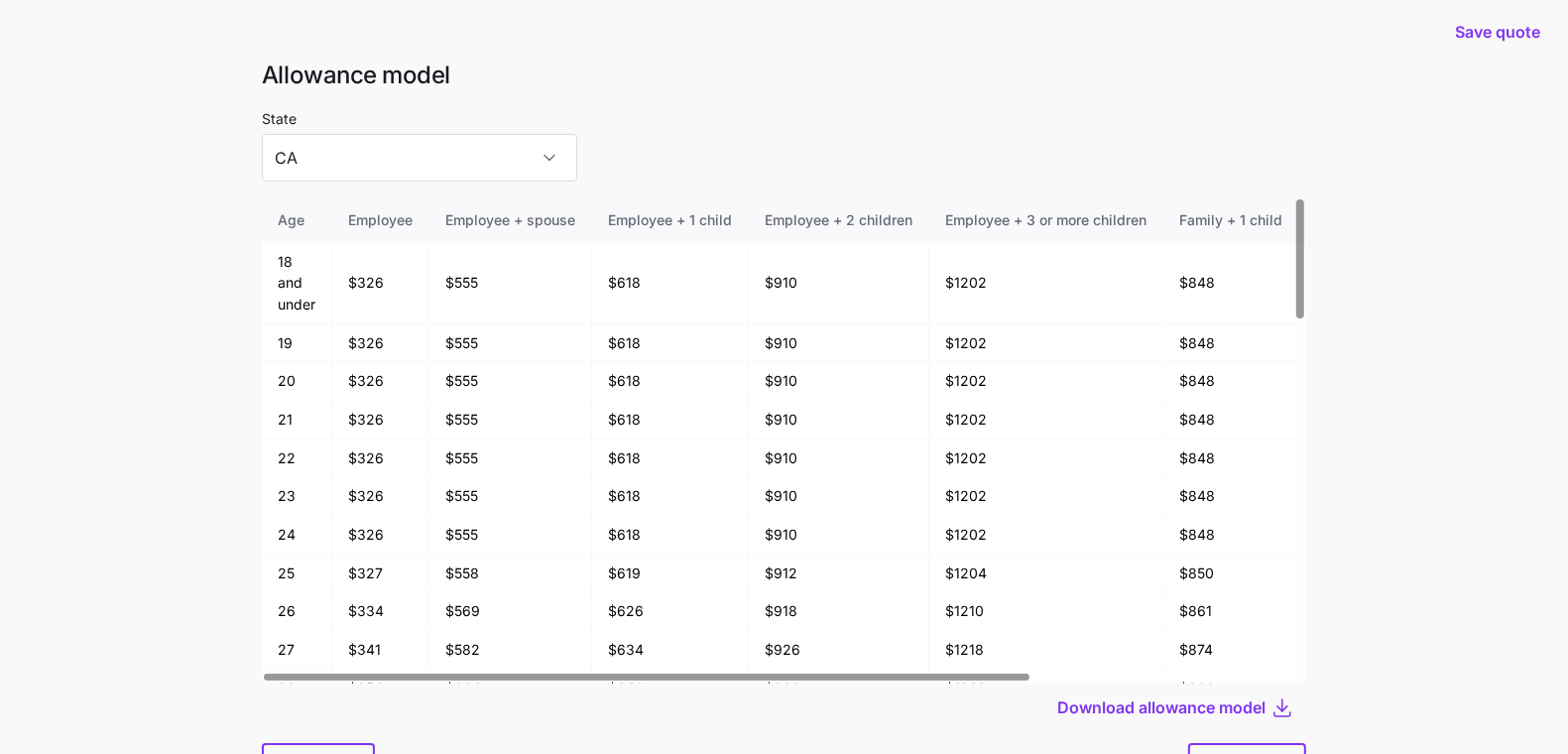 scroll, scrollTop: 10, scrollLeft: 0, axis: vertical 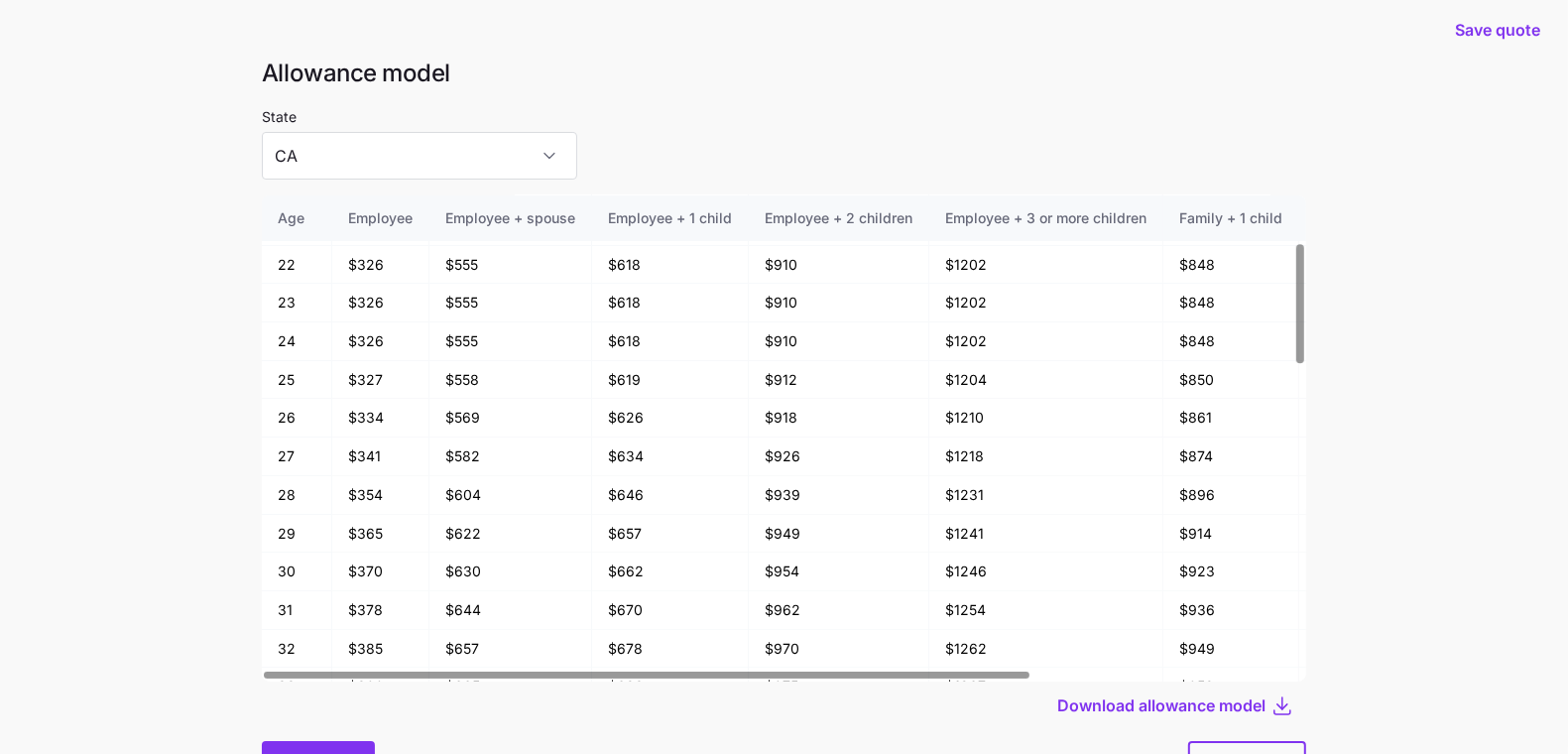 click on "Back" at bounding box center [318, 766] 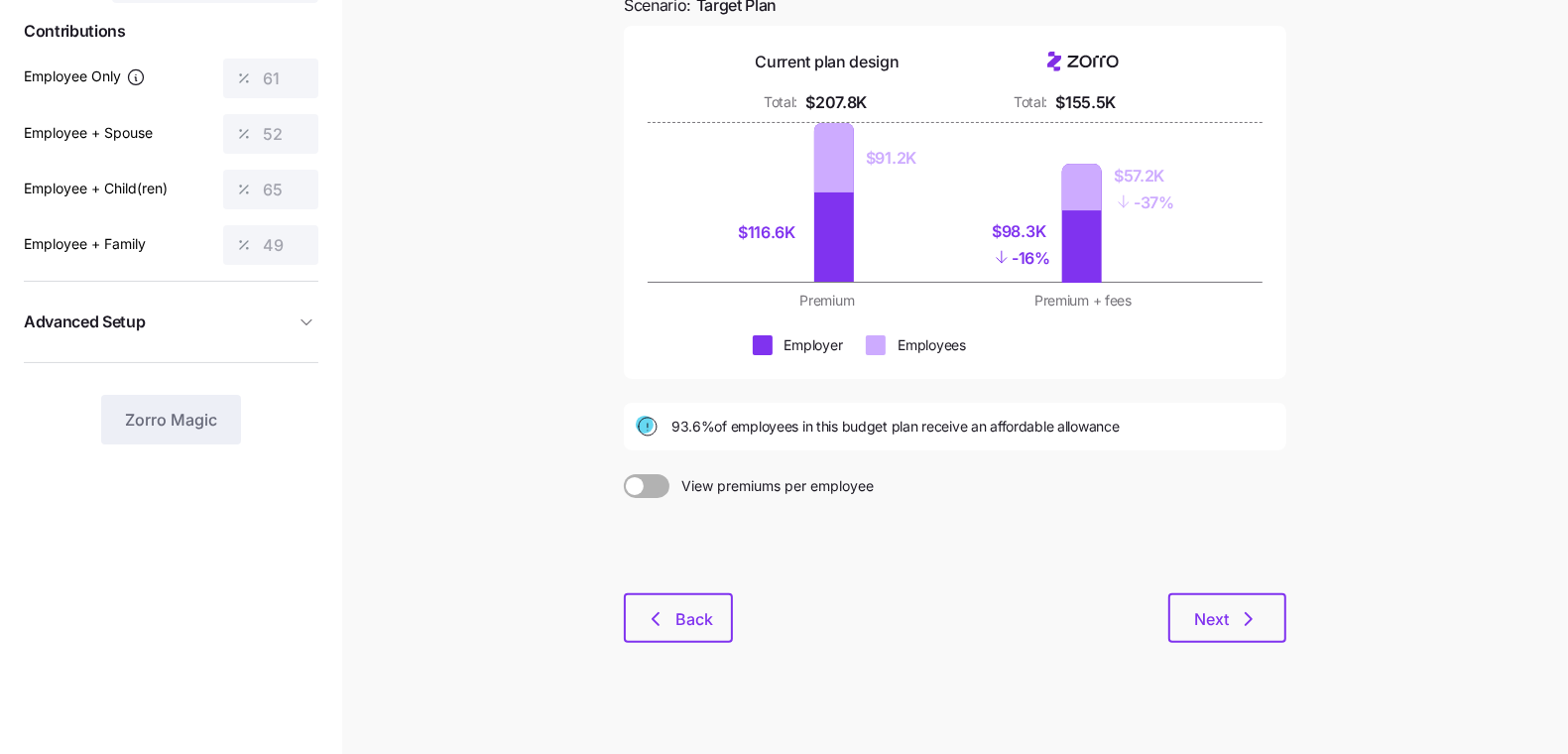 scroll, scrollTop: 219, scrollLeft: 0, axis: vertical 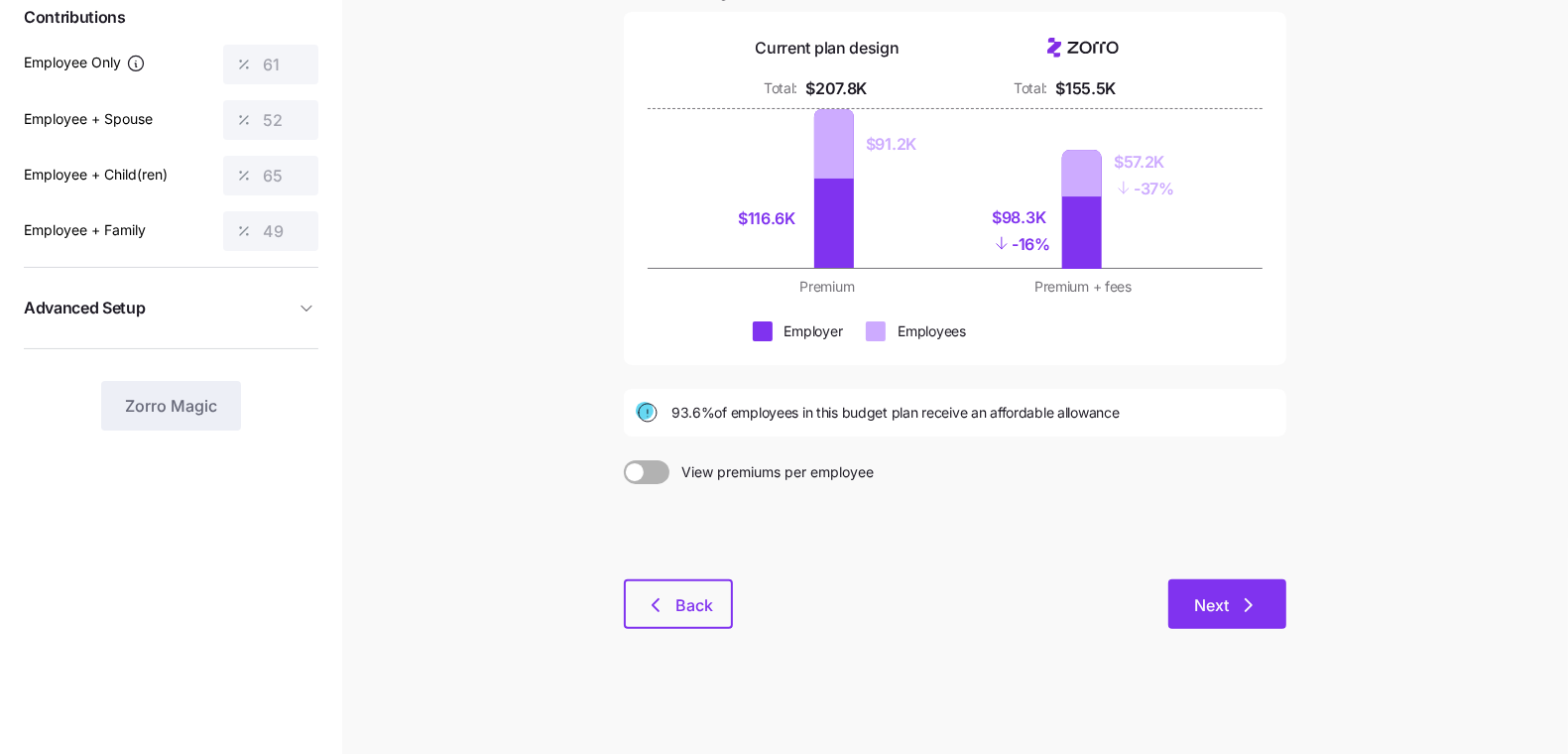 click on "Next" at bounding box center (1227, 605) 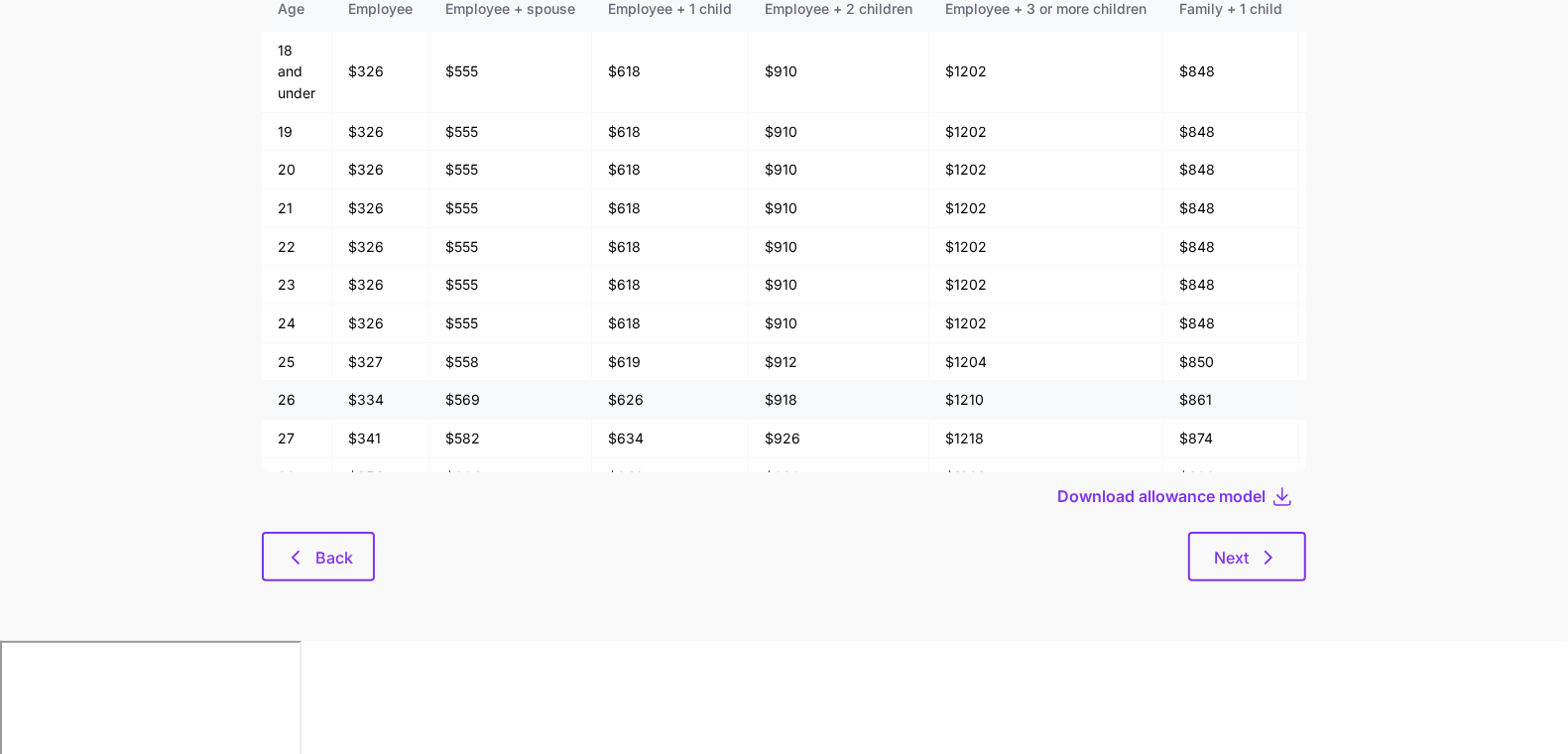 scroll, scrollTop: 0, scrollLeft: 0, axis: both 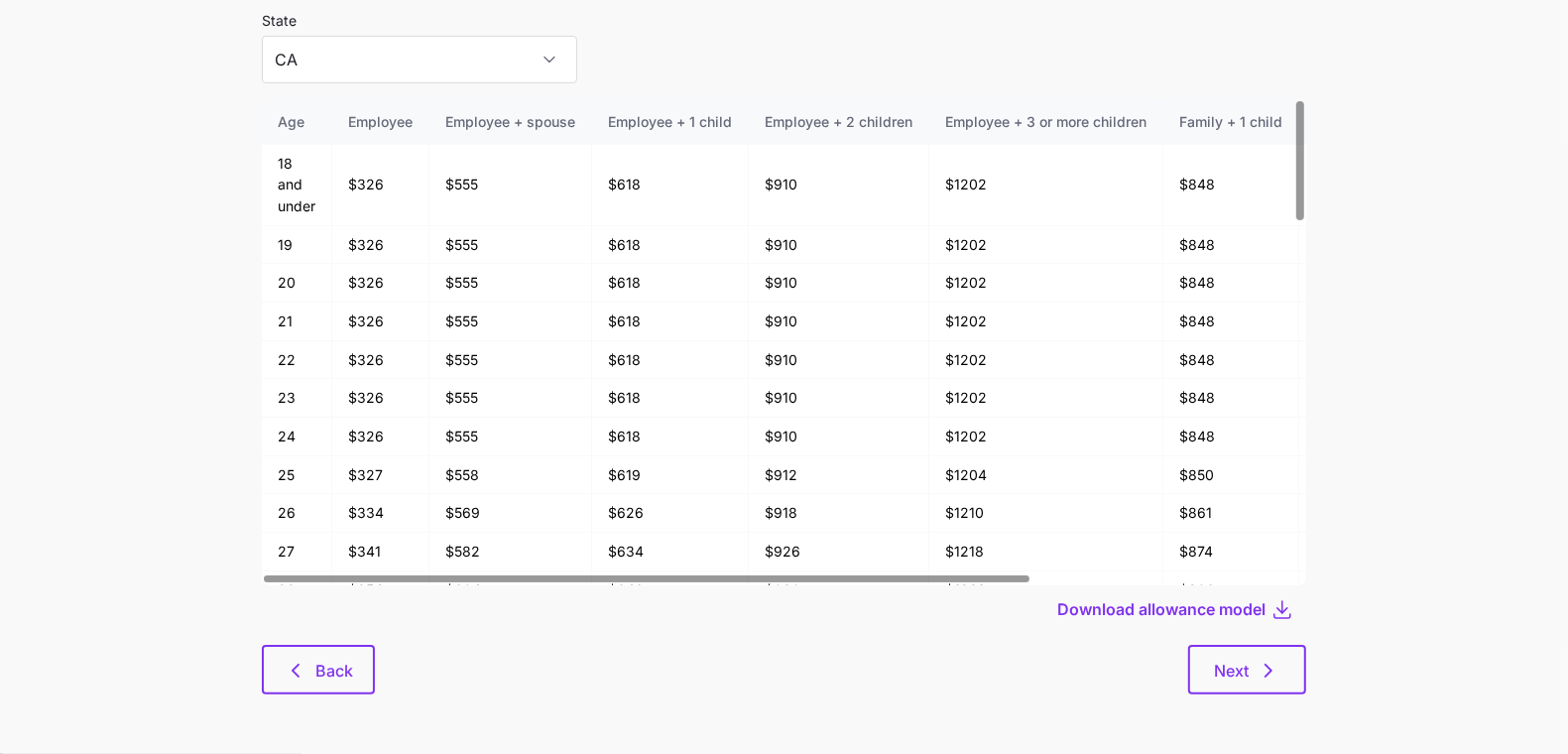 click at bounding box center (784, 639) 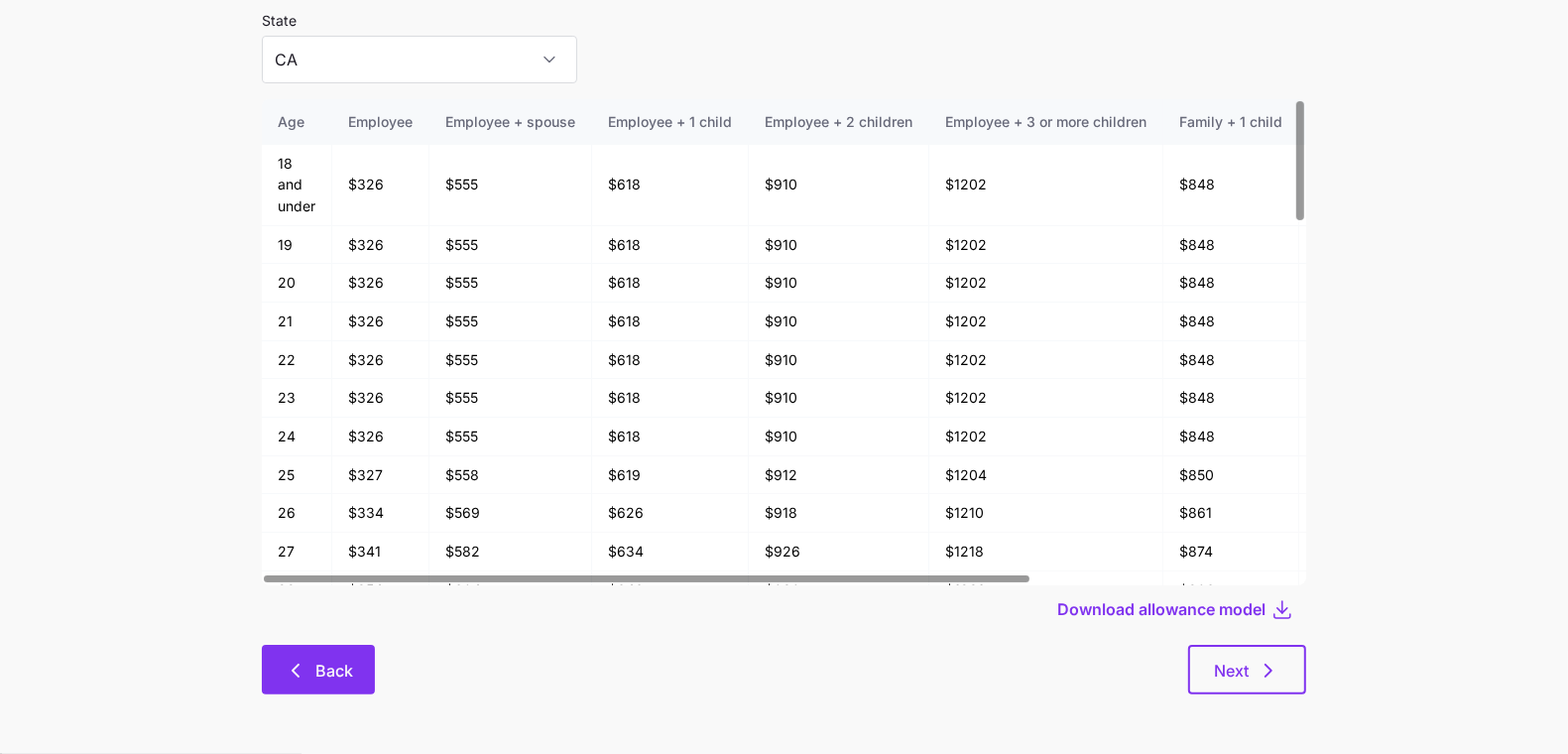 click on "Back" at bounding box center [318, 670] 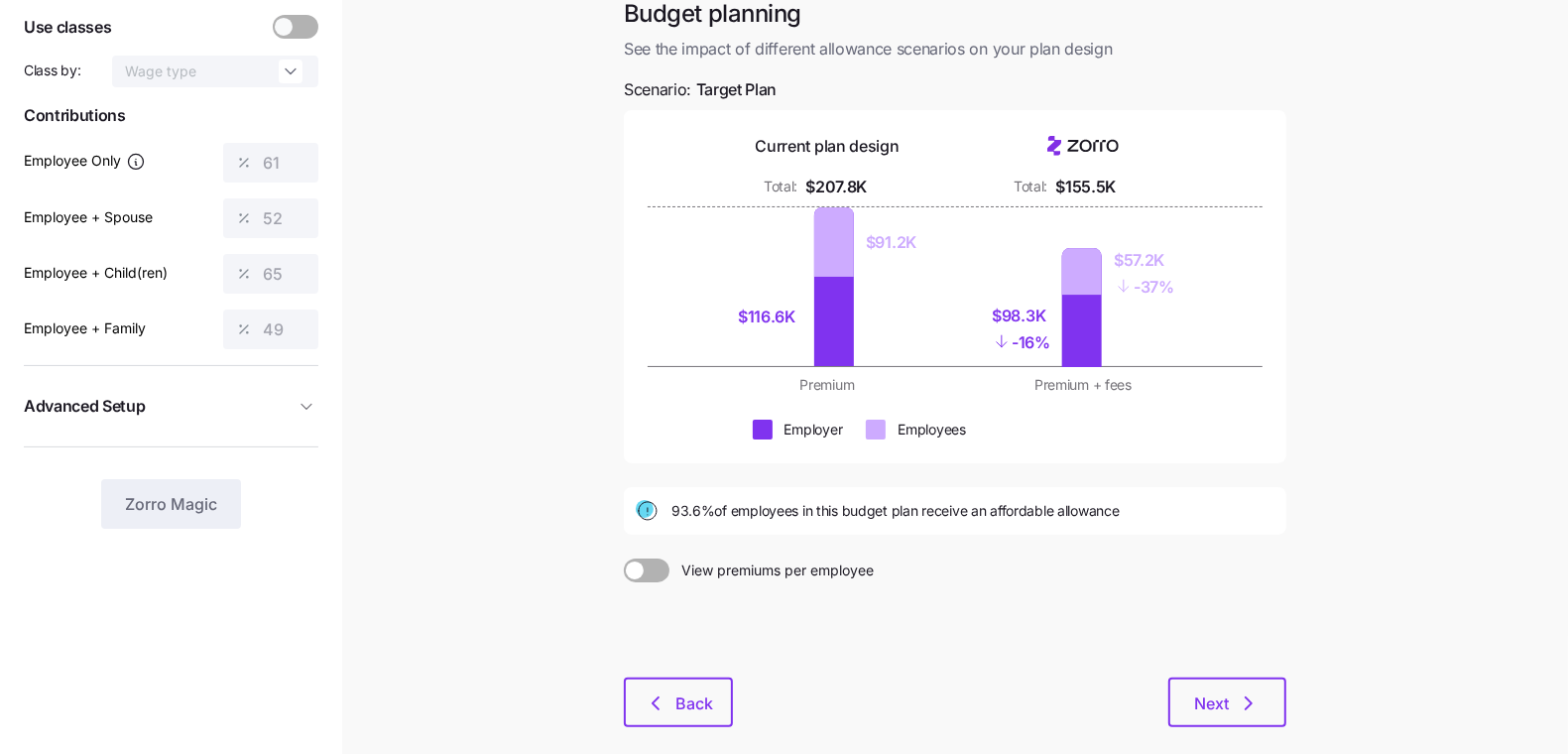 scroll, scrollTop: 219, scrollLeft: 0, axis: vertical 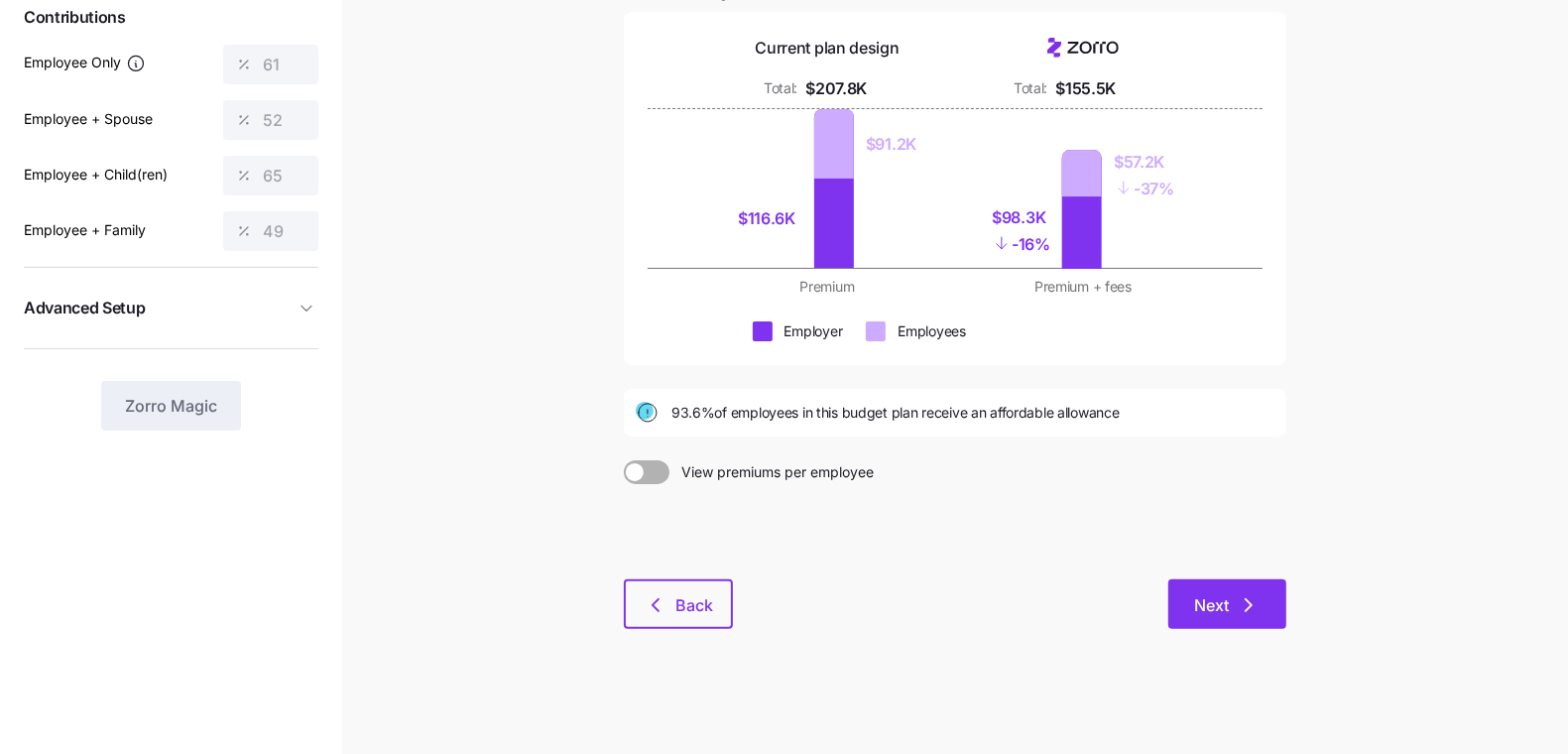 click on "Next" at bounding box center (1211, 605) 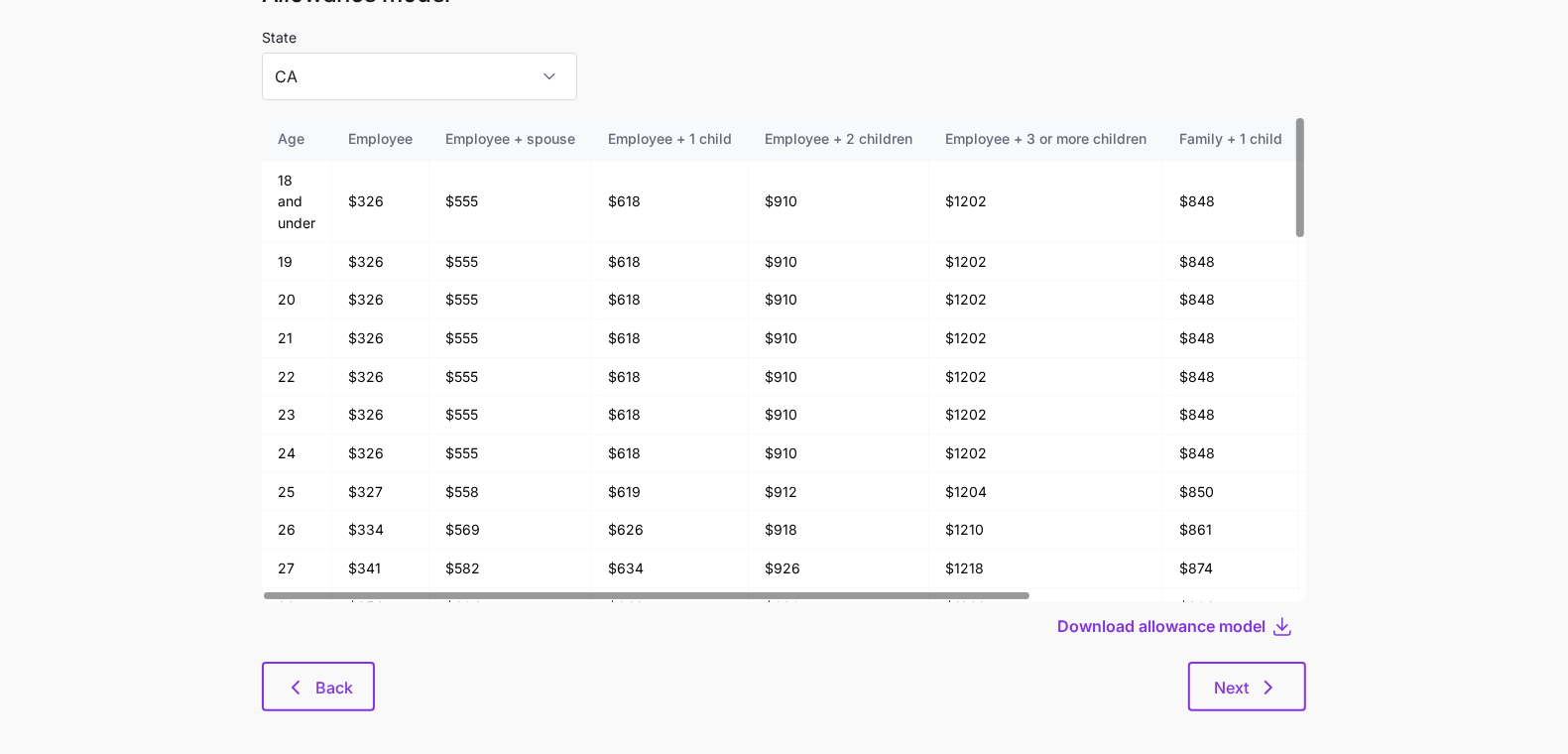 scroll, scrollTop: 104, scrollLeft: 0, axis: vertical 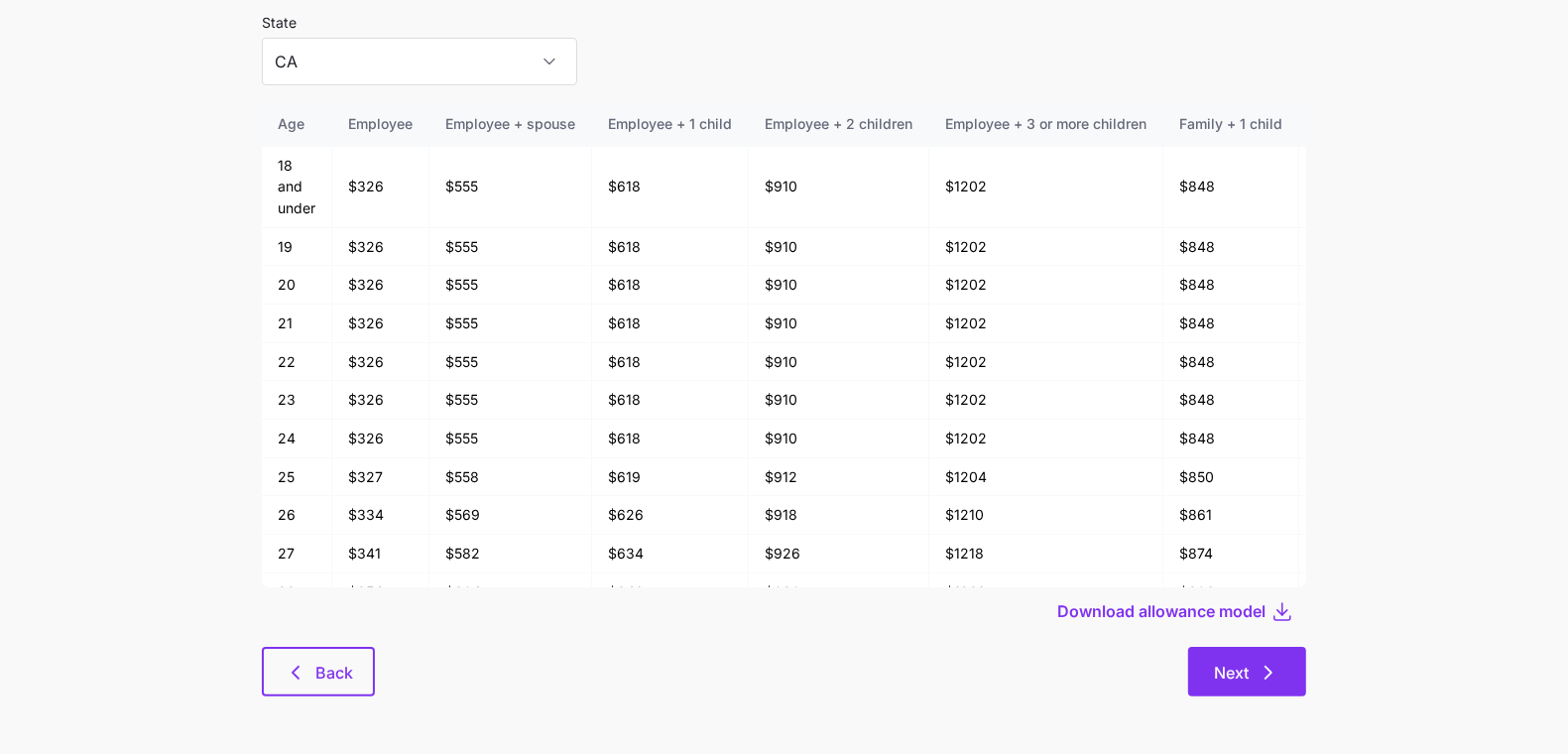 click 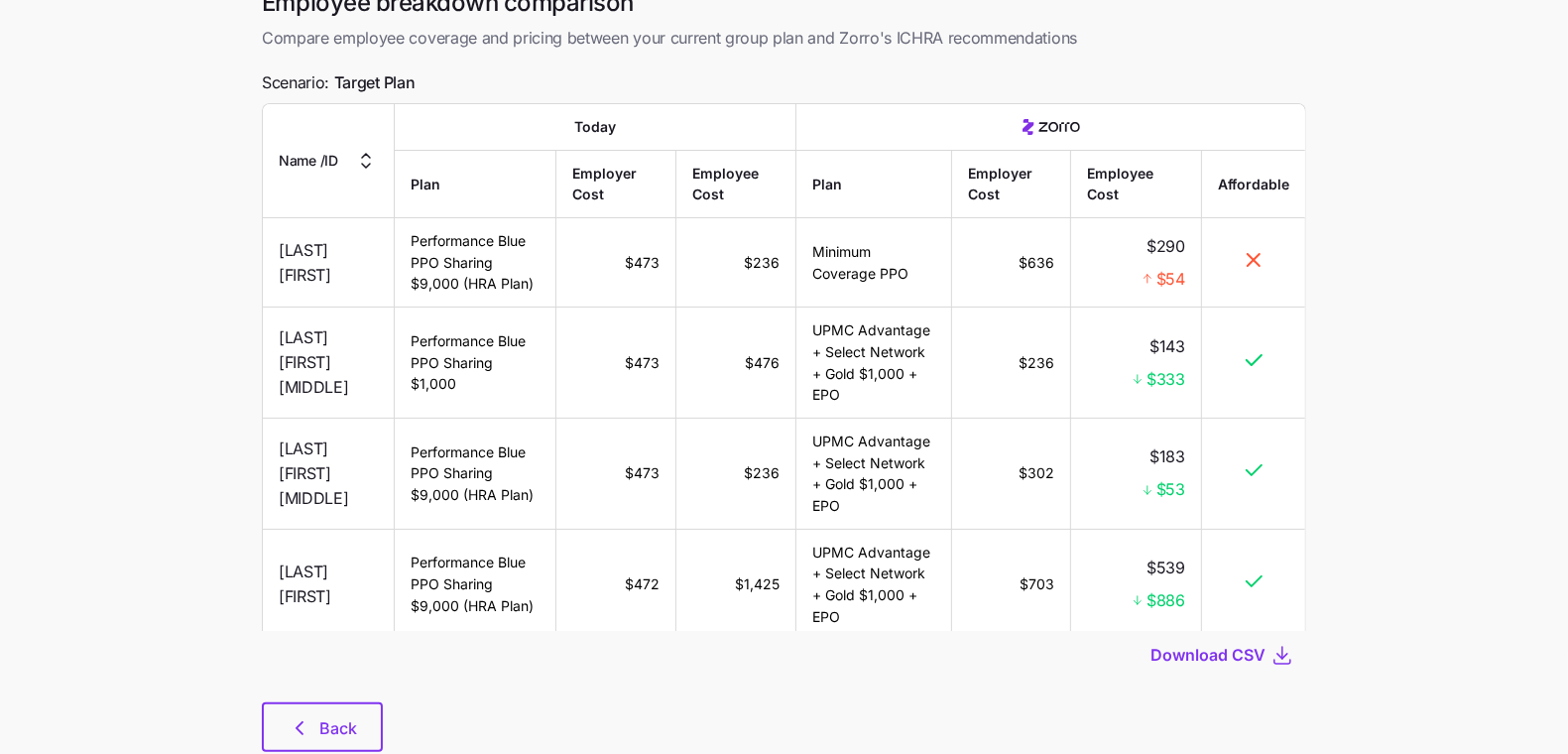 scroll, scrollTop: 0, scrollLeft: 0, axis: both 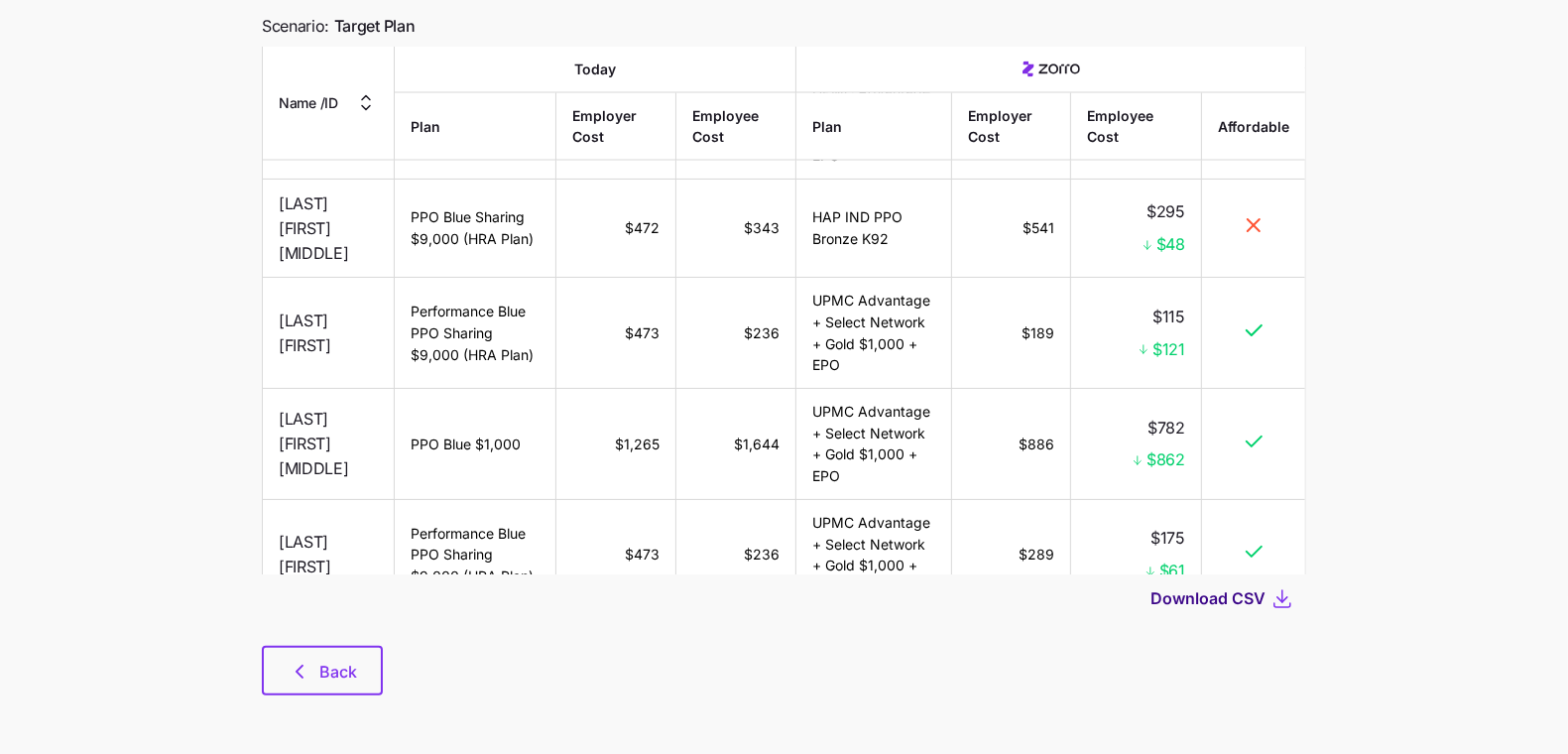 click on "Download CSV" at bounding box center (1208, 598) 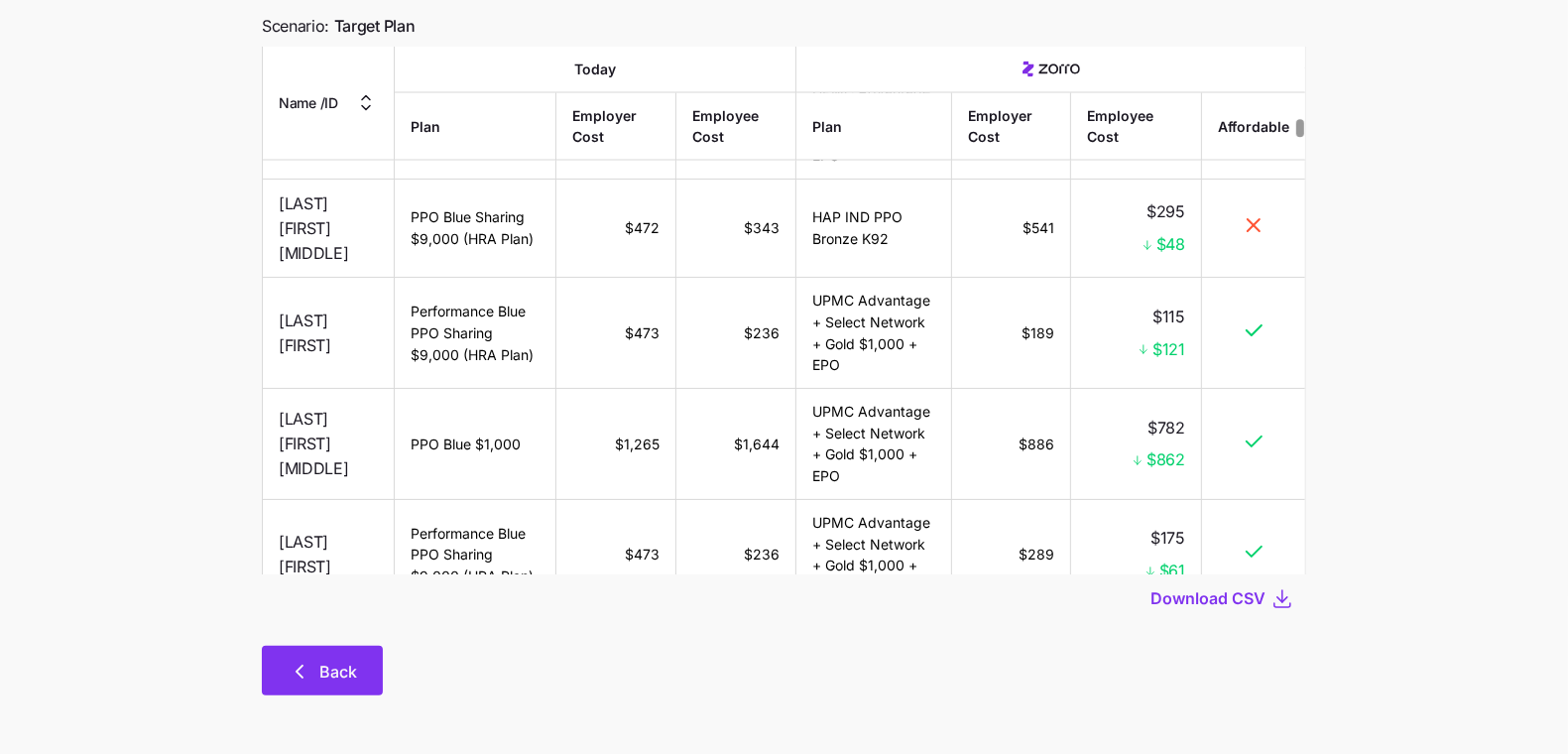click on "Back" at bounding box center (338, 672) 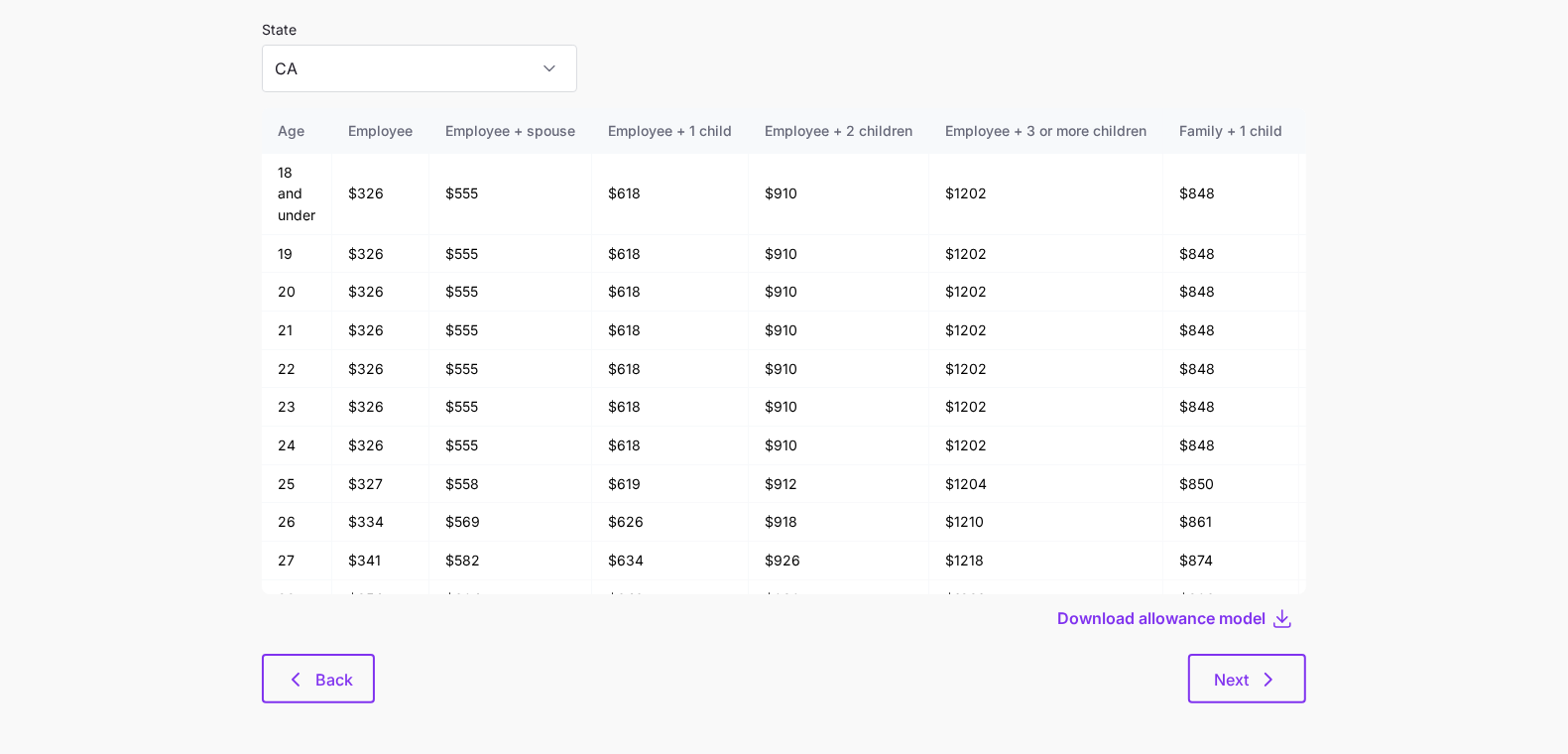 scroll, scrollTop: 106, scrollLeft: 0, axis: vertical 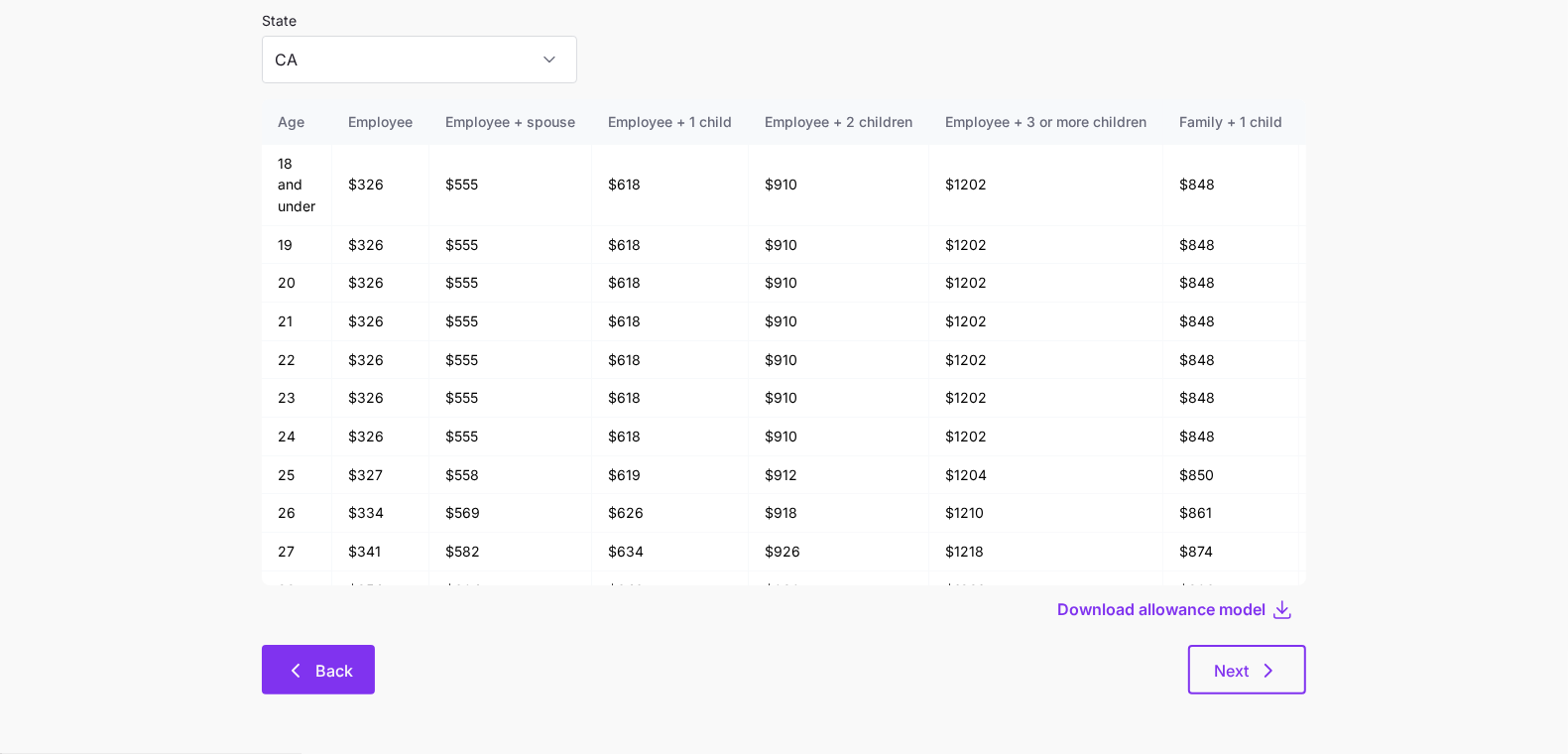 click on "Back" at bounding box center [318, 670] 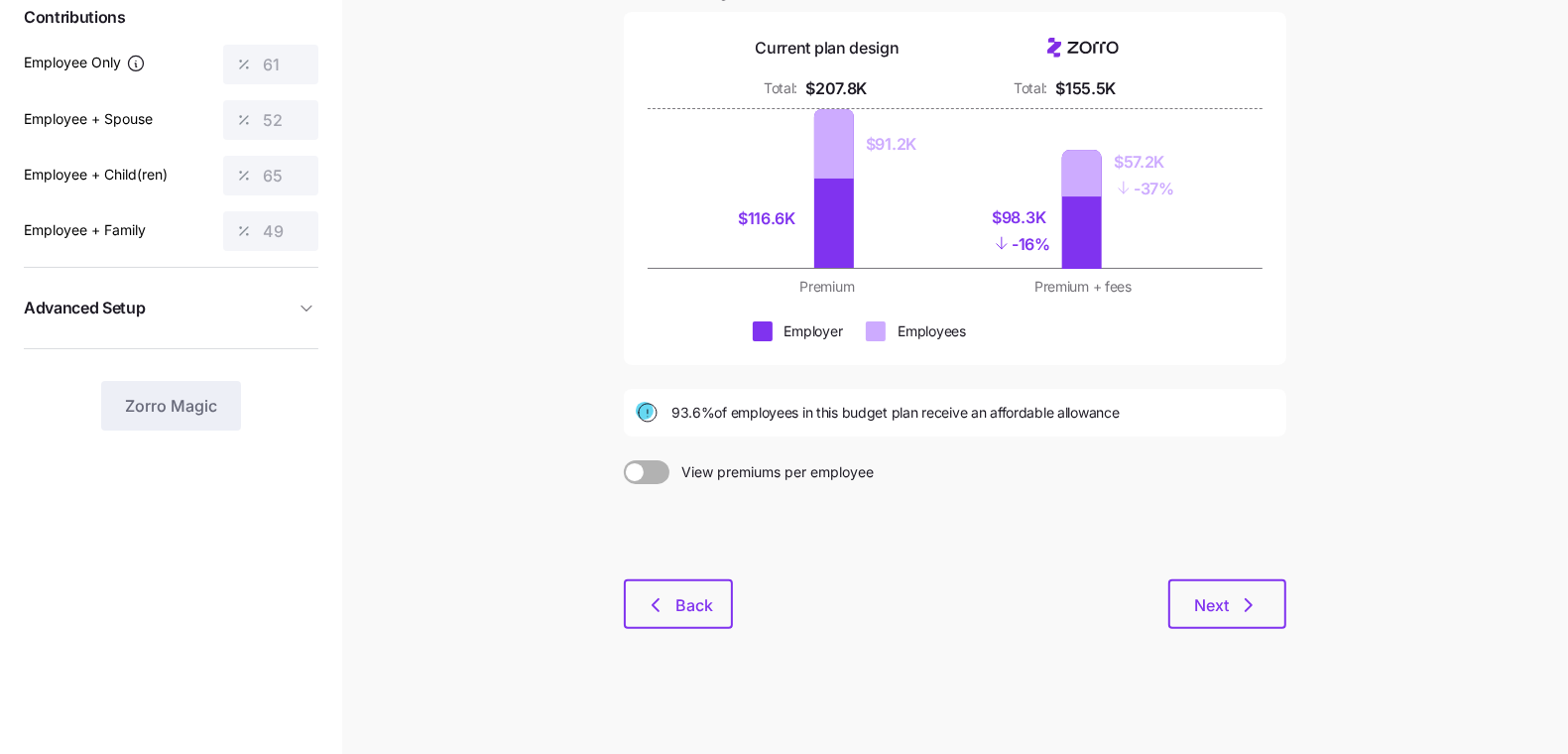 scroll, scrollTop: 219, scrollLeft: 0, axis: vertical 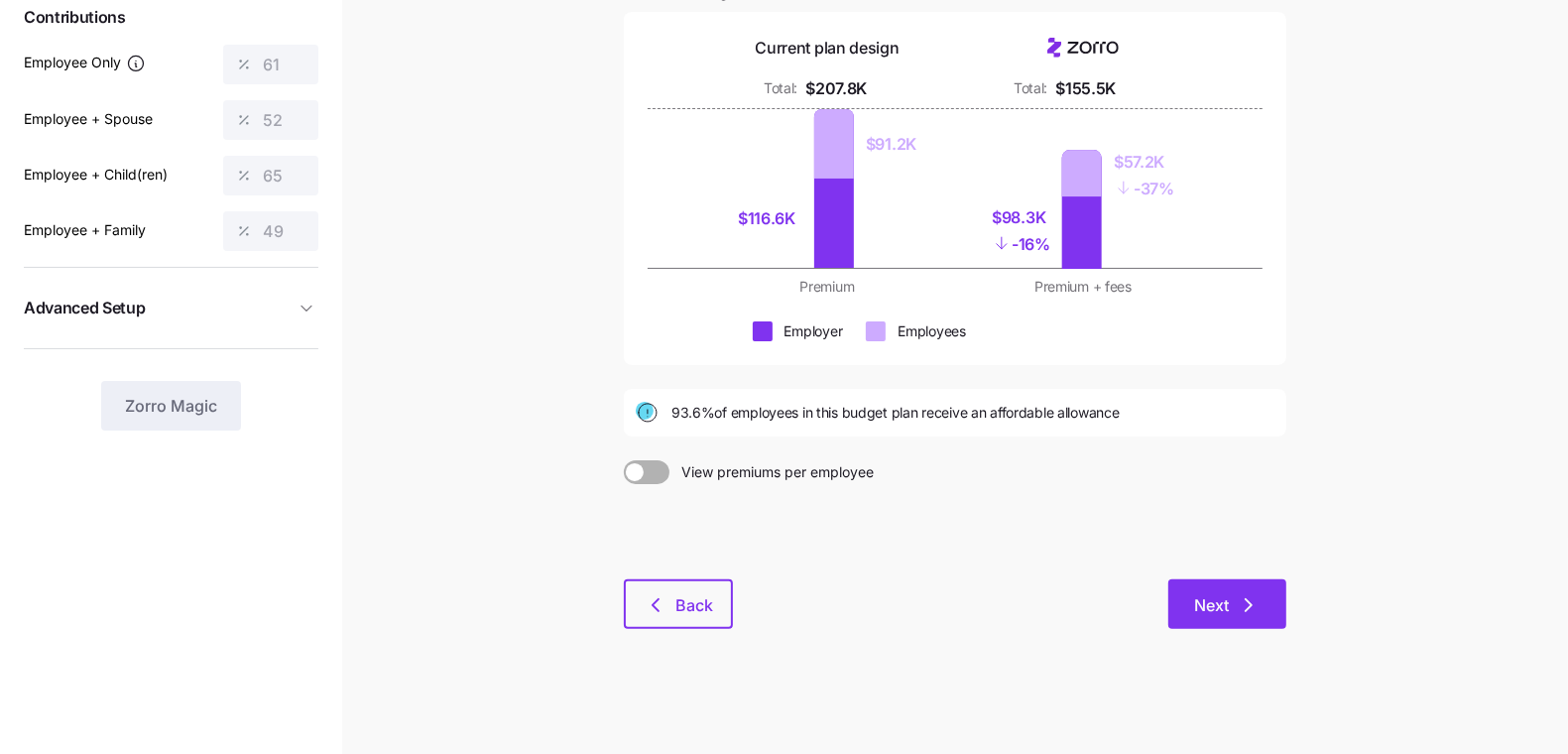 click on "Next" at bounding box center (1227, 604) 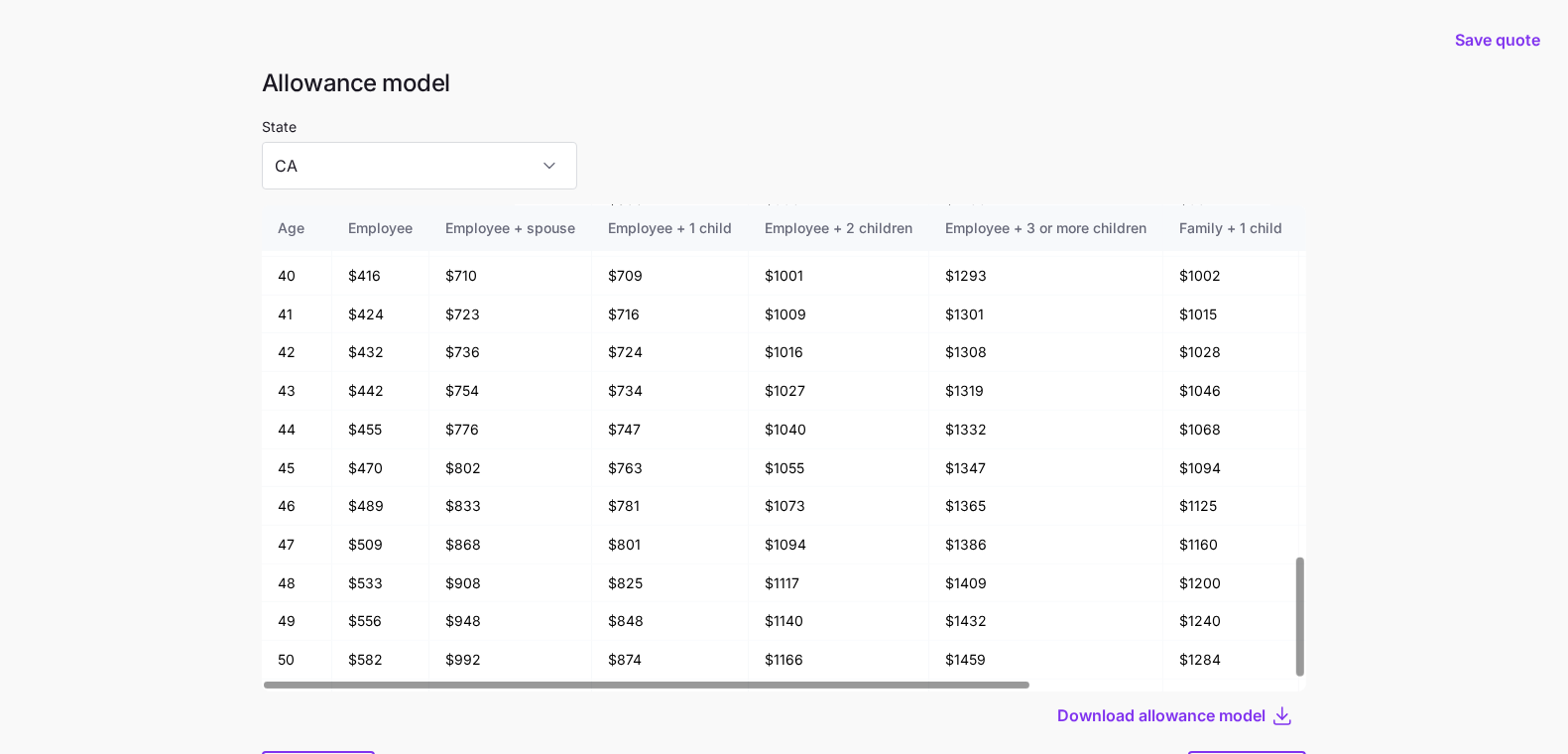 scroll, scrollTop: 1431, scrollLeft: 0, axis: vertical 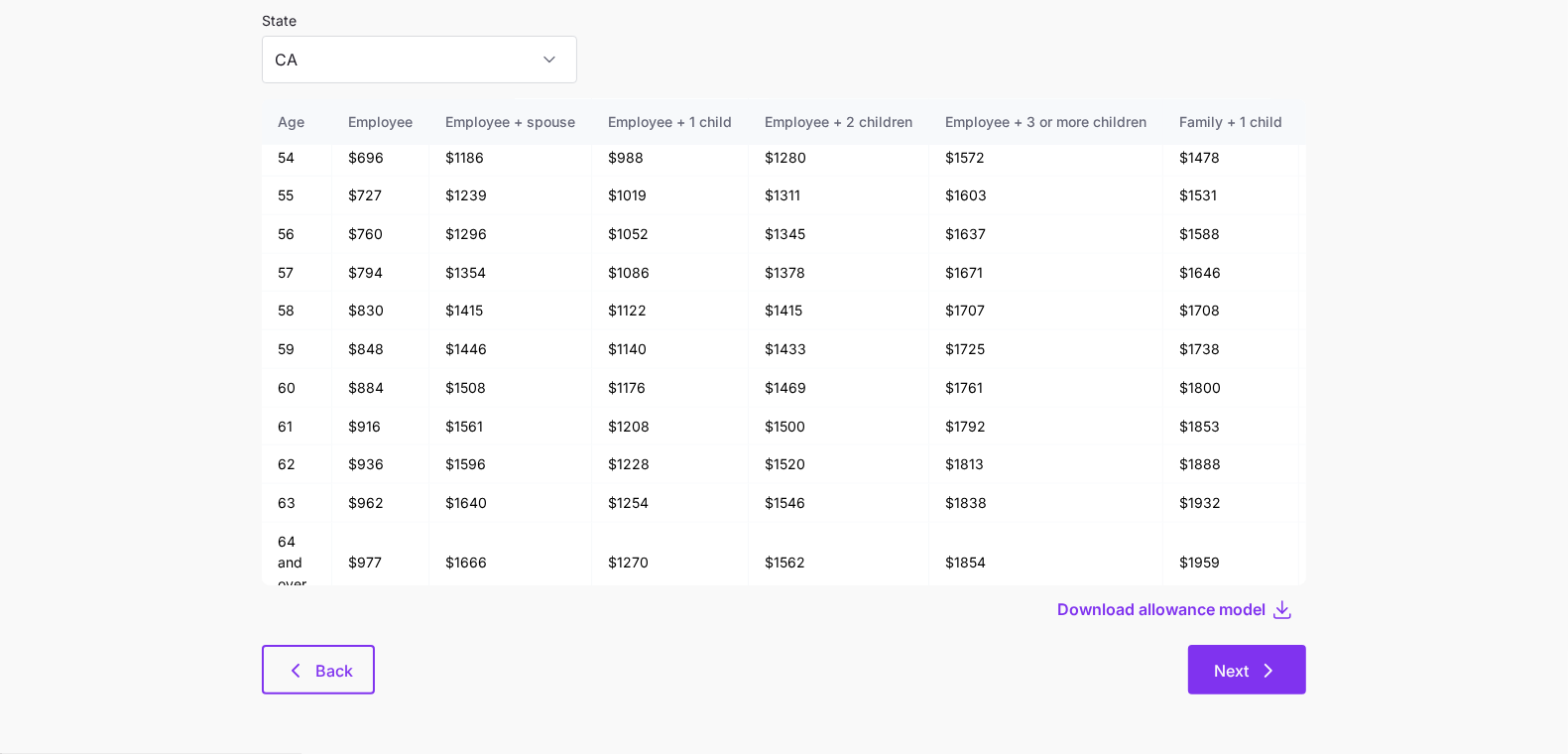 click on "Next" at bounding box center (1247, 670) 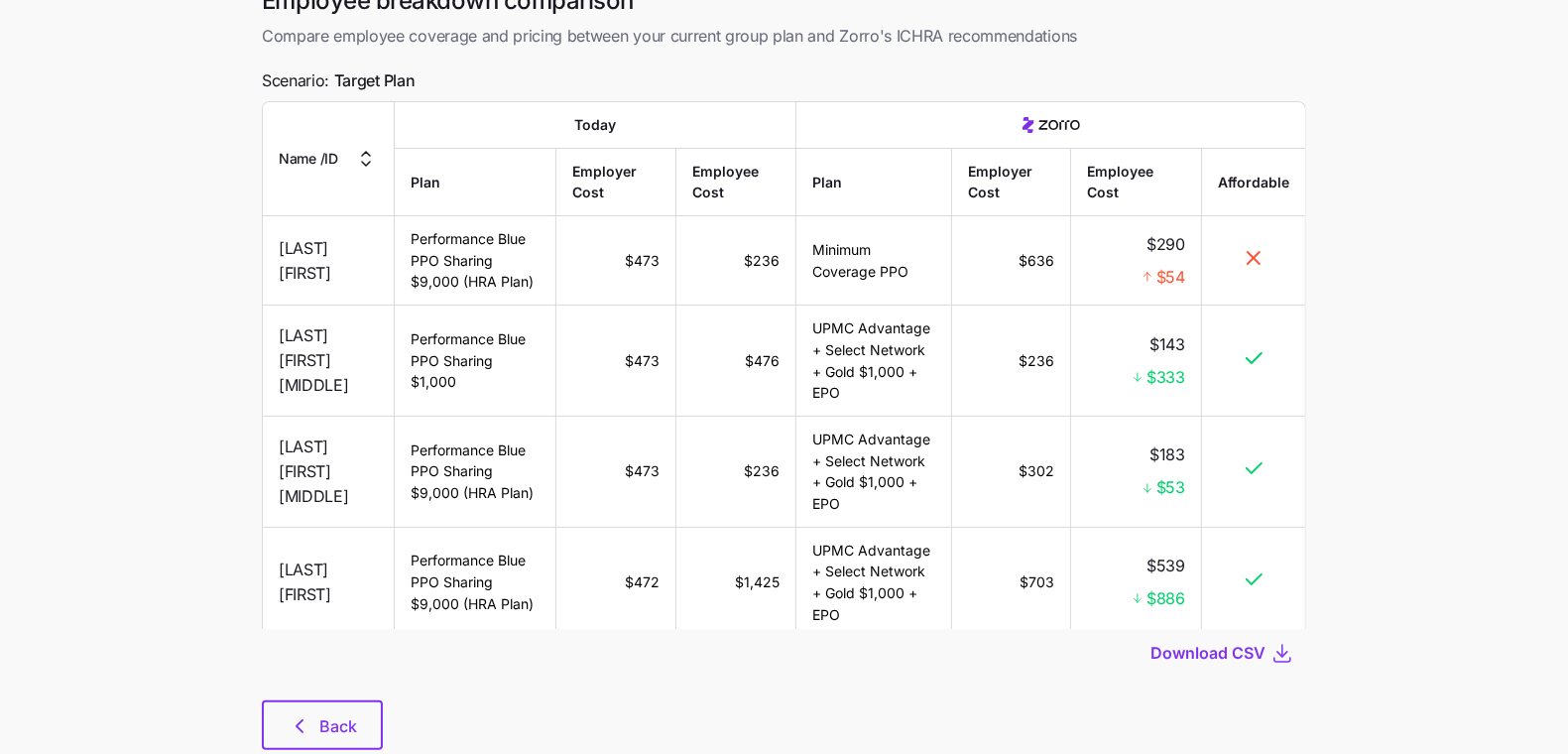 scroll, scrollTop: 0, scrollLeft: 0, axis: both 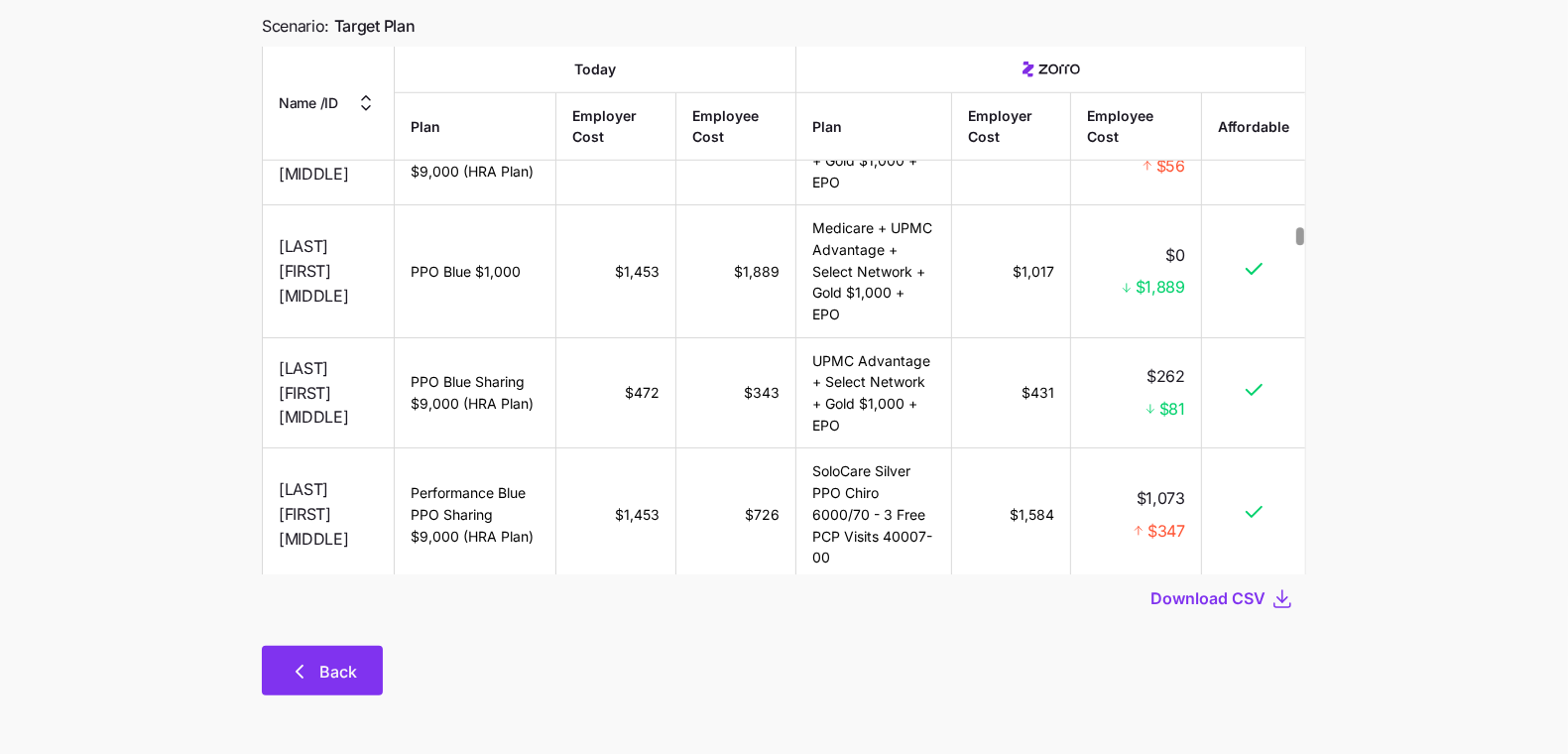click on "Back" at bounding box center [322, 671] 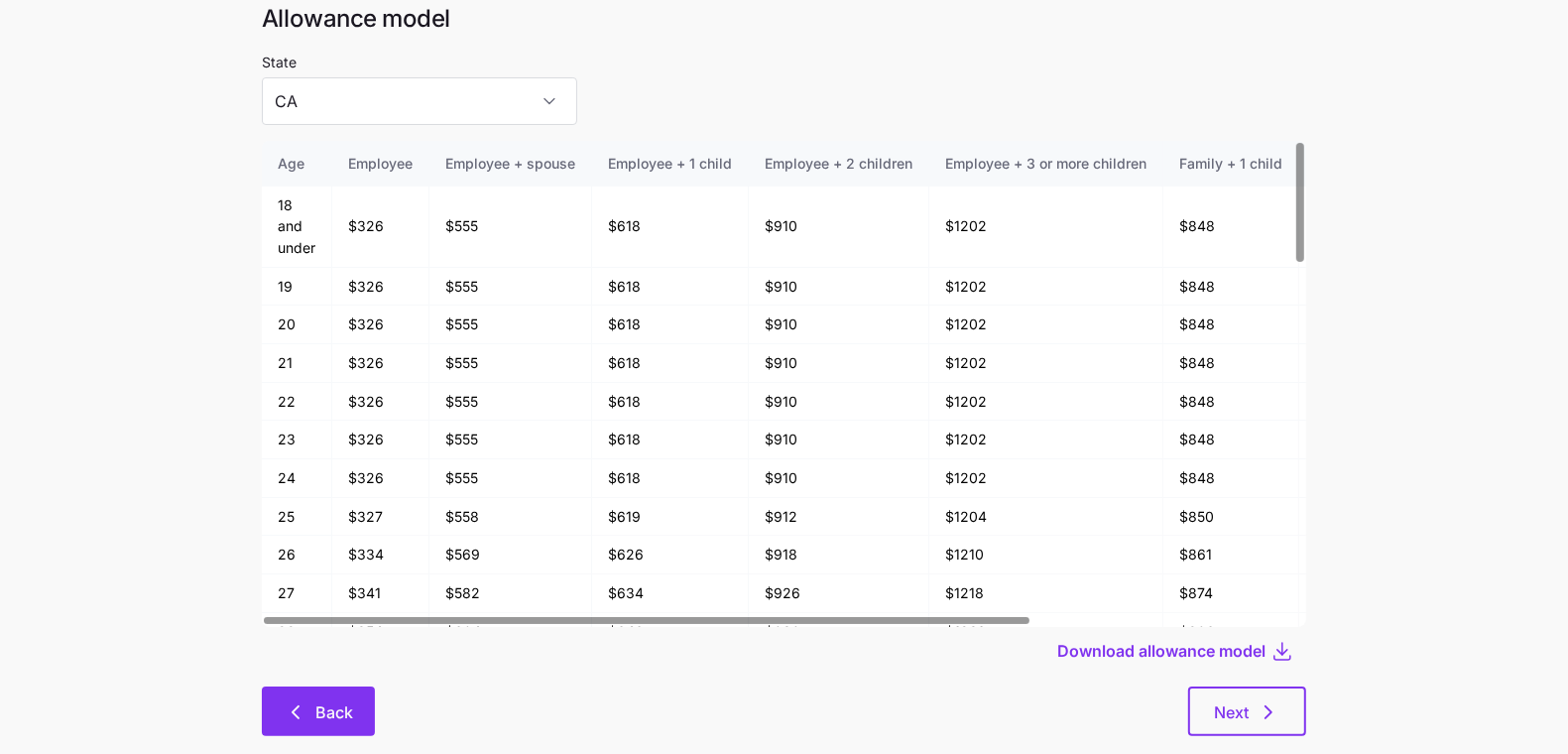 scroll, scrollTop: 106, scrollLeft: 0, axis: vertical 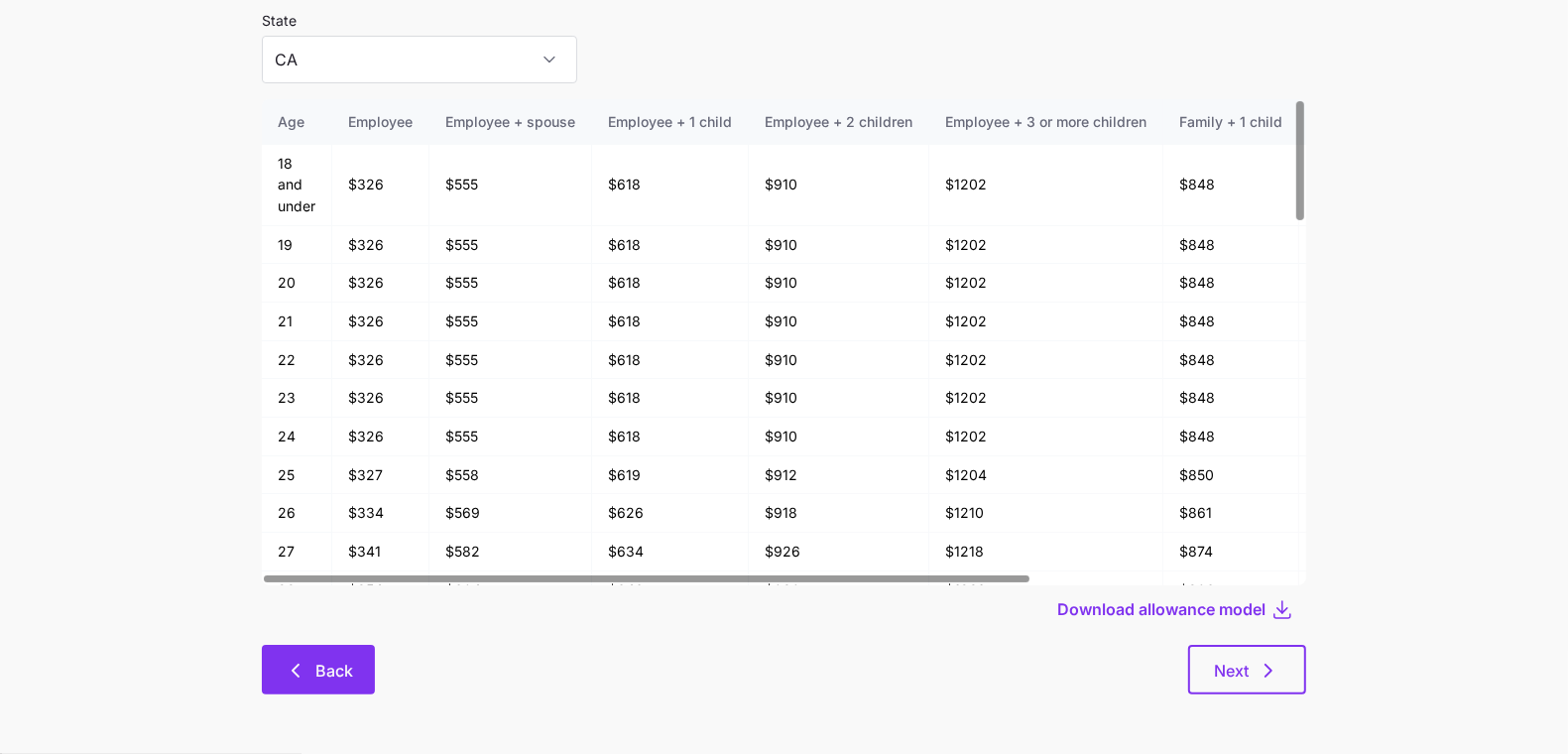 click 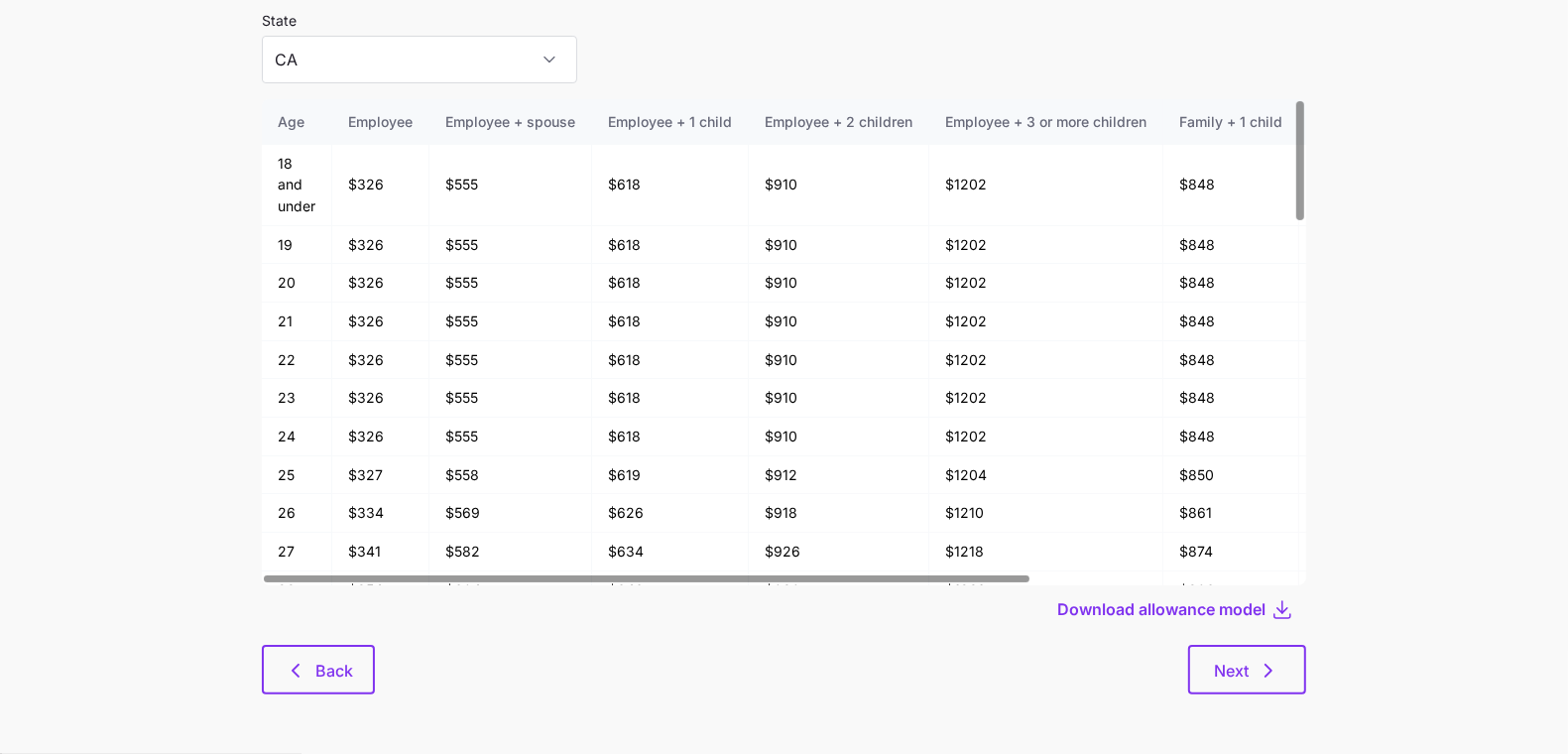 scroll, scrollTop: 0, scrollLeft: 0, axis: both 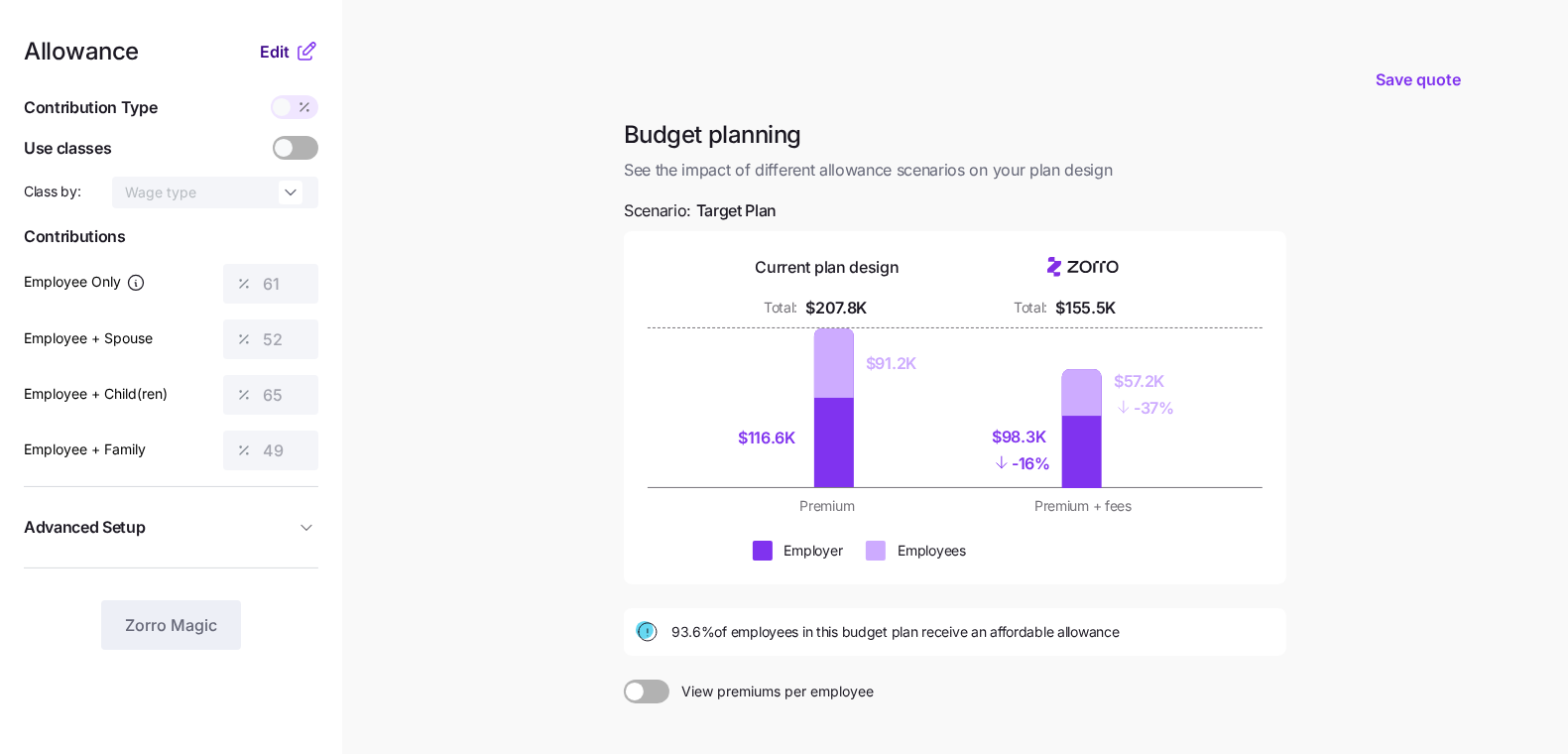 click on "Edit" at bounding box center [275, 52] 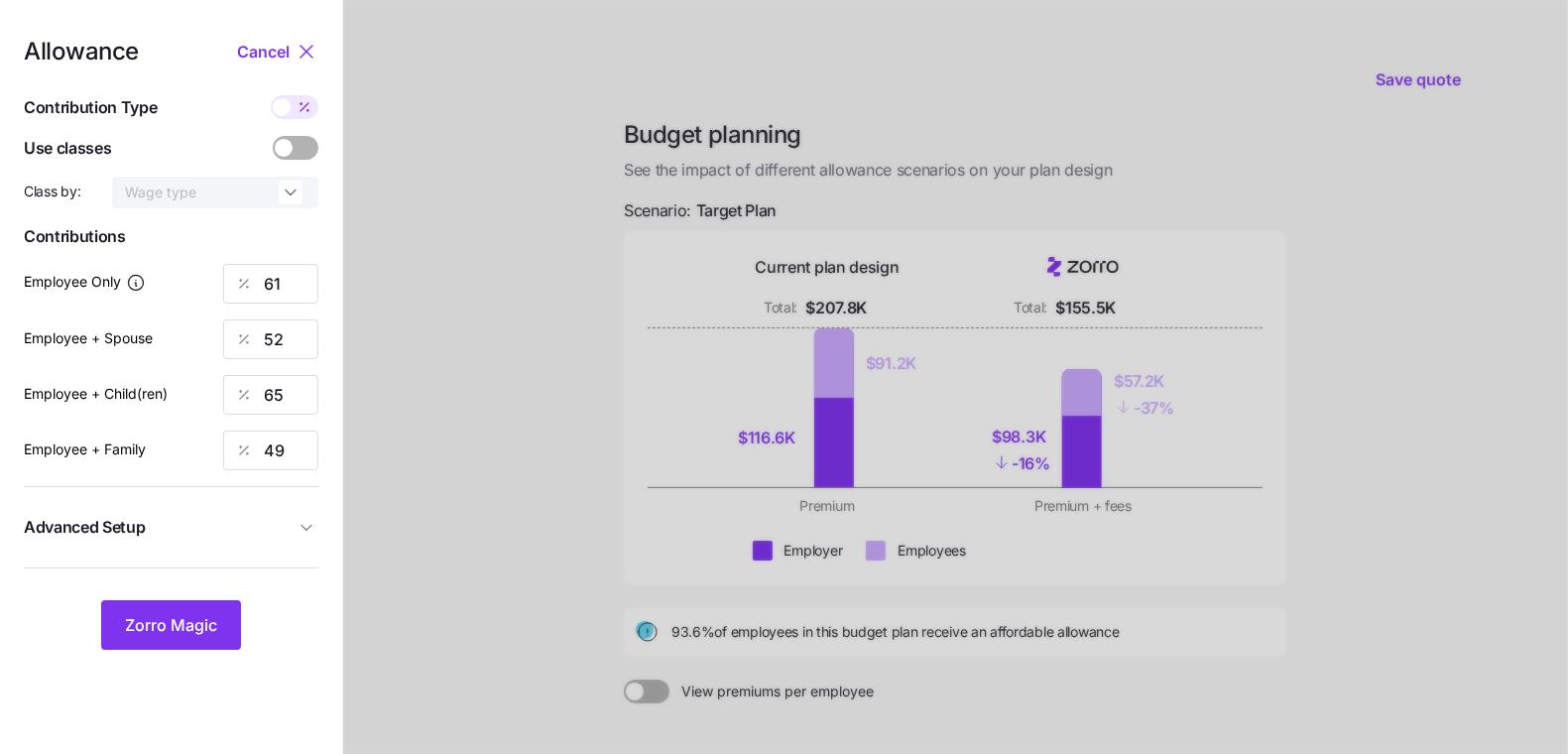 click on "Advanced Setup" at bounding box center [159, 527] 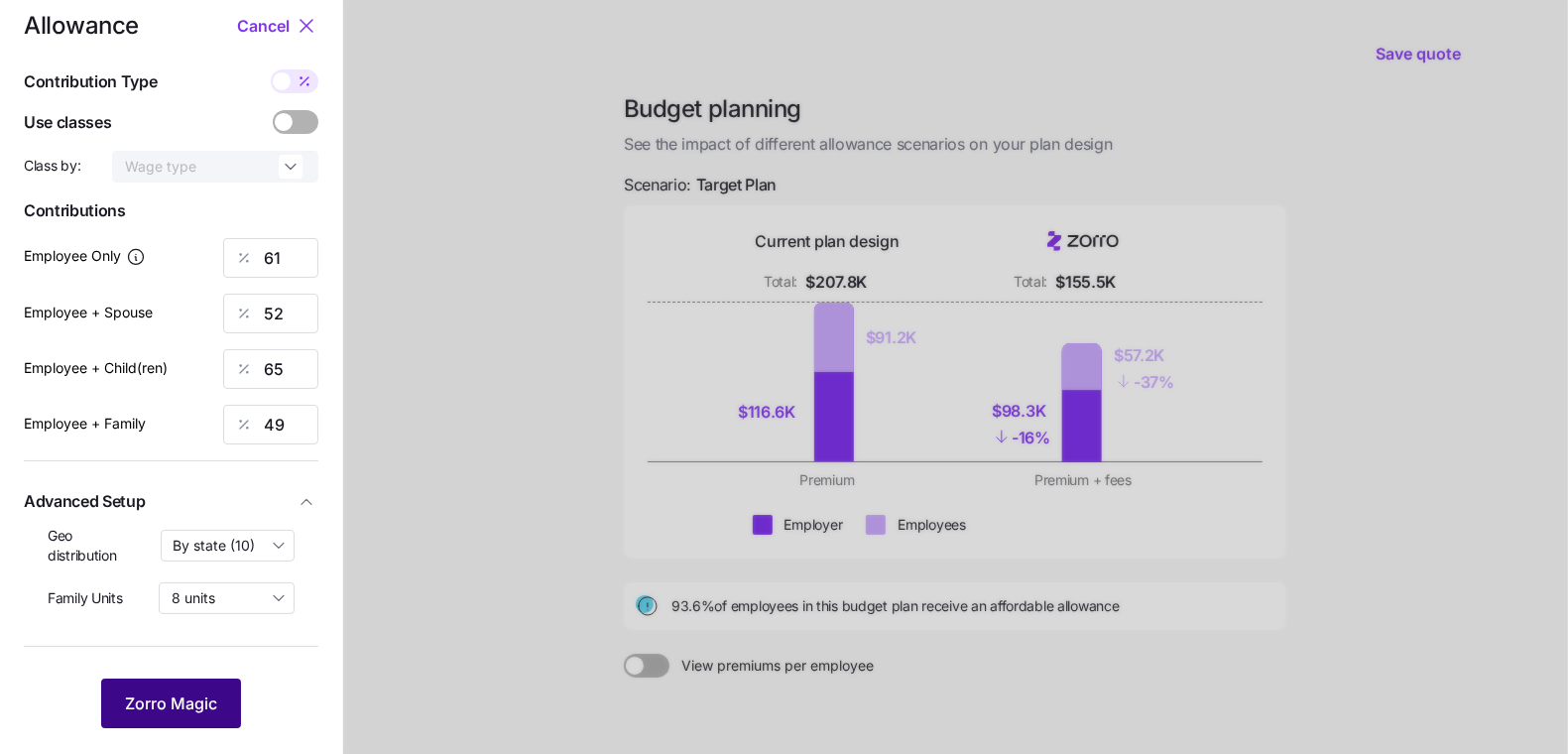 scroll, scrollTop: 28, scrollLeft: 0, axis: vertical 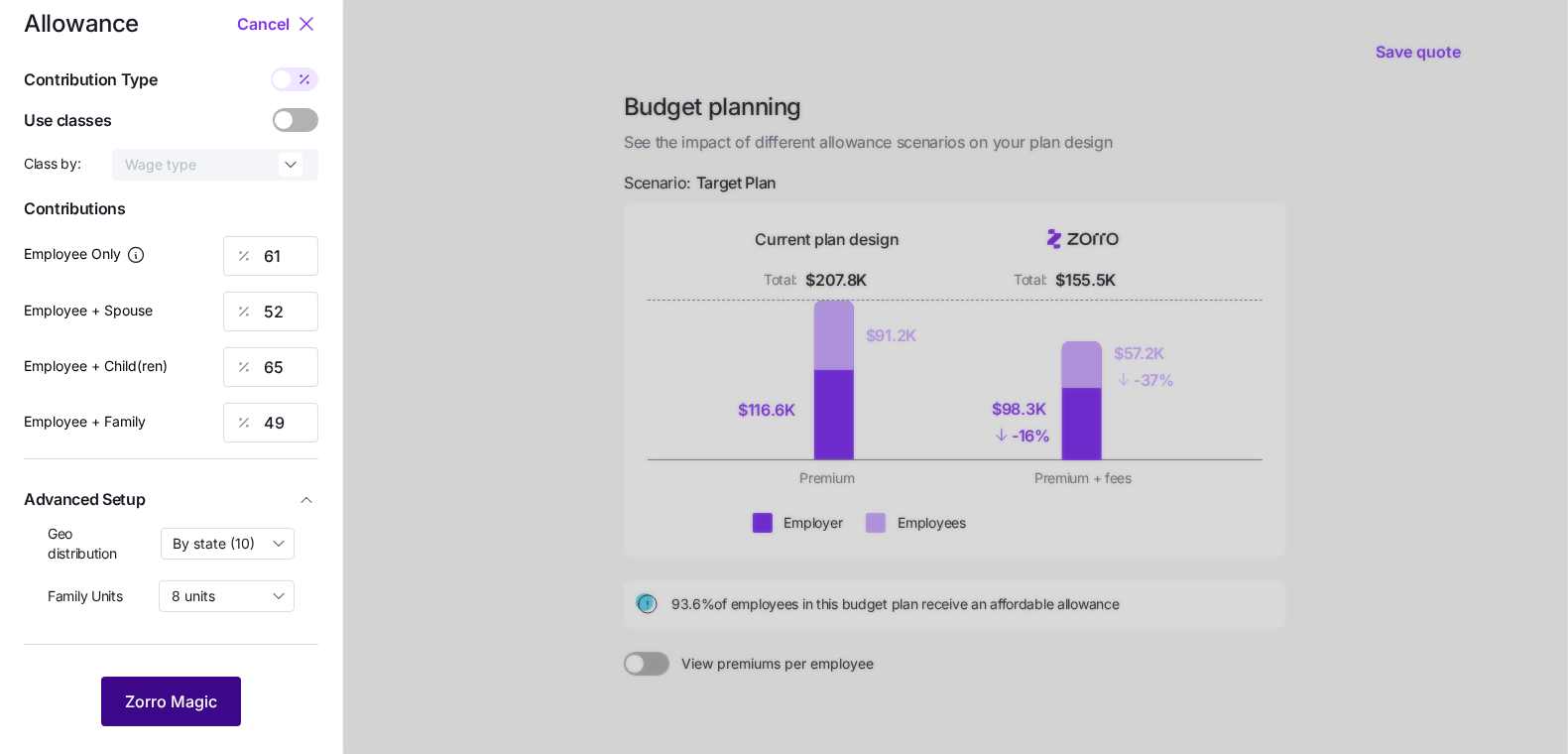 click on "Zorro Magic" at bounding box center [171, 701] 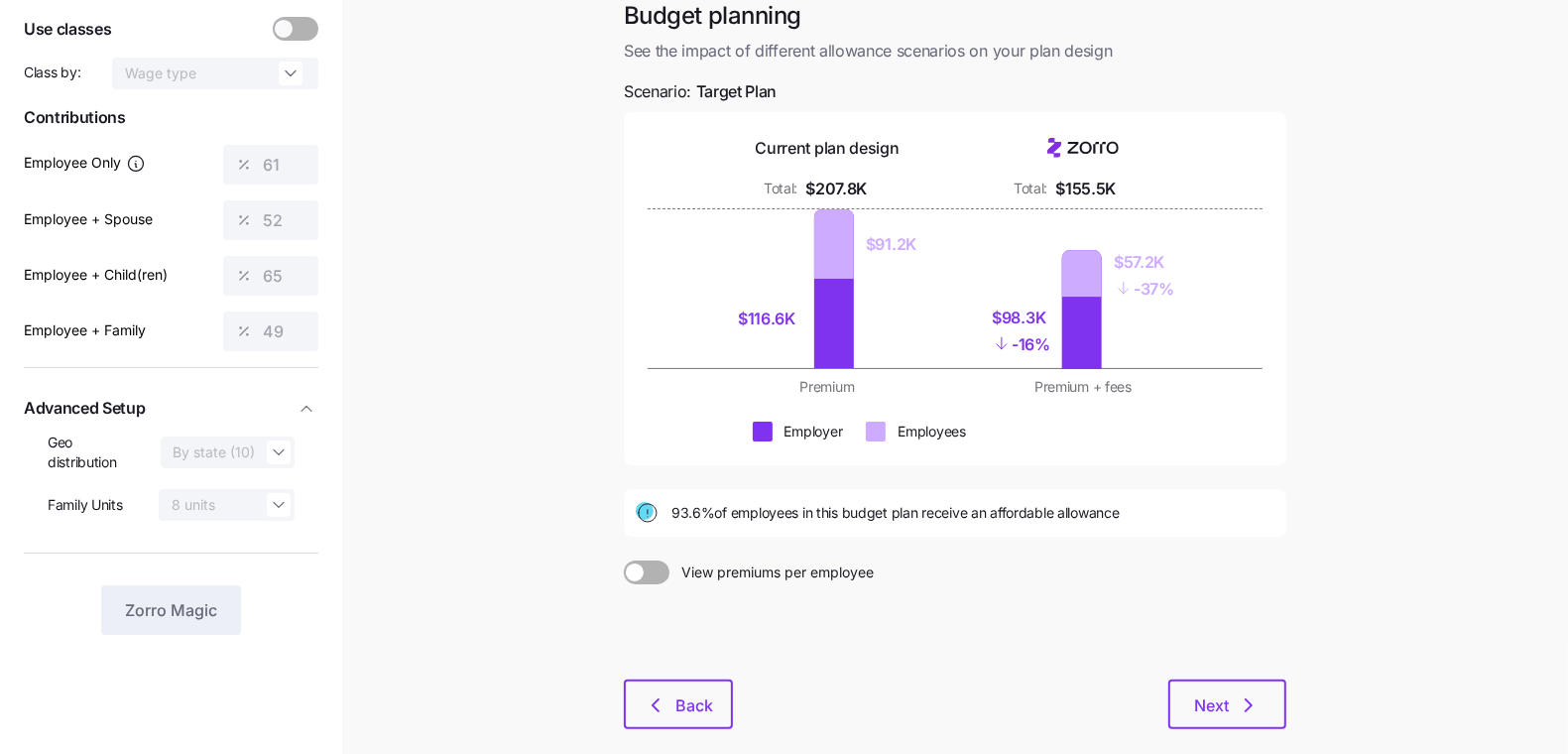 scroll, scrollTop: 219, scrollLeft: 0, axis: vertical 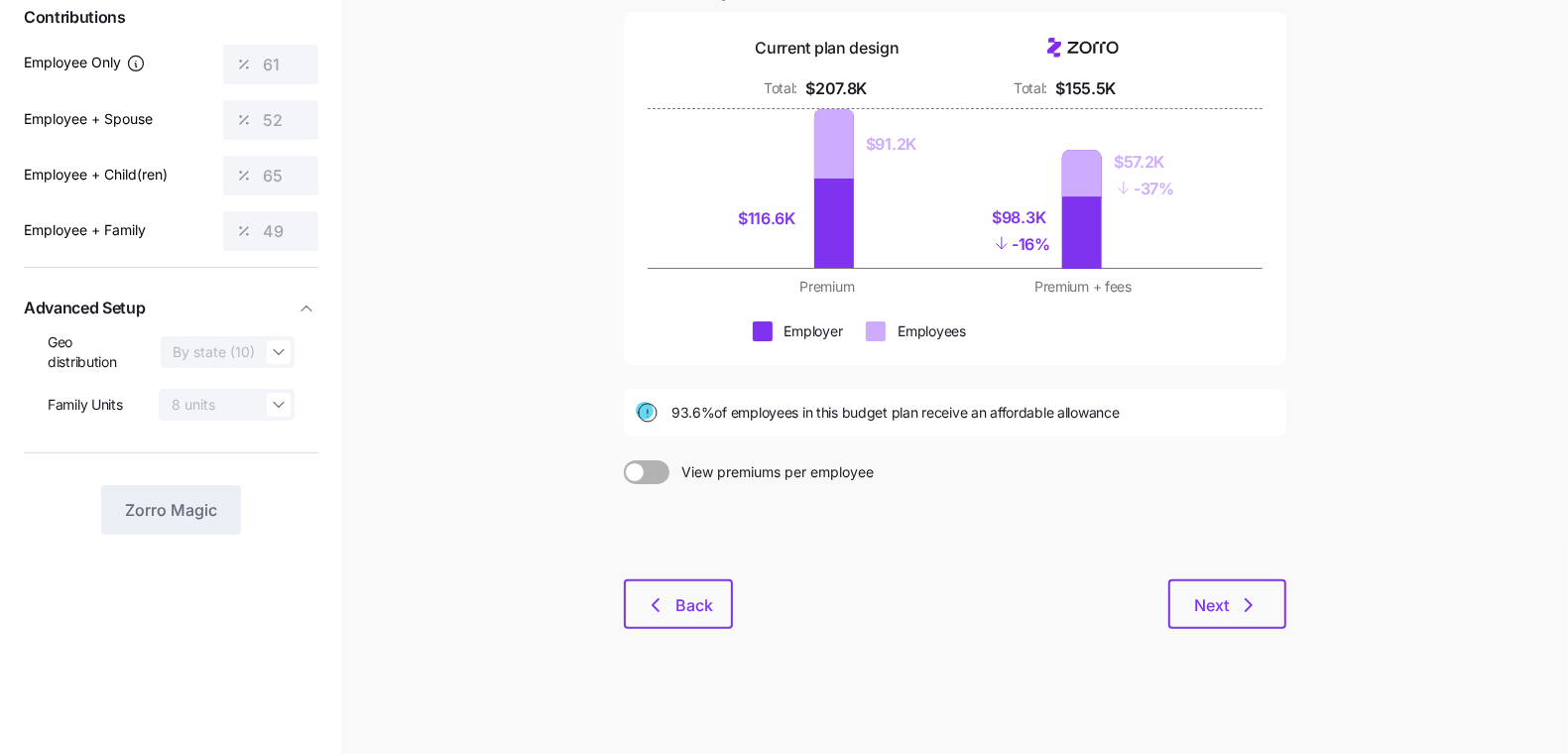 click on "Budget planning See the impact of different allowance scenarios on your plan design Scenario:   Target Plan Current plan design Total: $207.8K Total: $155.5K $116.6K $91.2K $98.3K - 16% $57.2K - 37% Premium Premium + fees   Employer   Employees 93.6%  of employees in this budget plan receive an affordable allowance View premiums per employee Back Next" at bounding box center [955, 276] 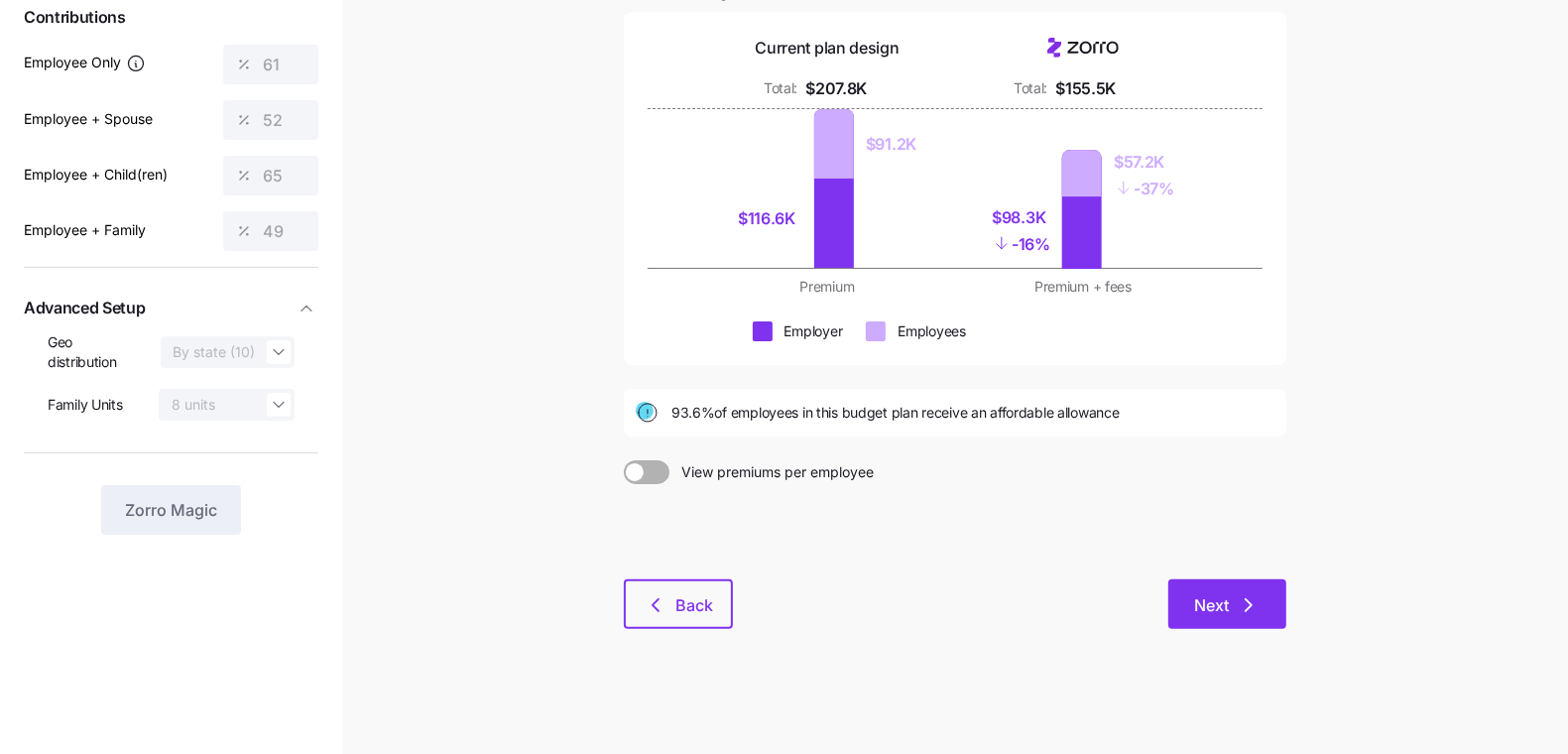 click 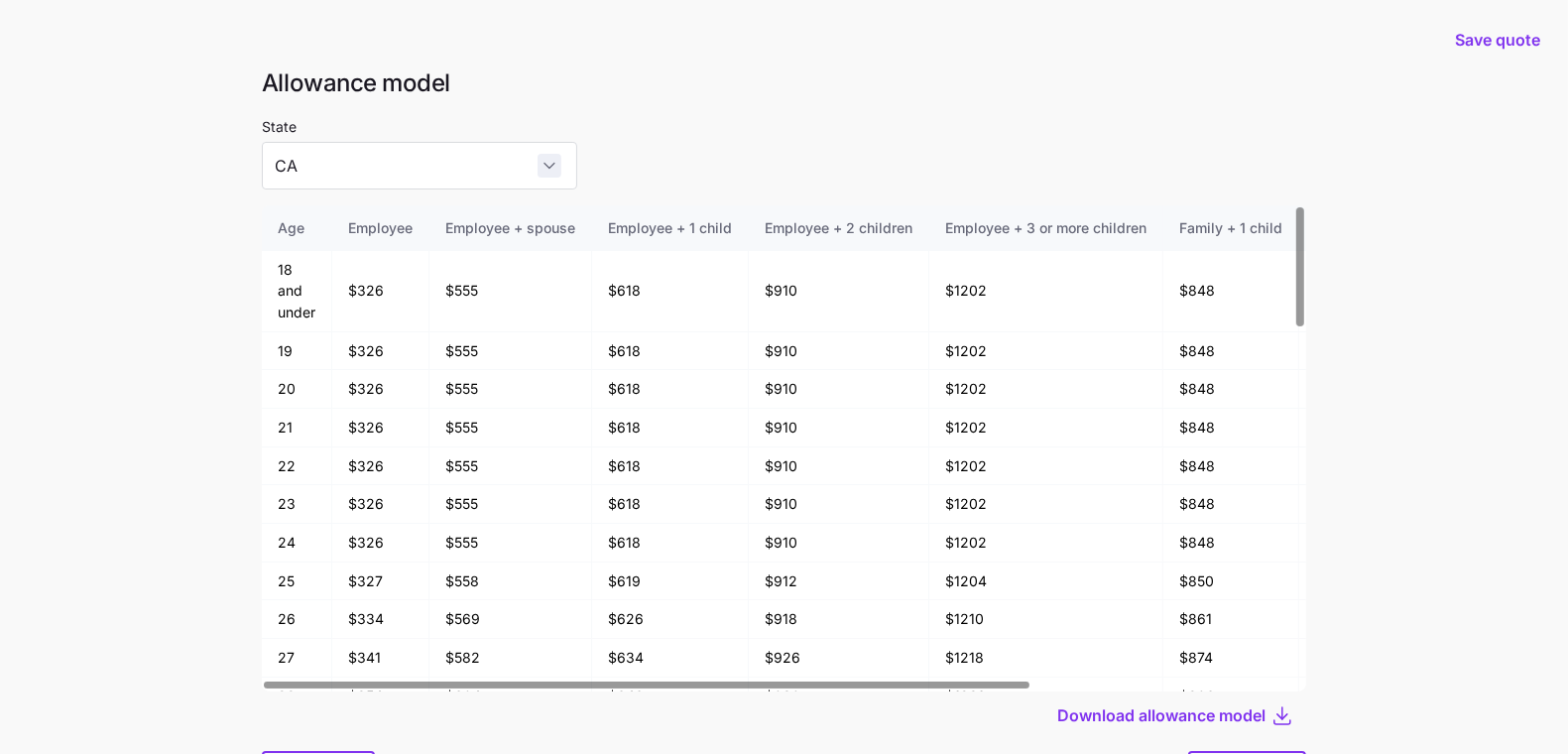 click on "CA" at bounding box center [420, 166] 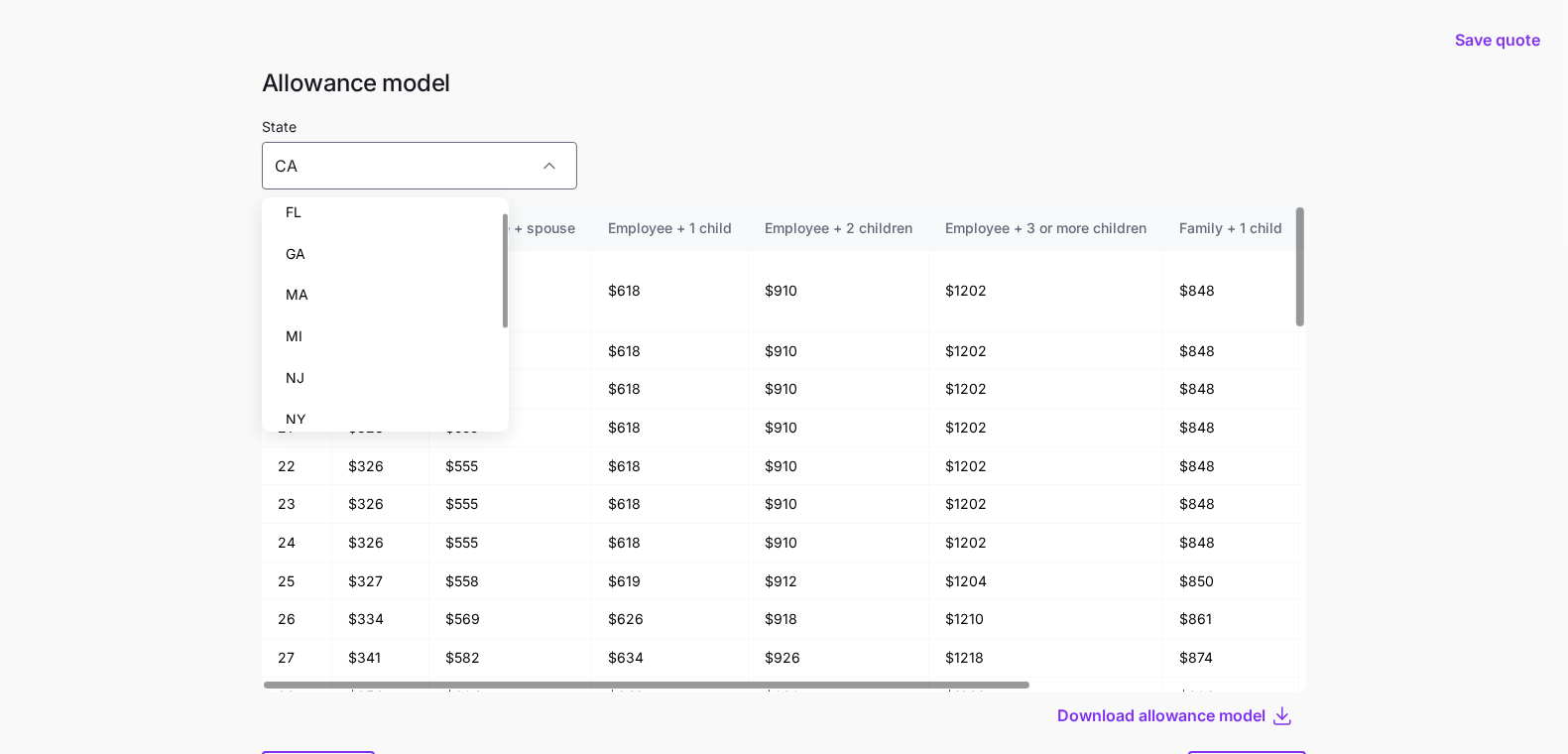 scroll, scrollTop: 194, scrollLeft: 0, axis: vertical 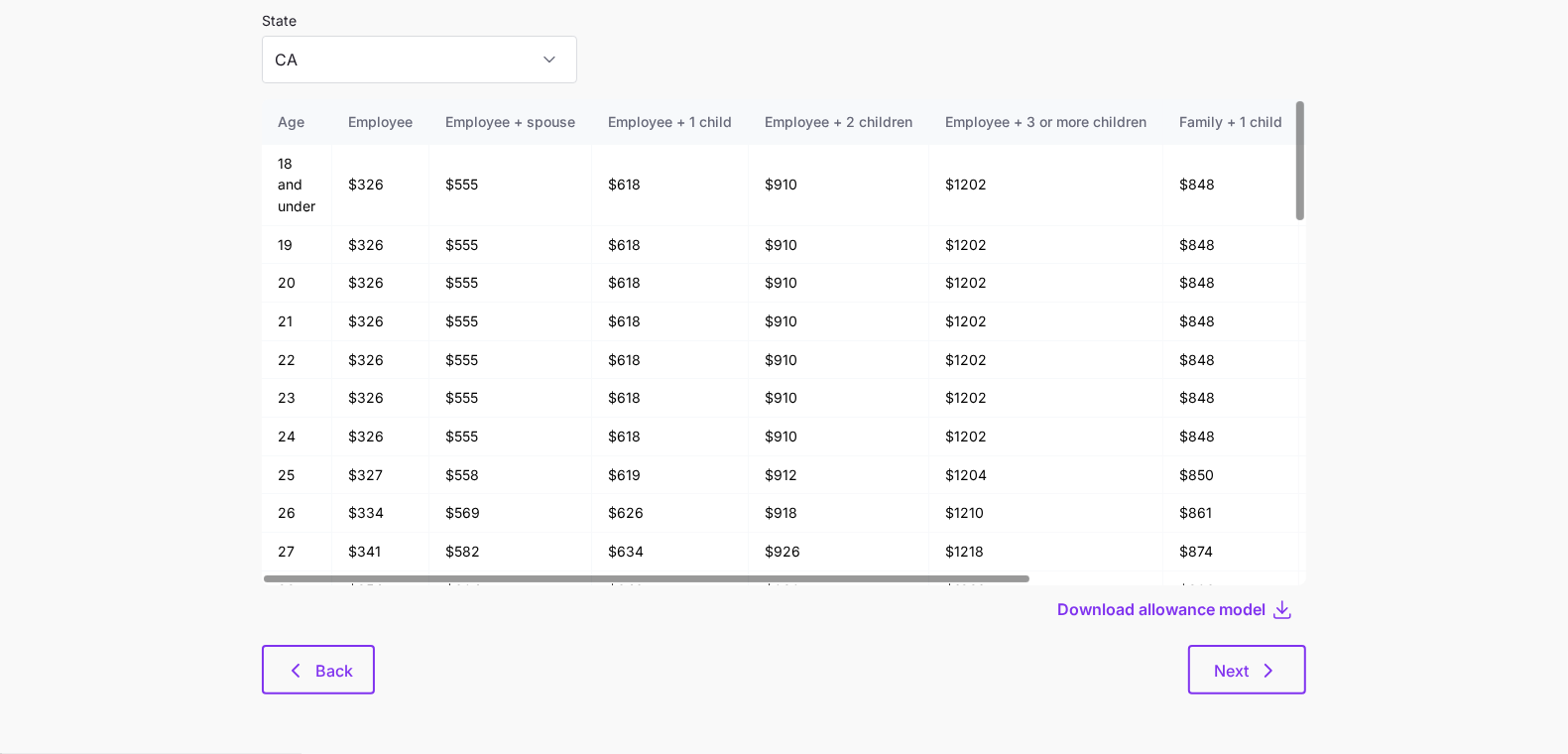 click on "Save quote Allowance model State CA Age Employee Employee + spouse Employee + 1 child Employee + 2 children Employee + 3 or more children Family + 1 child Family + 2 children Family + 3 or more children 18 and under $326 $555 $618 $910 $1202 $848 $1140 $1432 19 $326 $555 $618 $910 $1202 $848 $1140 $1432 20 $326 $555 $618 $910 $1202 $848 $1140 $1432 21 $326 $555 $618 $910 $1202 $848 $1140 $1432 22 $326 $555 $618 $910 $1202 $848 $1140 $1432 23 $326 $555 $618 $910 $1202 $848 $1140 $1432 24 $326 $555 $618 $910 $1202 $848 $1140 $1432 25 $327 $558 $619 $912 $1204 $850 $1142 $1434 26 $334 $569 $626 $918 $1210 $861 $1153 $1445 27 $341 $582 $634 $926 $1218 $874 $1167 $1459 28 $354 $604 $646 $939 $1231 $896 $1188 $1480 29 $365 $622 $657 $949 $1241 $914 $1206 $1498 30 $370 $630 $662 $954 $1246 $923 $1215 $1507 31 $378 $644 $670 $962 $1254 $936 $1228 $1520 32 $385 $657 $678 $970 $1262 $949 $1242 $1534 33 $390 $665 $683 $975 $1267 $958 $1250 $1542 34 $396 $674 $688 $980 $1272 $967 $1259 $1551 35 $398 $679 $690 $983 $1275" at bounding box center [784, 323] 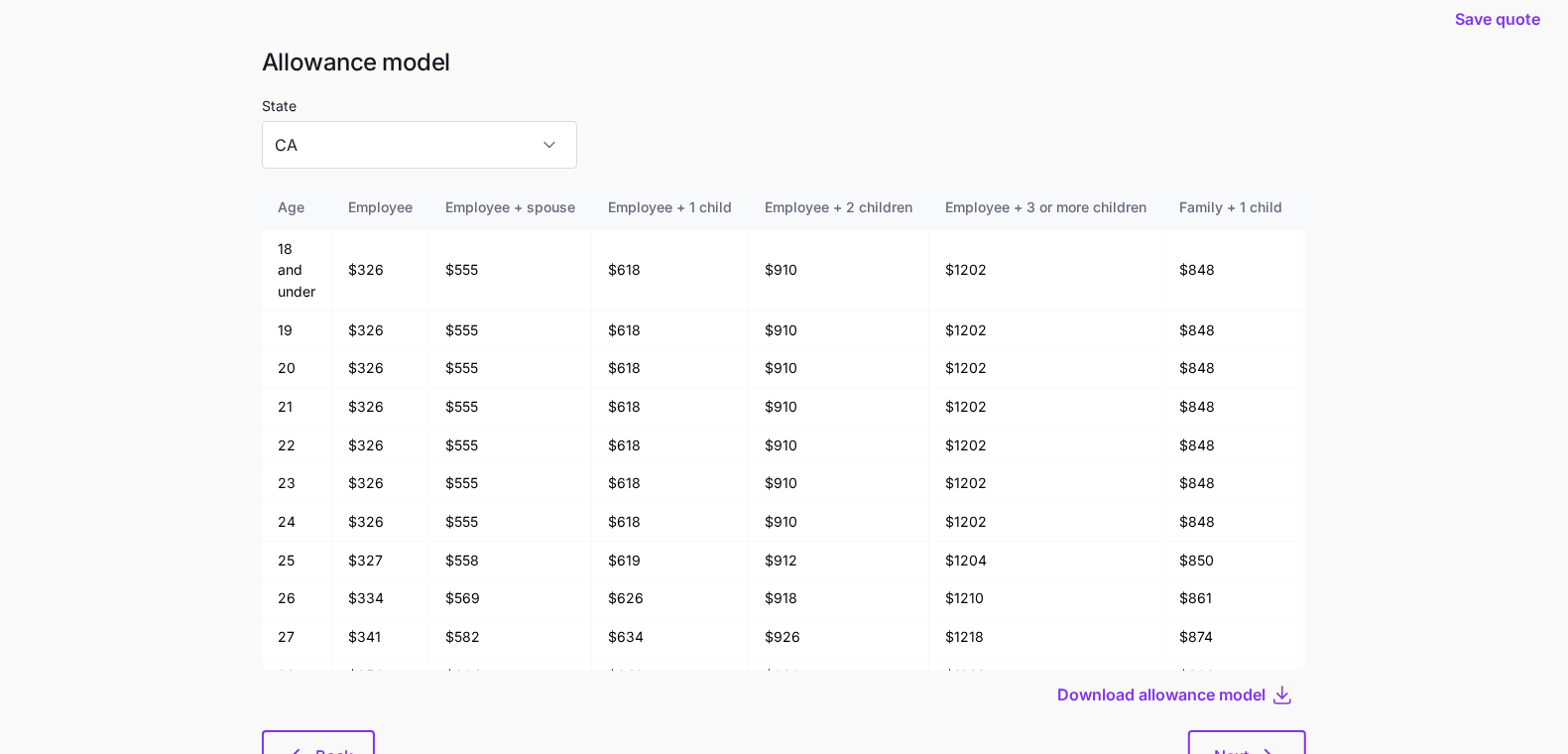scroll, scrollTop: 0, scrollLeft: 0, axis: both 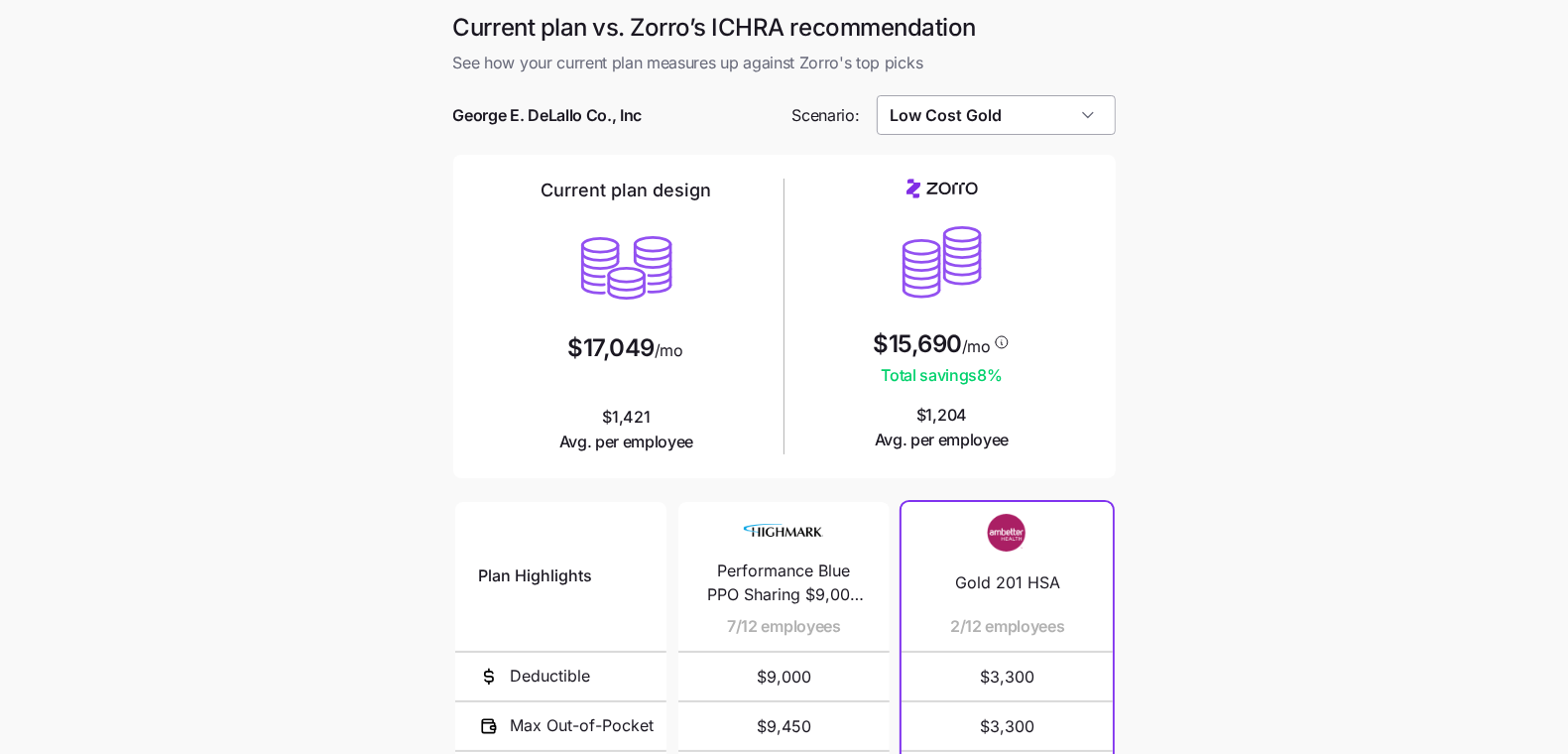 click on "Low Cost Gold" at bounding box center [996, 115] 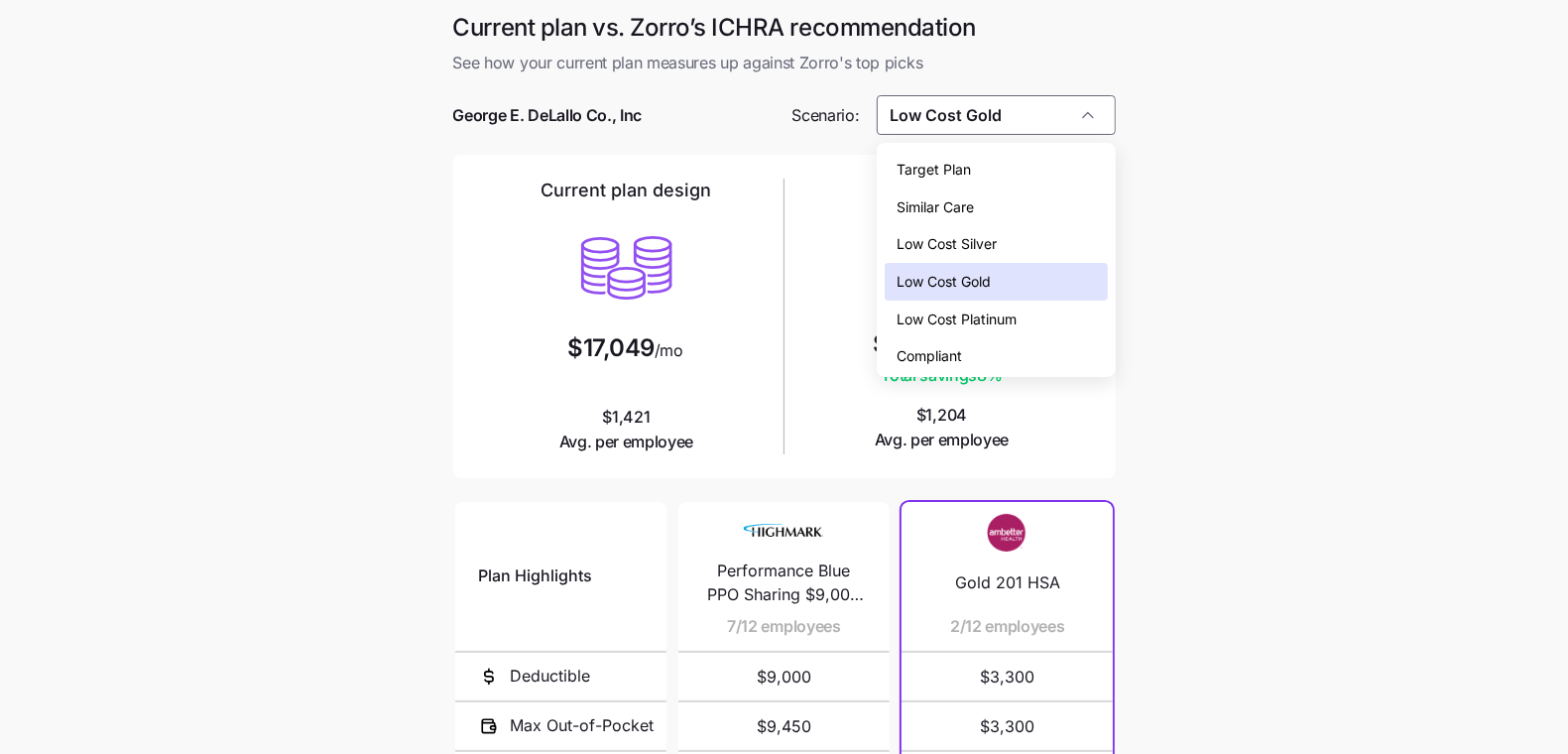 click on "Target Plan" at bounding box center [996, 170] 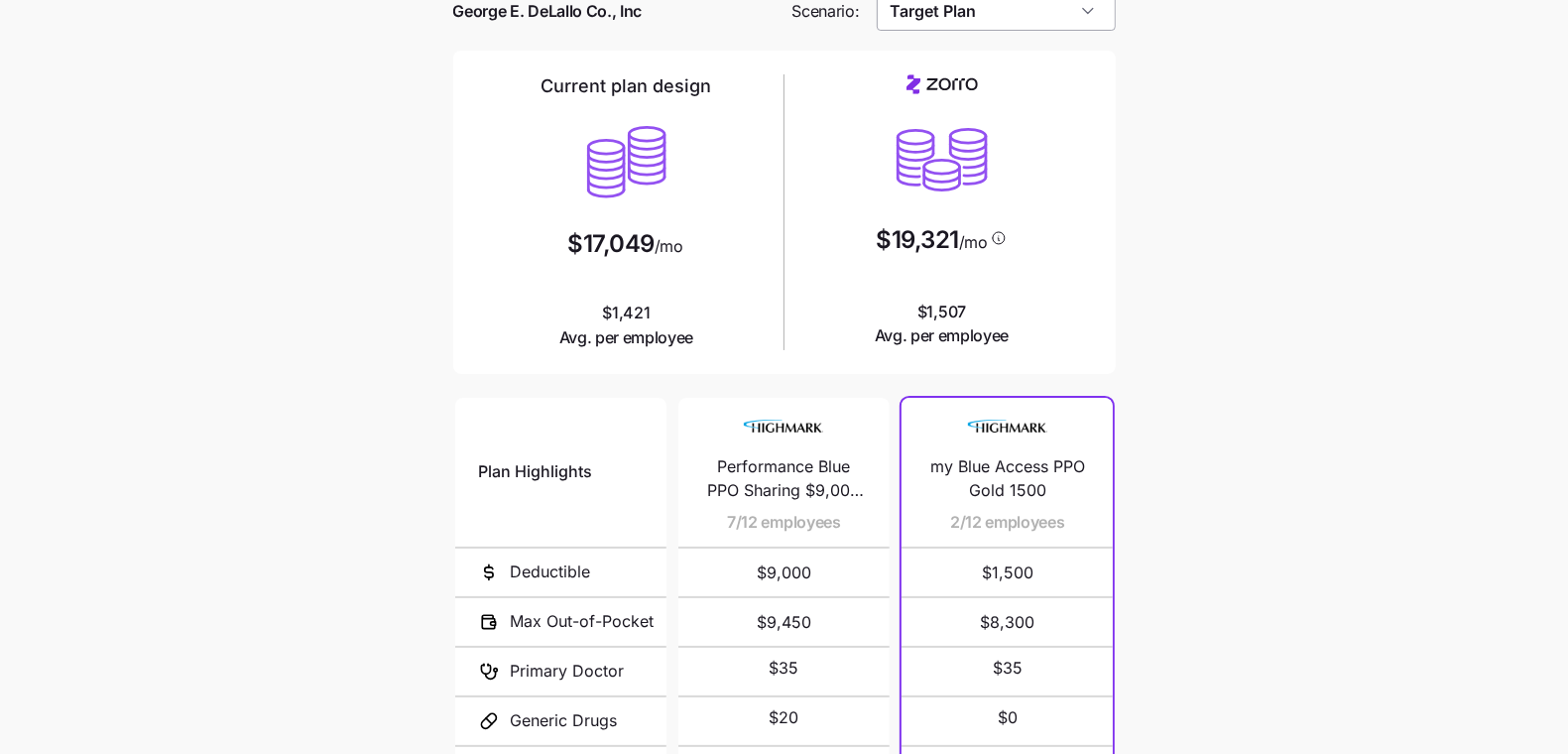 scroll, scrollTop: 0, scrollLeft: 0, axis: both 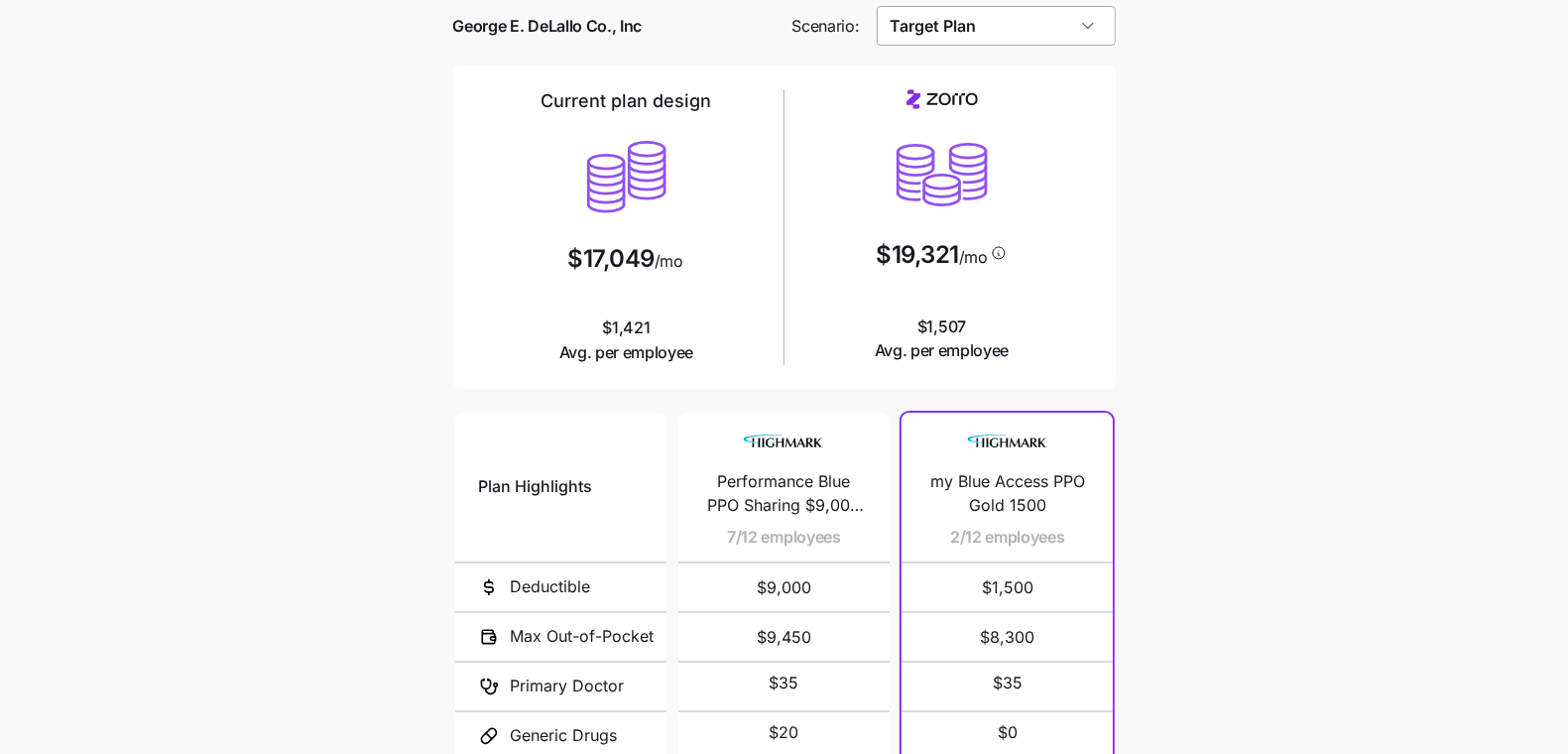 click on "Target Plan" at bounding box center [996, 26] 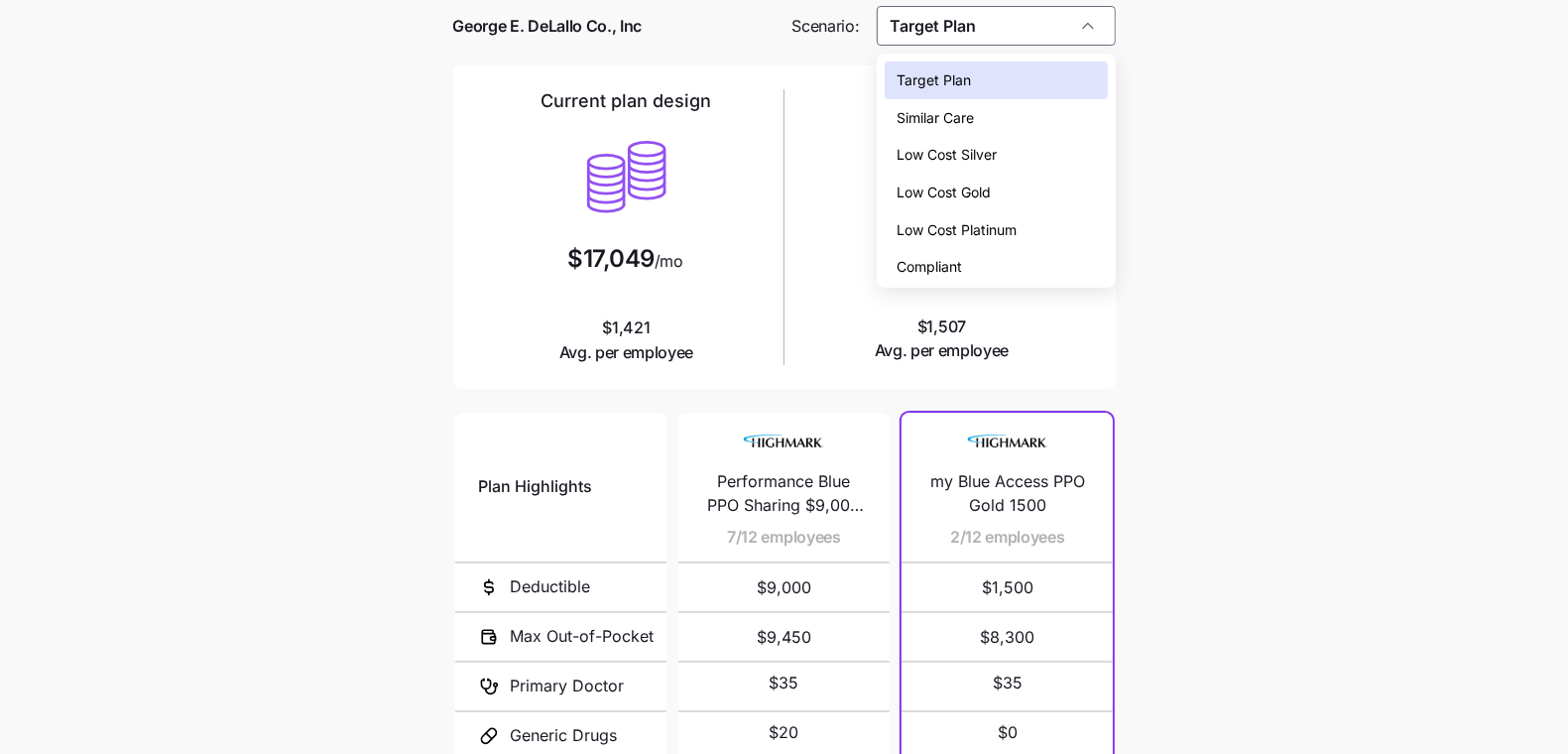 click on "Current plan vs. Zorro’s ICHRA recommendation See how your current plan measures up against Zorro's top picks [PERSON] [PERSON] Co., Inc Scenario: Target Plan Current plan design $17,049 /mo $1,421 Avg. per employee $19,321 /mo $1,507 Avg. per employee Plan Highlights Deductible Max Out-of-Pocket Primary Doctor Generic Drugs Specialist Visit Performance Blue PPO Sharing $[MONEY] ([PLAN]) [NUMBER]/12 employees $[MONEY] $[MONEY] $[MONEY] $[MONEY] $[MONEY] Performance Blue PPO Sharing  $[MONEY] [NUMBER]/12 employees $[MONEY] $[MONEY] $[MONEY] $[MONEY] $[MONEY] Performance Blue Healthy Savings $[MONEY] ([PLAN]) [NUMBER]/12 employees $[MONEY] $[MONEY] $[MONEY] $[MONEY] $[MONEY] my Blue Access PPO Gold 1500 [NUMBER]/12 employees $[MONEY] $[MONEY] $[MONEY] $[MONEY] $[MONEY] UHC Choice Plus Silver 6500-2 [NUMBER]/12 employees $[MONEY] $[MONEY] $[MONEY] $[MONEY] $[MONEY] Gold 2000 Off Exchange [NUMBER]/12 employees $[MONEY] $[MONEY] $[MONEY] $[MONEY] $[MONEY] UHC Bronze Value ($[MONEY] Tier 2 Rx, No Referrals) [NUMBER]/12 employees $[MONEY] $[MONEY] $[MONEY] $[MONEY] not covered Wellpoint Essential Gold 1500 ($[MONEY] Virtual PCP + $[MONEY] Select Drugs + Incentives) [NUMBER]/12 employees $[MONEY] $[MONEY] $[MONEY] $[MONEY] $[MONEY] $[MONEY]" at bounding box center (784, 452) 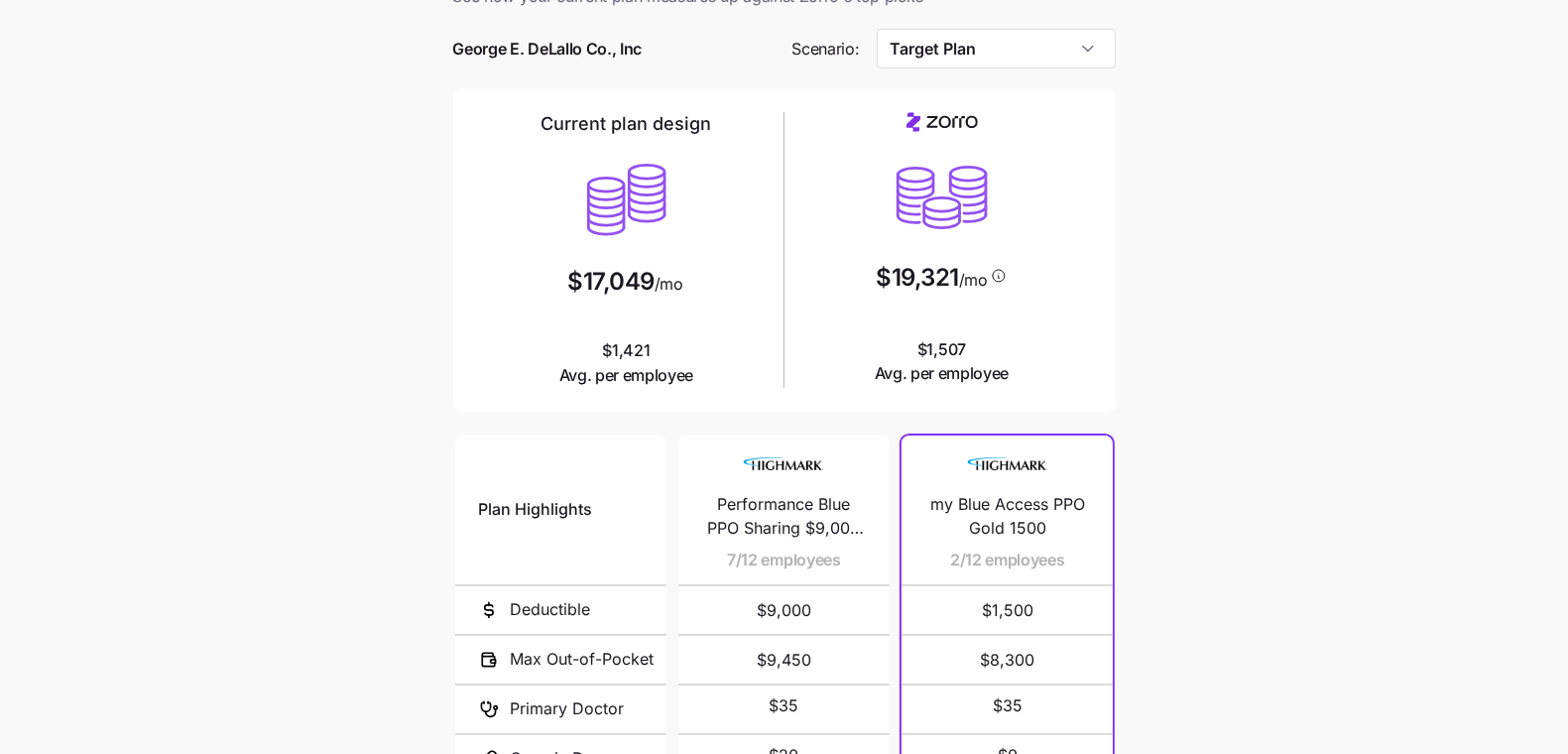 scroll, scrollTop: 55, scrollLeft: 0, axis: vertical 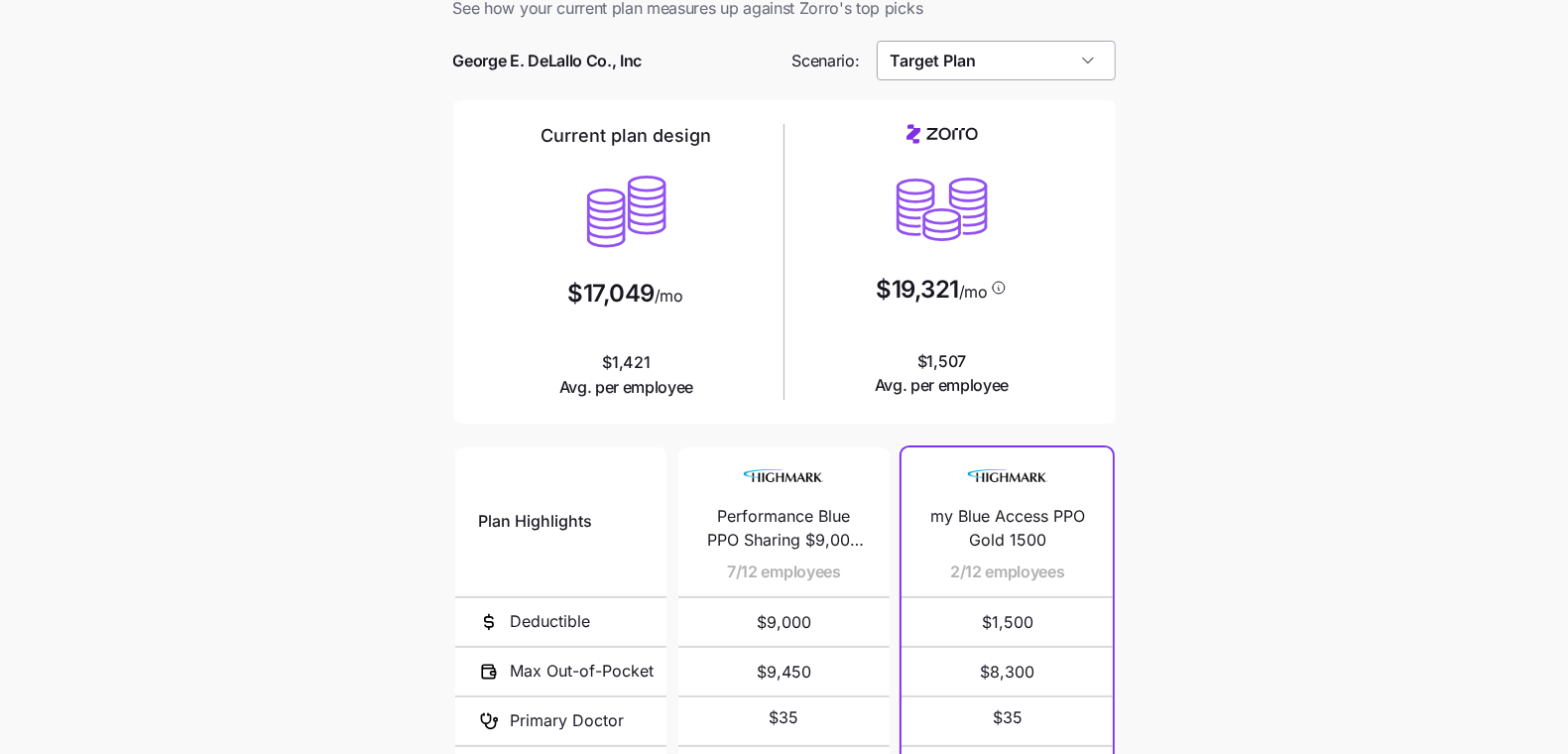 click on "Target Plan" at bounding box center (996, 61) 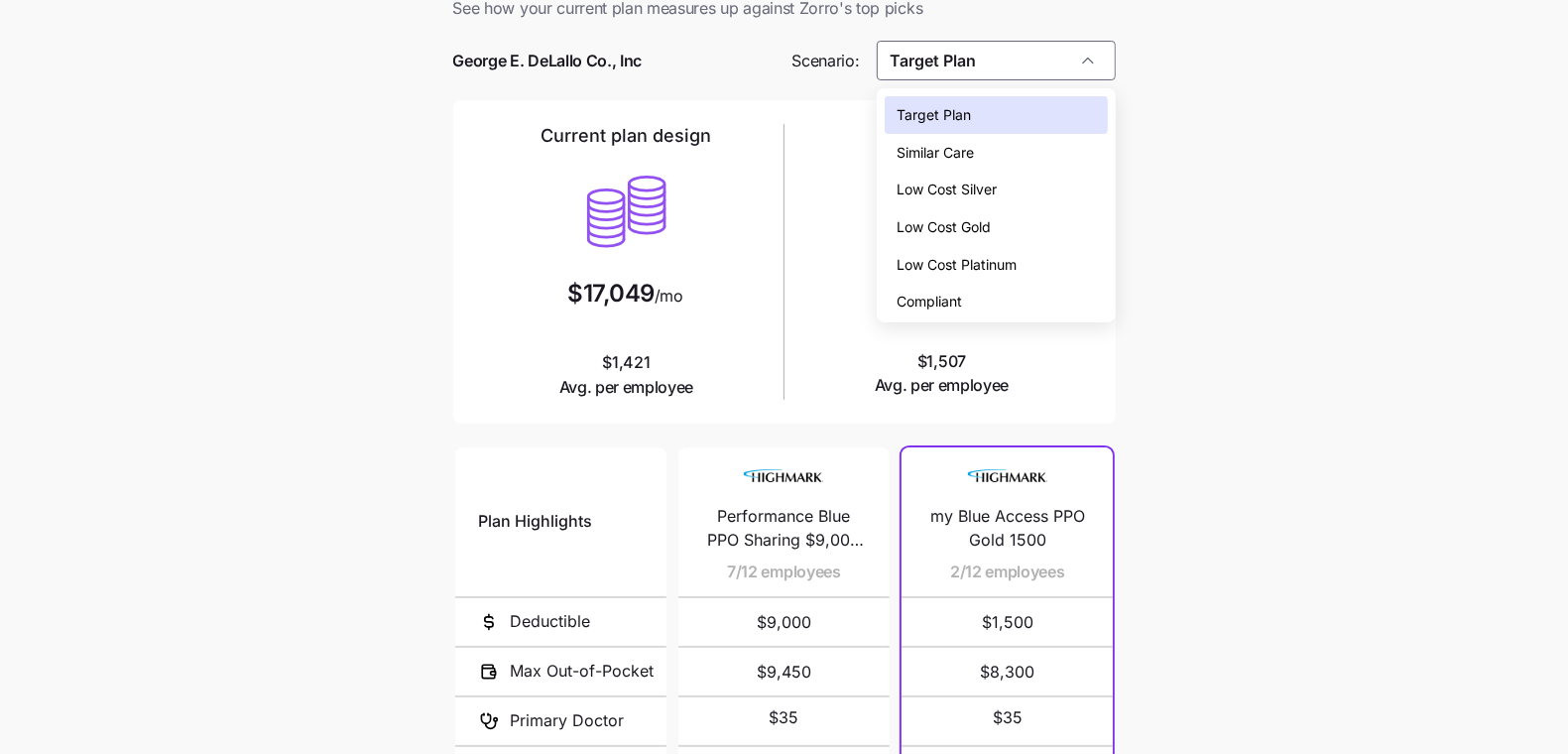 click on "Low Cost Gold" at bounding box center (996, 227) 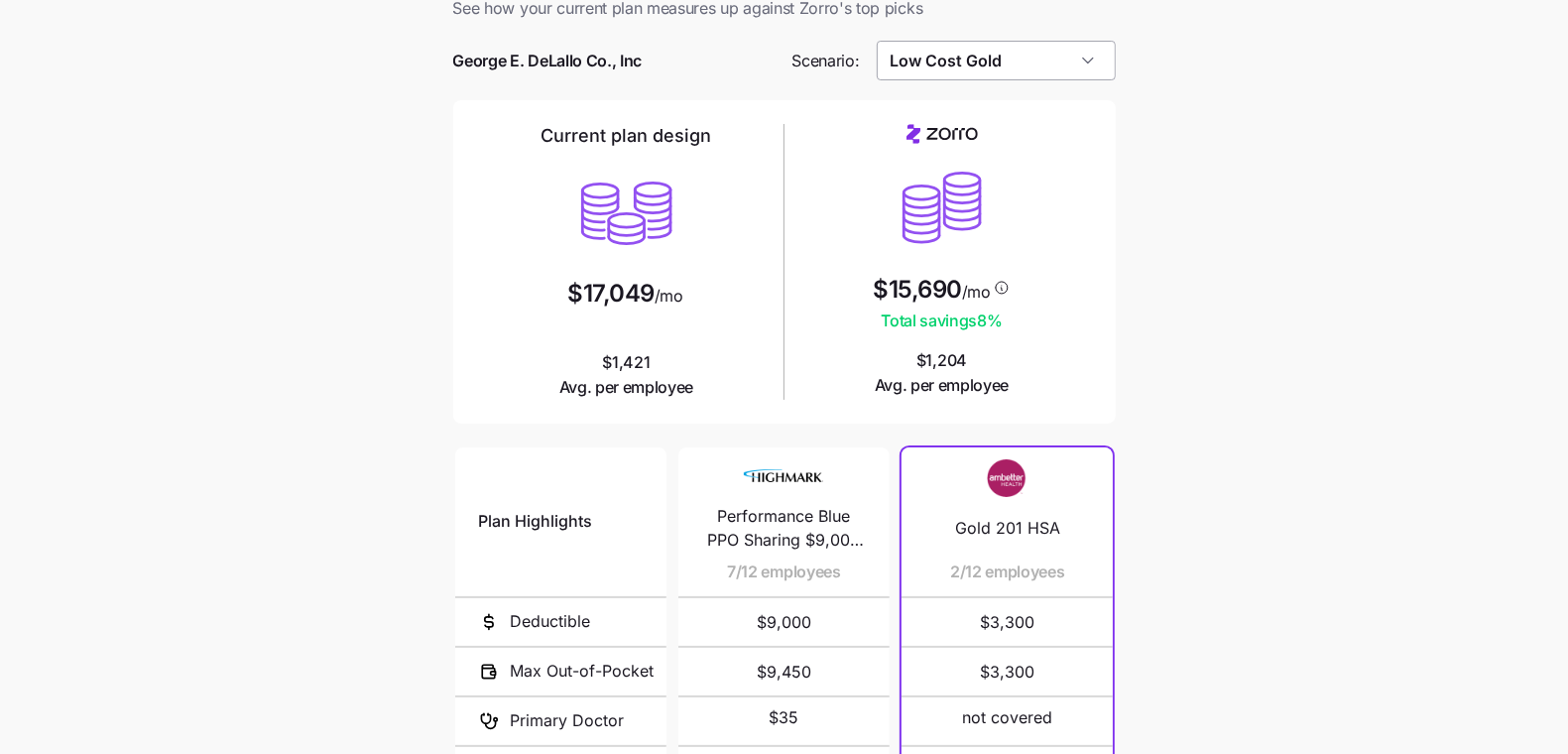 click on "Low Cost Gold" at bounding box center [996, 61] 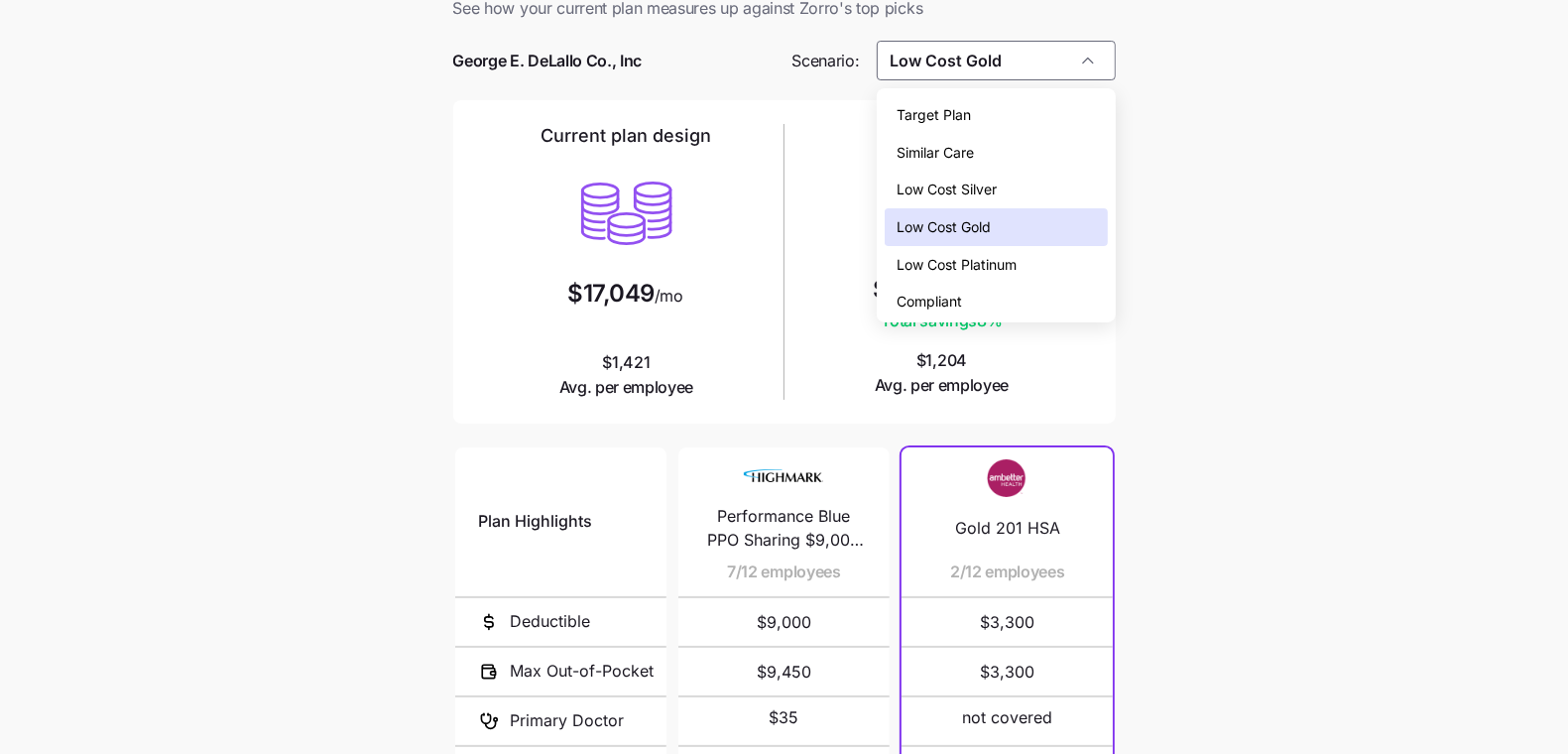 drag, startPoint x: 962, startPoint y: 91, endPoint x: 962, endPoint y: 102, distance: 11 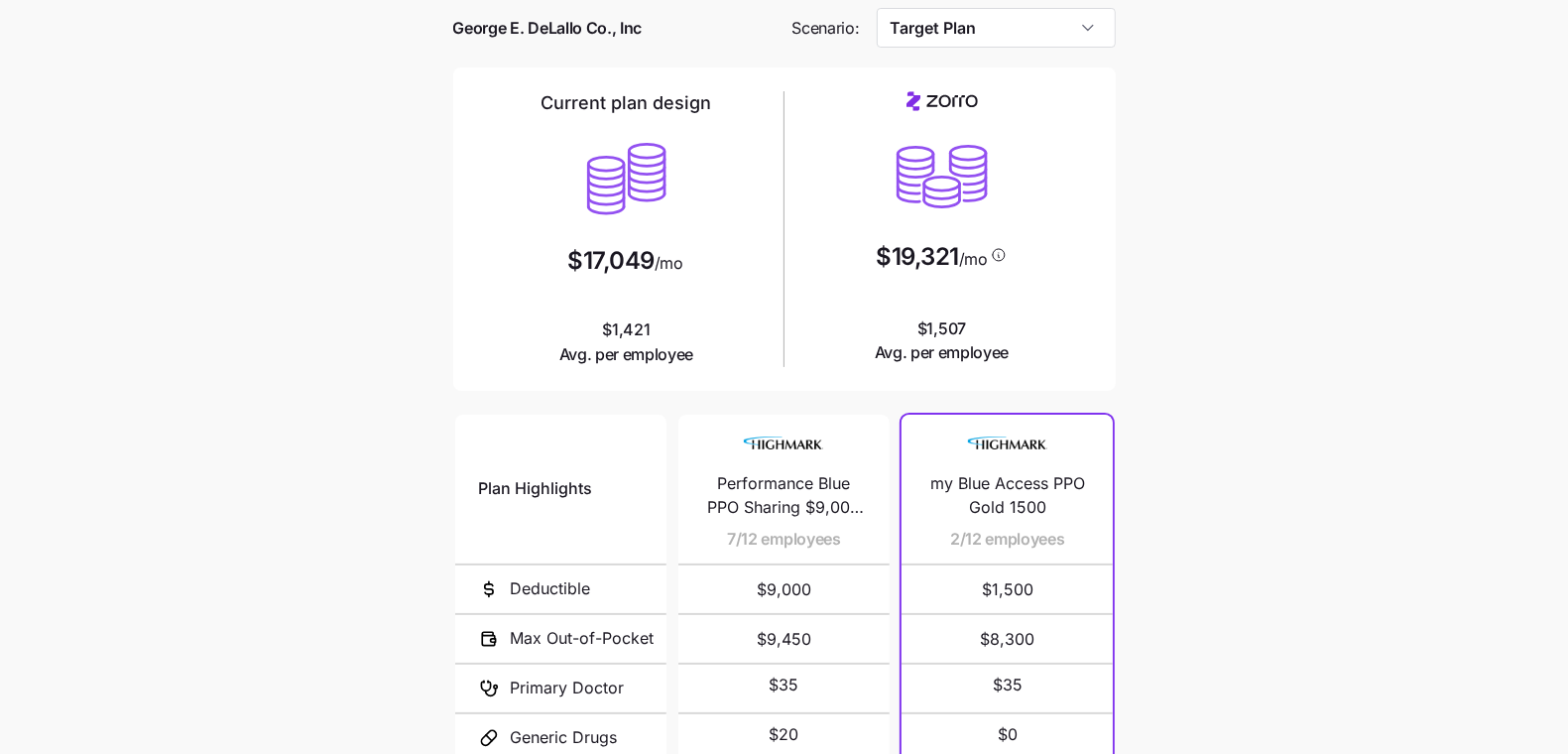 scroll, scrollTop: 86, scrollLeft: 0, axis: vertical 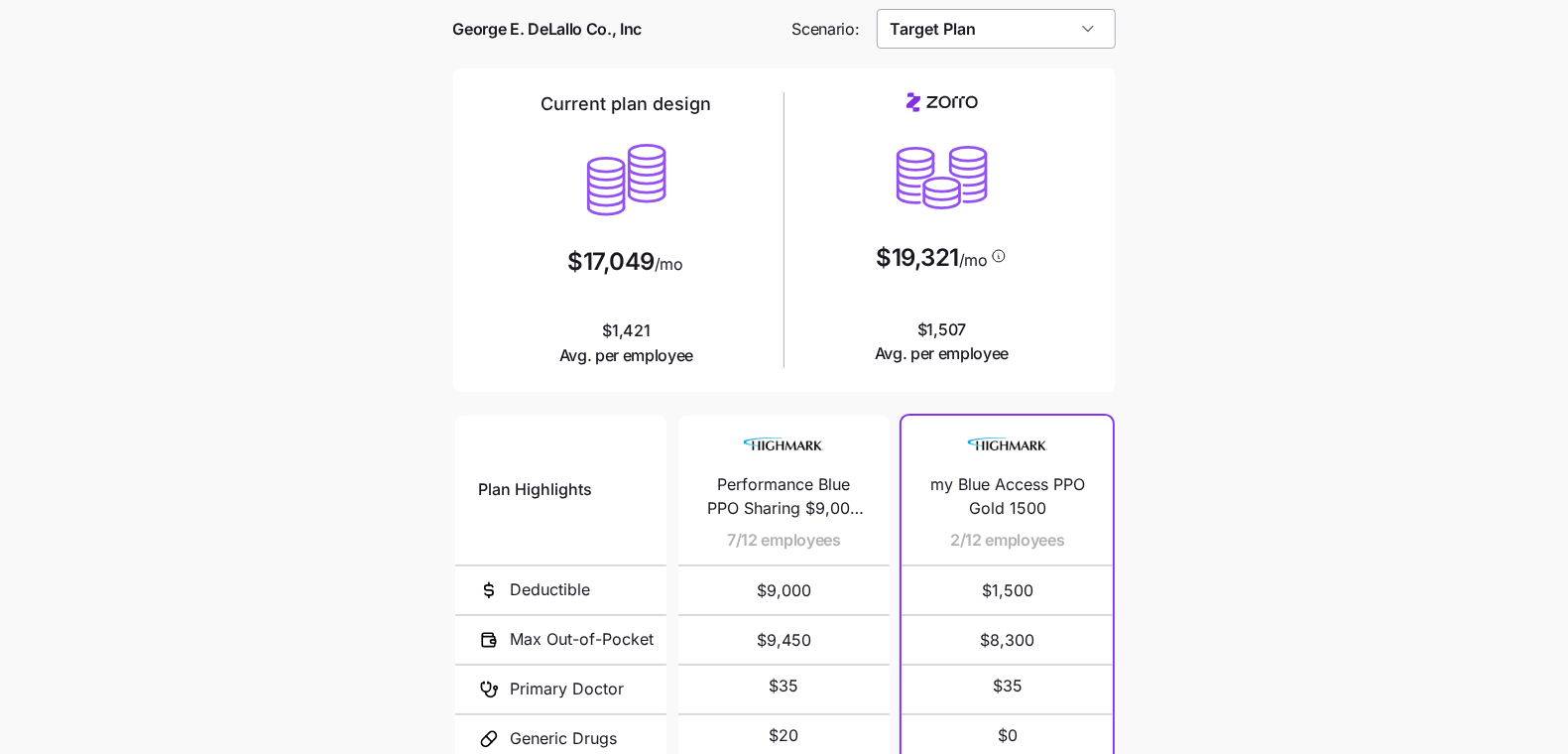 click on "Target Plan" at bounding box center [996, 29] 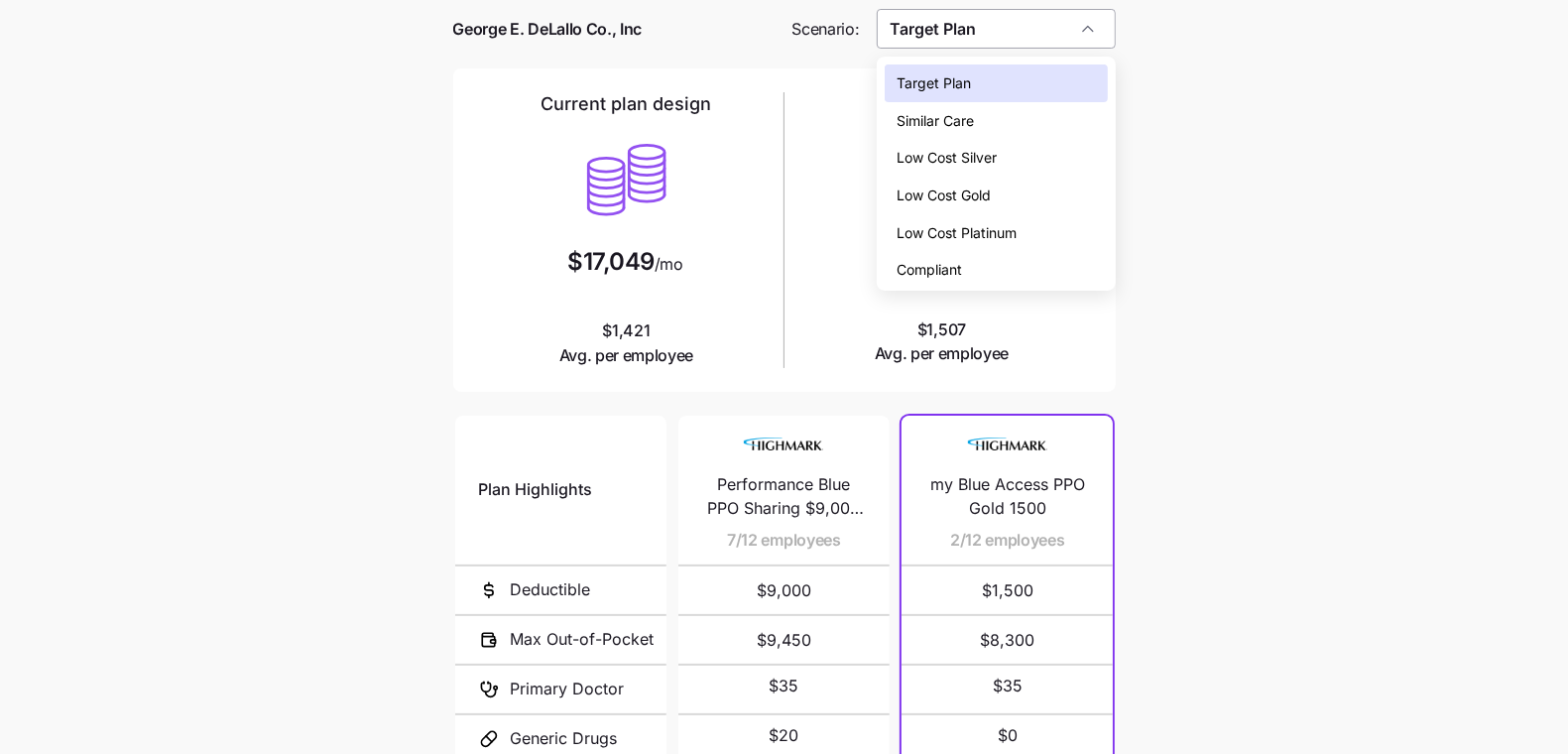 click on "Target Plan" at bounding box center (996, 29) 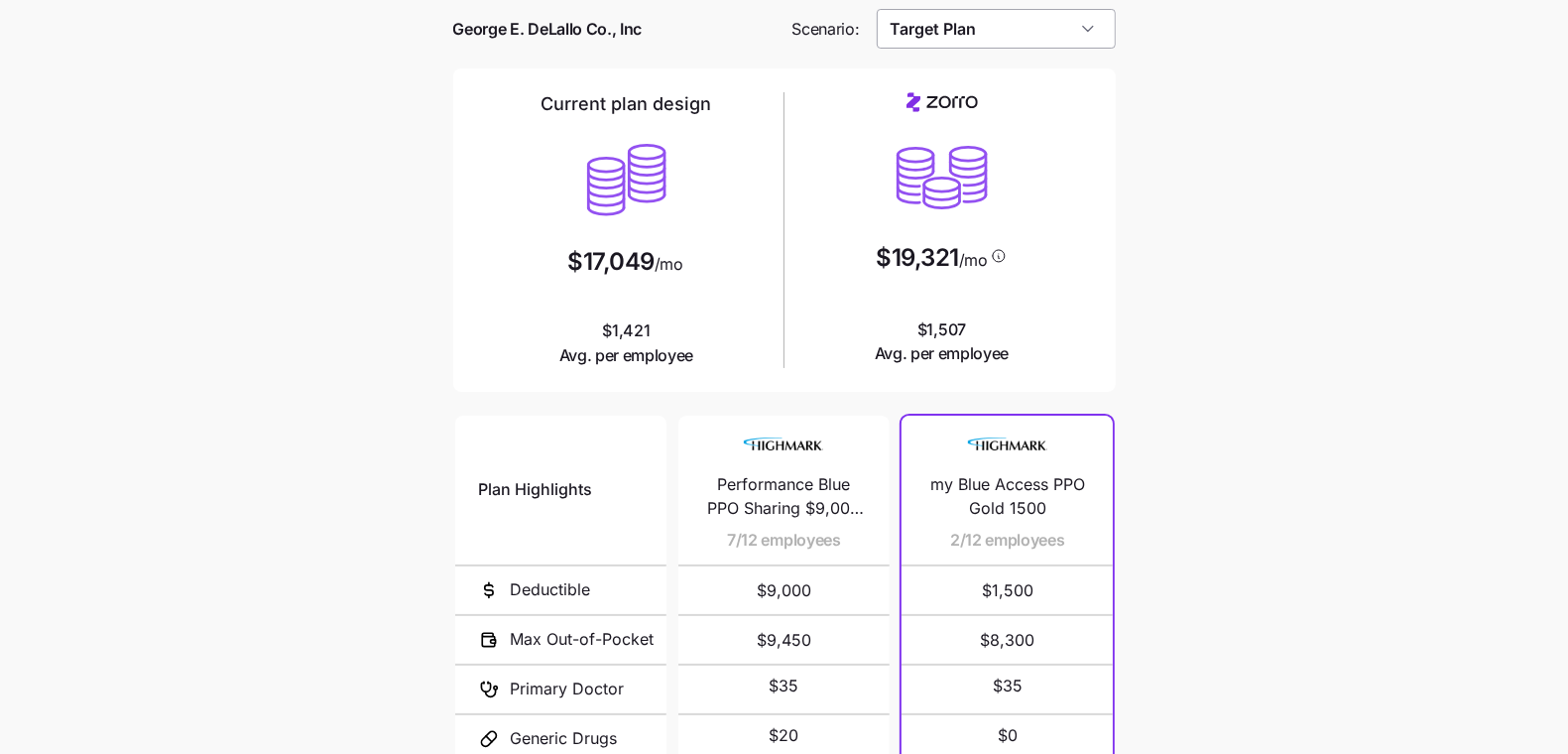 click on "Target Plan" at bounding box center (996, 29) 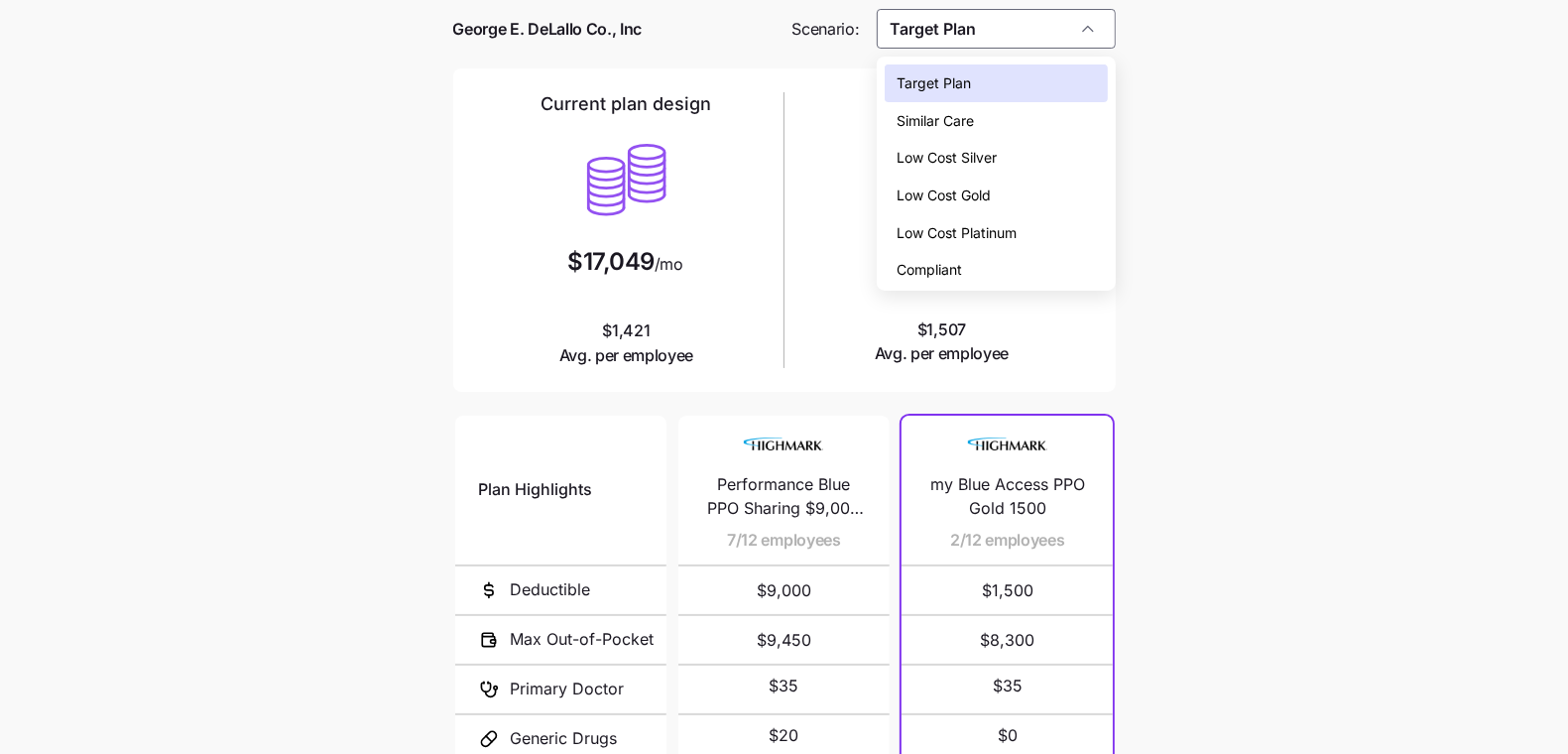 drag, startPoint x: 1019, startPoint y: 197, endPoint x: 1332, endPoint y: 192, distance: 313.03993 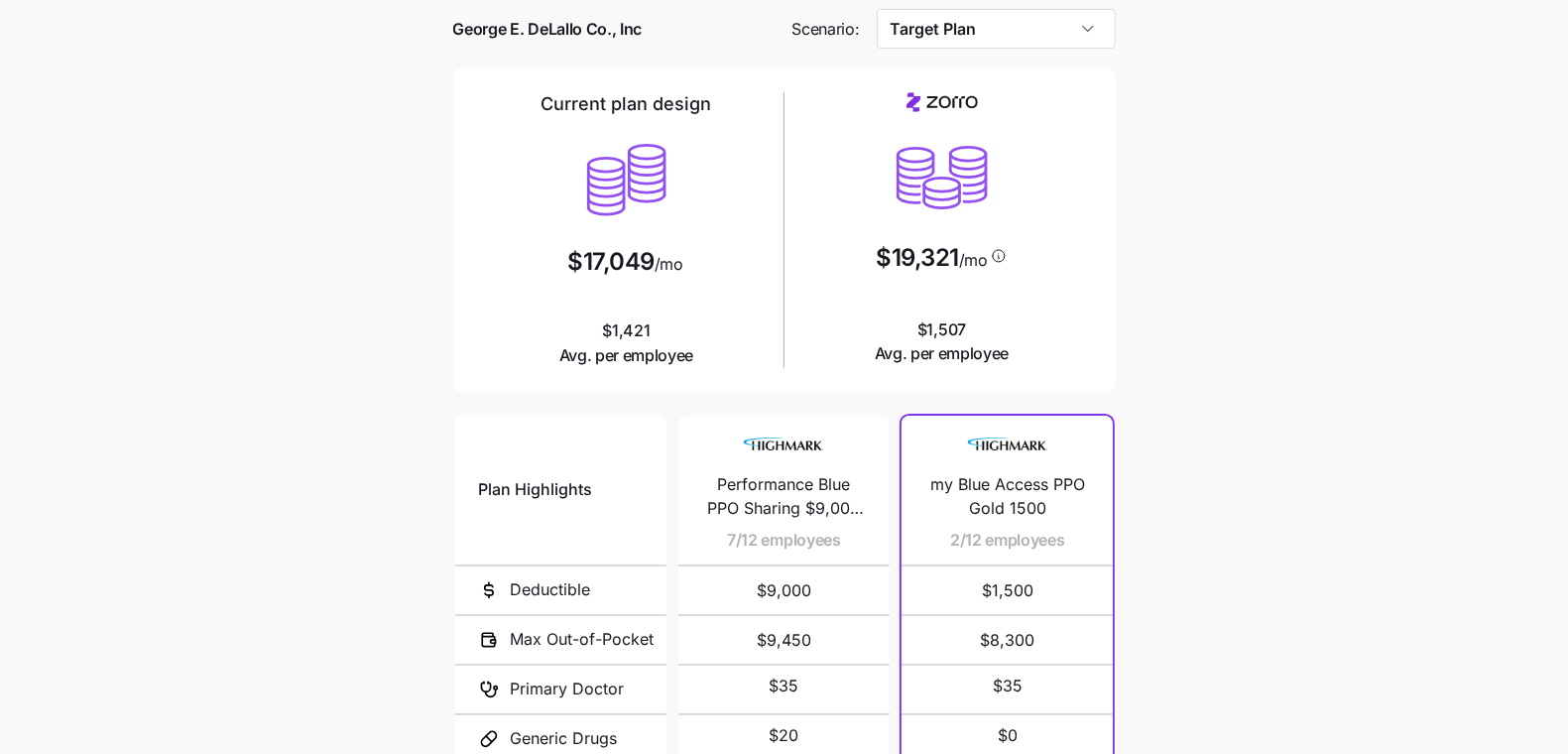 click on "Current plan vs. Zorro’s ICHRA recommendation See how your current plan measures up against Zorro's top picks George E. DeLallo Co., Inc Scenario: Target Plan Current plan design $17,049 /mo $1,421 Avg. per employee $19,321 /mo $1,507 Avg. per employee Plan Highlights Deductible Max Out-of-Pocket Primary Doctor Generic Drugs Specialist Visit Performance Blue PPO Sharing $9,000 (HRA Plan) 7/12 employees $9,000 $9,450 $35 $20 $35 Performance Blue PPO Sharing  $1,000 4/12 employees $1,000 $3,000 $35 $20 $35 Performance Blue Healthy Savings $2,000Q (HSA Plan) 1/12 employees $2,000 $3,000 $0 $0 $0 my Blue Access PPO Gold 1500 2/12 employees $1,500 $8,300 $35 $0 $35 UHC Choice Plus Silver 6500-2 2/12 employees $6,500 $9,100 $40 $10 $75 Gold 2000 Off Exchange 1/12 employees $2,000 $8,500 $30 $20 $60 UHC Bronze Value ($5 Tier 2 Rx, No Referrals) 1/12 employees $8,250 $9,200 $40 $0 not covered Wellpoint Essential Gold 1500 ($0 Virtual PCP + $0 Select Drugs + Incentives) 1/12 employees $1,500 $5,000 $45 $10 $7,500 $0" at bounding box center (784, 455) 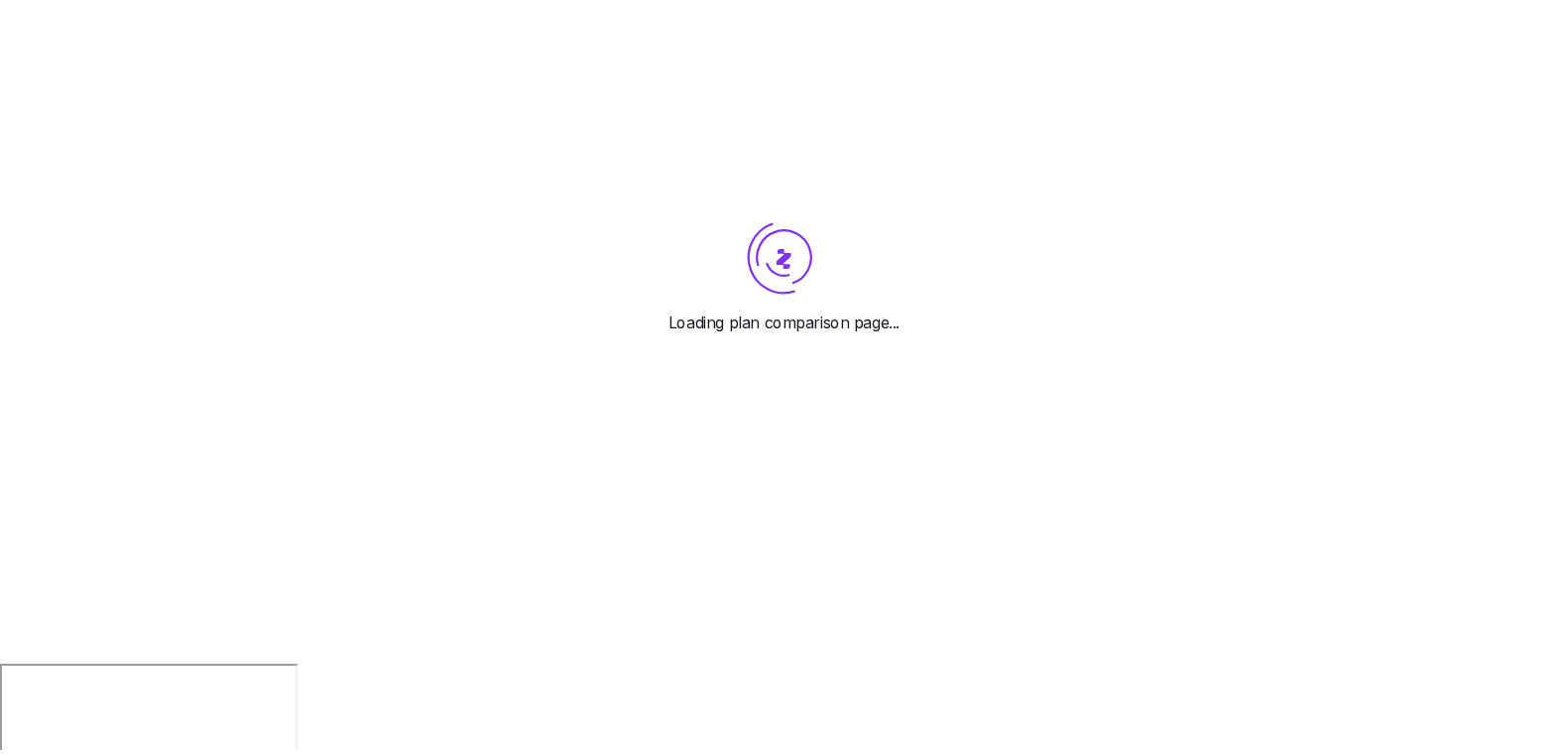 scroll, scrollTop: 0, scrollLeft: 0, axis: both 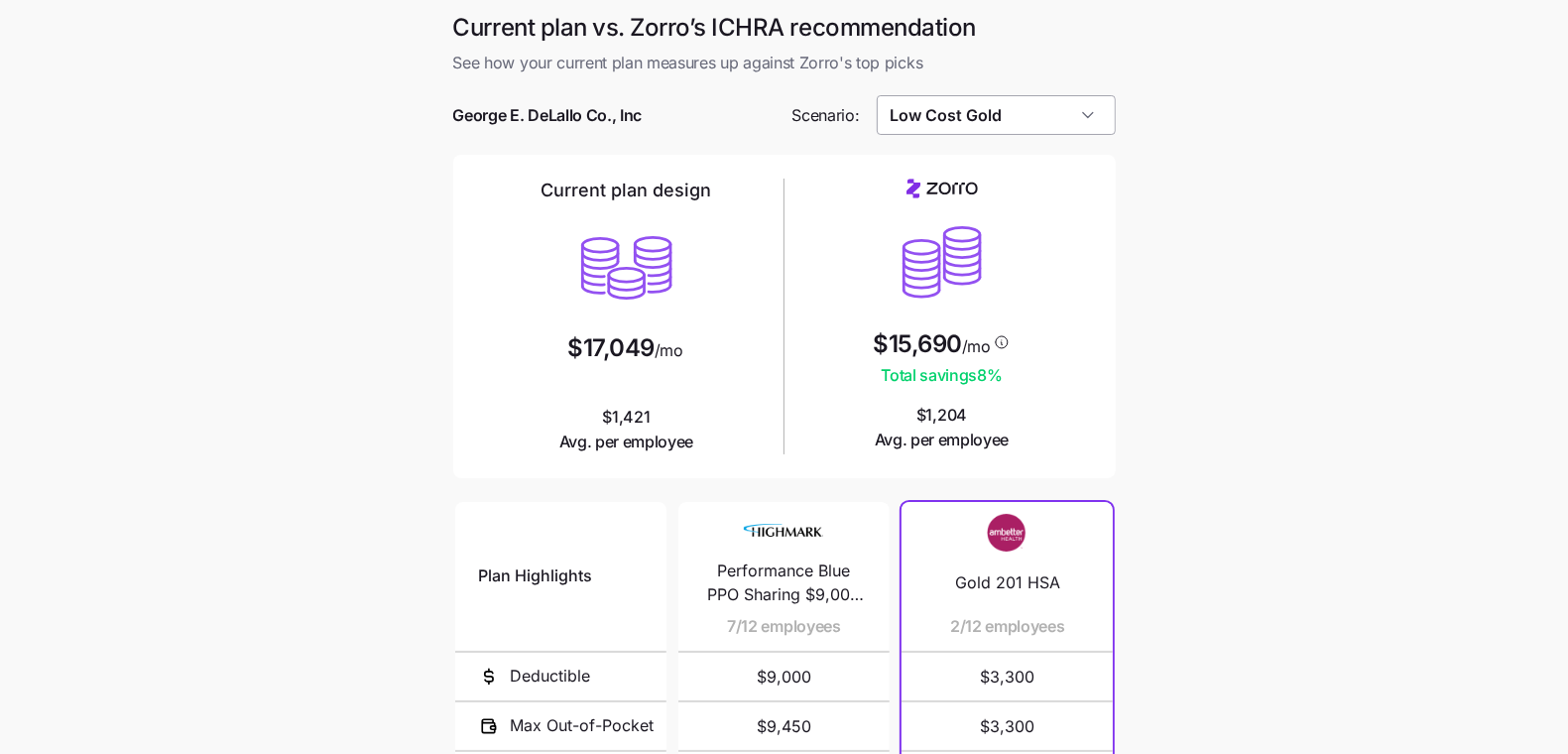 click on "Low Cost Gold" at bounding box center [996, 115] 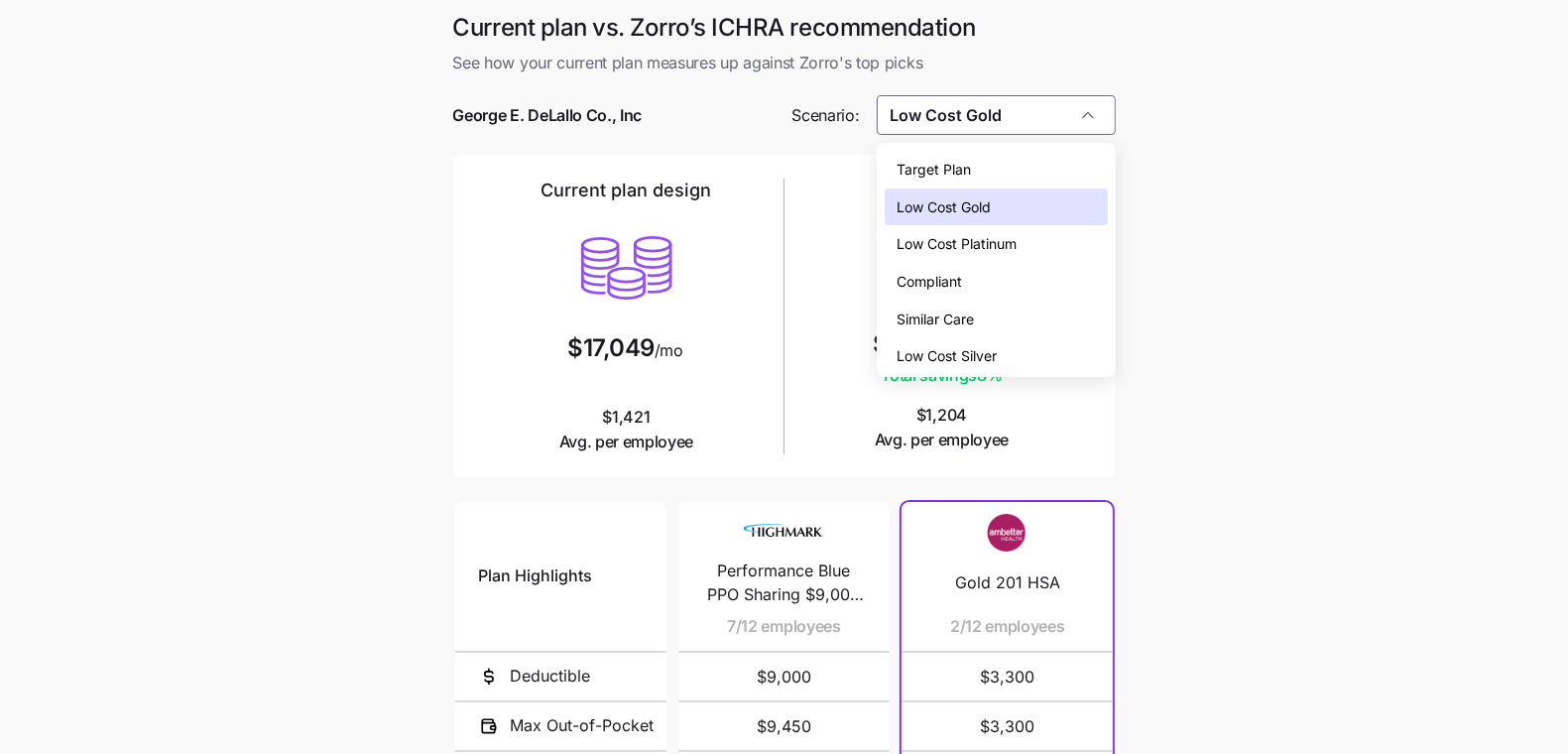 click on "Target Plan" at bounding box center [996, 170] 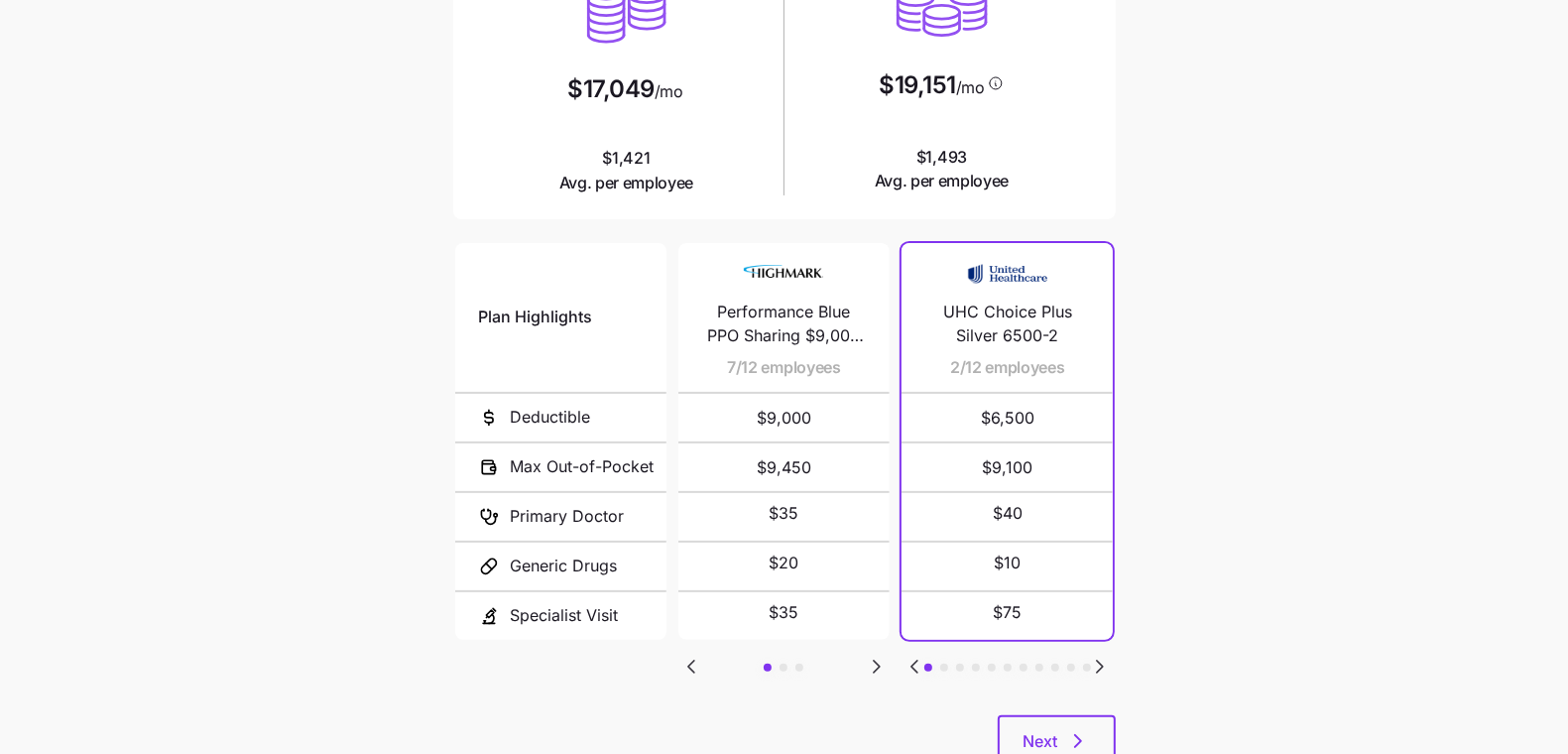 scroll, scrollTop: 280, scrollLeft: 0, axis: vertical 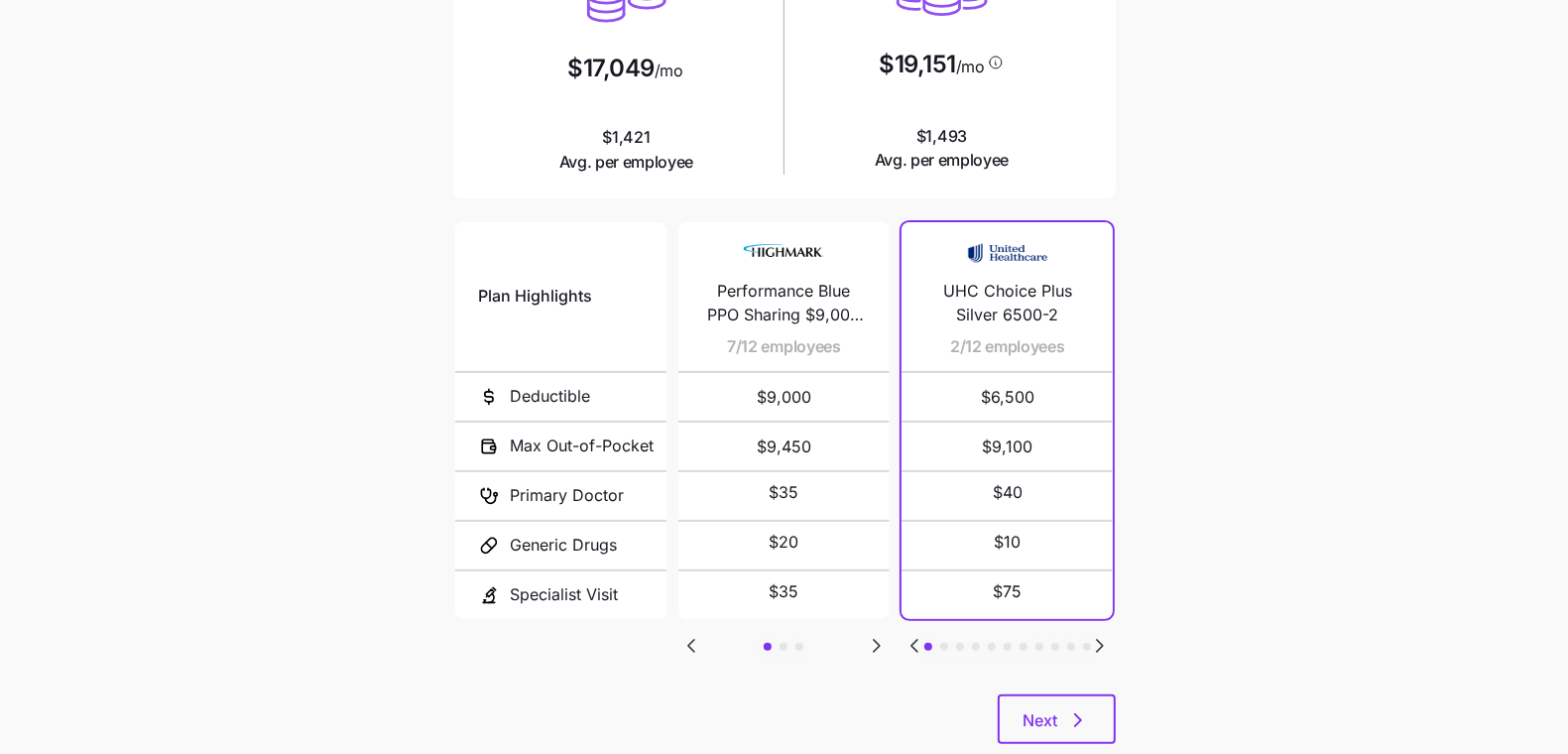 click 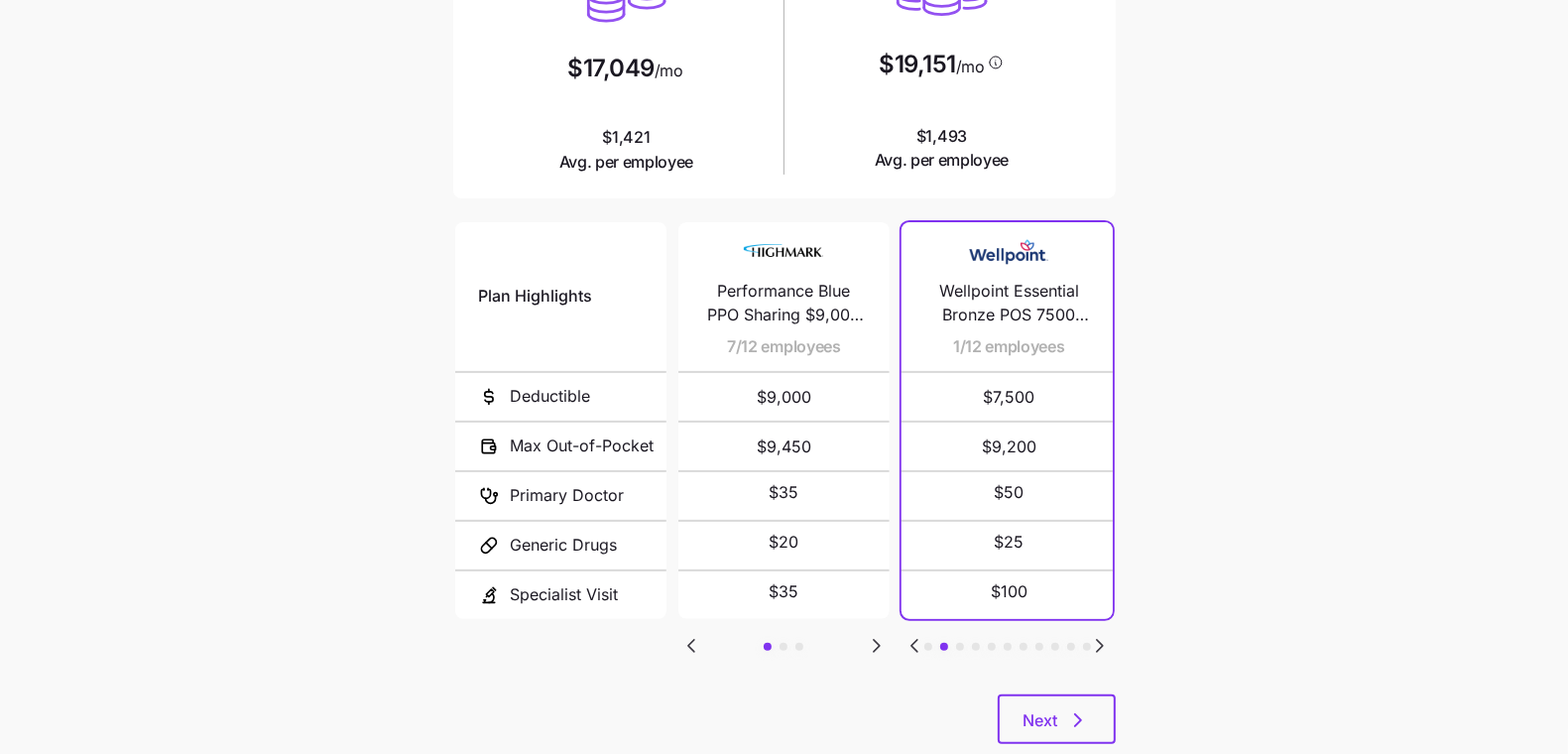 click 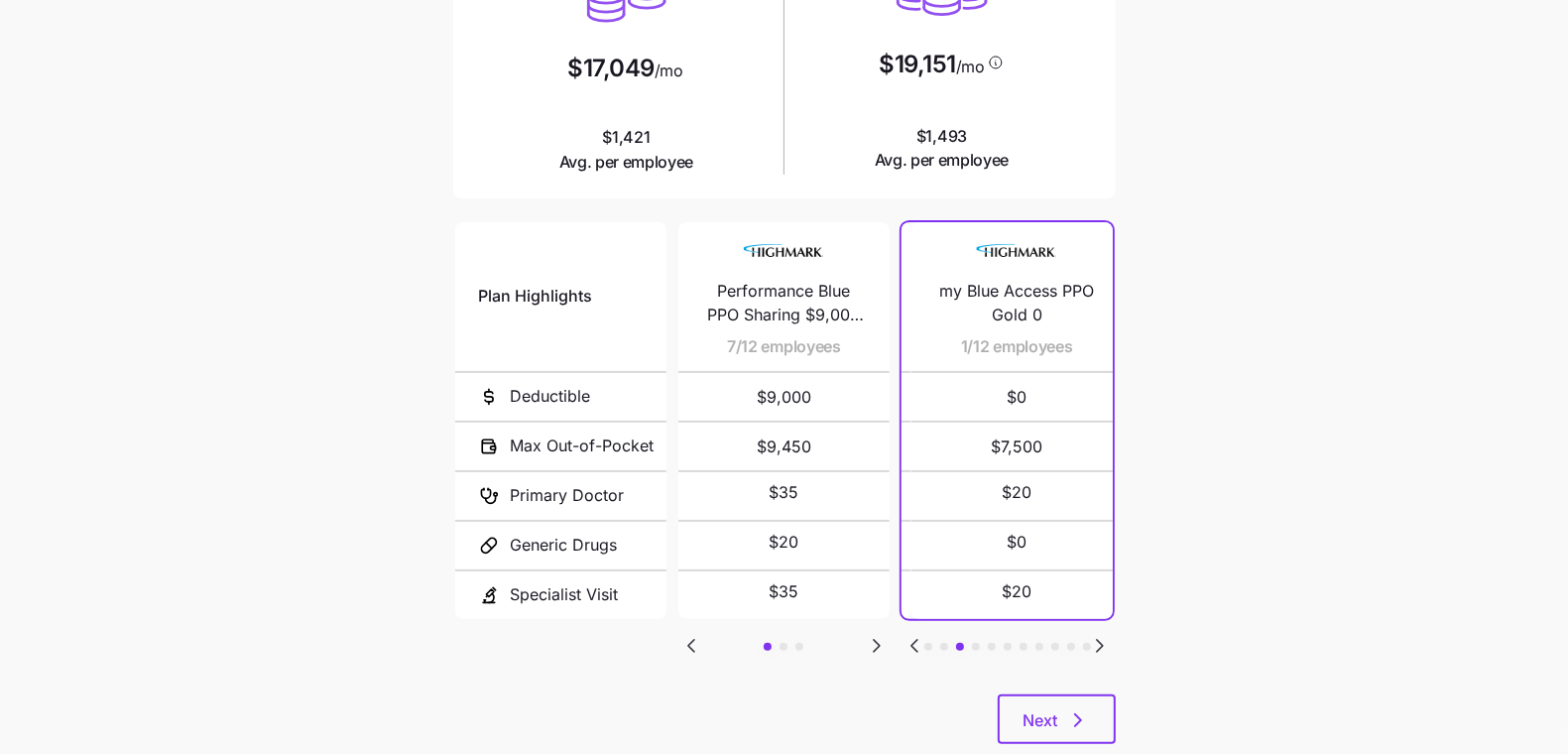 click 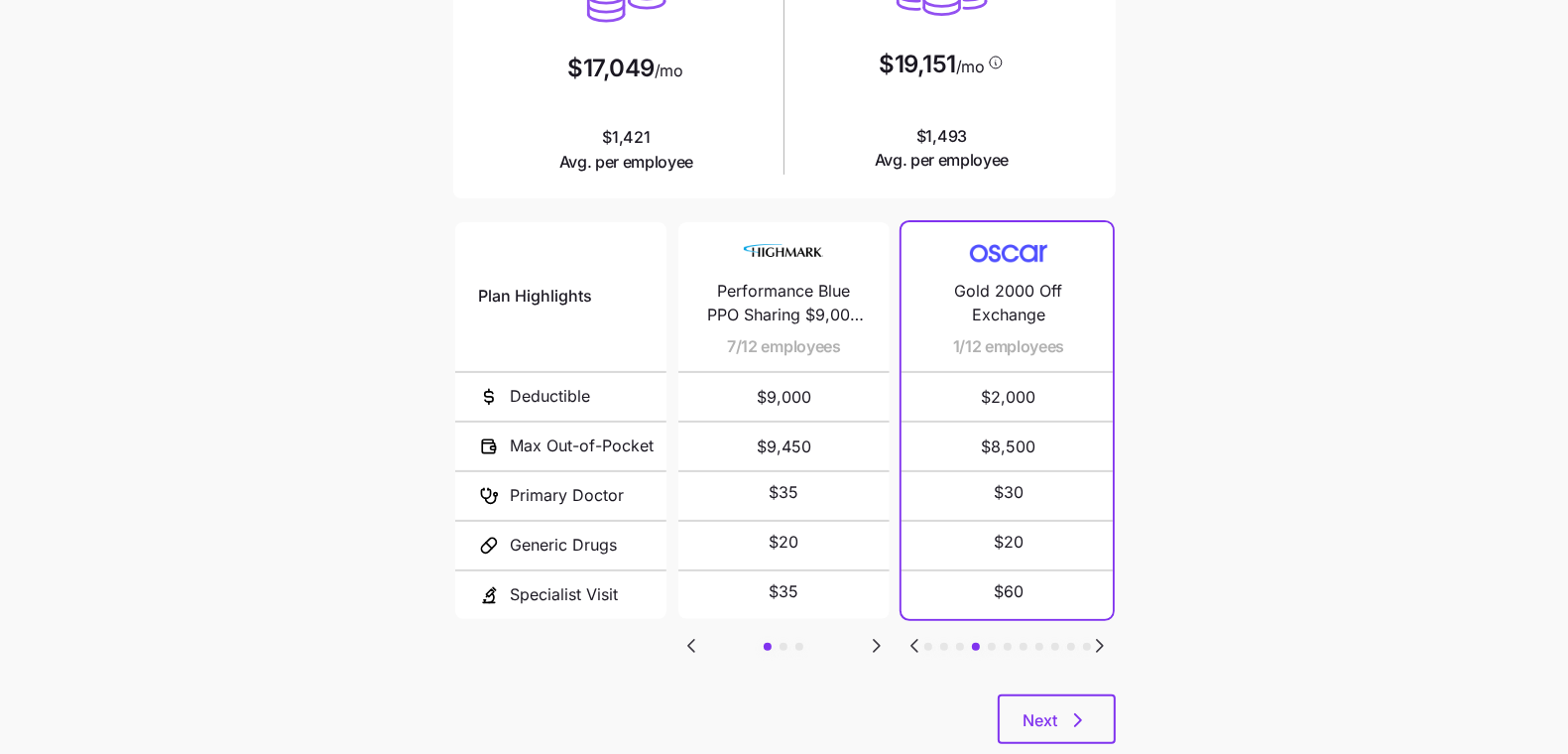 click 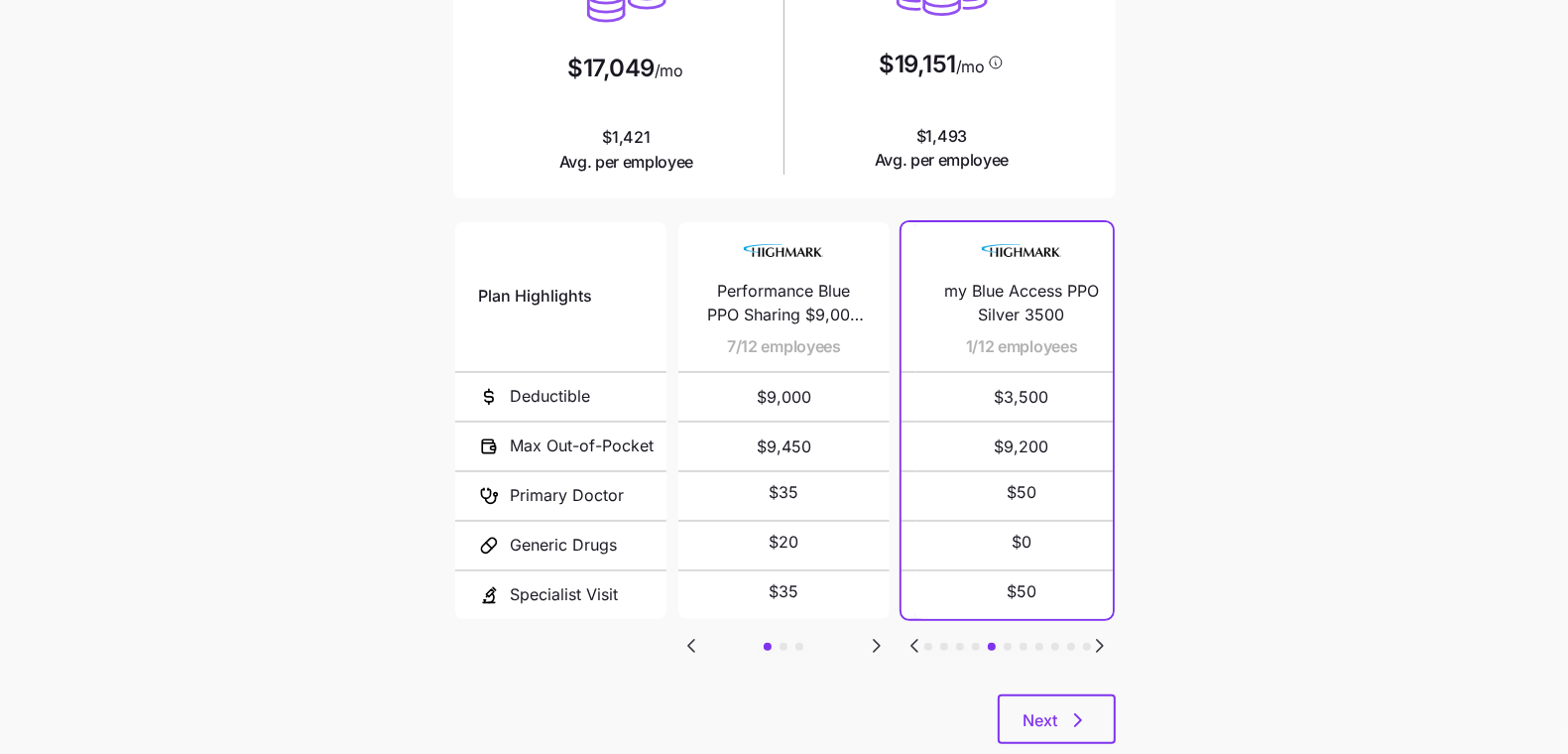 click 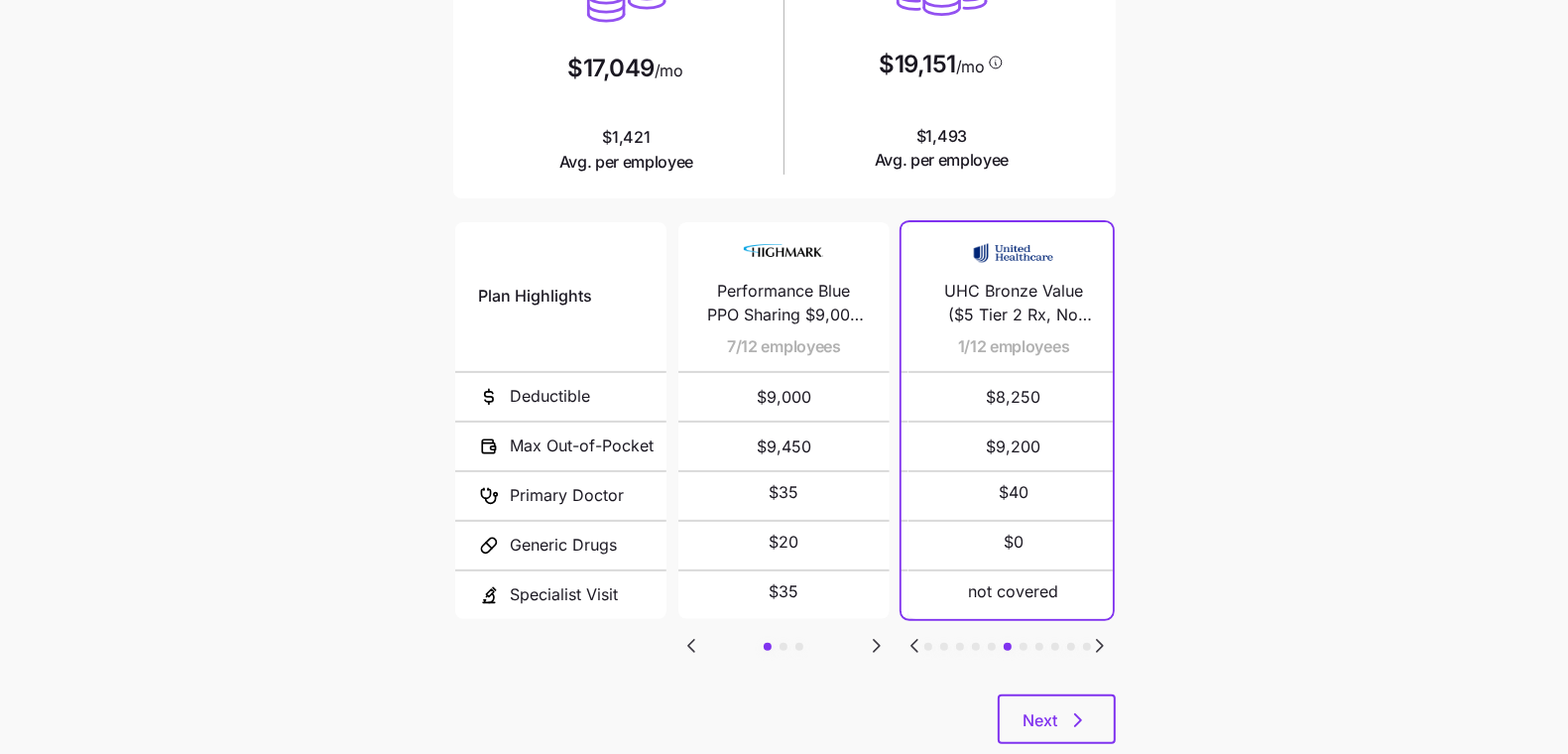 click 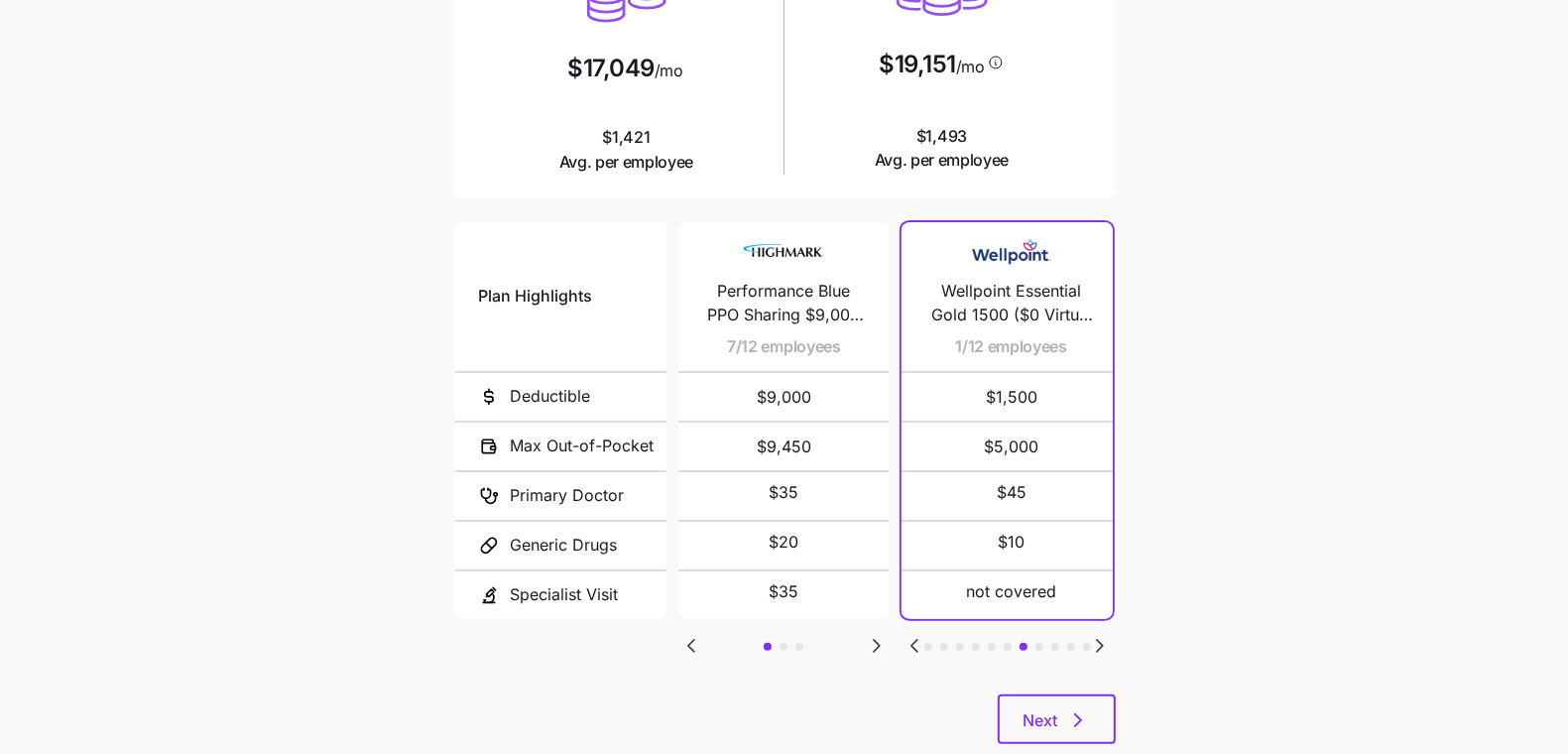 click 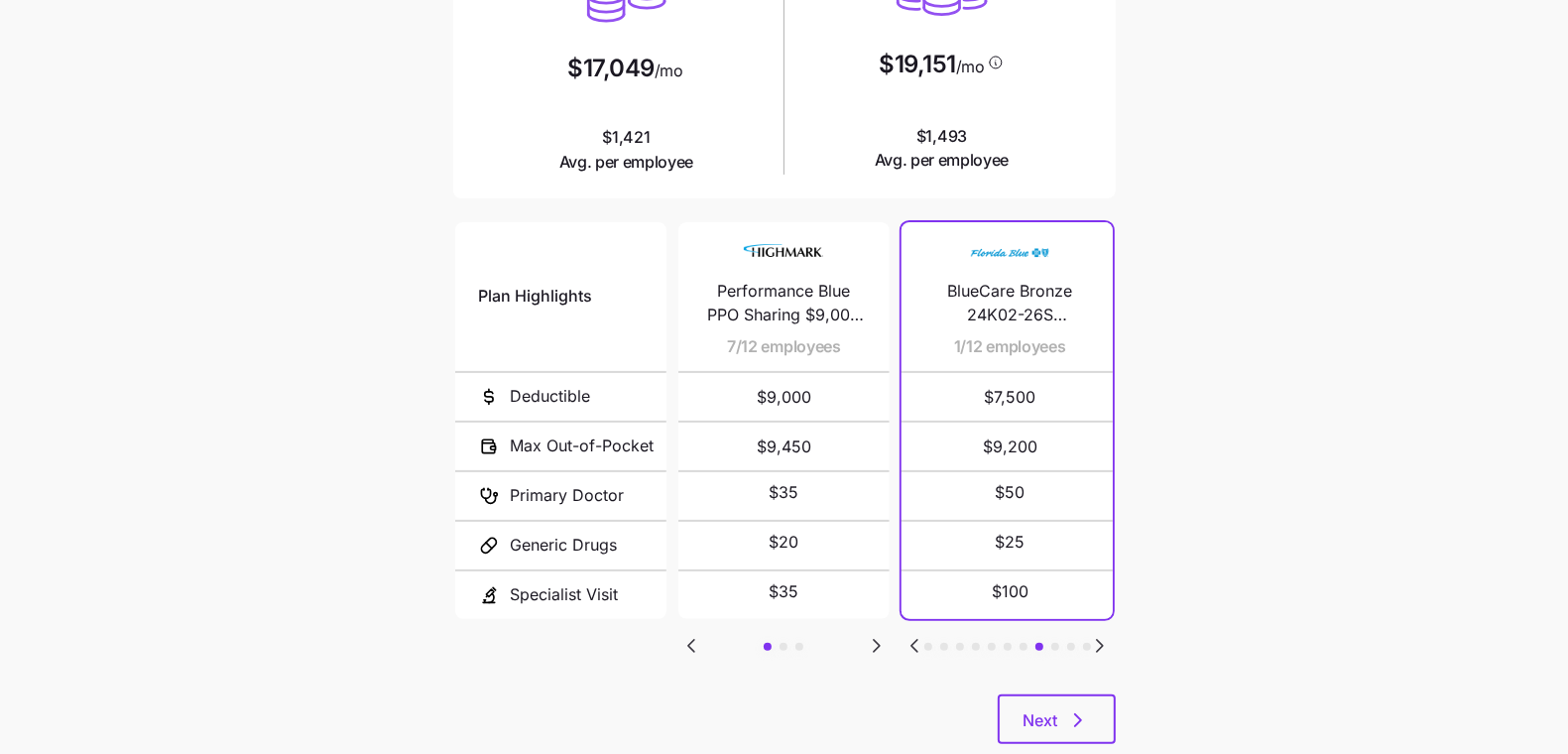 click 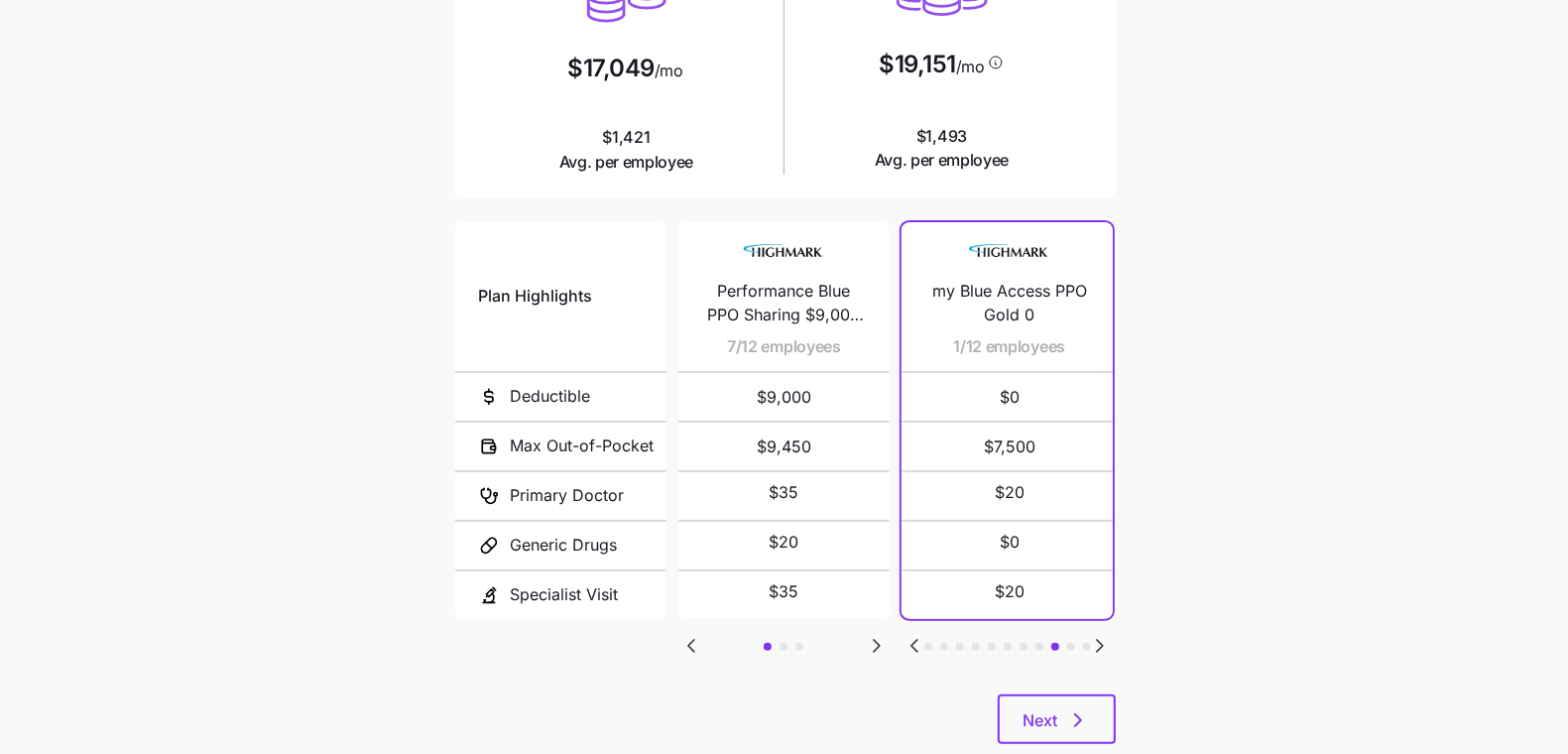 click 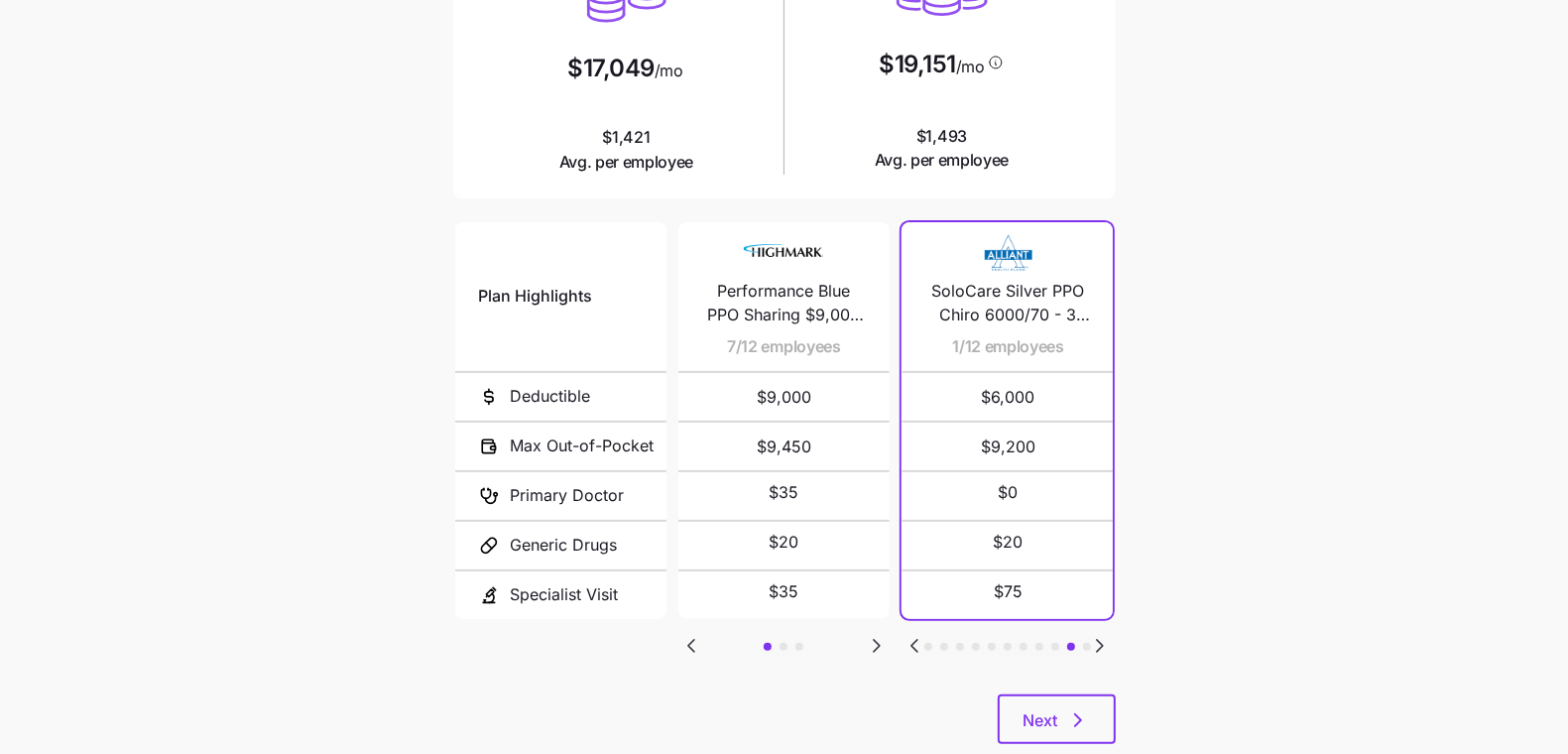 click 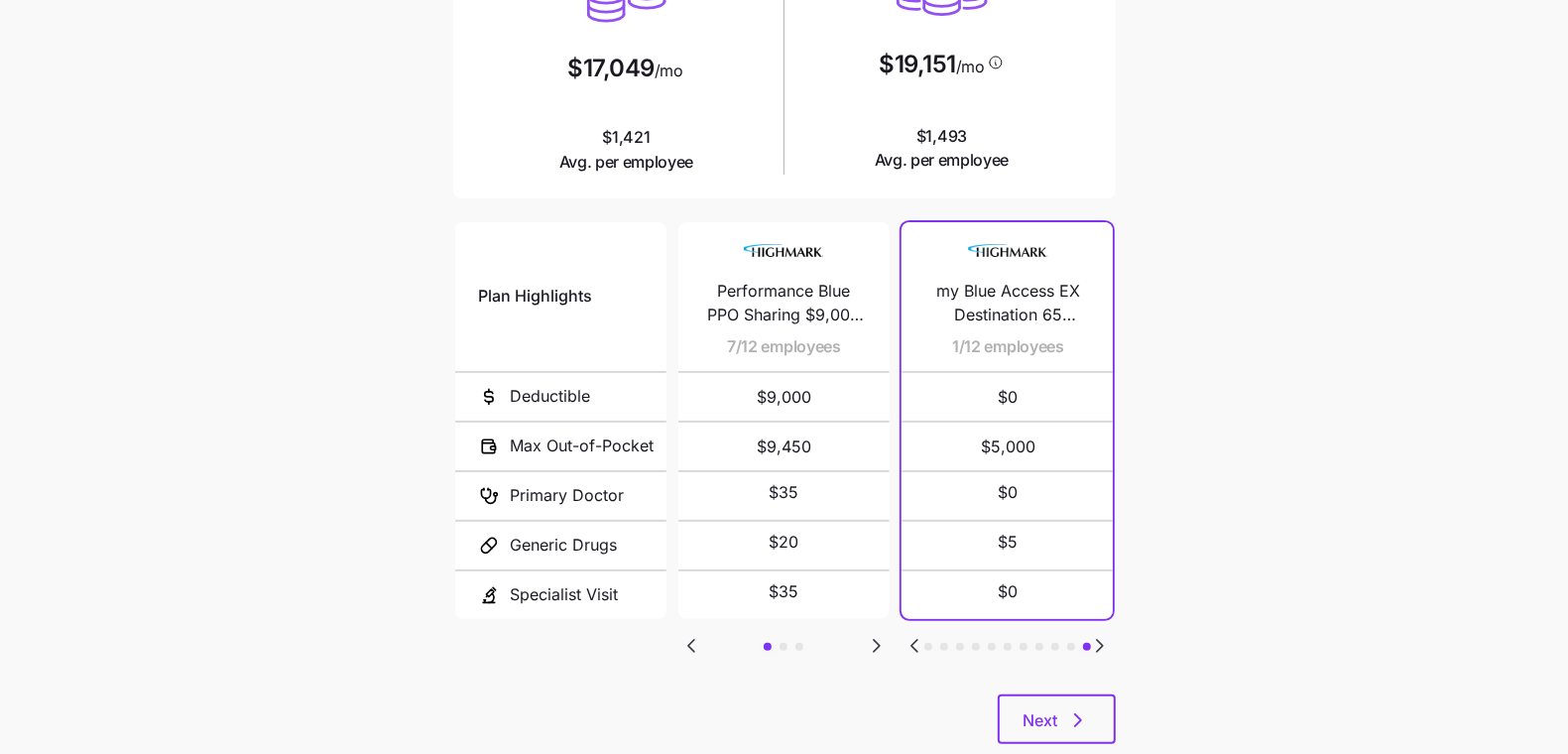 click 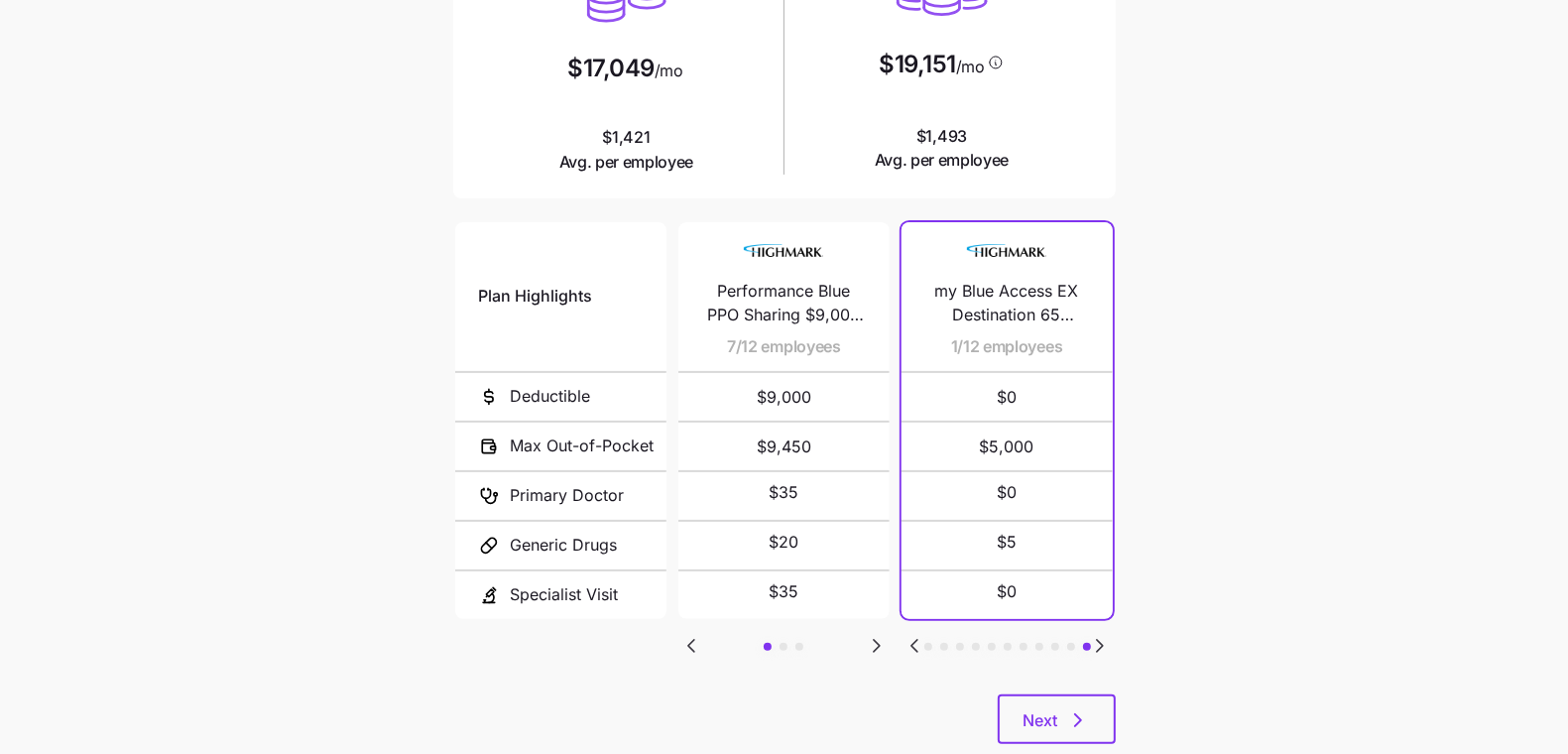 click 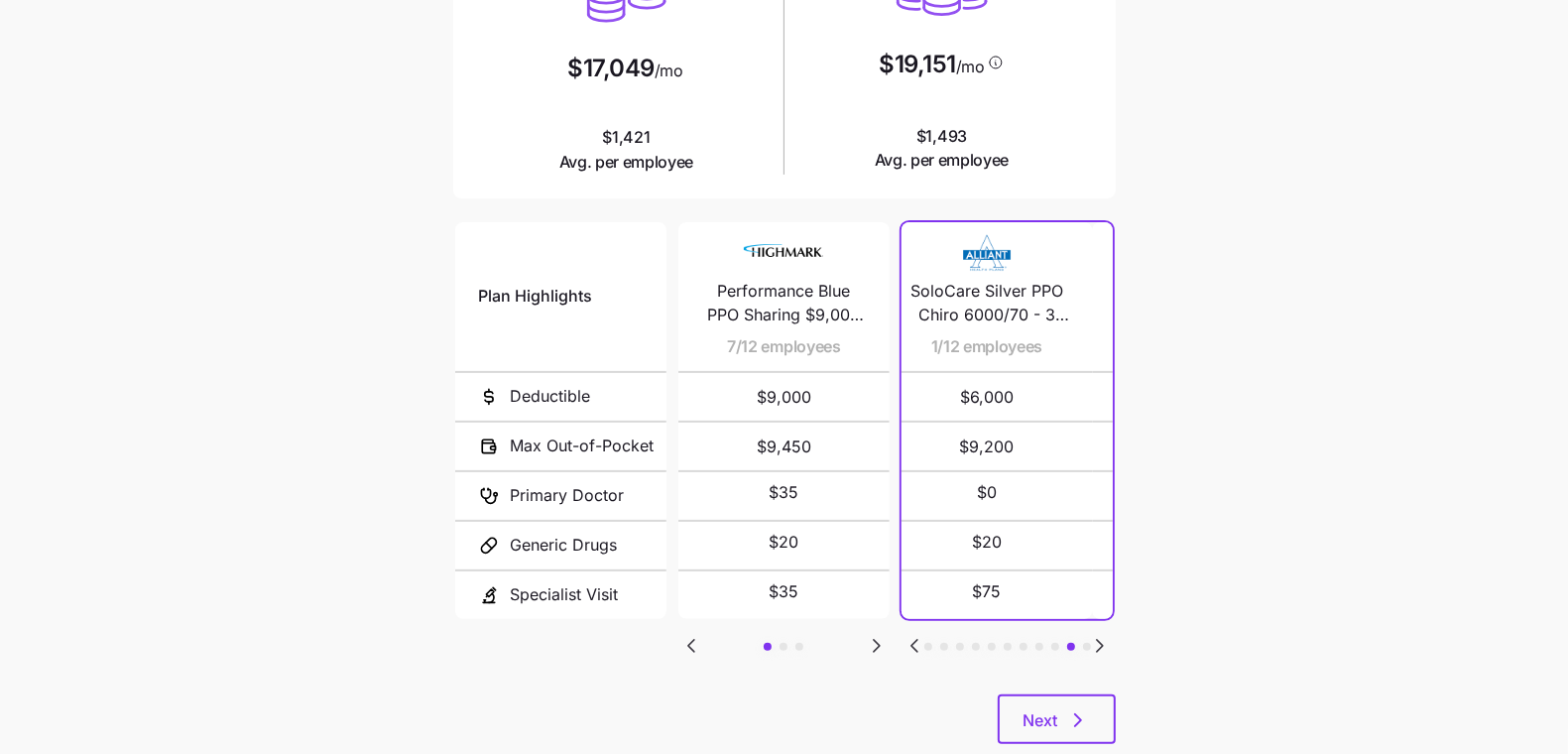click 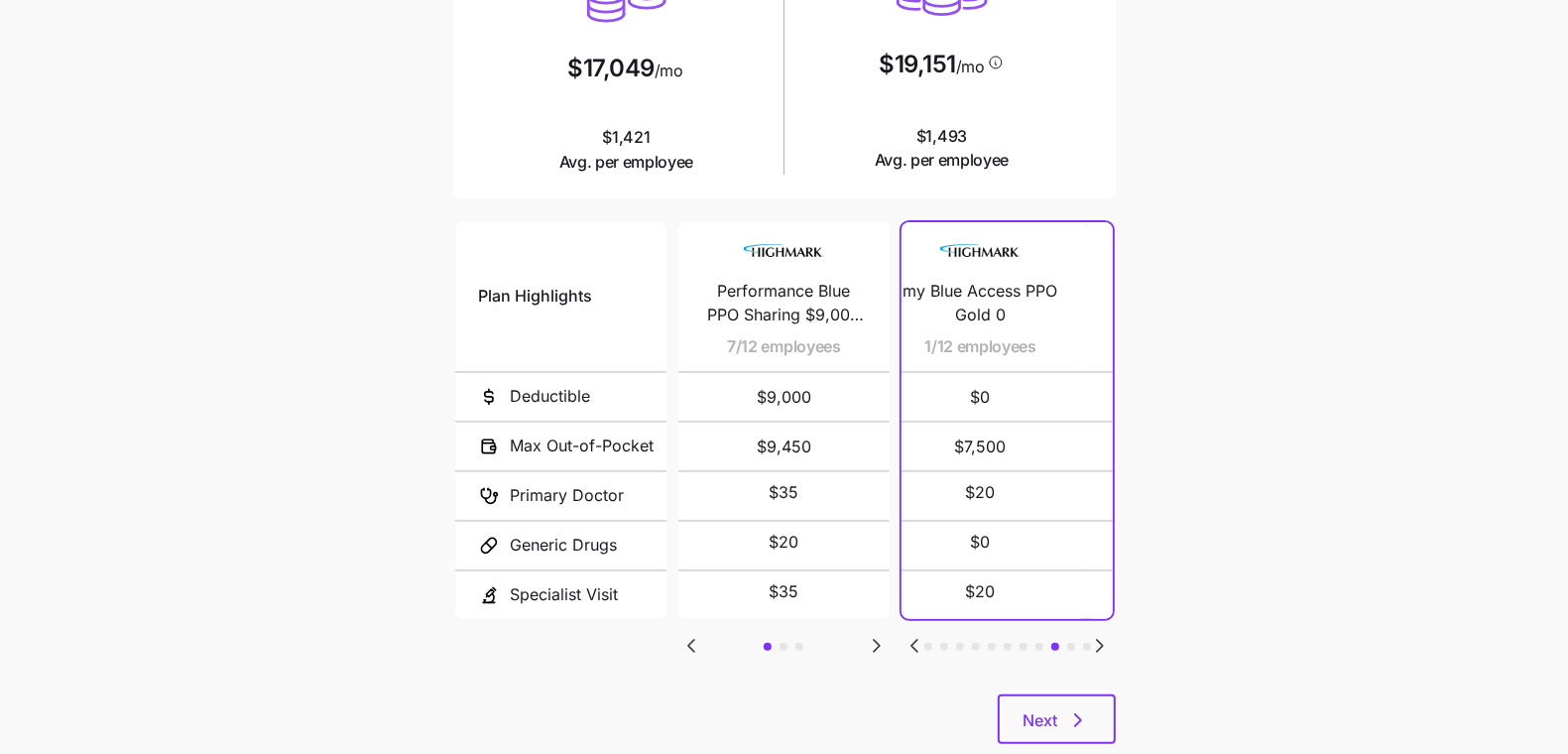 click 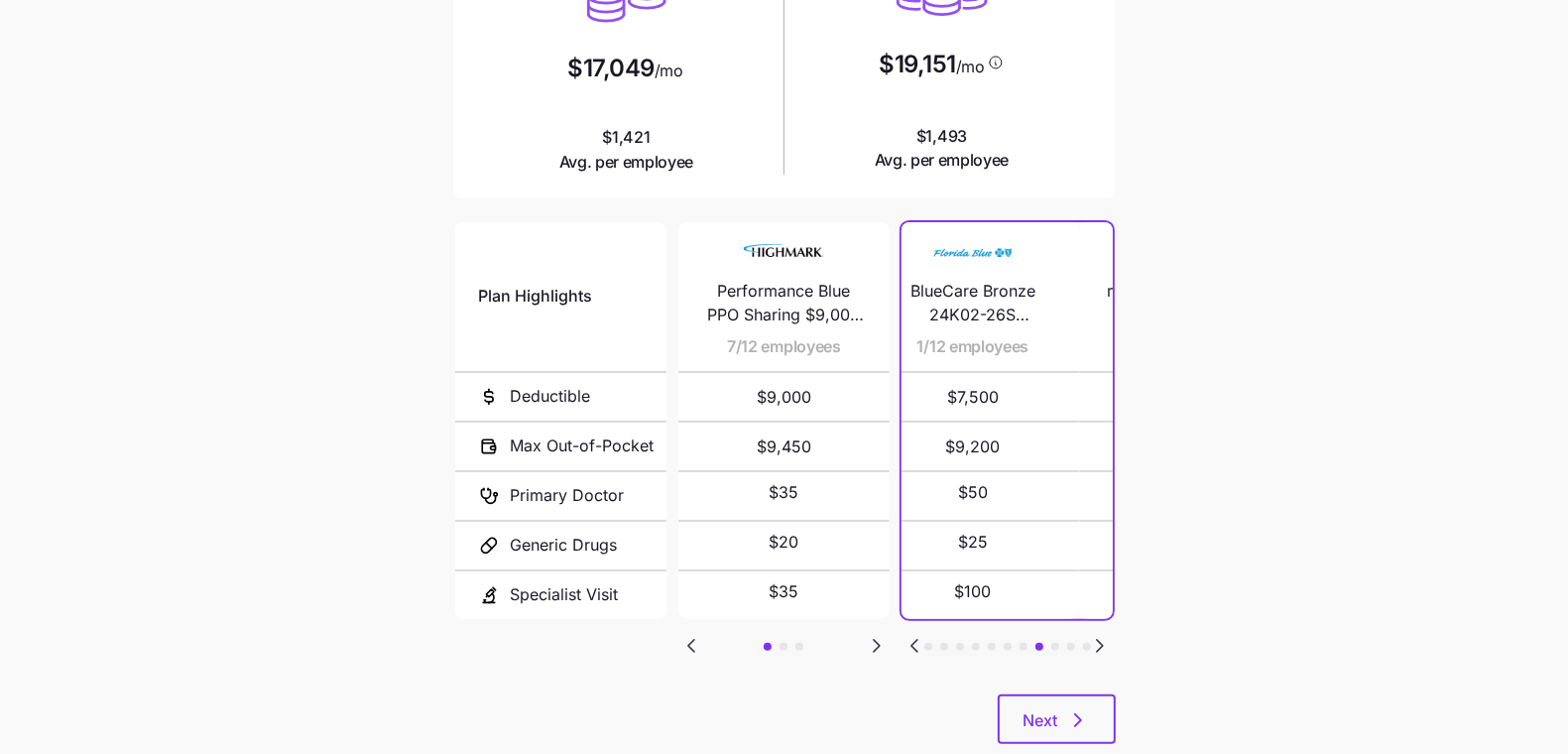 click 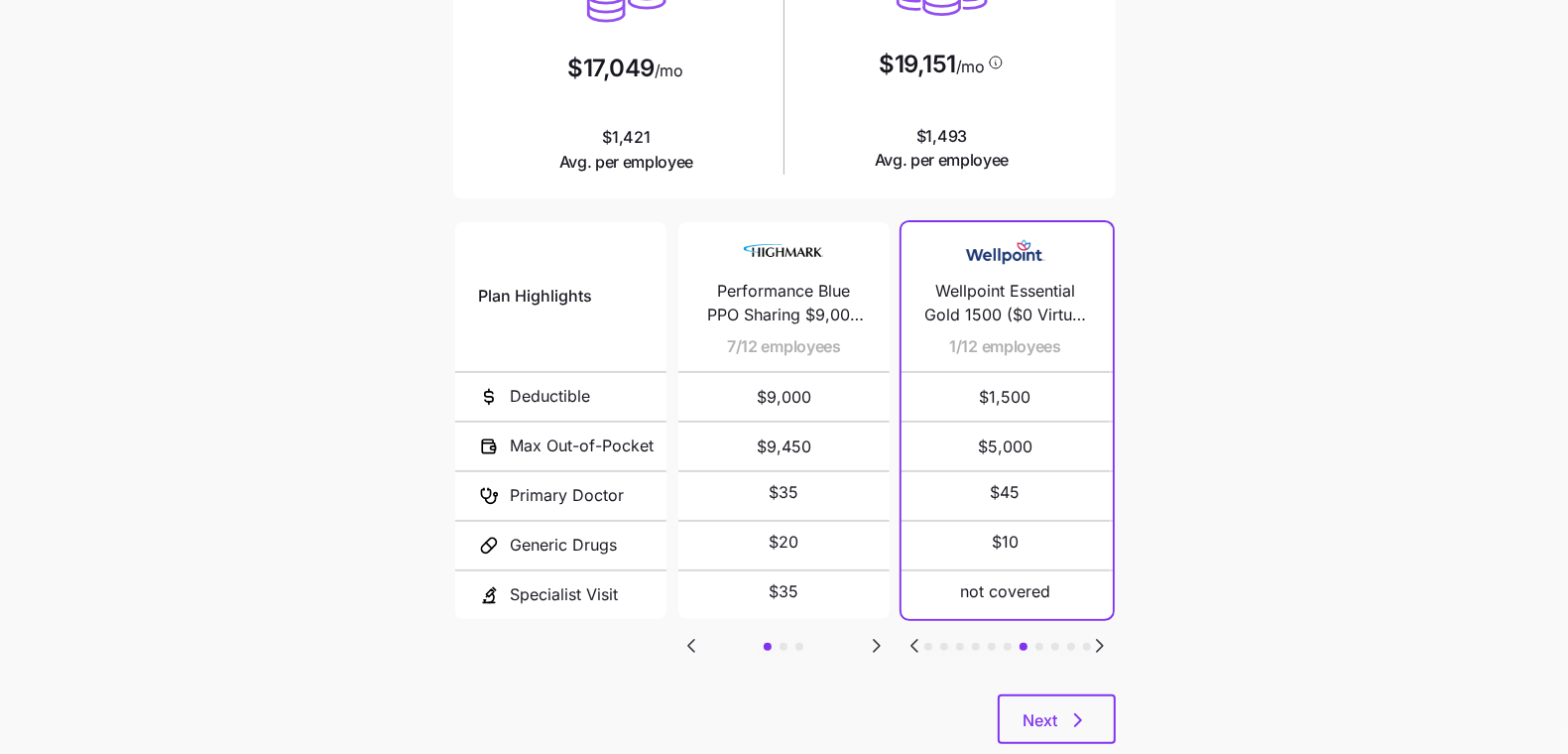 click 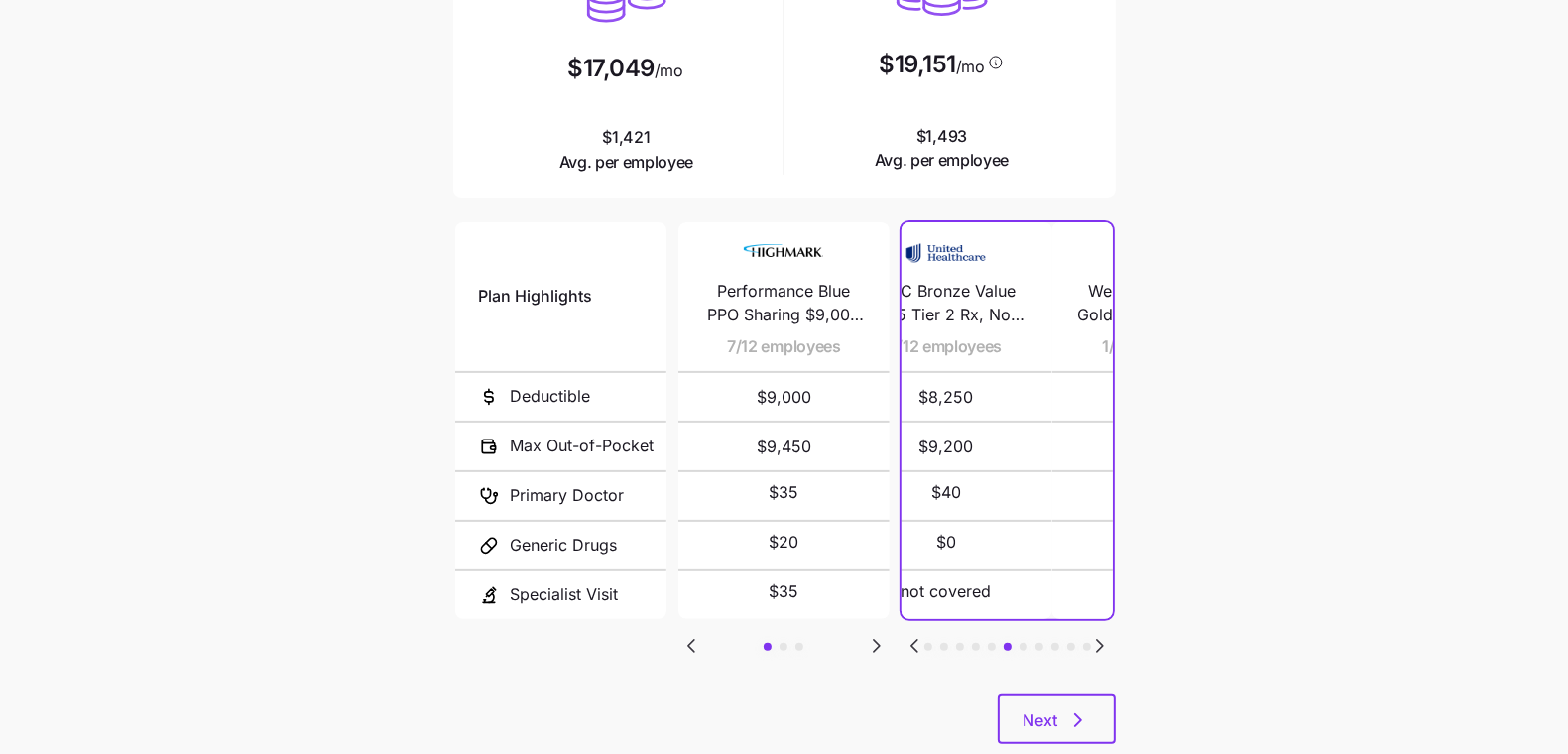 click 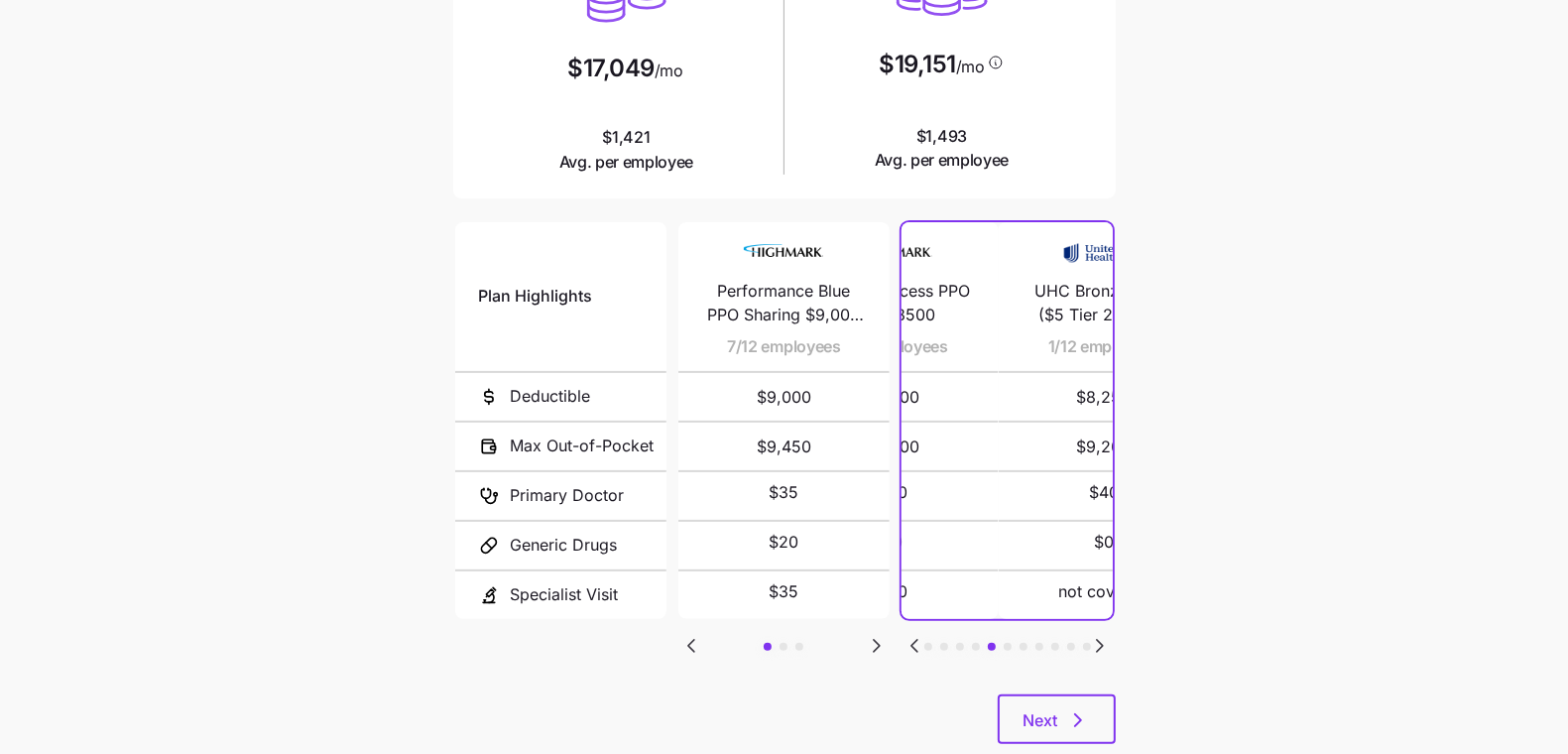 click 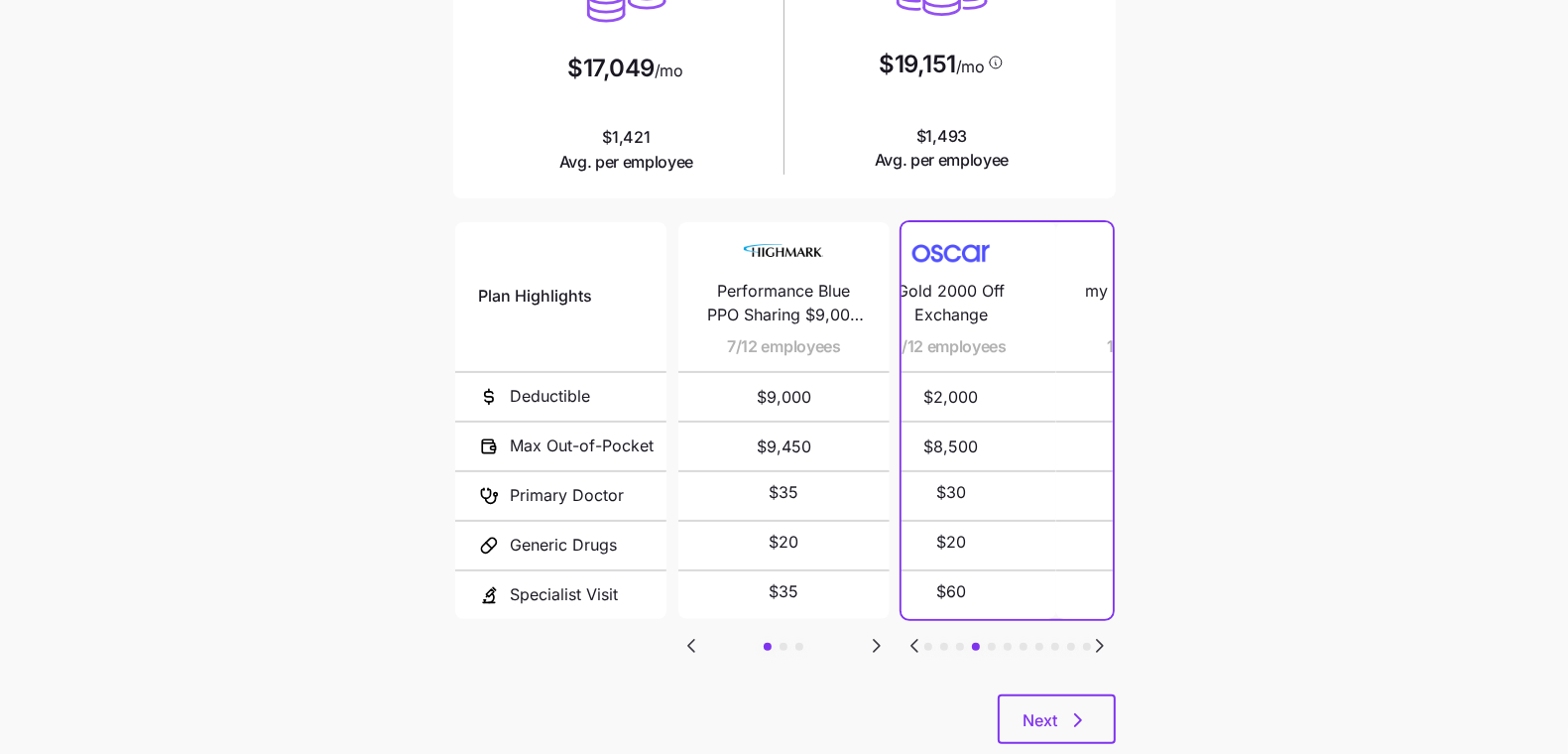 click 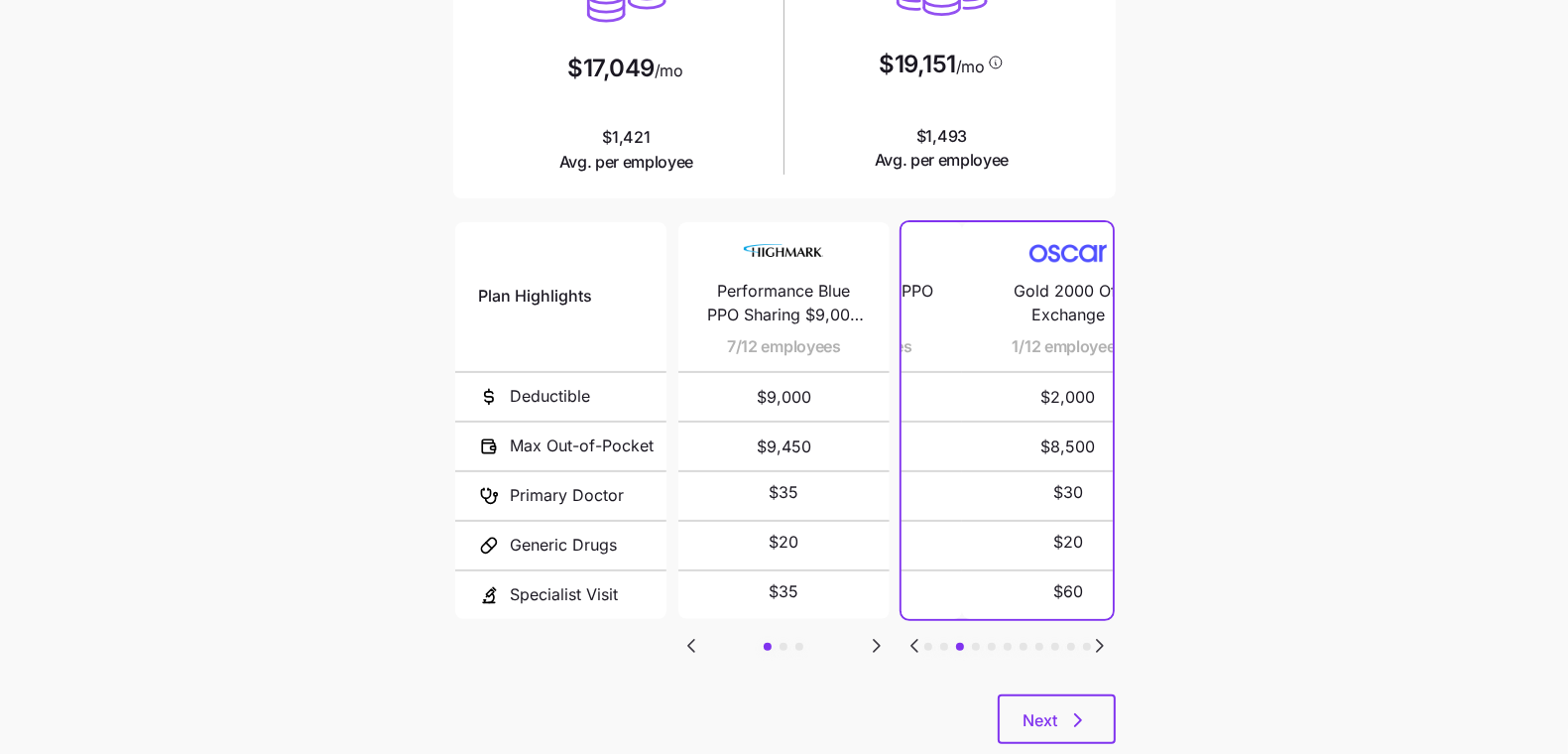 click 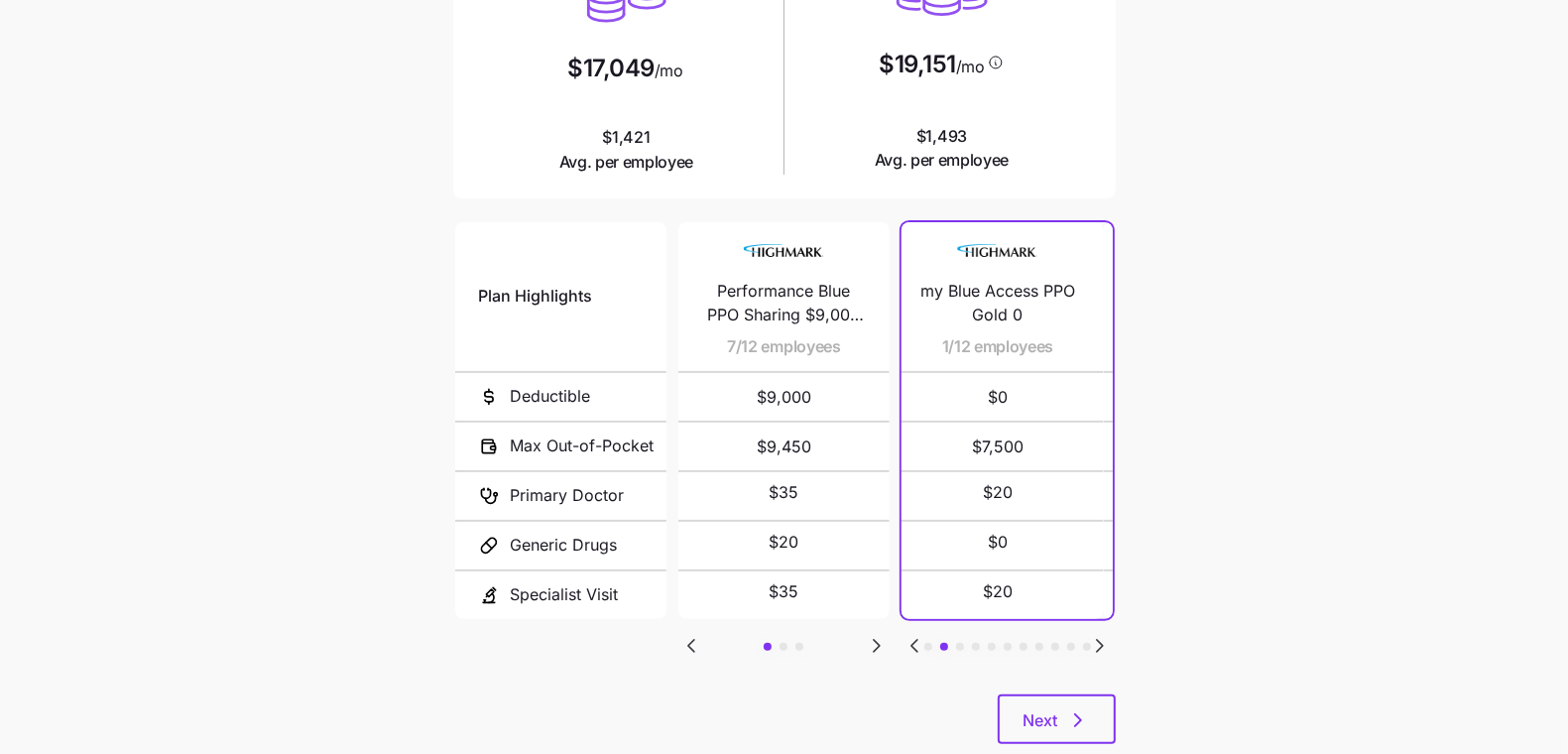 click 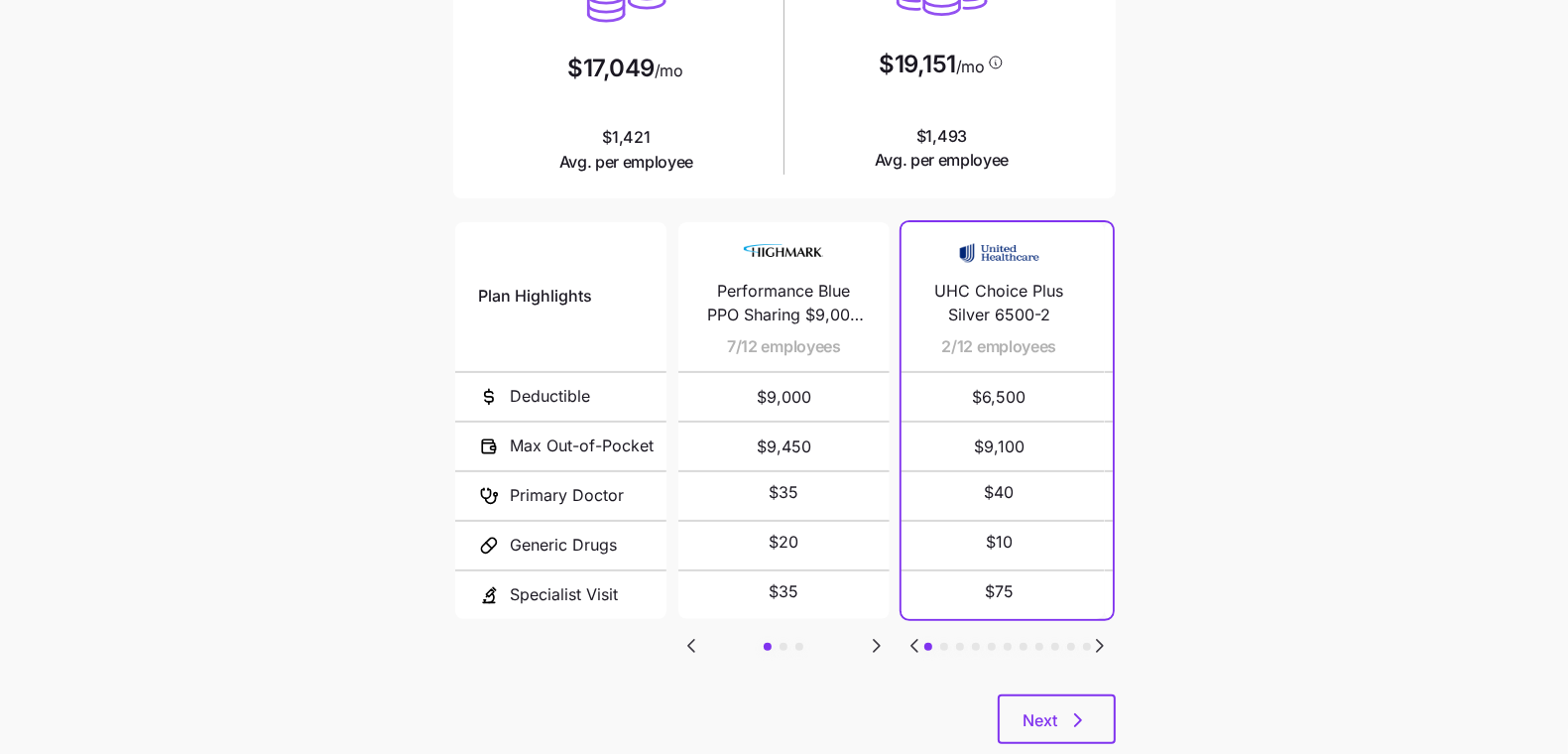 click 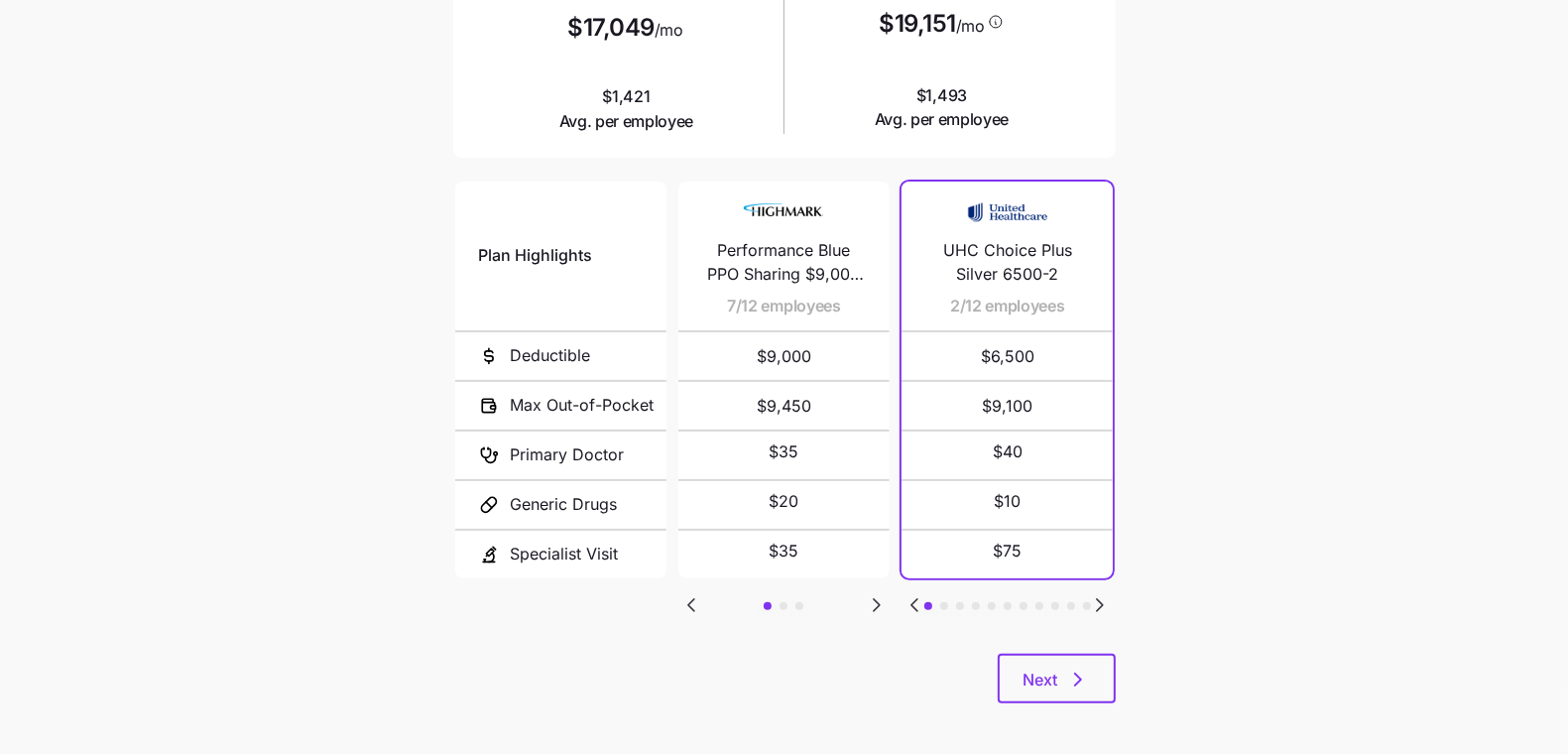scroll, scrollTop: 328, scrollLeft: 0, axis: vertical 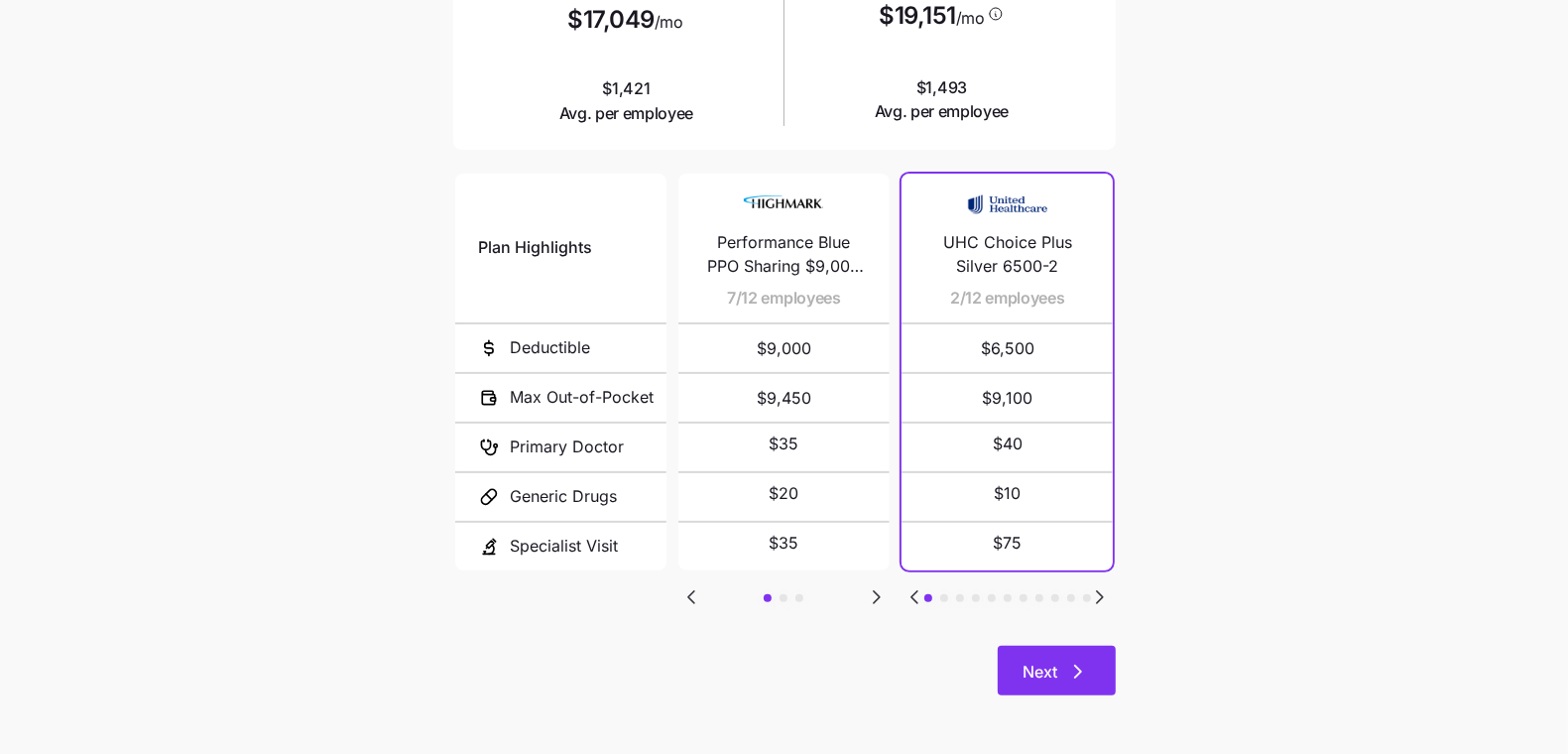click 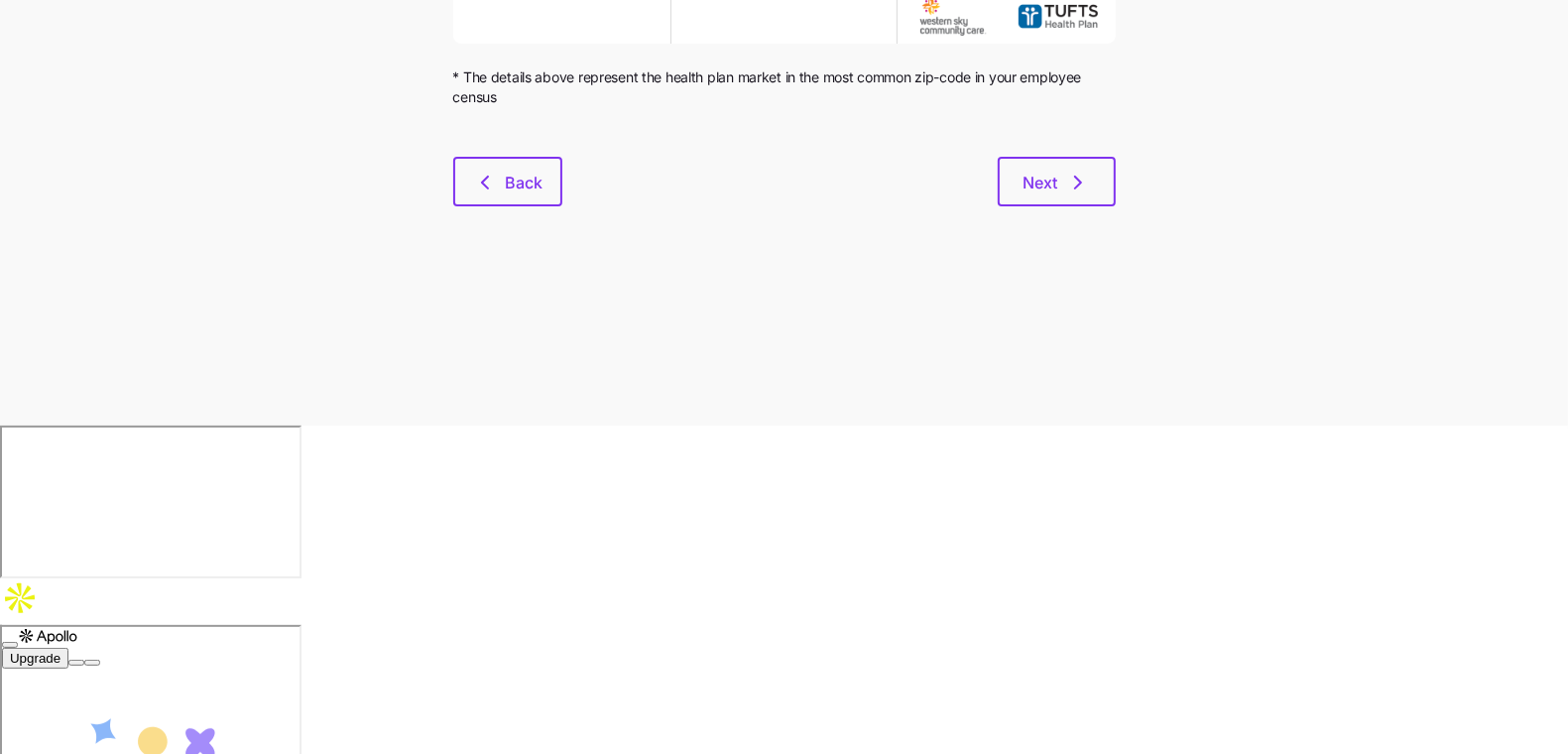 scroll, scrollTop: 0, scrollLeft: 0, axis: both 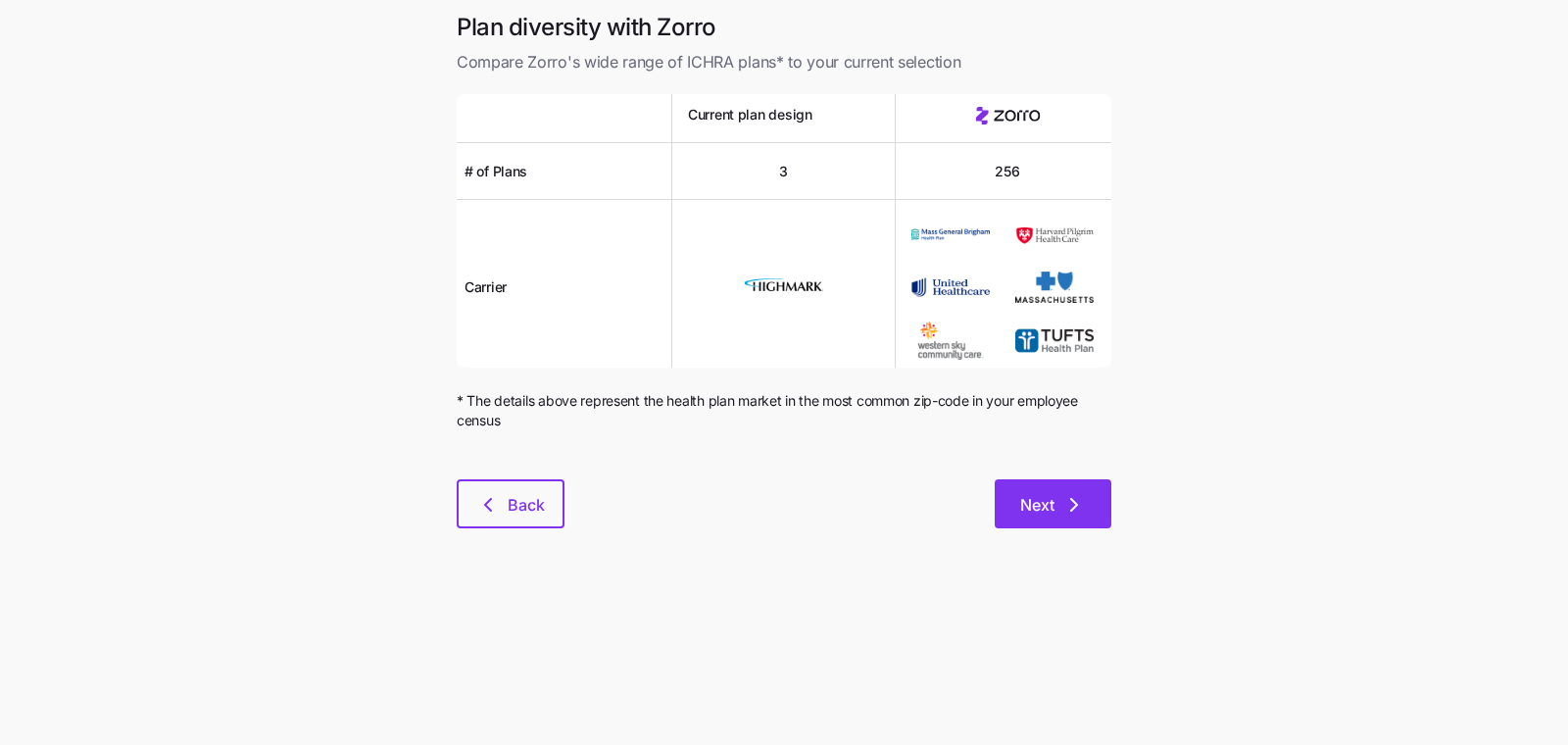 click 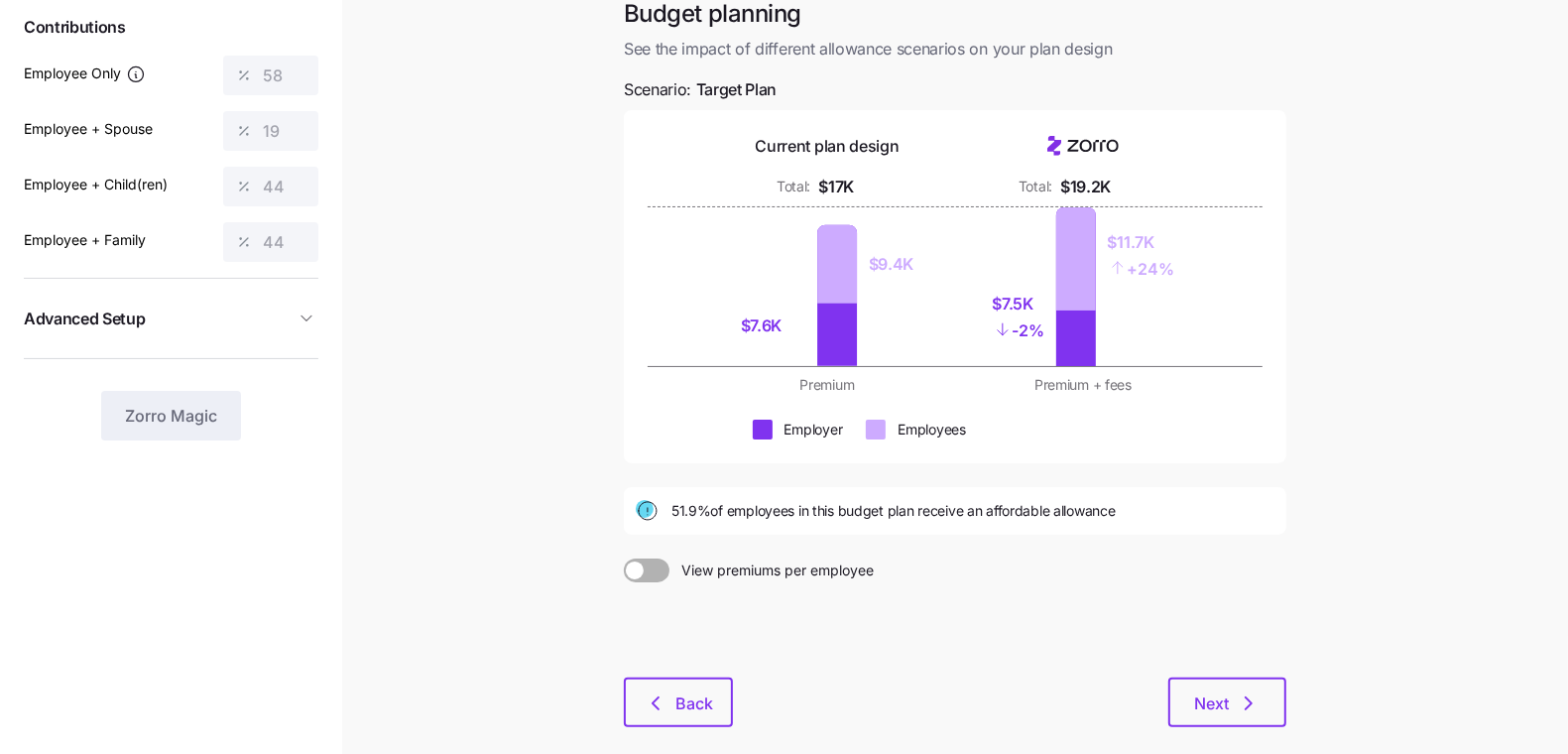scroll, scrollTop: 219, scrollLeft: 0, axis: vertical 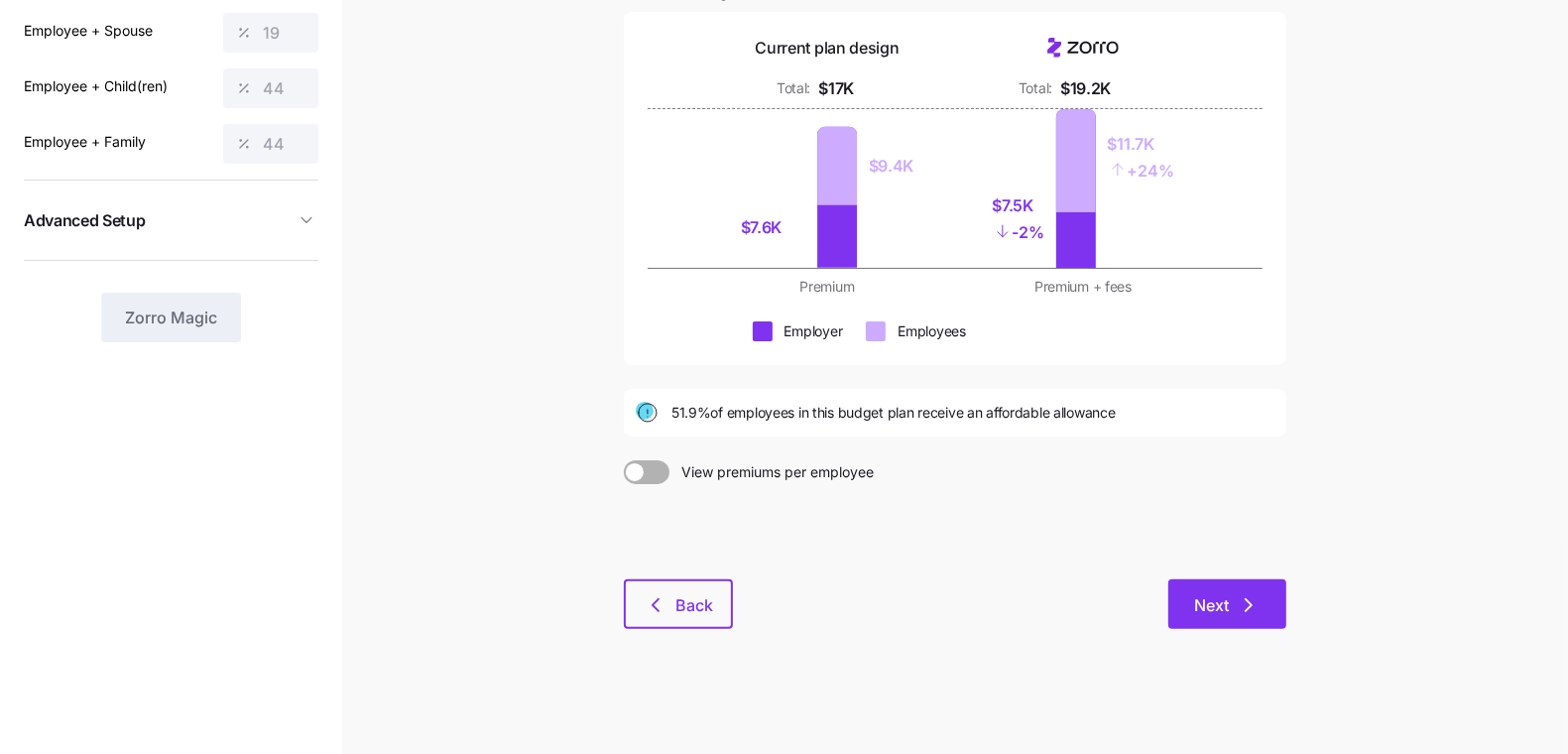 click on "Next" at bounding box center [1227, 604] 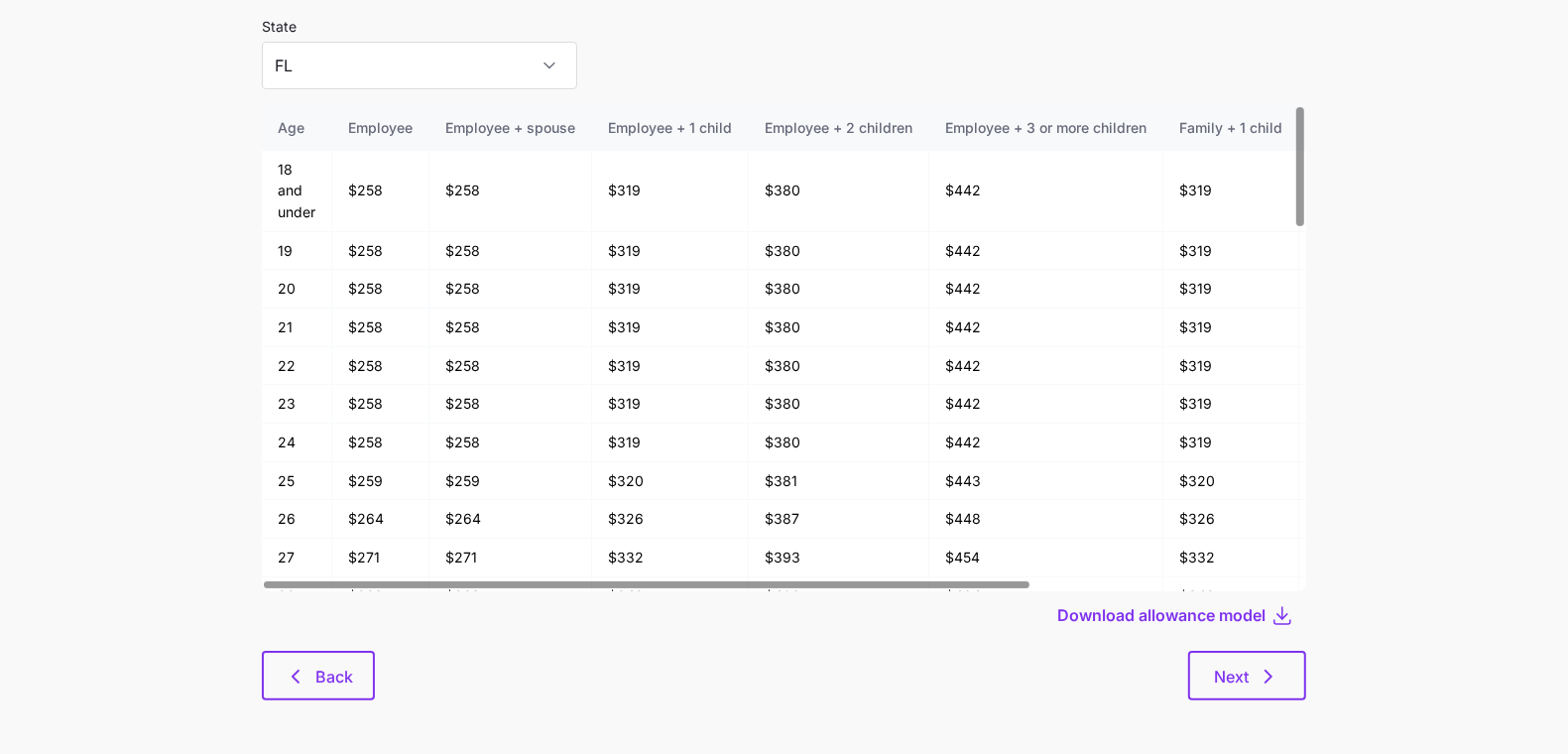 scroll, scrollTop: 106, scrollLeft: 0, axis: vertical 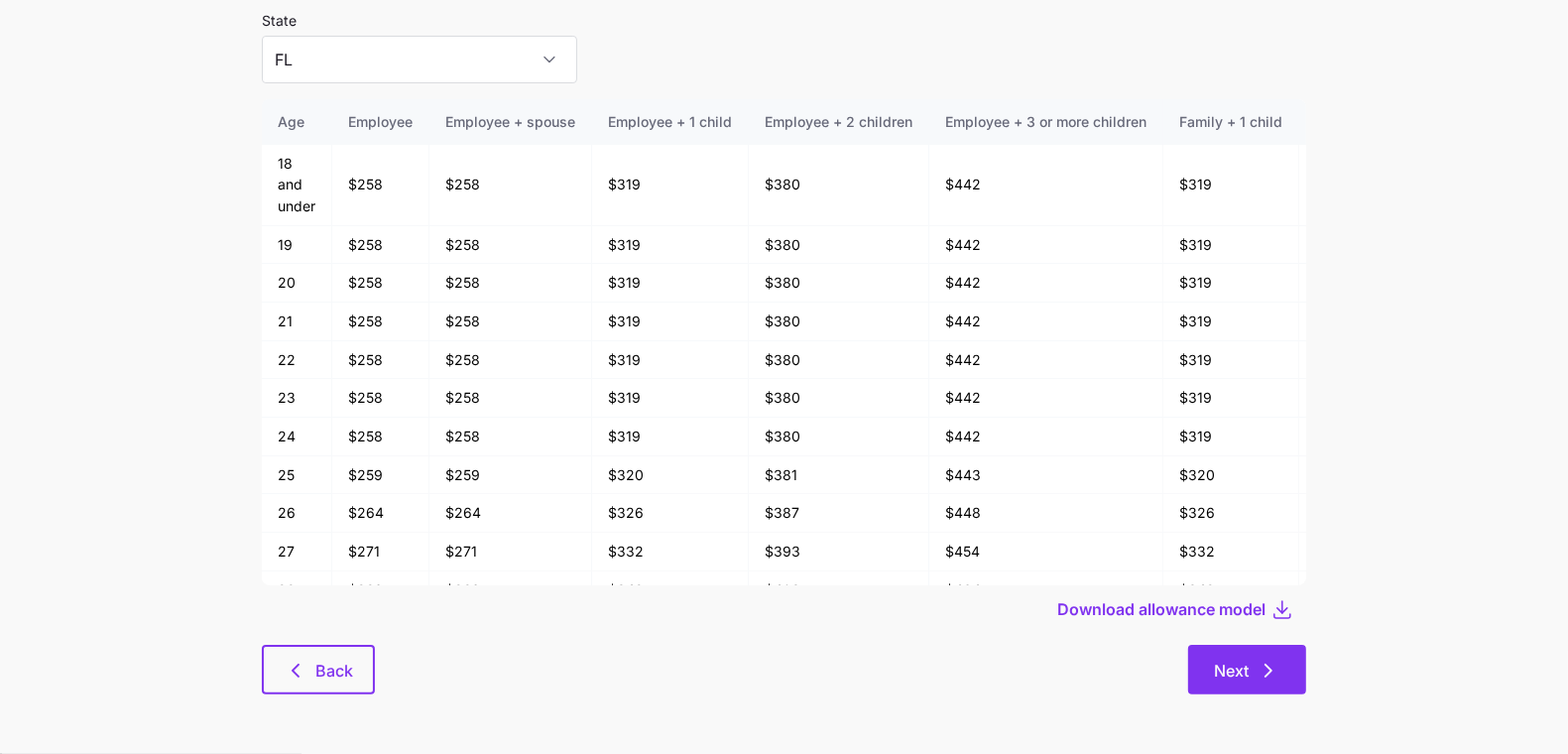 click on "Next" at bounding box center [1247, 670] 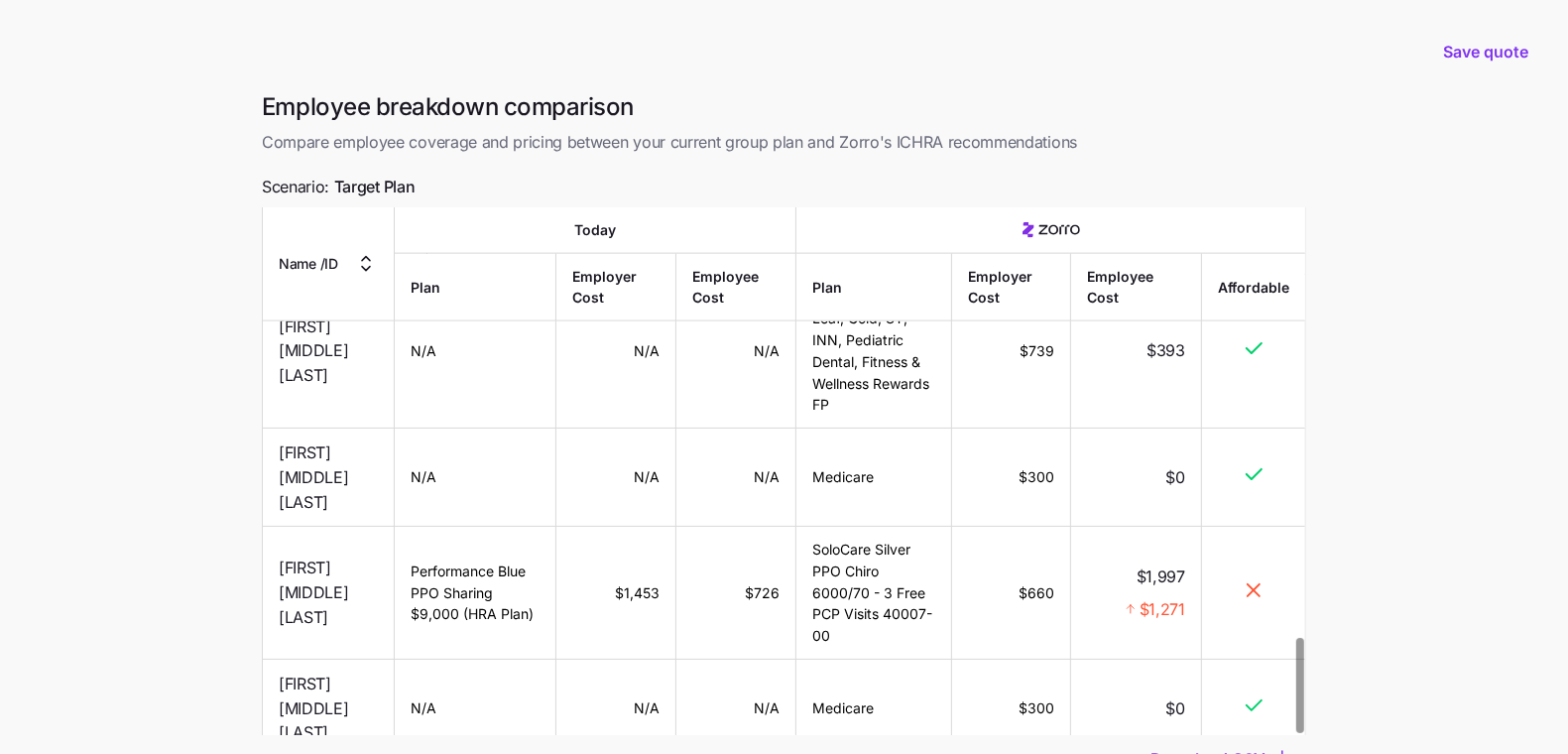 scroll, scrollTop: 2373, scrollLeft: 0, axis: vertical 